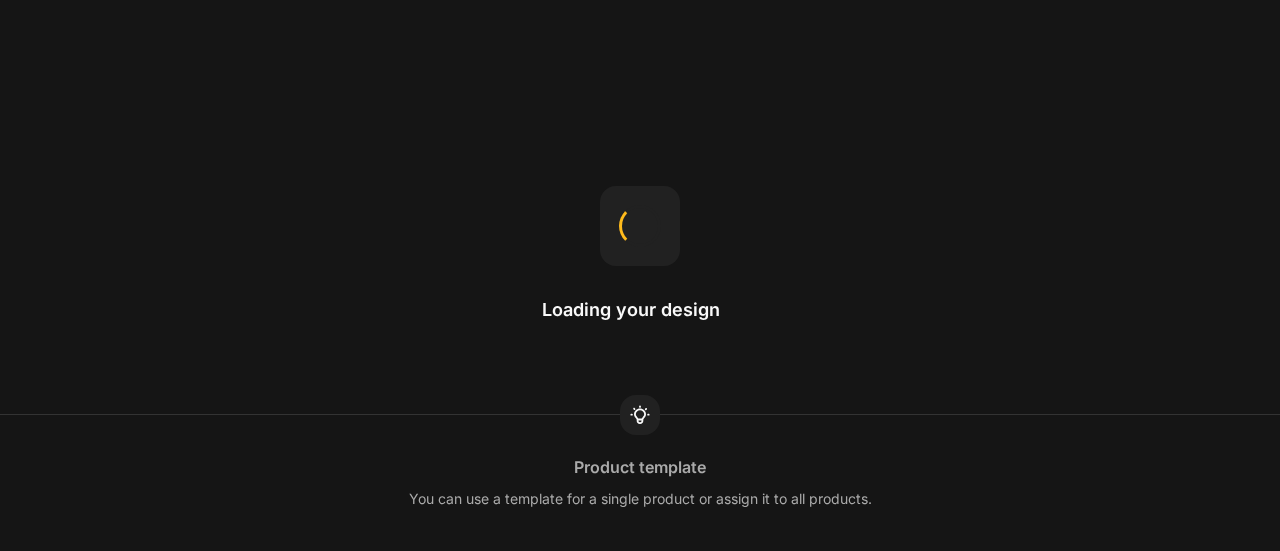 scroll, scrollTop: 0, scrollLeft: 0, axis: both 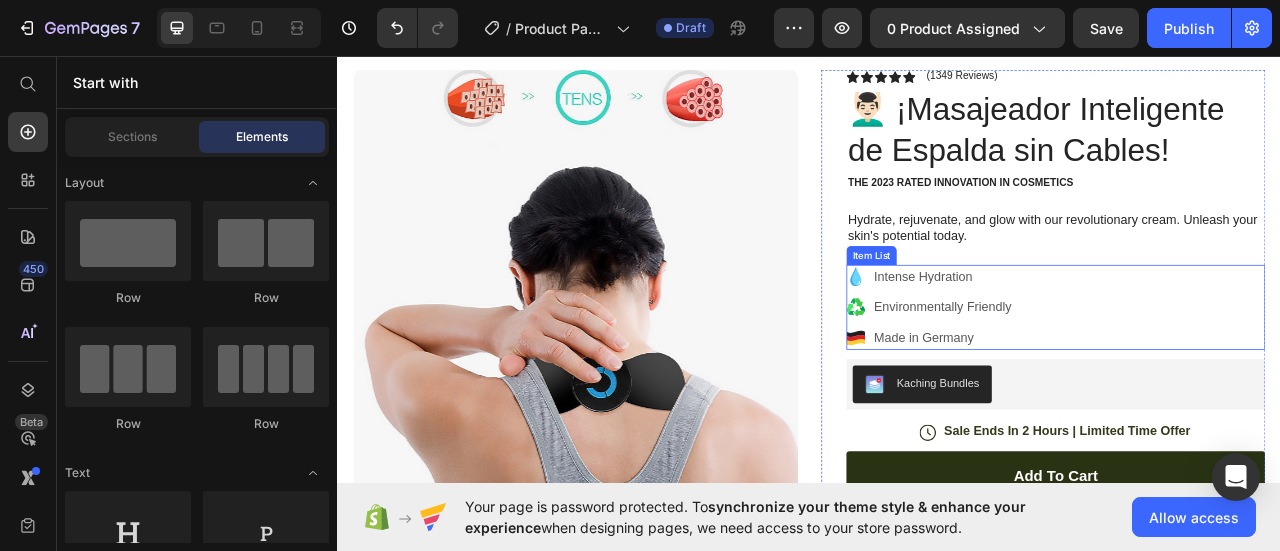 click on "Intense Hydration
Environmentally Friendly
Made in Germany" at bounding box center (1250, 376) 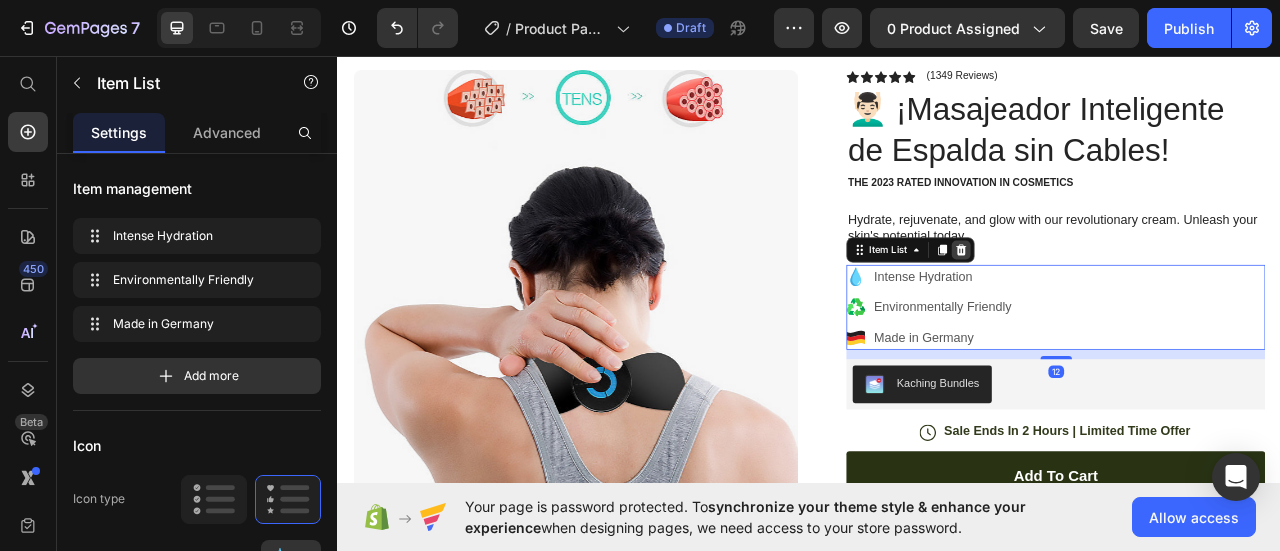 click 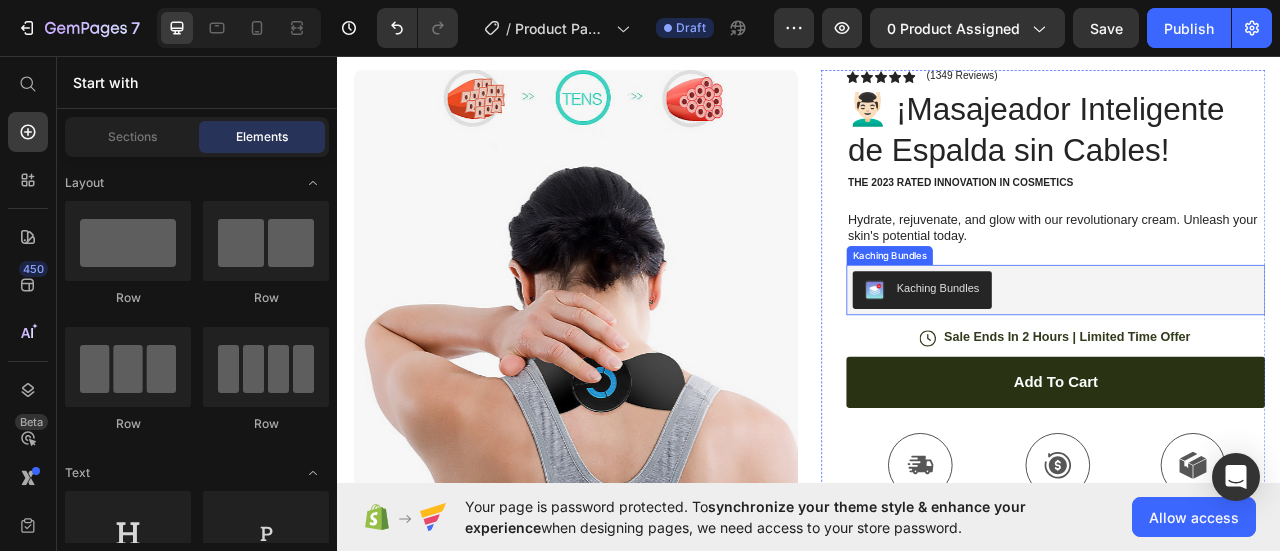 scroll, scrollTop: 0, scrollLeft: 0, axis: both 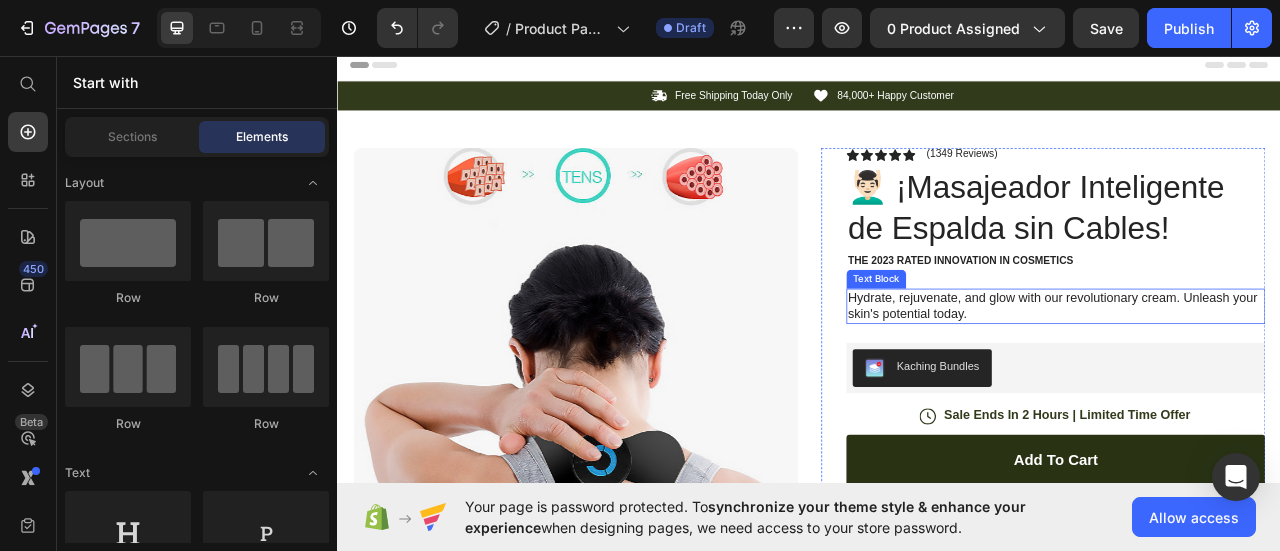 click on "Hydrate, rejuvenate, and glow with our revolutionary cream. Unleash your skin's potential today." at bounding box center (1250, 376) 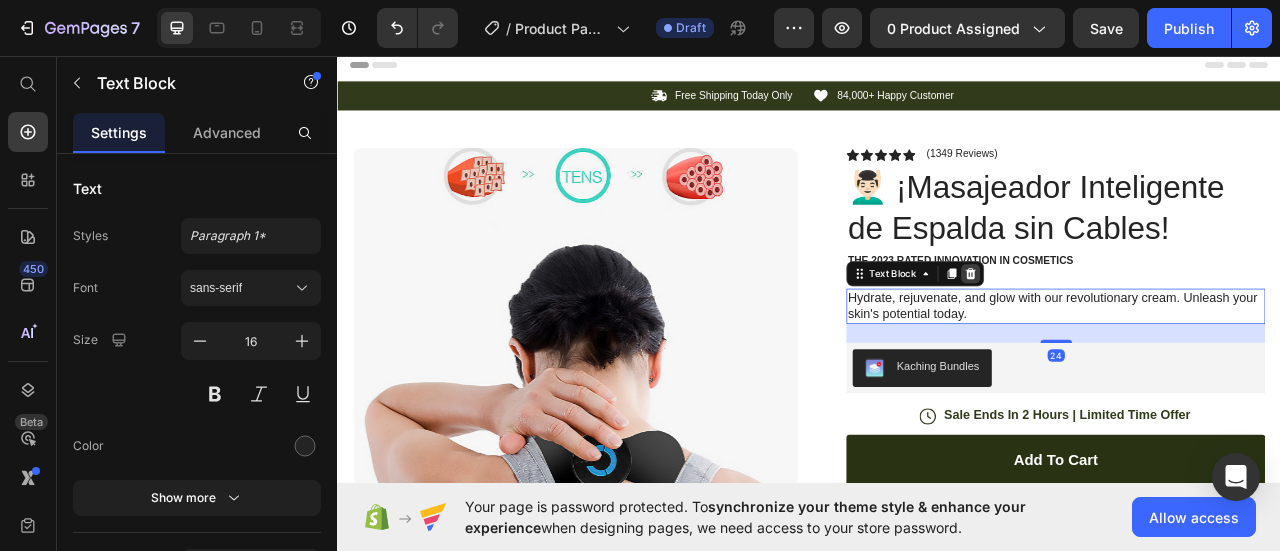 click 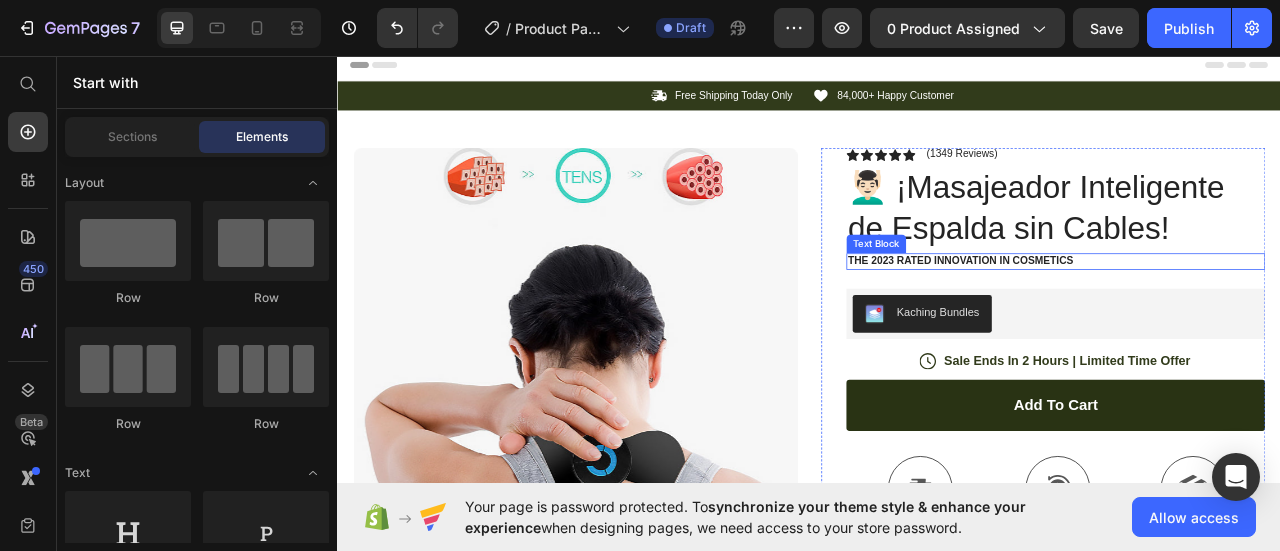 click on "The 2023 Rated Innovation in Cosmetics" at bounding box center (1250, 318) 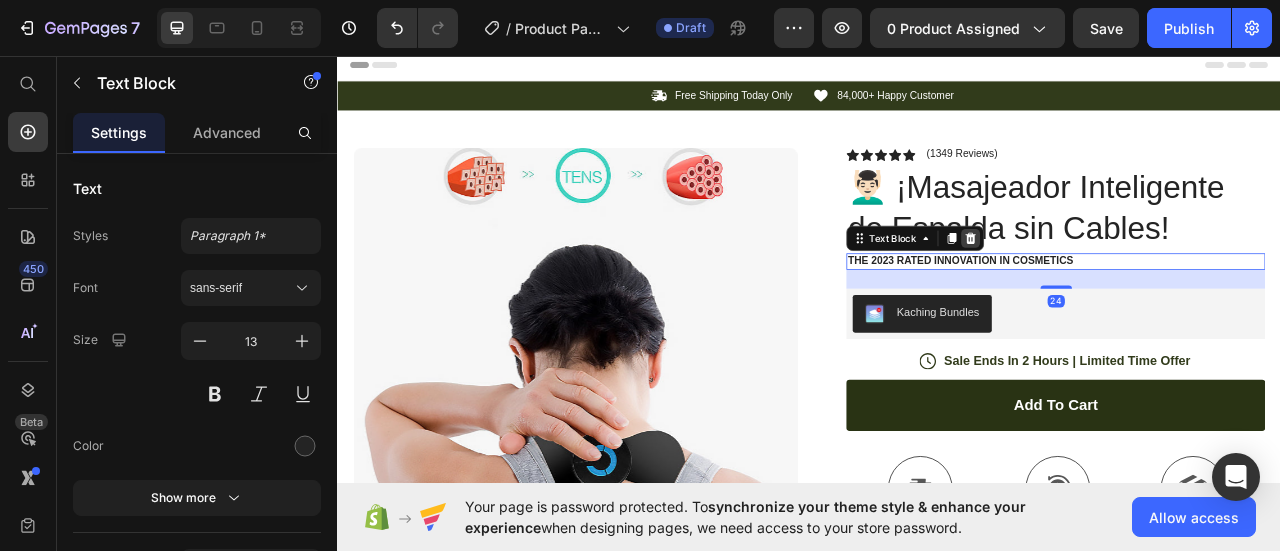 click 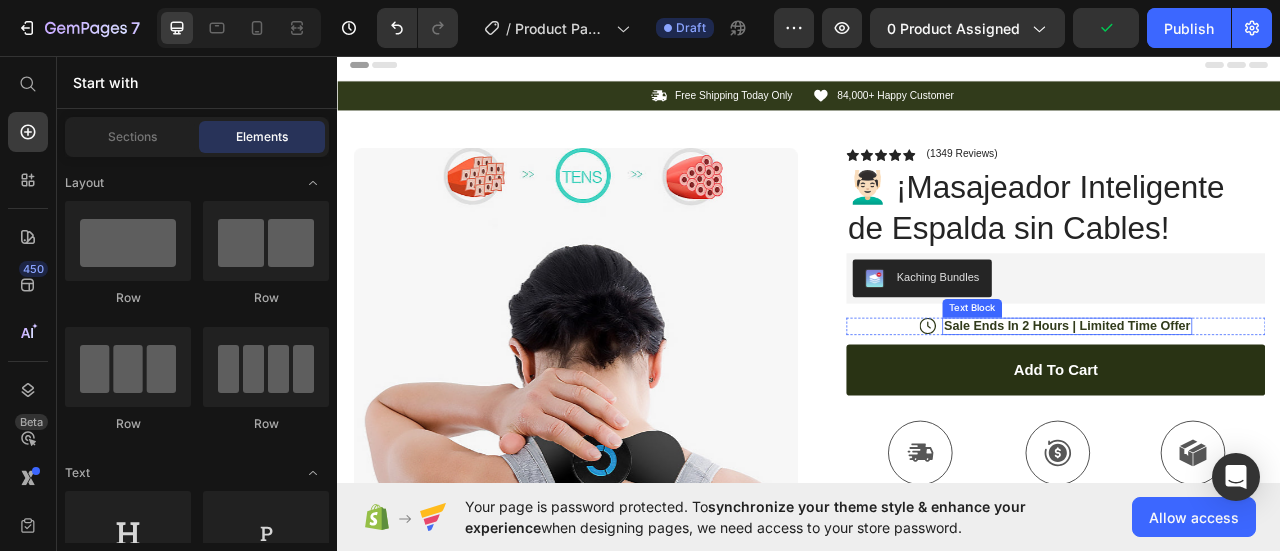 click on "Sale Ends In 2 Hours | Limited Time Offer" at bounding box center (1265, 400) 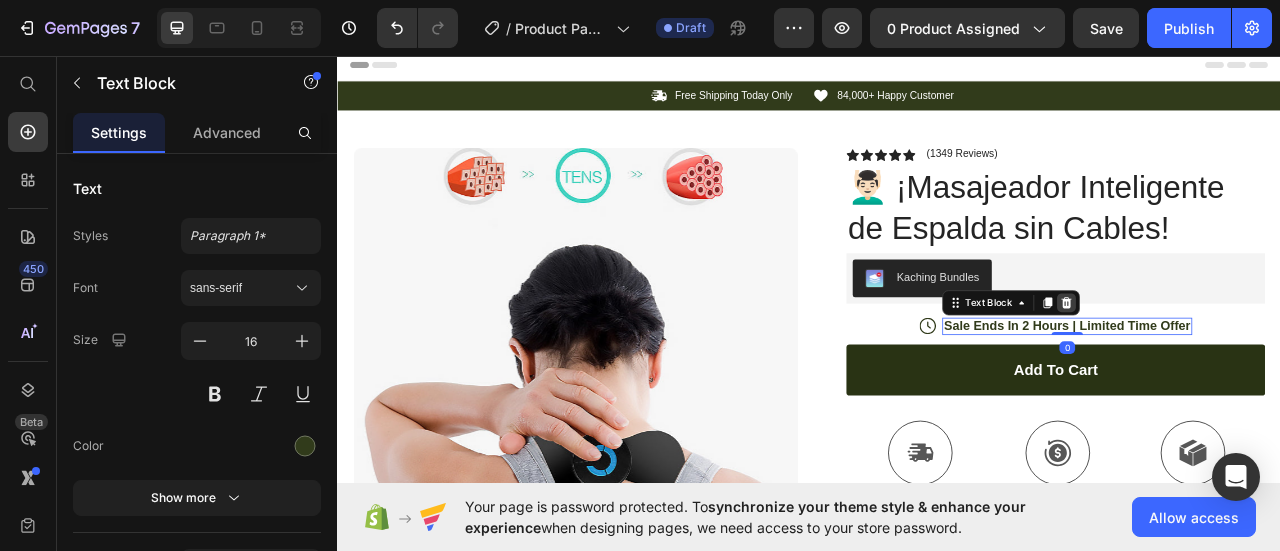 click 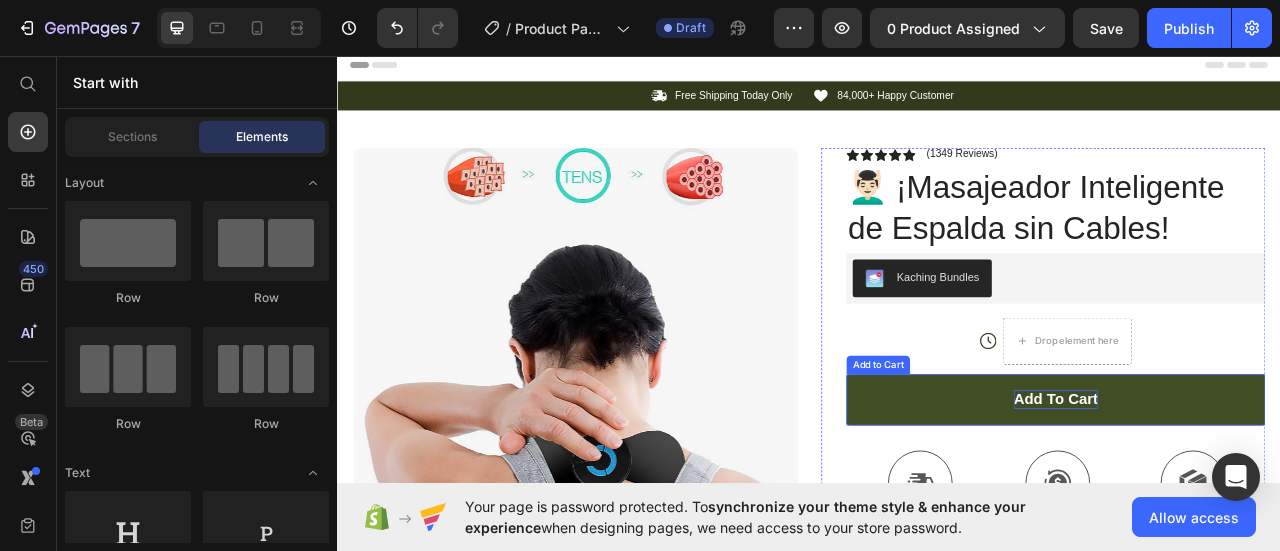 click on "add to cart" at bounding box center [1250, 494] 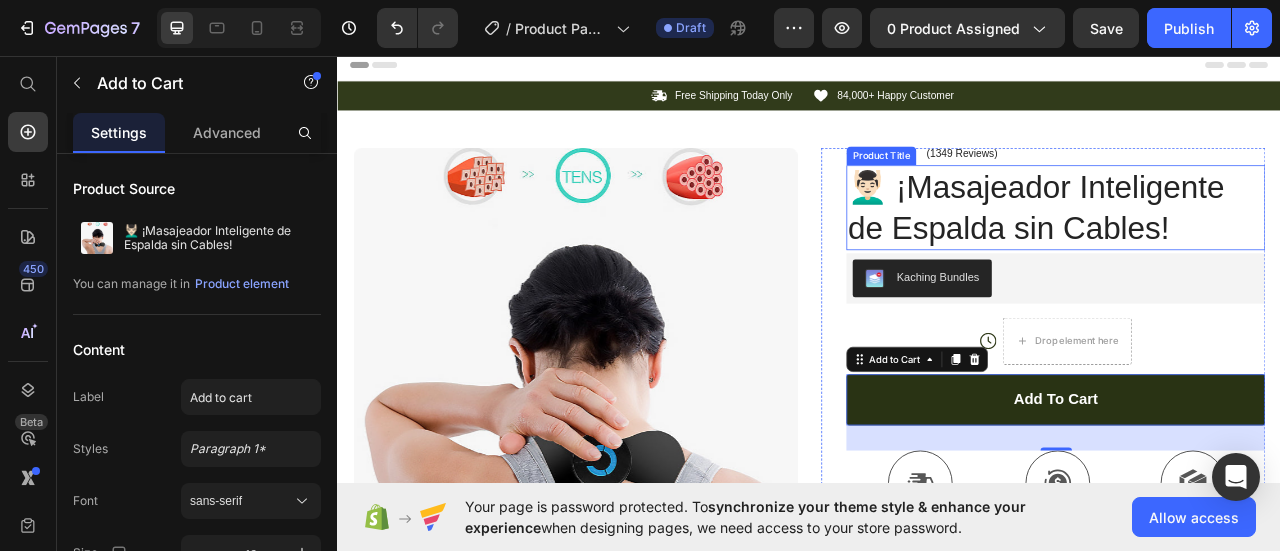 click on "💆🏻‍♂️ ¡Masajeador Inteligente de Espalda sin Cables!" at bounding box center [1250, 250] 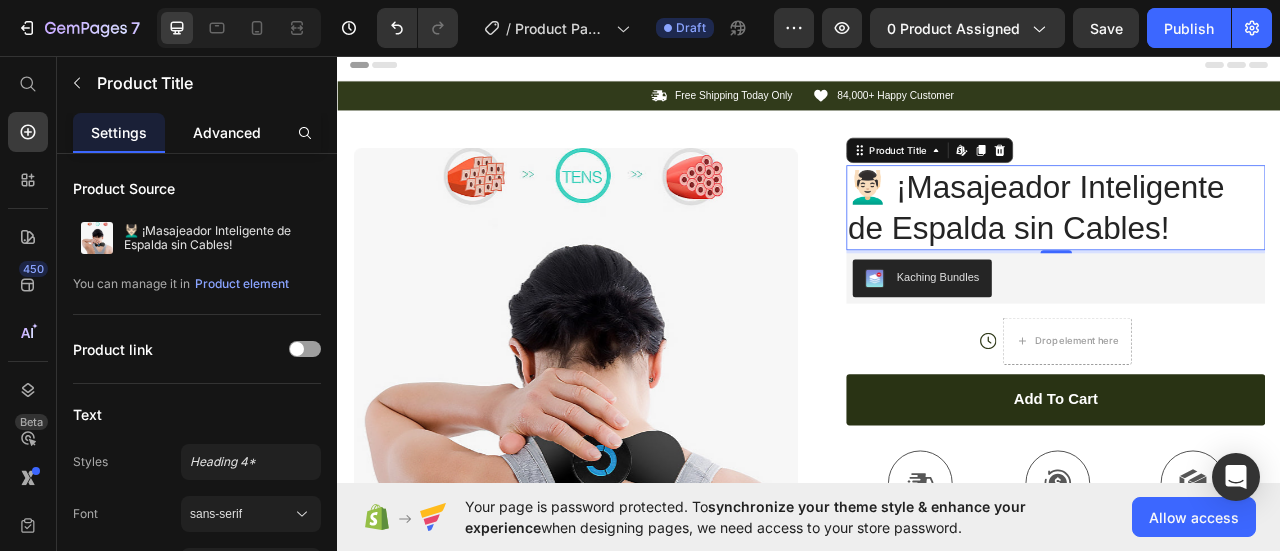 click on "Advanced" at bounding box center (227, 132) 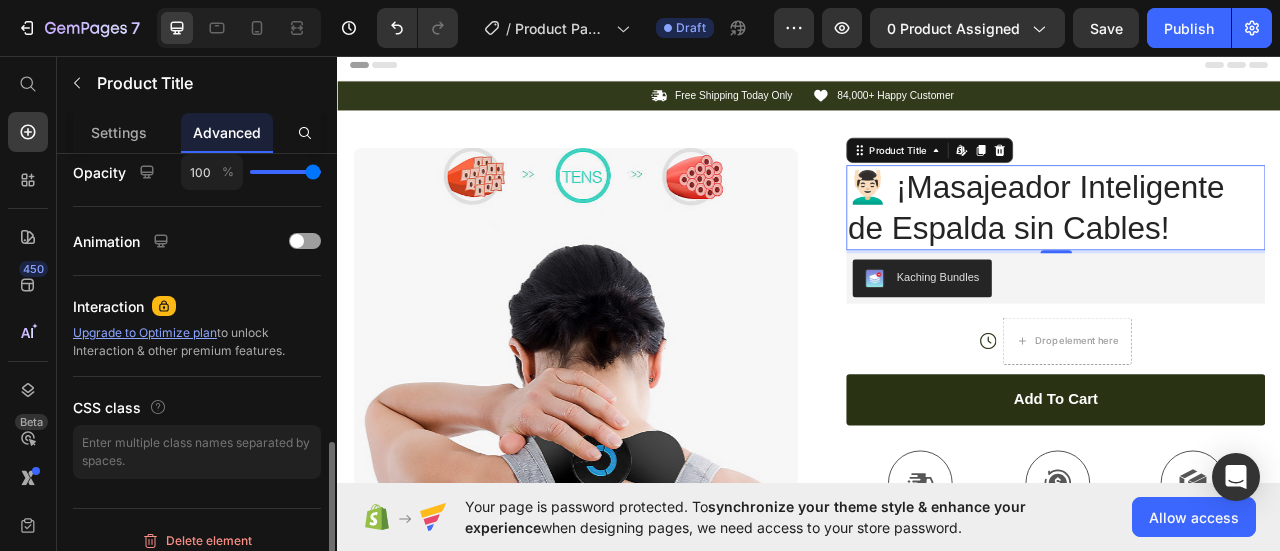 scroll, scrollTop: 811, scrollLeft: 0, axis: vertical 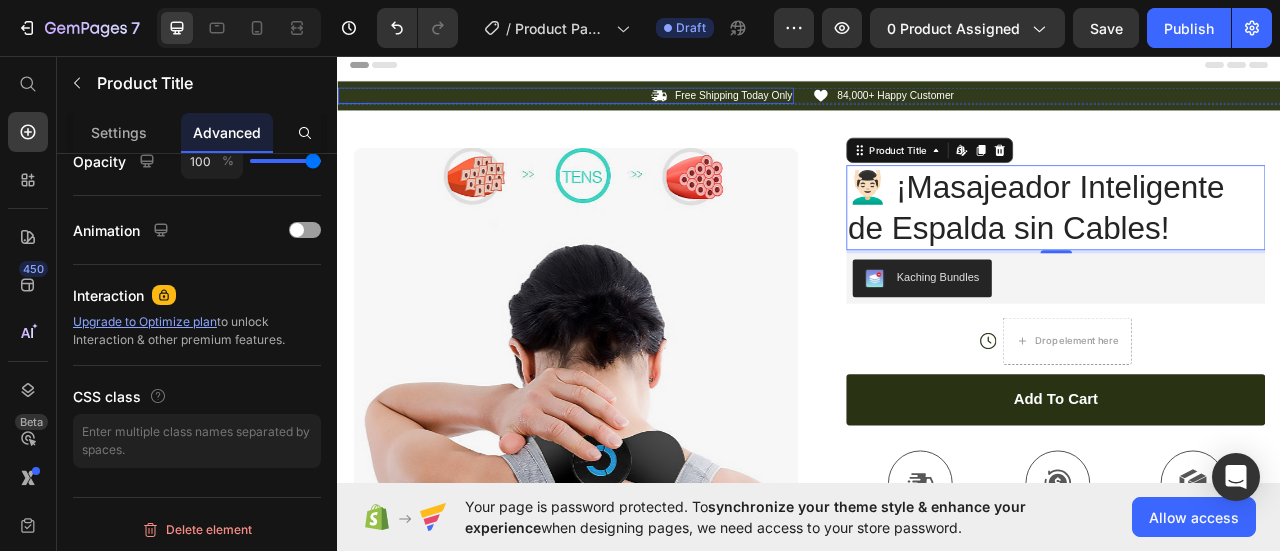 click on "Icon Free Shipping Today Only Text Block Row" at bounding box center [627, 107] 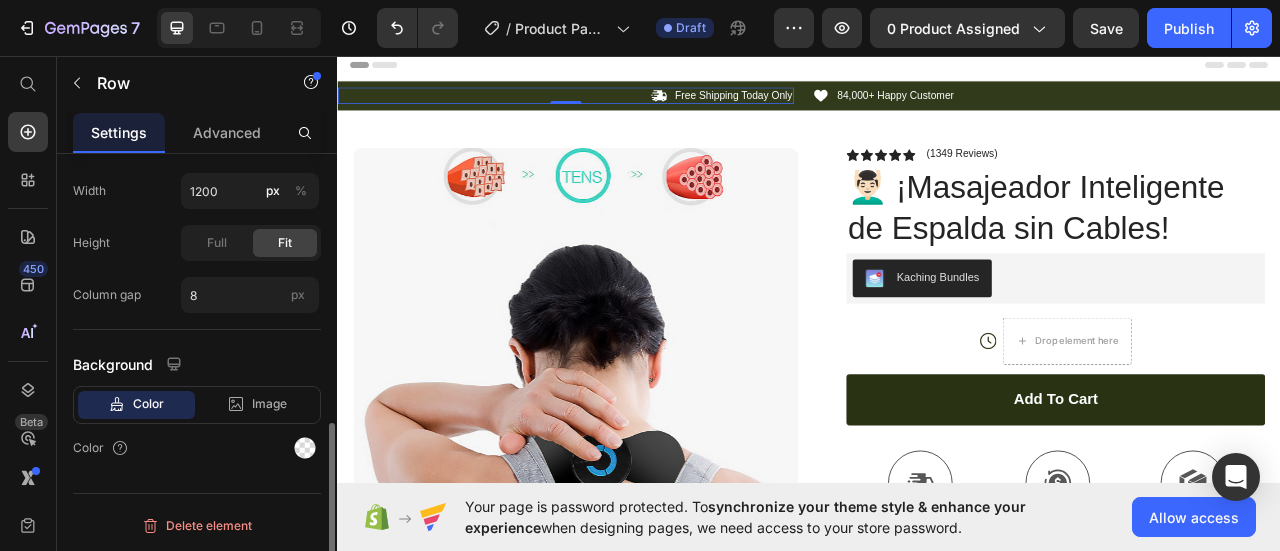 scroll, scrollTop: 0, scrollLeft: 0, axis: both 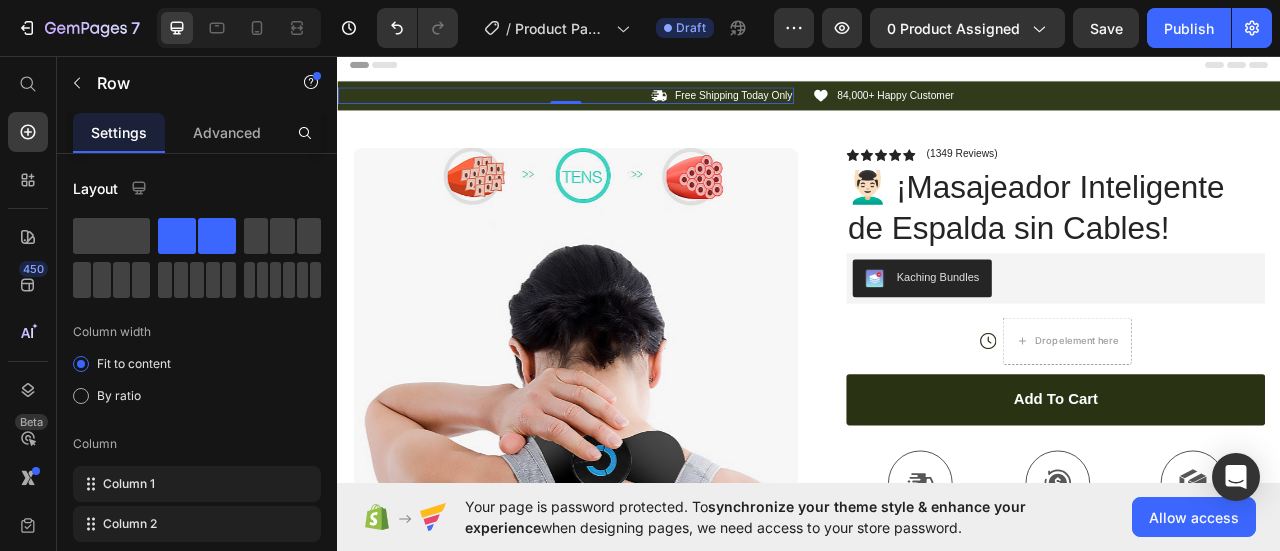 click on "Icon Free Shipping Today Only Text Block Row   0" at bounding box center [627, 107] 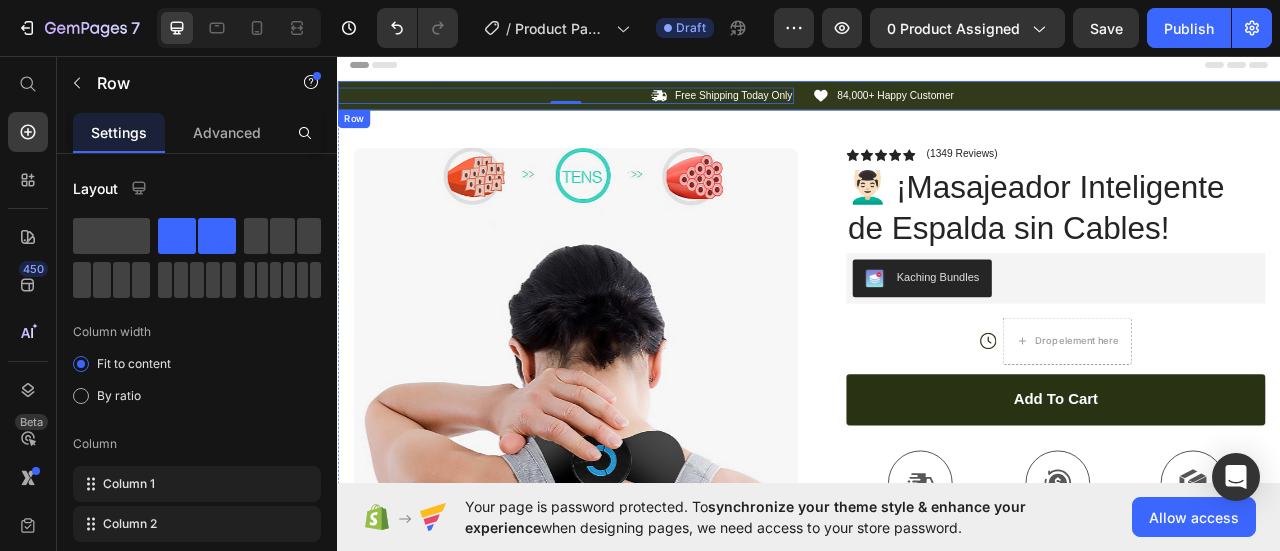 click on "Icon Free Shipping Today Only Text Block Row   0
Icon 84,000+ Happy Customer Text Block Row Carousel Row" at bounding box center [937, 107] 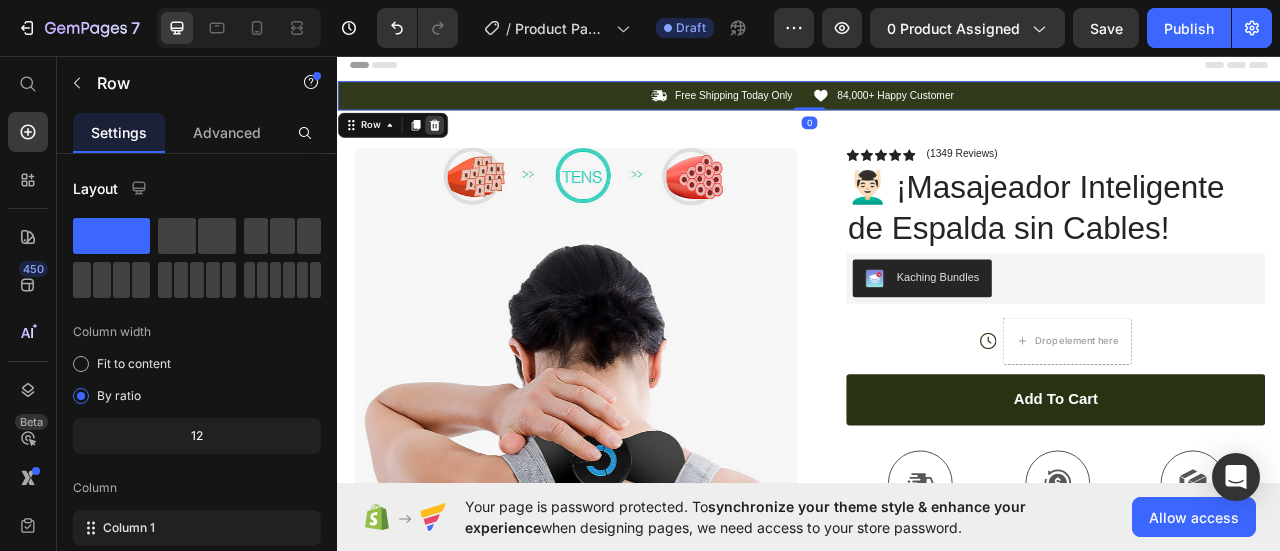 click 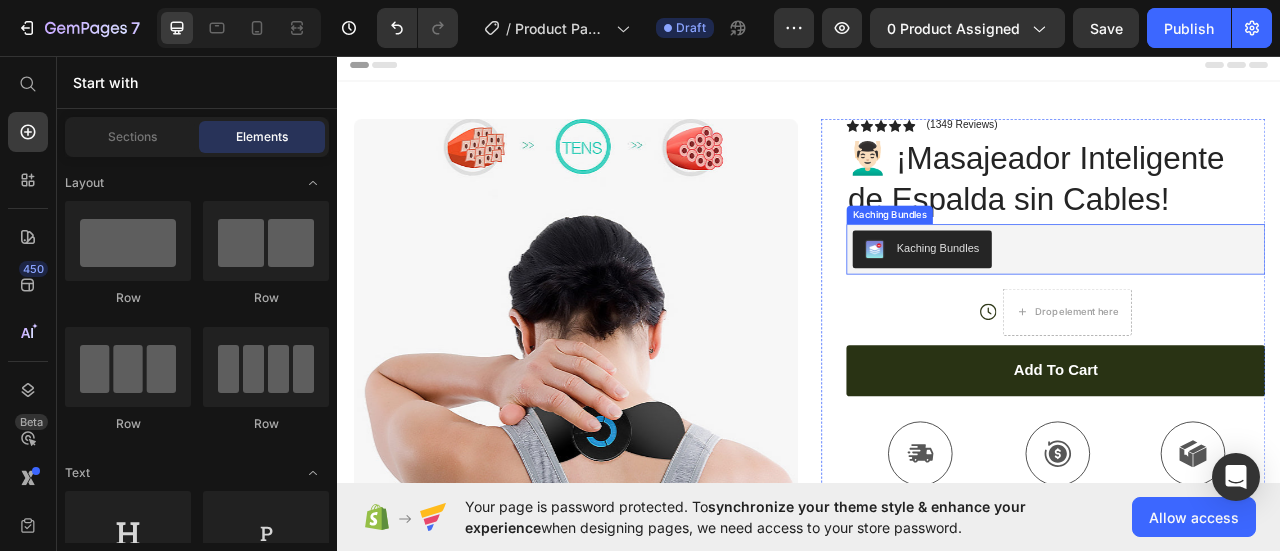 click on "Kaching Bundles" at bounding box center (1100, 301) 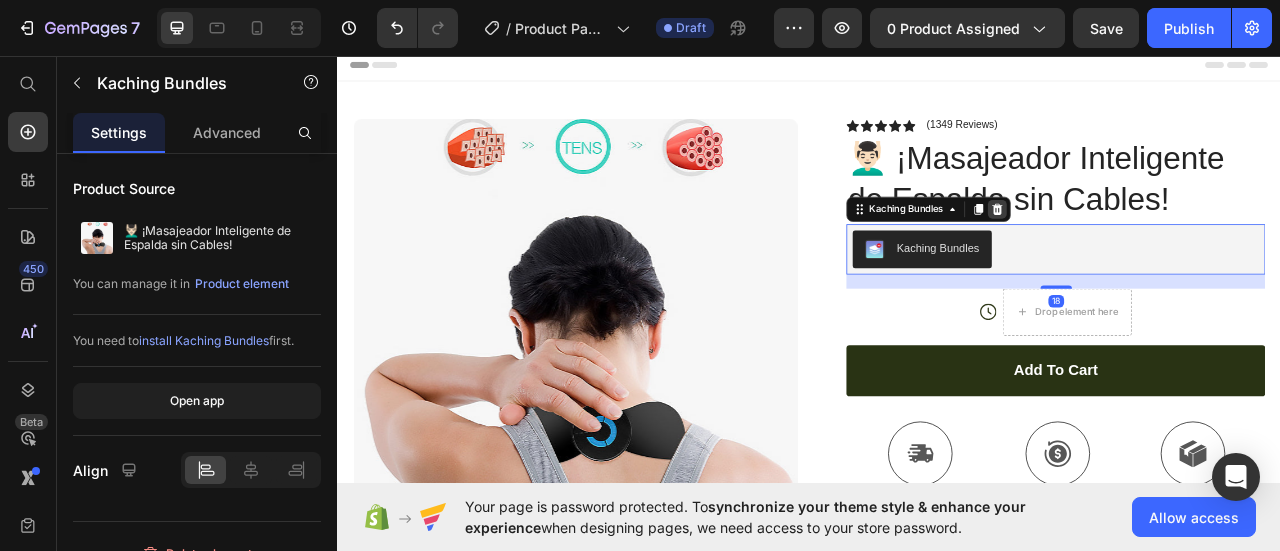 click 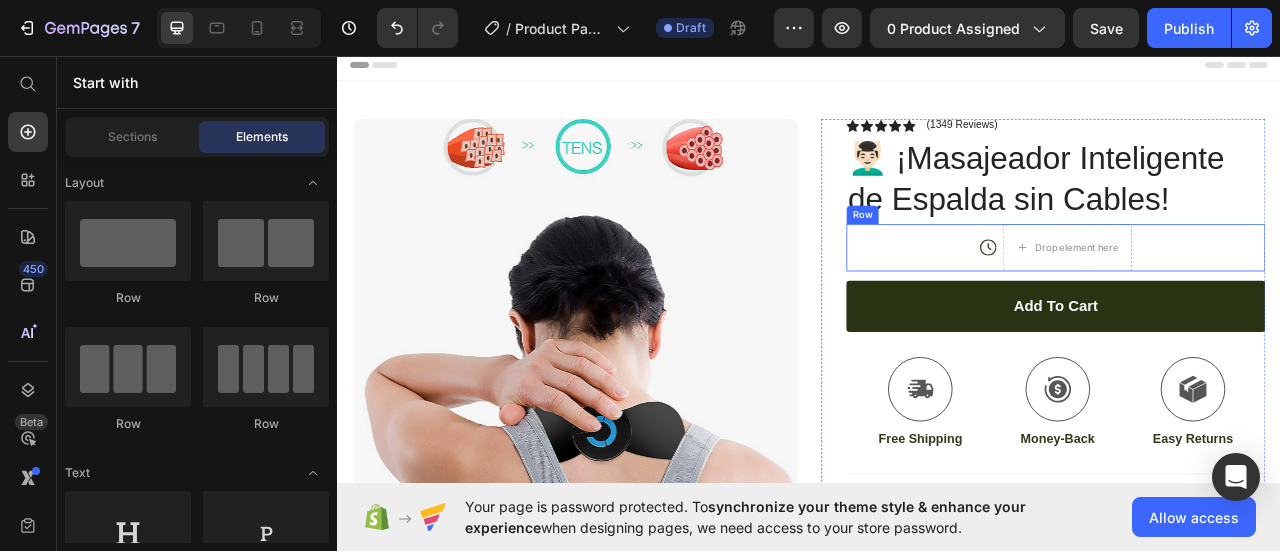 click on "Icon
Drop element here Row" at bounding box center (1250, 301) 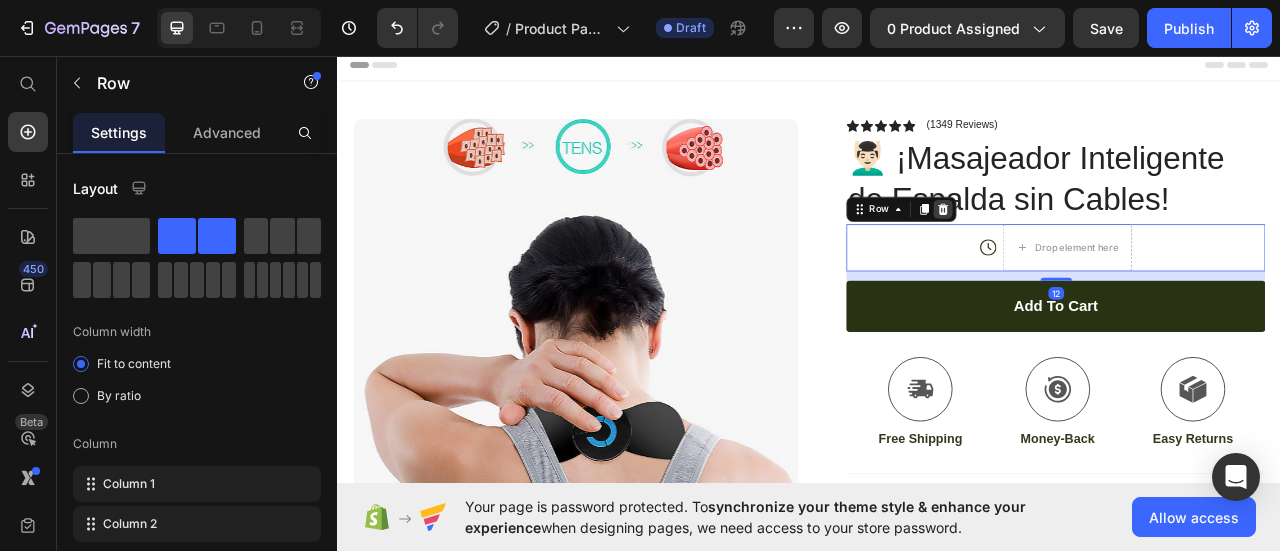 click 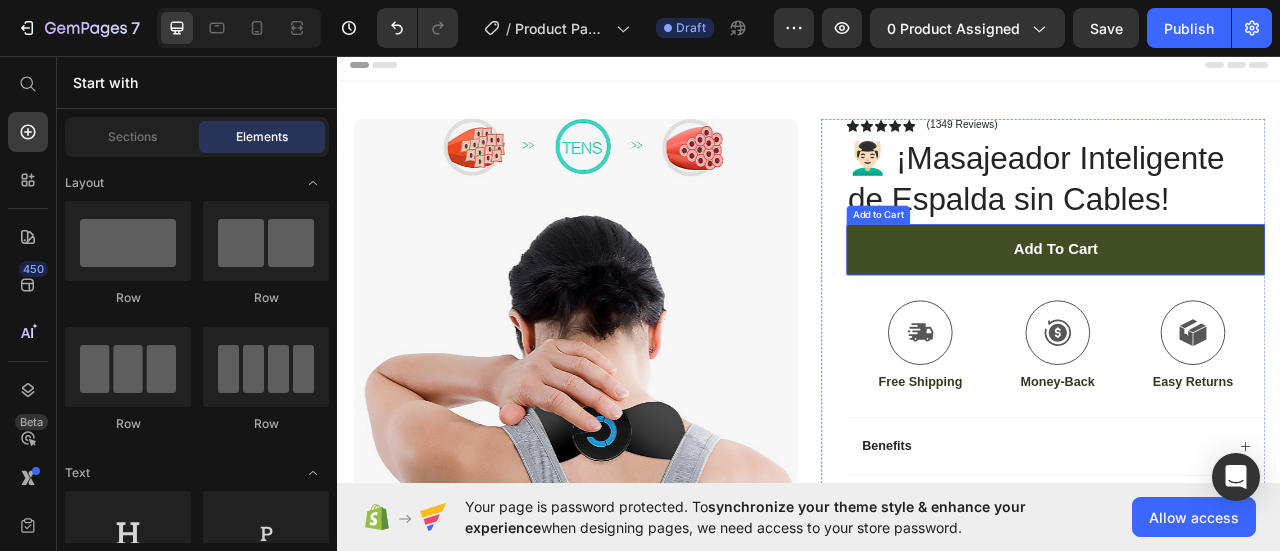 click on "add to cart" at bounding box center [1250, 303] 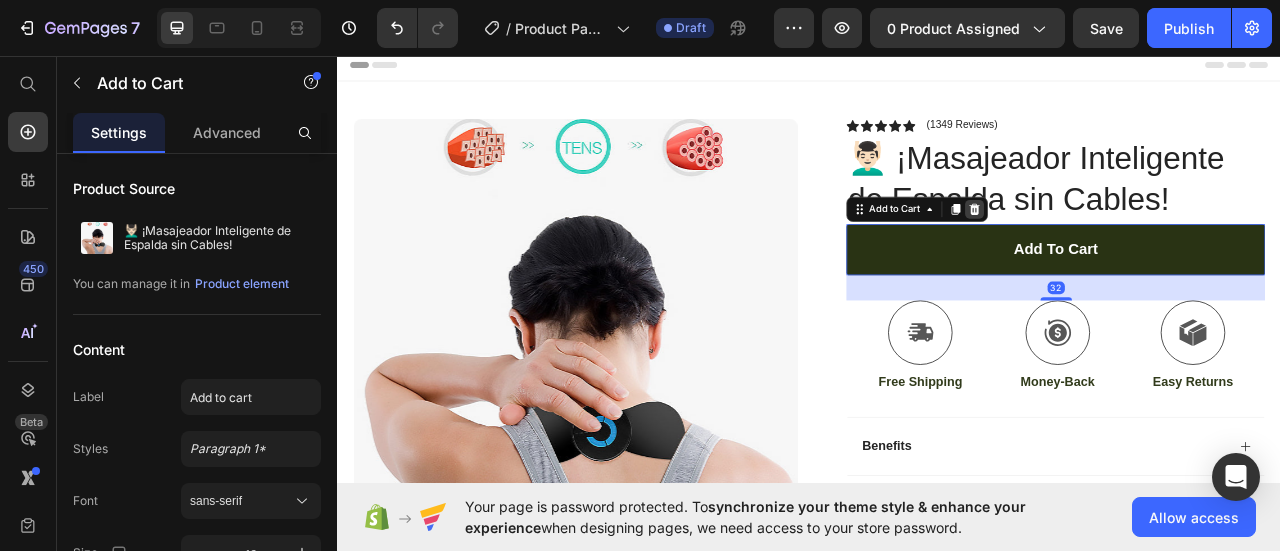 click 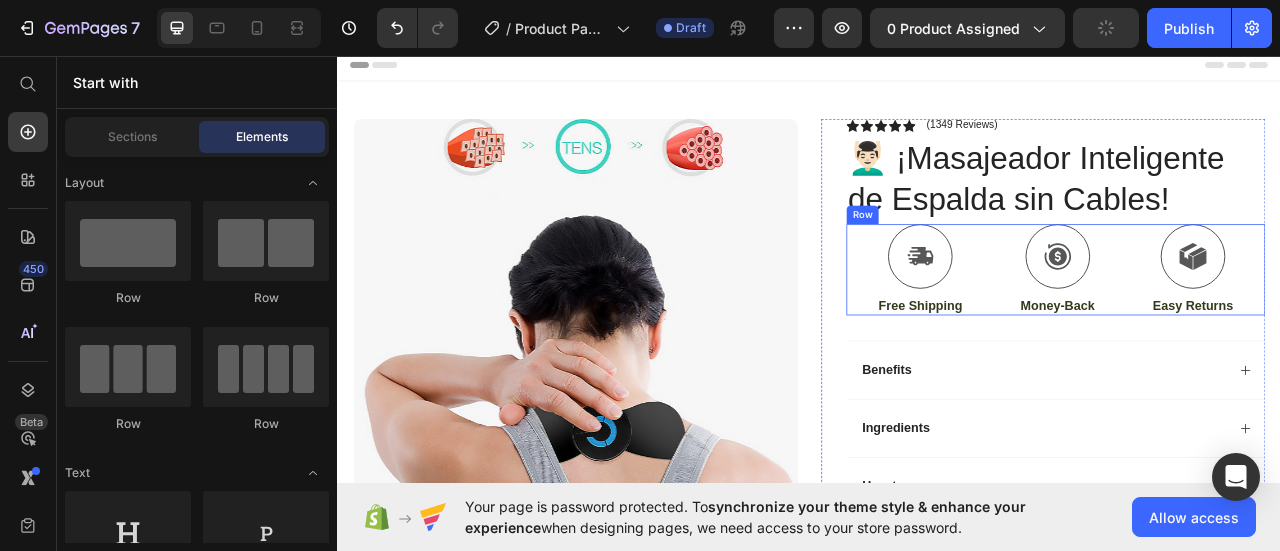 click on "Icon Free Shipping Text Block
Icon Money-Back Text Block
Icon Easy Returns Text Block Row" at bounding box center (1250, 329) 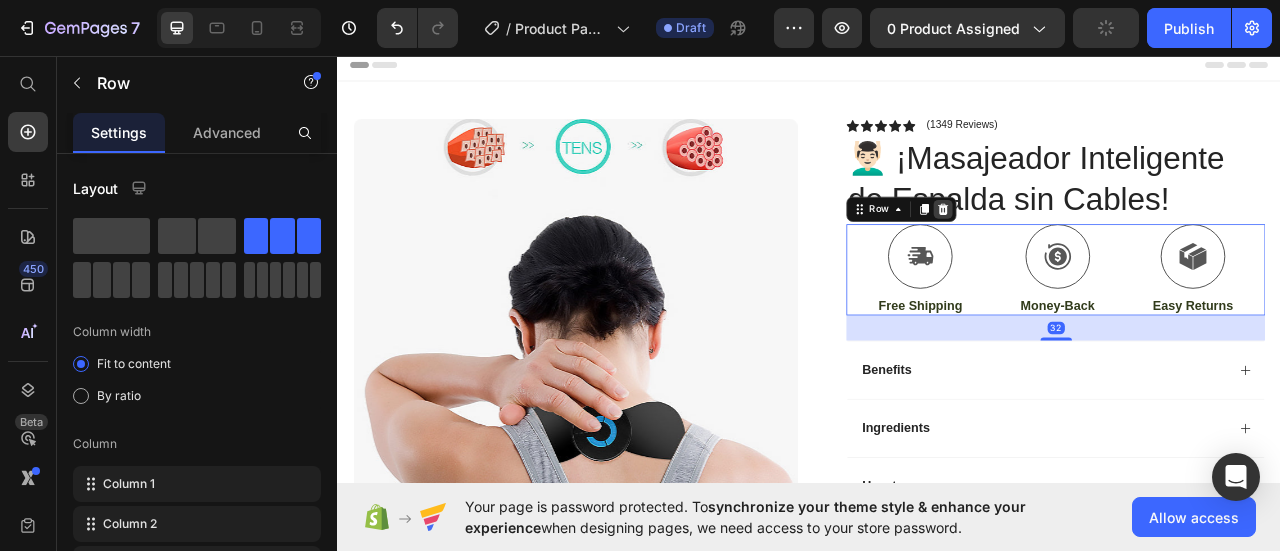 click 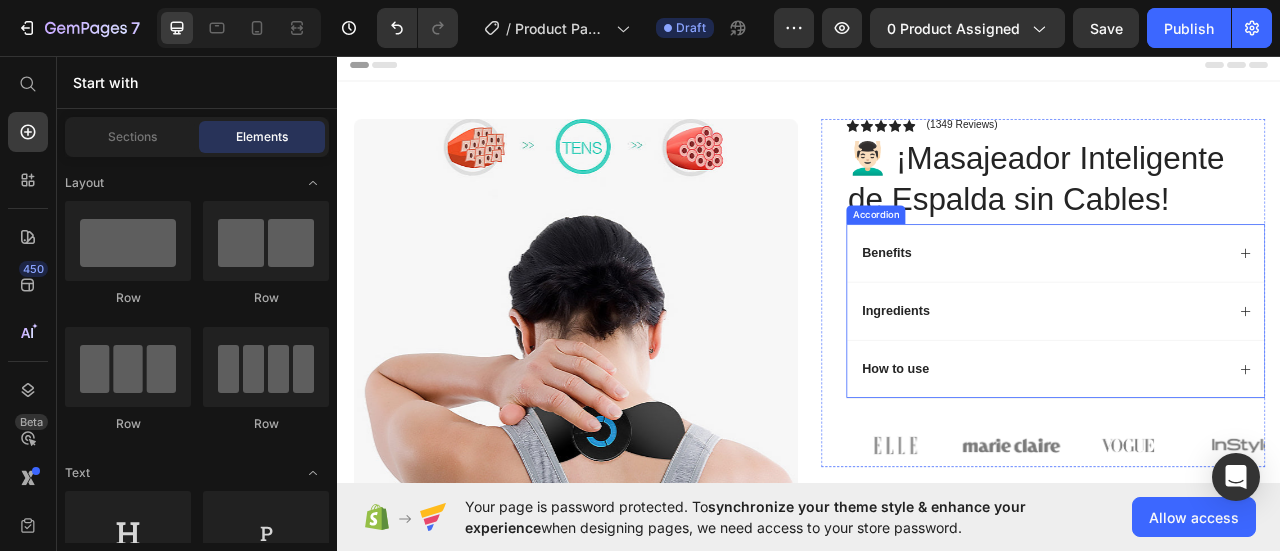 click on "Benefits" at bounding box center [1250, 308] 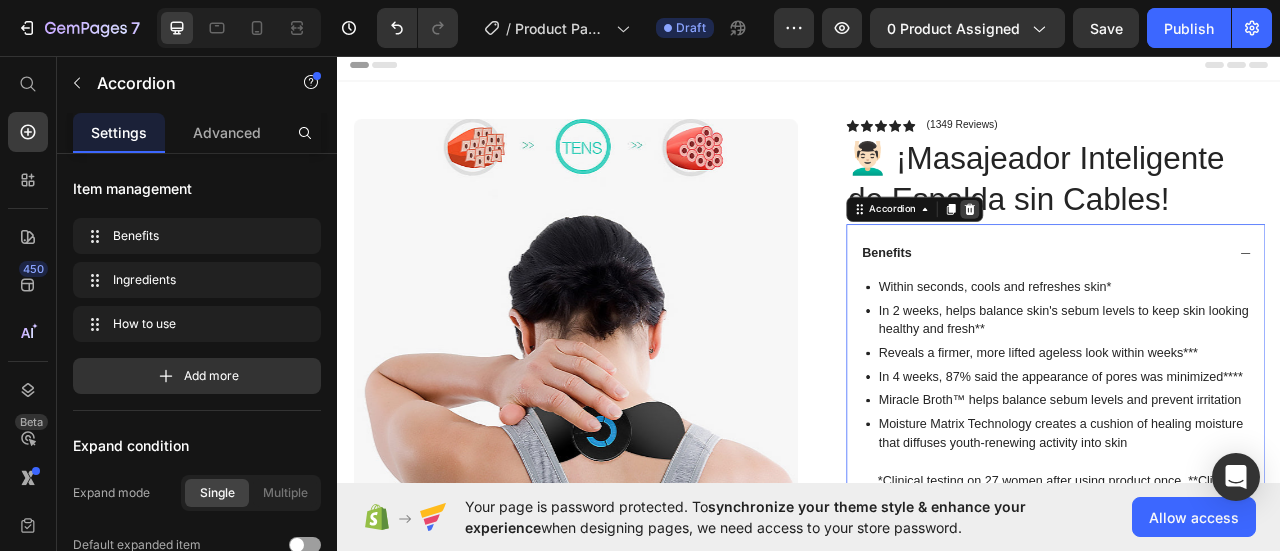 click 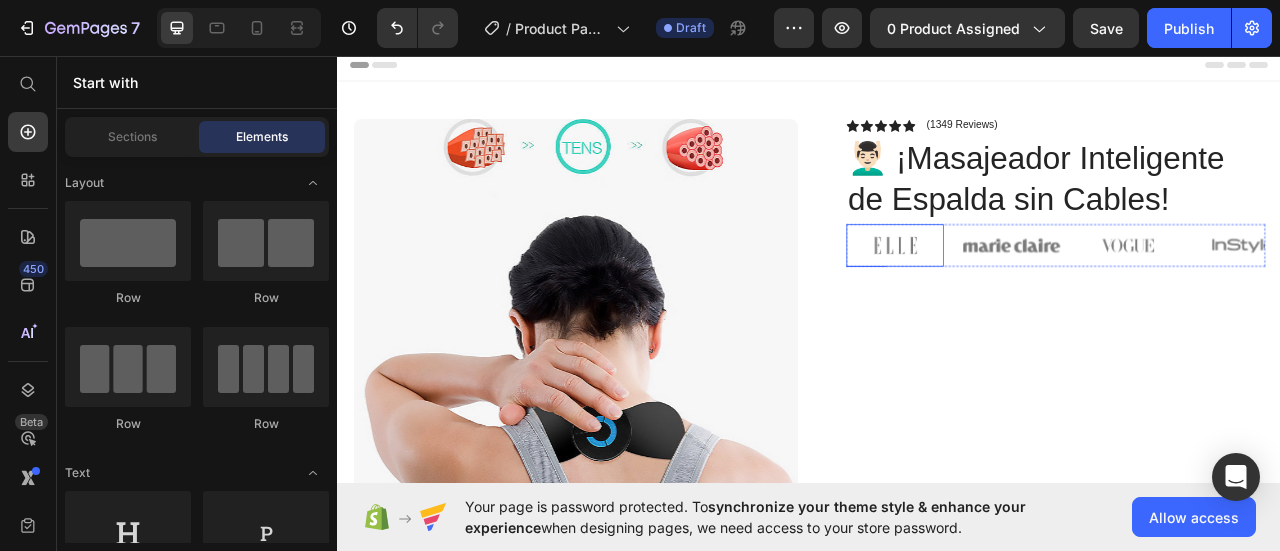 click at bounding box center (1046, 298) 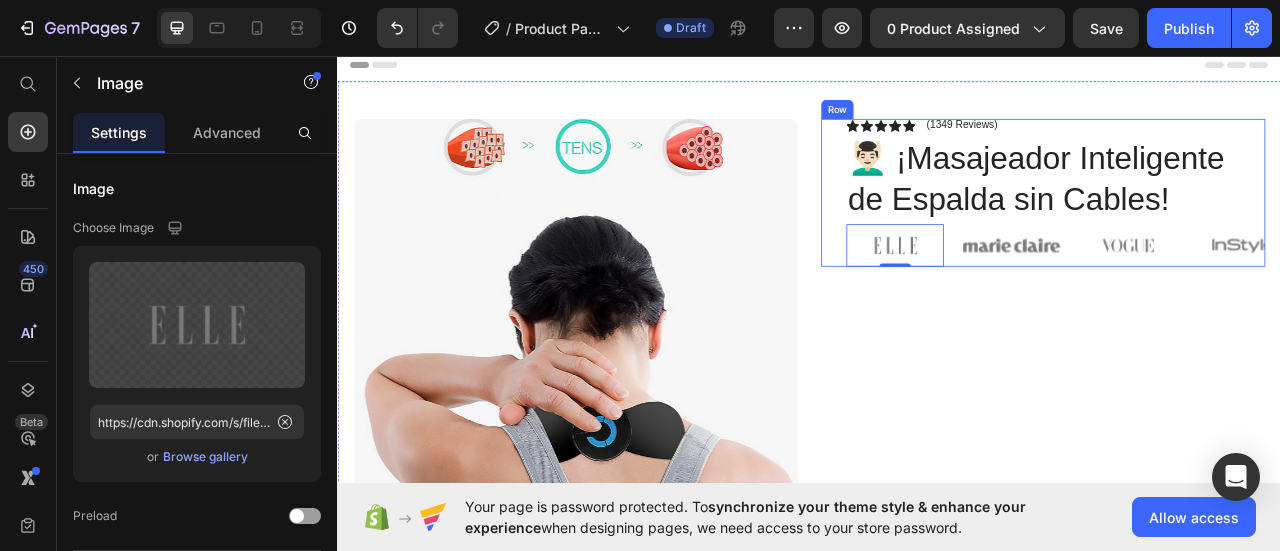 click on "Icon Icon Icon Icon Icon Icon List (1349 Reviews) Text Block Row 💆🏻‍♂️ ¡Masajeador Inteligente de Espalda sin Cables! Product Title Image Icon Icon Icon Icon Icon Icon List “This skin cream is a game-changer! It has transformed my dry, lackluster skin into a hydrated and radiant complexion. I love how it absorbs quickly and leaves no greasy residue. Highly recommend” Text Block
Icon Hannah N. (Houston, USA) Text Block Row Row Image   0 Image Image Image Image Carousel Row" at bounding box center [1234, 231] 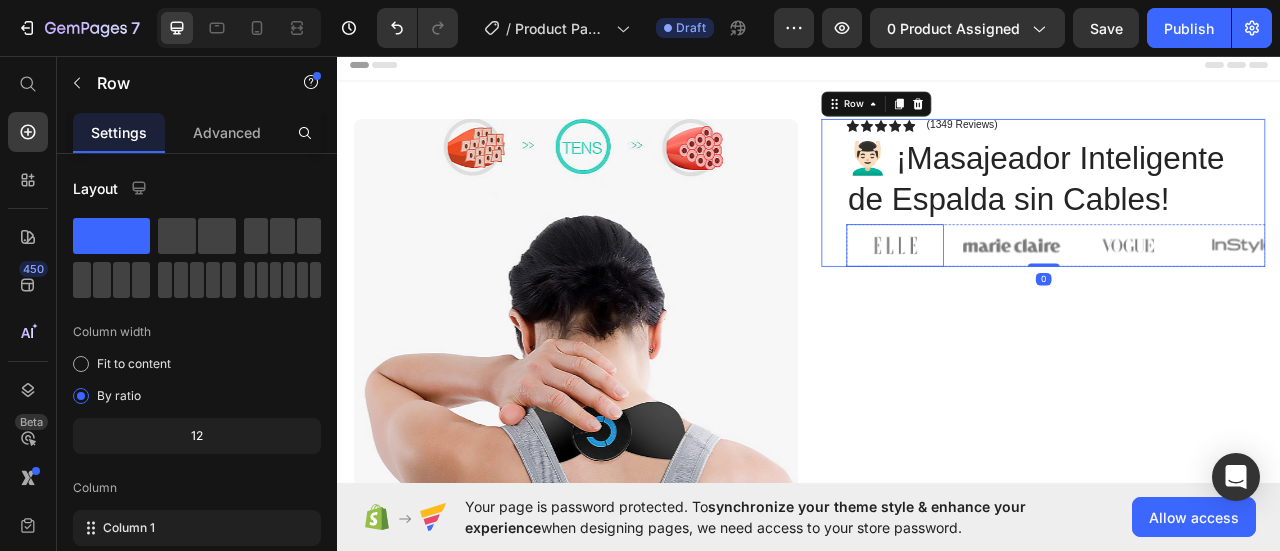 click at bounding box center [1046, 298] 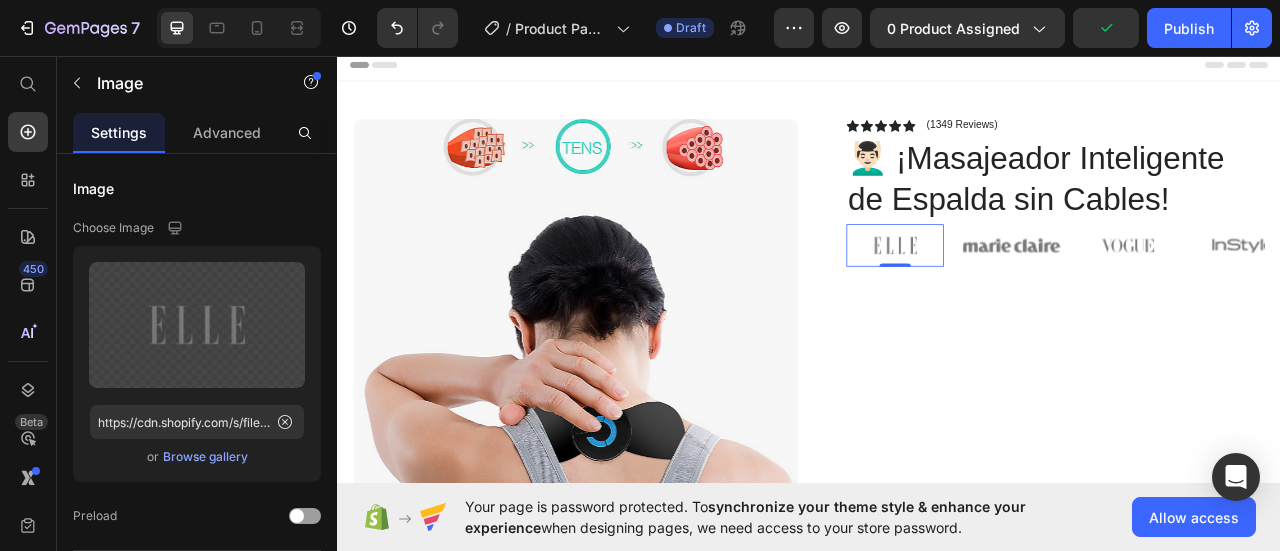 click at bounding box center [1046, 298] 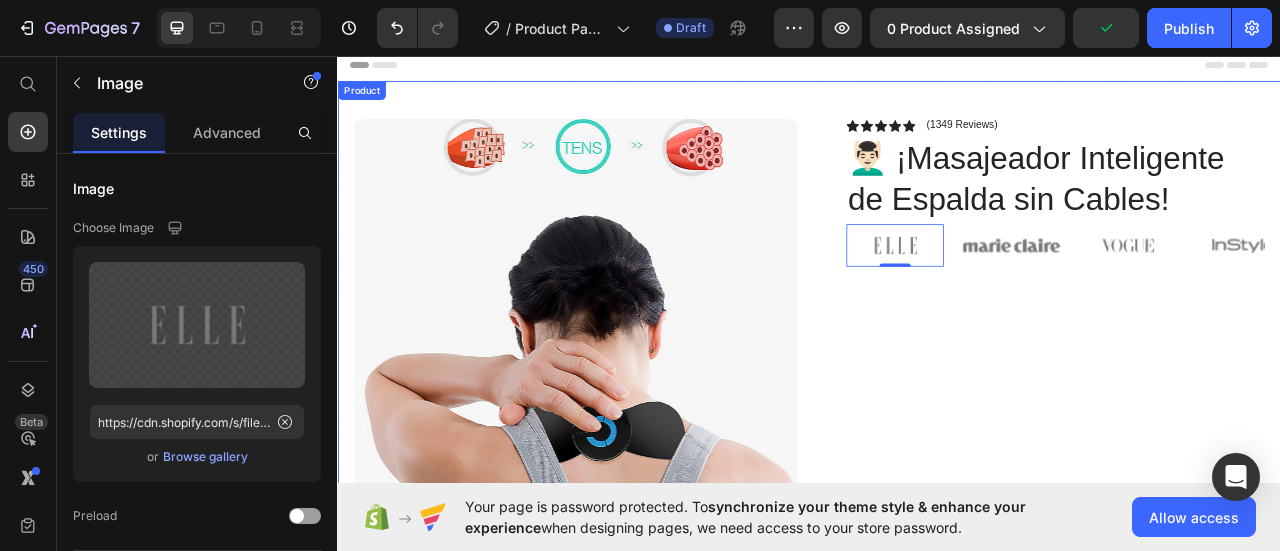 click on "Icon Icon Icon Icon Icon Icon List (1349 Reviews) Text Block Row 💆🏻‍♂️ ¡Masajeador Inteligente de Espalda sin Cables! Product Title Image Icon Icon Icon Icon Icon Icon List “This skin cream is a game-changer! It has transformed my dry, lackluster skin into a hydrated and radiant complexion. I love how it absorbs quickly and leaves no greasy residue. Highly recommend” Text Block
Icon Hannah N. (Houston, USA) Text Block Row Row Image   0 Image Image Image Image Carousel Row" at bounding box center [1234, 615] 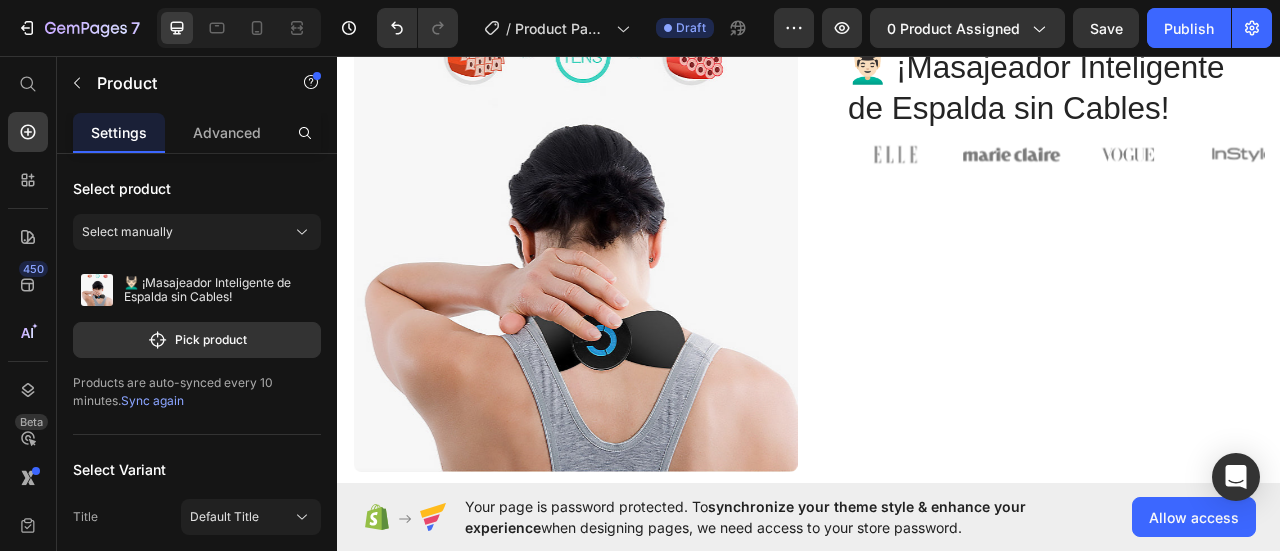 scroll, scrollTop: 100, scrollLeft: 0, axis: vertical 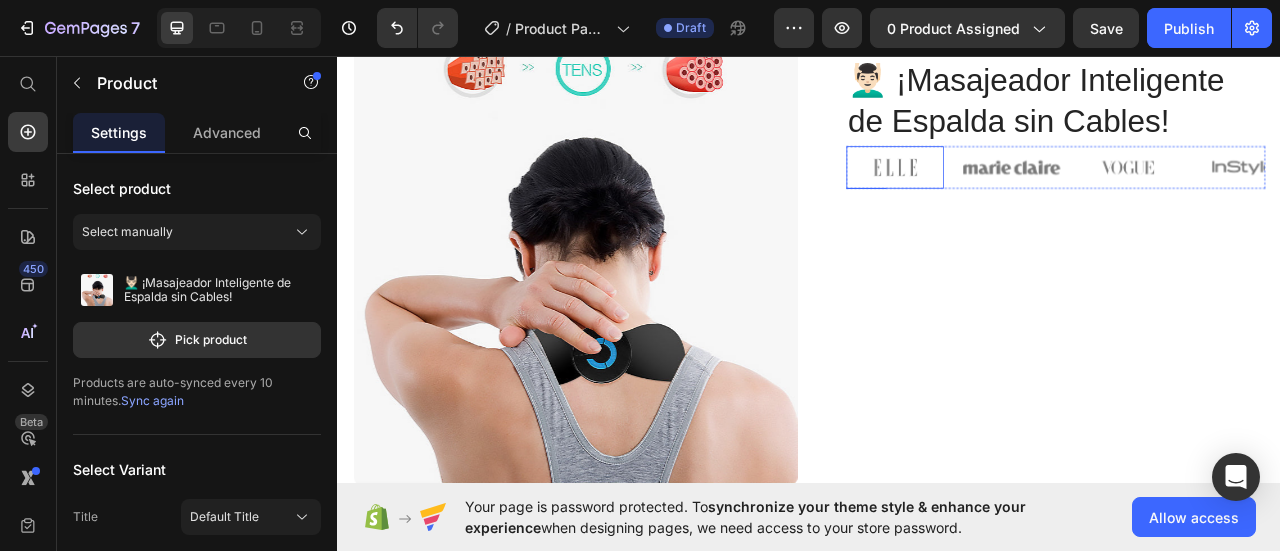 click at bounding box center [1046, 198] 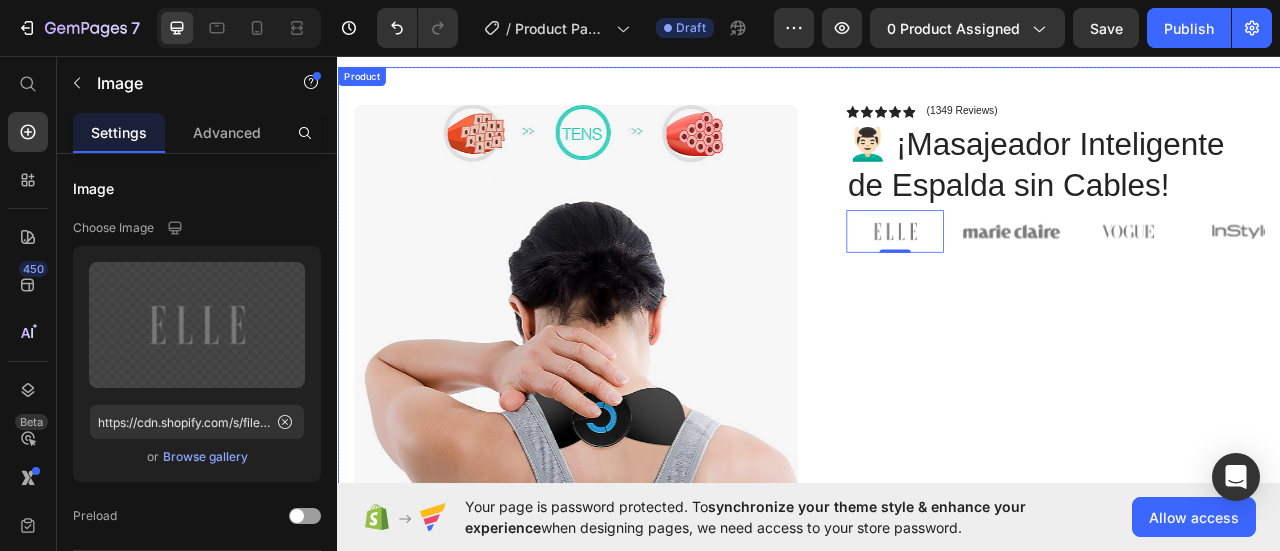 scroll, scrollTop: 0, scrollLeft: 0, axis: both 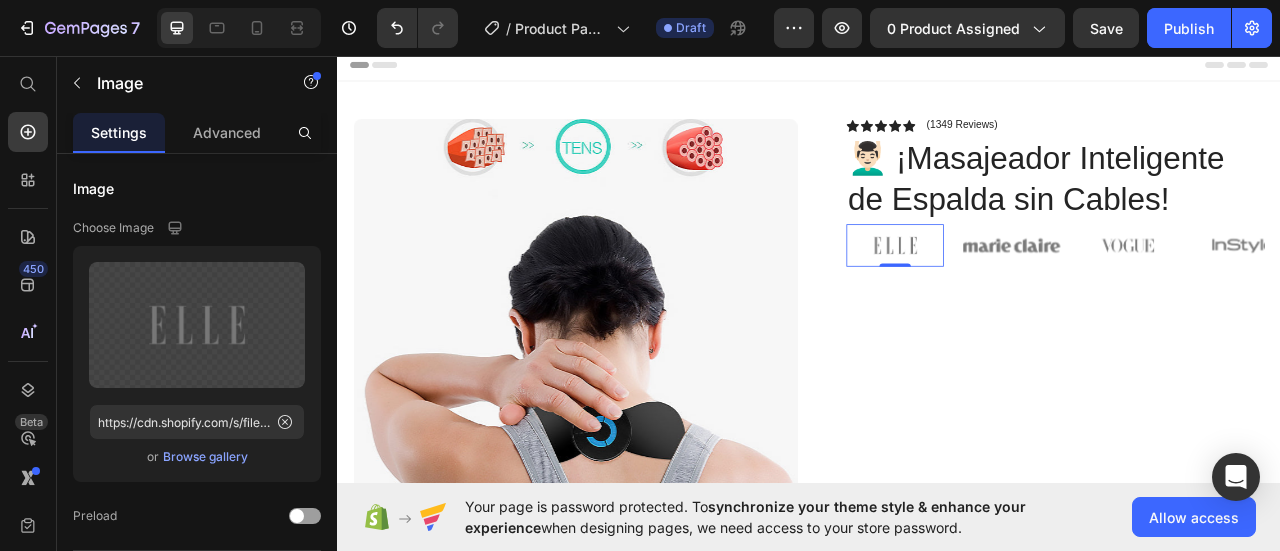 click at bounding box center (1046, 298) 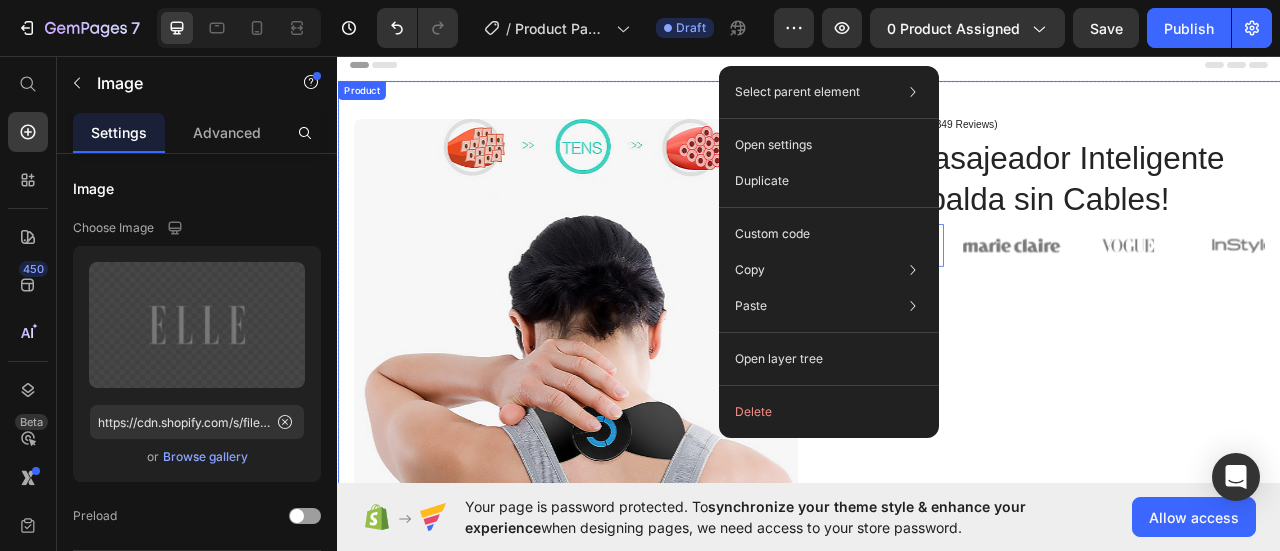 click on "Icon Icon Icon Icon Icon Icon List (1349 Reviews) Text Block Row 💆🏻‍♂️ ¡Masajeador Inteligente de Espalda sin Cables! Product Title Image Icon Icon Icon Icon Icon Icon List “This skin cream is a game-changer! It has transformed my dry, lackluster skin into a hydrated and radiant complexion. I love how it absorbs quickly and leaves no greasy residue. Highly recommend” Text Block
Icon Hannah N. (Houston, USA) Text Block Row Row Image   0 Image Image Image Image Carousel Row" at bounding box center [1234, 615] 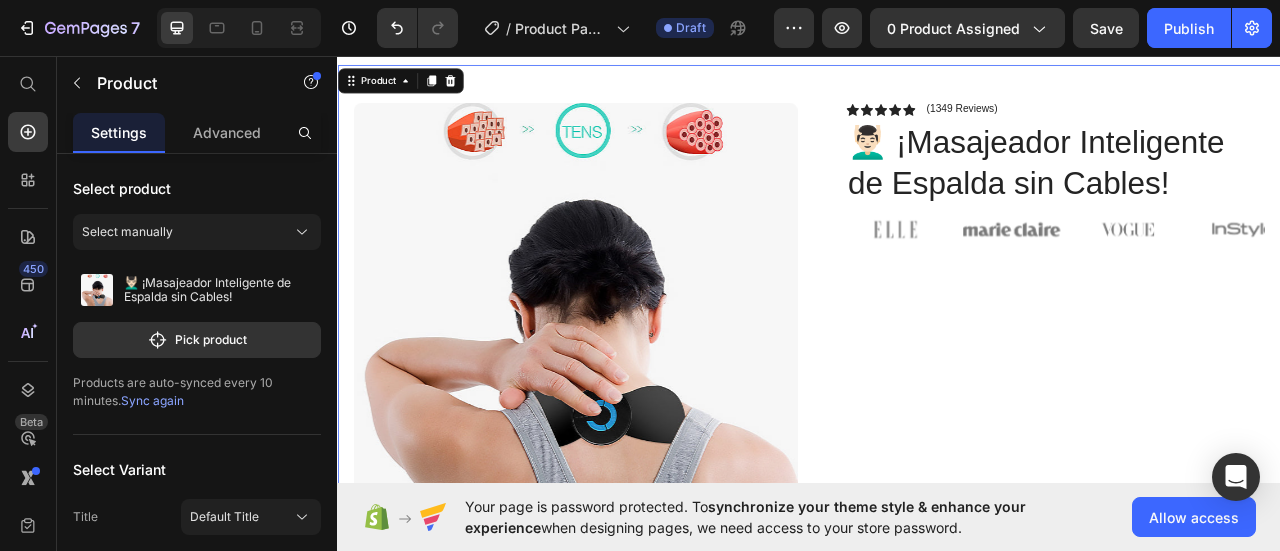 scroll, scrollTop: 0, scrollLeft: 0, axis: both 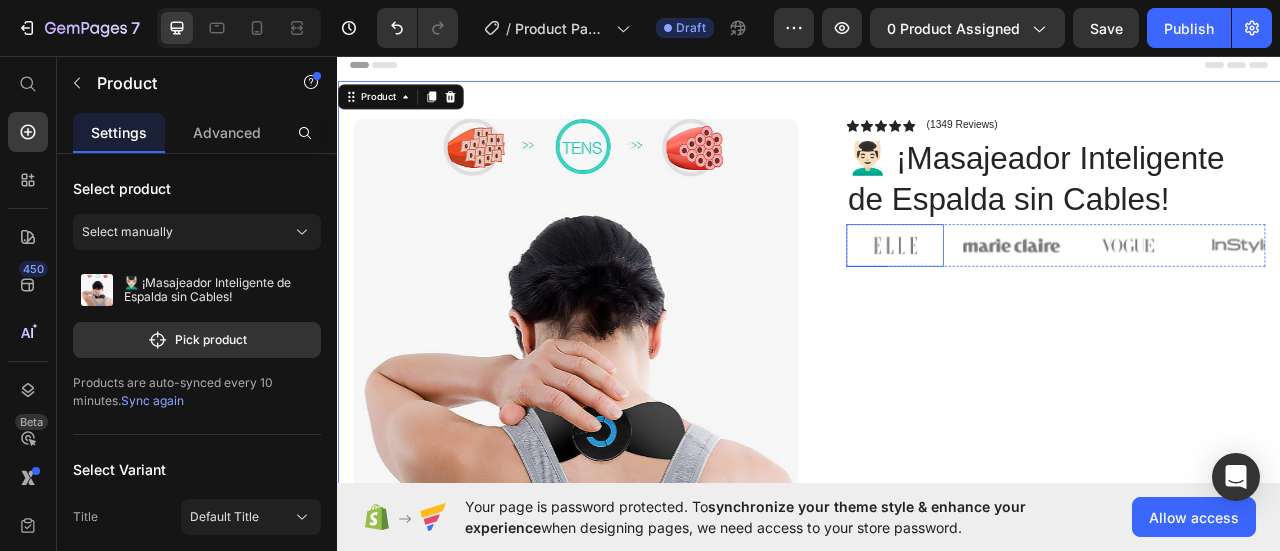 click at bounding box center [1046, 298] 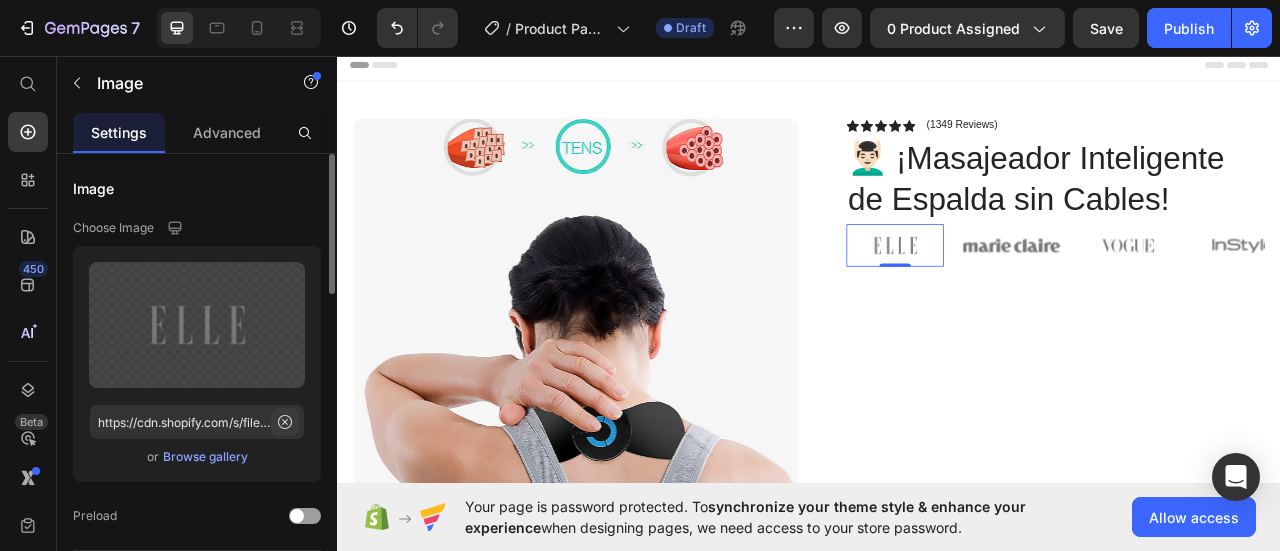 click 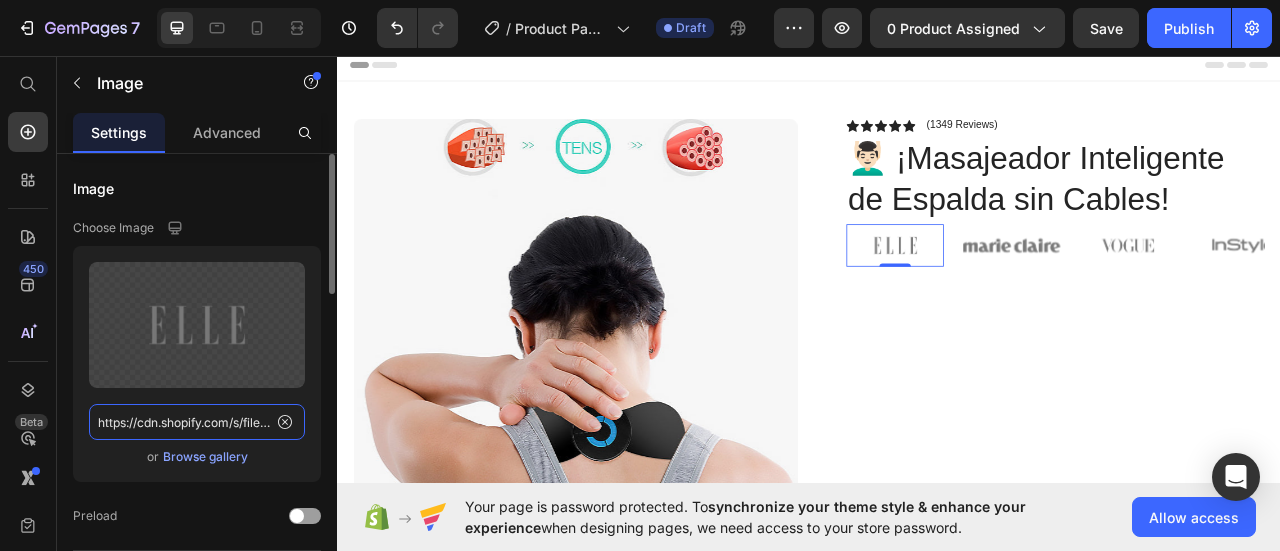 type 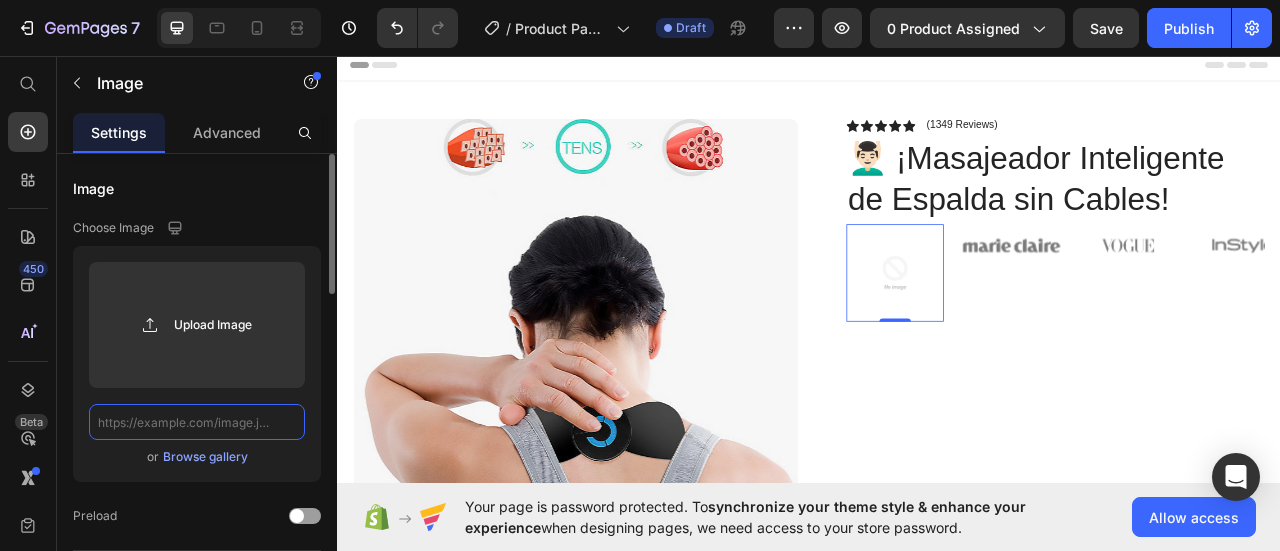 scroll, scrollTop: 0, scrollLeft: 0, axis: both 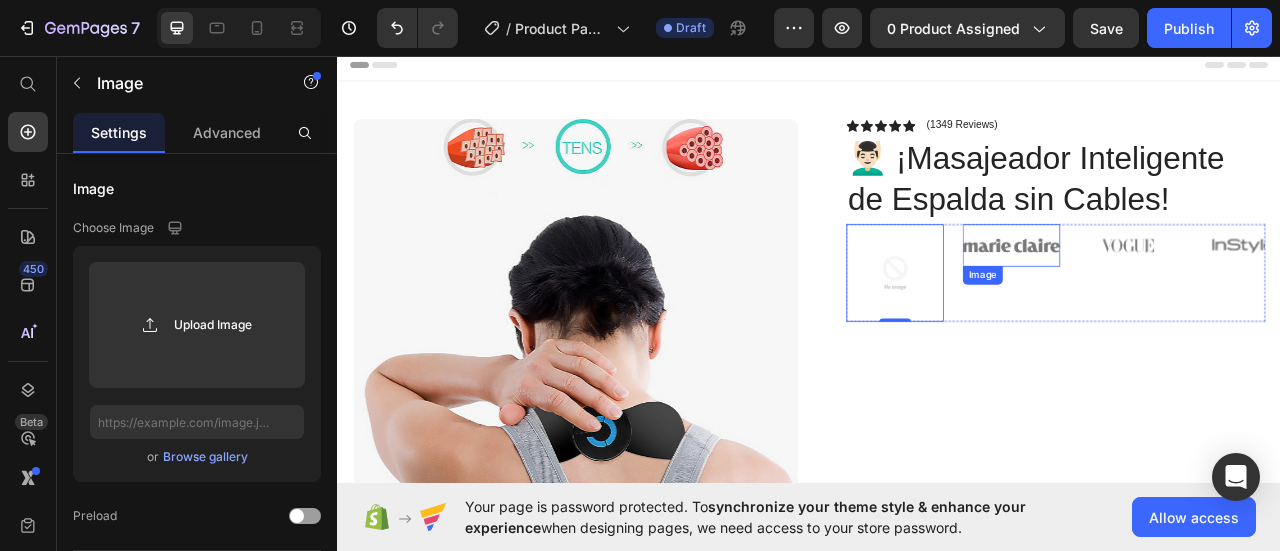 click at bounding box center [1194, 298] 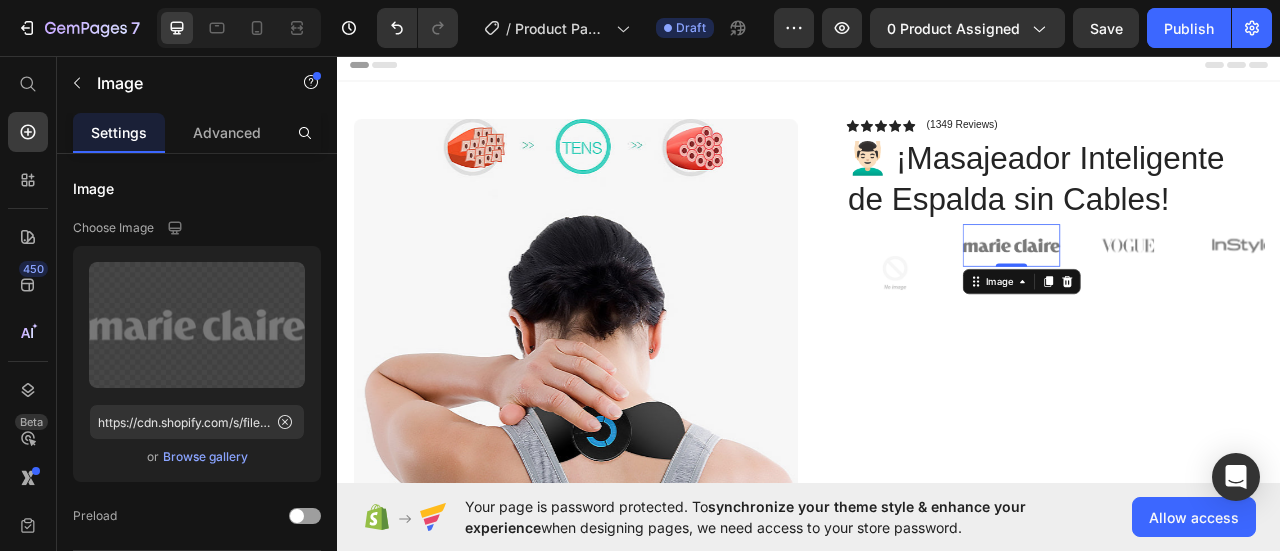 click 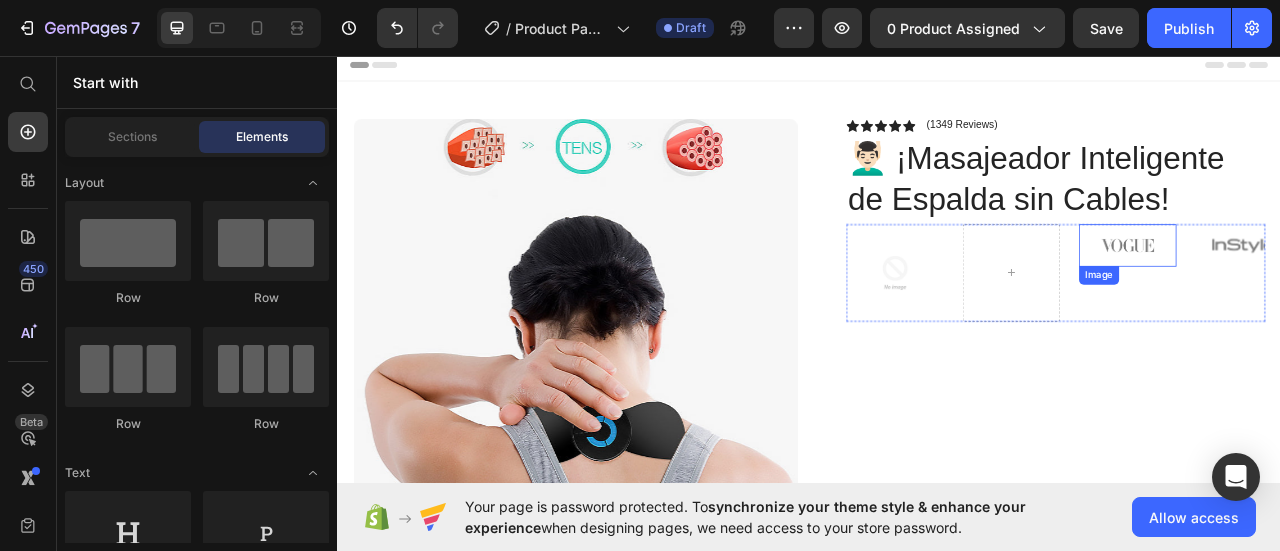click at bounding box center [1342, 298] 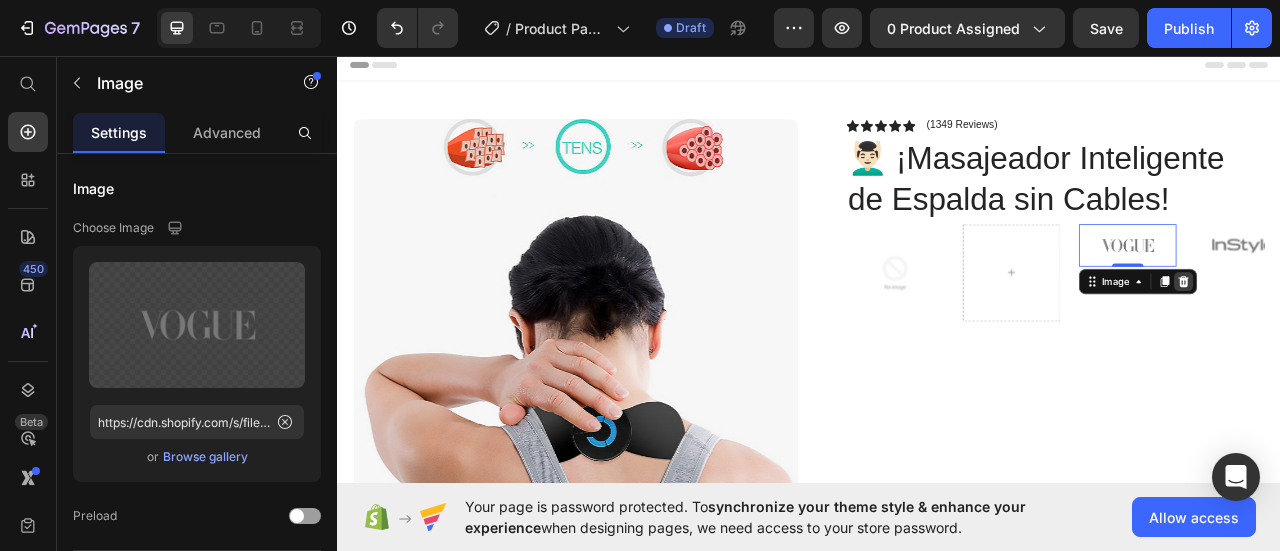 click 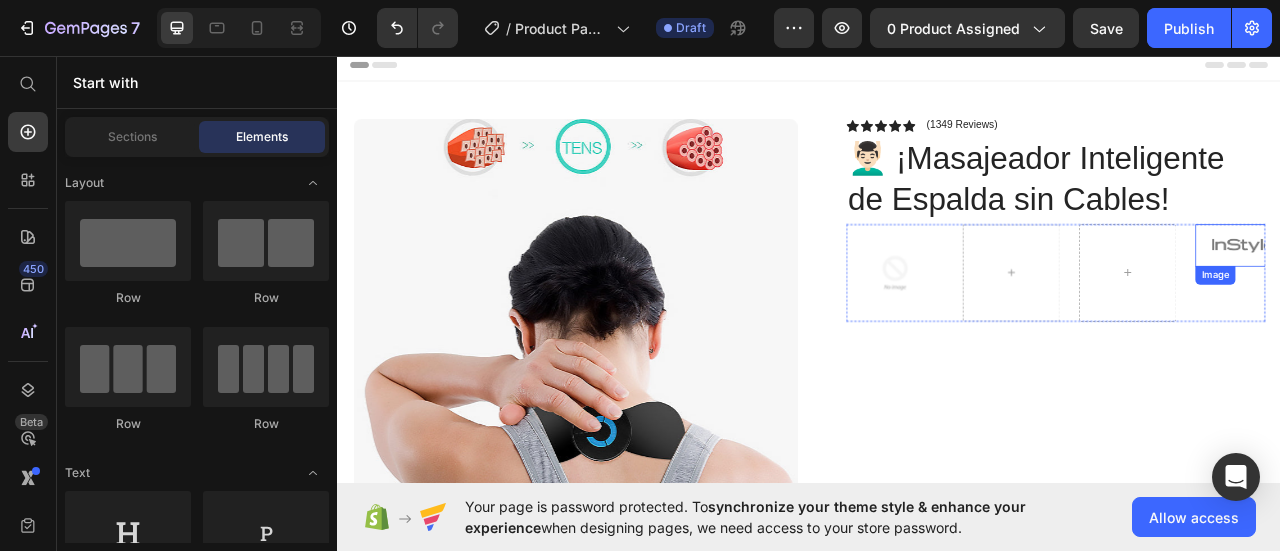 click at bounding box center [1490, 298] 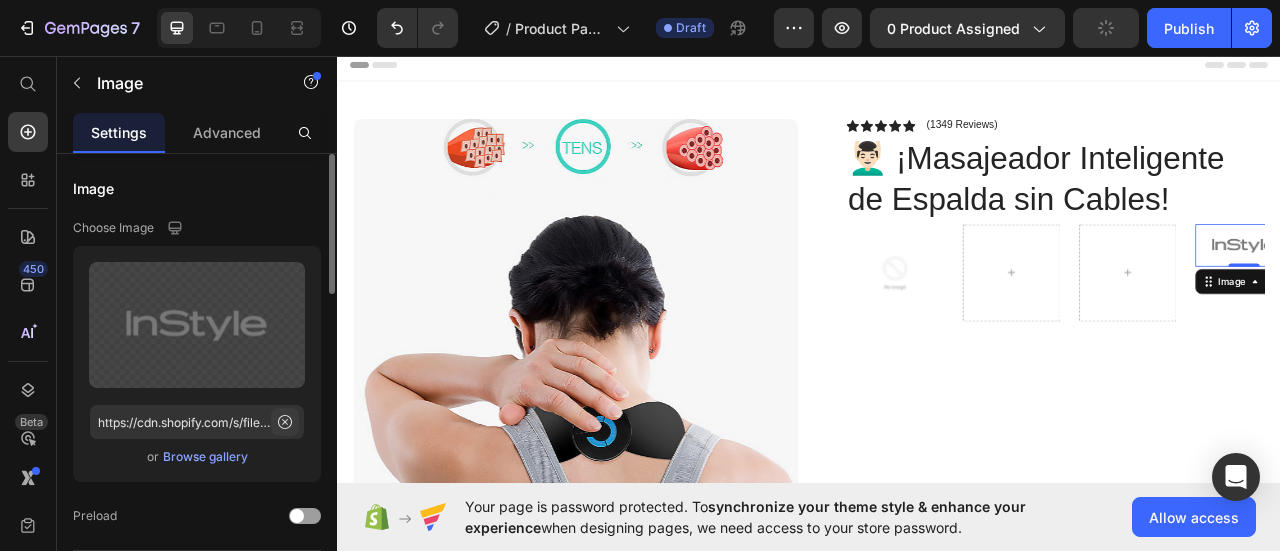 click 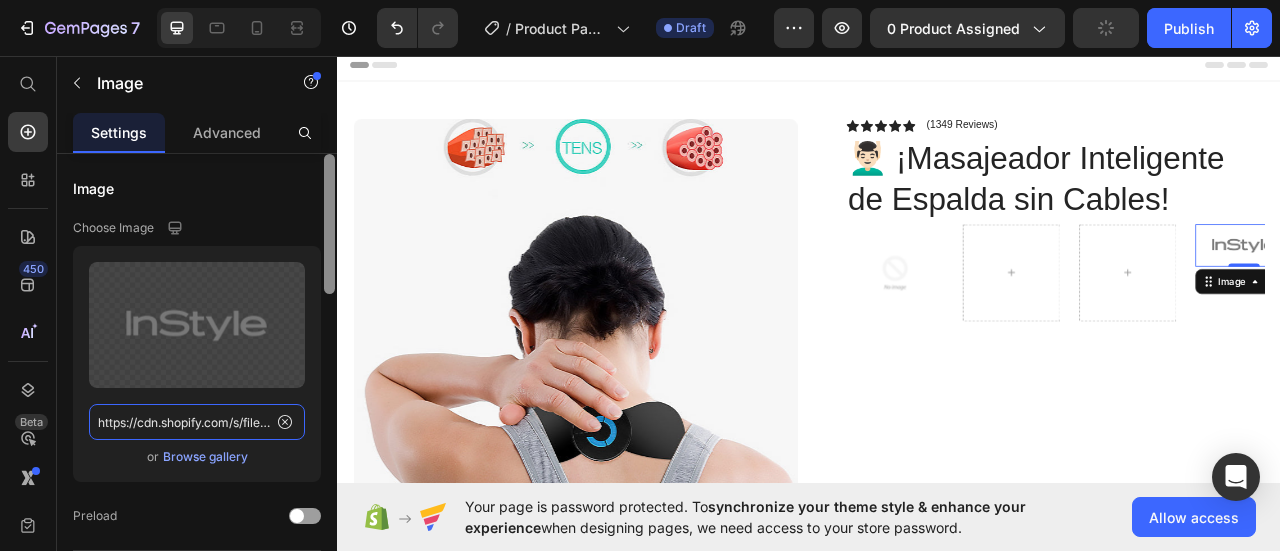 type 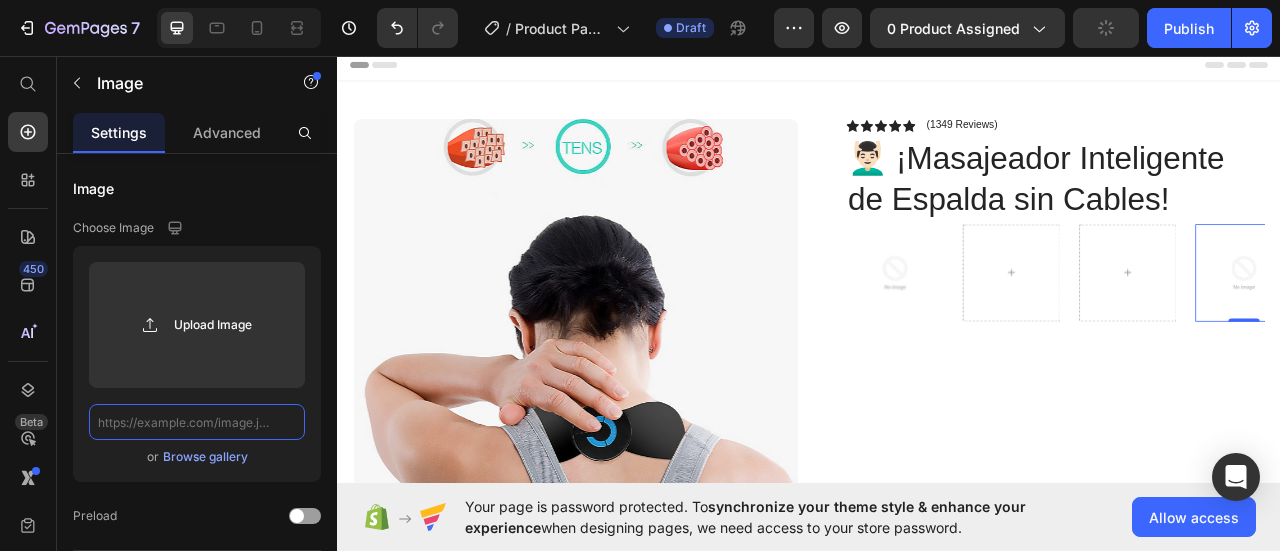 scroll, scrollTop: 0, scrollLeft: 0, axis: both 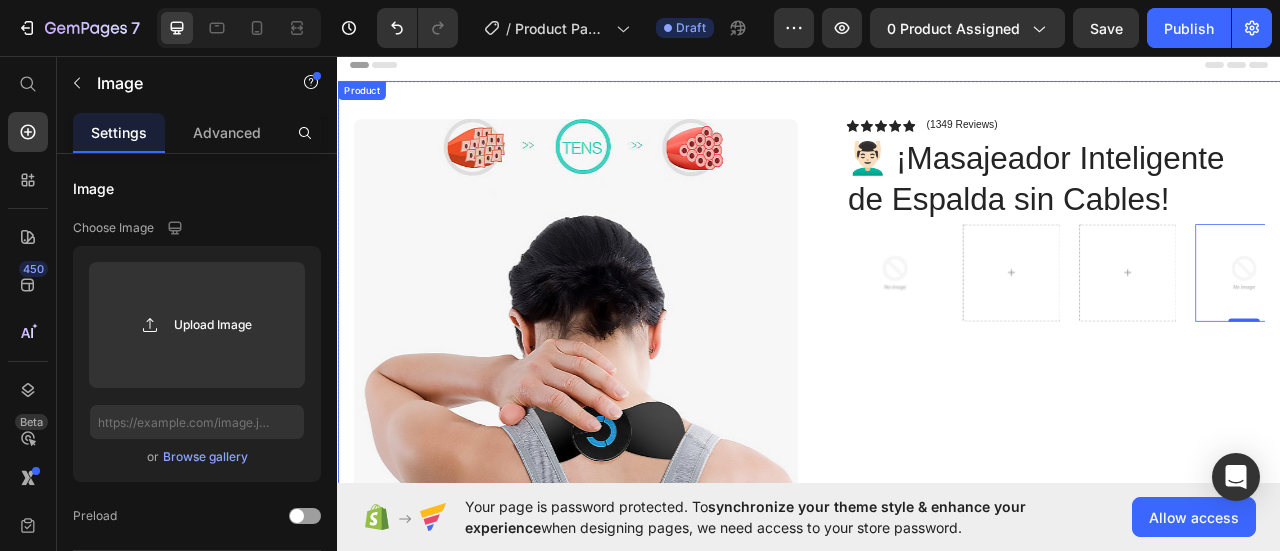 click on "Icon Icon Icon Icon Icon Icon List (1349 Reviews) Text Block Row 💆🏻‍♂️ ¡Masajeador Inteligente de Espalda sin Cables! Product Title Image Icon Icon Icon Icon Icon Icon List “This skin cream is a game-changer! It has transformed my dry, lackluster skin into a hydrated and radiant complexion. I love how it absorbs quickly and leaves no greasy residue. Highly recommend” Text Block
Icon Hannah N. (Houston, USA) Text Block Row Row Image
Image   0 Image Carousel Row" at bounding box center (1234, 615) 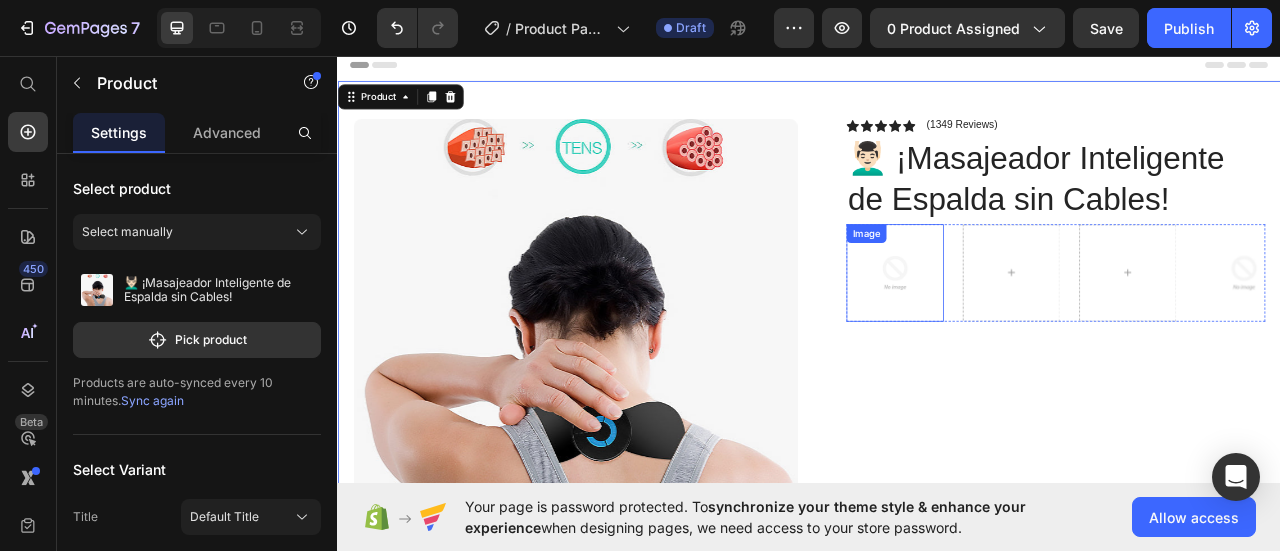click on "Image" at bounding box center (1009, 283) 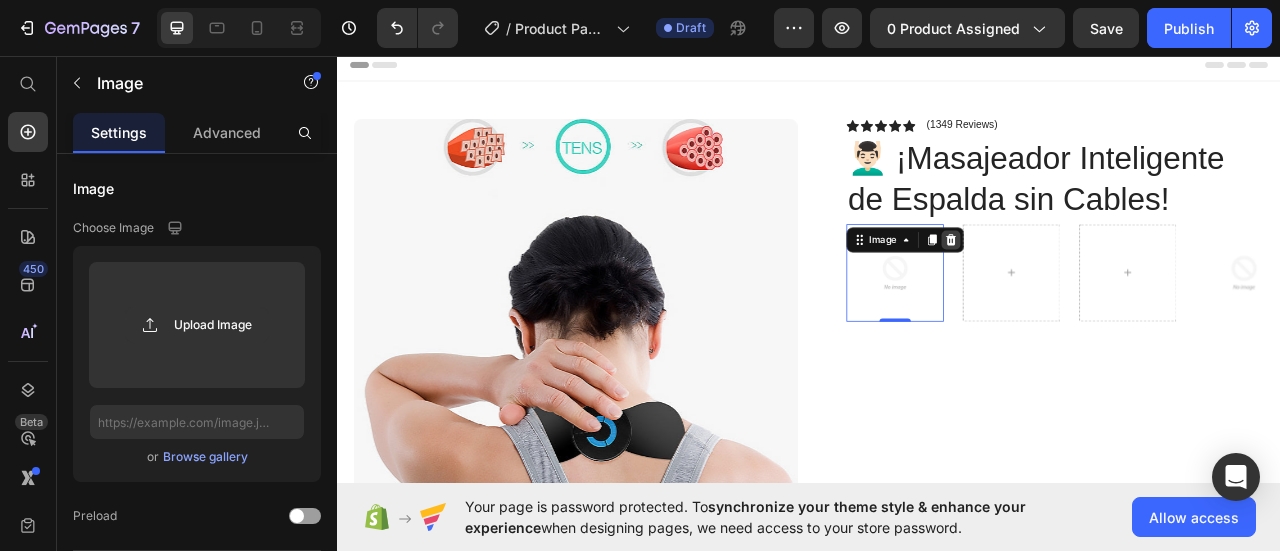 click at bounding box center [1117, 291] 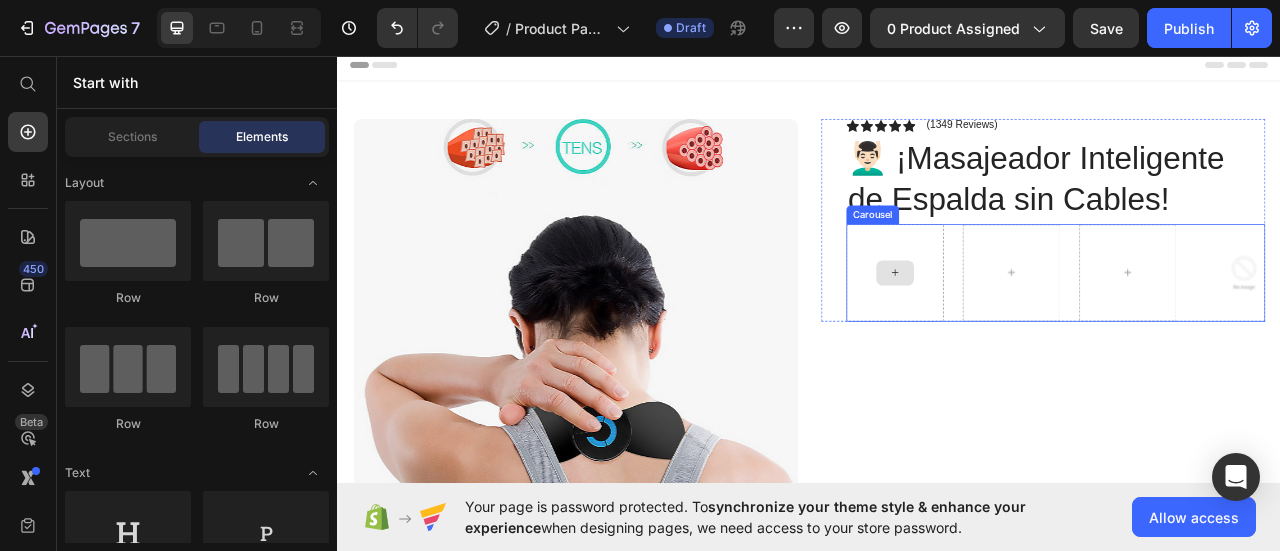 click at bounding box center [1046, 333] 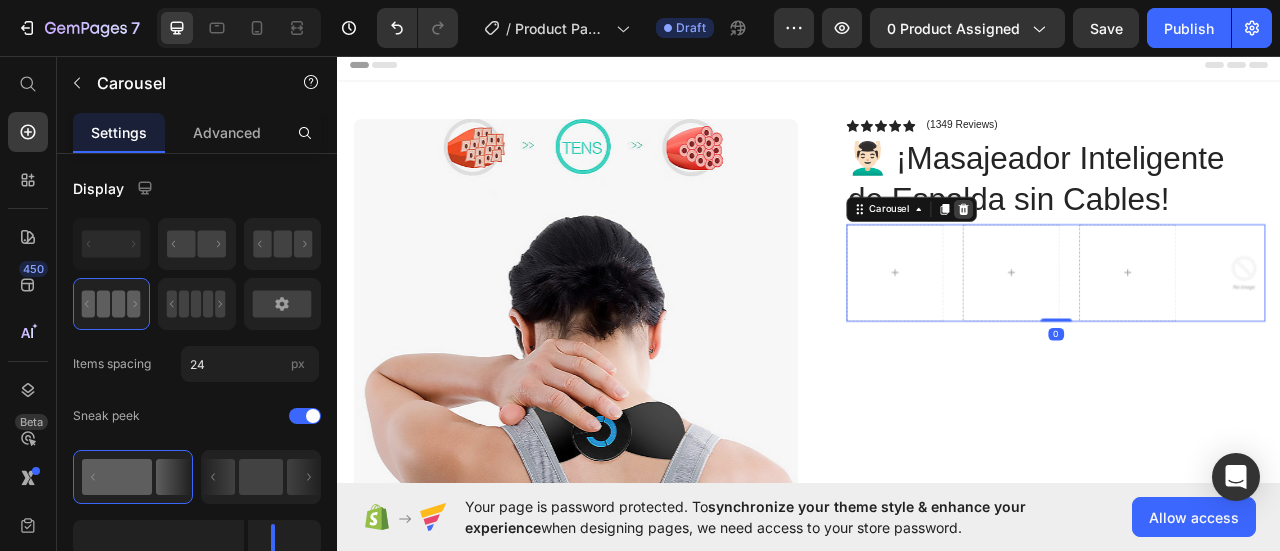 click 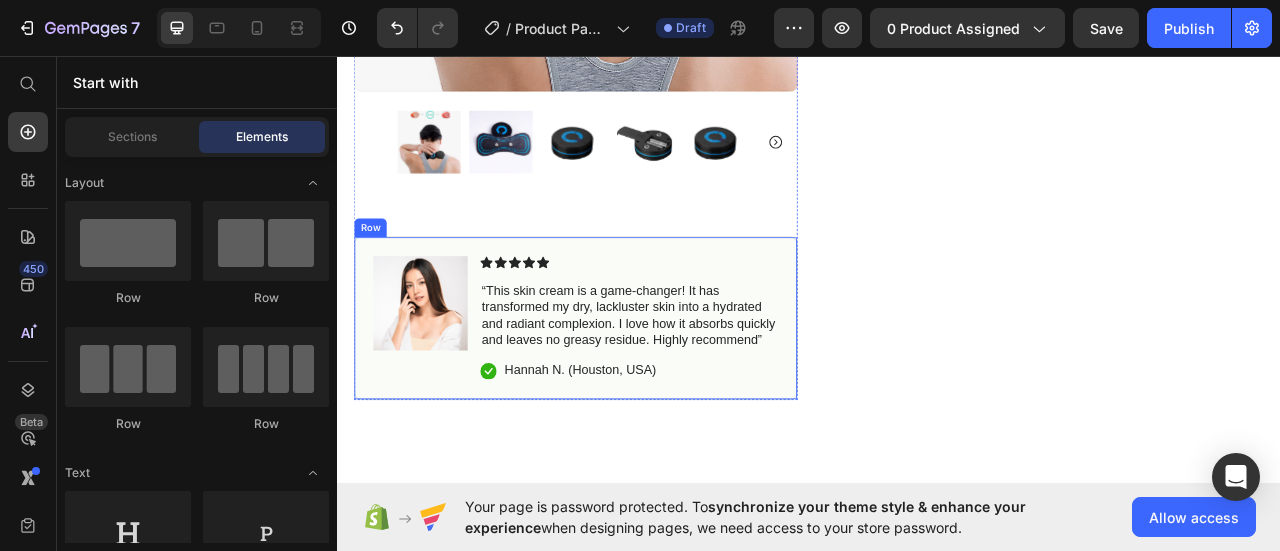 scroll, scrollTop: 700, scrollLeft: 0, axis: vertical 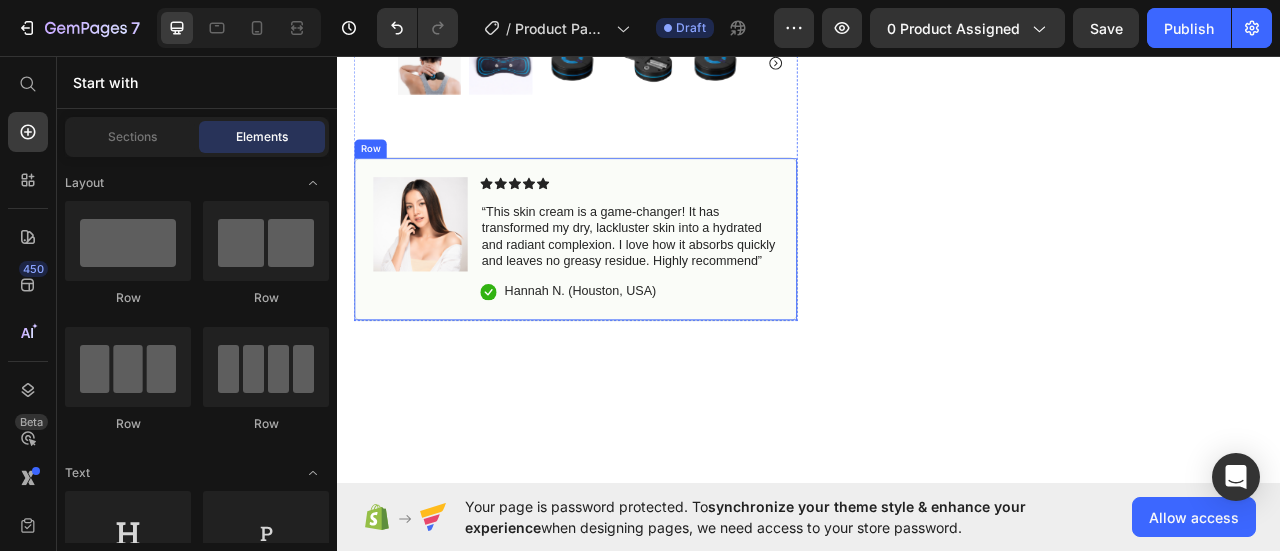 click on "Image Icon Icon Icon Icon Icon Icon List “This skin cream is a game-changer! It has transformed my dry, lackluster skin into a hydrated and radiant complexion. I love how it absorbs quickly and leaves no greasy residue. Highly recommend” Text Block
Icon Hannah N. (Houston, USA) Text Block Row Row" at bounding box center (639, 290) 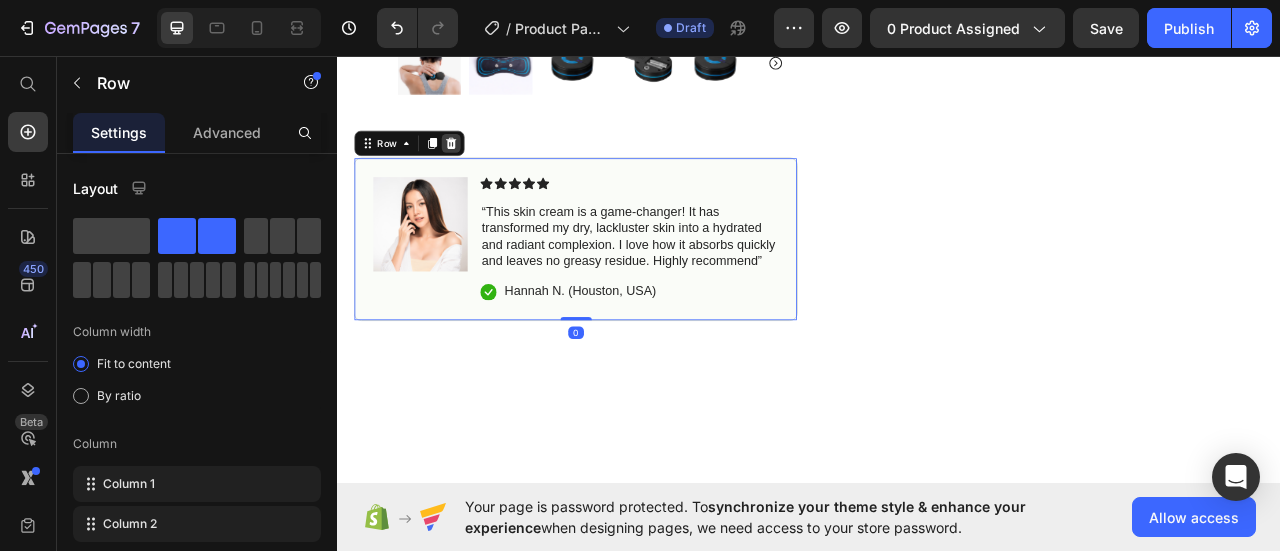 click 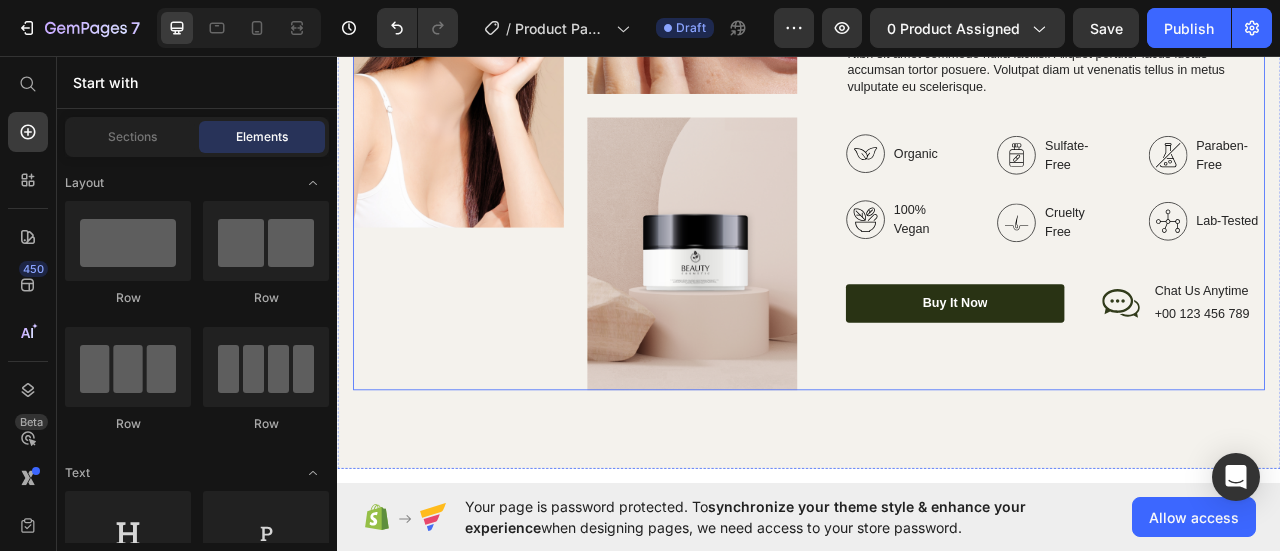 scroll, scrollTop: 2000, scrollLeft: 0, axis: vertical 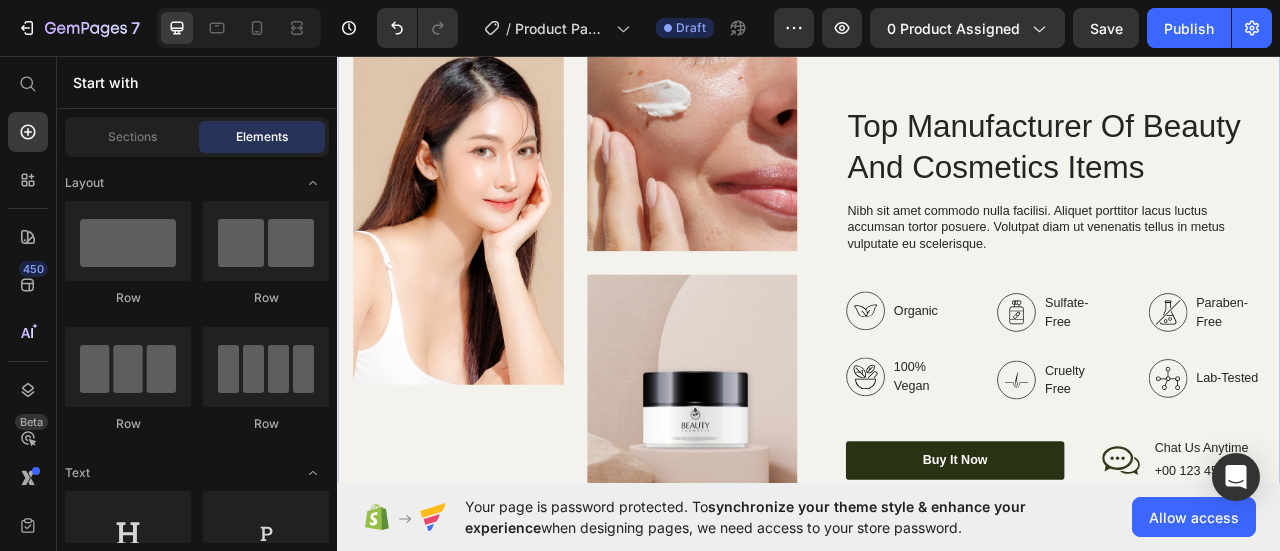 click on "Image Image Image Row Top Manufacturer Of Beauty And Cosmetics Items Heading Nibh sit amet commodo nulla facilisi. Aliquet porttitor lacus luctus accumsan tortor posuere. Volutpat diam ut venenatis tellus in metus vulputate eu scelerisque.  Text Block
Organic
Sulfate-Free
Paraben-Free Item List
100% Vegan
Cruelty Free
Lab-Tested Item List Row
Organic
100% Vegan Item List
Sulfate-Free
Cruelty Free Item List
Paraben-Free
Lab-Tested Item List Row buy it now Button
Icon Chat Us Anytime Text Block +00 123 456 789 Text Block Row Row Row Row Section 3" at bounding box center [937, 358] 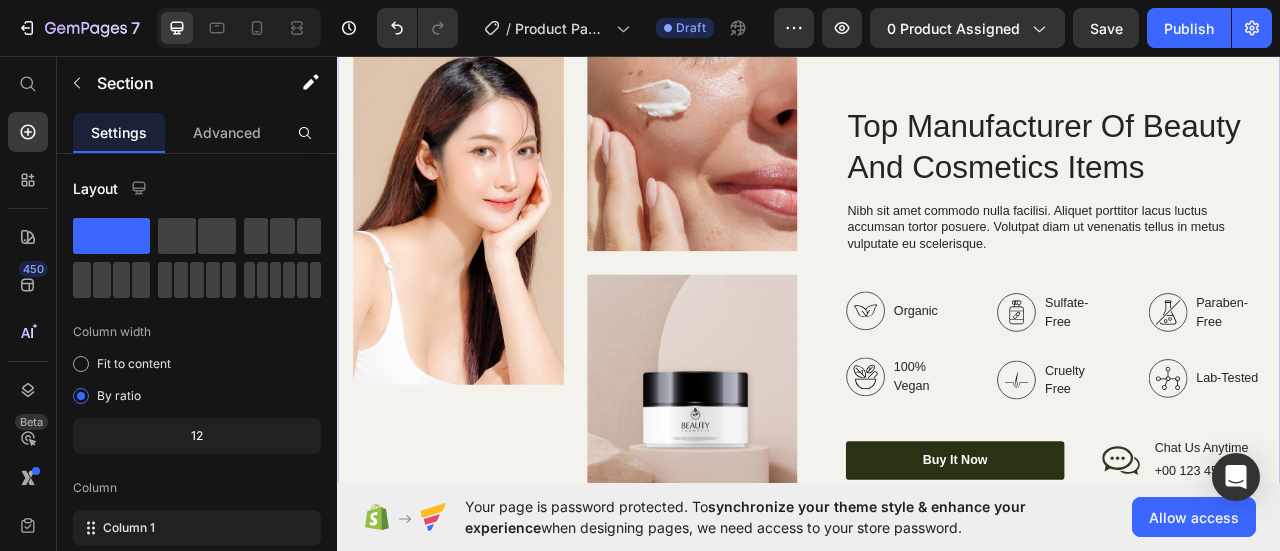 click at bounding box center [1520, -85] 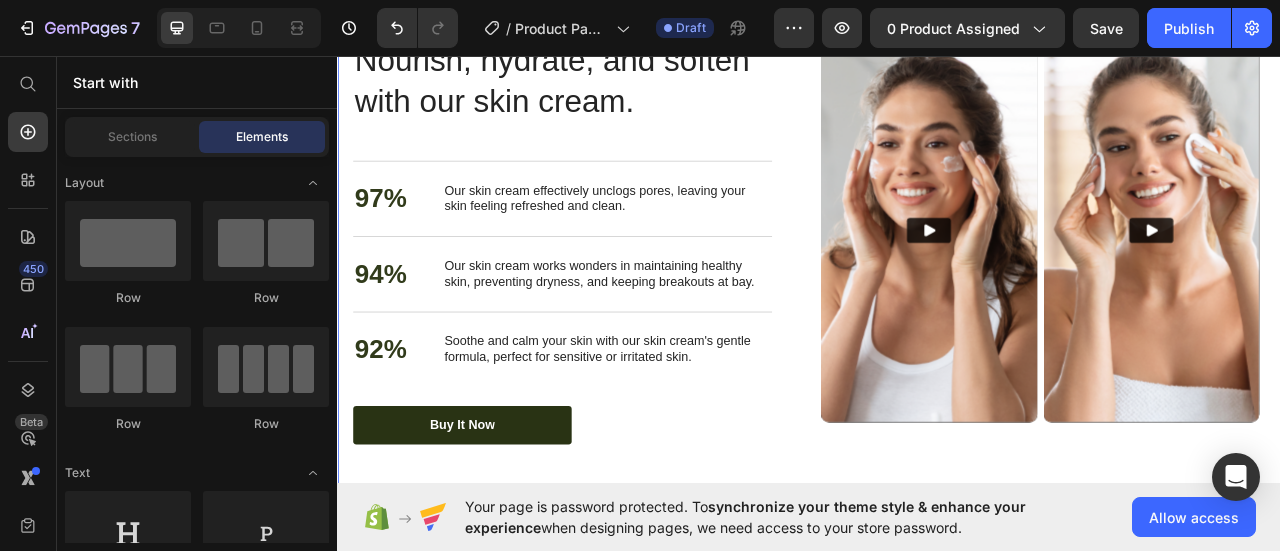 click on "Nourish, hydrate, and soften with our skin cream. Heading Nourish, hydrate, and soften with our skin cream. Heading 97% Text Block Our skin cream effectively unclogs pores, leaving your skin feeling refreshed and clean. Text Block Row 94% Text Block Our skin cream works wonders in maintaining healthy skin, preventing dryness, and keeping breakouts at bay. Text Block Row 92% Text Block Soothe and calm your skin with our skin cream's gentle formula, perfect for sensitive or irritated skin. Text Block Row buy it now Button Row Video Video Carousel Row Section 3" at bounding box center [937, 292] 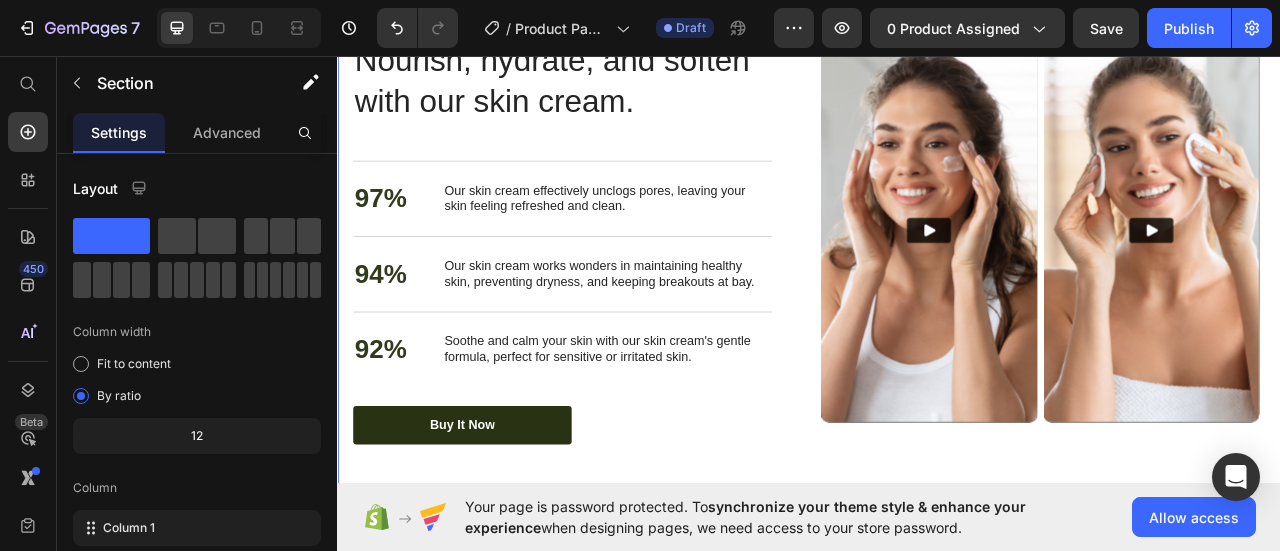 click 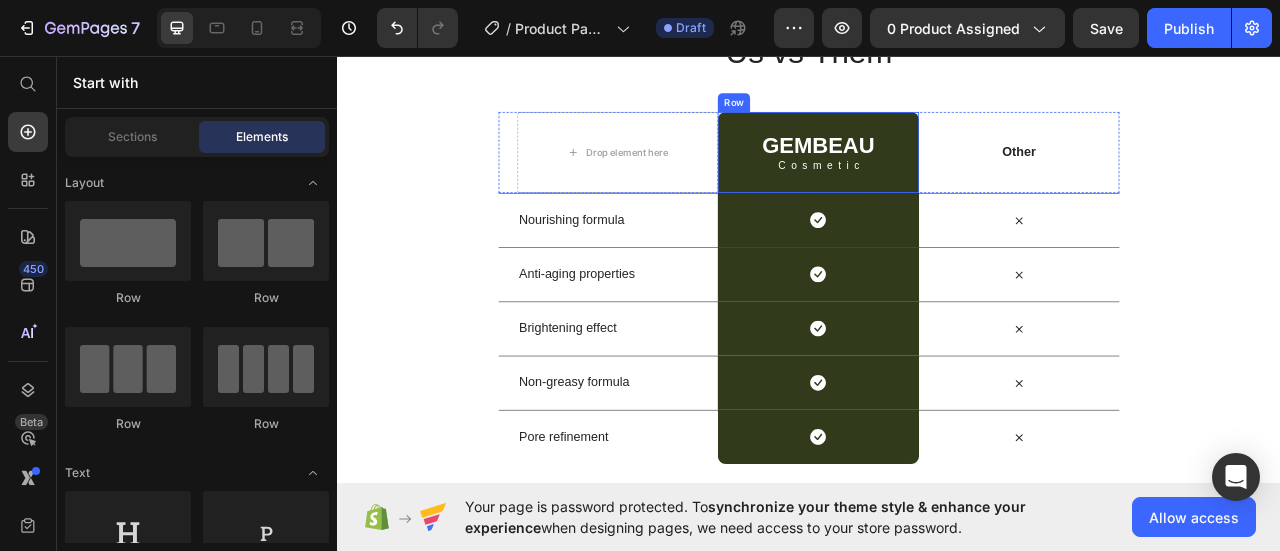 scroll, scrollTop: 2000, scrollLeft: 0, axis: vertical 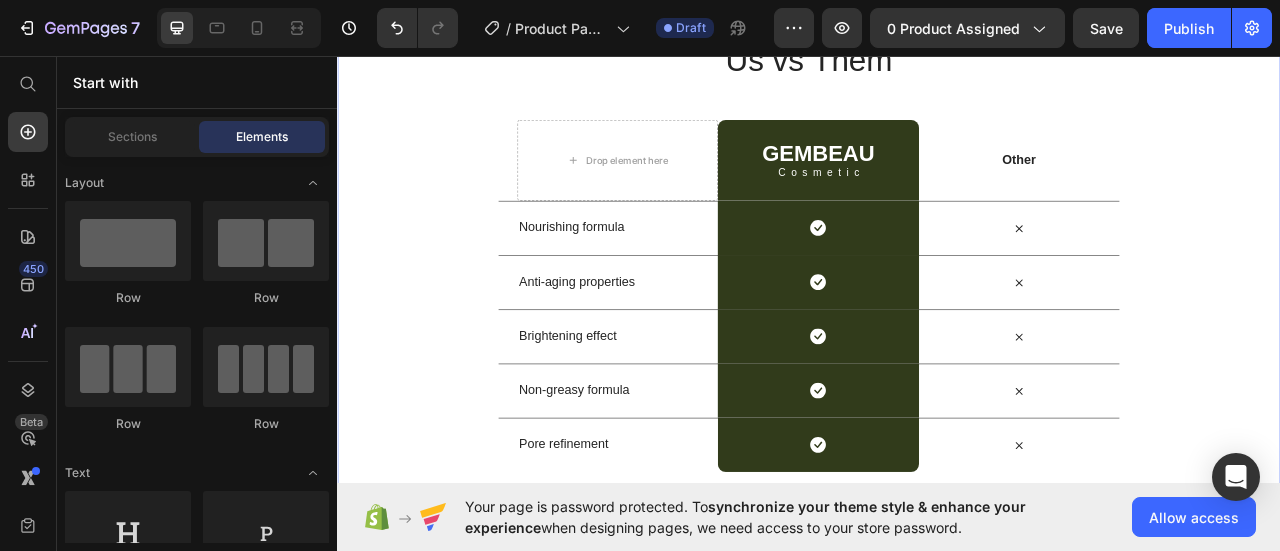 click on "Us vs Them Heading Row
Drop element here GEMBEAU Heading Cosmetic Text Block Row Other Text Block Row Nourishing formula Text Block
Icon Row
Icon Row Anti-aging properties Text Block
Icon Row
Icon Row Brightening effect Text Block
Icon Row
Icon Row Non-greasy formula Text Block
Icon Row
Icon Row Pore refinement Text Block
Icon Row
Icon Row Section 3" at bounding box center (937, 310) 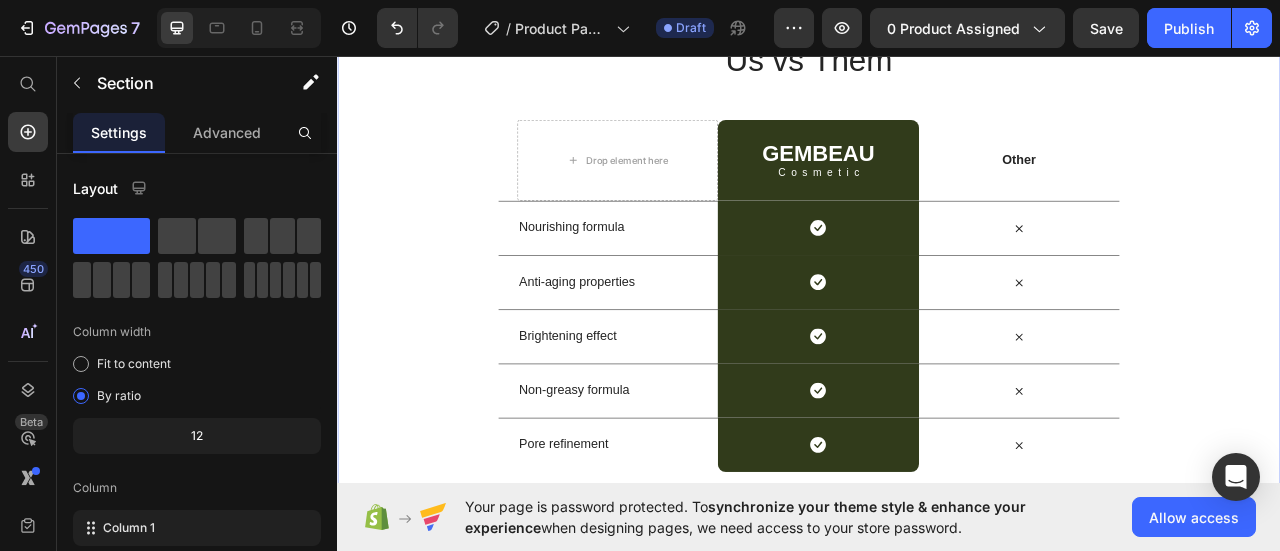 click 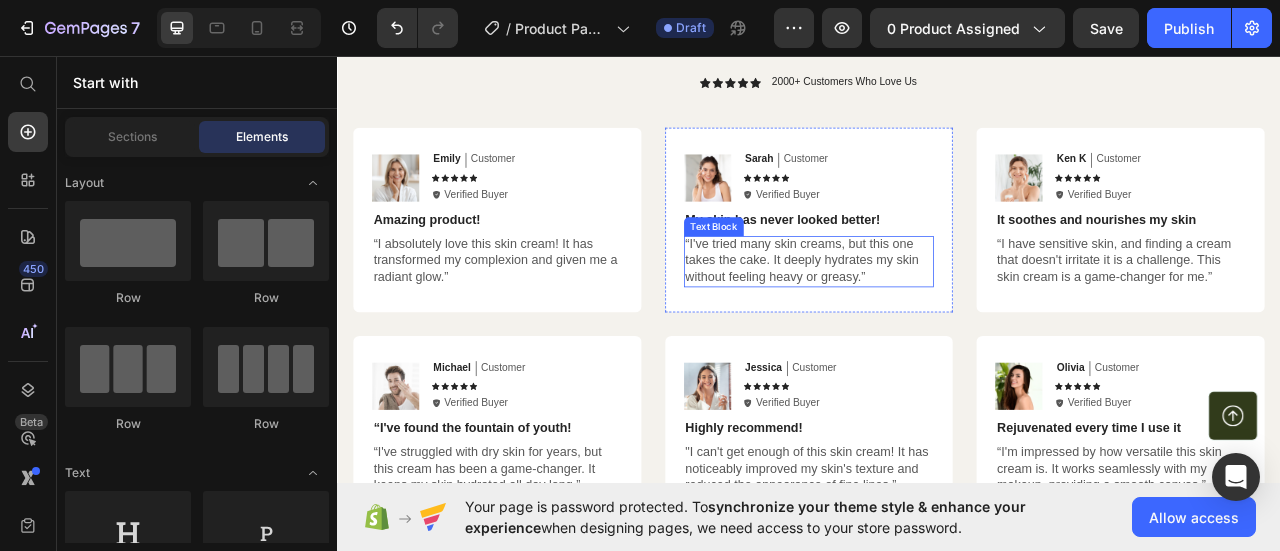 scroll, scrollTop: 2000, scrollLeft: 0, axis: vertical 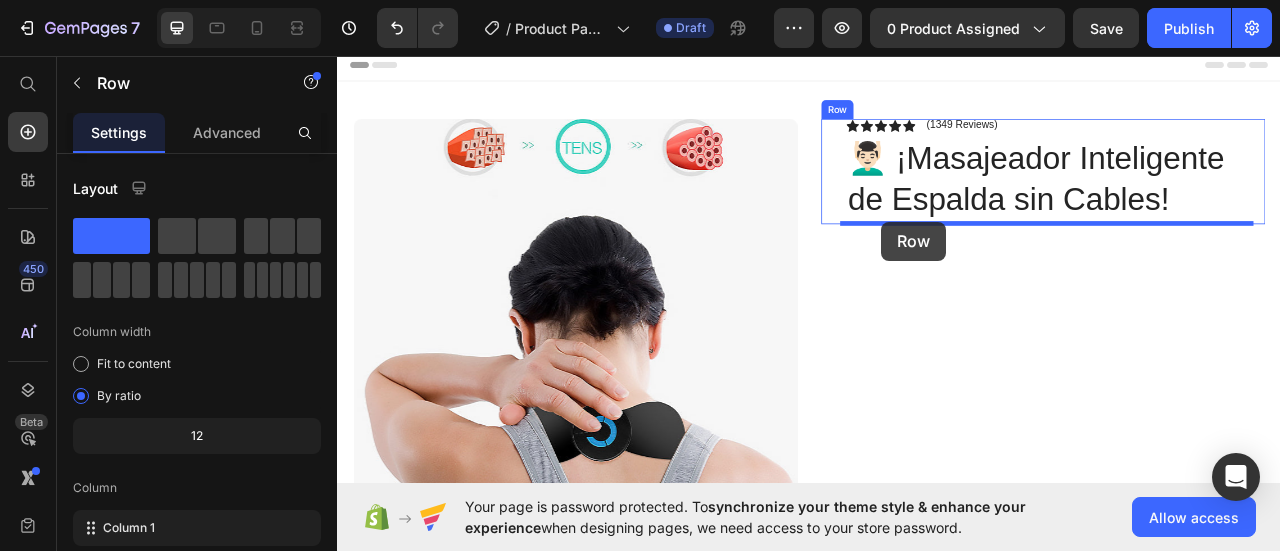 drag, startPoint x: 786, startPoint y: 418, endPoint x: 1029, endPoint y: 268, distance: 285.56784 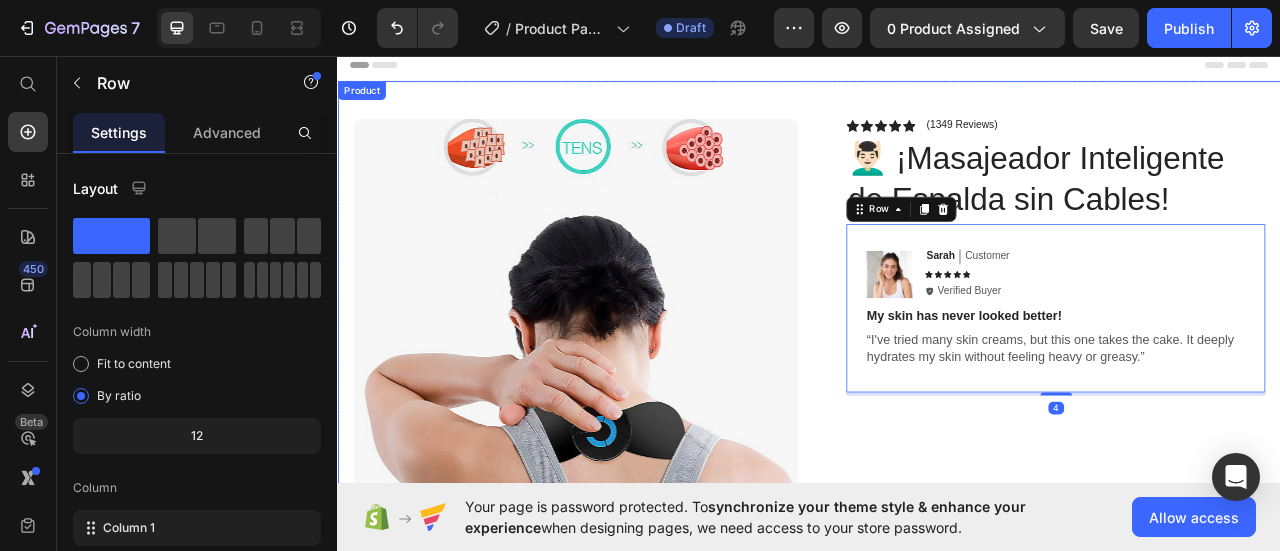click on "Icon Icon Icon Icon Icon Icon List (1349 Reviews) Text Block Row 💆🏻‍♂️ ¡Masajeador Inteligente de Espalda sin Cables! Product Title Image Sarah Text Block Customer  Text Block Row Icon Icon Icon Icon Icon Icon List
Icon Verified Buyer Text Block Row Row My skin has never looked better! Text Block “I've tried many skin creams, but this one takes the cake. It deeply hydrates my skin without feeling heavy or greasy.” Text Block Row   4 Image Icon Icon Icon Icon Icon Icon List “This skin cream is a game-changer! It has transformed my dry, lackluster skin into a hydrated and radiant complexion. I love how it absorbs quickly and leaves no greasy residue. Highly recommend” Text Block
Icon Hannah N. (Houston, USA) Text Block Row Row Row" at bounding box center (1234, 511) 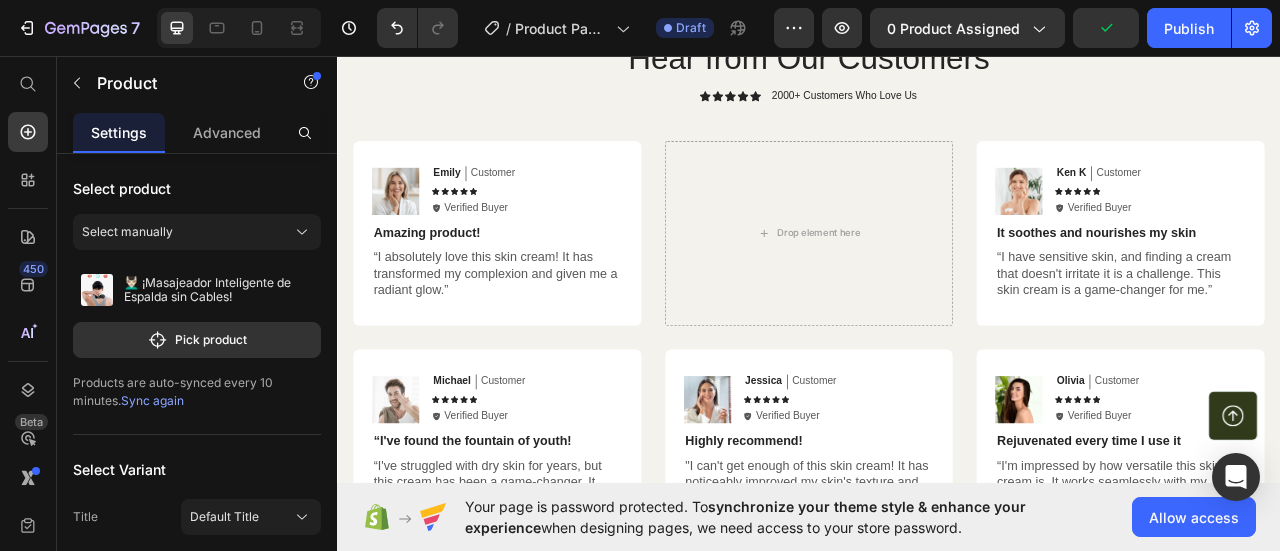 scroll, scrollTop: 2100, scrollLeft: 0, axis: vertical 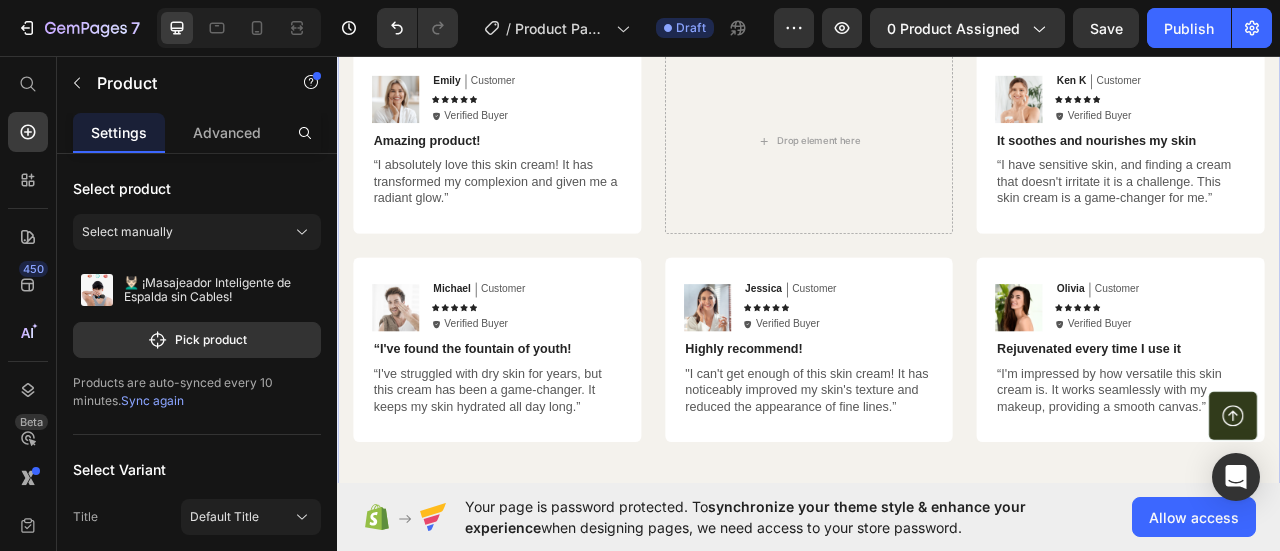 click on "Hear from Our Customers Heading Icon Icon Icon Icon Icon Icon List 2000+ Customers Who Love Us Text Block Row Image Emily Text Block Customer  Text Block Row Icon Icon Icon Icon Icon Icon List
Icon Verified Buyer Text Block Row Row Amazing product! Text Block “I absolutely love this skin cream! It has transformed my complexion and given me a radiant glow.” Text Block Row
Drop element here Image Ken K Text Block Customer  Text Block Row Icon Icon Icon Icon Icon Icon List
Icon Verified Buyer Text Block Row Row It soothes and nourishes my skin Text Block “I have sensitive skin, and finding a cream that doesn't irritate it is a challenge. This skin cream is a game-changer for me.” Text Block Row Row Image Michael Text Block Customer  Text Block Row Icon Icon Icon Icon Icon Icon List
Icon Verified Buyer Text Block Row Row “I've found the fountain of youth! Text Block Text Block Row Image Jessica Text Block Customer  Text Block" at bounding box center [937, 231] 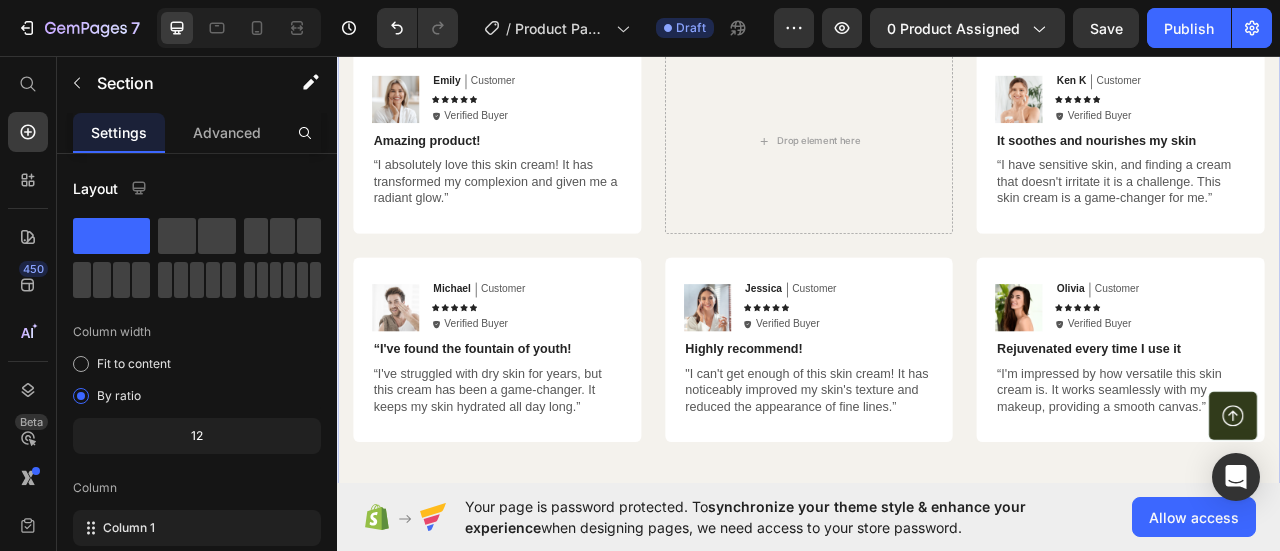 click at bounding box center [1520, -146] 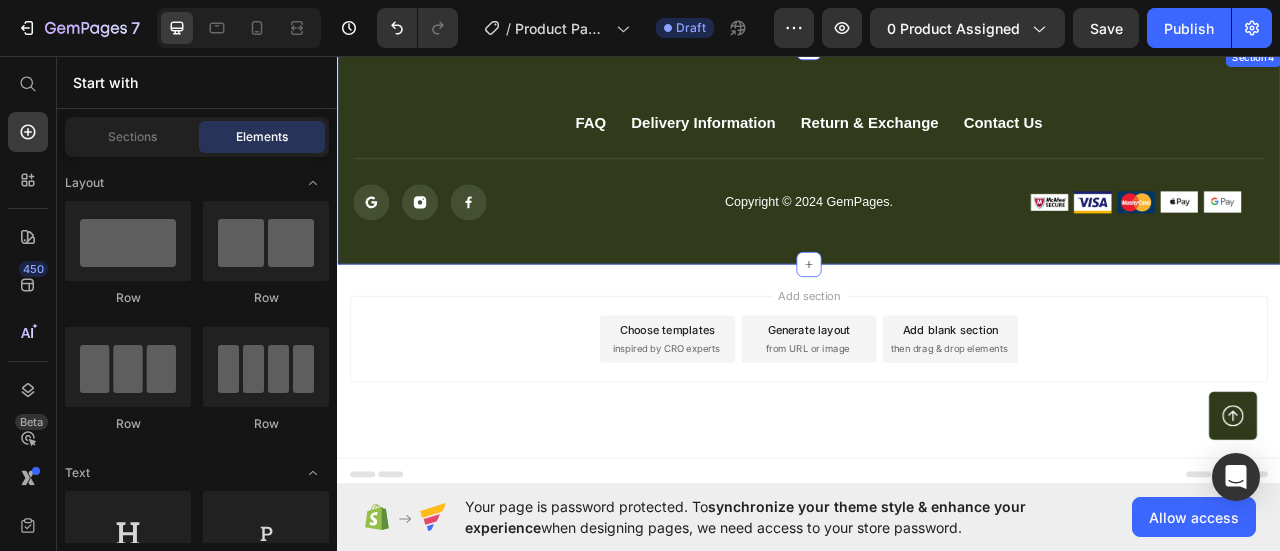 click on "FAQ Button Delivery Information Button Return & Exchange   Button Contact Us Button Row
Icon
Icon
Icon Icon List Copyright © 2024 GemPages.  Text block Image Image Image Image Image Row Row
Button Row Section 4" at bounding box center [937, 184] 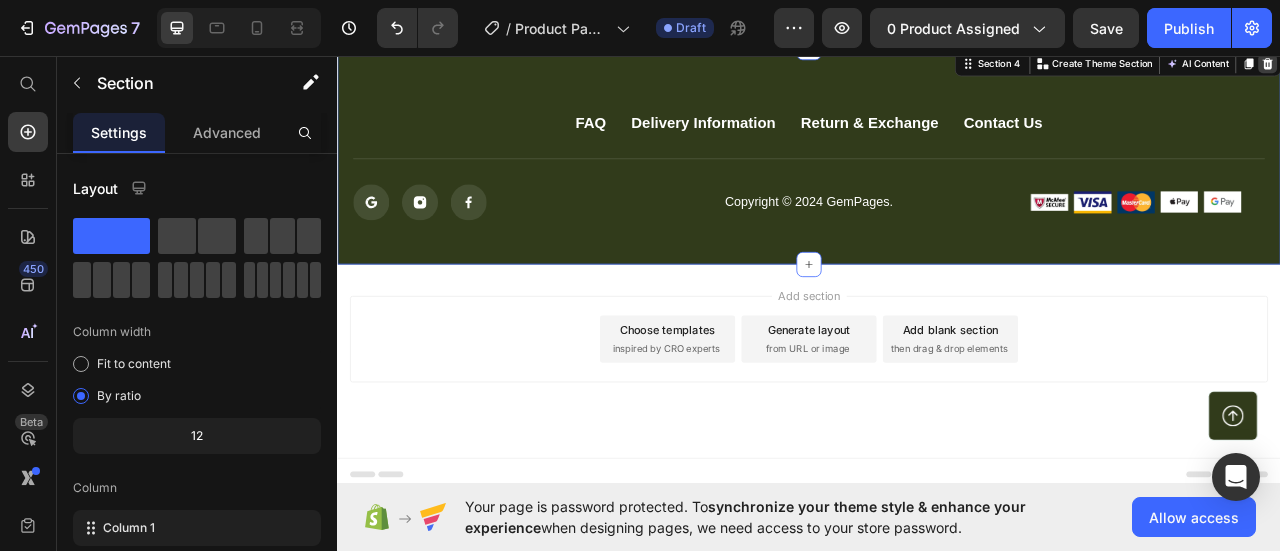 click 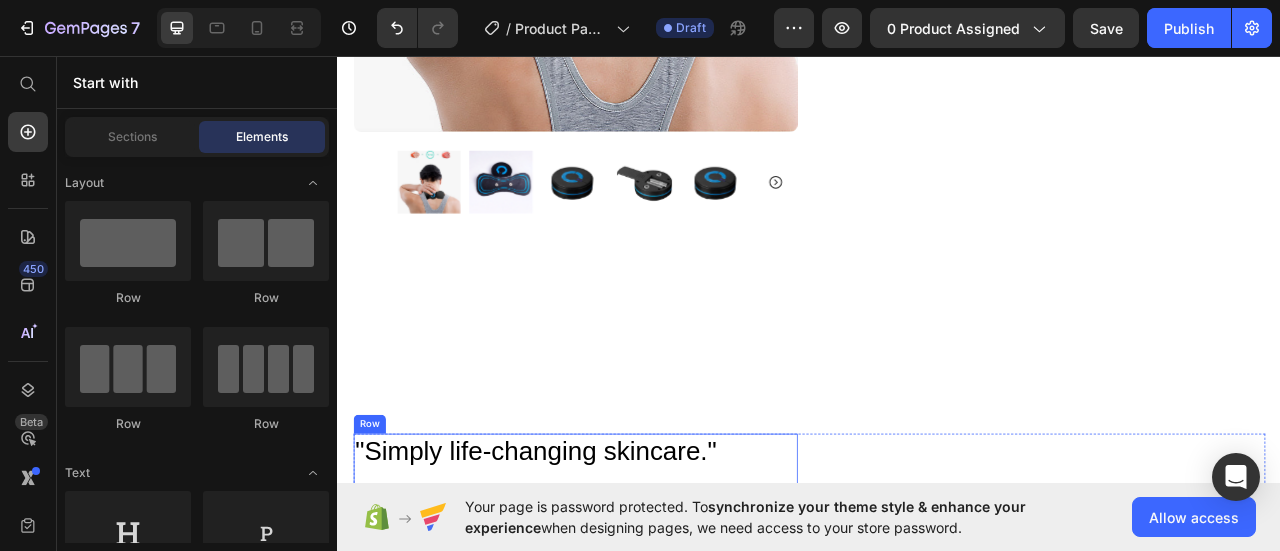 scroll, scrollTop: 761, scrollLeft: 0, axis: vertical 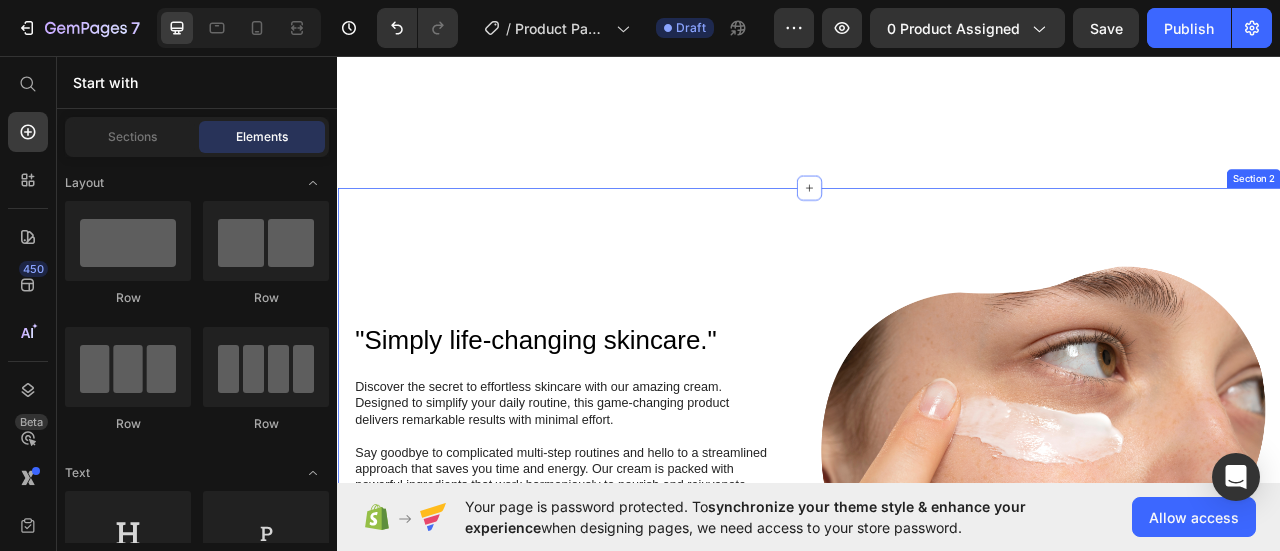 click on ""Simply life-changing skincare." Heading Discover the secret to effortless skincare with our amazing cream. Designed to simplify your daily routine, this game-changing product delivers remarkable results with minimal effort.   Say goodbye to complicated multi-step routines and hello to a streamlined approach that saves you time and energy. Our cream is packed with powerful ingredients that work harmoniously to nourish and rejuvenate your skin, leaving it looking and feeling its best. With just a few simple steps, you can achieve a radiant complexion that reflects your natural beauty. Experience the joy of effortless skincare and unlock a newfound confidence in your daily routine.   Try our cream today and embrace the simplicity of beautiful skin. Text Block Row Image Row ...and the best part is, you'll confidently strut the streets with radiant and flawless skin Heading     Text Block Row Image Row Section 2" at bounding box center [937, 773] 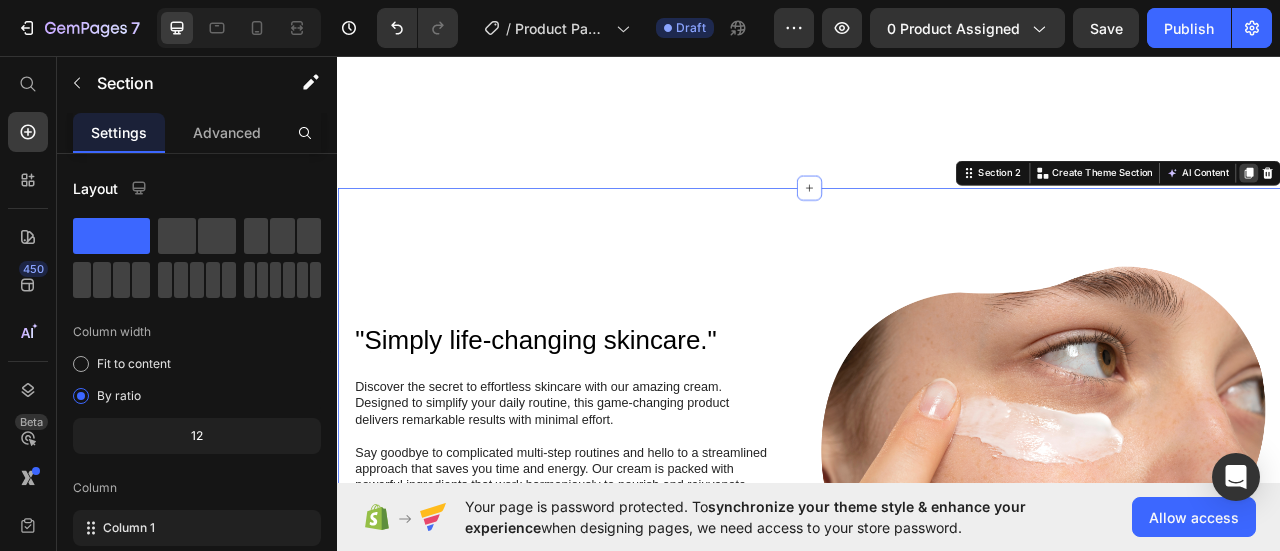 click 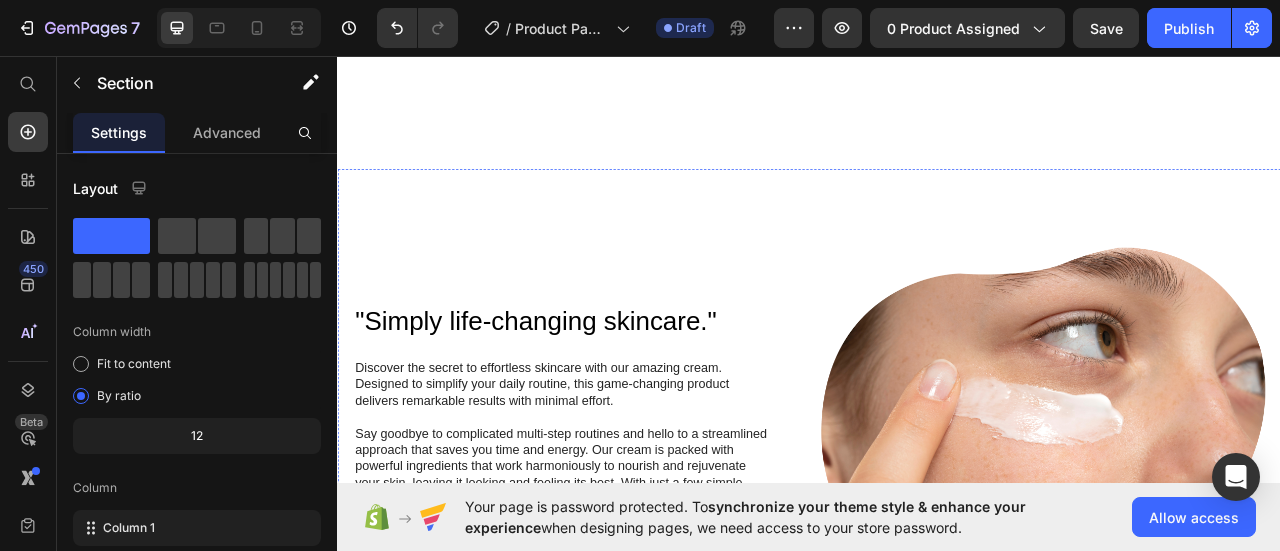 scroll, scrollTop: 768, scrollLeft: 0, axis: vertical 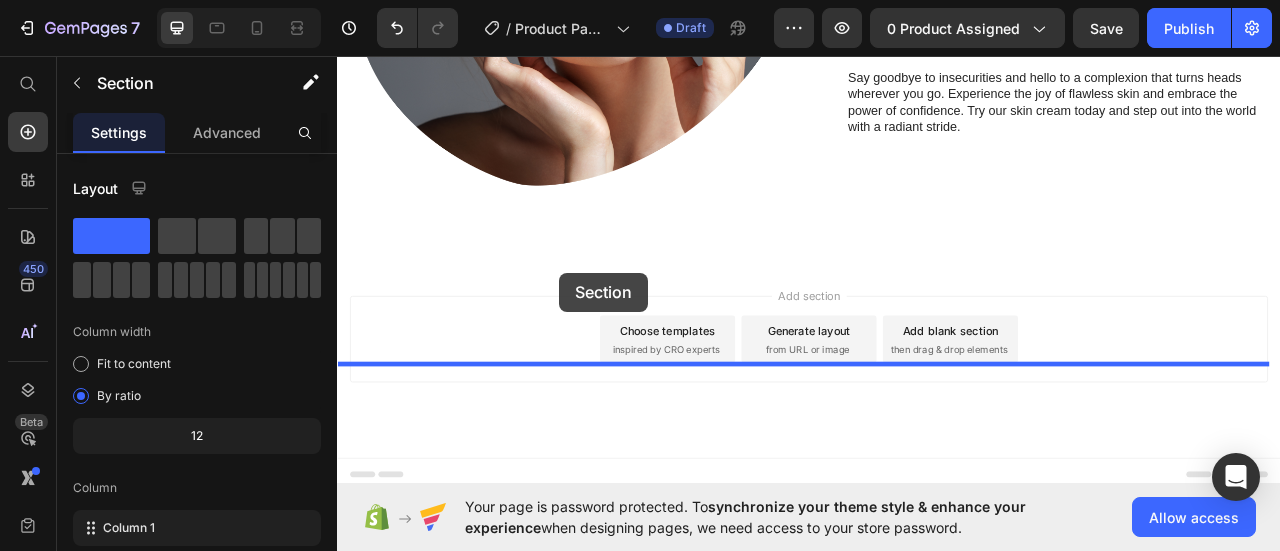 drag, startPoint x: 448, startPoint y: 258, endPoint x: 620, endPoint y: 333, distance: 187.64061 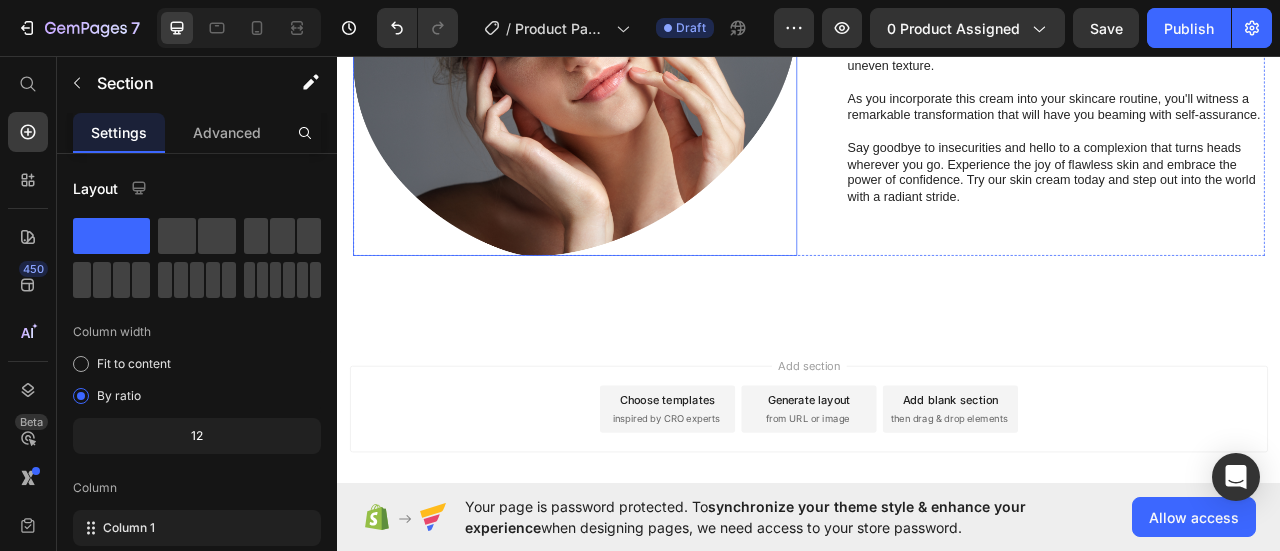 scroll, scrollTop: 2500, scrollLeft: 0, axis: vertical 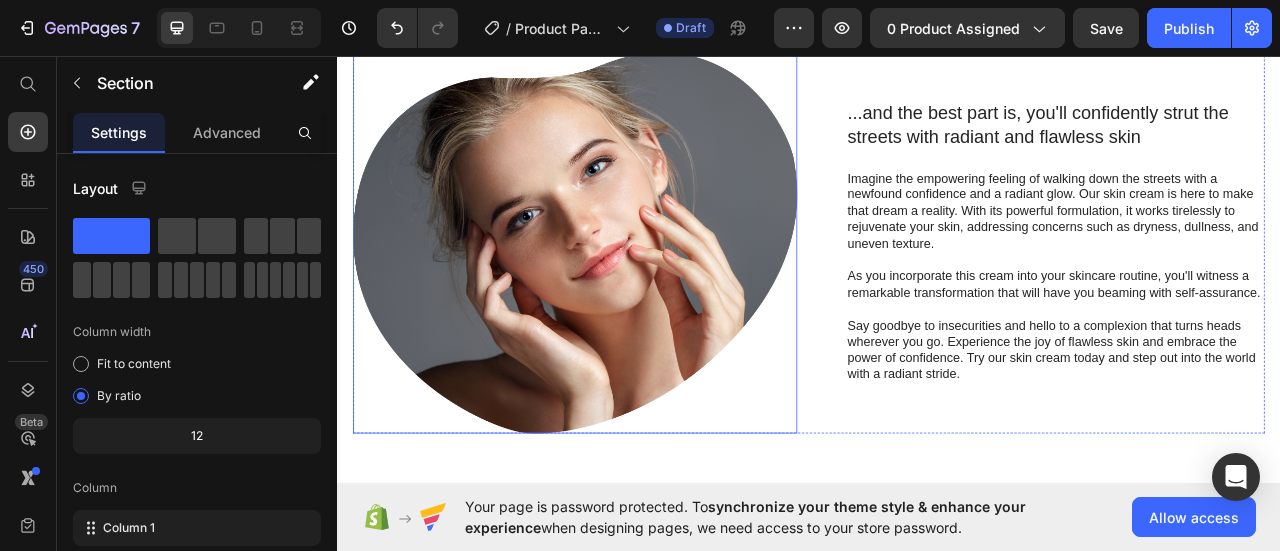 click at bounding box center [639, 294] 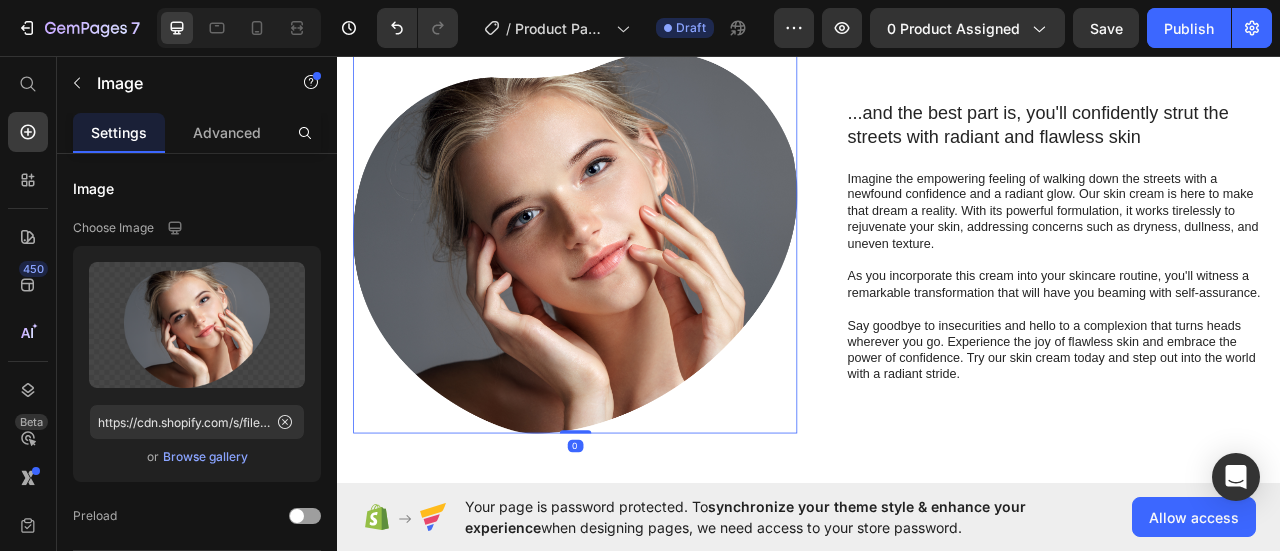 click 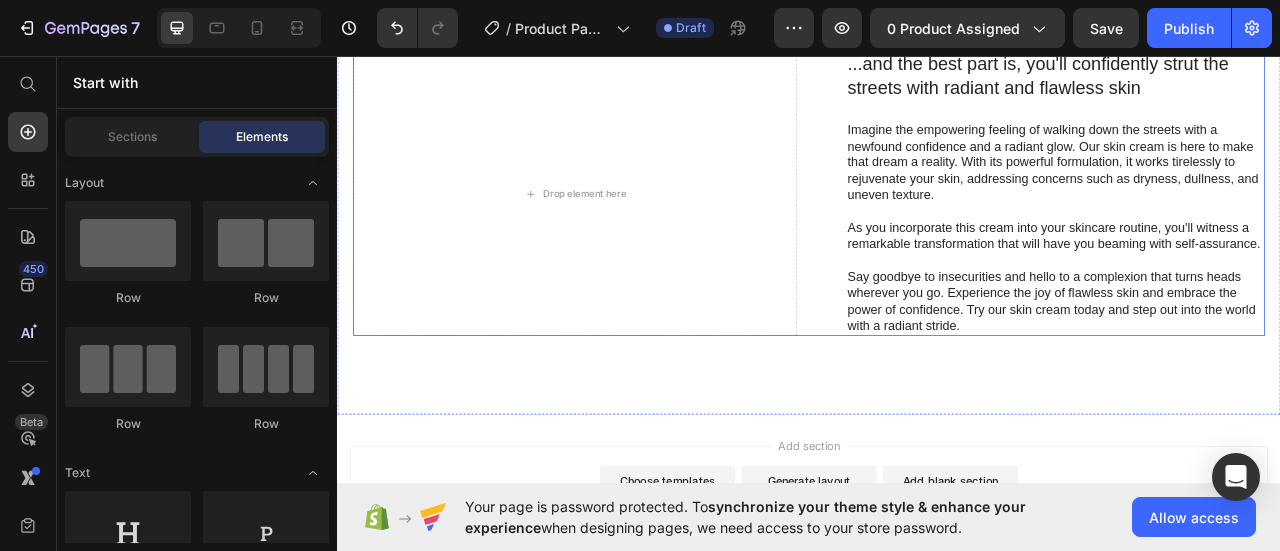 click on "Row" at bounding box center [377, 39] 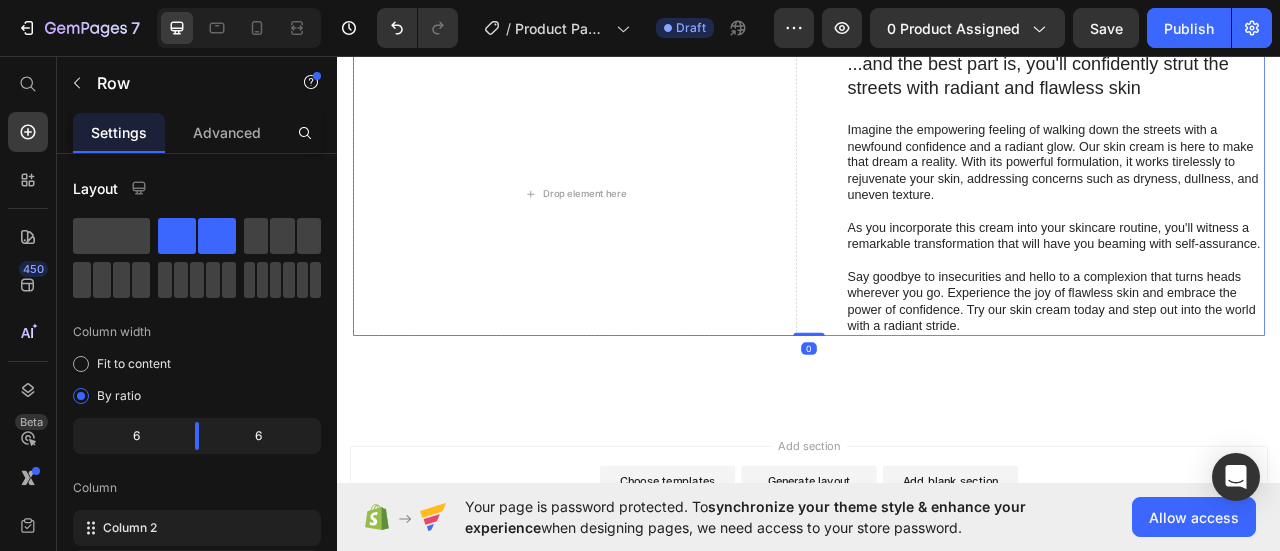 click 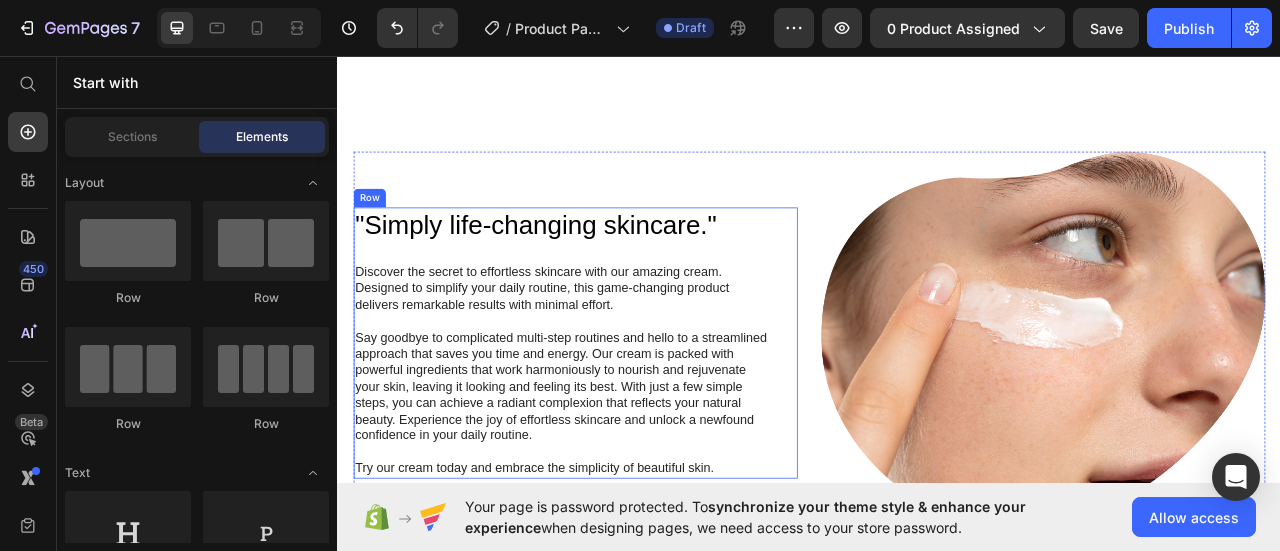 scroll, scrollTop: 800, scrollLeft: 0, axis: vertical 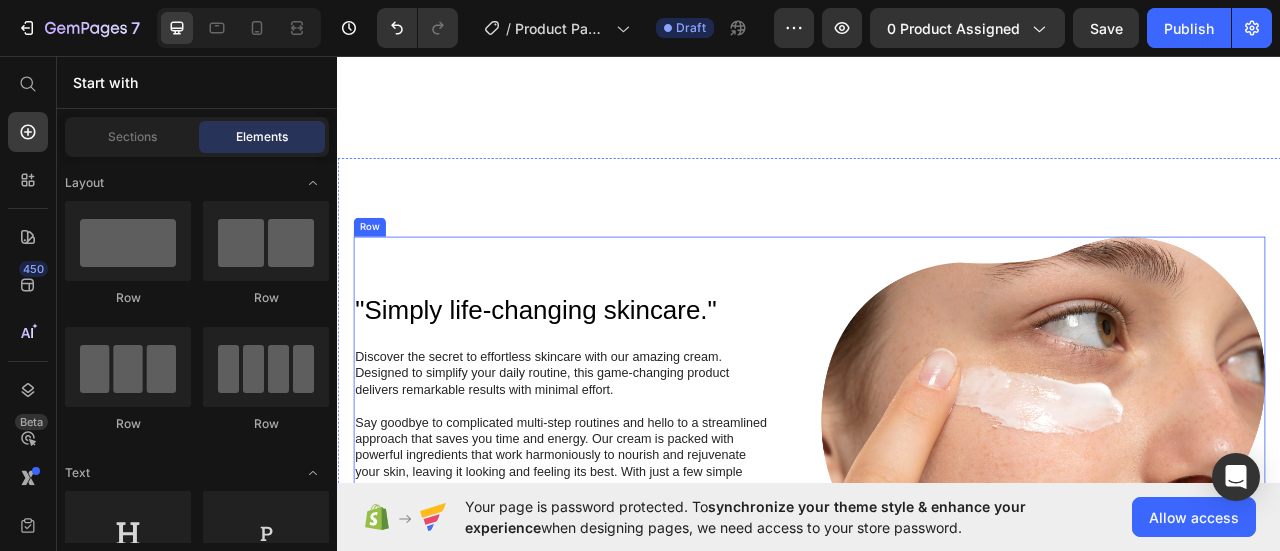 click on ""Simply life-changing skincare." Heading Discover the secret to effortless skincare with our amazing cream. Designed to simplify your daily routine, this game-changing product delivers remarkable results with minimal effort.   Say goodbye to complicated multi-step routines and hello to a streamlined approach that saves you time and energy. Our cream is packed with powerful ingredients that work harmoniously to nourish and rejuvenate your skin, leaving it looking and feeling its best. With just a few simple steps, you can achieve a radiant complexion that reflects your natural beauty. Experience the joy of effortless skincare and unlock a newfound confidence in your daily routine.   Try our cream today and embrace the simplicity of beautiful skin. Text Block Row" at bounding box center [639, 529] 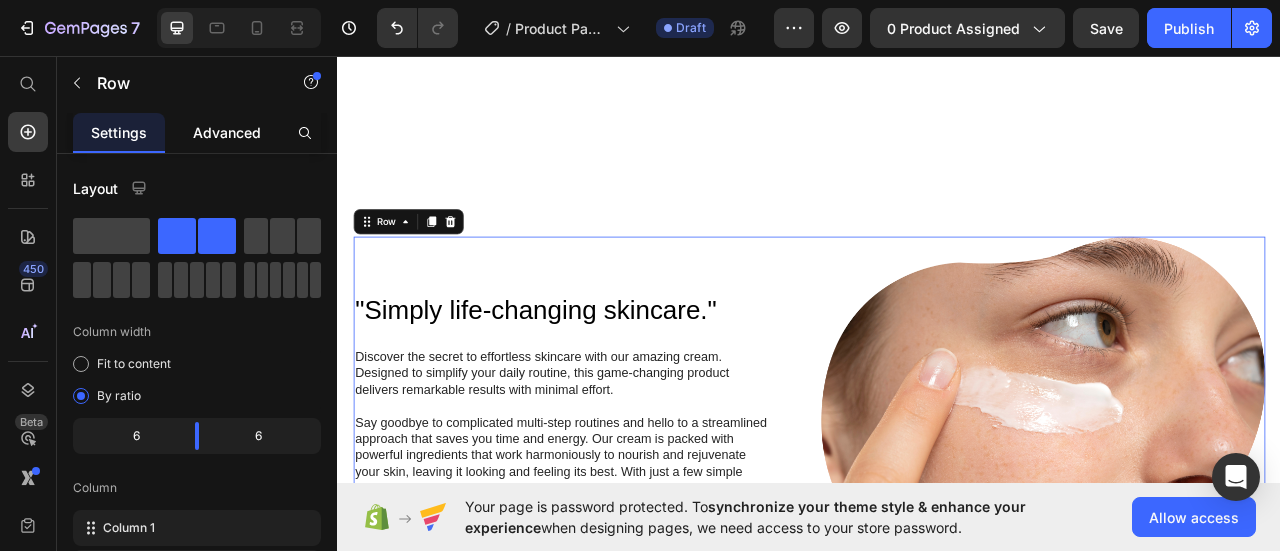 click on "Advanced" at bounding box center [227, 132] 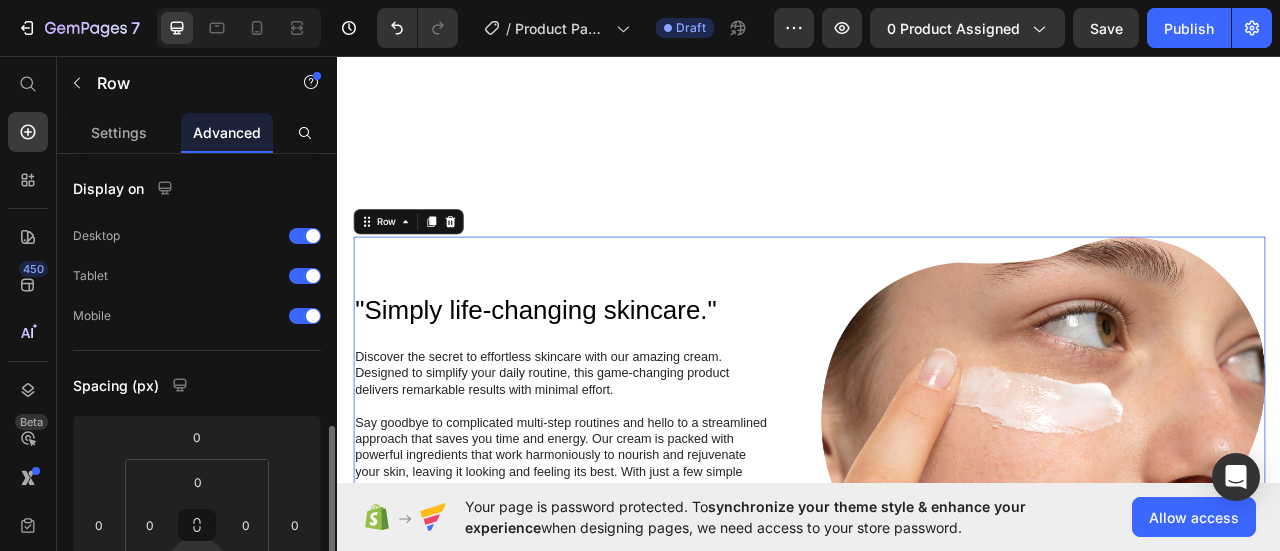 scroll, scrollTop: 200, scrollLeft: 0, axis: vertical 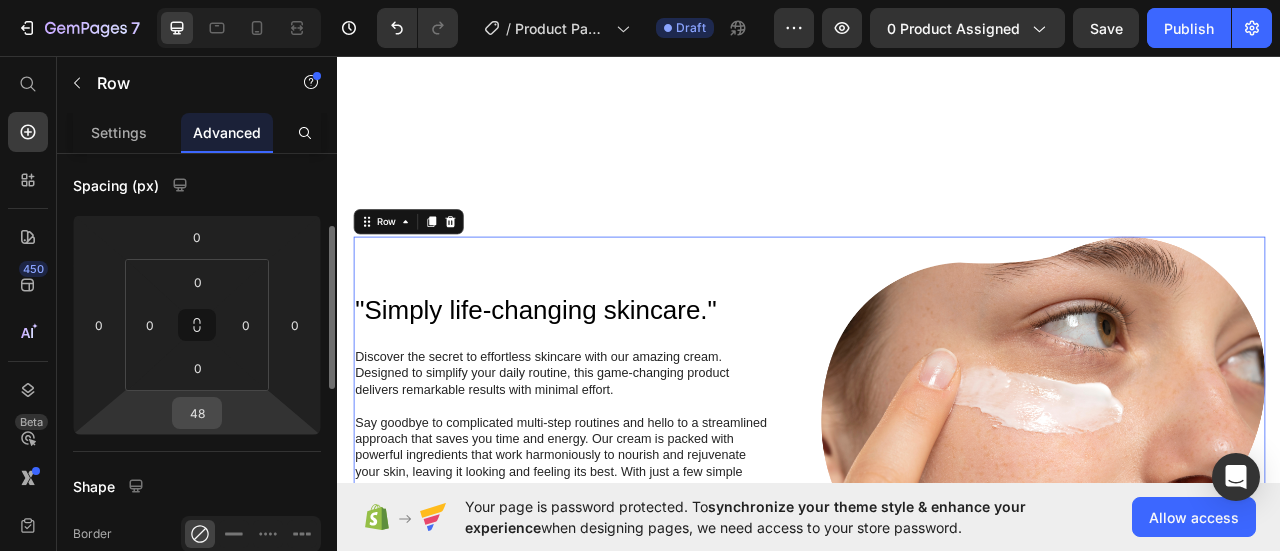 click on "48" at bounding box center (197, 413) 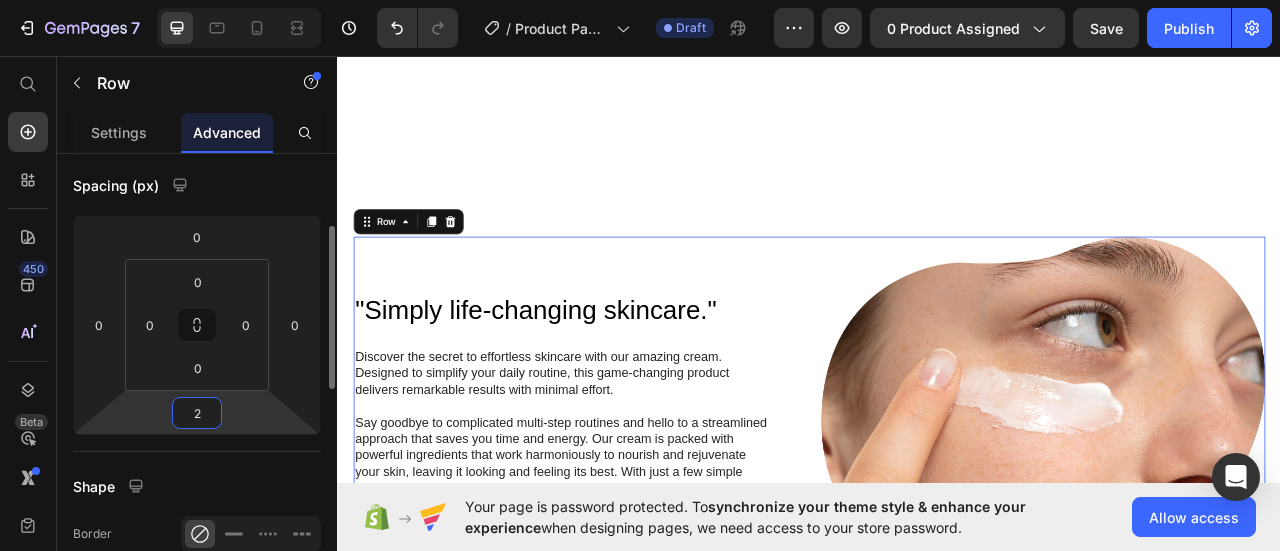 type on "20" 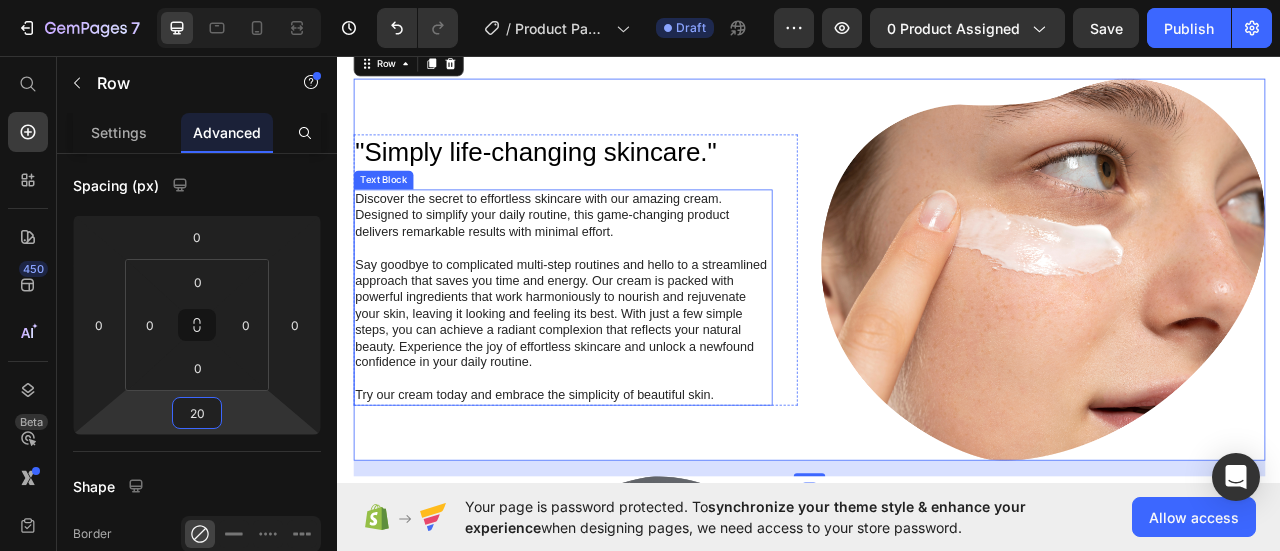 scroll, scrollTop: 1100, scrollLeft: 0, axis: vertical 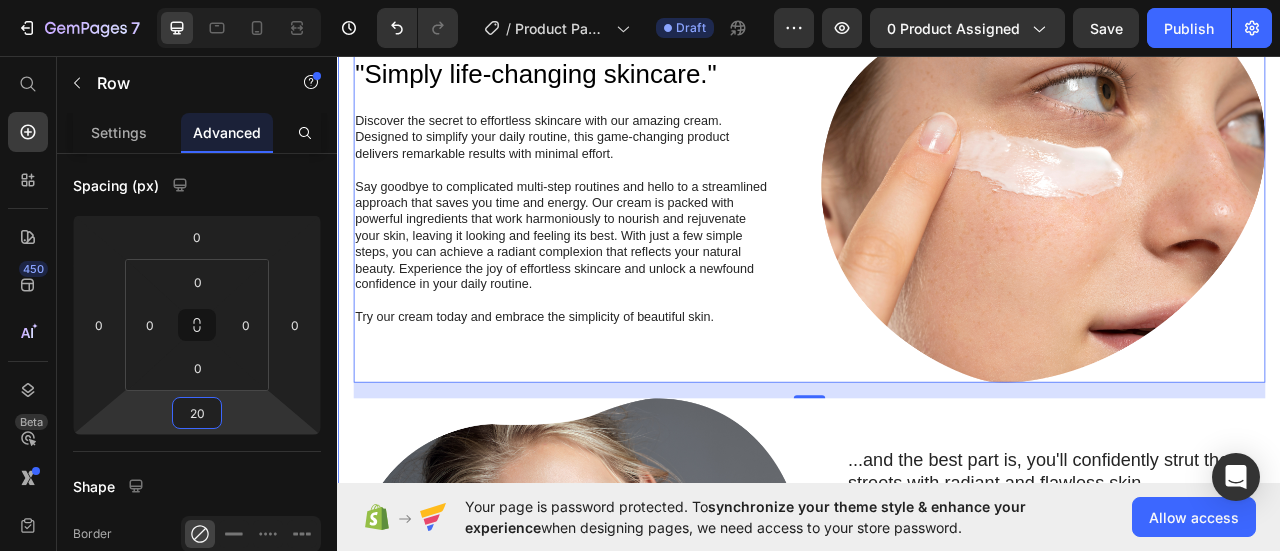 click on ""Simply life-changing skincare." Heading Discover the secret to effortless skincare with our amazing cream. Designed to simplify your daily routine, this game-changing product delivers remarkable results with minimal effort.   Say goodbye to complicated multi-step routines and hello to a streamlined approach that saves you time and energy. Our cream is packed with powerful ingredients that work harmoniously to nourish and rejuvenate your skin, leaving it looking and feeling its best. With just a few simple steps, you can achieve a radiant complexion that reflects your natural beauty. Experience the joy of effortless skincare and unlock a newfound confidence in your daily routine.   Try our cream today and embrace the simplicity of beautiful skin. Text Block Row Image Row   20 ...and the best part is, you'll confidently strut the streets with radiant and flawless skin Heading     Text Block Row Image Row Section 2" at bounding box center [937, 482] 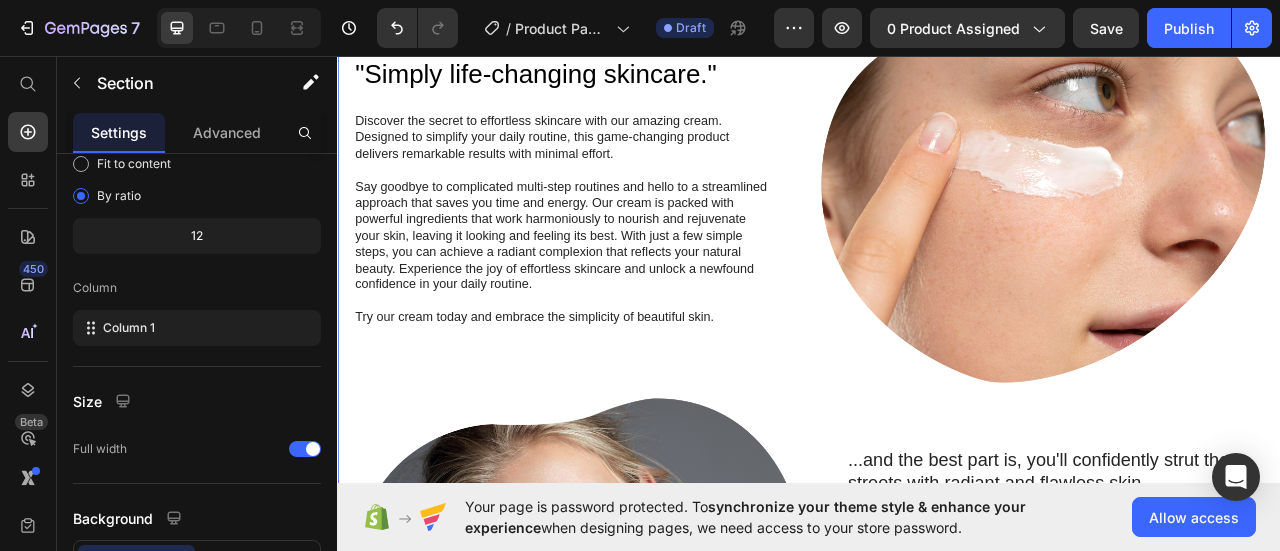 scroll, scrollTop: 0, scrollLeft: 0, axis: both 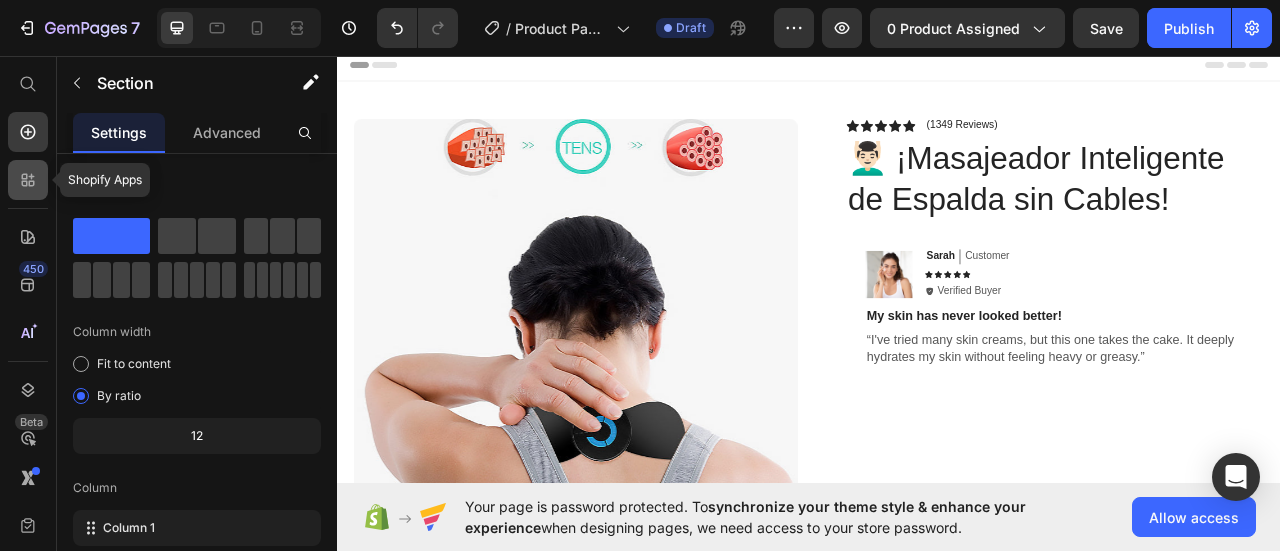 click 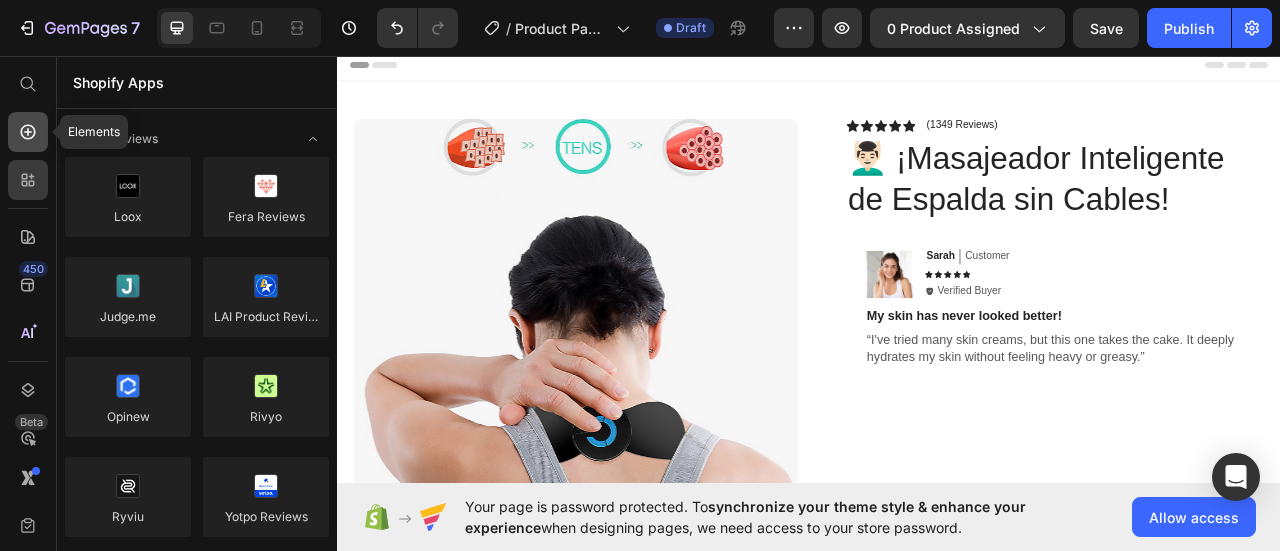 click 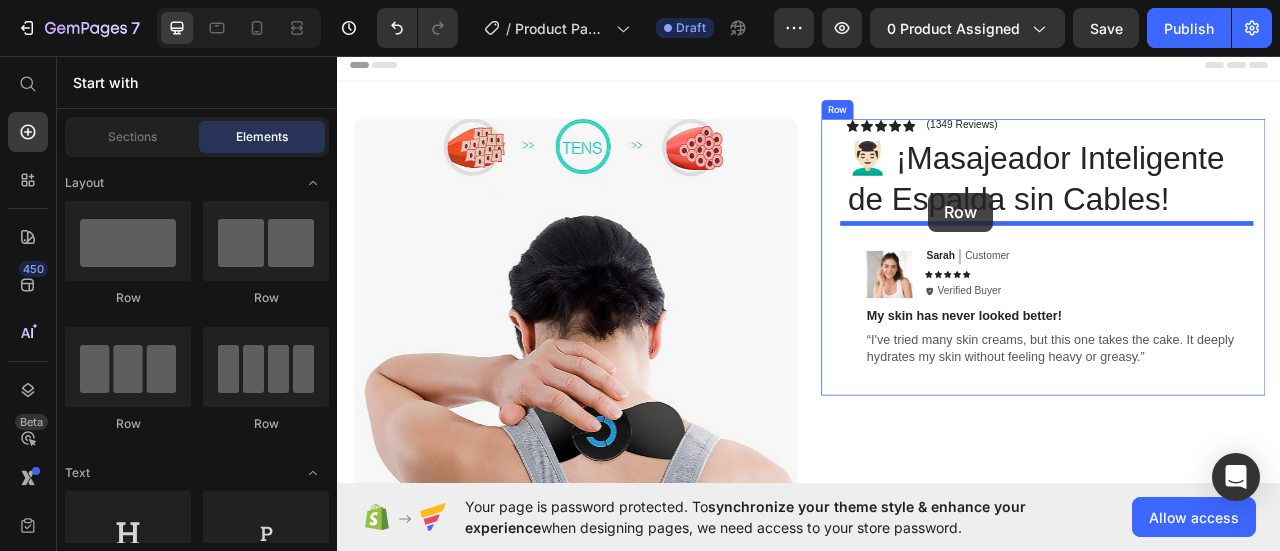 drag, startPoint x: 473, startPoint y: 315, endPoint x: 1089, endPoint y: 231, distance: 621.70087 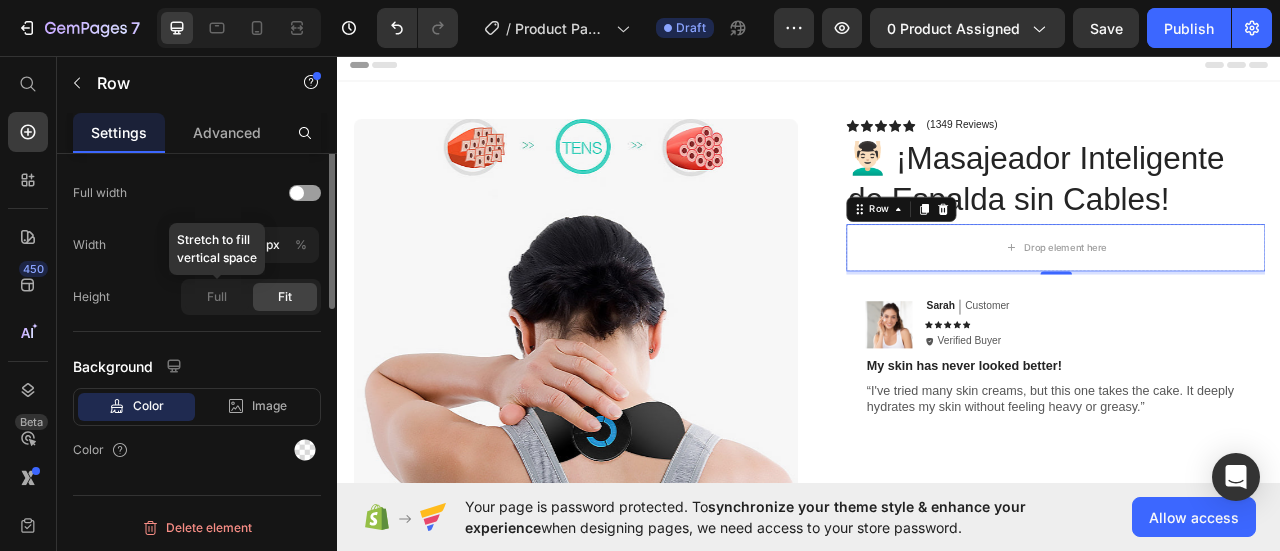 scroll, scrollTop: 0, scrollLeft: 0, axis: both 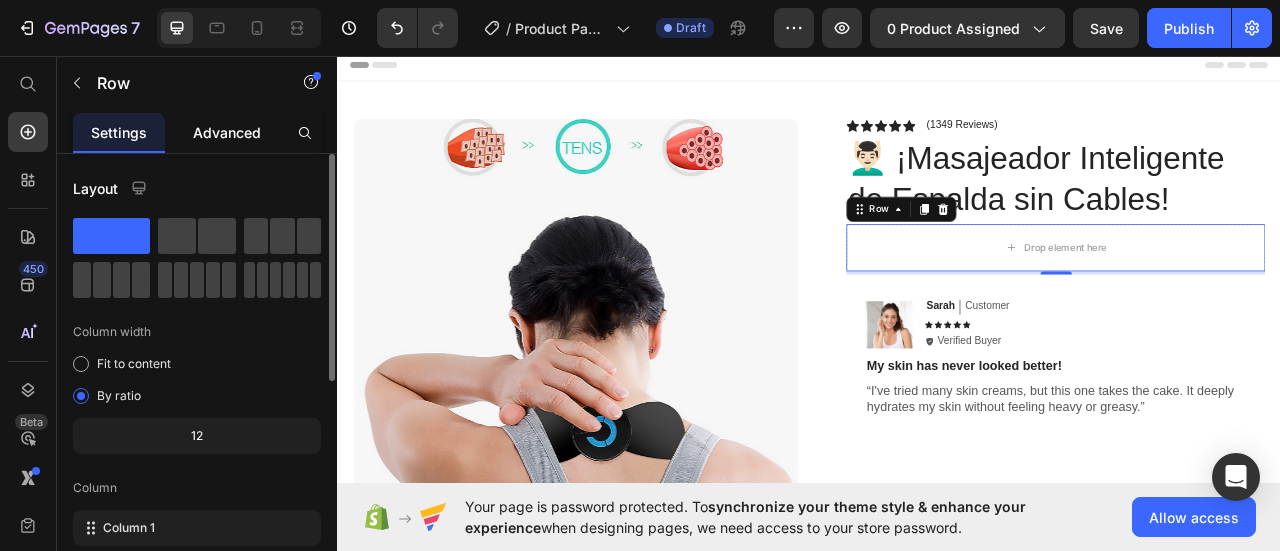 click on "Advanced" at bounding box center (227, 132) 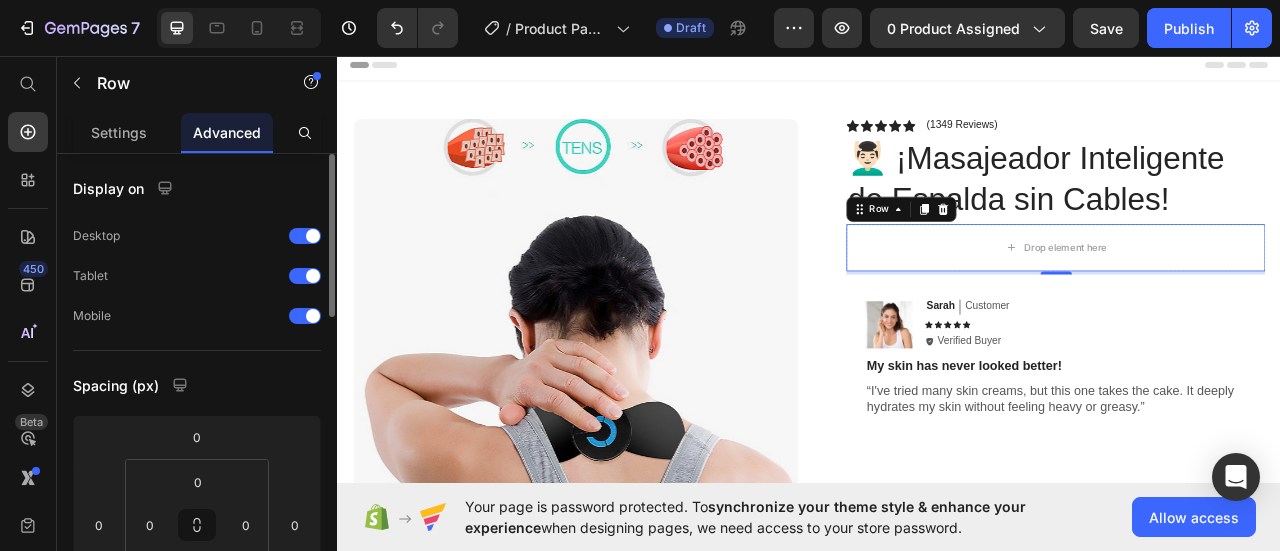 scroll, scrollTop: 0, scrollLeft: 0, axis: both 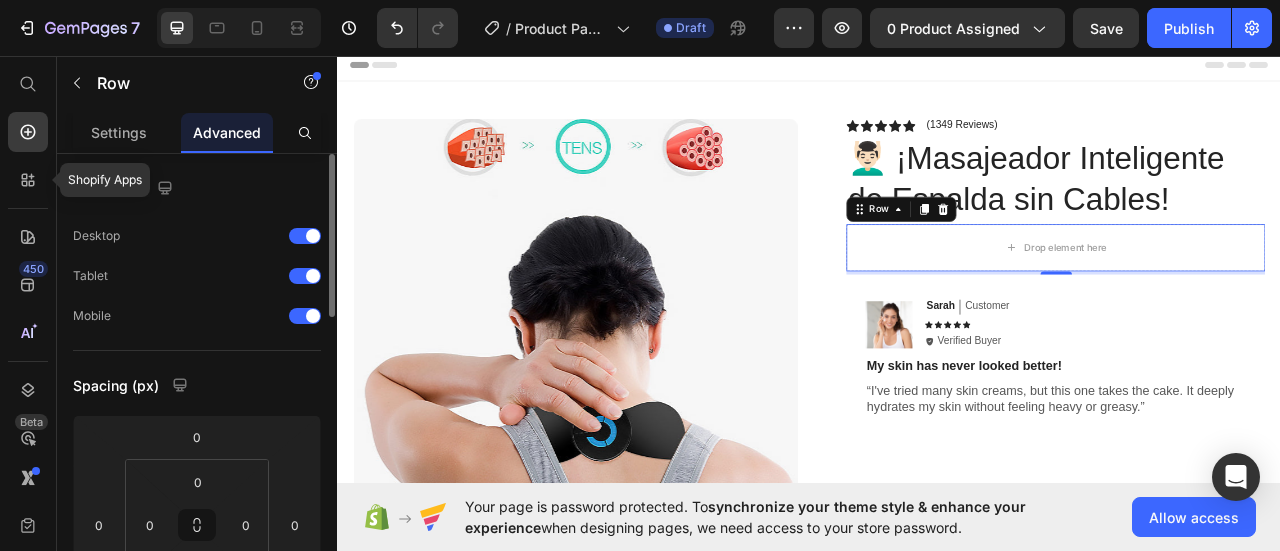 drag, startPoint x: 20, startPoint y: 182, endPoint x: 57, endPoint y: 185, distance: 37.12142 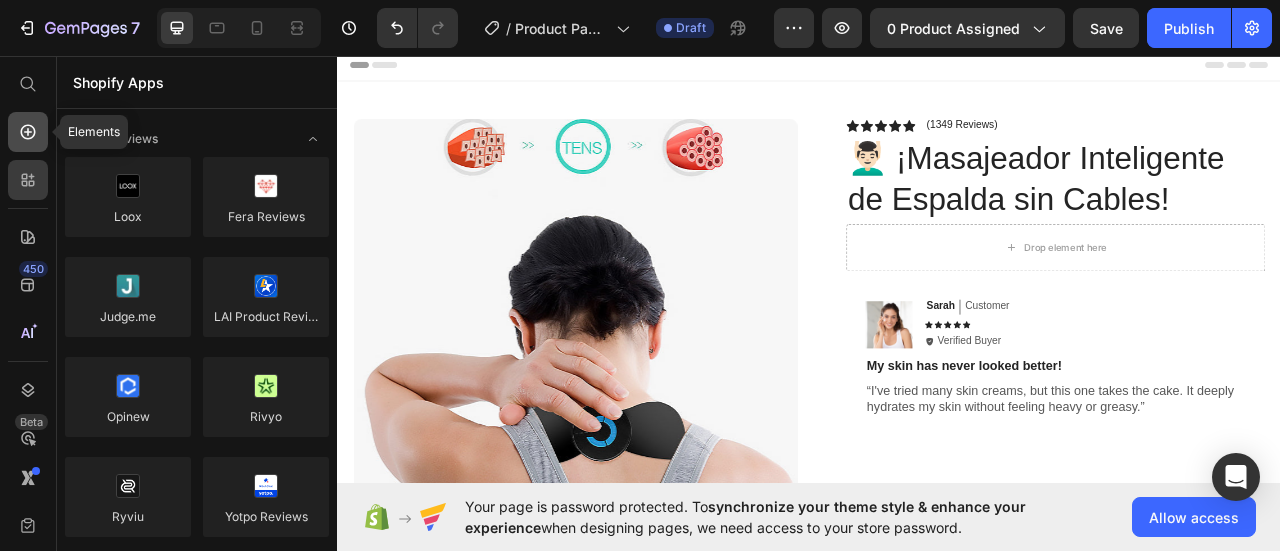 click 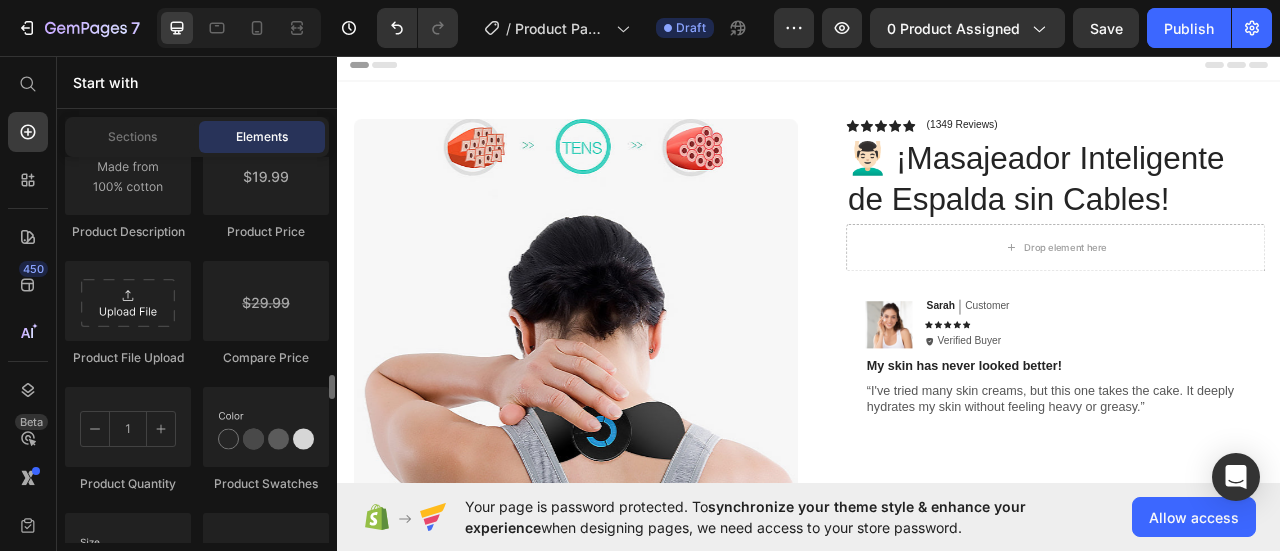scroll, scrollTop: 3300, scrollLeft: 0, axis: vertical 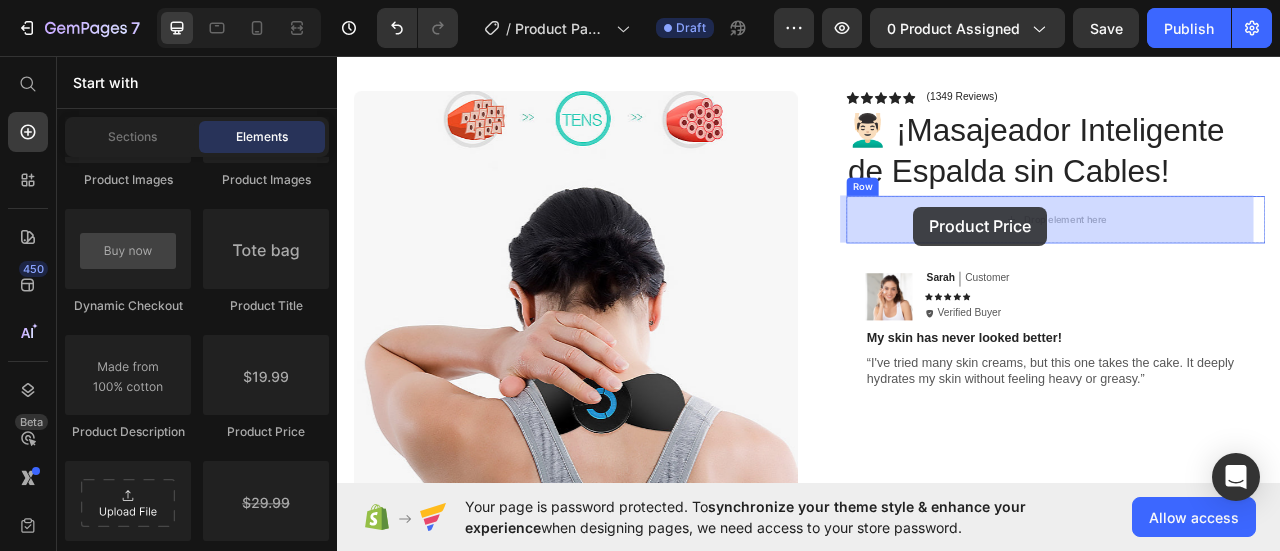 drag, startPoint x: 587, startPoint y: 436, endPoint x: 1070, endPoint y: 249, distance: 517.9363 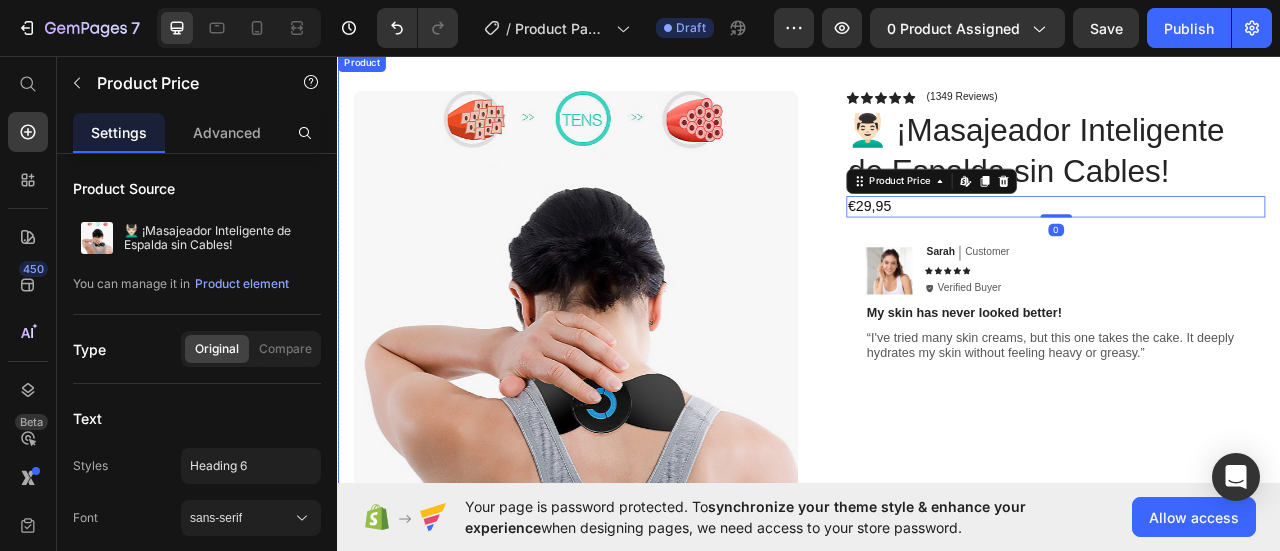 click on "Icon Icon Icon Icon Icon Icon List (1349 Reviews) Text Block Row 💆🏻‍♂️ ¡Masajeador Inteligente de Espalda sin Cables! Product Title €29,95 Product Price   Edit content in Shopify 0 Row Image Sarah Text Block Customer  Text Block Row Icon Icon Icon Icon Icon Icon List
Icon Verified Buyer Text Block Row Row My skin has never looked better! Text Block “I've tried many skin creams, but this one takes the cake. It deeply hydrates my skin without feeling heavy or greasy.” Text Block Row Image Icon Icon Icon Icon Icon Icon List “This skin cream is a game-changer! It has transformed my dry, lackluster skin into a hydrated and radiant complexion. I love how it absorbs quickly and leaves no greasy residue. Highly recommend” Text Block
Icon Hannah N. (Houston, USA) Text Block Row Row Row" at bounding box center (1234, 475) 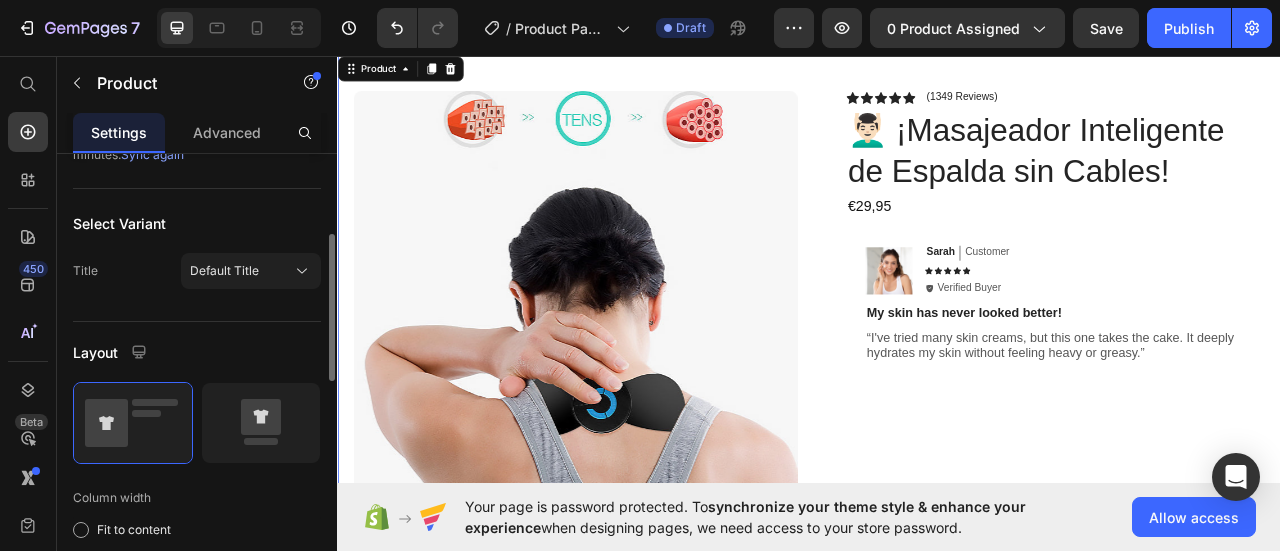 scroll, scrollTop: 0, scrollLeft: 0, axis: both 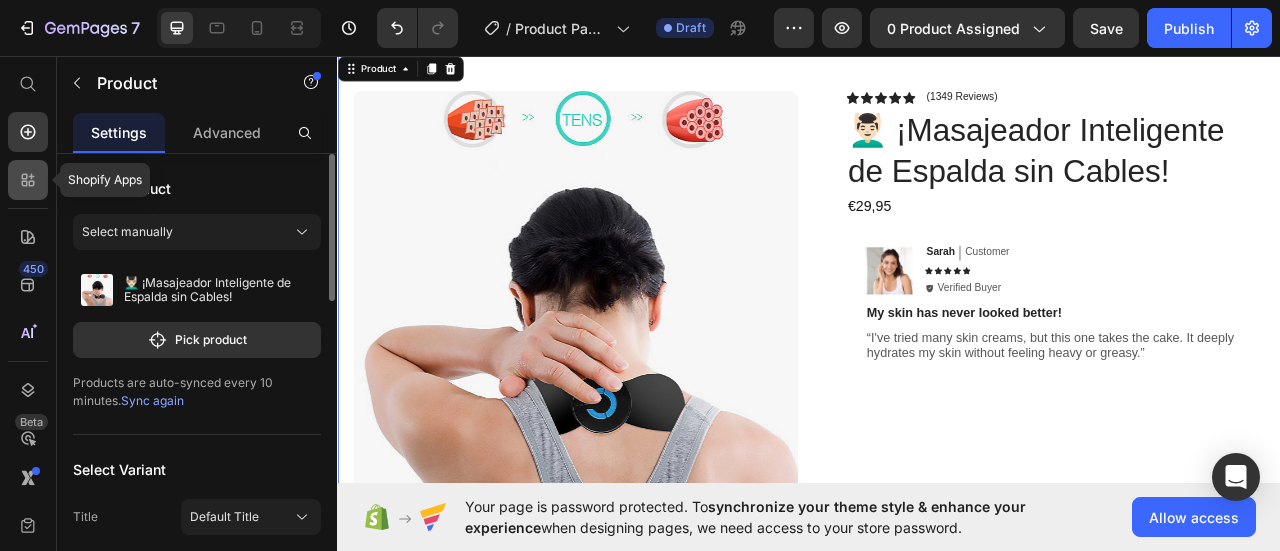 click 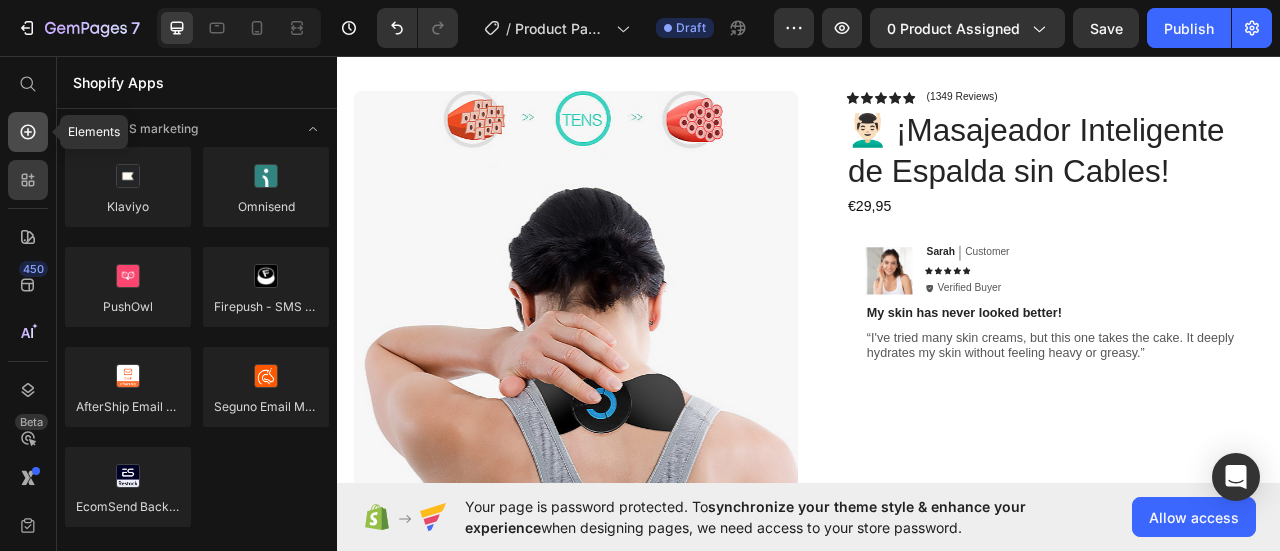 click 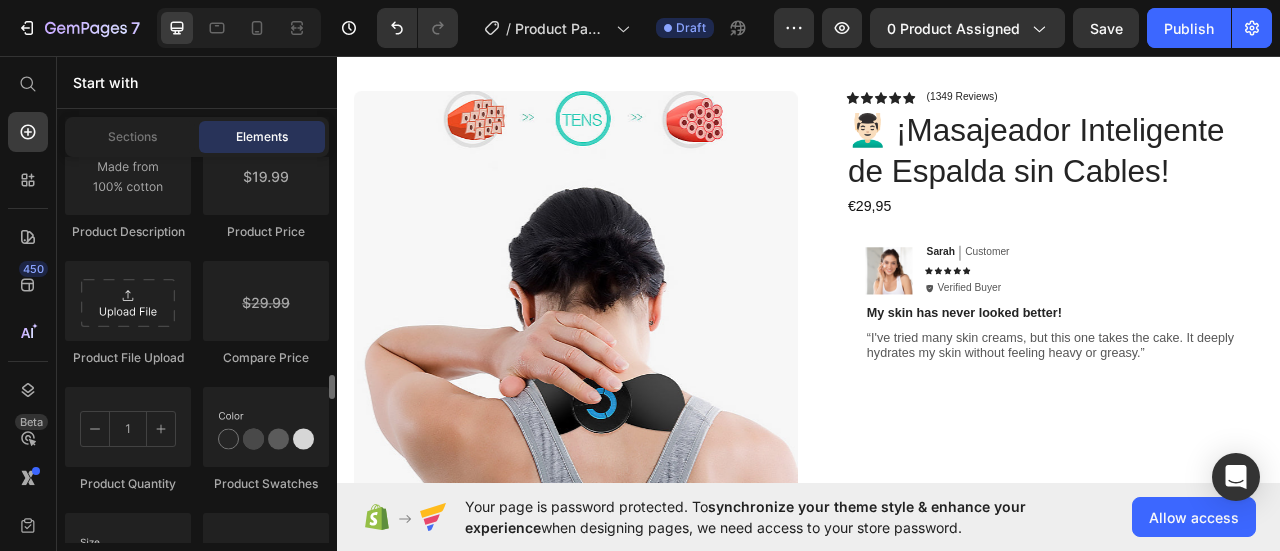 scroll, scrollTop: 3400, scrollLeft: 0, axis: vertical 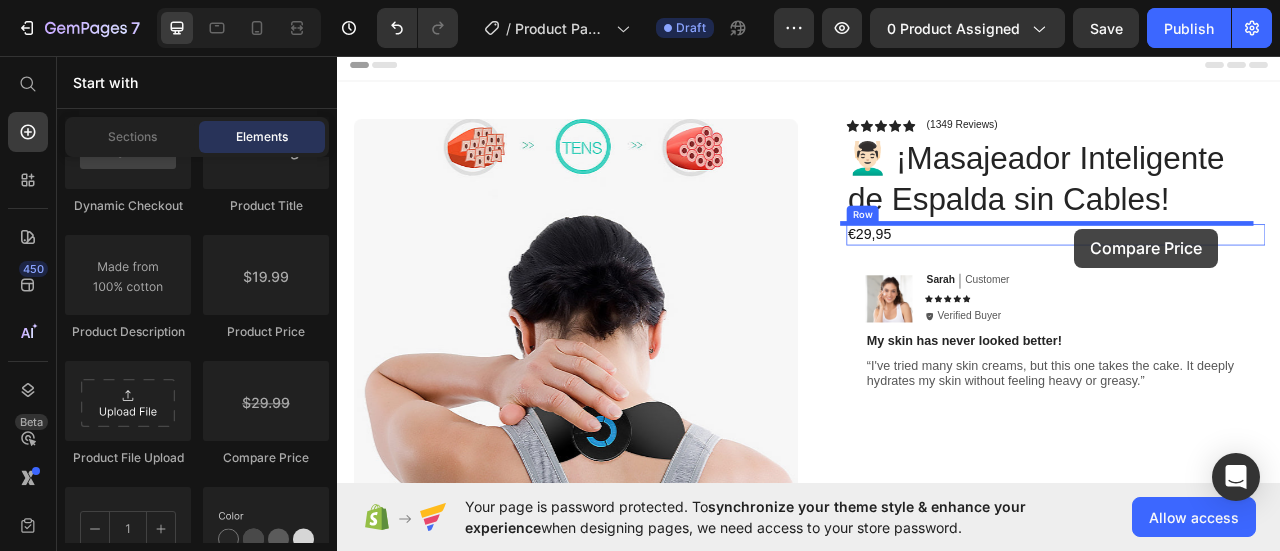 drag, startPoint x: 560, startPoint y: 460, endPoint x: 1275, endPoint y: 277, distance: 738.0474 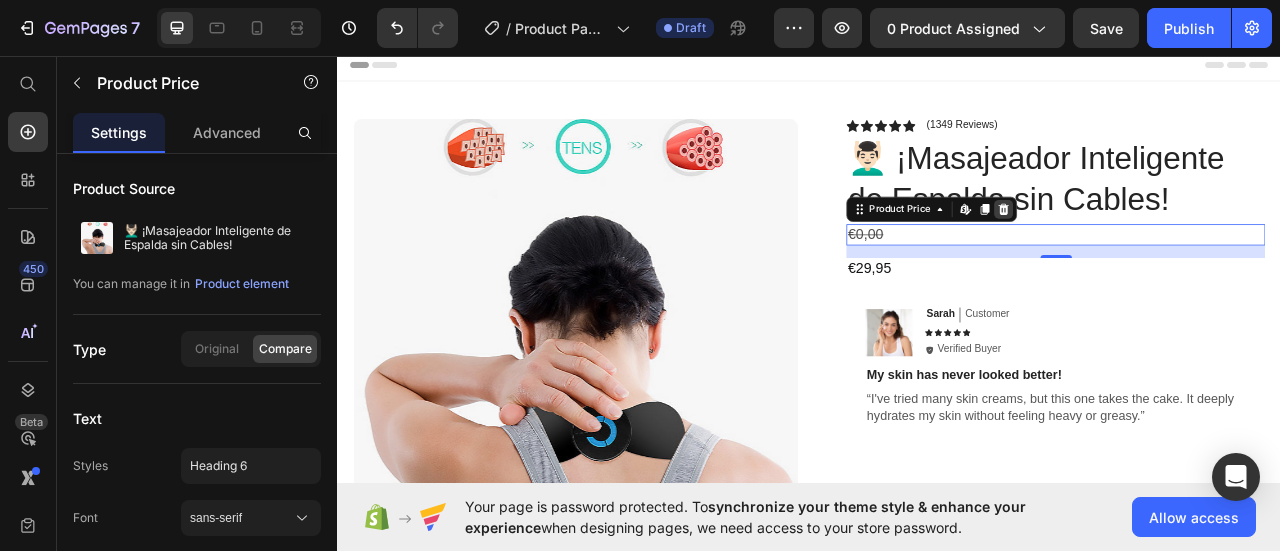 click 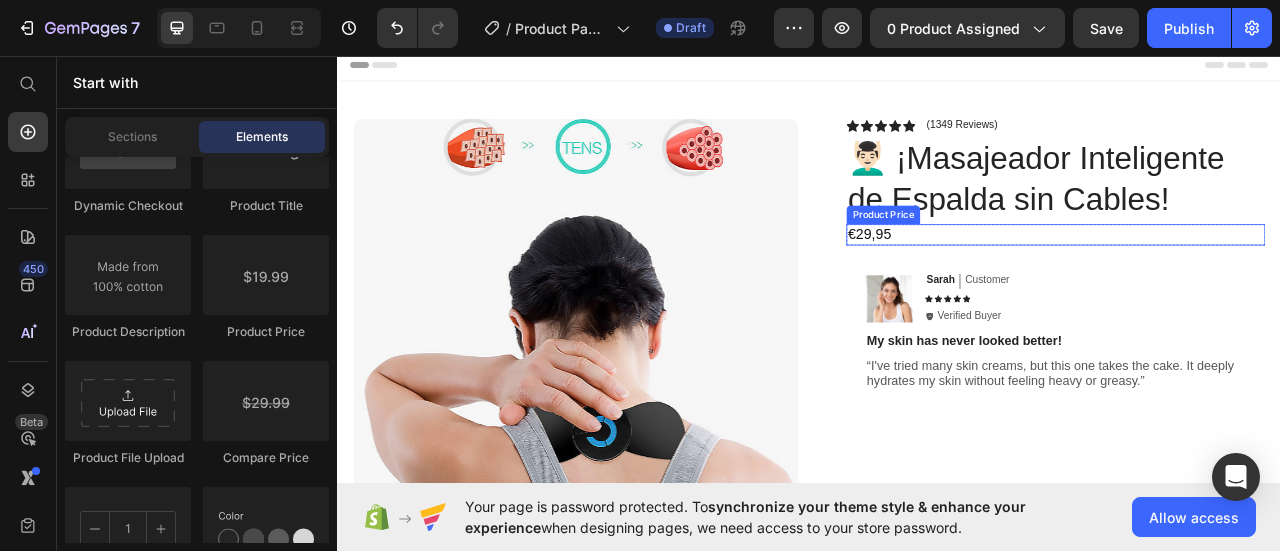 click on "Product Price" at bounding box center [1031, 259] 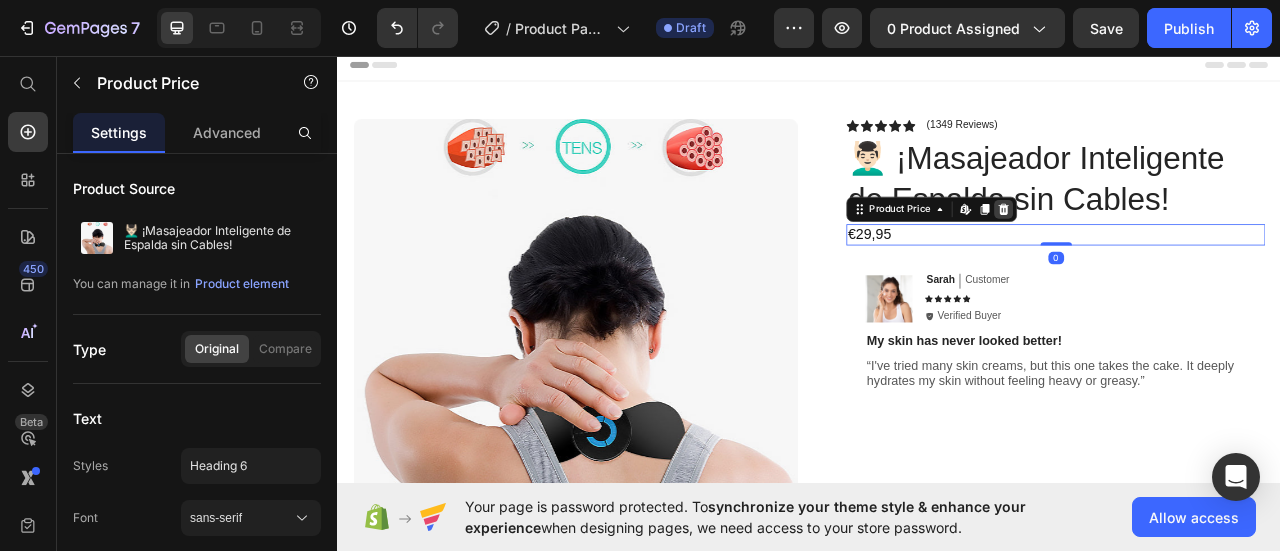 click 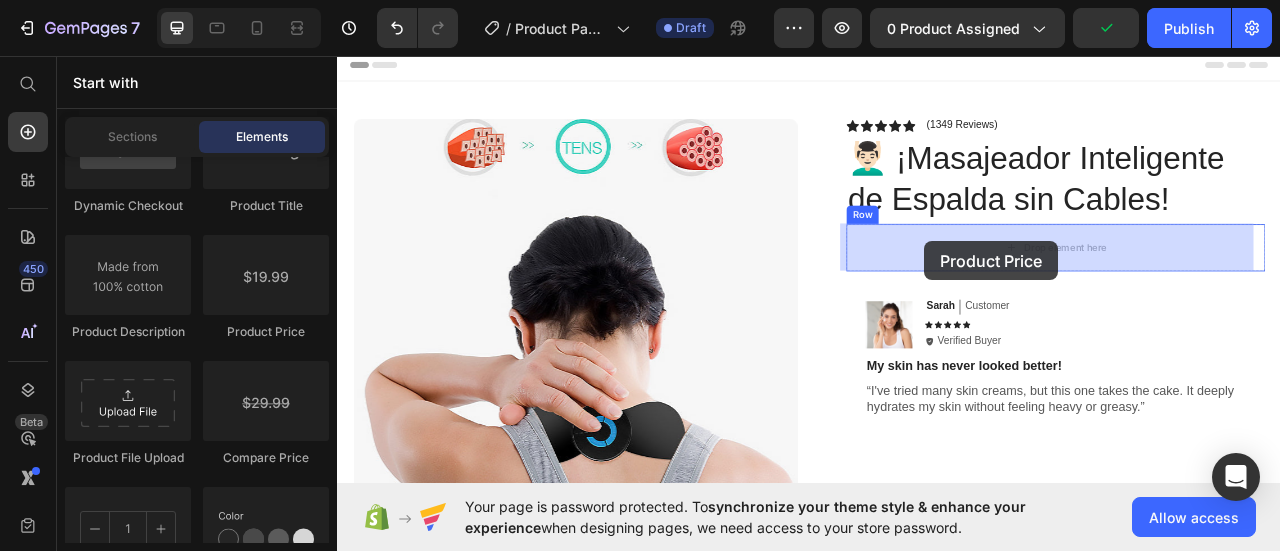 drag, startPoint x: 408, startPoint y: 382, endPoint x: 1084, endPoint y: 293, distance: 681.83356 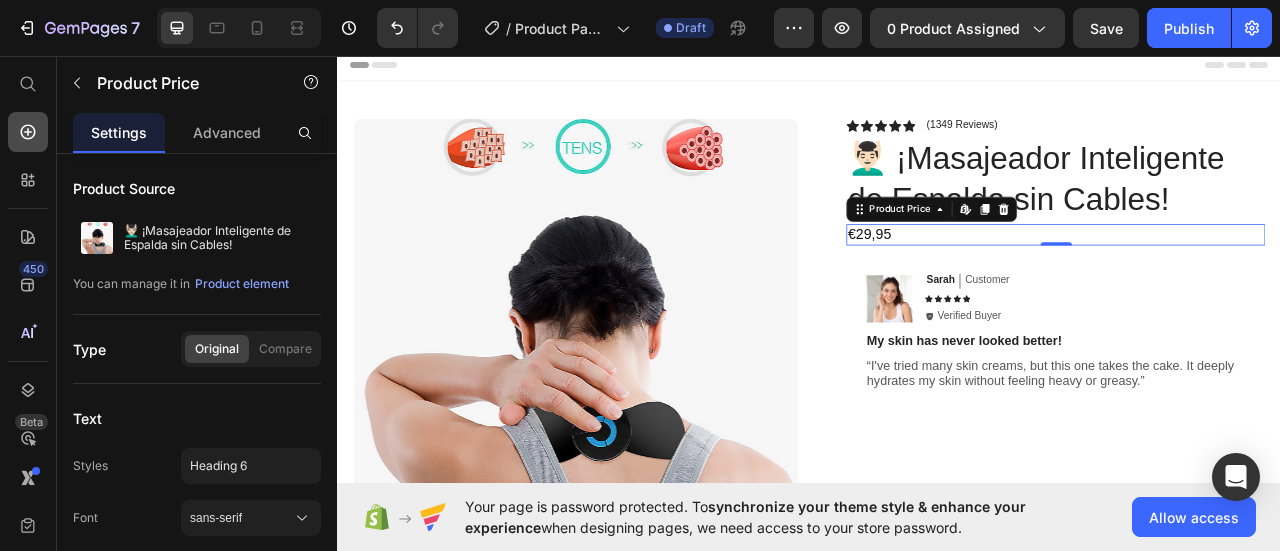 click 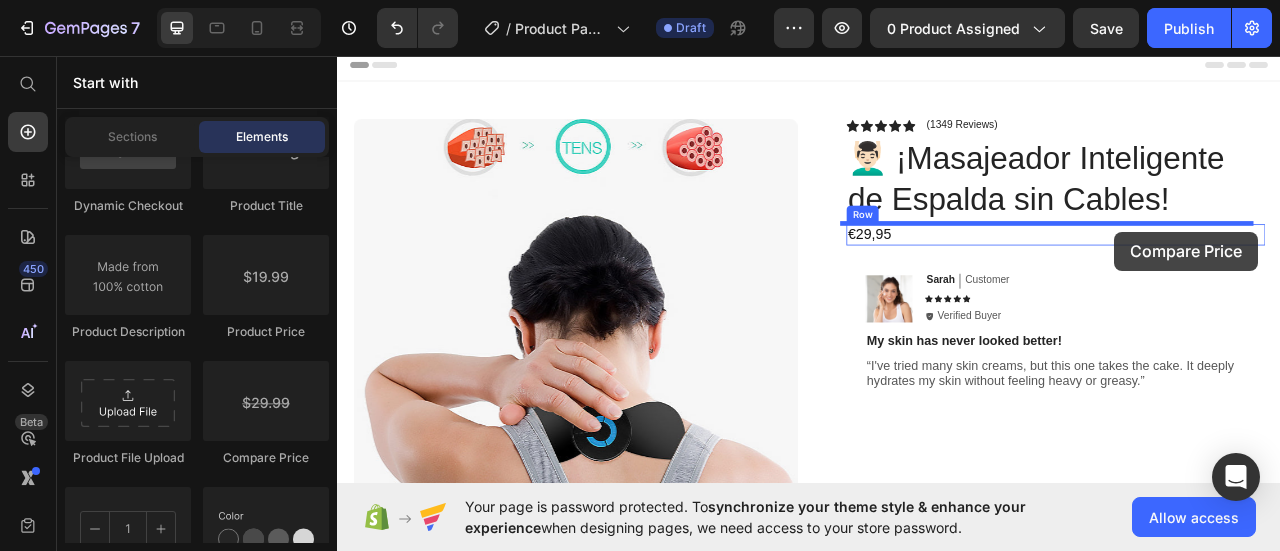 drag, startPoint x: 587, startPoint y: 465, endPoint x: 1326, endPoint y: 281, distance: 761.5622 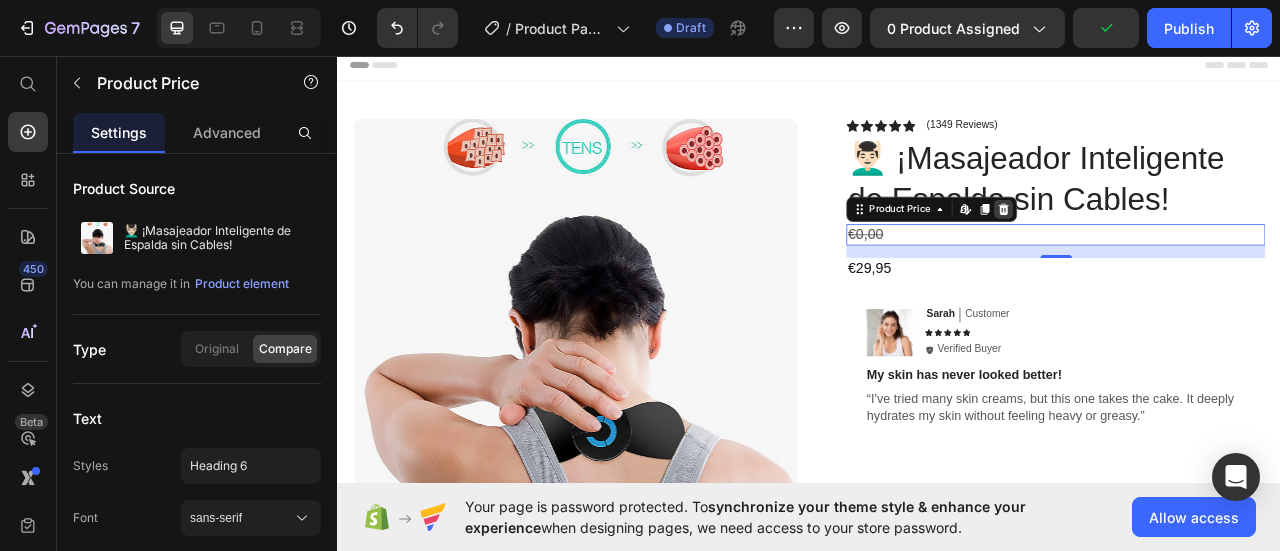 click 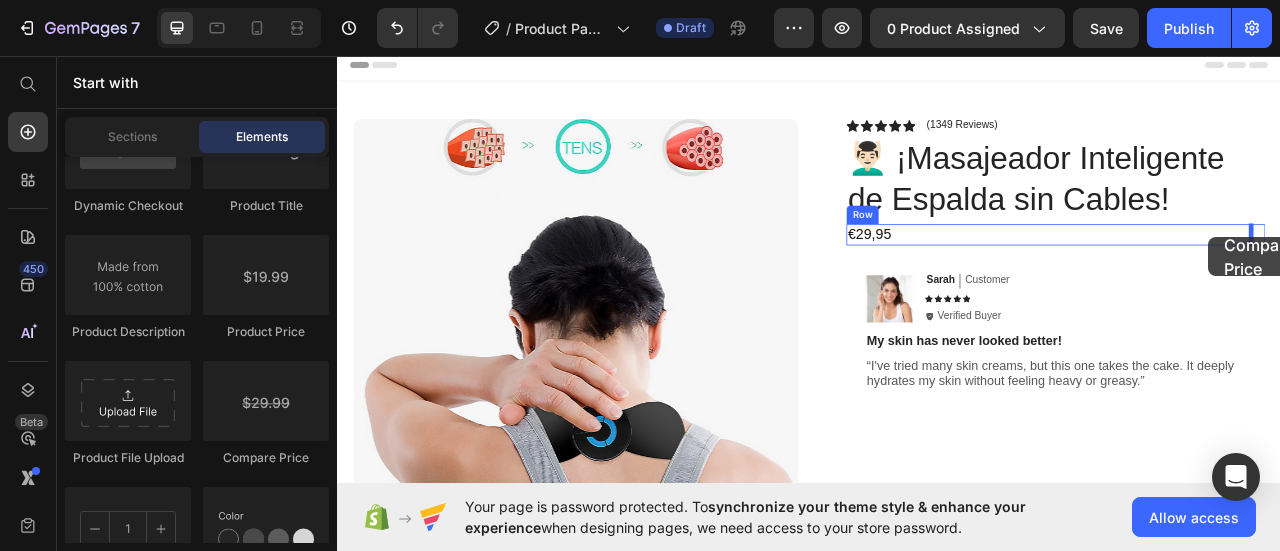 drag, startPoint x: 618, startPoint y: 450, endPoint x: 1446, endPoint y: 288, distance: 843.699 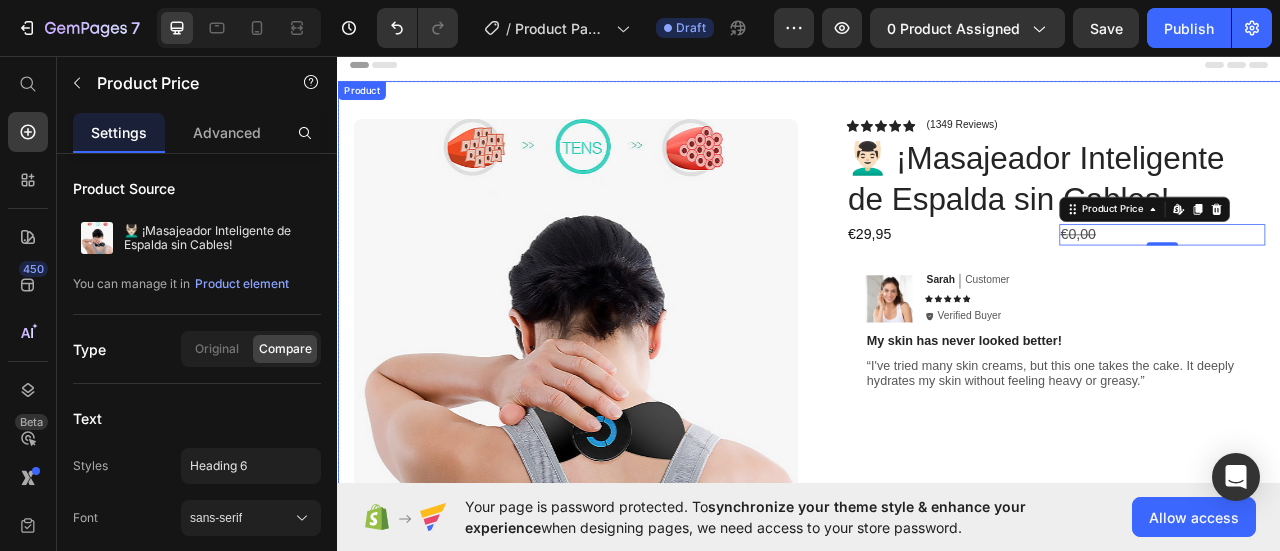 click on "Product Images Row Icon Icon Icon Icon Icon Icon List (1349 Reviews) Text Block Row 💆🏻‍♂️ ¡Masajeador Inteligente de Espalda sin Cables! Product Title €29,95 Product Price €0,00 Product Price   Edit content in Shopify 0 Row Image Sarah Text Block Customer  Text Block Row Icon Icon Icon Icon Icon Icon List
Icon Verified Buyer Text Block Row Row My skin has never looked better! Text Block “I've tried many skin creams, but this one takes the cake. It deeply hydrates my skin without feeling heavy or greasy.” Text Block Row Image Icon Icon Icon Icon Icon Icon List “This skin cream is a game-changer! It has transformed my dry, lackluster skin into a hydrated and radiant complexion. I love how it absorbs quickly and leaves no greasy residue. Highly recommend” Text Block
Icon Hannah N. (Houston, USA) Text Block Row Row Row Product" at bounding box center [937, 487] 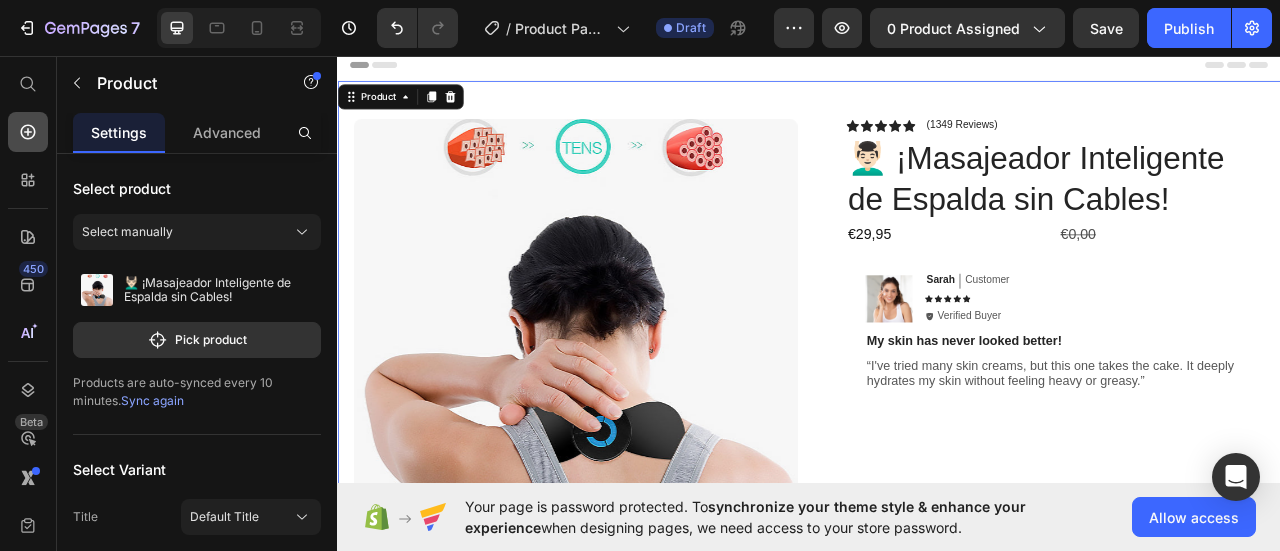 click 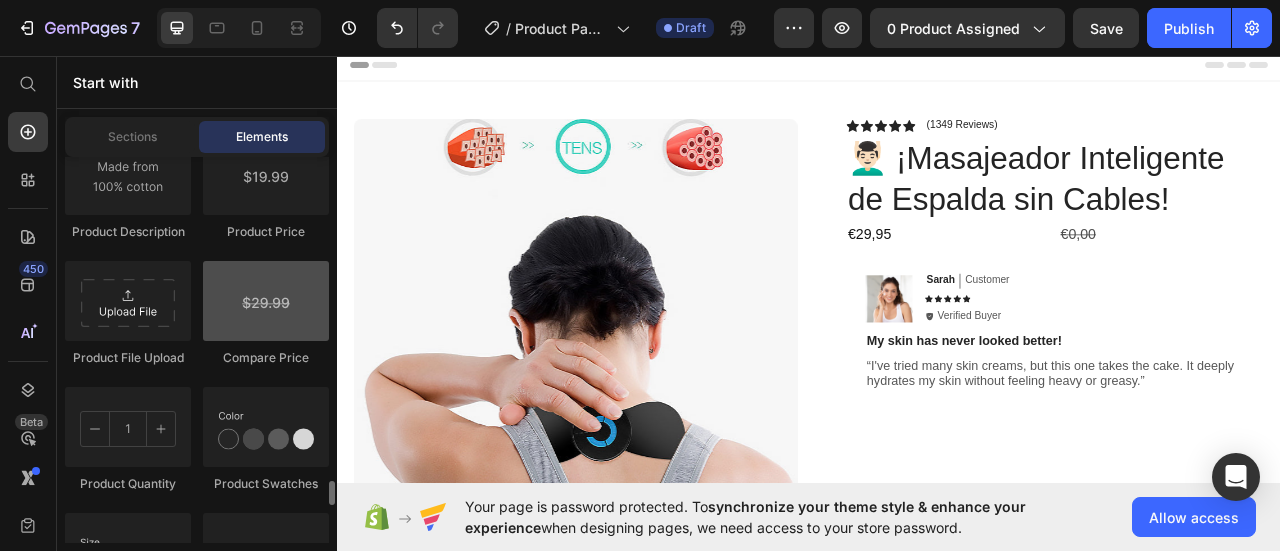 scroll, scrollTop: 3600, scrollLeft: 0, axis: vertical 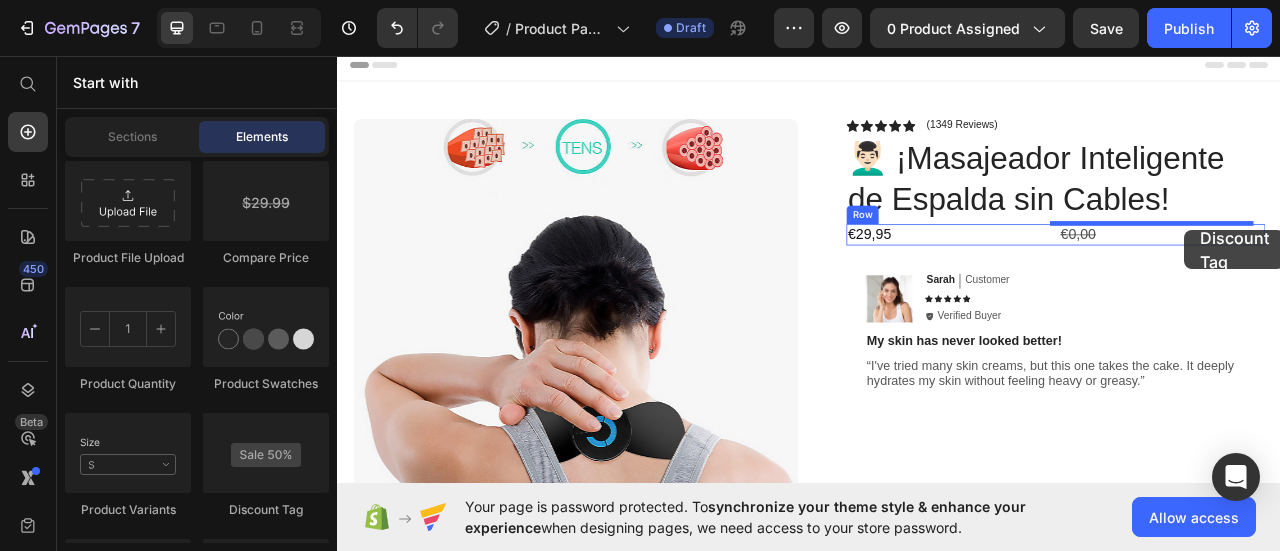 drag, startPoint x: 602, startPoint y: 518, endPoint x: 1415, endPoint y: 279, distance: 847.4019 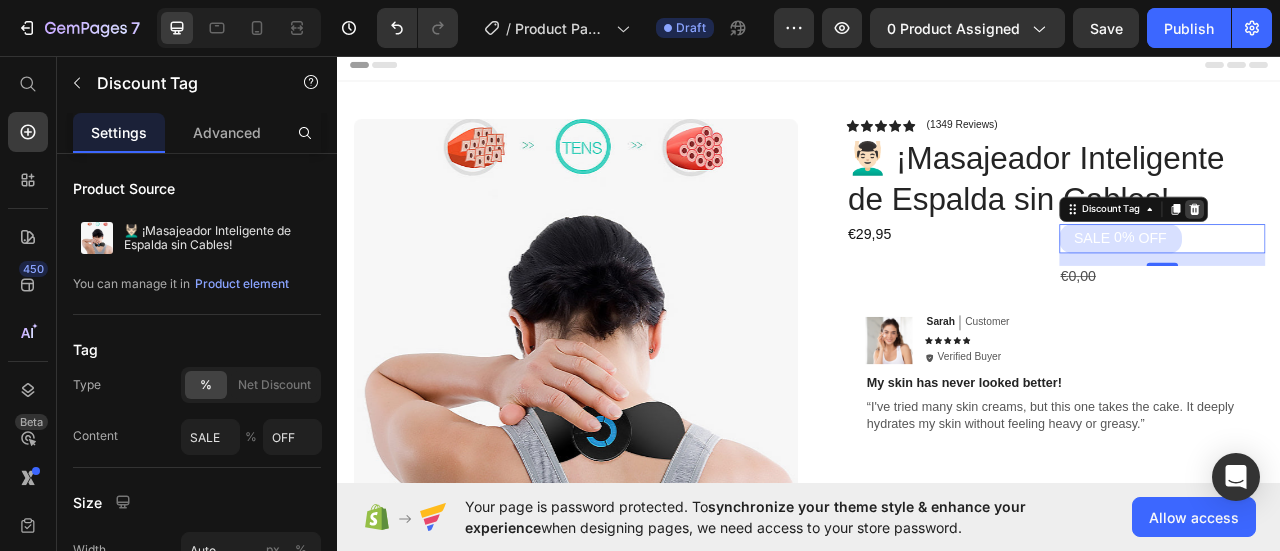 click 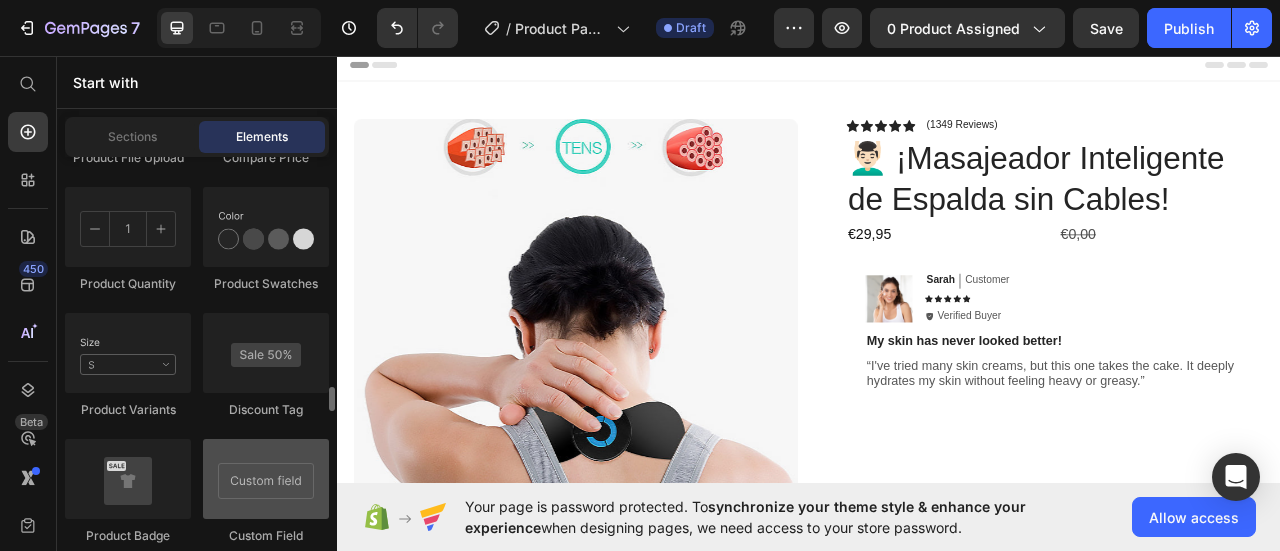 scroll, scrollTop: 3600, scrollLeft: 0, axis: vertical 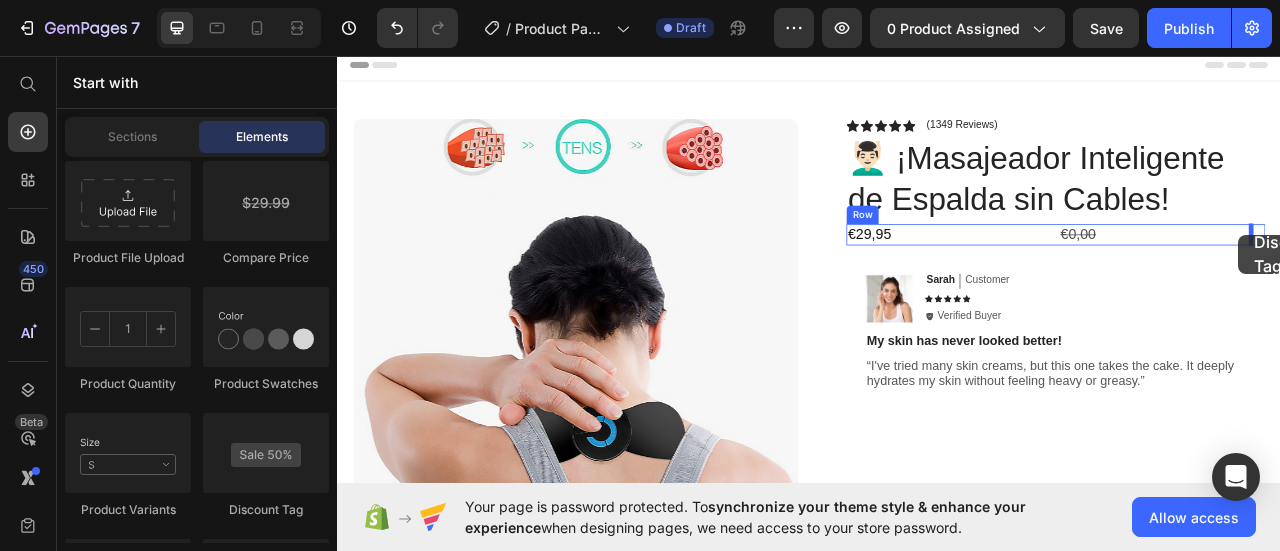 drag, startPoint x: 576, startPoint y: 491, endPoint x: 1483, endPoint y: 285, distance: 930.0995 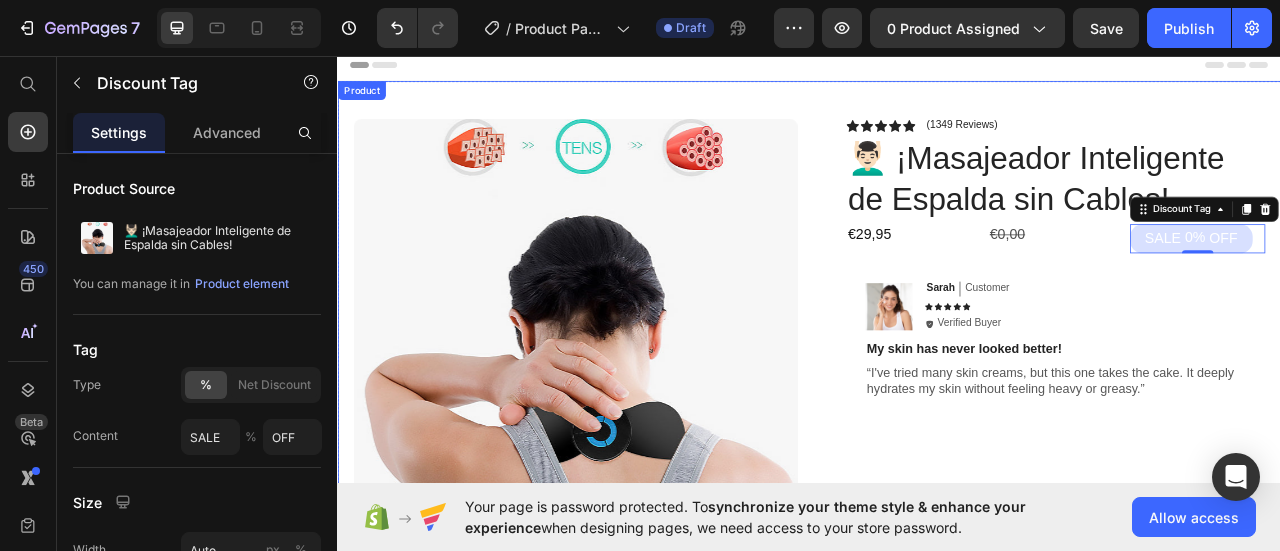 click on "Product Images Row Icon Icon Icon Icon Icon Icon List (1349 Reviews) Text Block Row 💆🏻‍♂️ ¡Masajeador Inteligente de Espalda sin Cables! Product Title €29,95 Product Price €0,00 Product Price SALE 0% OFF Discount Tag   0 Row Image Sarah Text Block Customer  Text Block Row Icon Icon Icon Icon Icon Icon List
Icon Verified Buyer Text Block Row Row My skin has never looked better! Text Block “I've tried many skin creams, but this one takes the cake. It deeply hydrates my skin without feeling heavy or greasy.” Text Block Row Image Icon Icon Icon Icon Icon Icon List “This skin cream is a game-changer! It has transformed my dry, lackluster skin into a hydrated and radiant complexion. I love how it absorbs quickly and leaves no greasy residue. Highly recommend” Text Block
Icon Hannah N. (Houston, USA) Text Block Row Row Row Product" at bounding box center [937, 487] 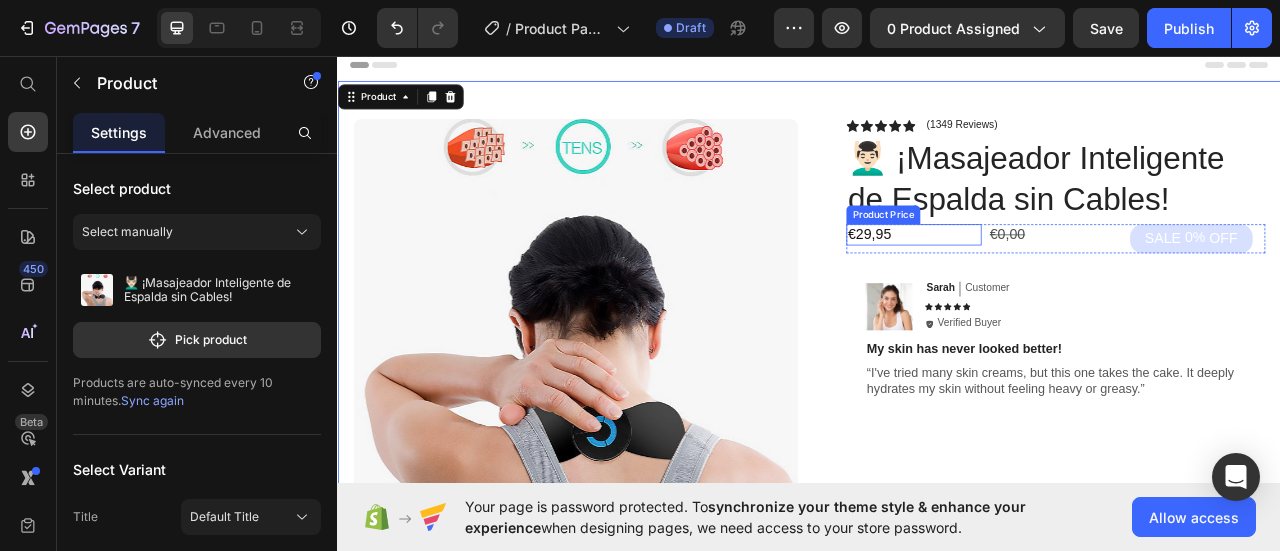 click on "Product Price" at bounding box center [1031, 259] 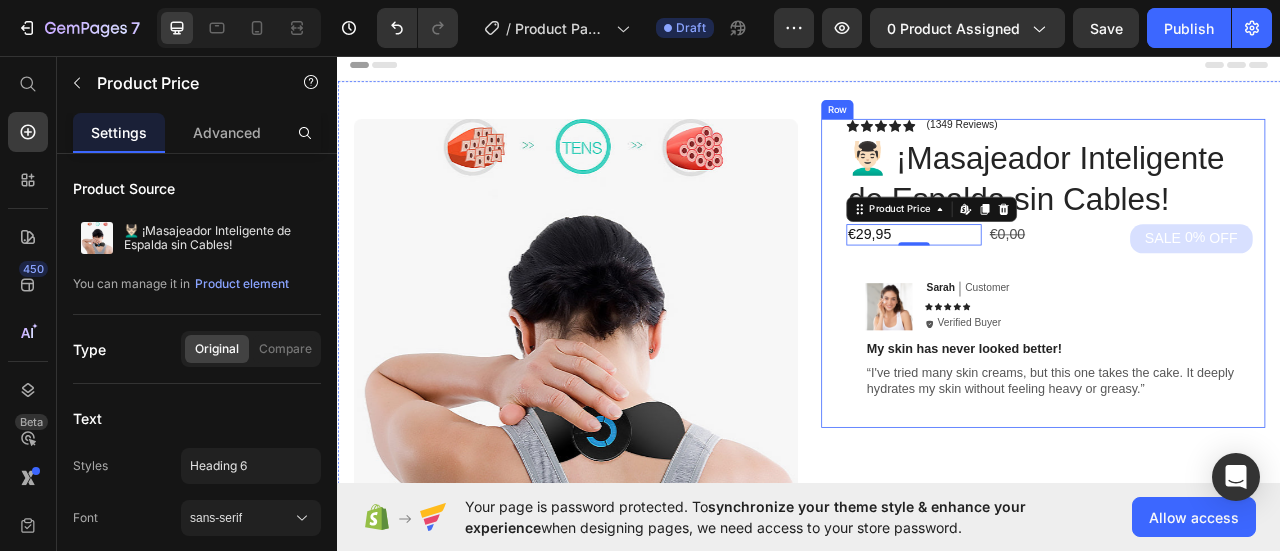 click on "Icon Icon Icon Icon Icon Icon List (1349 Reviews) Text Block Row 💆🏻‍♂️ ¡Masajeador Inteligente de Espalda sin Cables! Product Title €29,95 Product Price   Edit content in Shopify 0 €0,00 Product Price SALE 0% OFF Discount Tag Row Image Sarah Text Block Customer  Text Block Row Icon Icon Icon Icon Icon Icon List
Icon Verified Buyer Text Block Row Row My skin has never looked better! Text Block “I've tried many skin creams, but this one takes the cake. It deeply hydrates my skin without feeling heavy or greasy.” Text Block Row Image Icon Icon Icon Icon Icon Icon List “This skin cream is a game-changer! It has transformed my dry, lackluster skin into a hydrated and radiant complexion. I love how it absorbs quickly and leaves no greasy residue. Highly recommend” Text Block
Icon Hannah N. (Houston, USA) Text Block Row Row Row" at bounding box center (1234, 333) 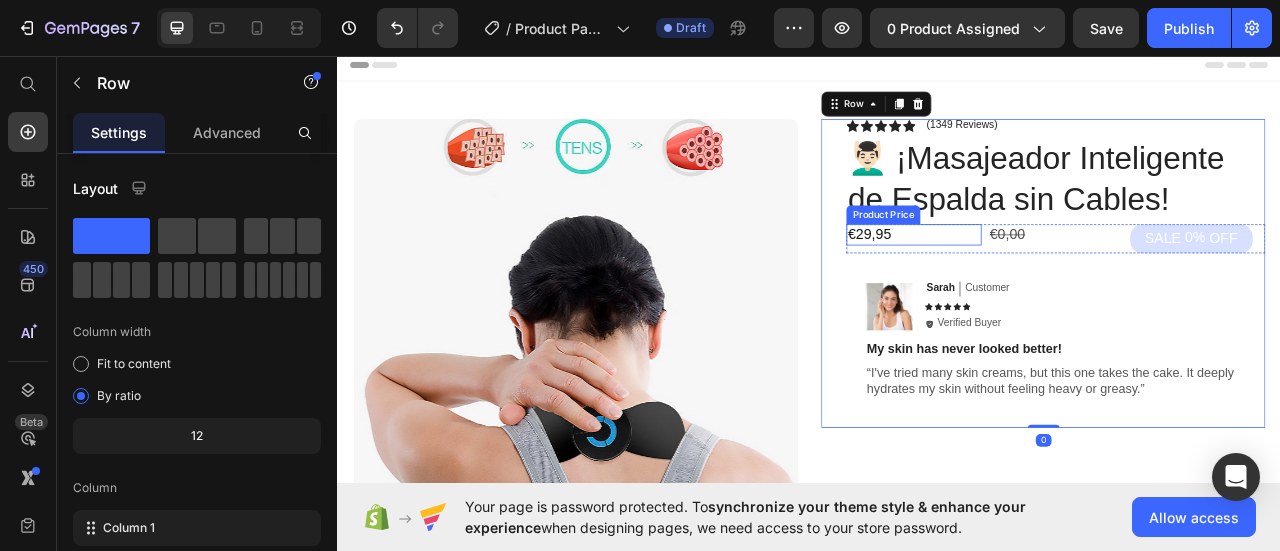 click on "€29,95" at bounding box center [1070, 284] 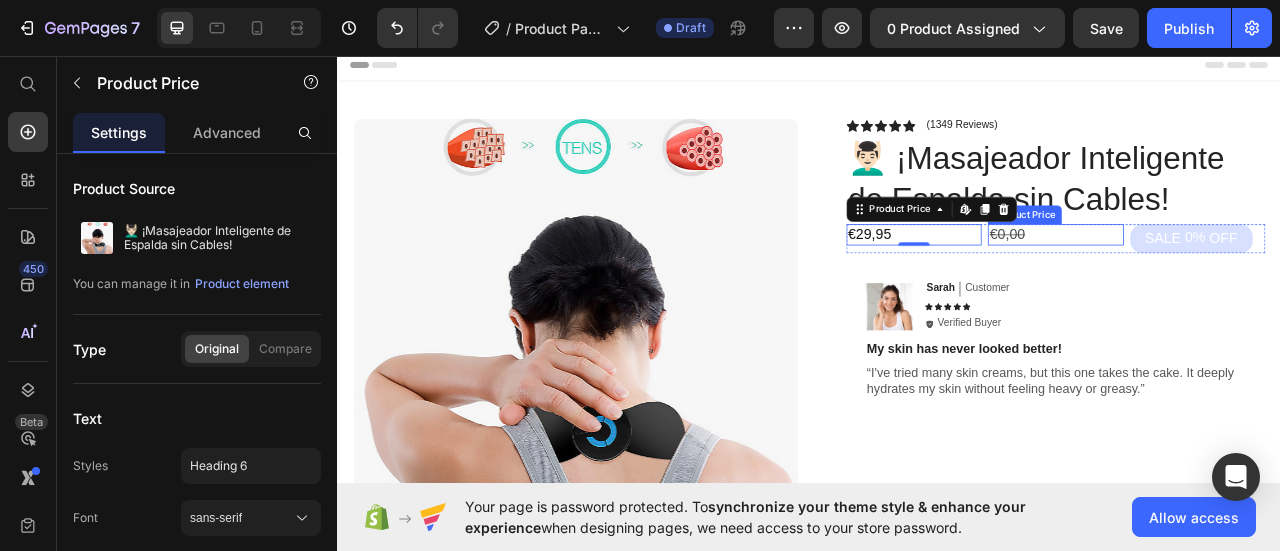 click on "€0,00" at bounding box center [1250, 284] 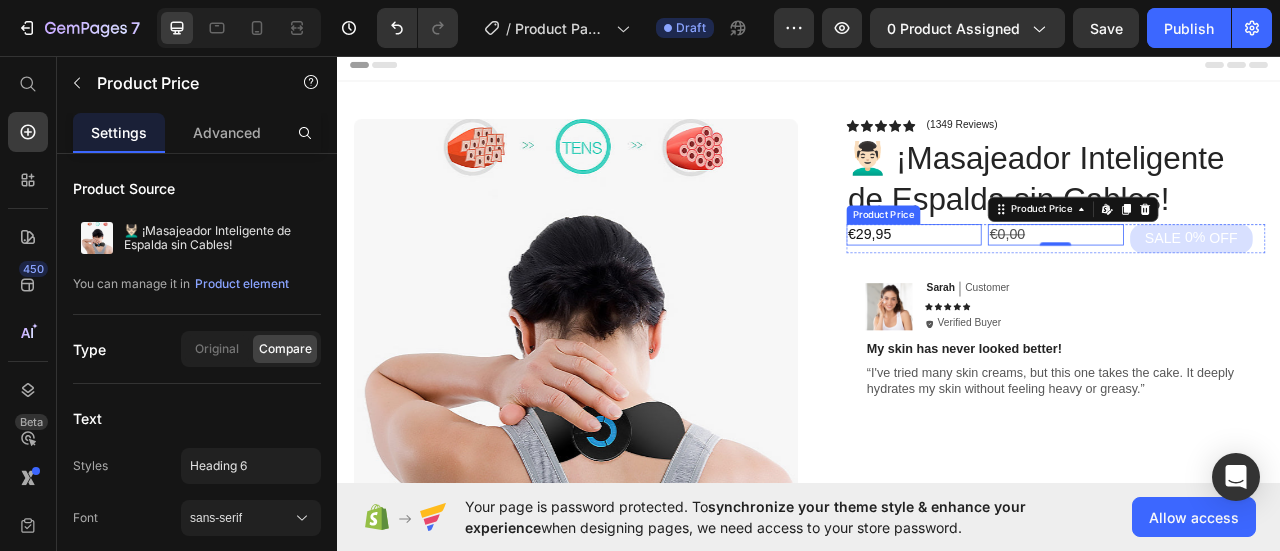 click on "Product Price" at bounding box center [1031, 259] 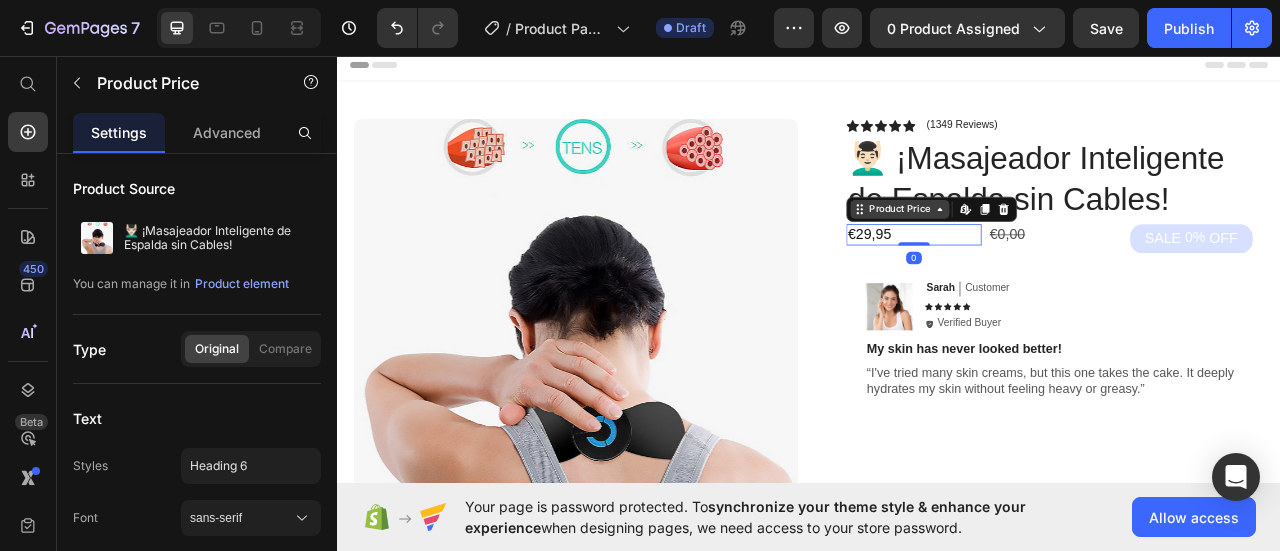click on "Product Price   Edit content in Shopify" at bounding box center [1092, 252] 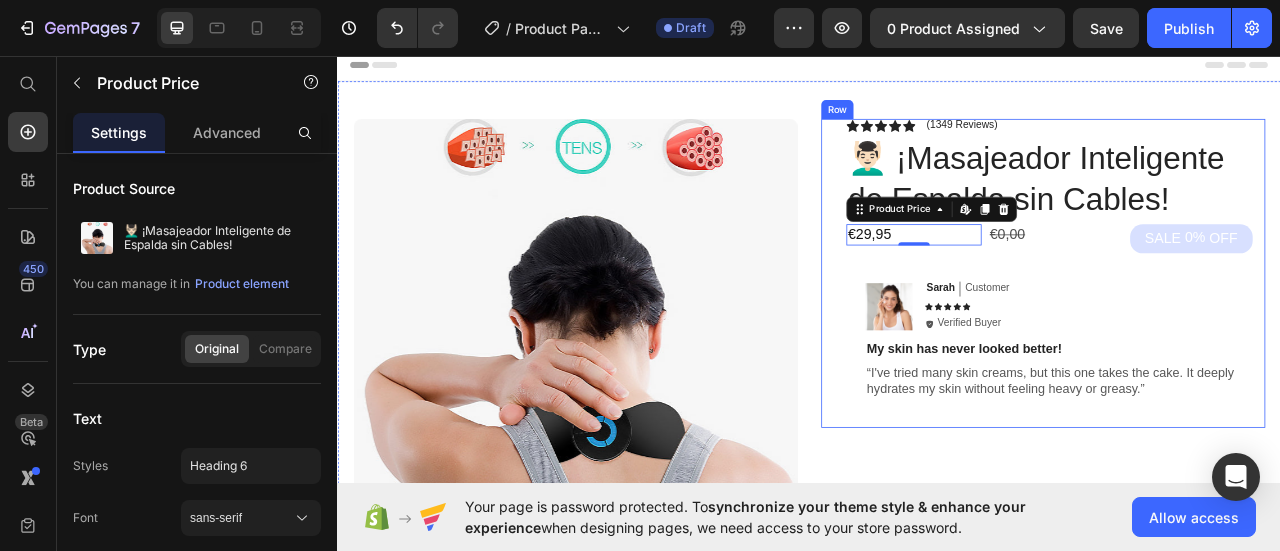 click on "Icon Icon Icon Icon Icon Icon List (1349 Reviews) Text Block Row 💆🏻‍♂️ ¡Masajeador Inteligente de Espalda sin Cables! Product Title €29,95 Product Price   Edit content in Shopify 0 €0,00 Product Price SALE 0% OFF Discount Tag Row Image Sarah Text Block Customer  Text Block Row Icon Icon Icon Icon Icon Icon List
Icon Verified Buyer Text Block Row Row My skin has never looked better! Text Block “I've tried many skin creams, but this one takes the cake. It deeply hydrates my skin without feeling heavy or greasy.” Text Block Row Image Icon Icon Icon Icon Icon Icon List “This skin cream is a game-changer! It has transformed my dry, lackluster skin into a hydrated and radiant complexion. I love how it absorbs quickly and leaves no greasy residue. Highly recommend” Text Block
Icon Hannah N. (Houston, USA) Text Block Row Row Row" at bounding box center [1234, 333] 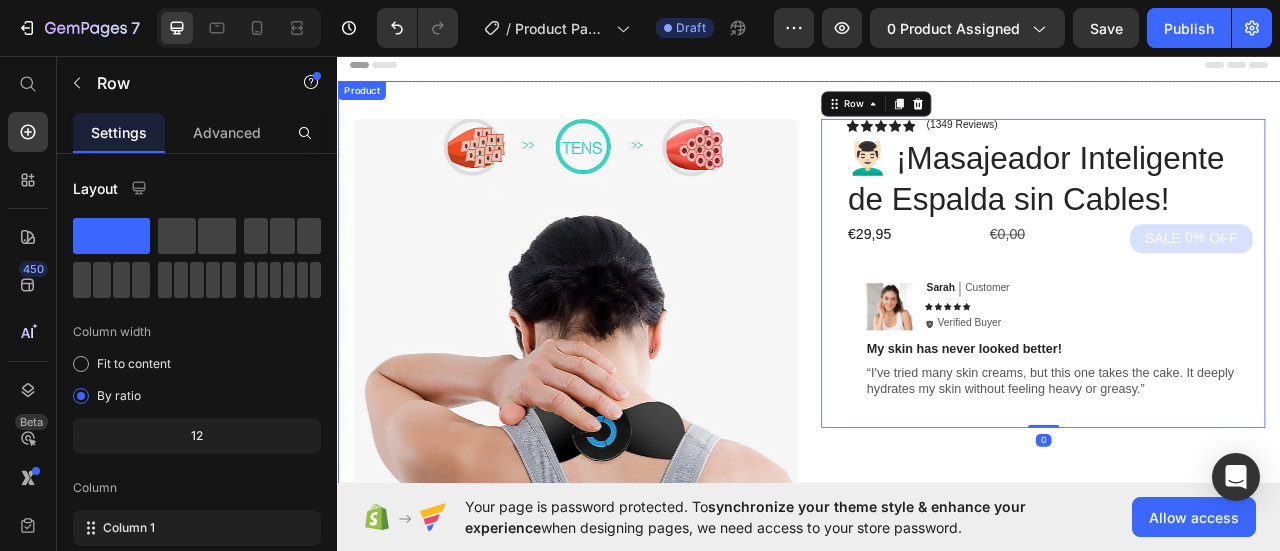 click on "Icon Icon Icon Icon Icon Icon List (1349 Reviews) Text Block Row 💆🏻‍♂️ ¡Masajeador Inteligente de Espalda sin Cables! Product Title €29,95 Product Price €0,00 Product Price SALE 0% OFF Discount Tag Row Image Sarah Text Block Customer  Text Block Row Icon Icon Icon Icon Icon Icon List
Icon Verified Buyer Text Block Row Row My skin has never looked better! Text Block “I've tried many skin creams, but this one takes the cake. It deeply hydrates my skin without feeling heavy or greasy.” Text Block Row Image Icon Icon Icon Icon Icon Icon List “This skin cream is a game-changer! It has transformed my dry, lackluster skin into a hydrated and radiant complexion. I love how it absorbs quickly and leaves no greasy residue. Highly recommend” Text Block
Icon Hannah N. (Houston, USA) Text Block Row Row Row   0" at bounding box center (1234, 511) 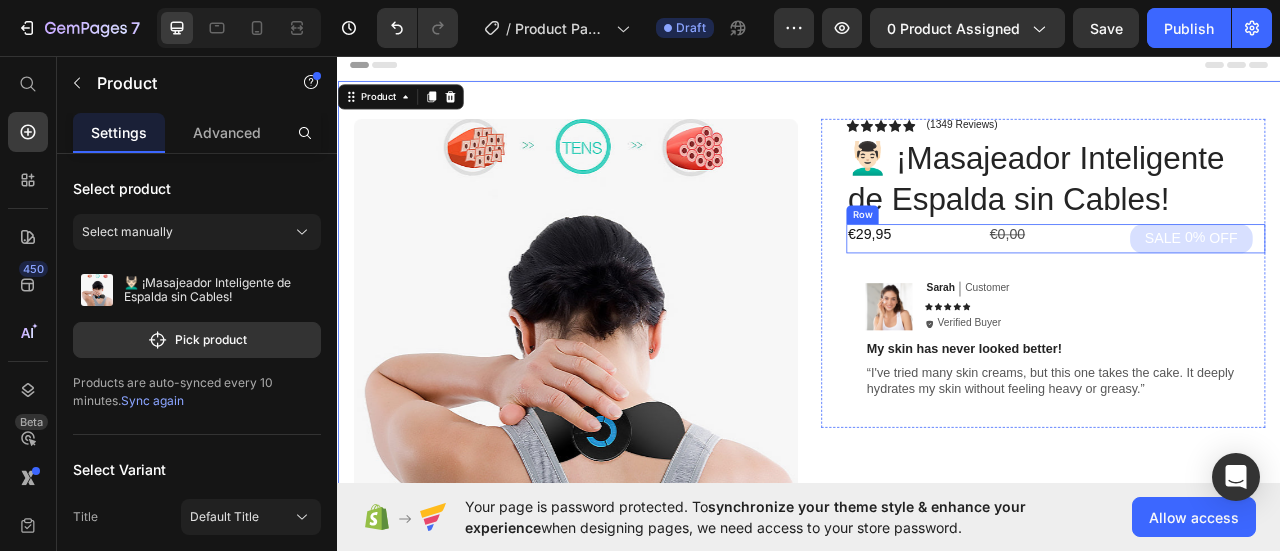 click on "€29,95 Product Price €0,00 Product Price SALE 0% OFF Discount Tag Row" at bounding box center [1250, 289] 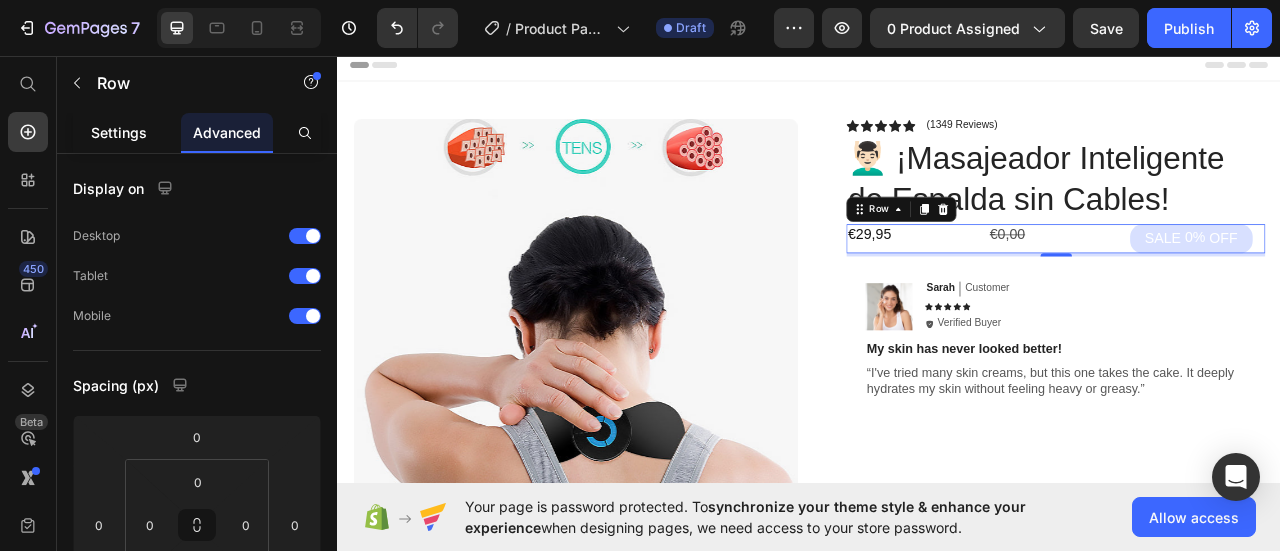 click on "Settings" at bounding box center (119, 132) 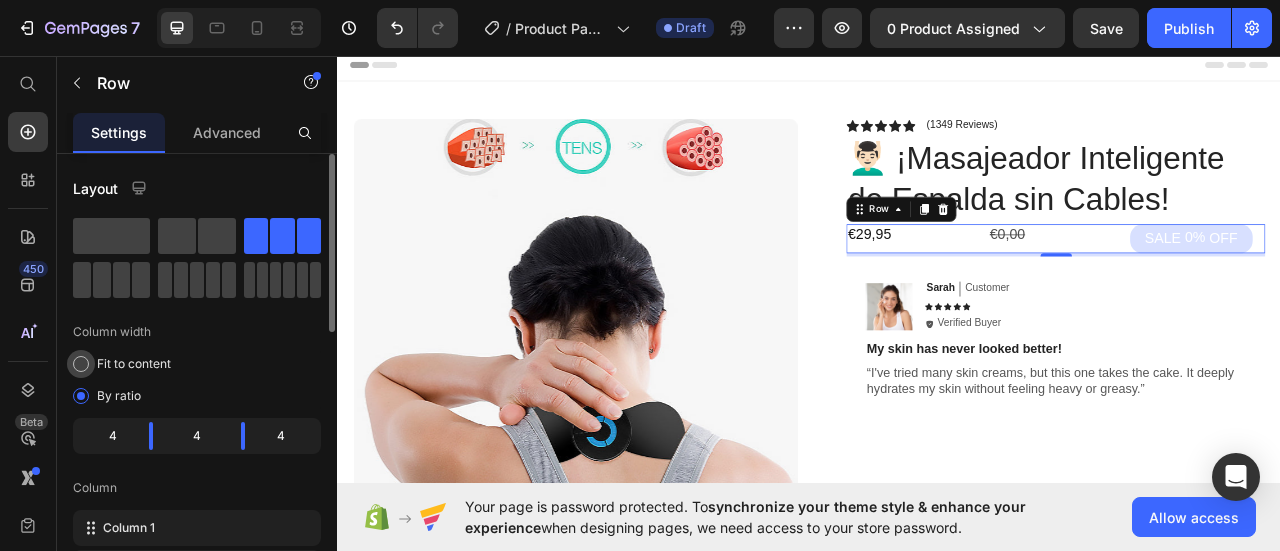 click on "Fit to content" at bounding box center [134, 364] 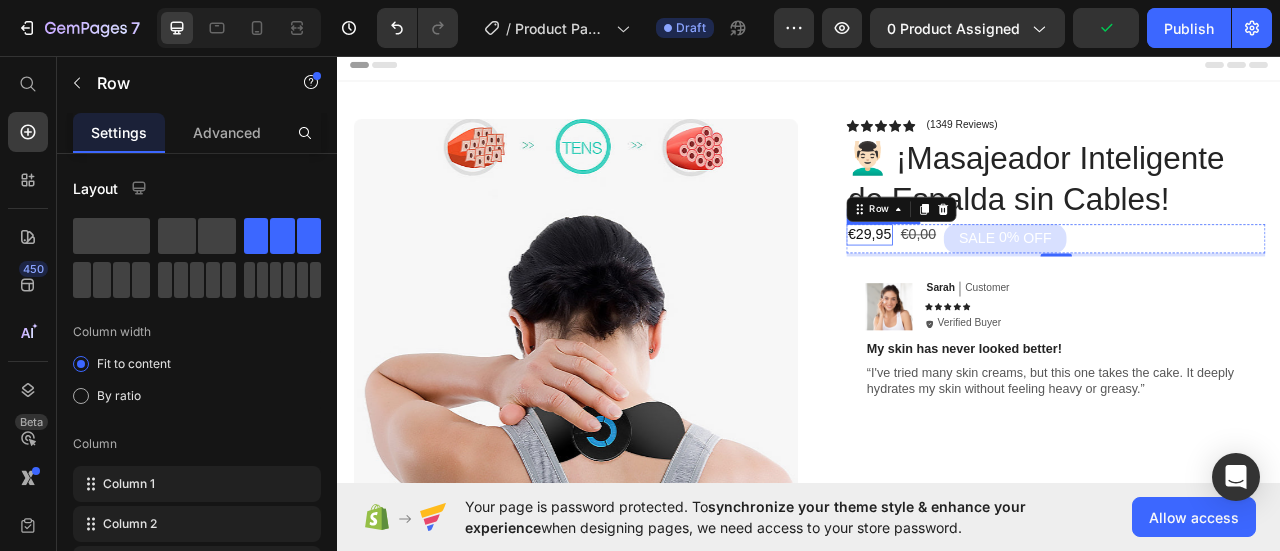 click on "€29,95" at bounding box center [1013, 284] 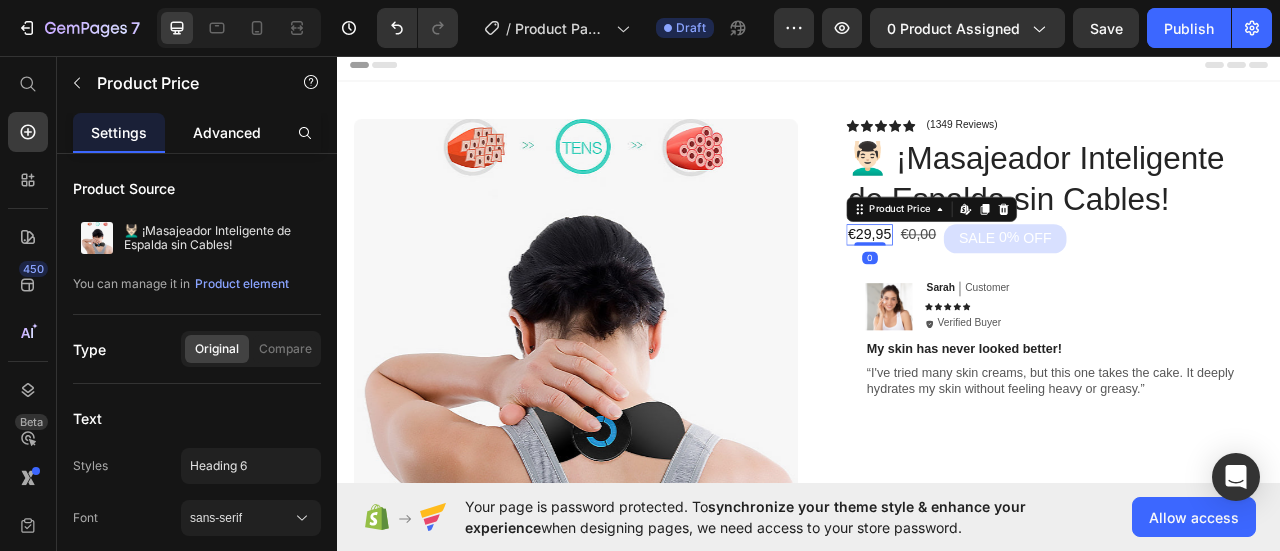 click on "Advanced" at bounding box center [227, 132] 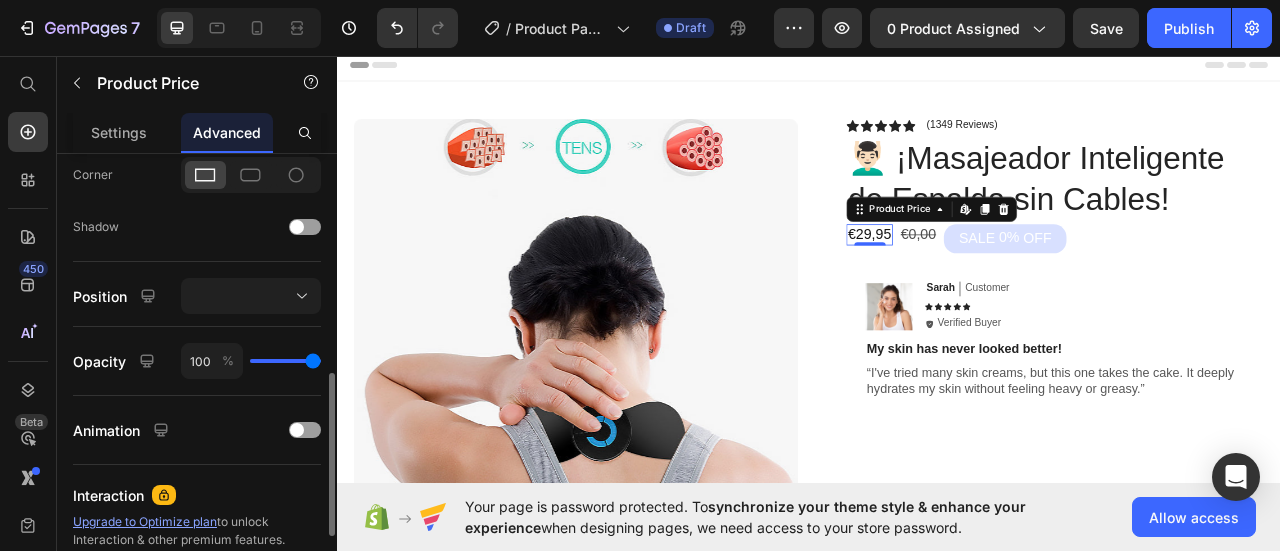 scroll, scrollTop: 411, scrollLeft: 0, axis: vertical 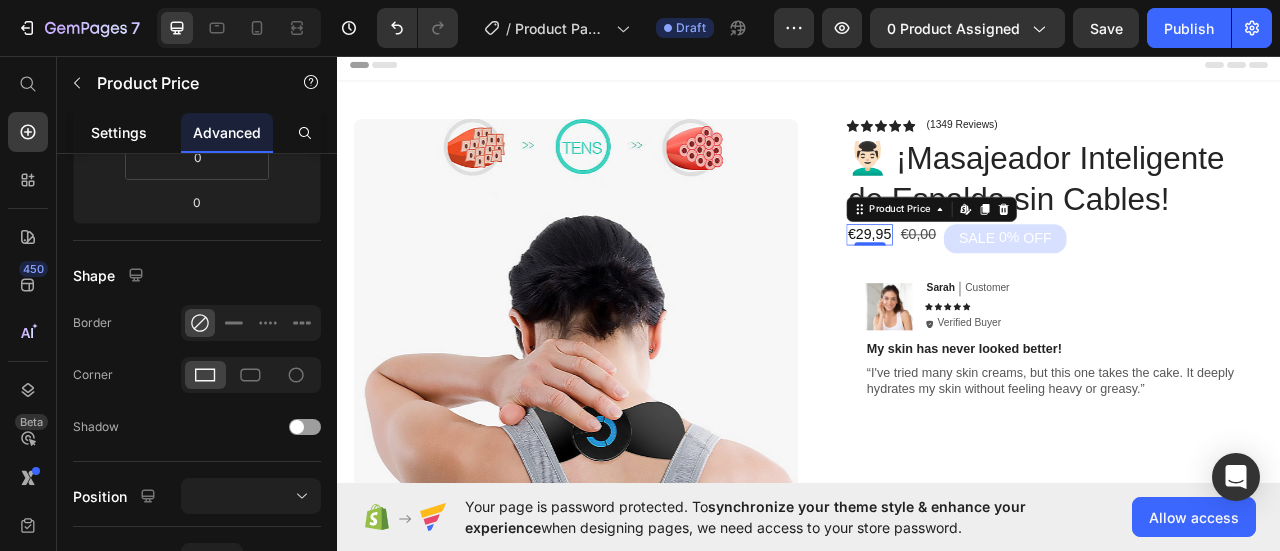 click on "Settings" at bounding box center (119, 132) 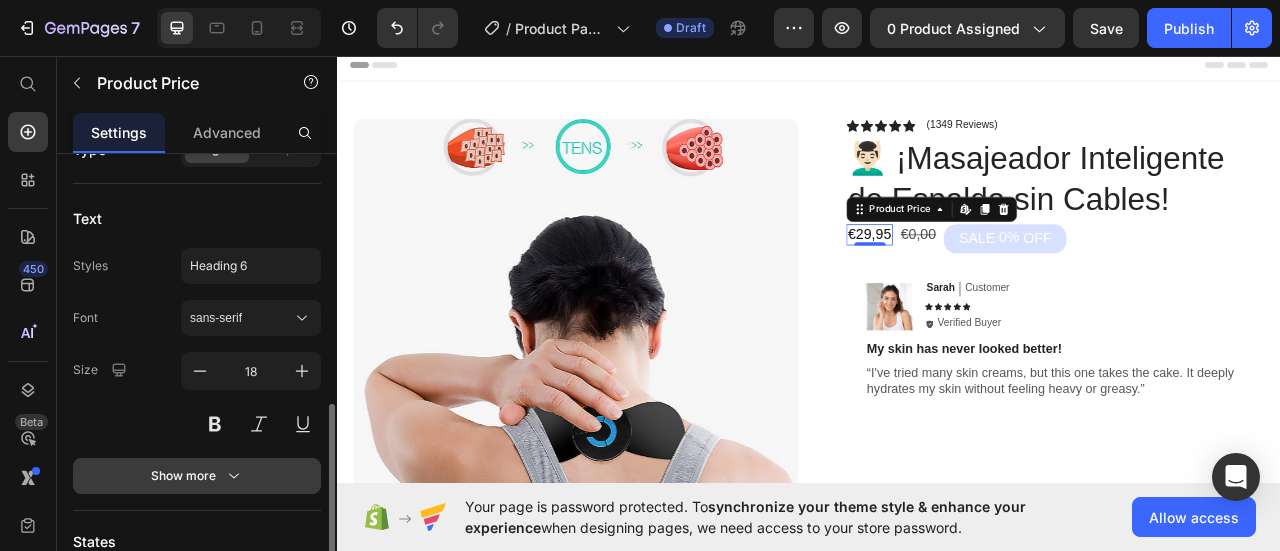 scroll, scrollTop: 300, scrollLeft: 0, axis: vertical 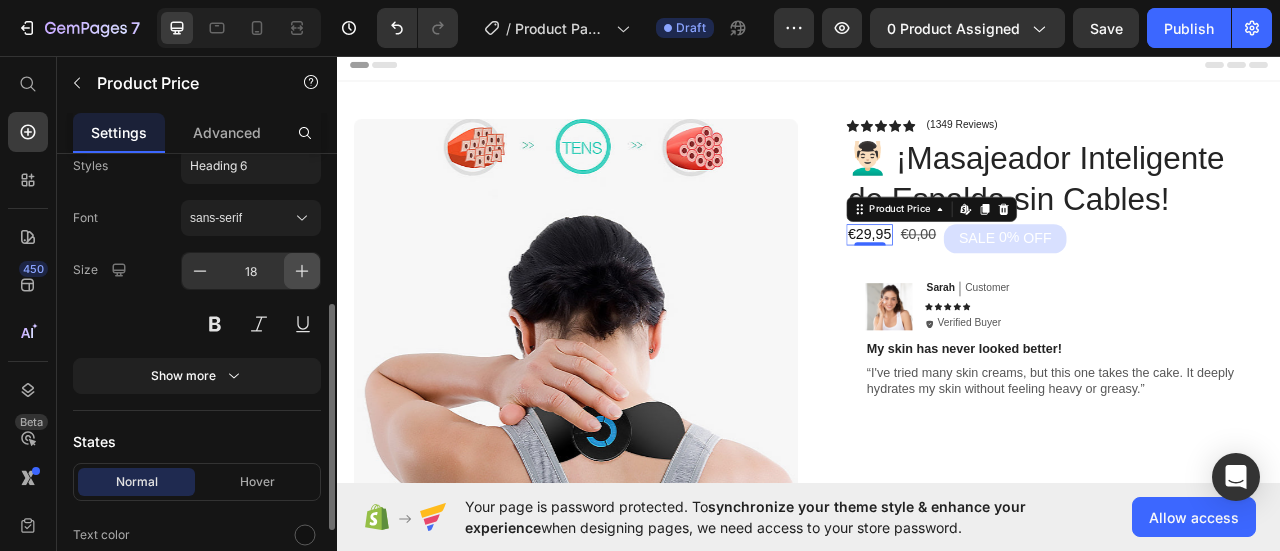 click 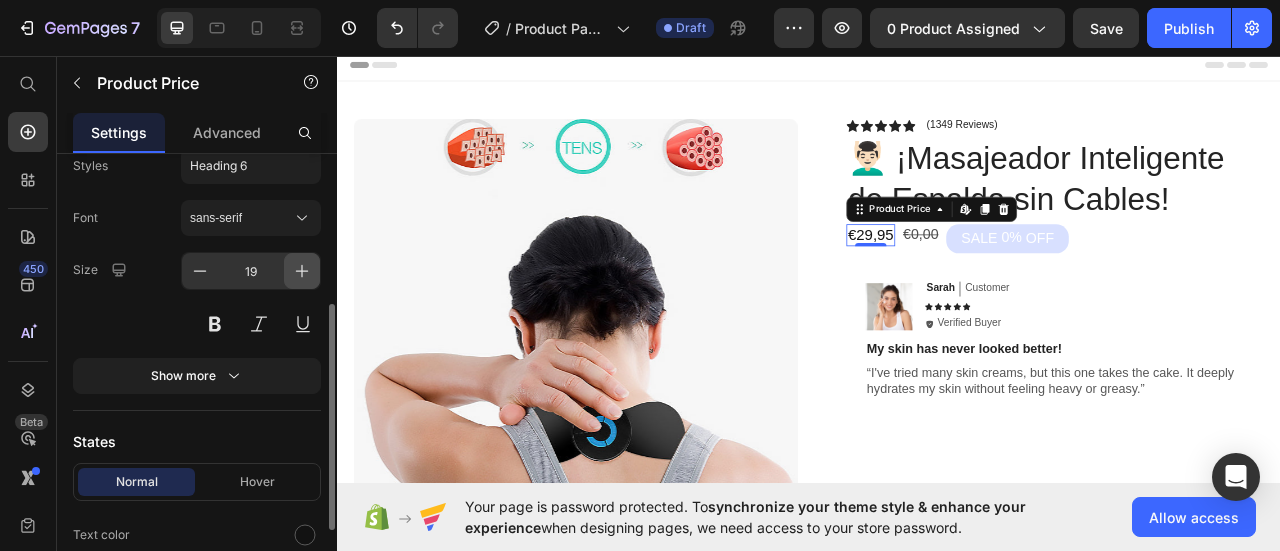 click 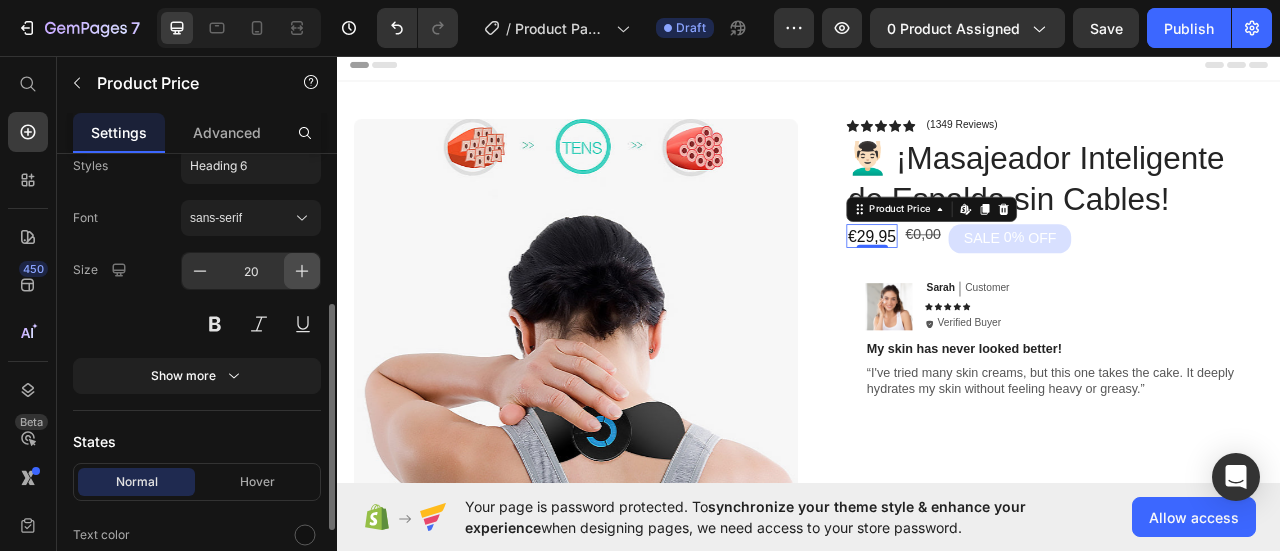 click 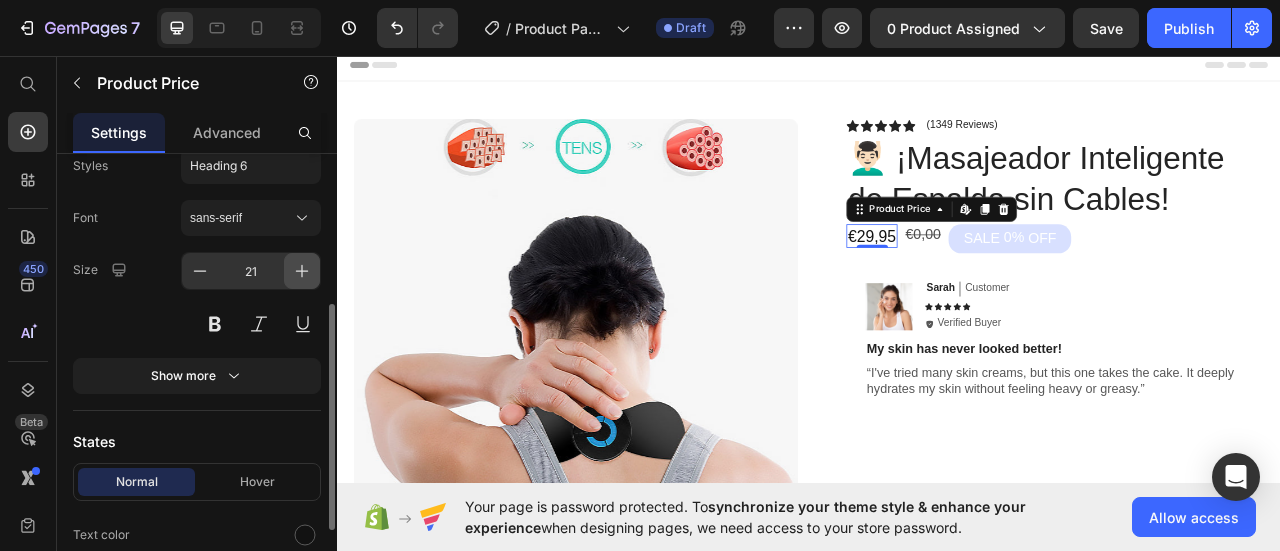 click 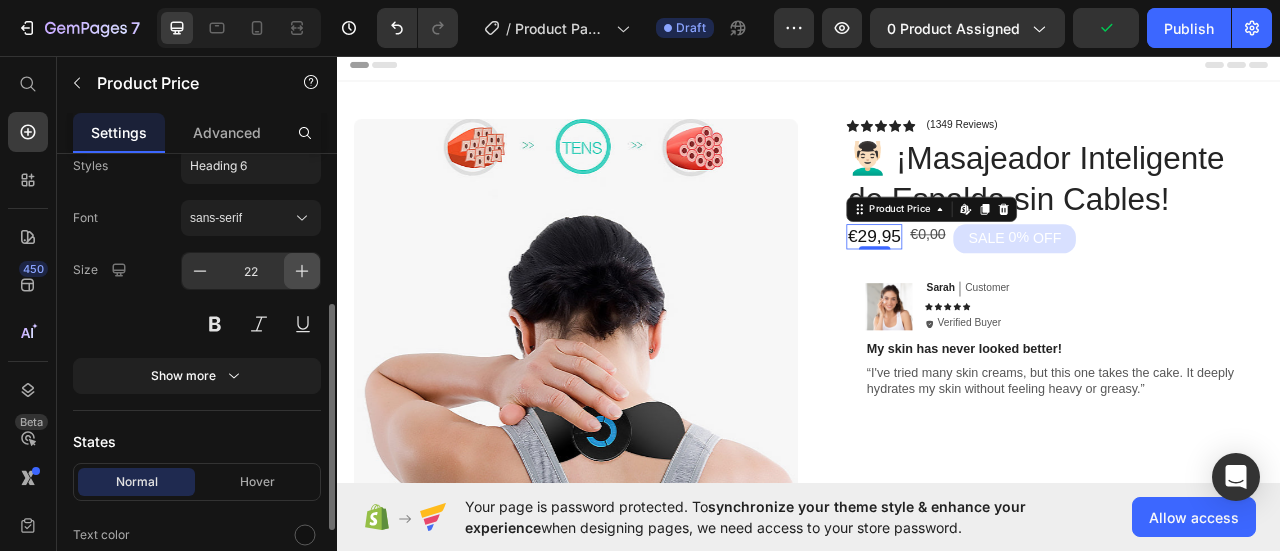 click 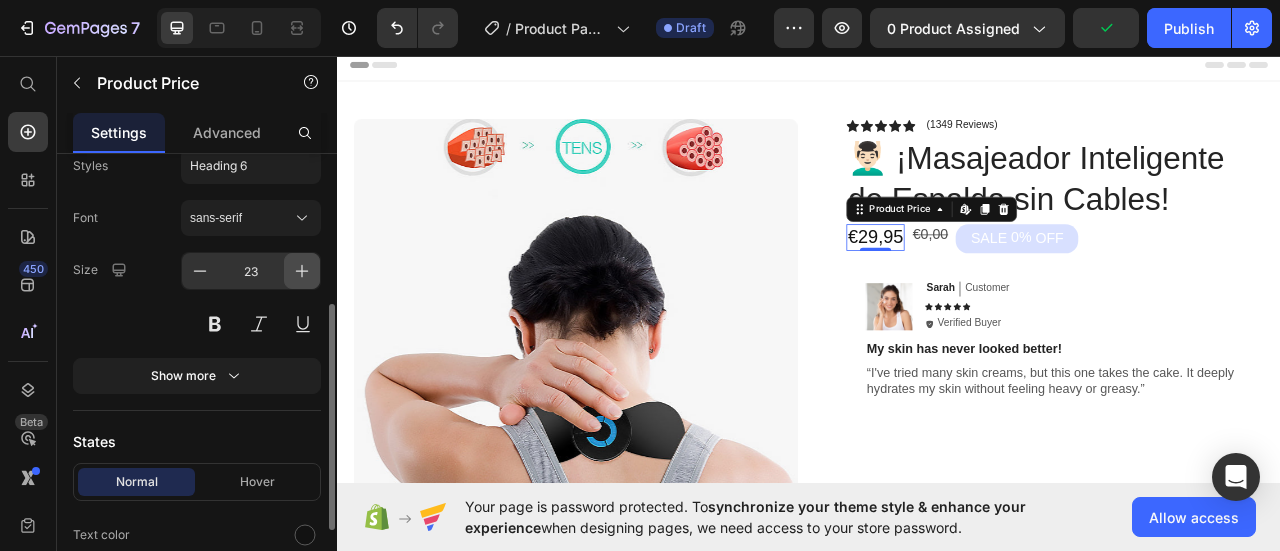click 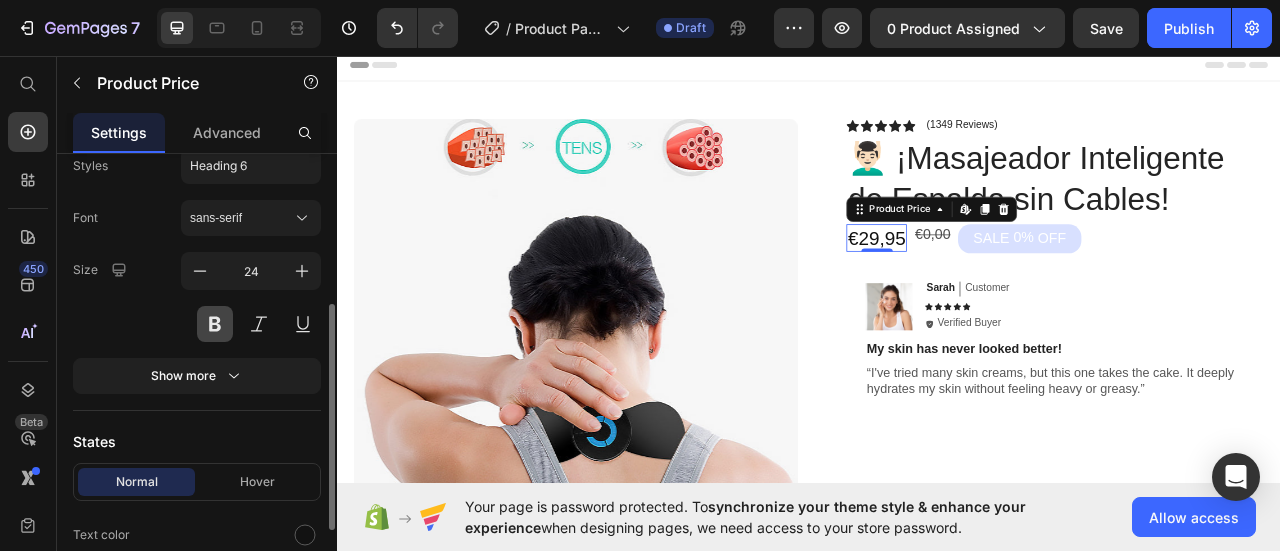 click at bounding box center (215, 324) 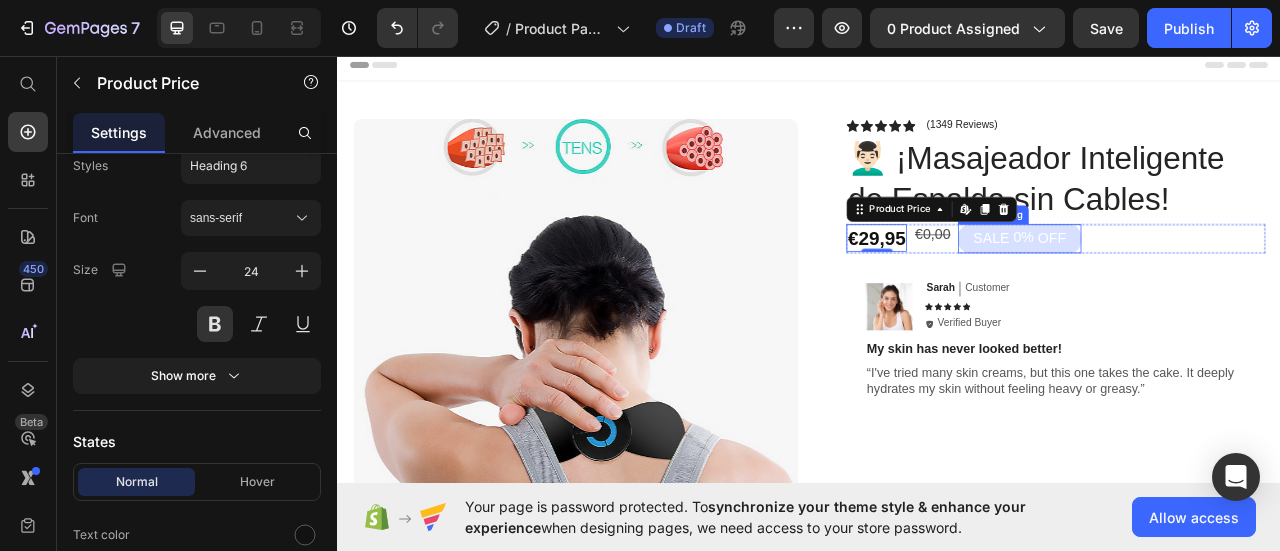 click on "SALE" at bounding box center (1168, 289) 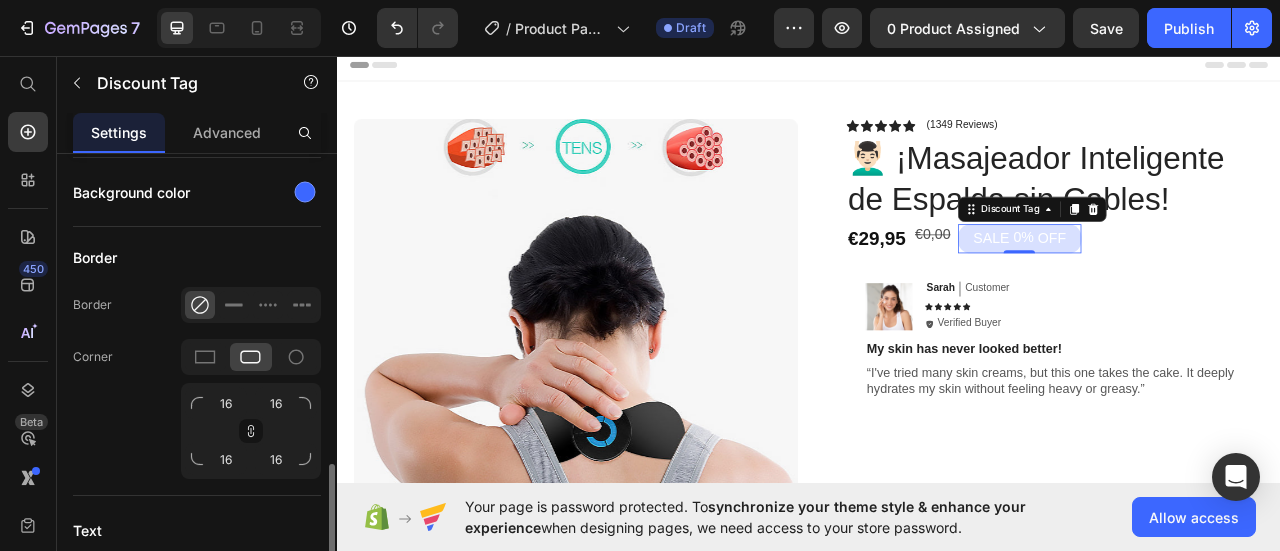 scroll, scrollTop: 700, scrollLeft: 0, axis: vertical 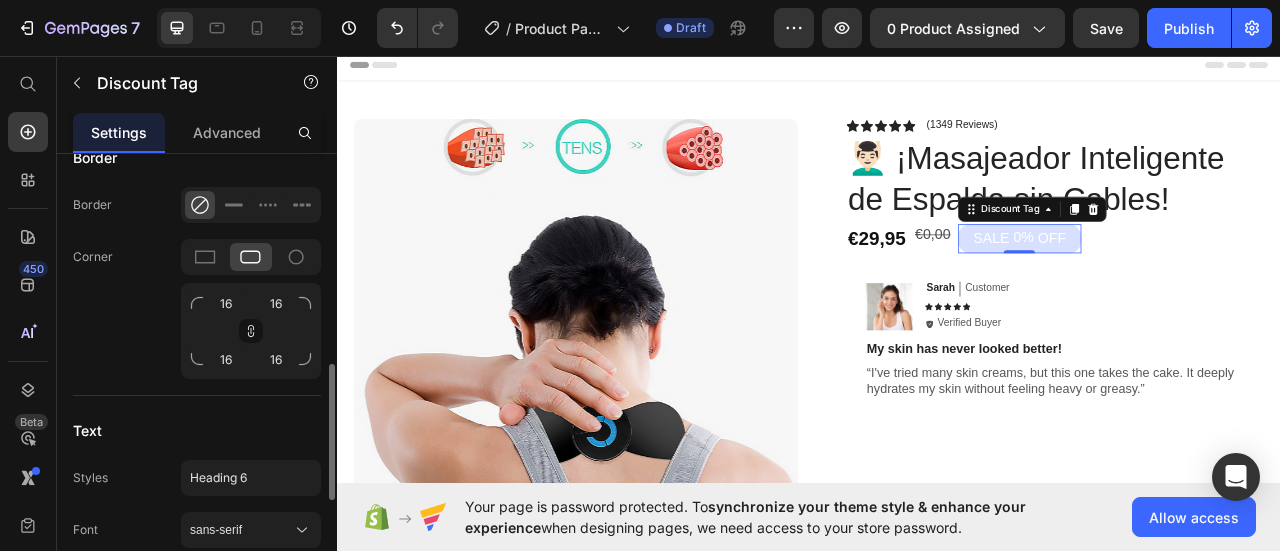 click 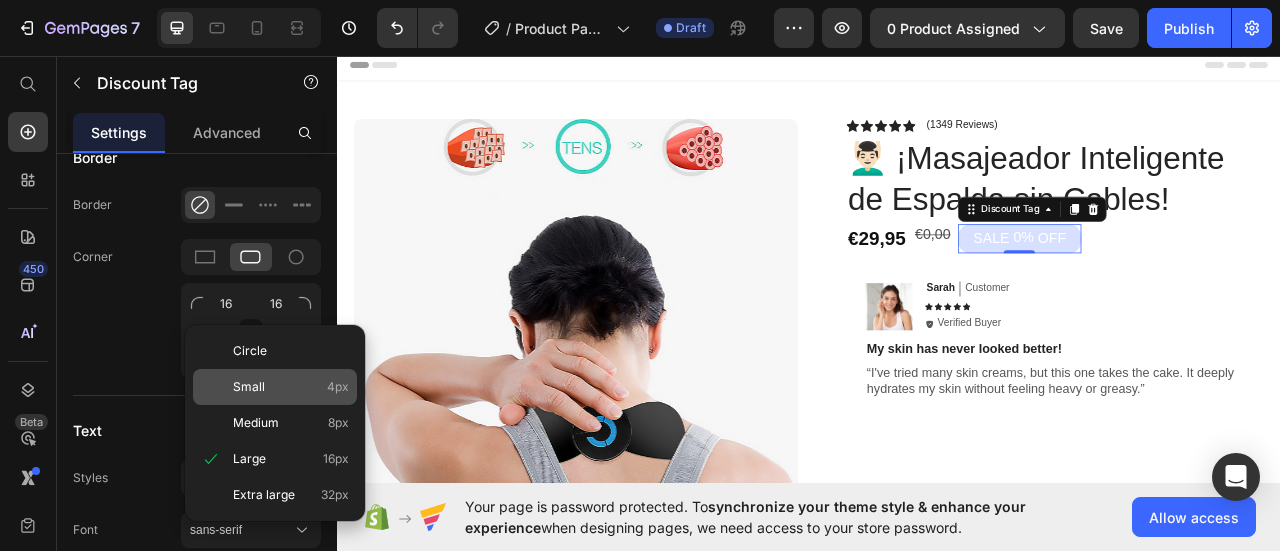 click on "Small" at bounding box center (249, 387) 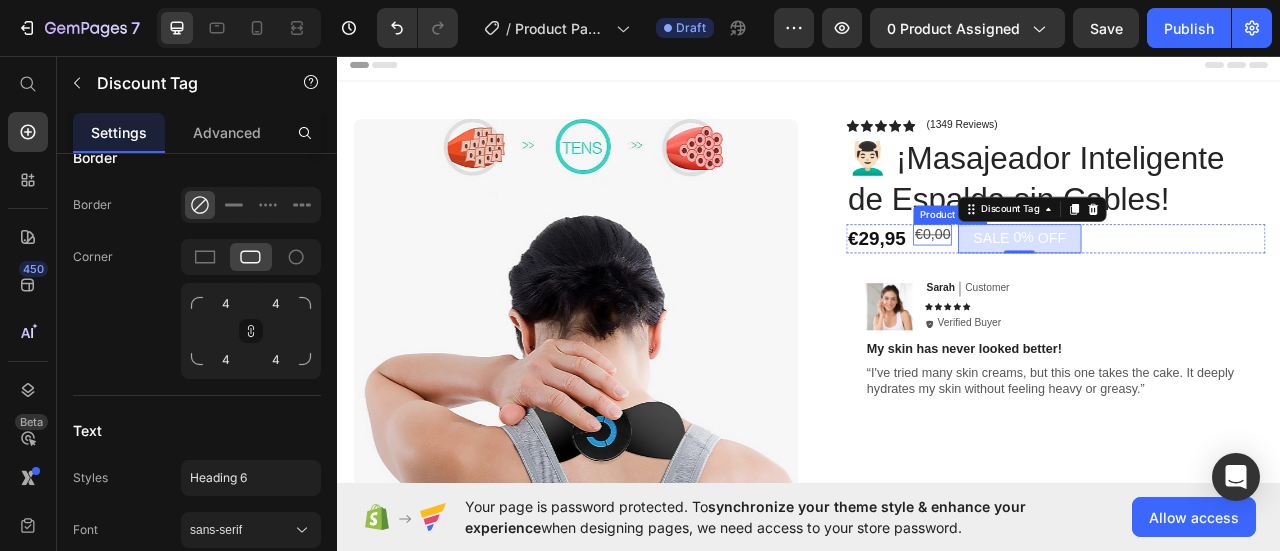 click on "€0,00" at bounding box center (1093, 284) 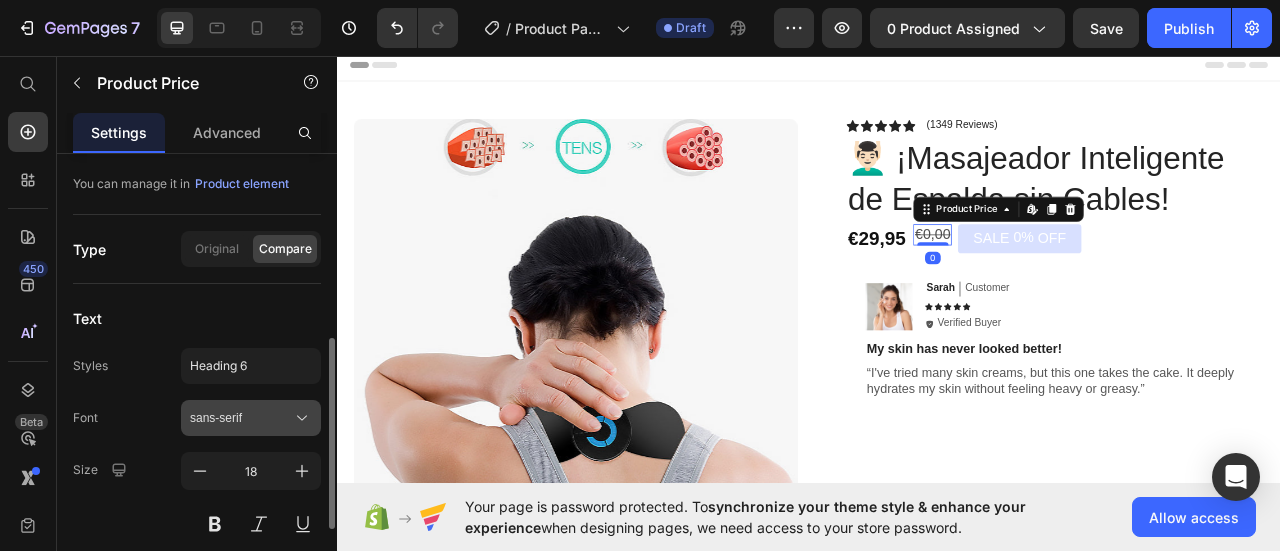 scroll, scrollTop: 200, scrollLeft: 0, axis: vertical 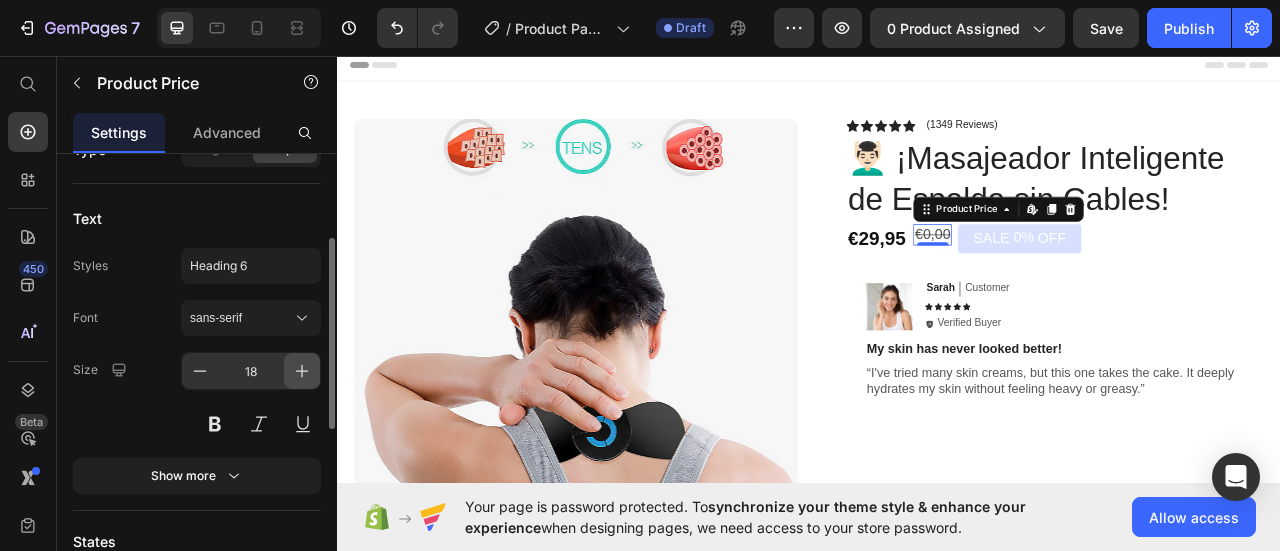 click 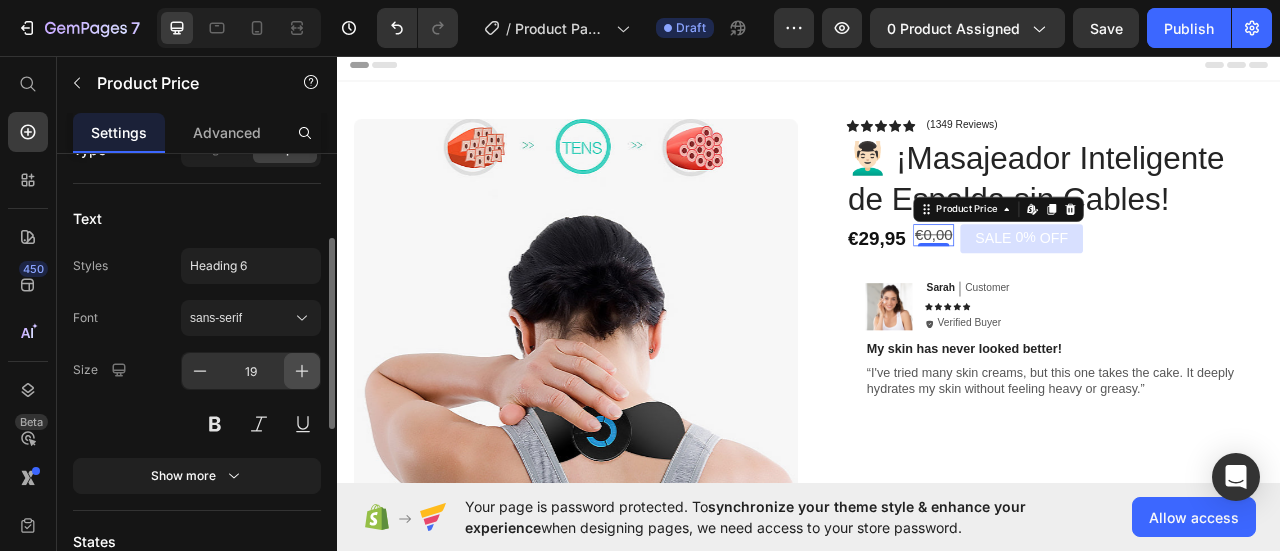 click 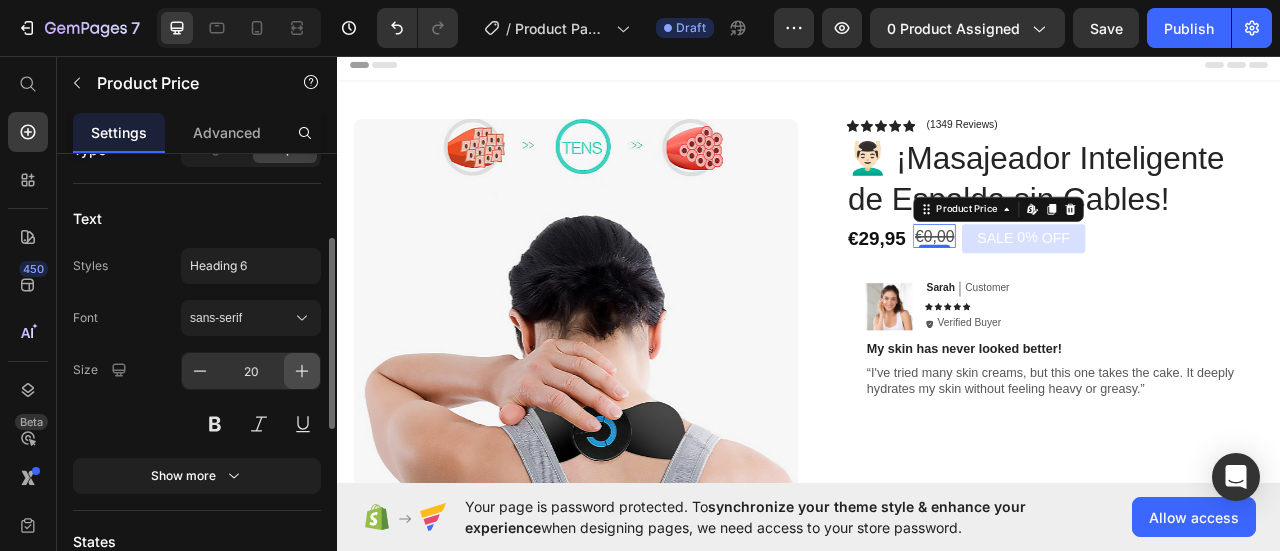 click 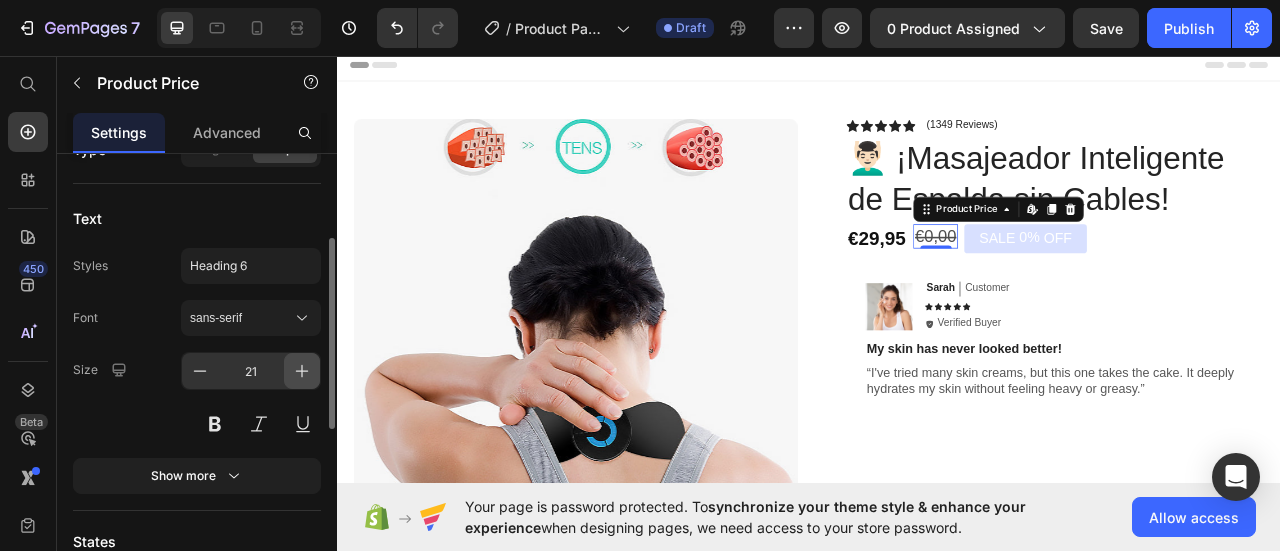 click 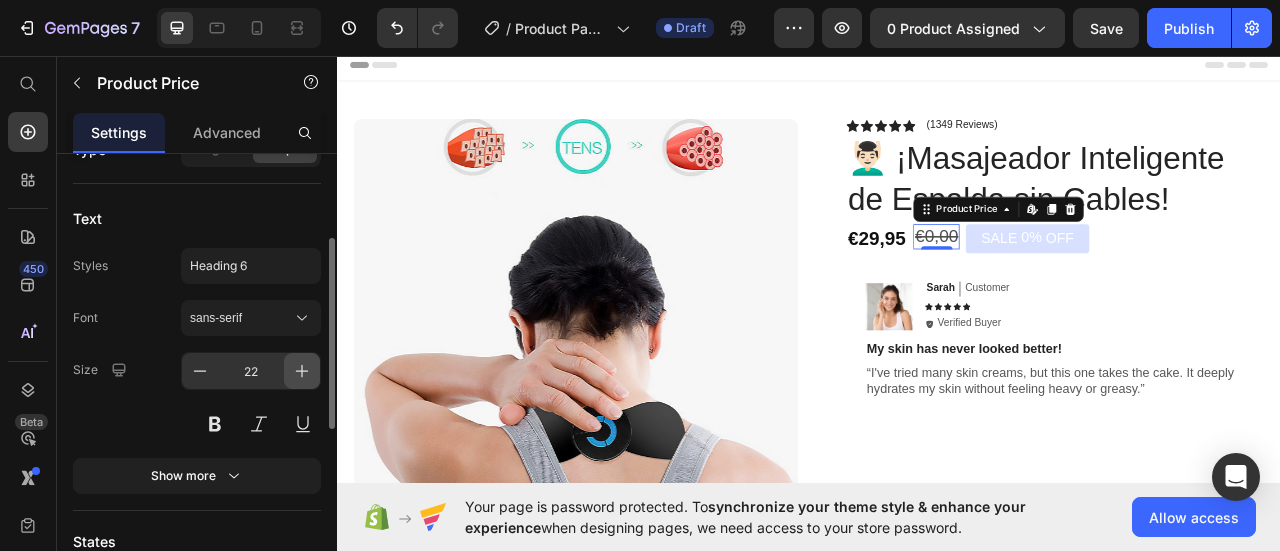 click 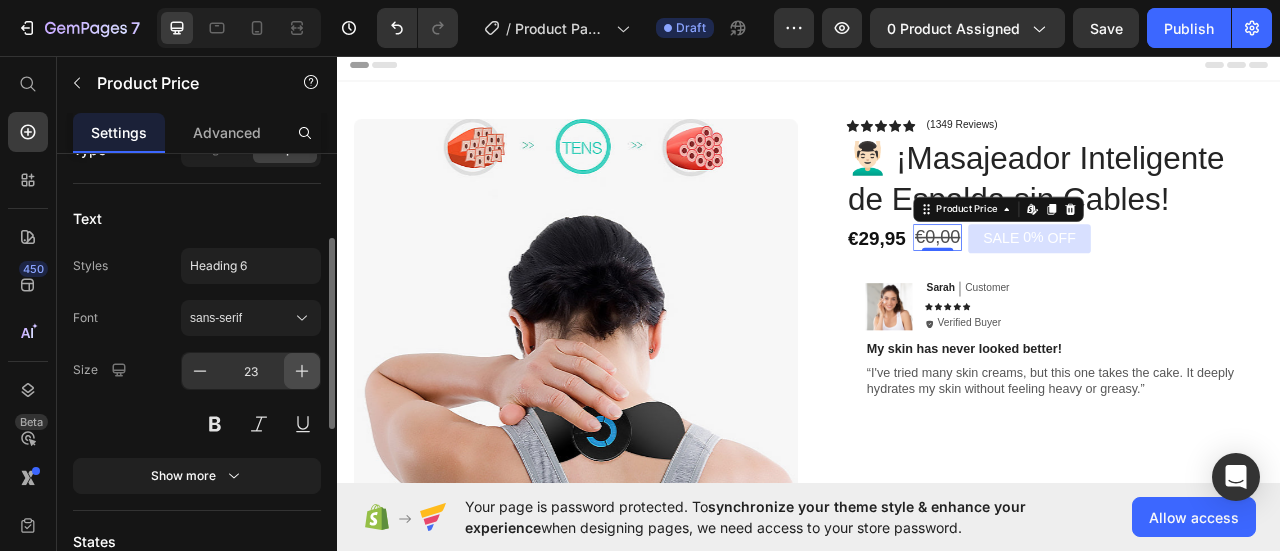 click 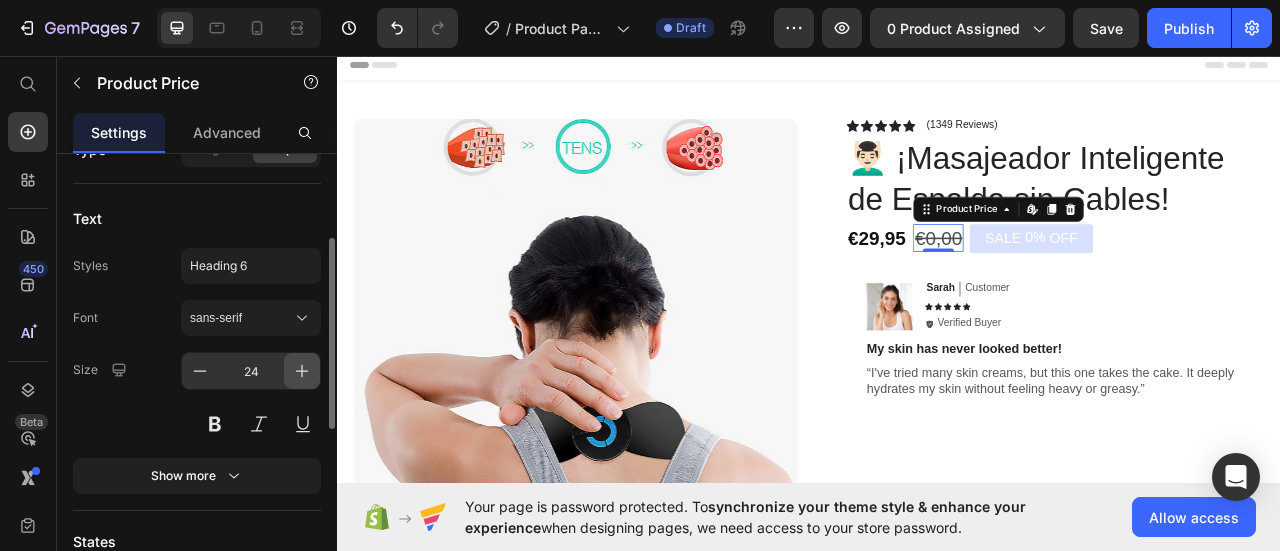 click 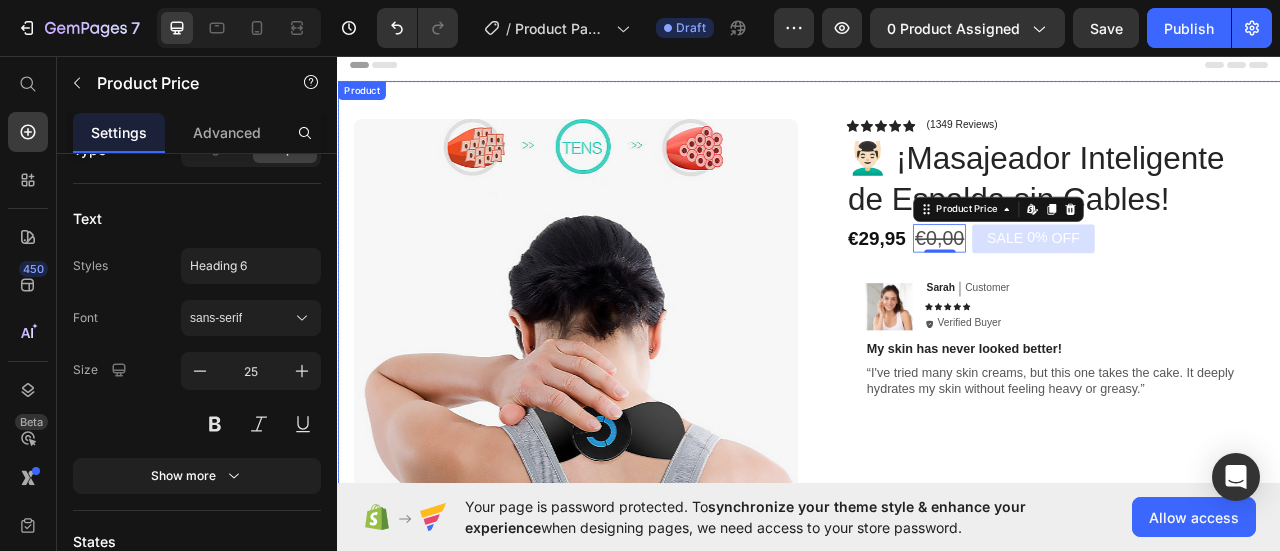 click on "Product Images Row Icon Icon Icon Icon Icon Icon List (1349 Reviews) Text Block Row 💆🏻‍♂️ ¡Masajeador Inteligente de Espalda sin Cables! Product Title €29,95 Product Price €0,00 Product Price   Edit content in Shopify 0 SALE 0% OFF Discount Tag Row Image Sarah Text Block Customer  Text Block Row Icon Icon Icon Icon Icon Icon List
Icon Verified Buyer Text Block Row Row My skin has never looked better! Text Block “I've tried many skin creams, but this one takes the cake. It deeply hydrates my skin without feeling heavy or greasy.” Text Block Row Image Icon Icon Icon Icon Icon Icon List “This skin cream is a game-changer! It has transformed my dry, lackluster skin into a hydrated and radiant complexion. I love how it absorbs quickly and leaves no greasy residue. Highly recommend” Text Block
Icon Hannah N. (Houston, USA) Text Block Row Row Row Product" at bounding box center [937, 487] 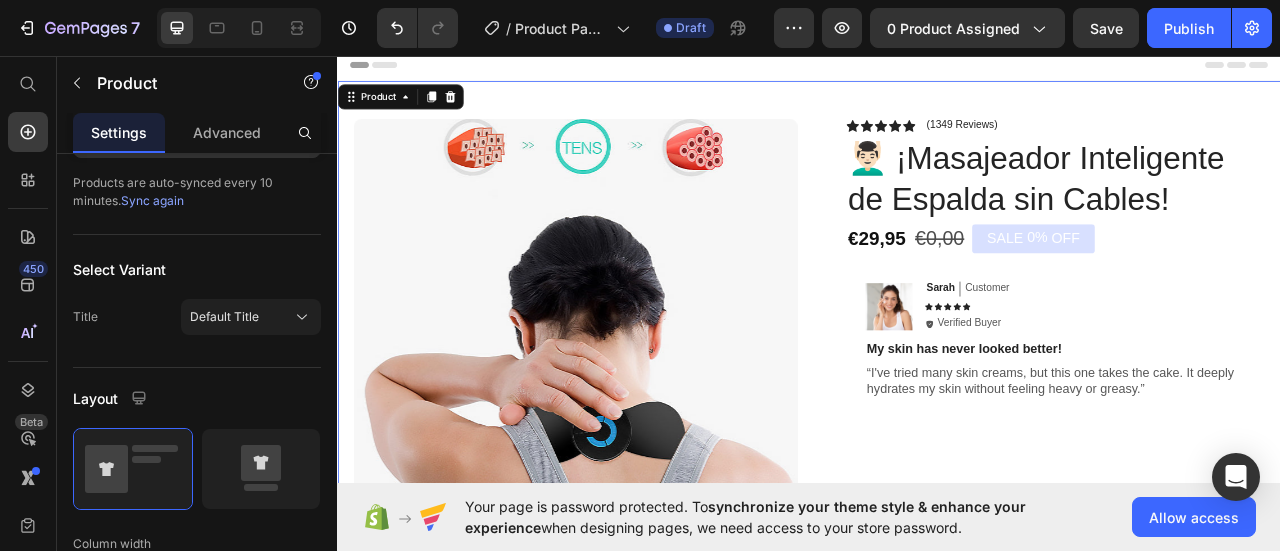 scroll, scrollTop: 0, scrollLeft: 0, axis: both 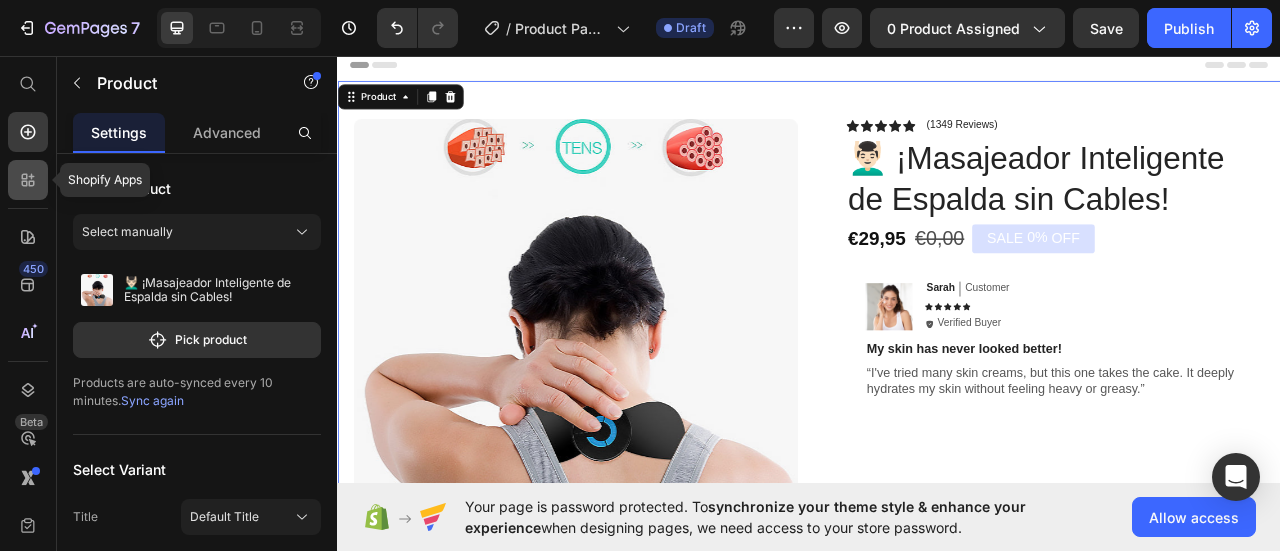 click 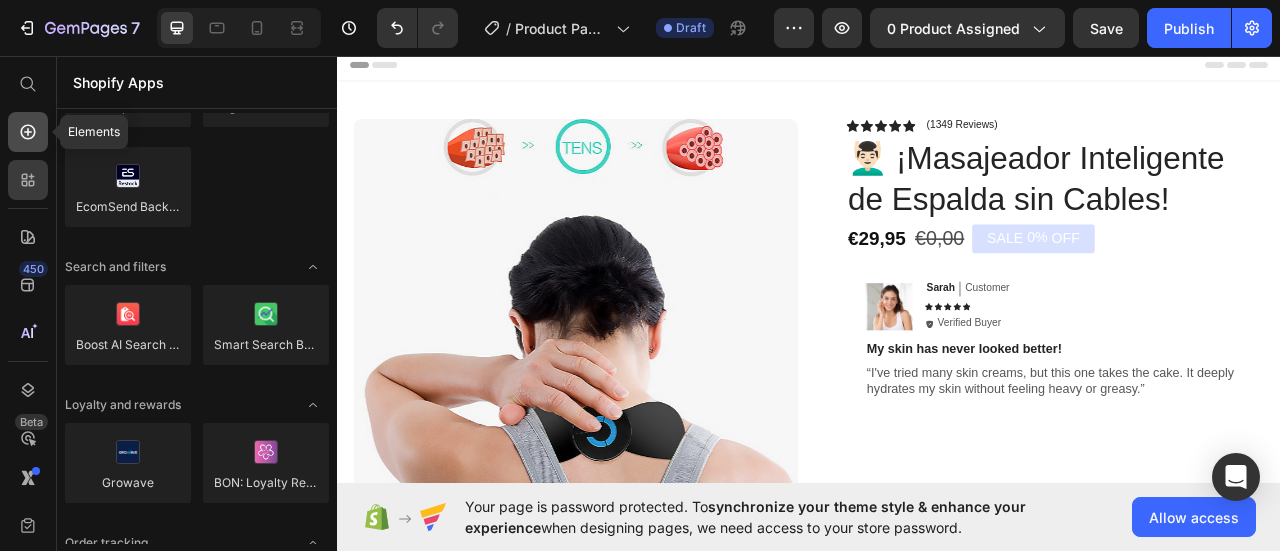 click 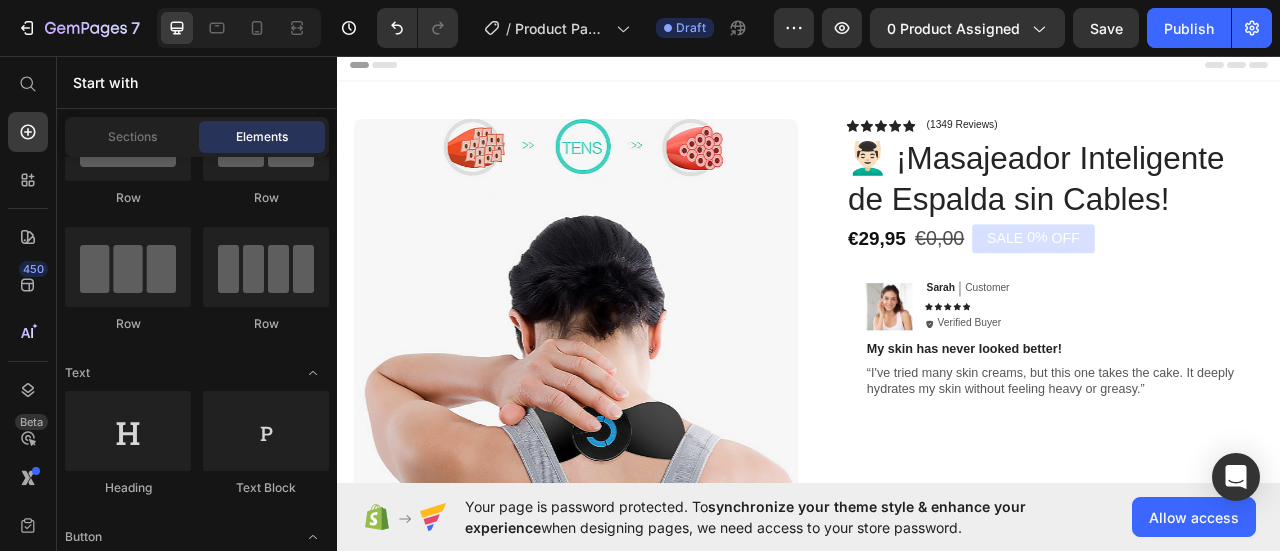 scroll, scrollTop: 0, scrollLeft: 0, axis: both 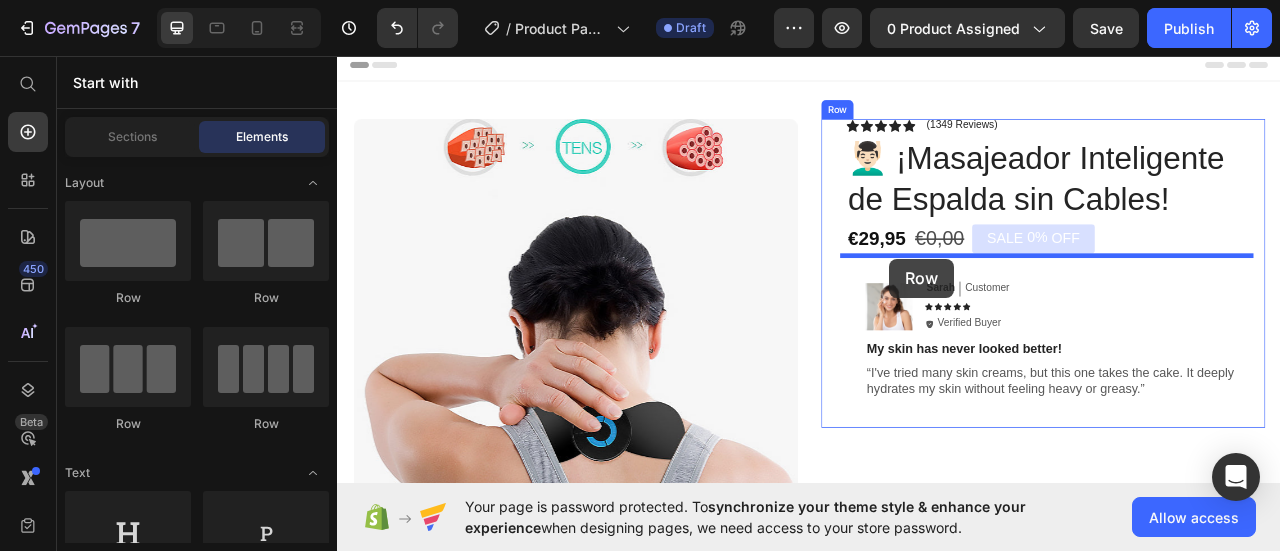 drag, startPoint x: 468, startPoint y: 297, endPoint x: 1040, endPoint y: 315, distance: 572.28314 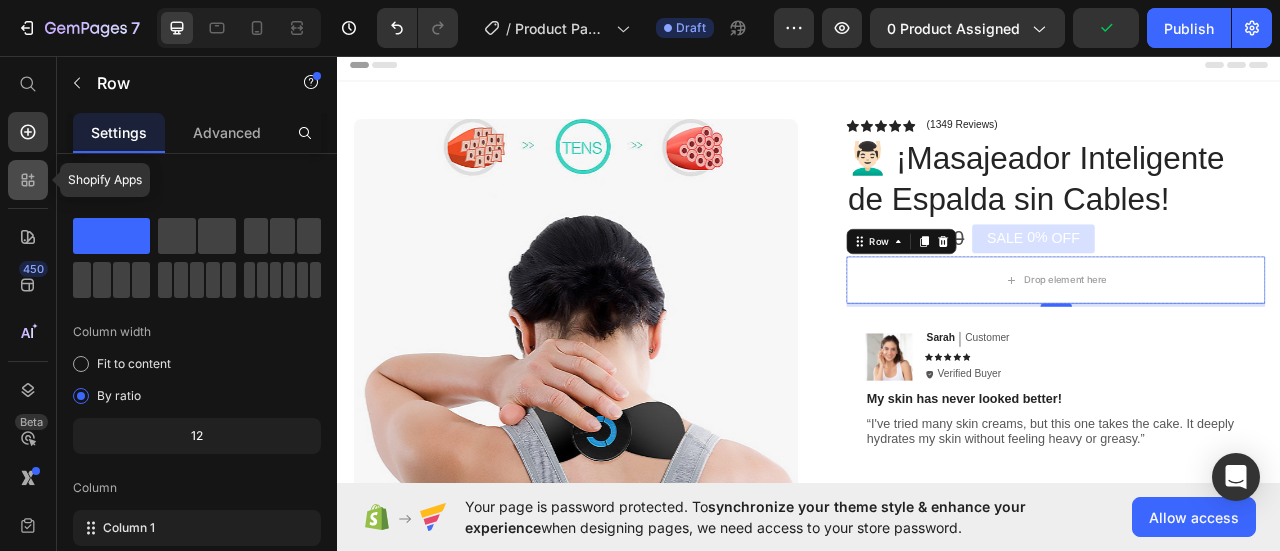 click 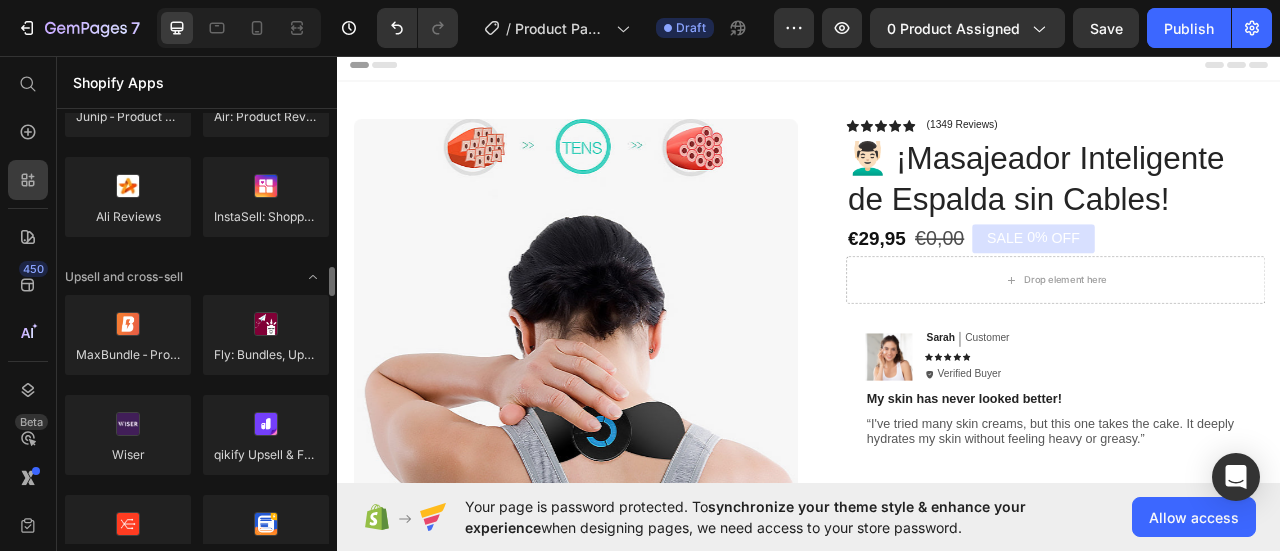 scroll, scrollTop: 800, scrollLeft: 0, axis: vertical 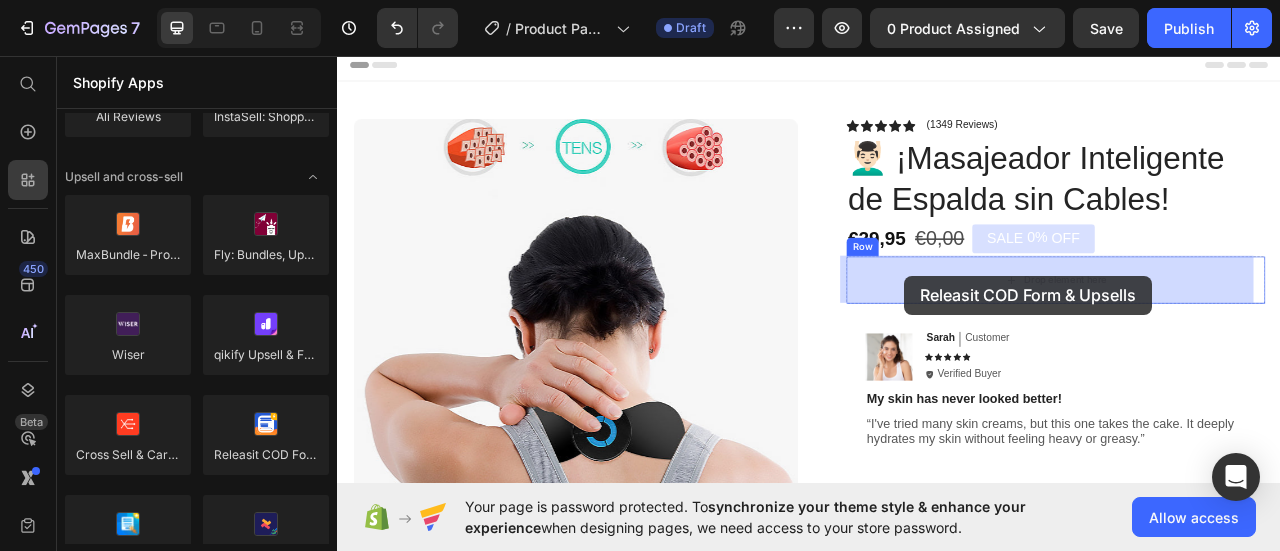 drag, startPoint x: 583, startPoint y: 487, endPoint x: 1059, endPoint y: 337, distance: 499.07513 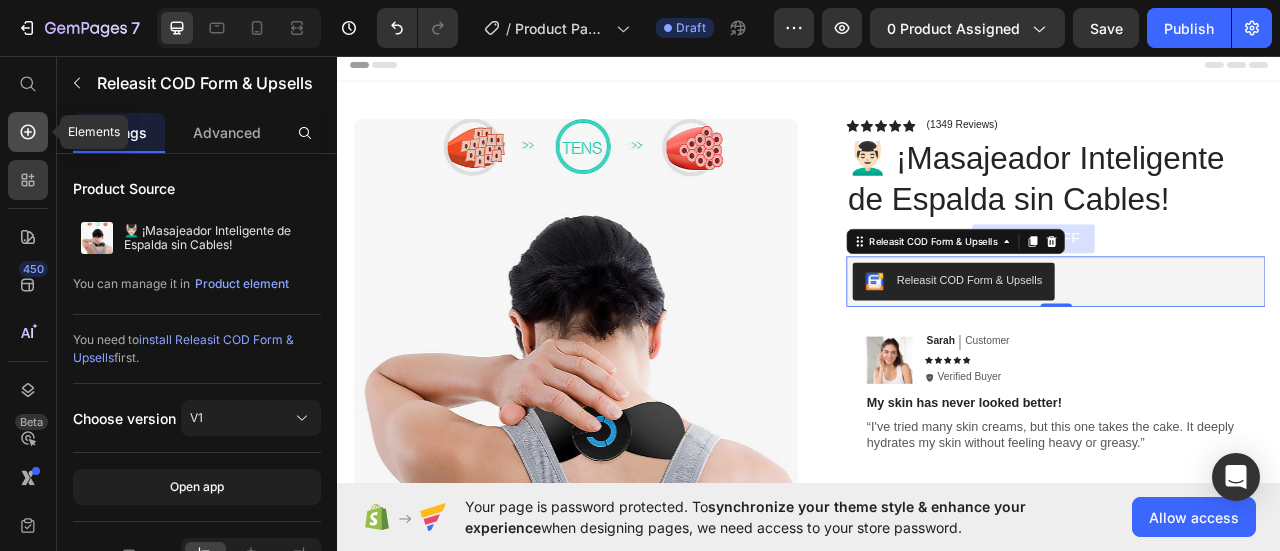 click 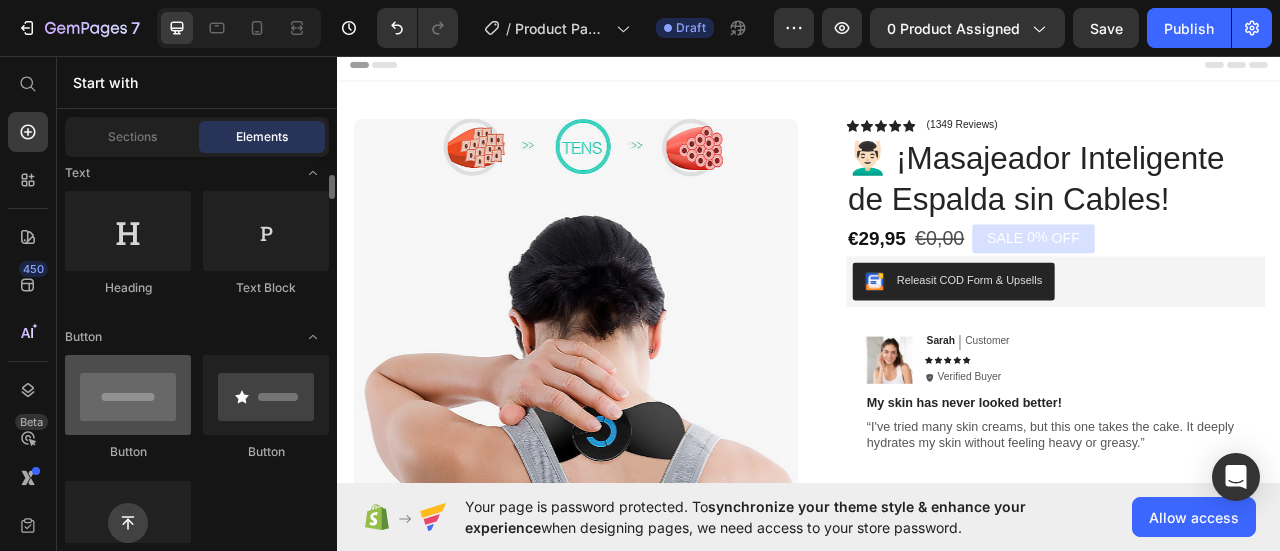 scroll, scrollTop: 0, scrollLeft: 0, axis: both 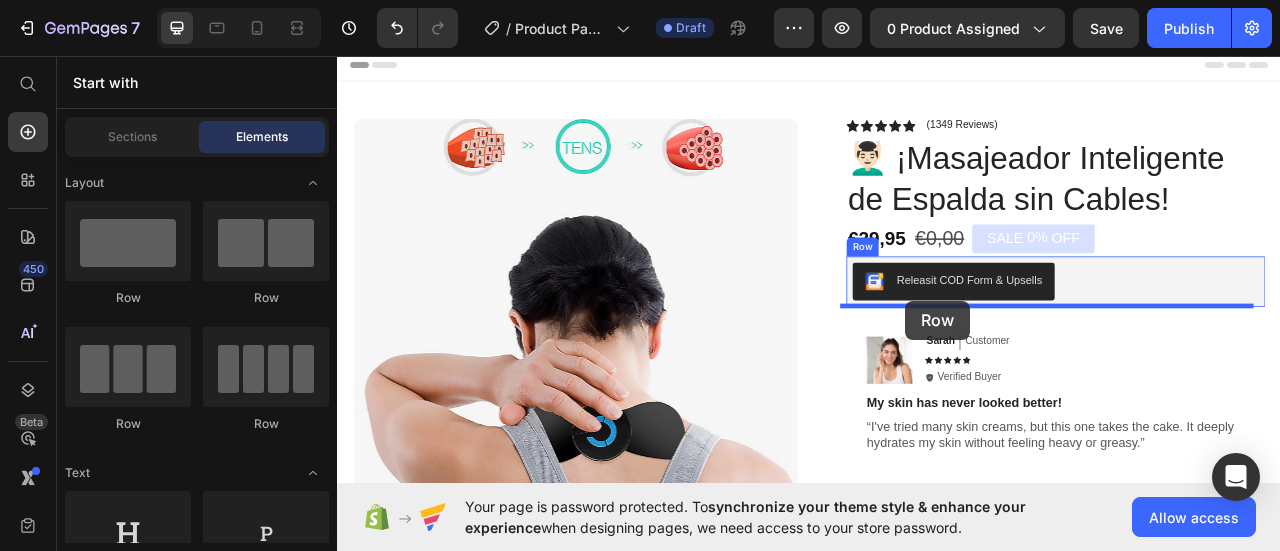 drag, startPoint x: 459, startPoint y: 298, endPoint x: 1060, endPoint y: 369, distance: 605.1793 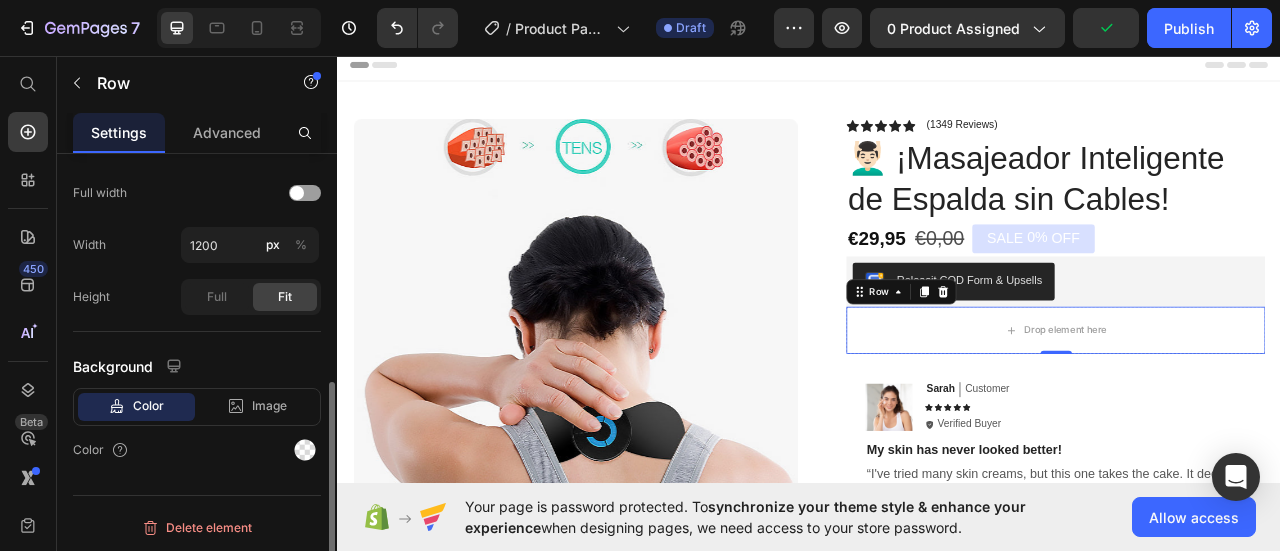 scroll, scrollTop: 456, scrollLeft: 0, axis: vertical 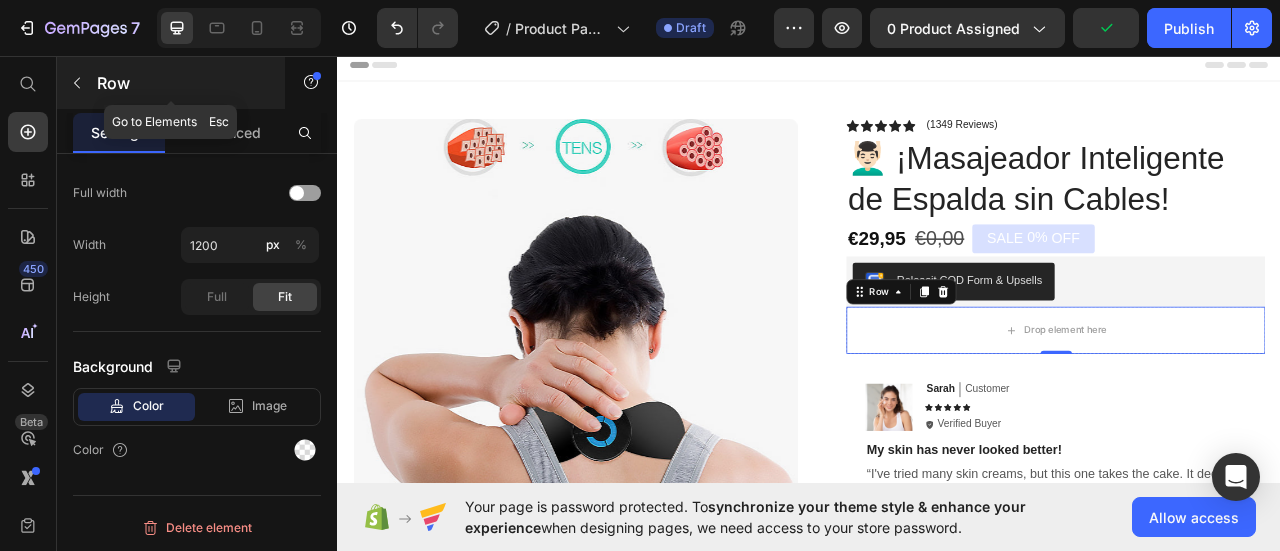 click 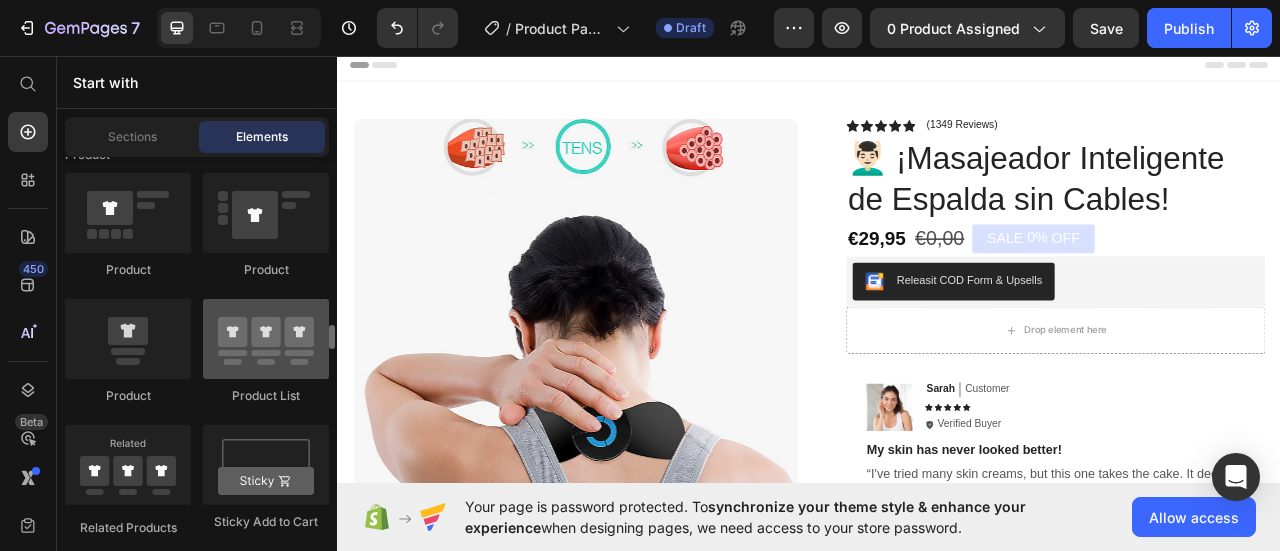 scroll, scrollTop: 2900, scrollLeft: 0, axis: vertical 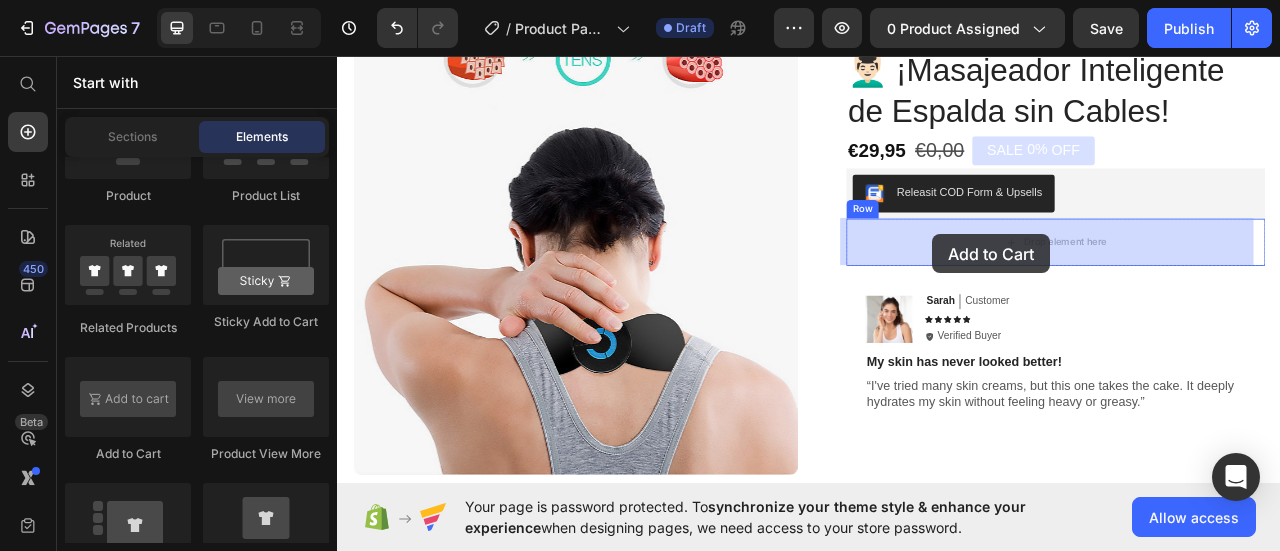drag, startPoint x: 441, startPoint y: 455, endPoint x: 1094, endPoint y: 284, distance: 675.0185 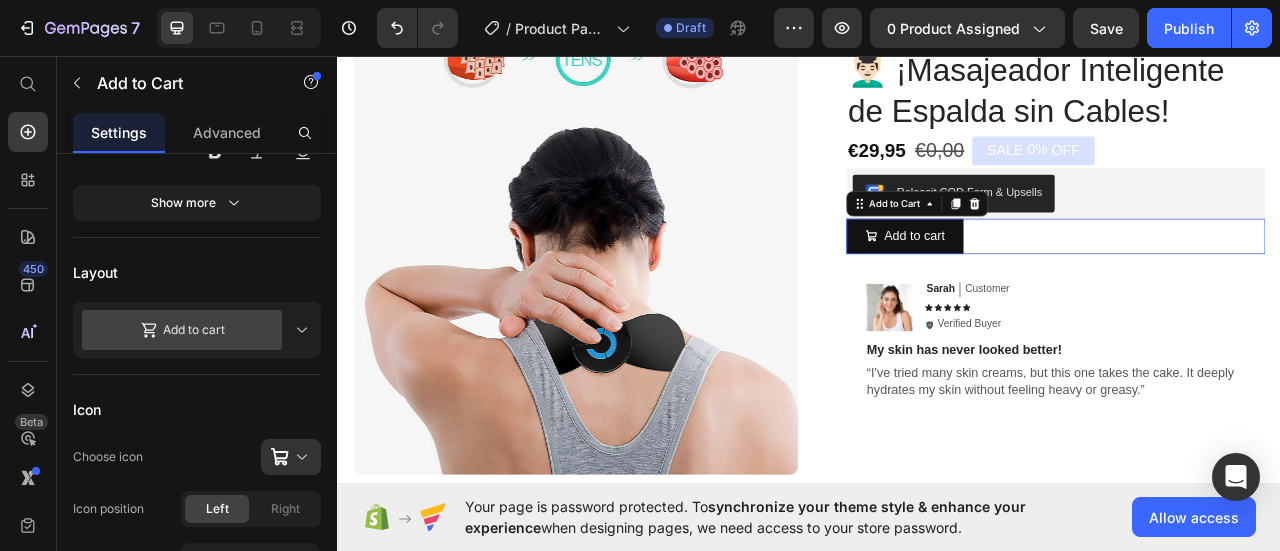 scroll, scrollTop: 0, scrollLeft: 0, axis: both 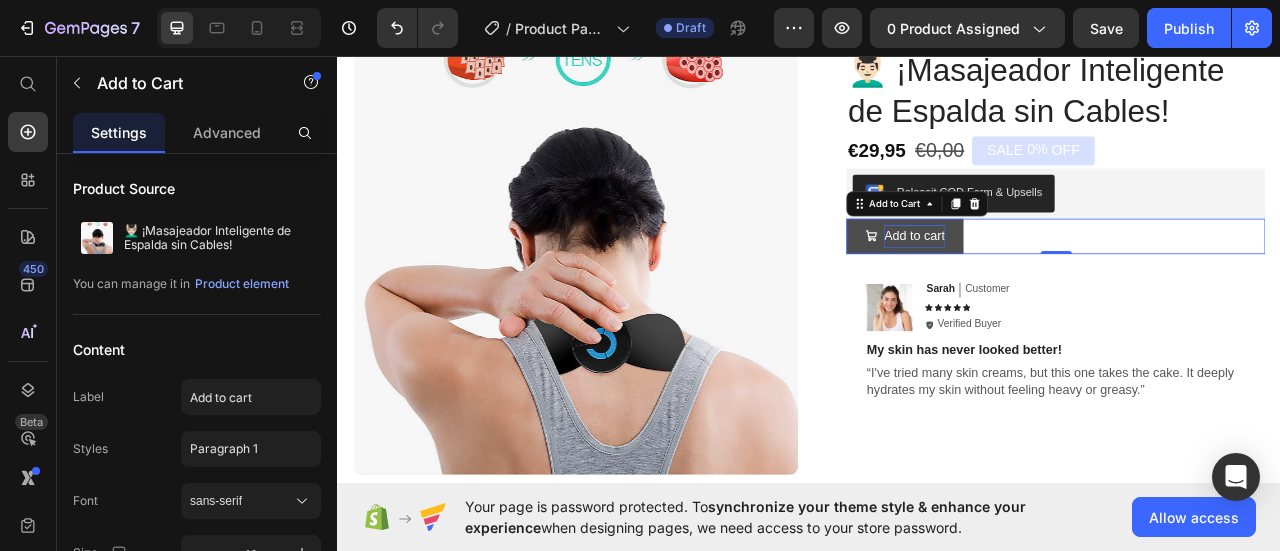 click on "Add to cart" at bounding box center [1070, 286] 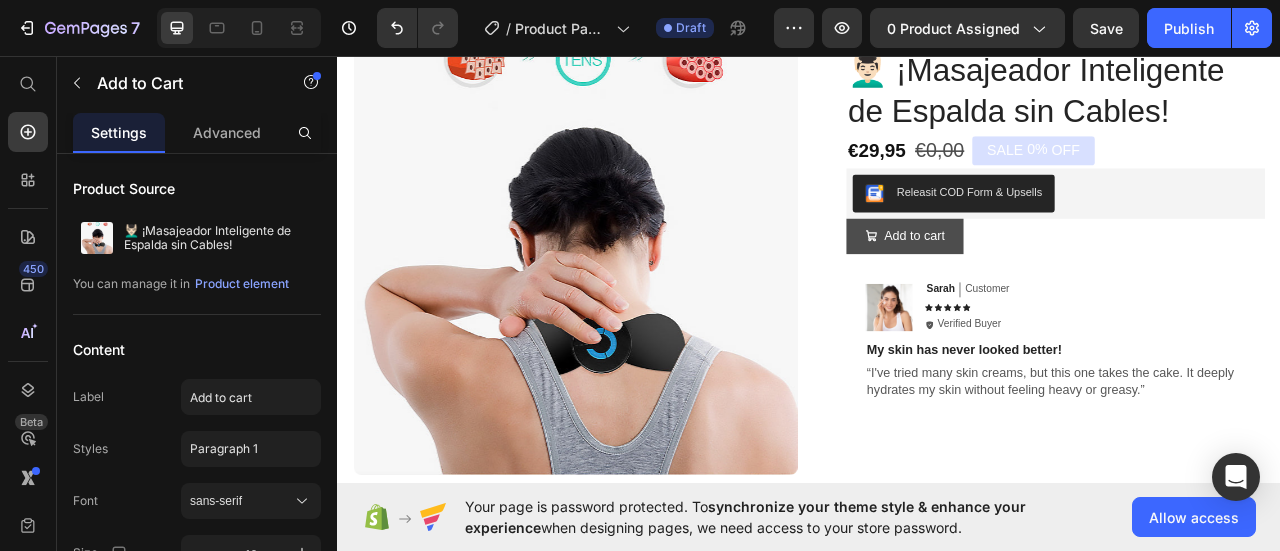 click on "Add to cart" at bounding box center (1058, 286) 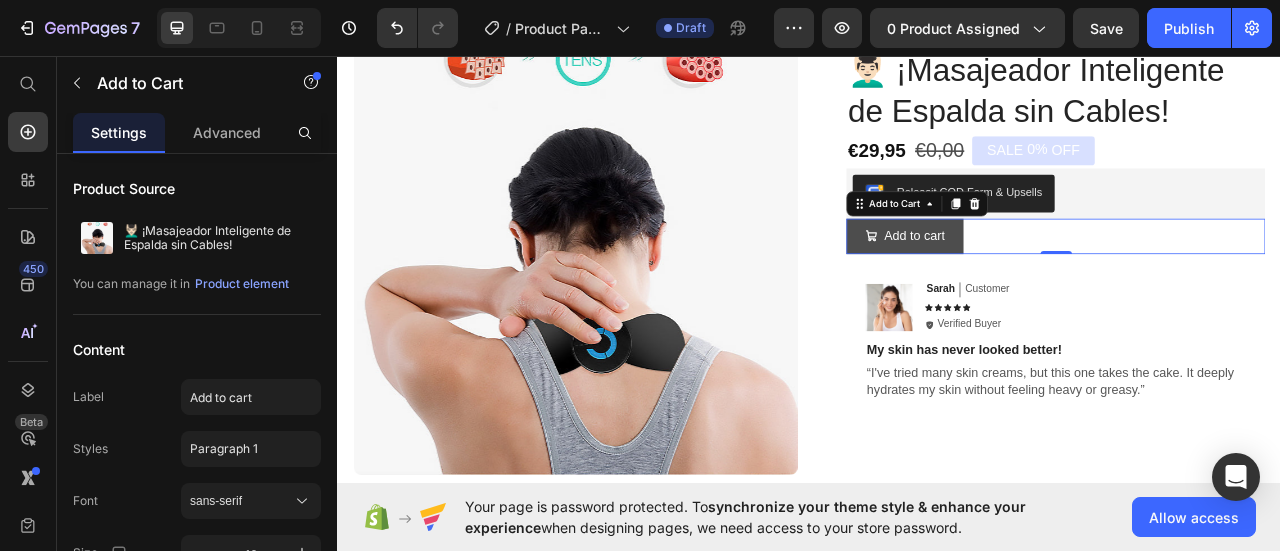 click on "Add to cart" at bounding box center [1058, 286] 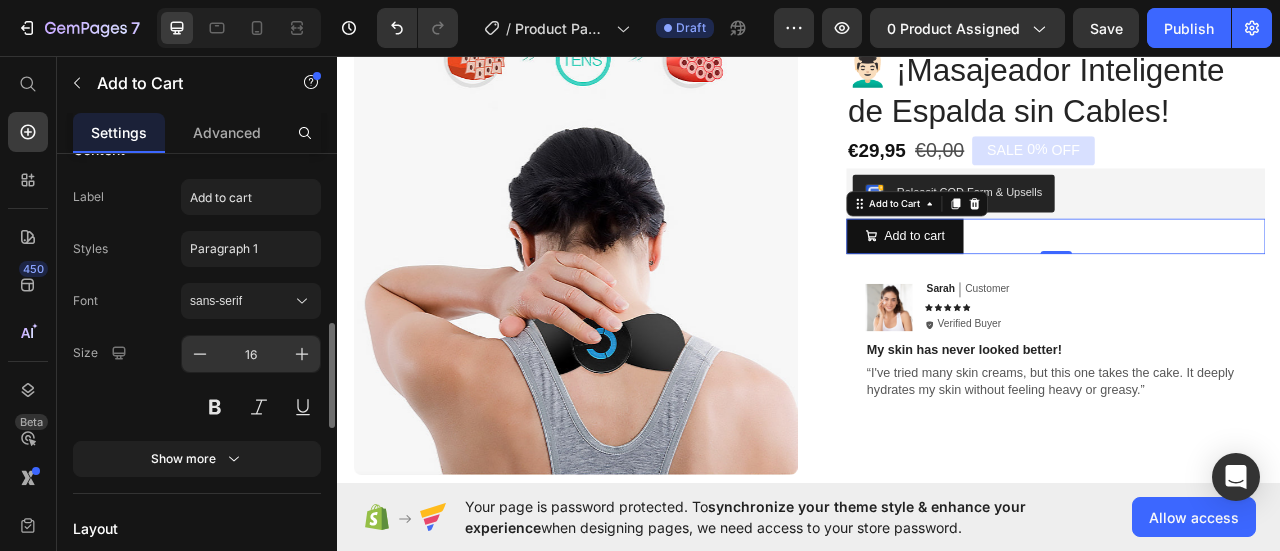 scroll, scrollTop: 400, scrollLeft: 0, axis: vertical 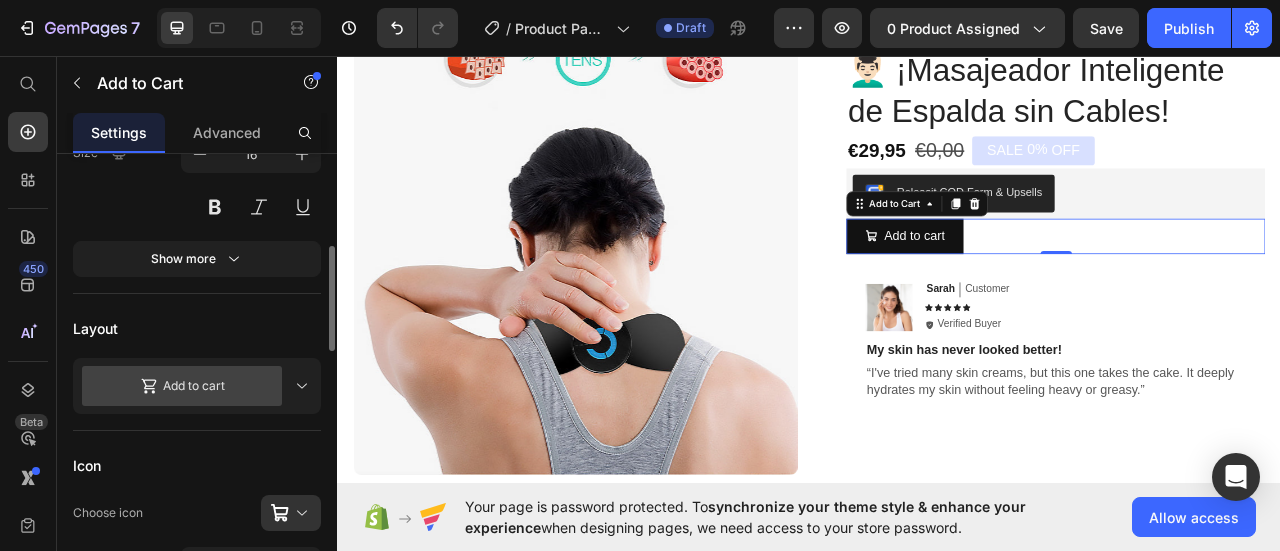 click 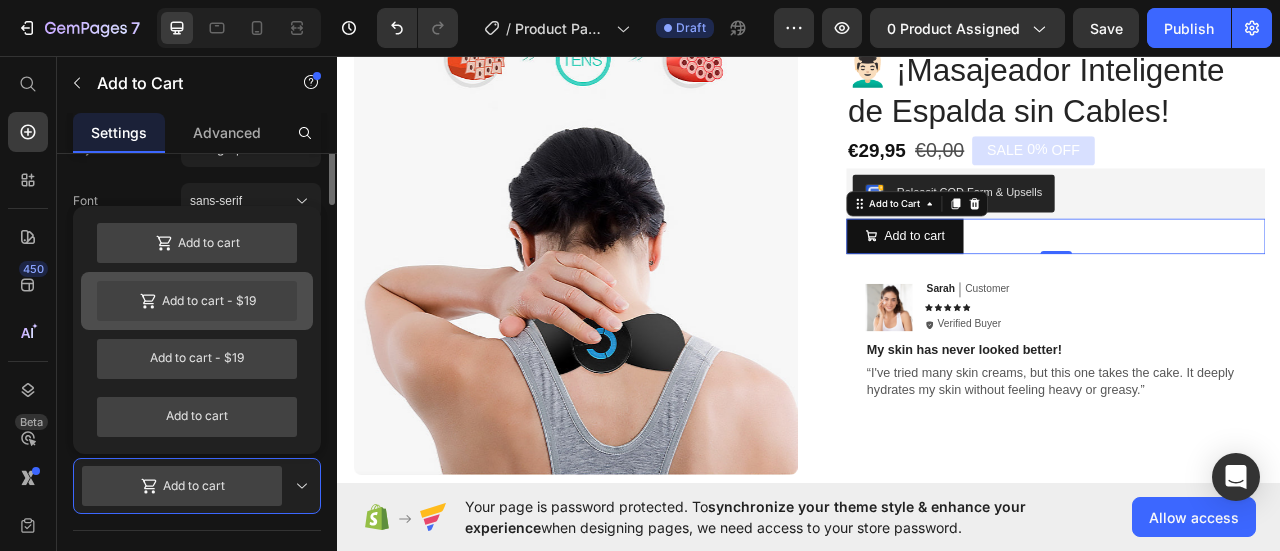 scroll, scrollTop: 200, scrollLeft: 0, axis: vertical 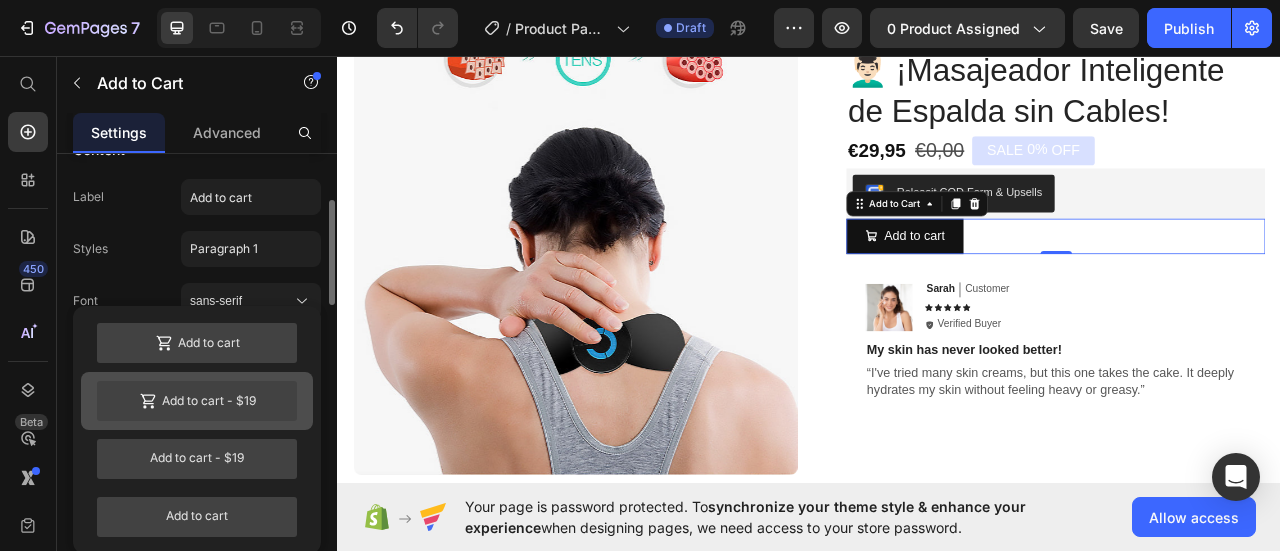 click on "Add to cart  -  $19" at bounding box center (197, 401) 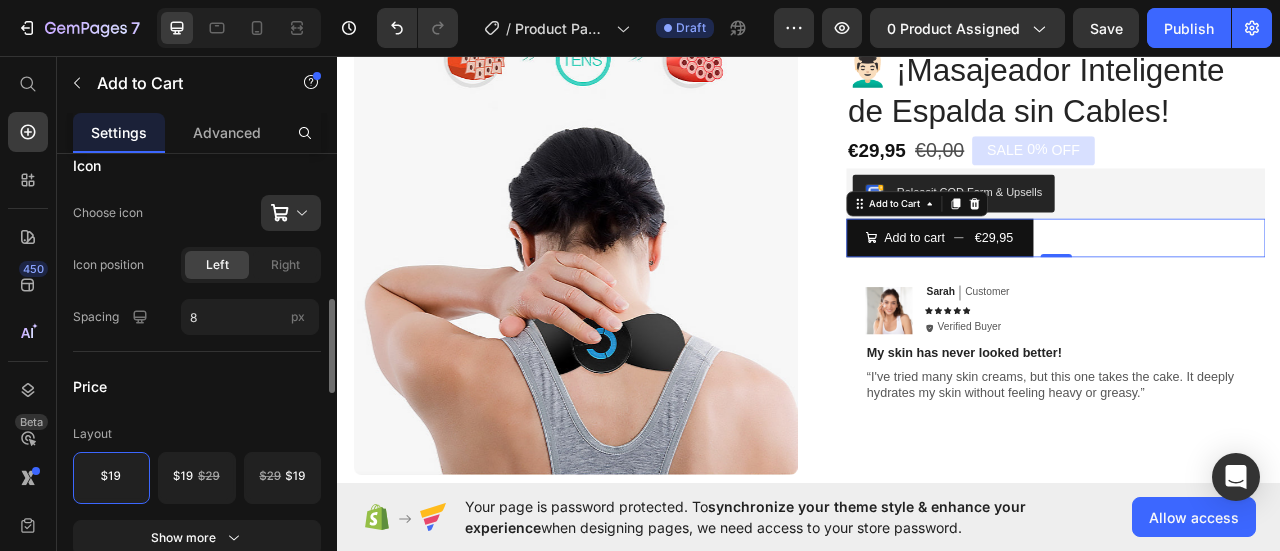 scroll, scrollTop: 900, scrollLeft: 0, axis: vertical 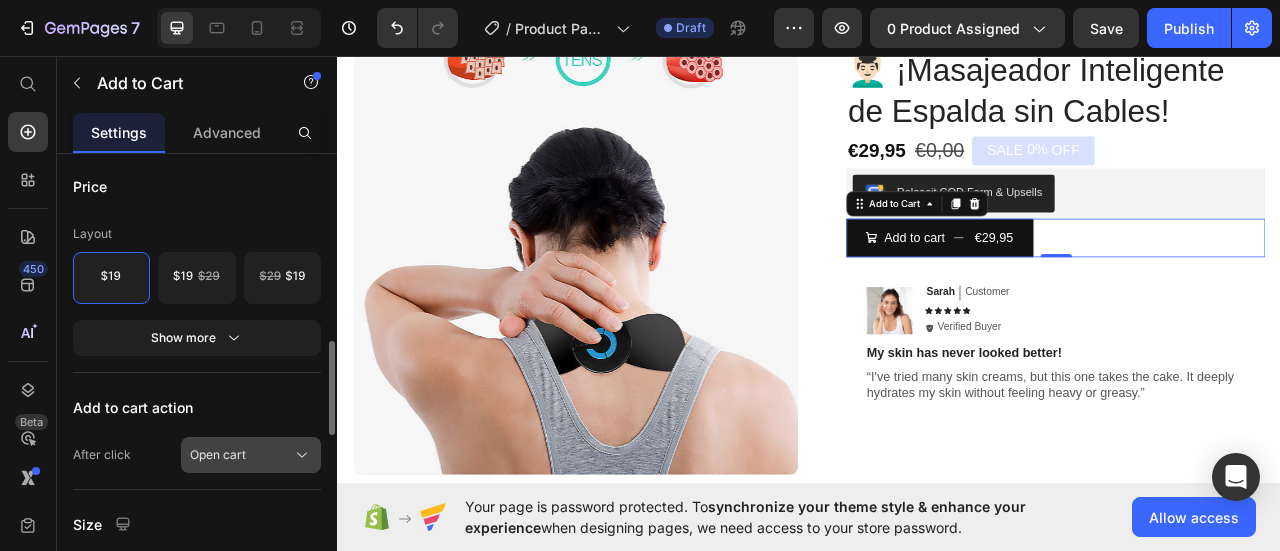 click 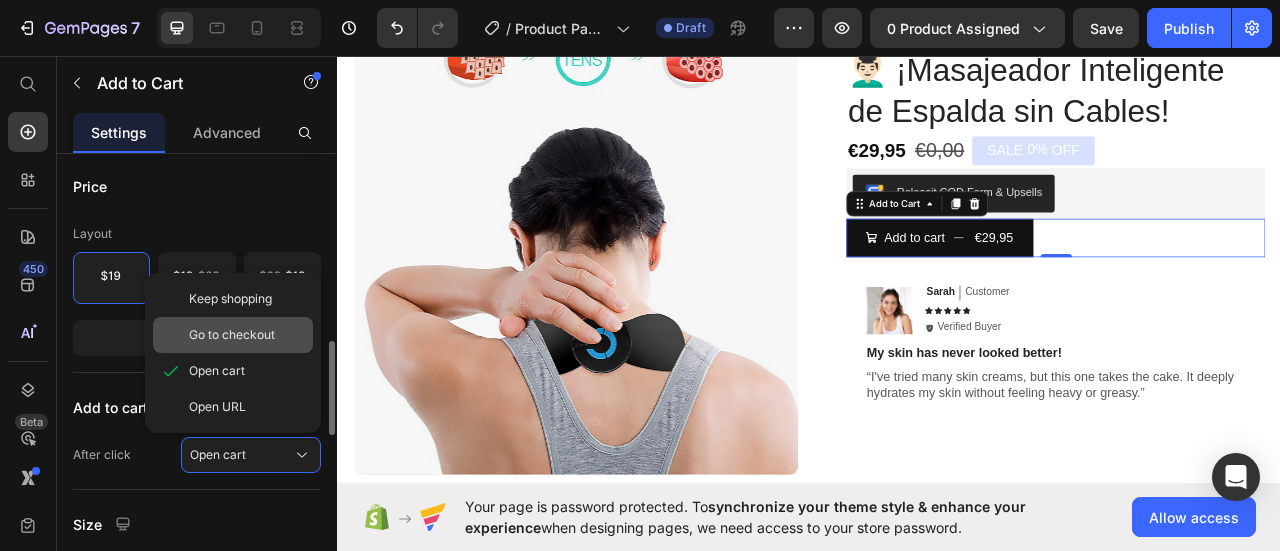 click on "Go to checkout" at bounding box center [247, 335] 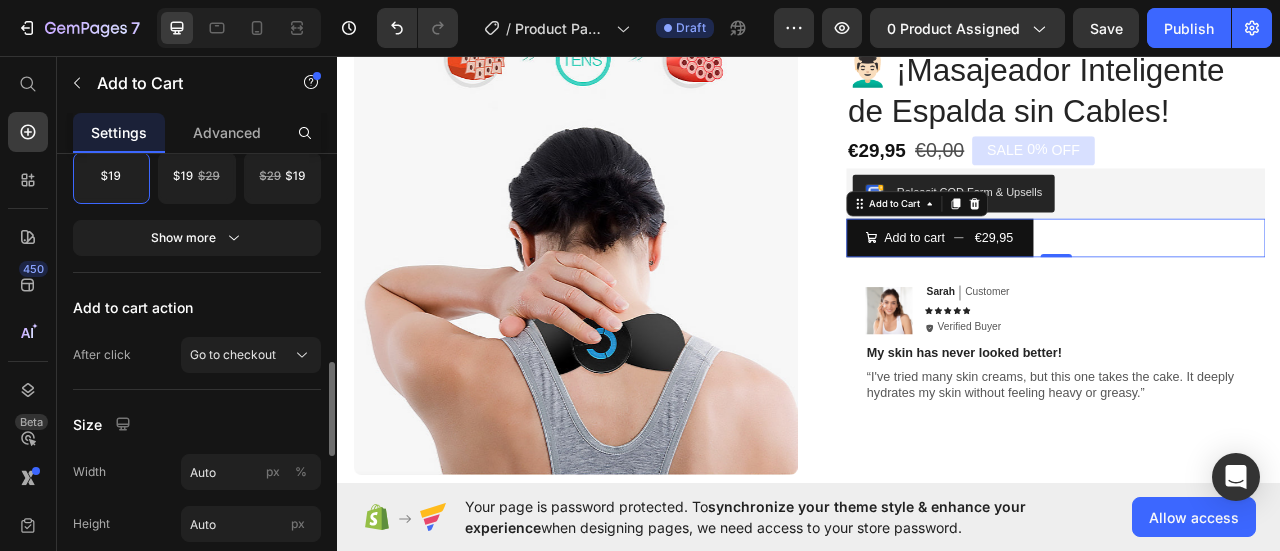 scroll, scrollTop: 1100, scrollLeft: 0, axis: vertical 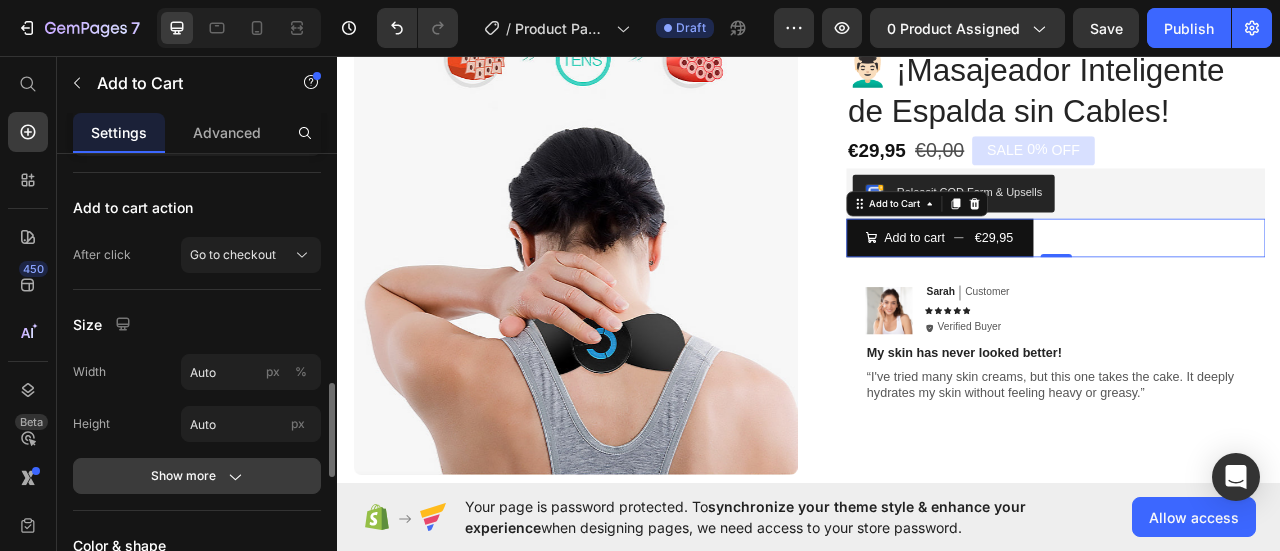 click on "Show more" 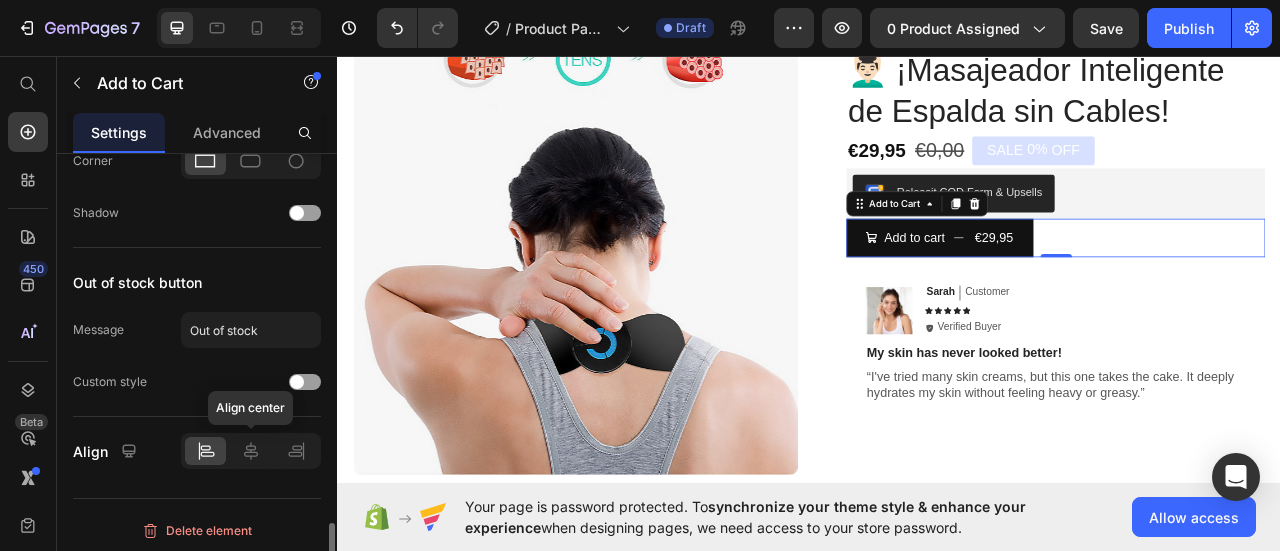 scroll, scrollTop: 1534, scrollLeft: 0, axis: vertical 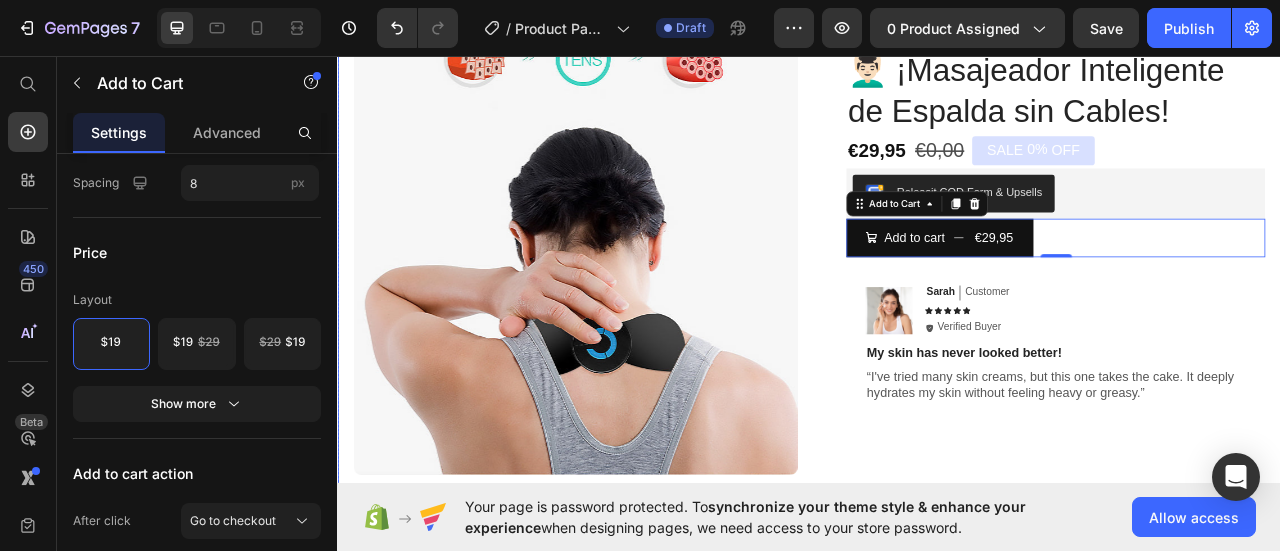 click on "Product Images Row Icon Icon Icon Icon Icon Icon List (1349 Reviews) Text Block Row 💆🏻‍♂️ ¡Masajeador Inteligente de Espalda sin Cables! Product Title €29,95 Product Price €0,00 Product Price SALE 0% OFF Discount Tag Row Releasit COD Form & Upsells Releasit COD Form & Upsells
Add to cart
€29,95 Add to Cart   0 Row Row Image Sarah Text Block Customer  Text Block Row Icon Icon Icon Icon Icon Icon List
Icon Verified Buyer Text Block Row Row My skin has never looked better! Text Block “I've tried many skin creams, but this one takes the cake. It deeply hydrates my skin without feeling heavy or greasy.” Text Block Row Image Icon Icon Icon Icon Icon Icon List “This skin cream is a game-changer! It has transformed my dry, lackluster skin into a hydrated and radiant complexion. I love how it absorbs quickly and leaves no greasy residue. Highly recommend” Text Block
Icon Hannah N. (Houston, USA) Row Row" at bounding box center [937, 375] 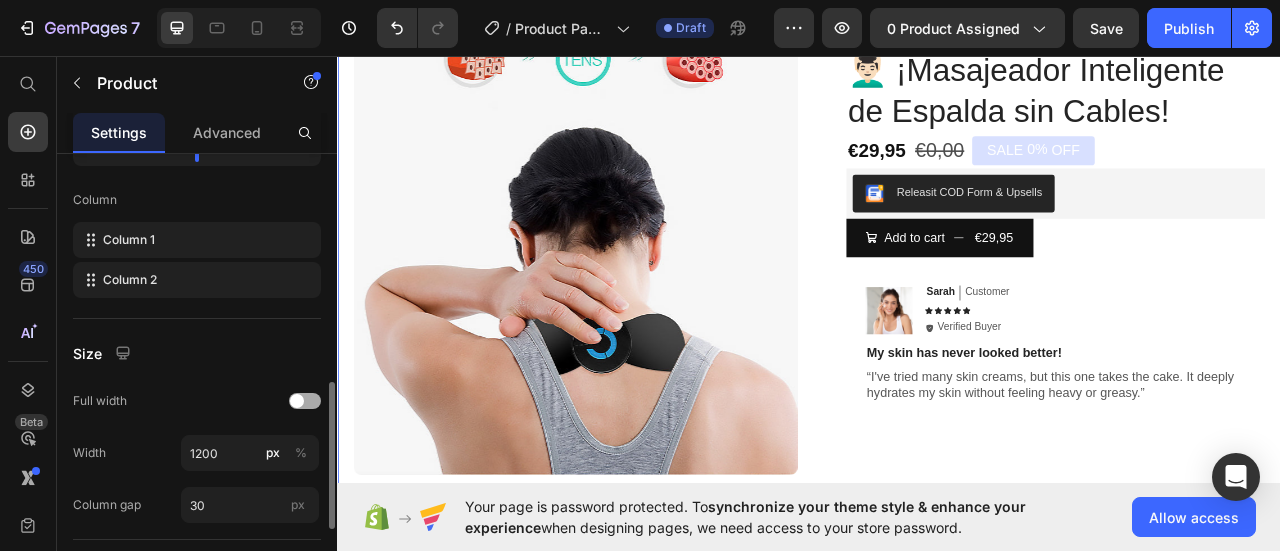 scroll, scrollTop: 800, scrollLeft: 0, axis: vertical 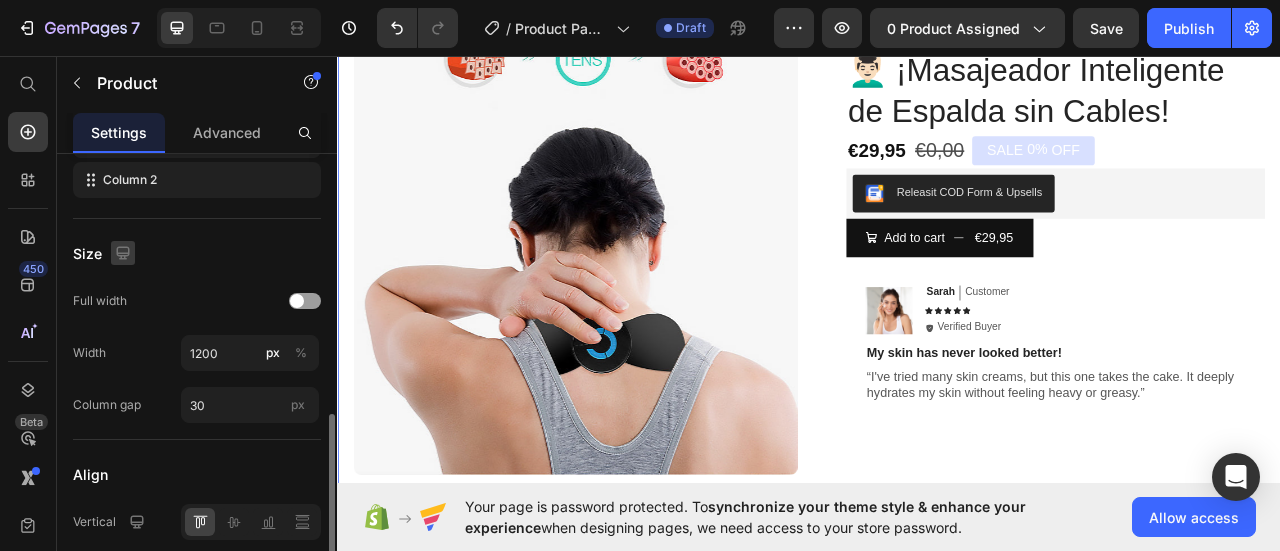 click 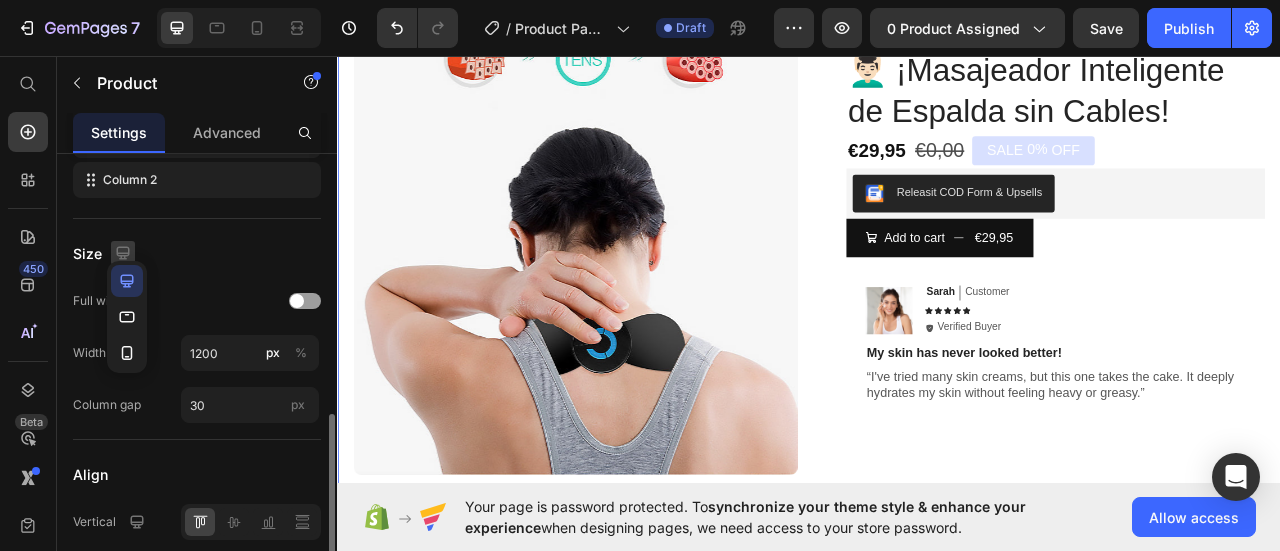 click 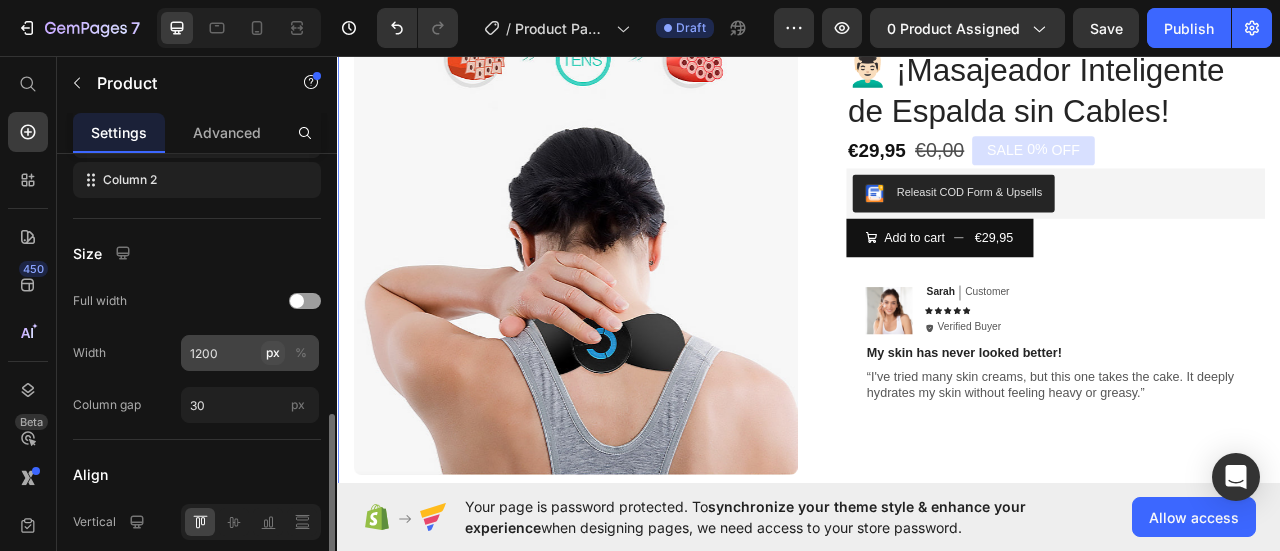 click on "px" at bounding box center [273, 353] 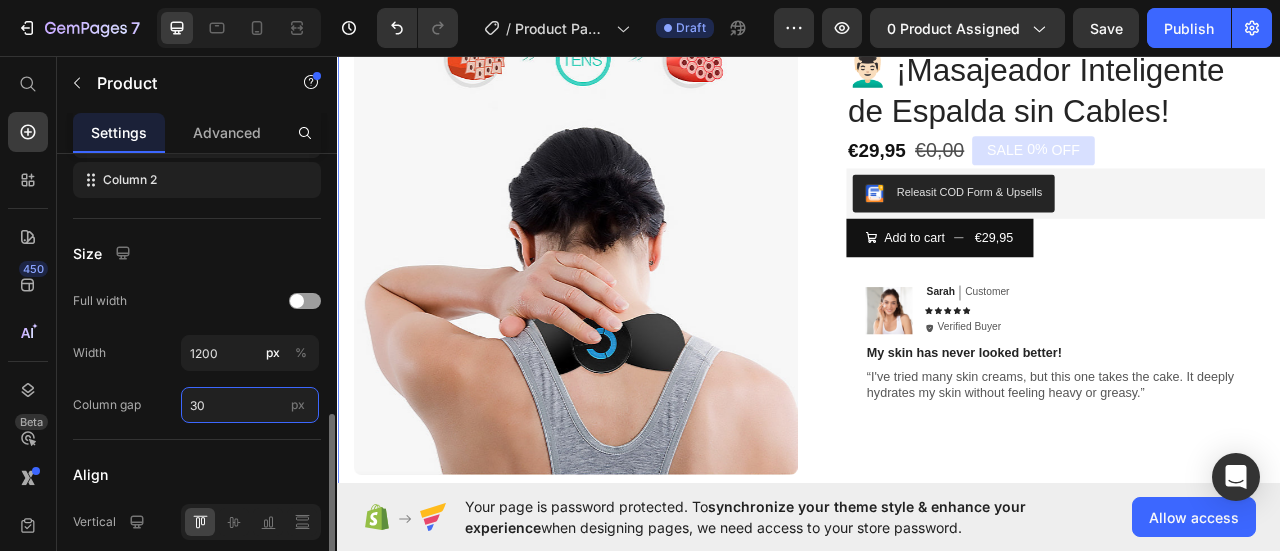 click on "30" at bounding box center (250, 405) 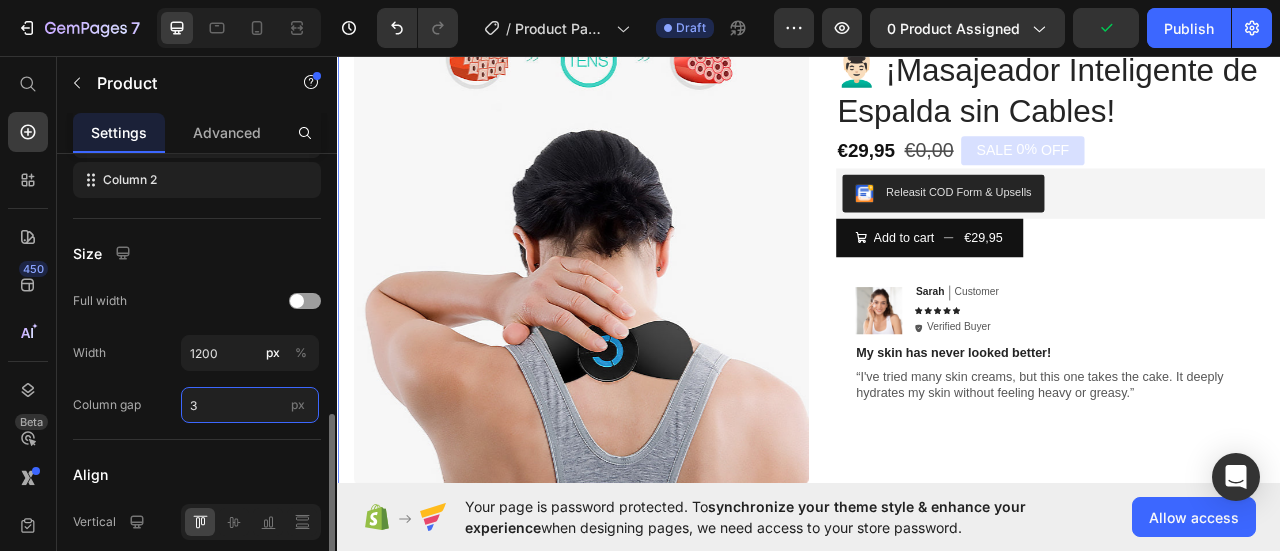 type on "30" 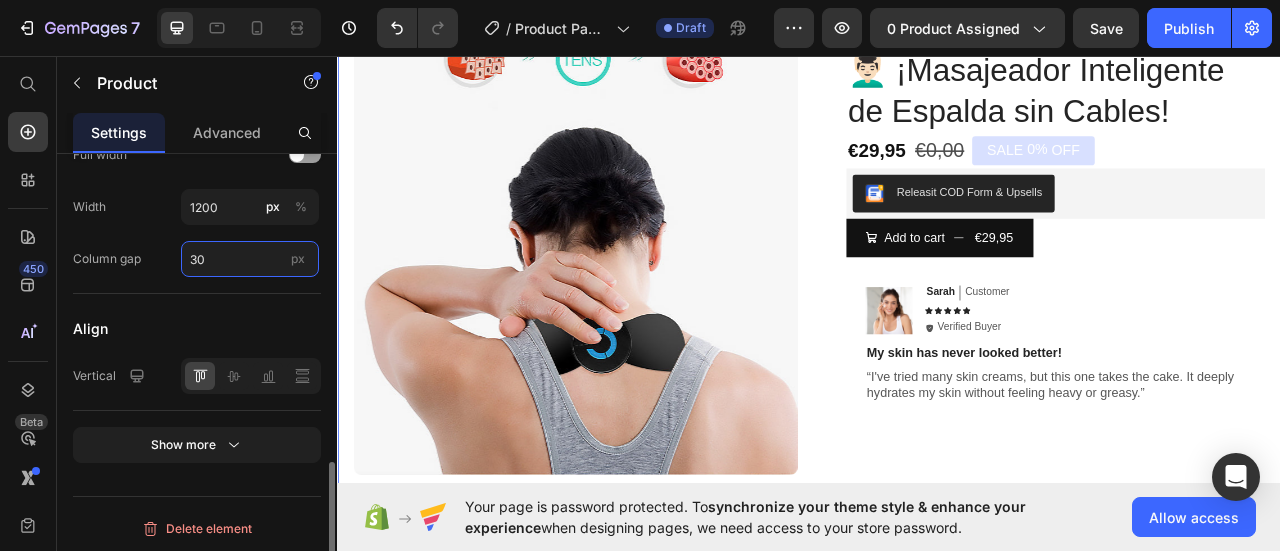 scroll, scrollTop: 746, scrollLeft: 0, axis: vertical 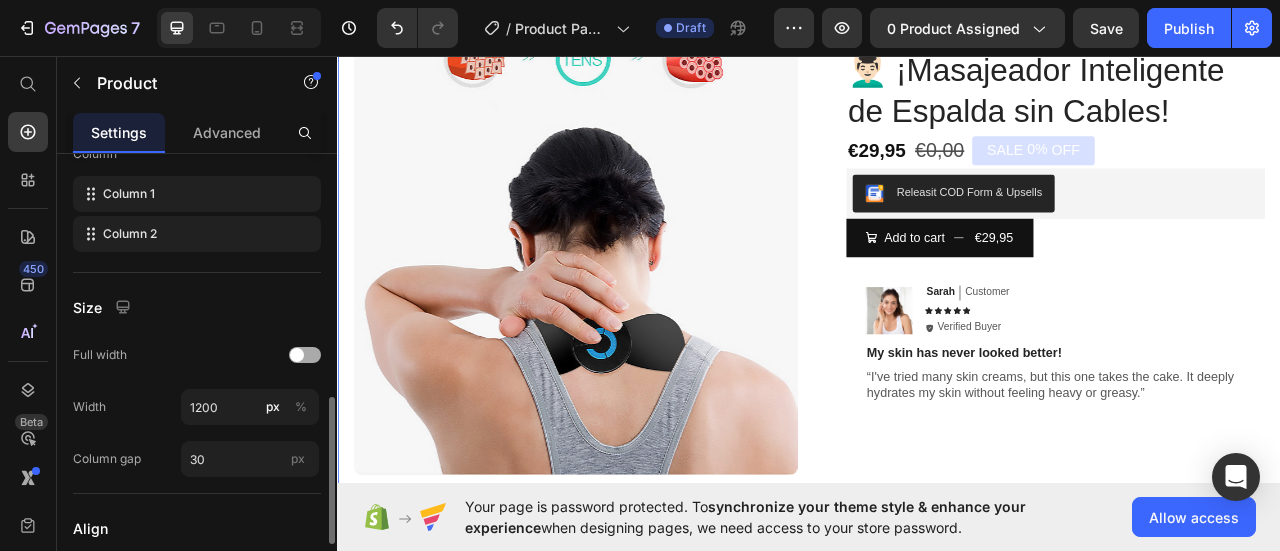 click at bounding box center [297, 355] 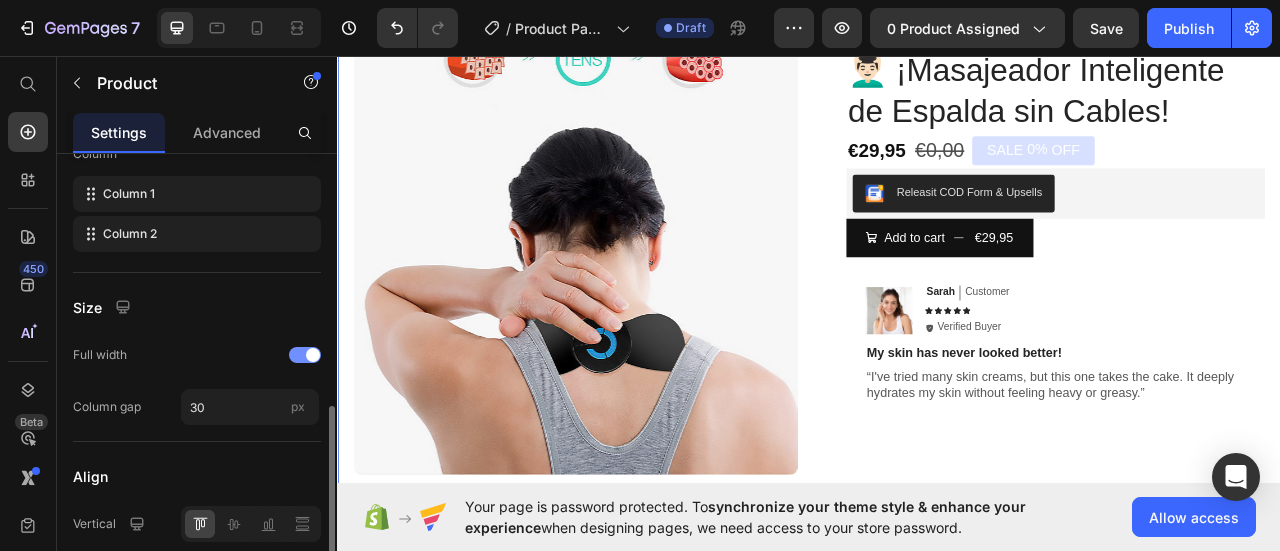 click at bounding box center (305, 355) 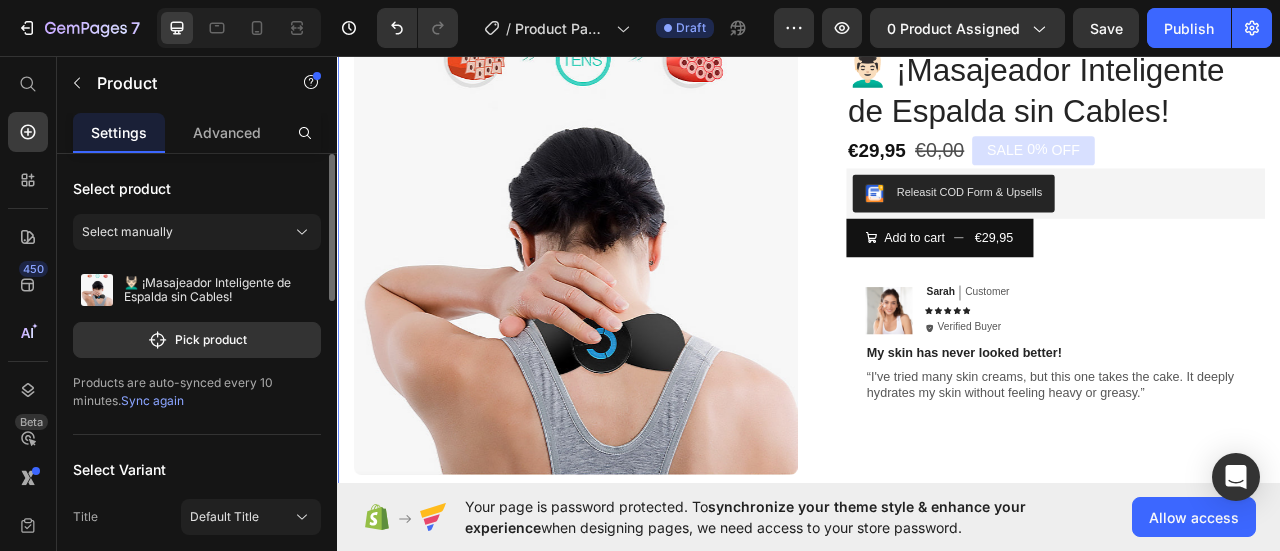 scroll, scrollTop: 0, scrollLeft: 0, axis: both 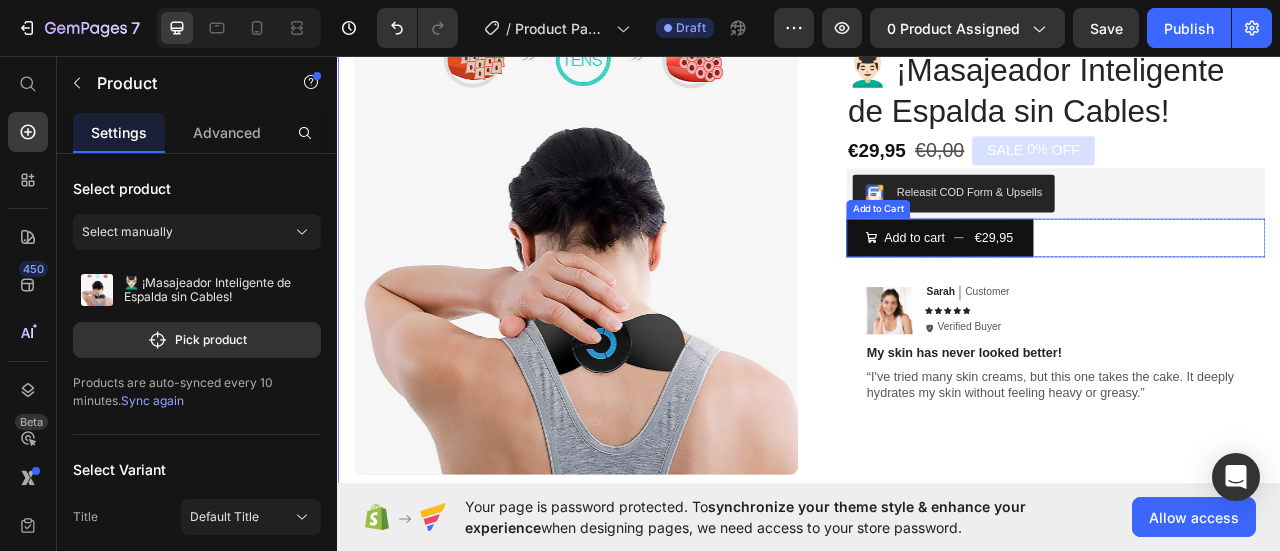 click on "Add to cart
€29,95 Add to Cart" at bounding box center [1250, 288] 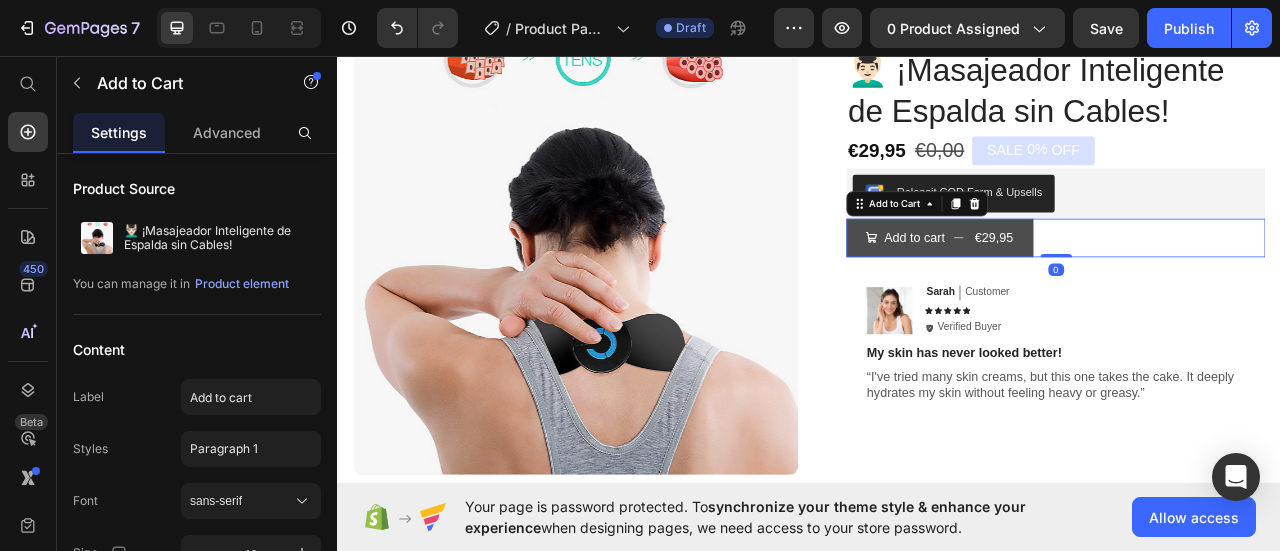 click on "€29,95" at bounding box center (1171, 288) 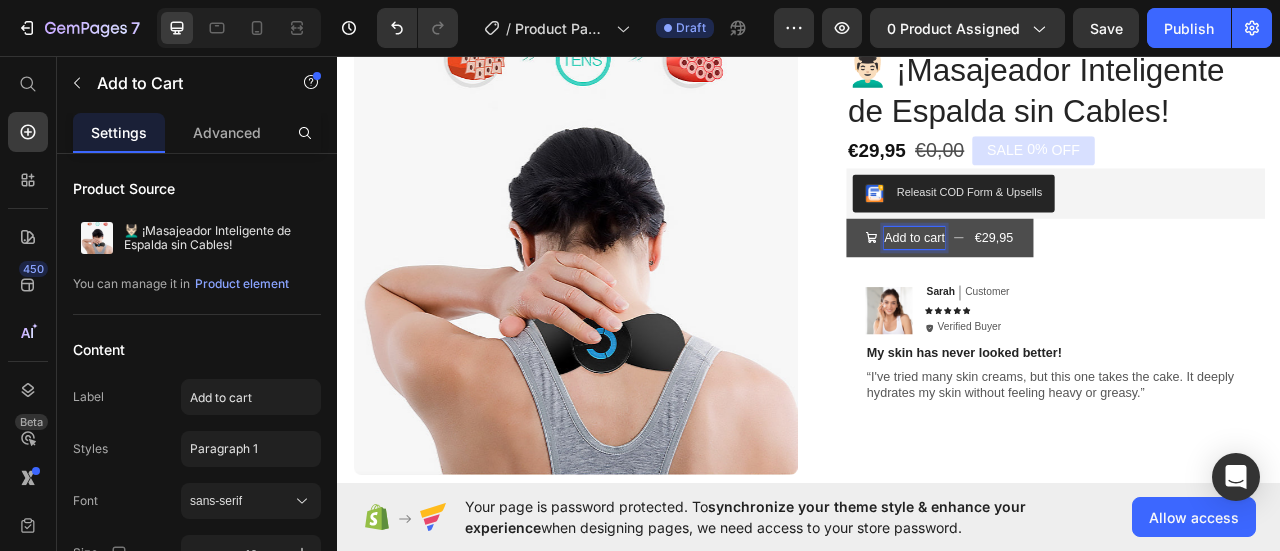 click on "€29,95" at bounding box center (1171, 288) 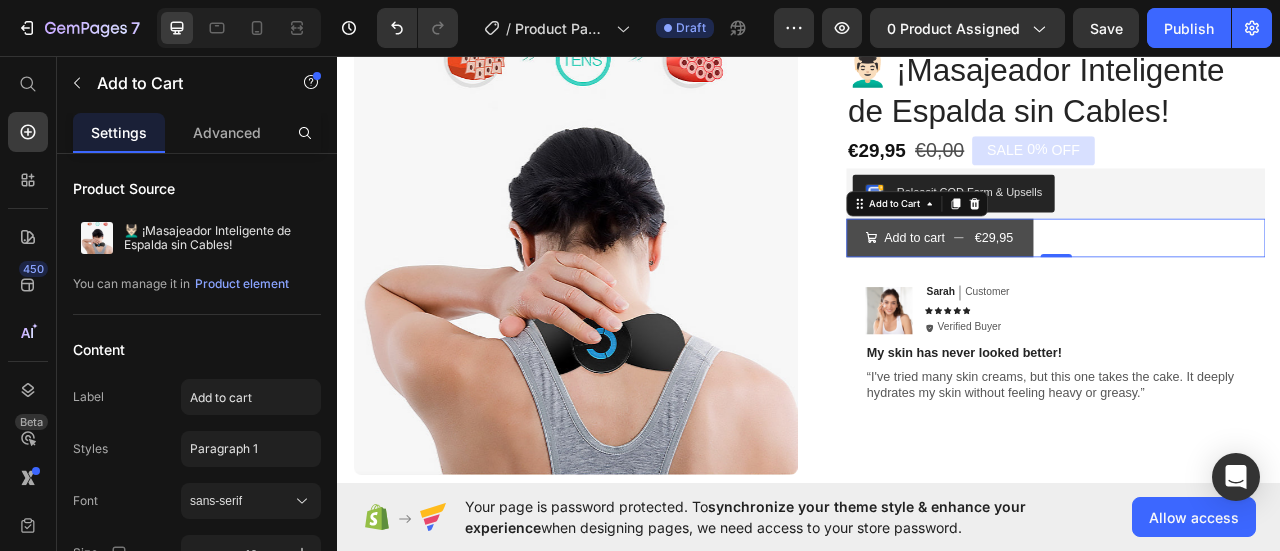 click on "Add to cart
€29,95" at bounding box center (1103, 288) 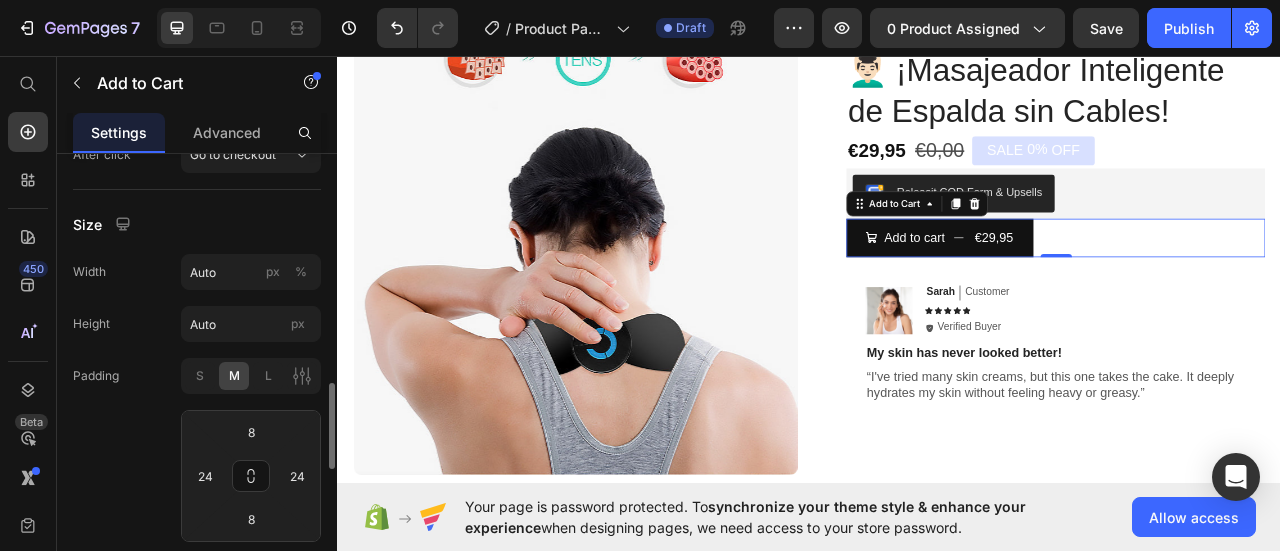 scroll, scrollTop: 1300, scrollLeft: 0, axis: vertical 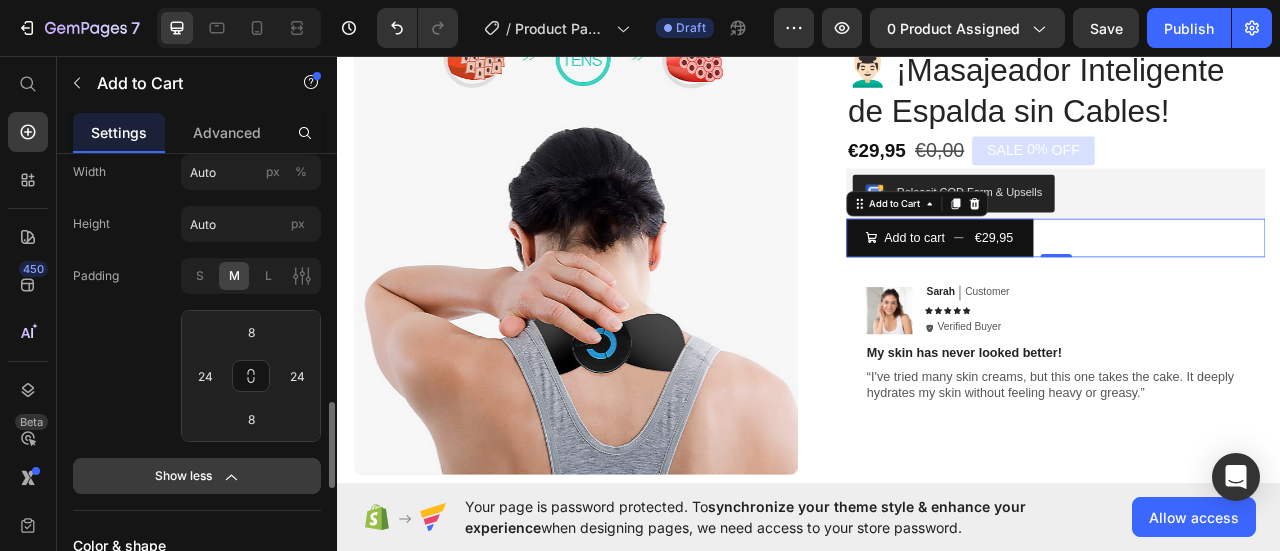 click 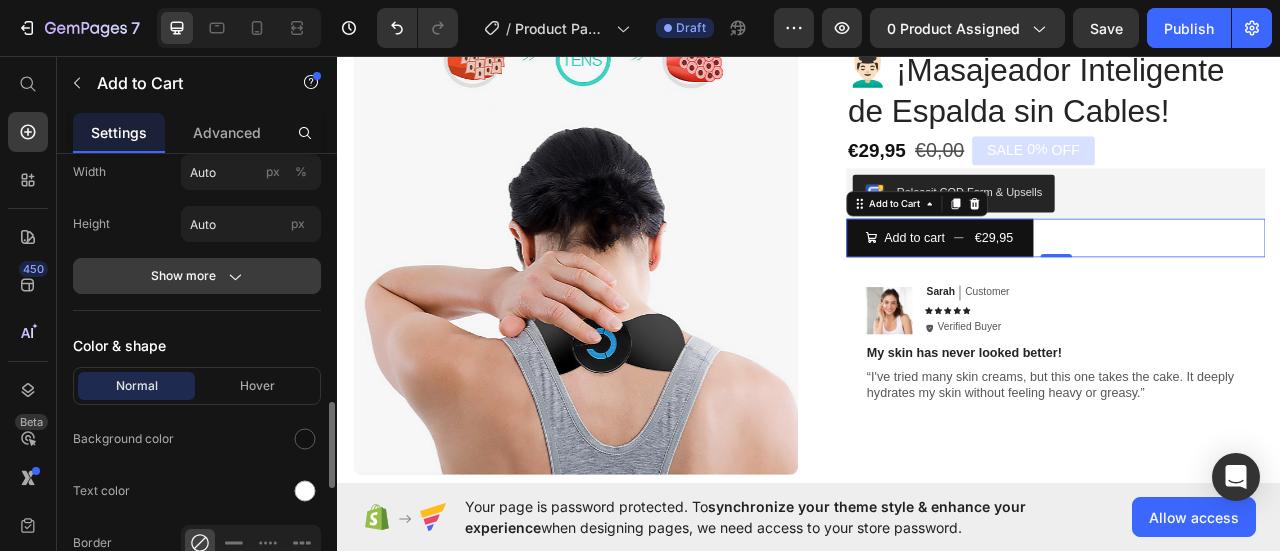 click 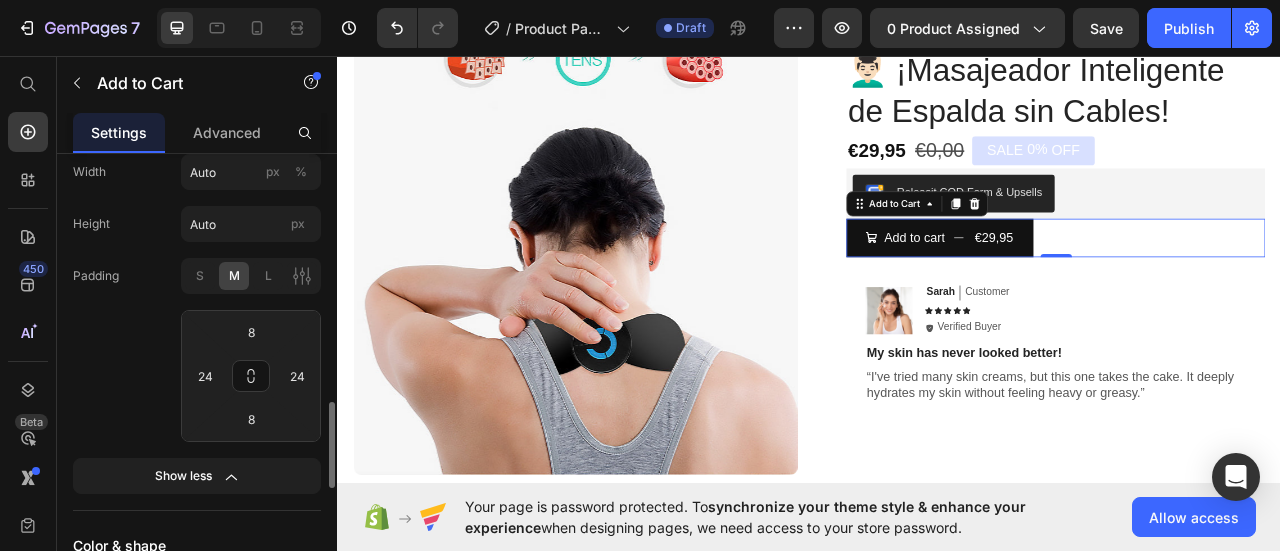 scroll, scrollTop: 1200, scrollLeft: 0, axis: vertical 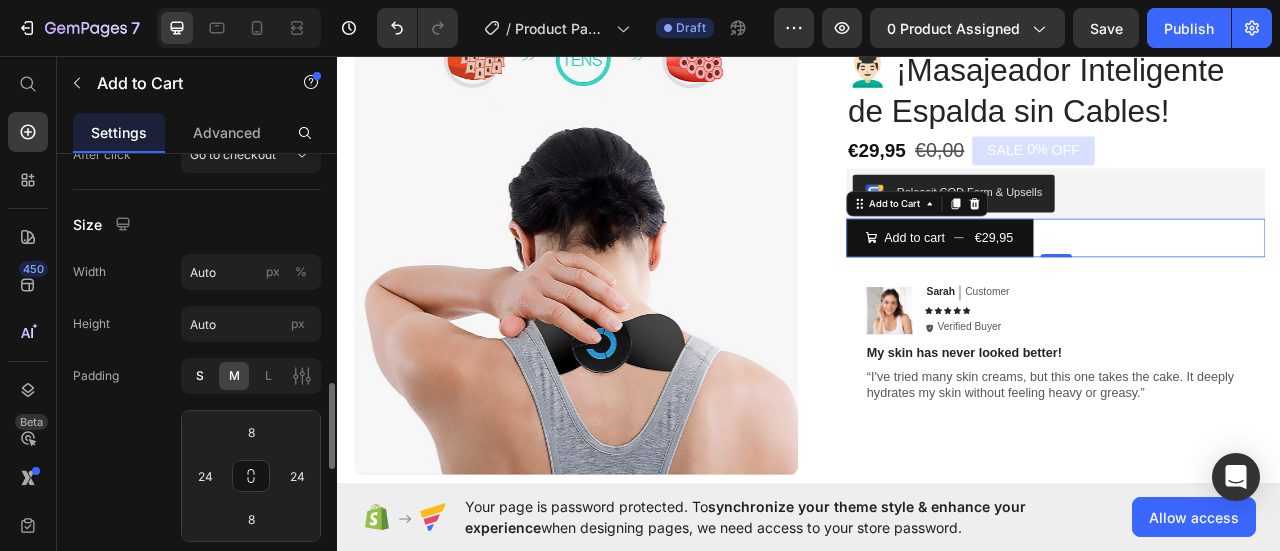 click on "S" 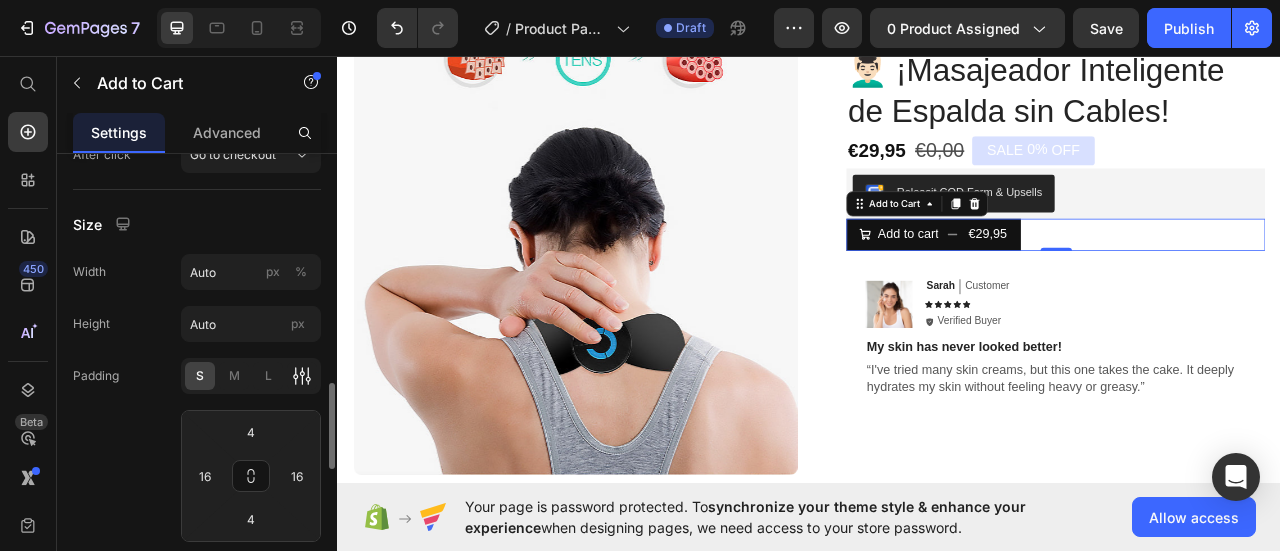 click 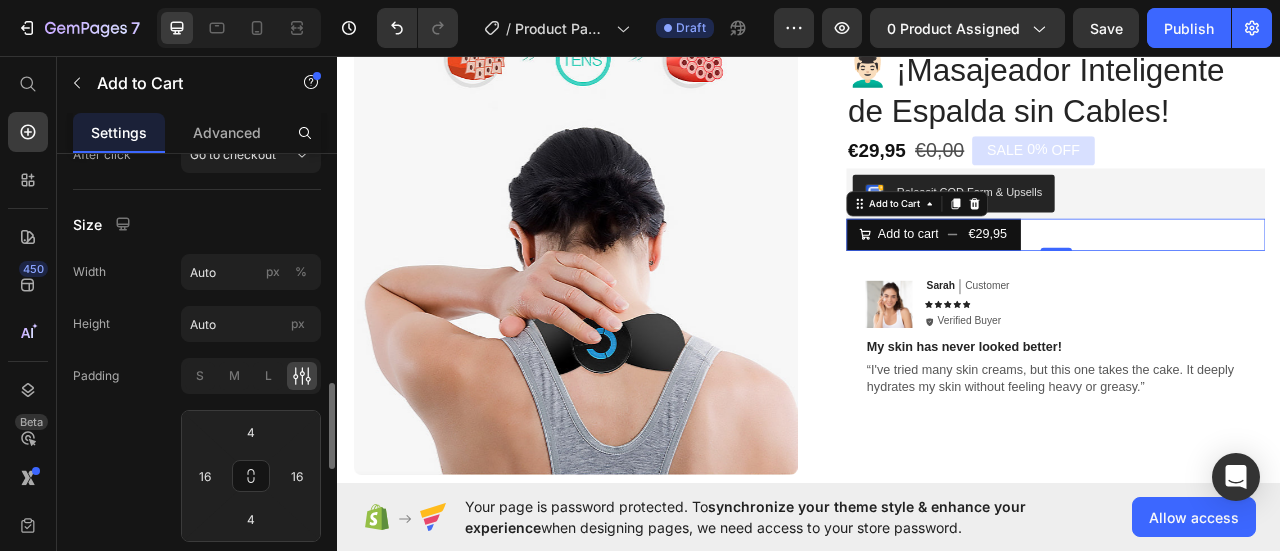 click 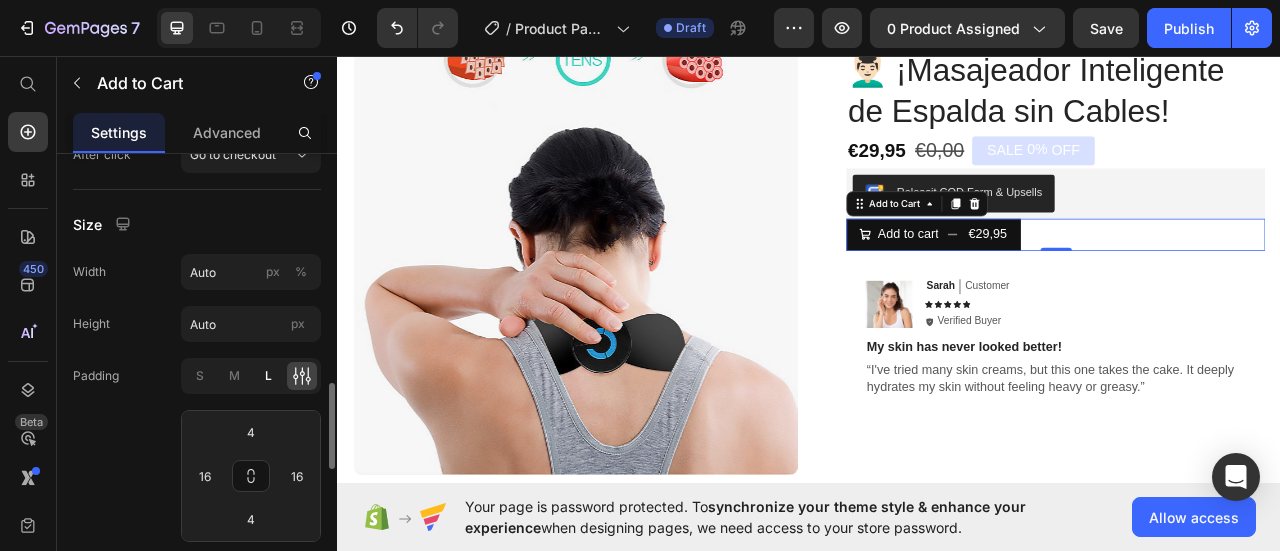 click on "L" 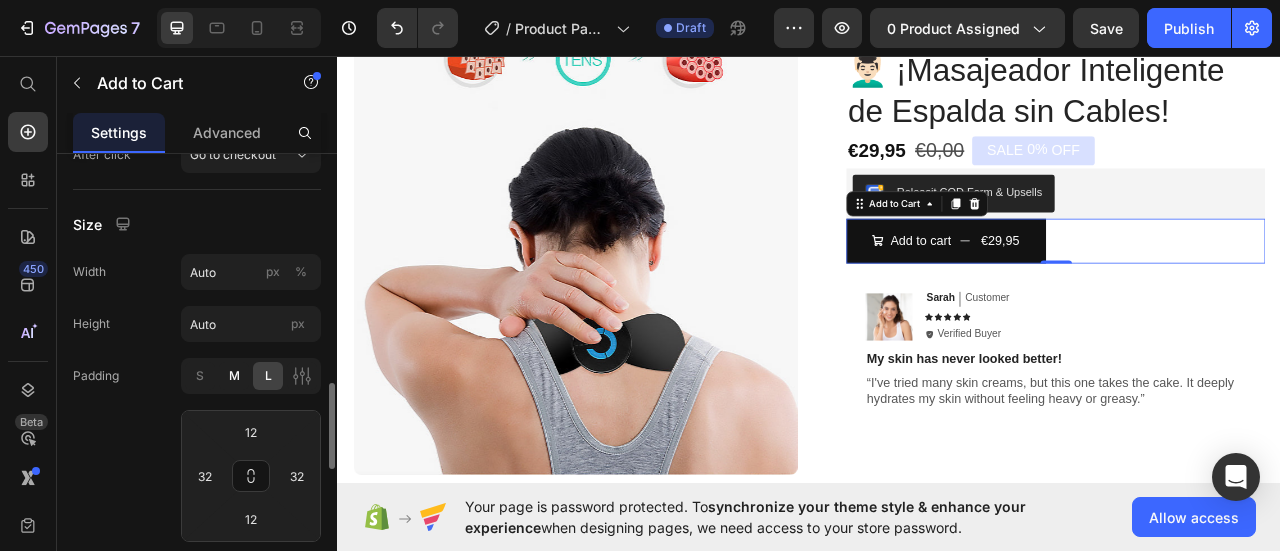 click on "M" 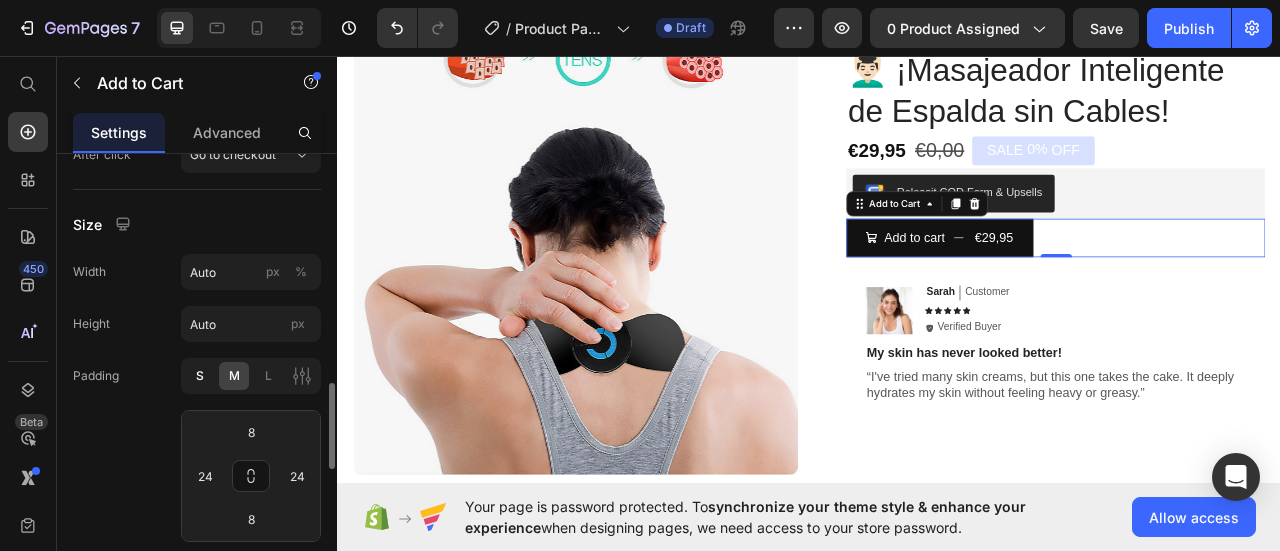 click on "S" 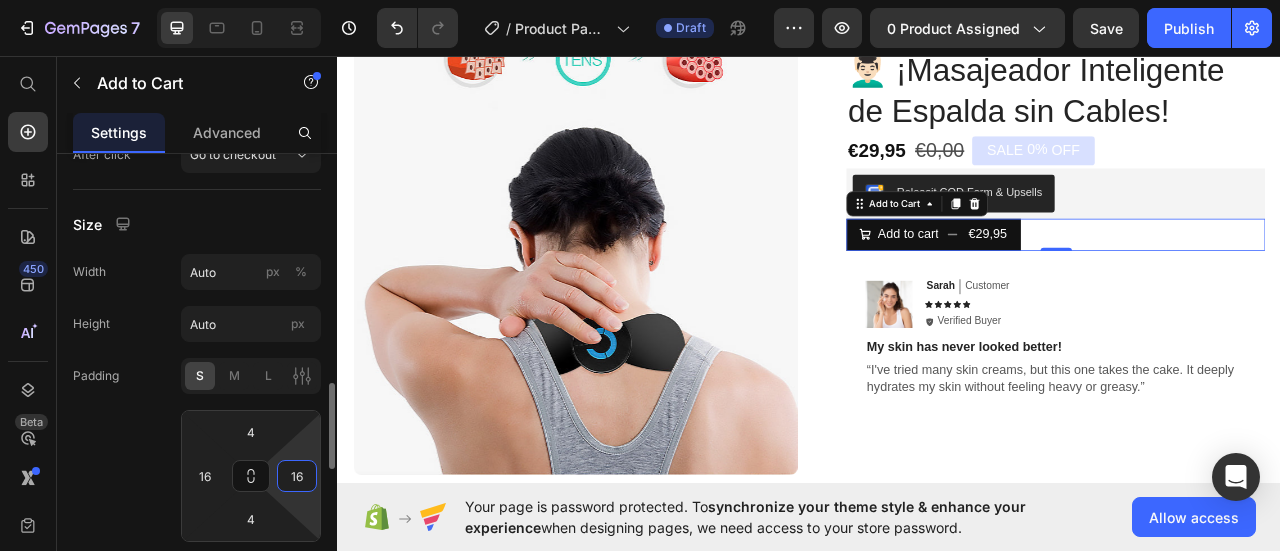 click on "16" at bounding box center [297, 476] 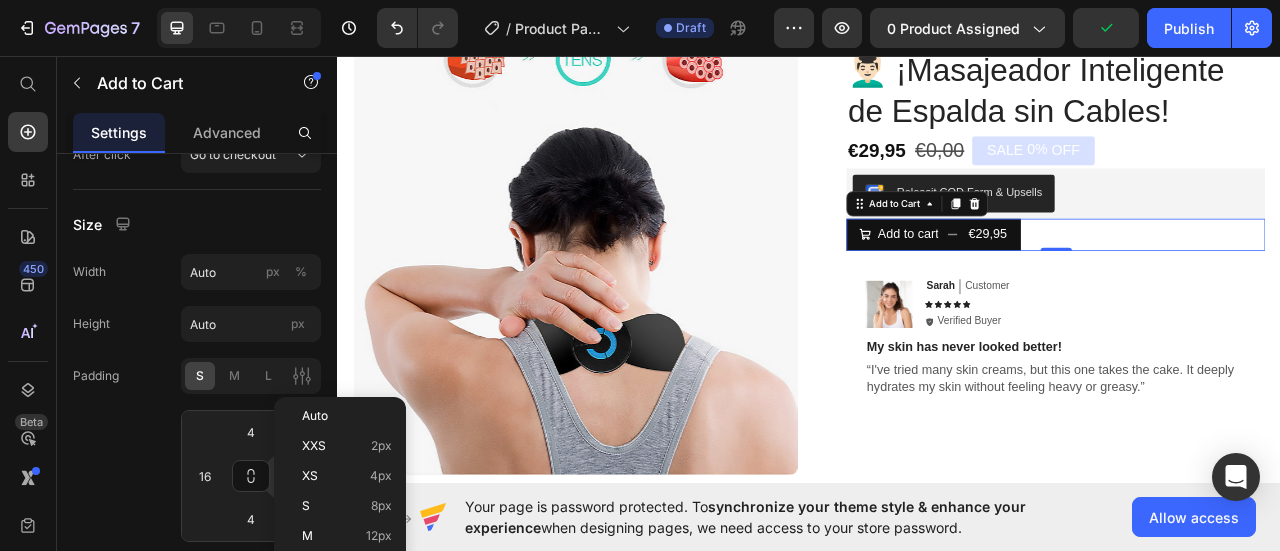 scroll, scrollTop: 1300, scrollLeft: 0, axis: vertical 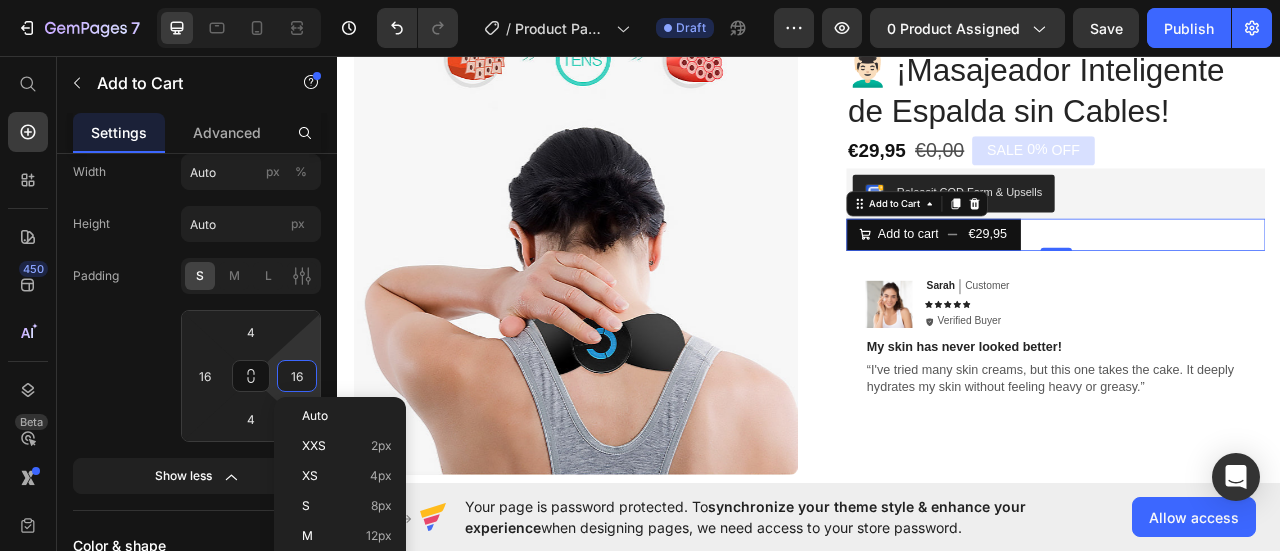 click on "Padding S M L 4 16 4 16" 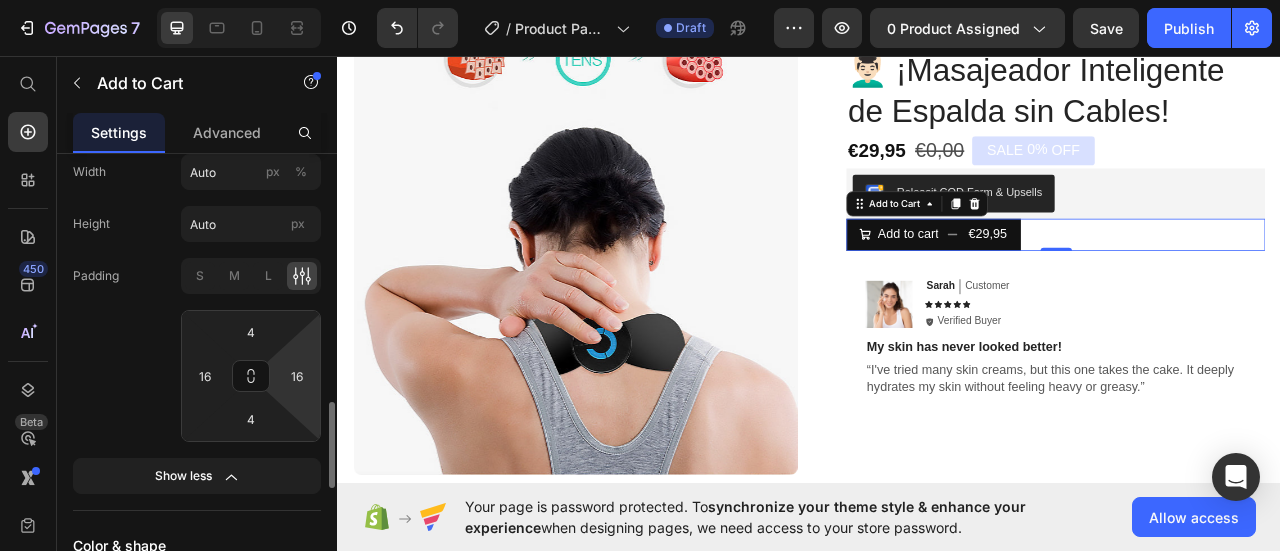 scroll, scrollTop: 1200, scrollLeft: 0, axis: vertical 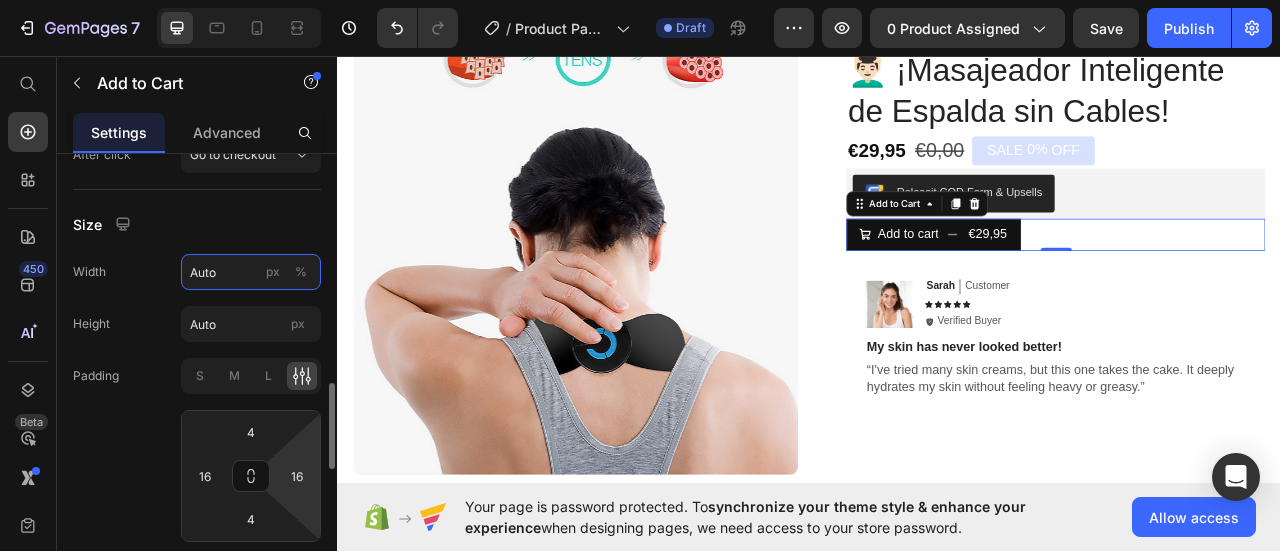 click on "Auto" at bounding box center [251, 272] 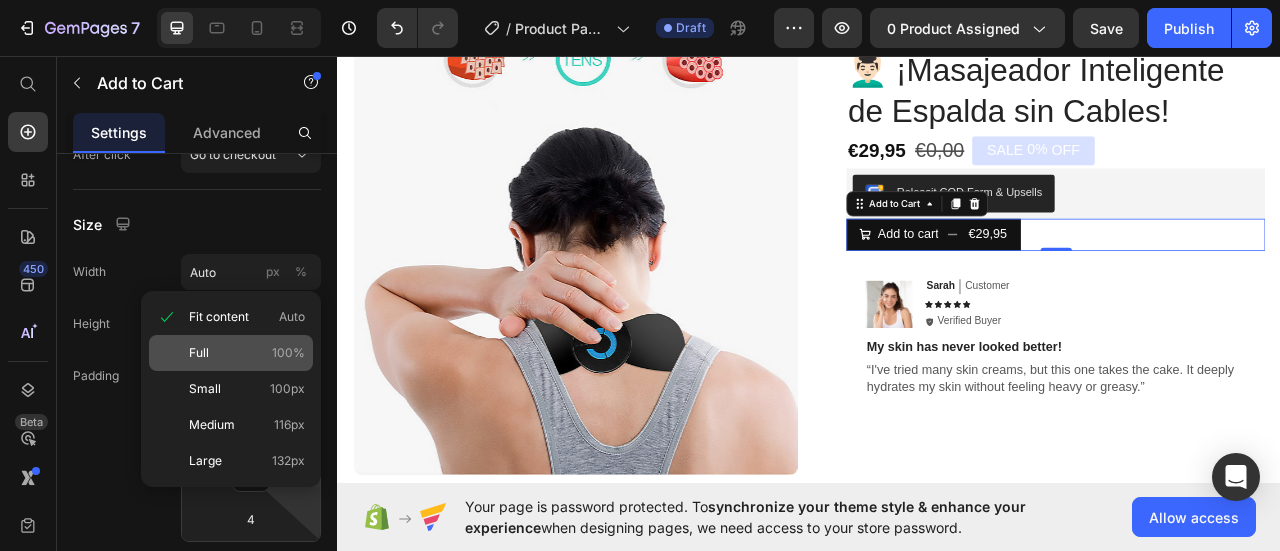 click on "Full 100%" at bounding box center (247, 353) 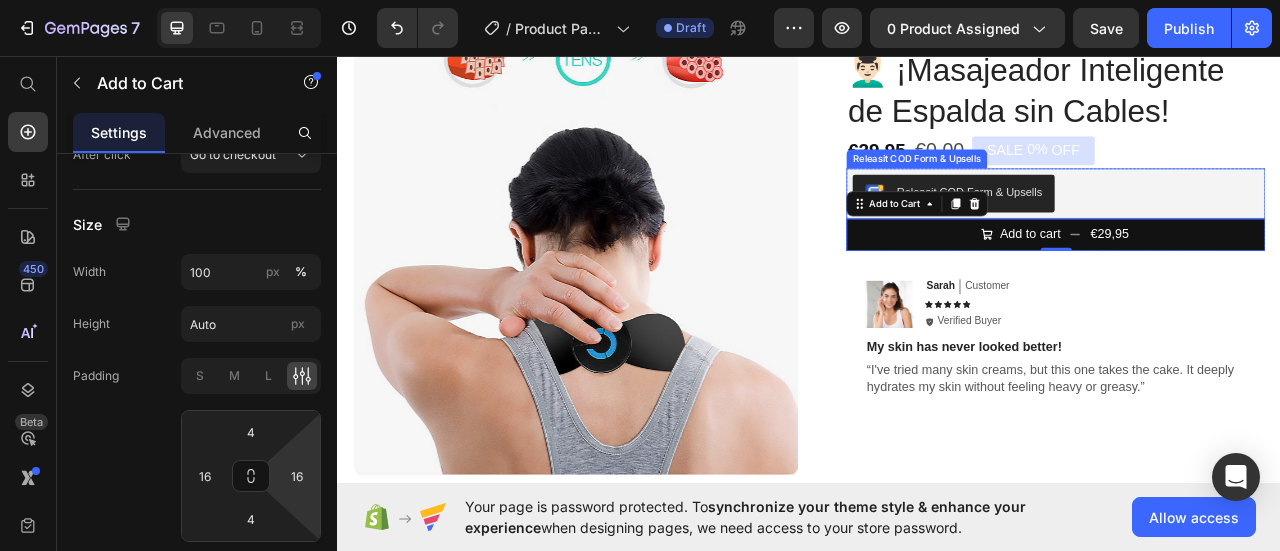 click on "Releasit COD Form & Upsells" at bounding box center [1250, 232] 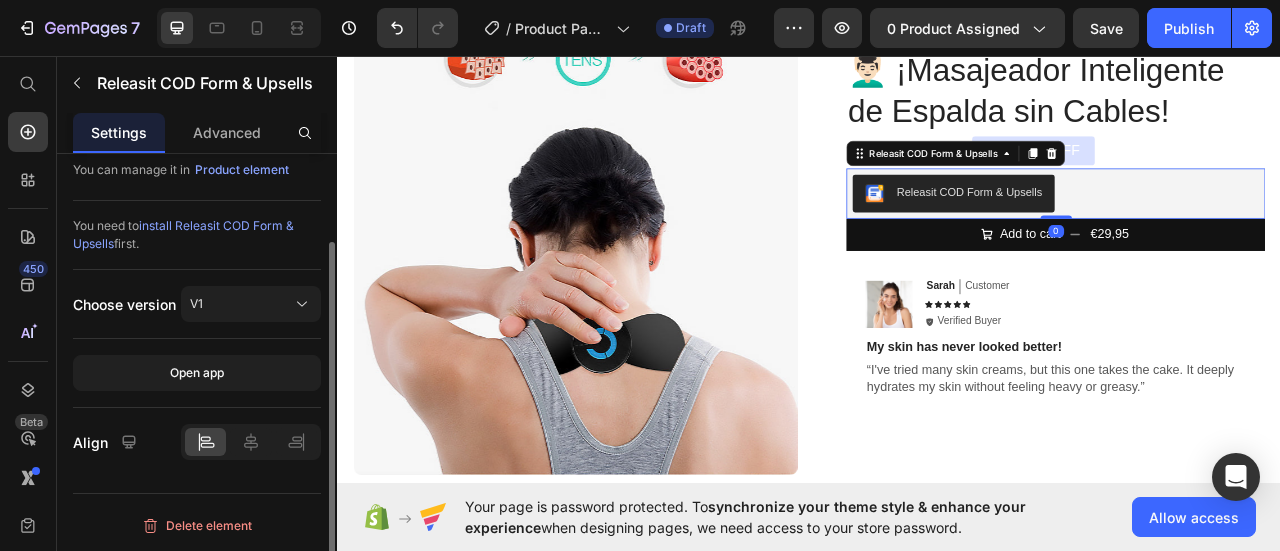 scroll, scrollTop: 0, scrollLeft: 0, axis: both 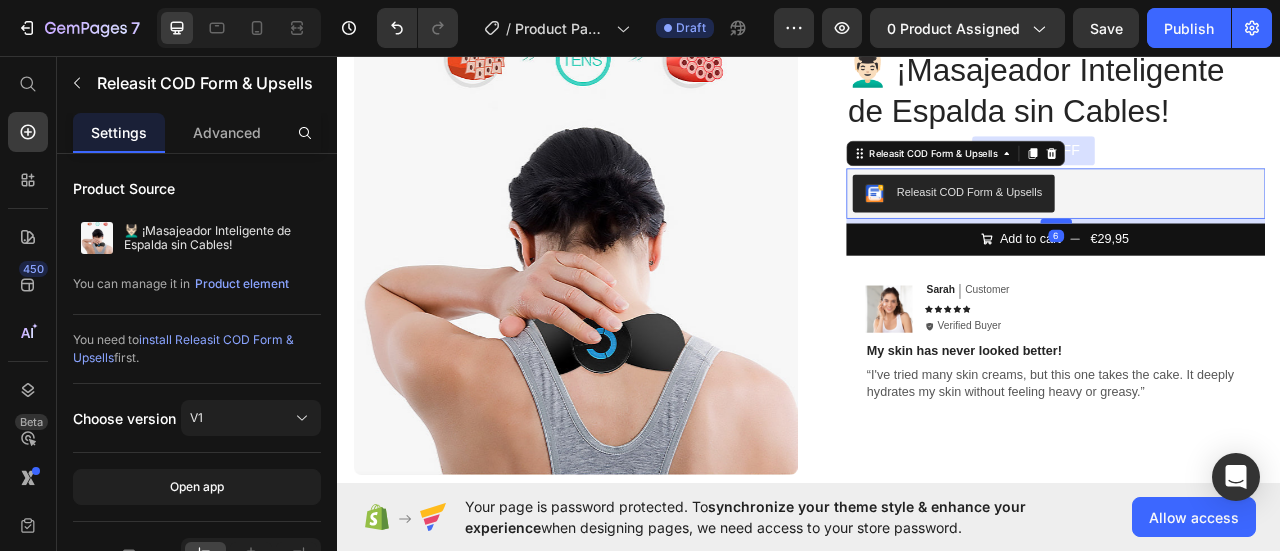 click at bounding box center (1251, 267) 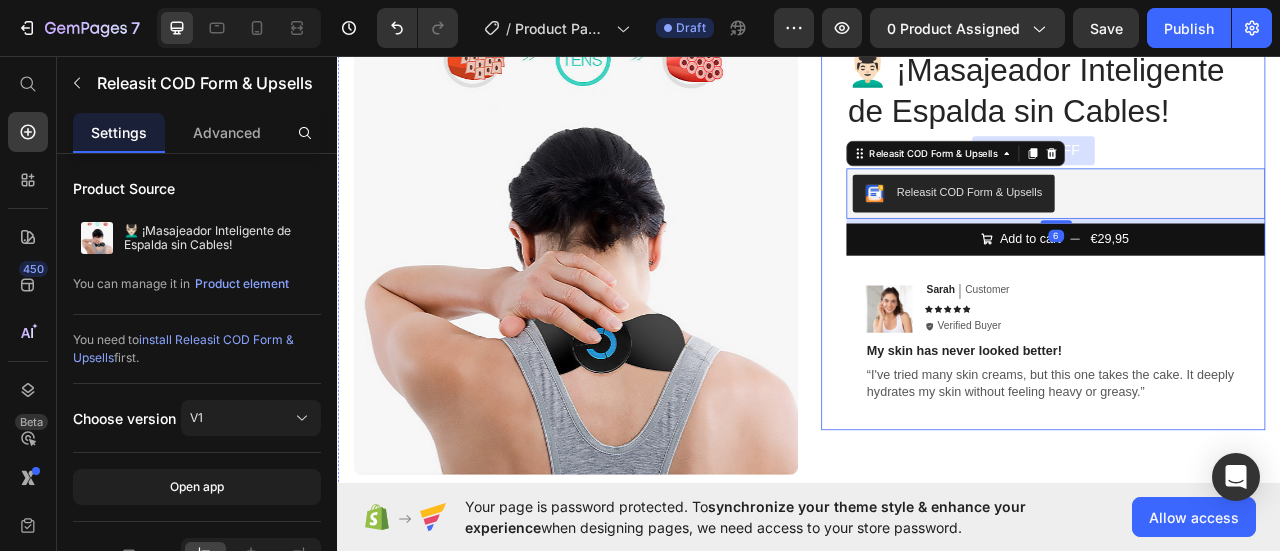 click on "Icon Icon Icon Icon Icon Icon List (1349 Reviews) Text Block Row 💆🏻‍♂️ ¡Masajeador Inteligente de Espalda sin Cables! Product Title €29,95 Product Price €0,00 Product Price SALE 0% OFF Discount Tag Row Releasit COD Form & Upsells Releasit COD Form & Upsells   6
Add to cart
€29,95 Add to Cart Row Row Image Sarah Text Block Customer  Text Block Row Icon Icon Icon Icon Icon Icon List
Icon Verified Buyer Text Block Row Row My skin has never looked better! Text Block “I've tried many skin creams, but this one takes the cake. It deeply hydrates my skin without feeling heavy or greasy.” Text Block Row Image Icon Icon Icon Icon Icon Icon List “This skin cream is a game-changer! It has transformed my dry, lackluster skin into a hydrated and radiant complexion. I love how it absorbs quickly and leaves no greasy residue. Highly recommend” Text Block
Icon Hannah N. (Houston, USA) Text Block Row Row Row" at bounding box center [1234, 279] 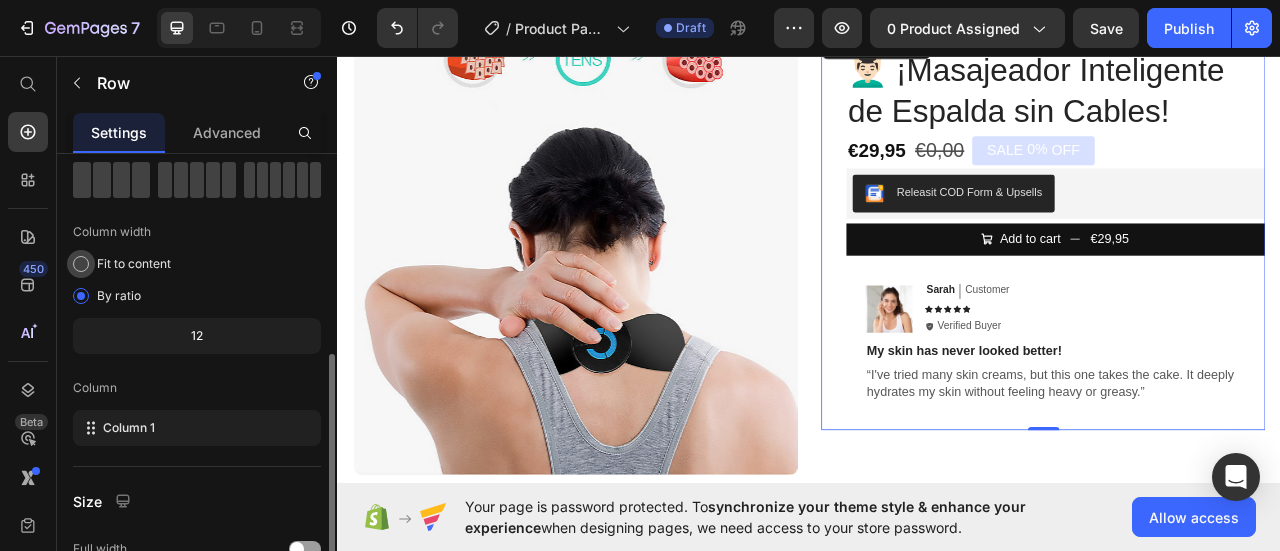 scroll, scrollTop: 200, scrollLeft: 0, axis: vertical 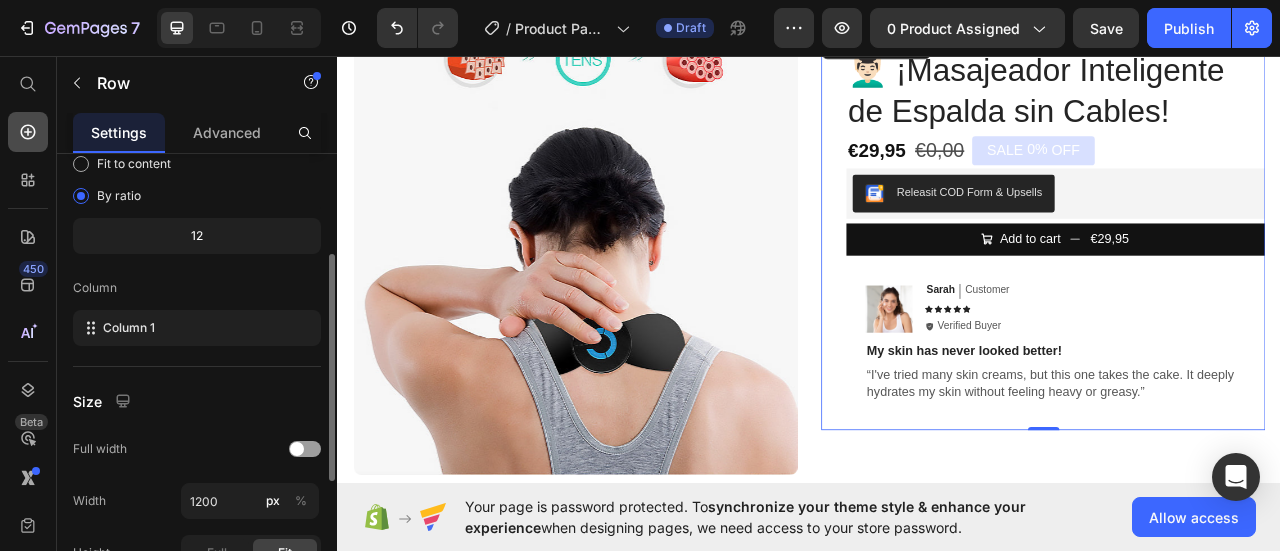 click 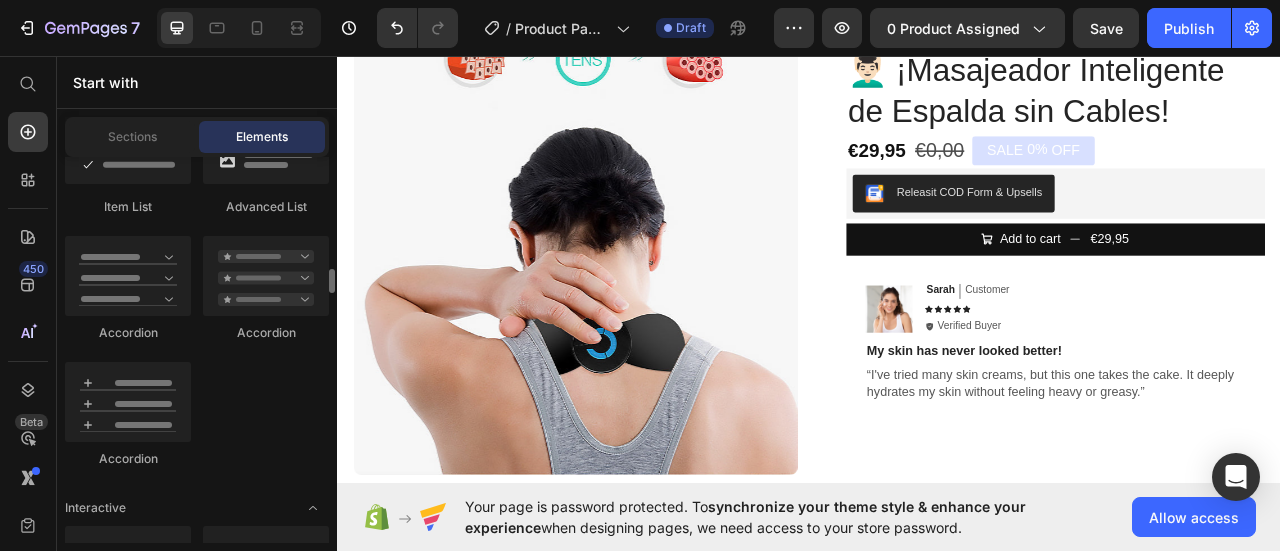 scroll, scrollTop: 1699, scrollLeft: 0, axis: vertical 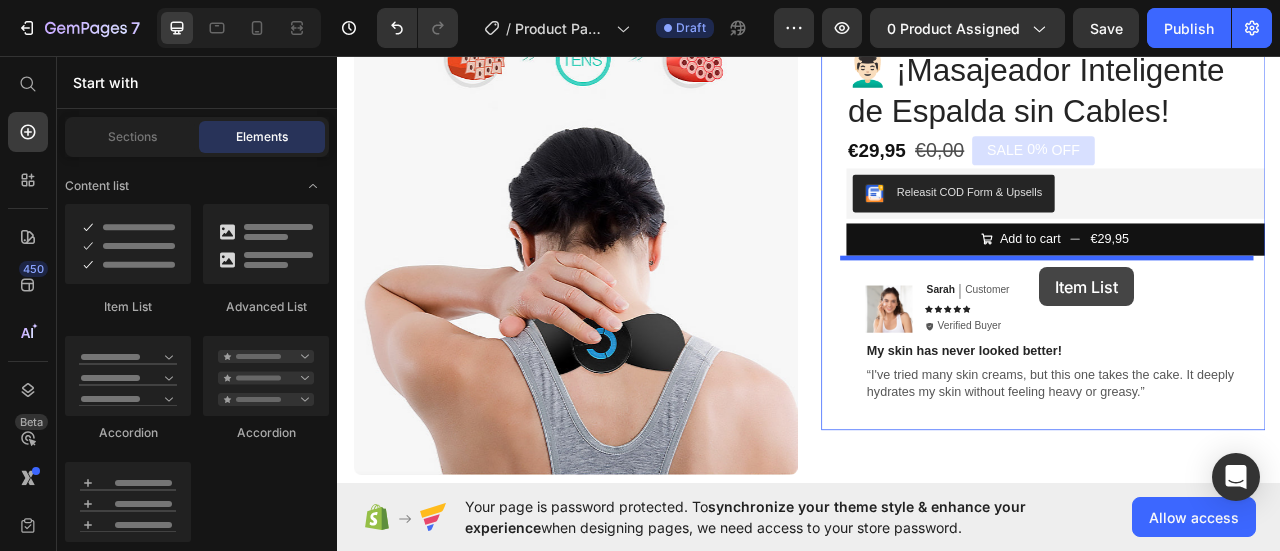 drag, startPoint x: 479, startPoint y: 321, endPoint x: 1229, endPoint y: 323, distance: 750.0027 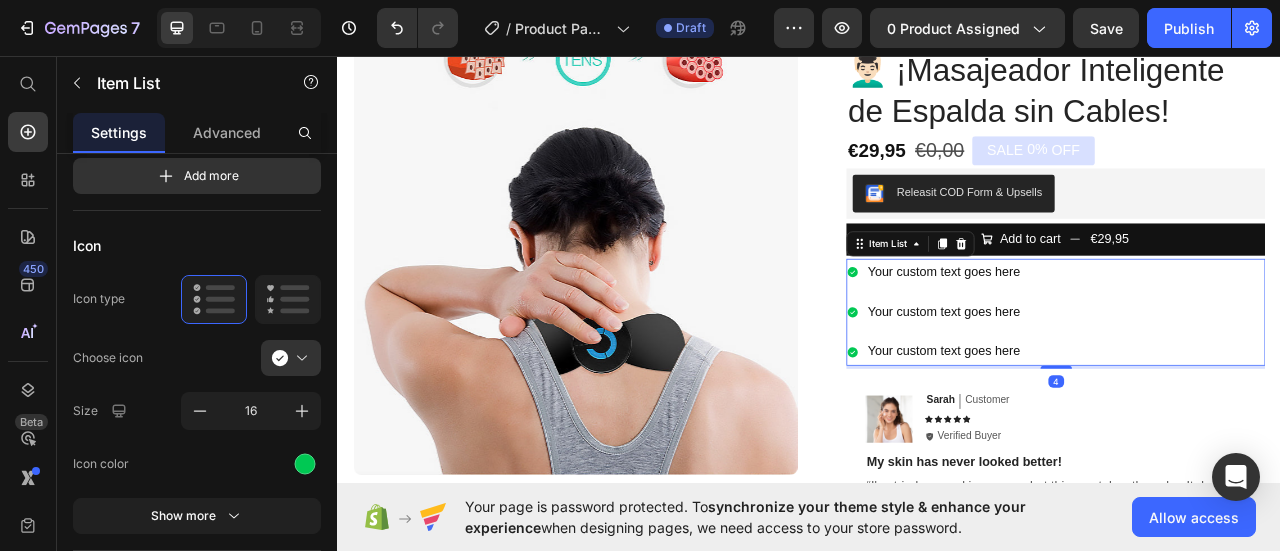 scroll, scrollTop: 0, scrollLeft: 0, axis: both 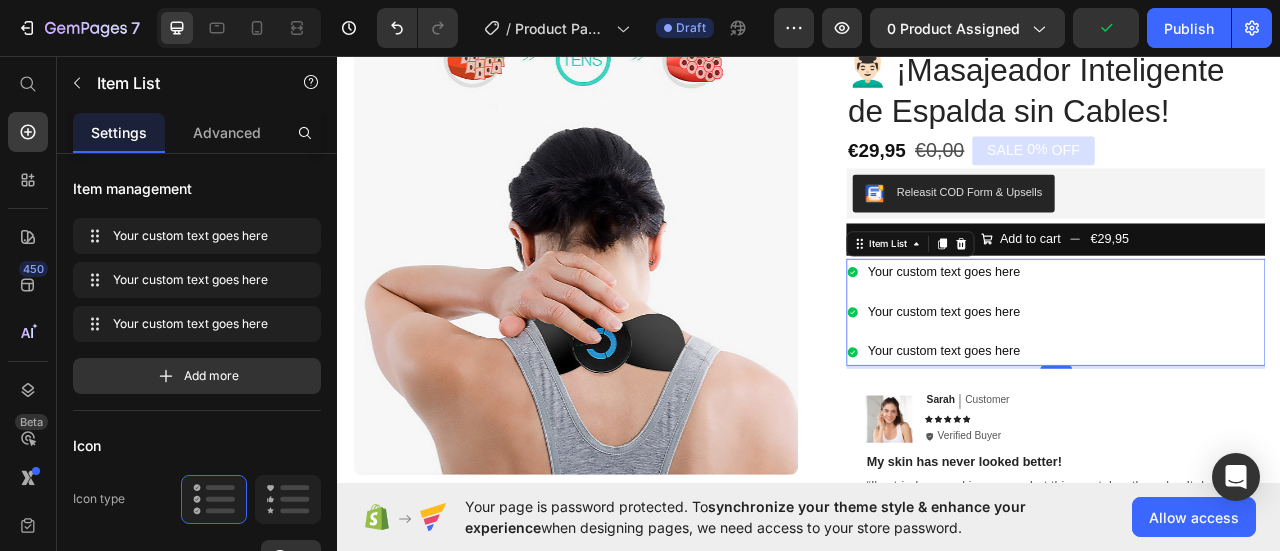 click on "Your custom text goes here" at bounding box center [1108, 433] 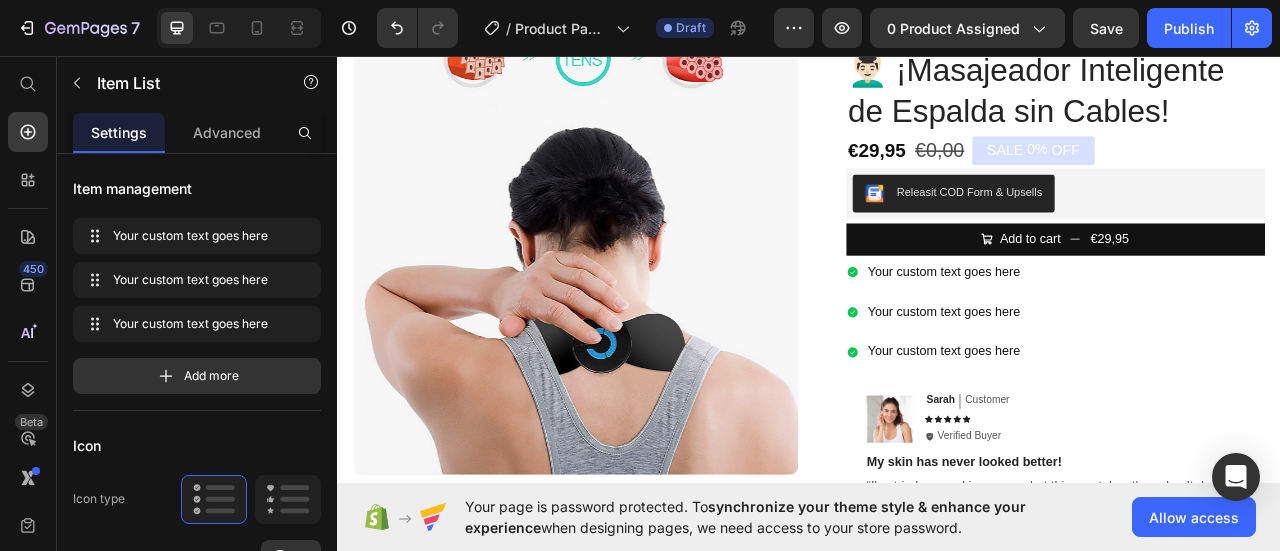 click on "Your custom text goes here" at bounding box center (1096, 433) 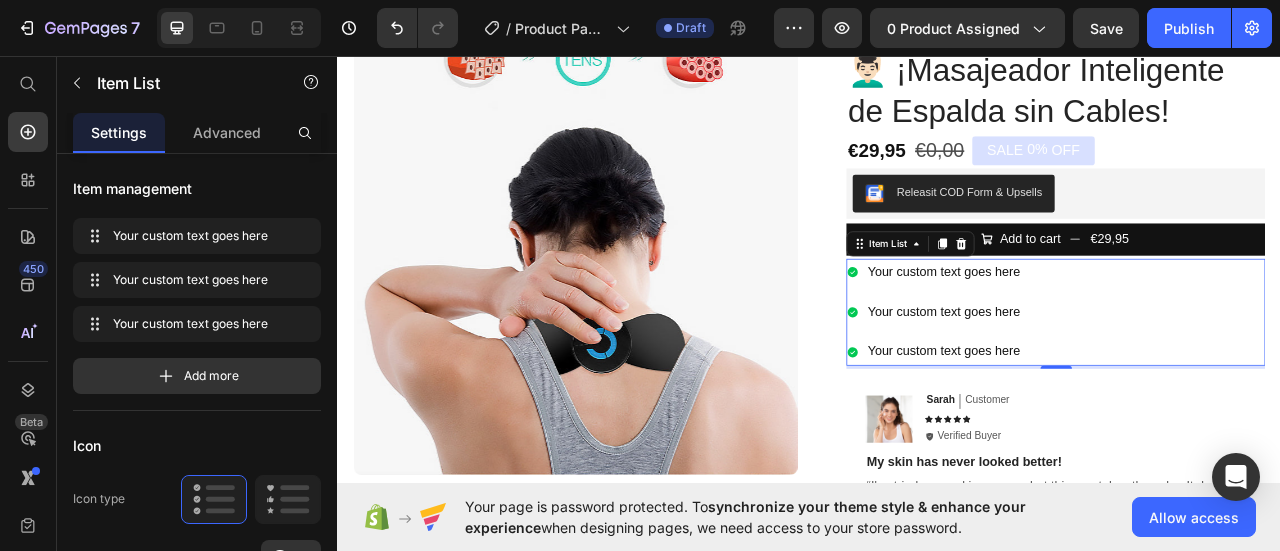 click on "Your custom text goes here" at bounding box center (1108, 433) 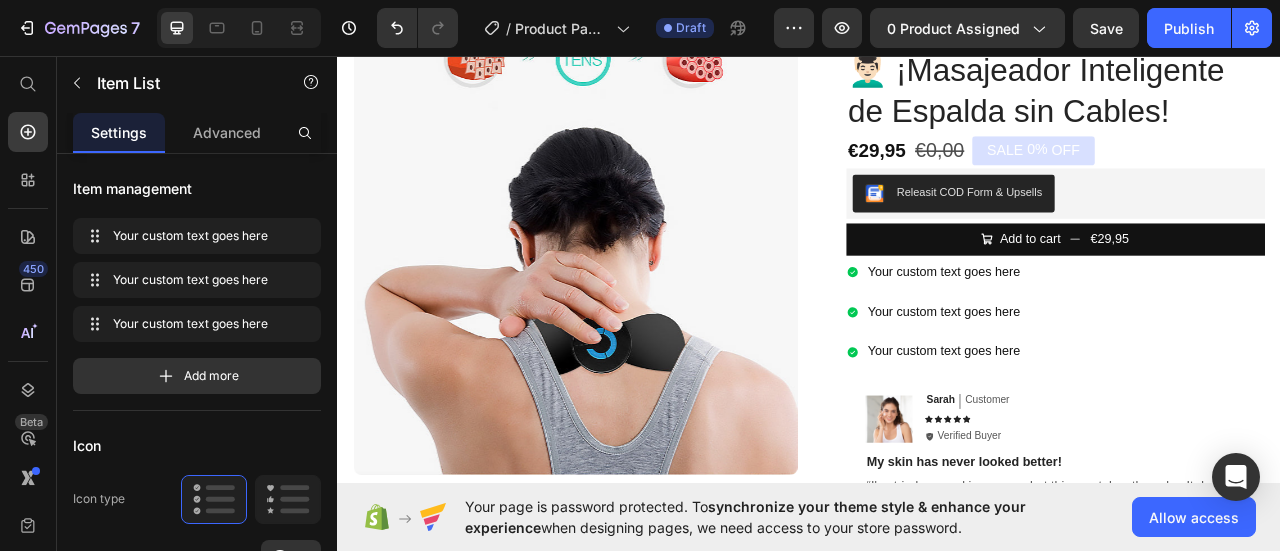 click on "Your custom text goes here Your custom text goes here Your custom text goes here" at bounding box center (1096, 383) 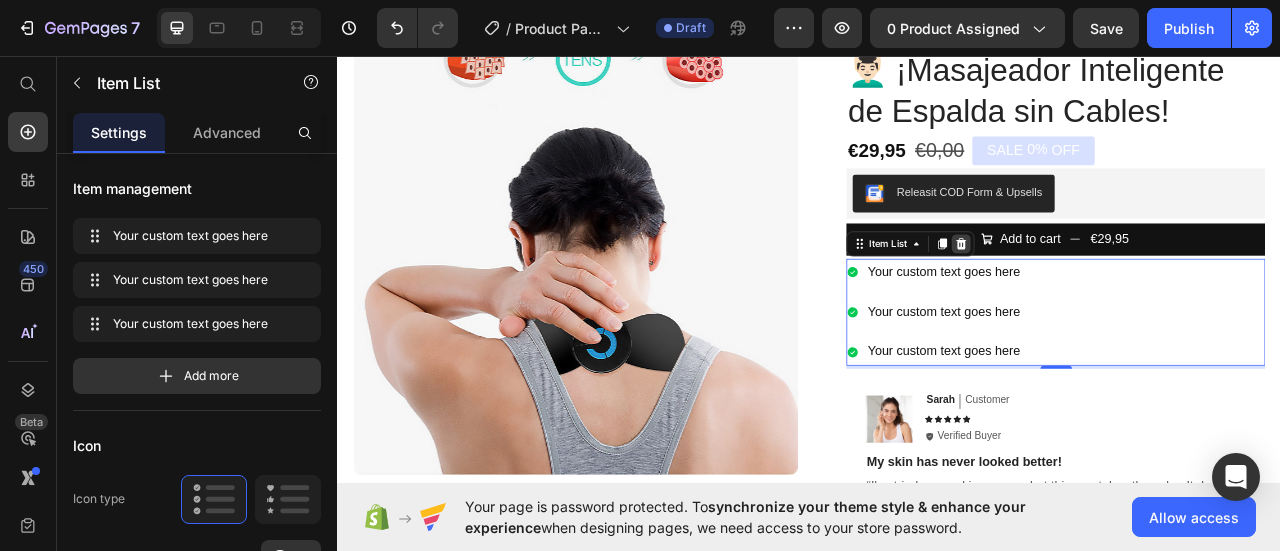 click 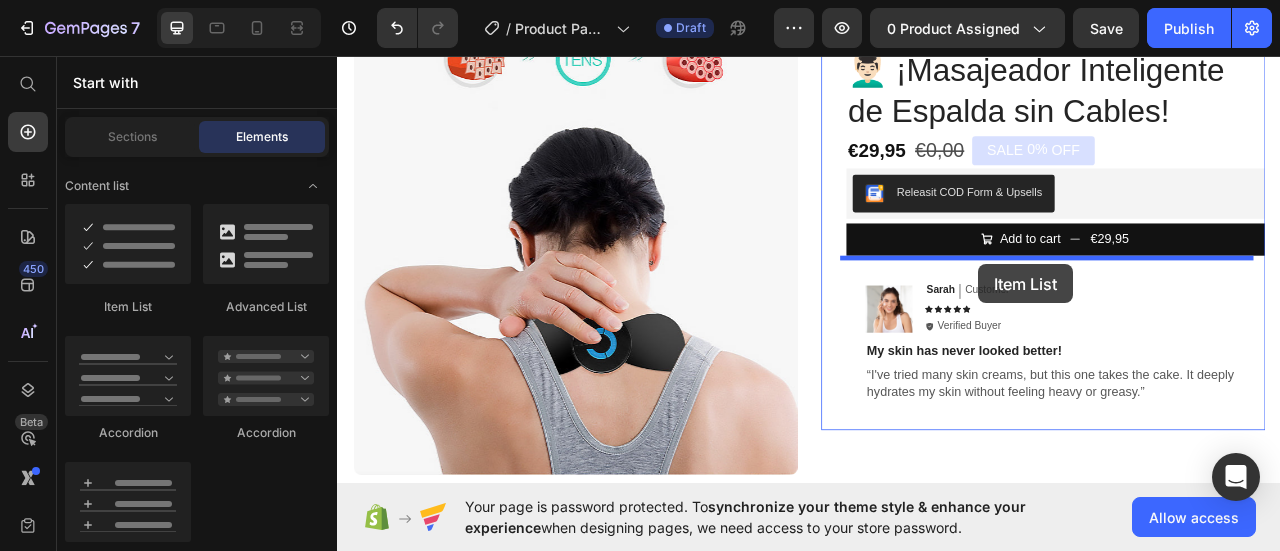 drag, startPoint x: 667, startPoint y: 383, endPoint x: 1153, endPoint y: 321, distance: 489.93878 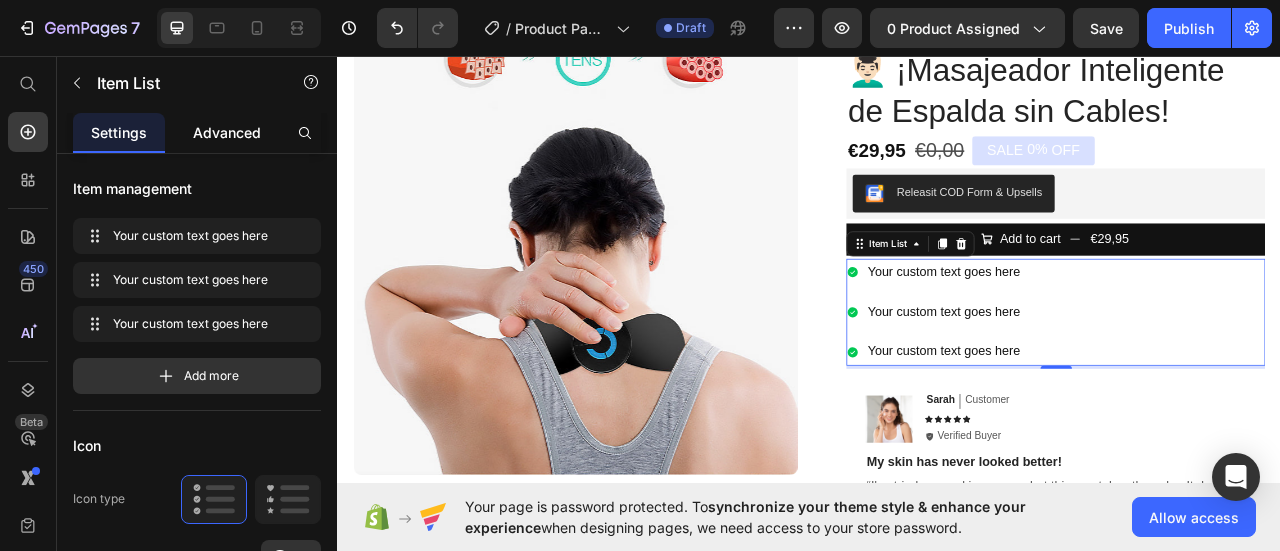 click on "Advanced" at bounding box center [227, 132] 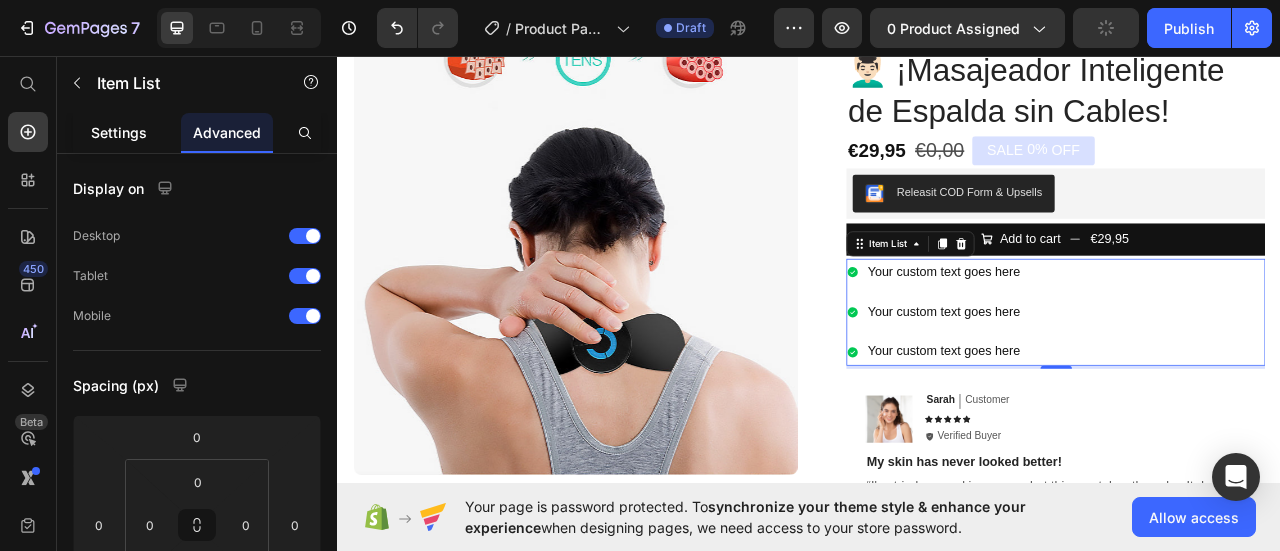 click on "Settings" at bounding box center [119, 132] 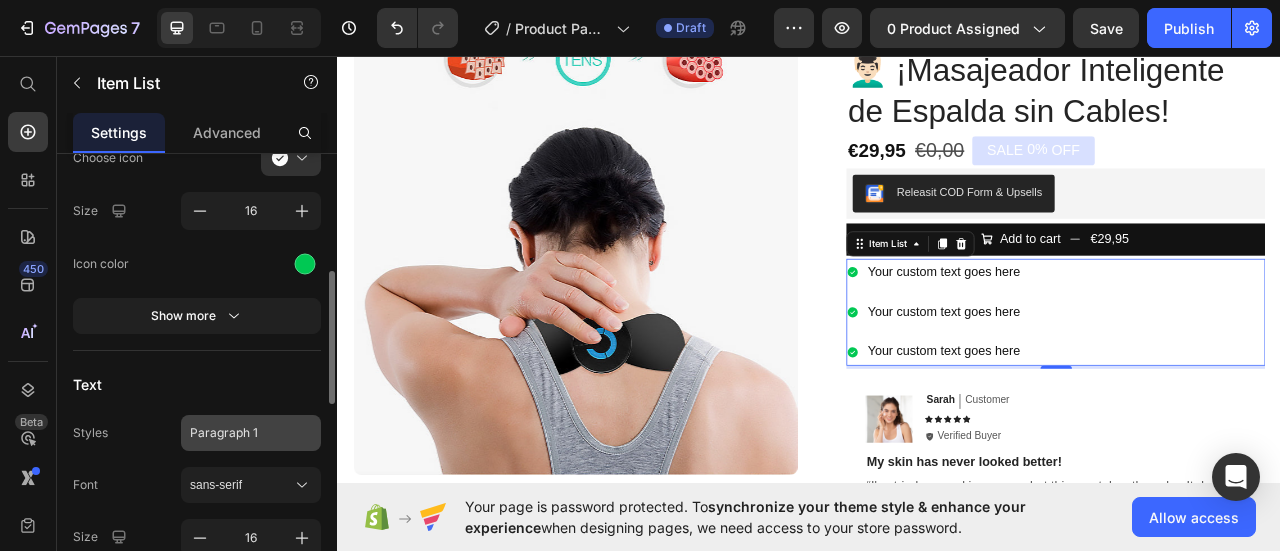 scroll, scrollTop: 200, scrollLeft: 0, axis: vertical 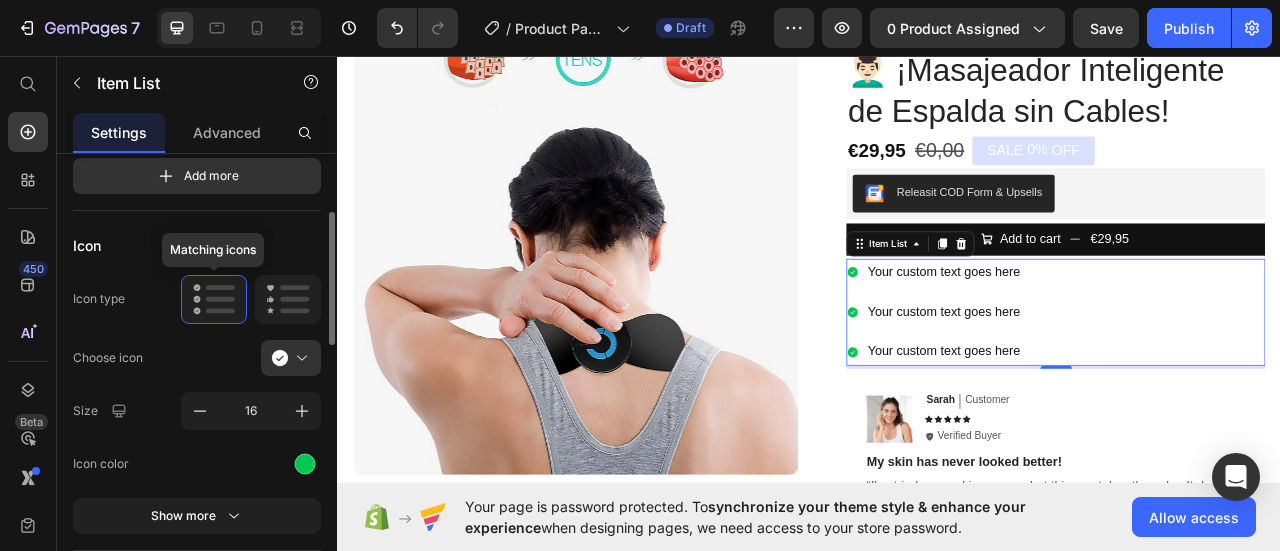 click 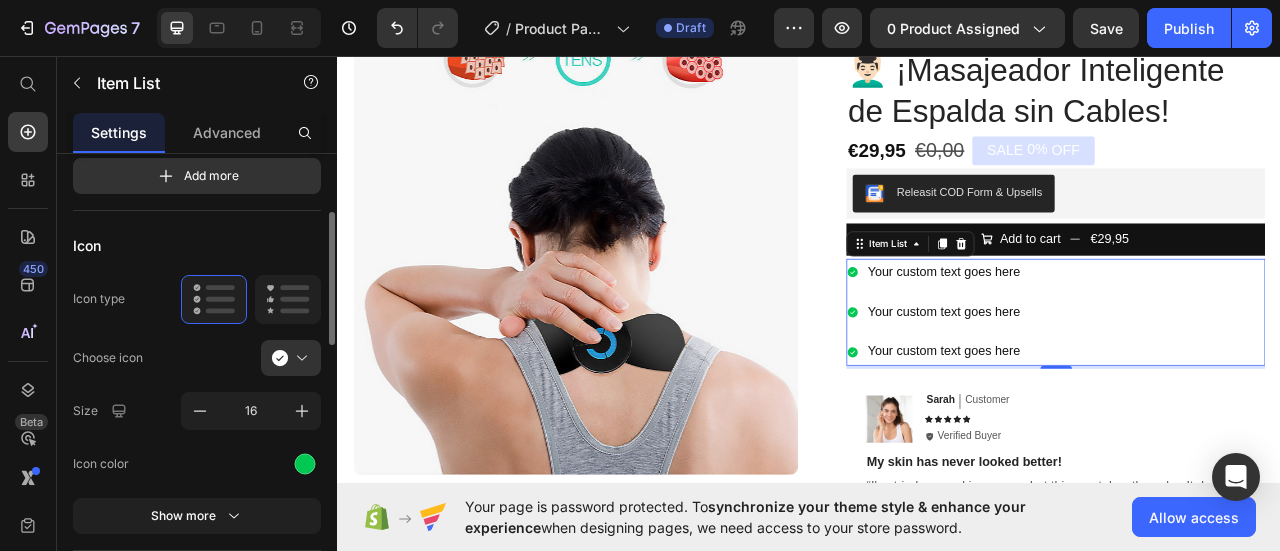 scroll, scrollTop: 0, scrollLeft: 0, axis: both 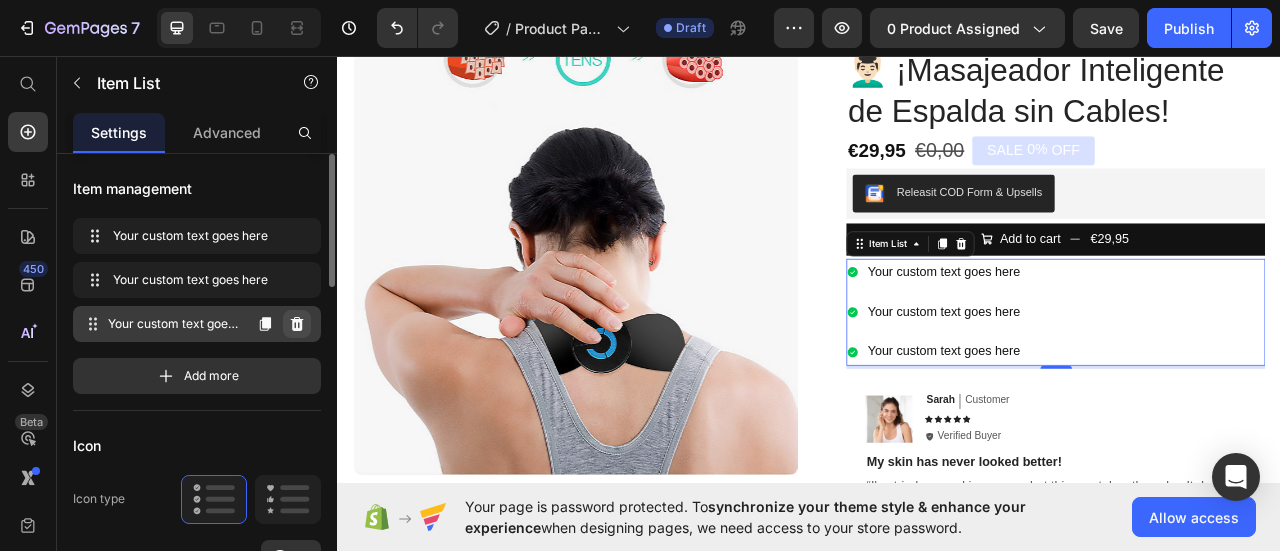 click 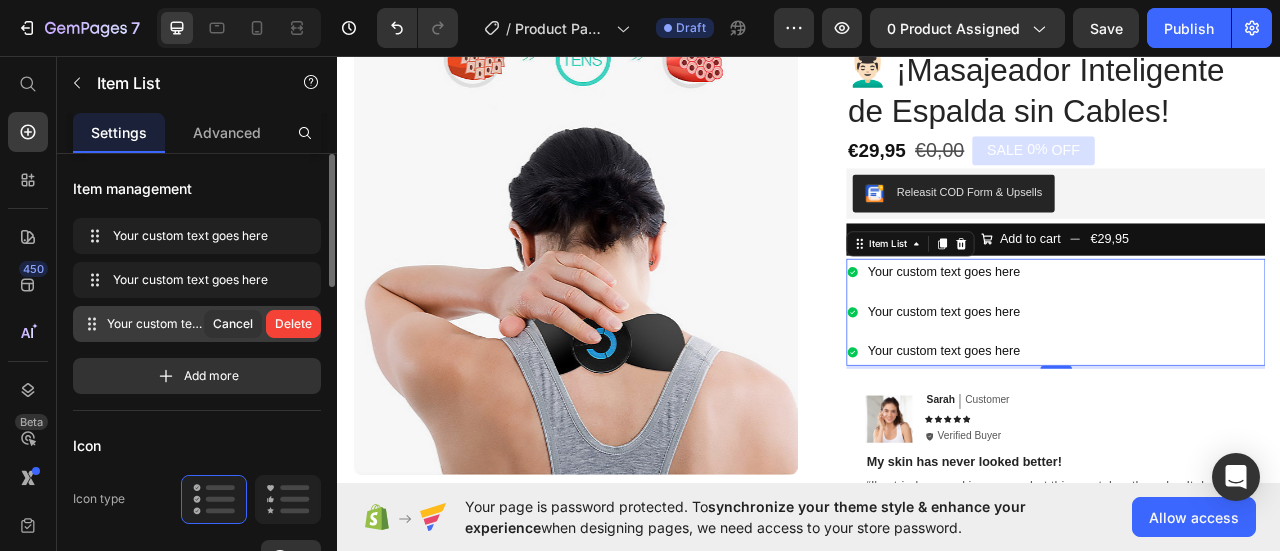 click on "Delete" at bounding box center [293, 324] 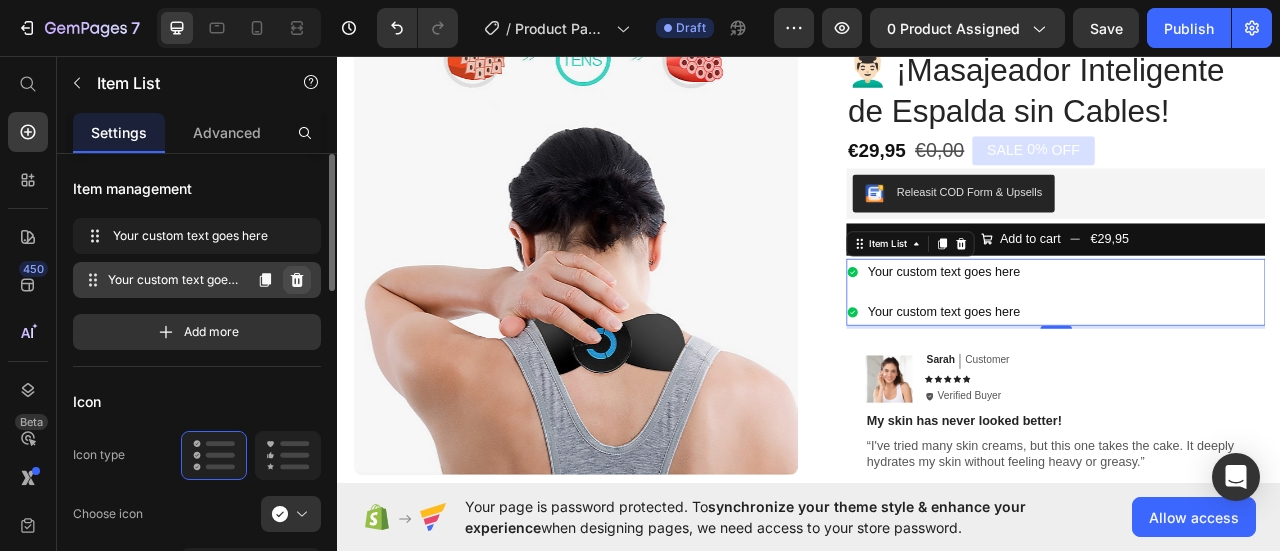 click 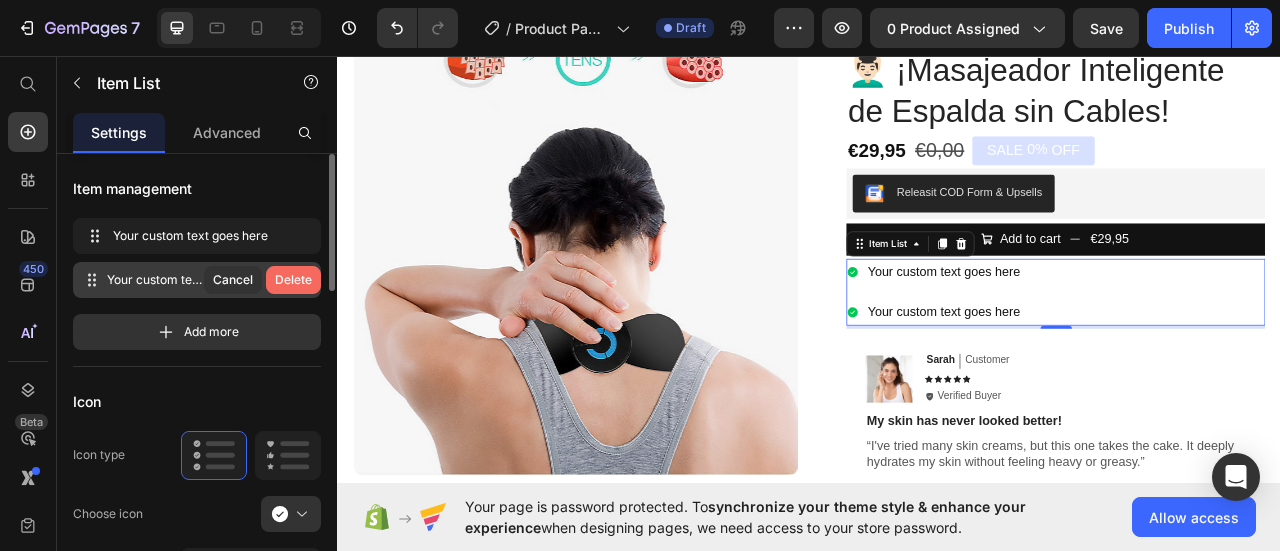 click on "Delete" at bounding box center (293, 280) 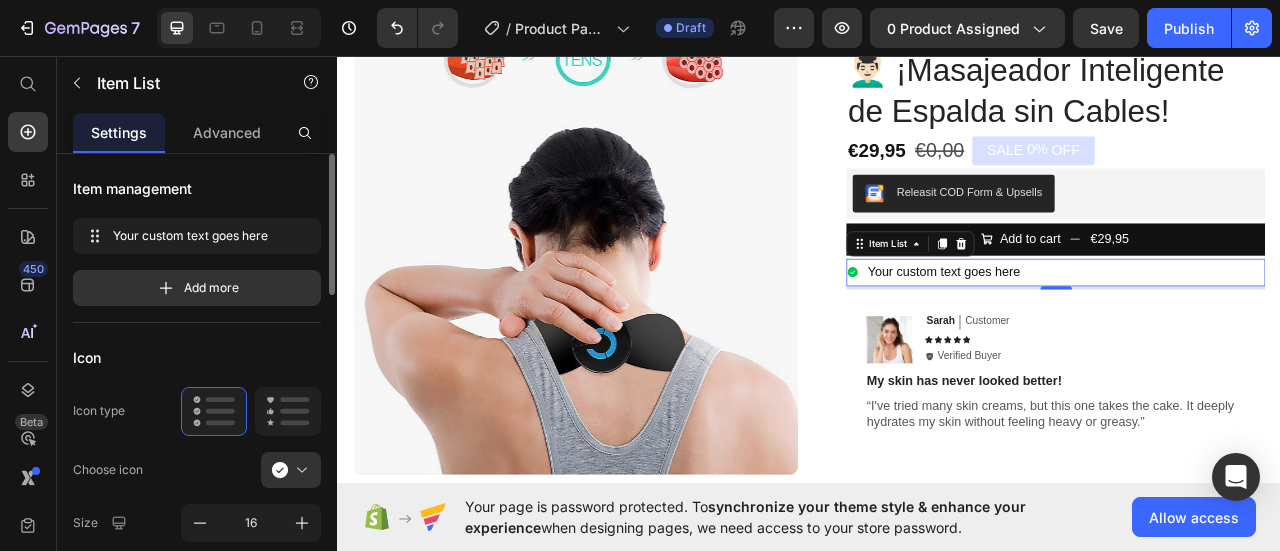 click on "Your custom text goes here" at bounding box center [1108, 332] 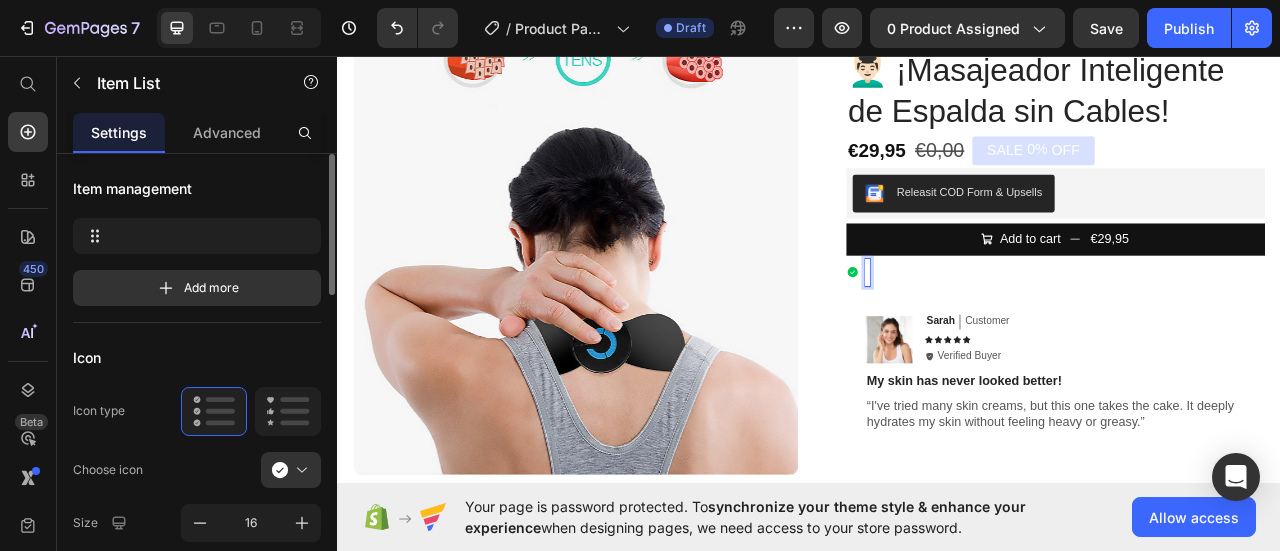 scroll, scrollTop: 106, scrollLeft: 0, axis: vertical 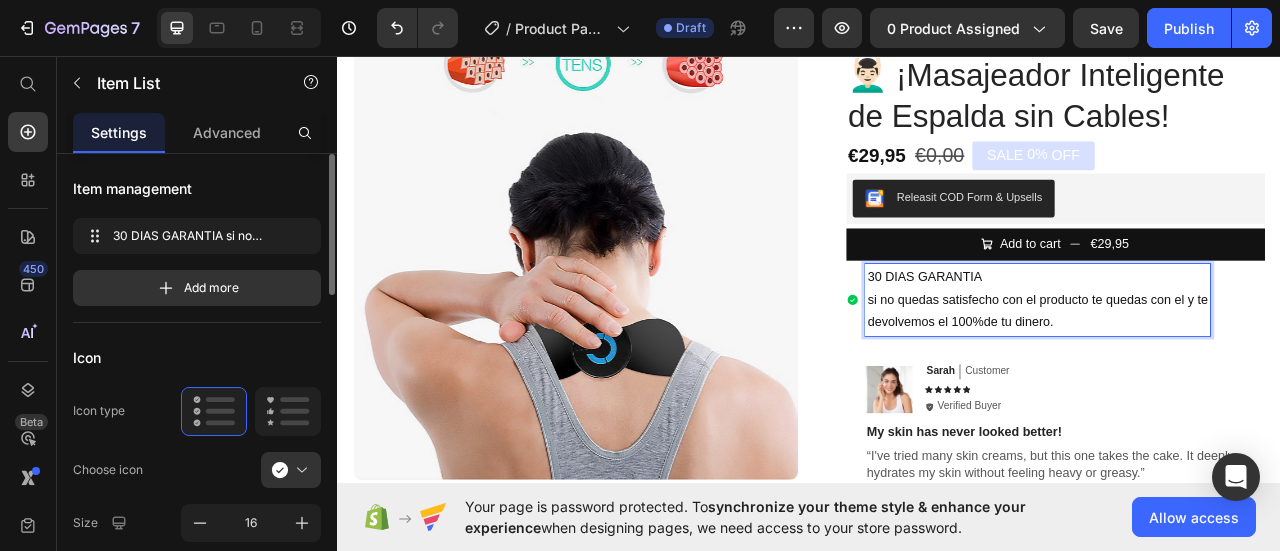 click on "si no quedas satisfecho con el producto te quedas con el y te" at bounding box center (1227, 367) 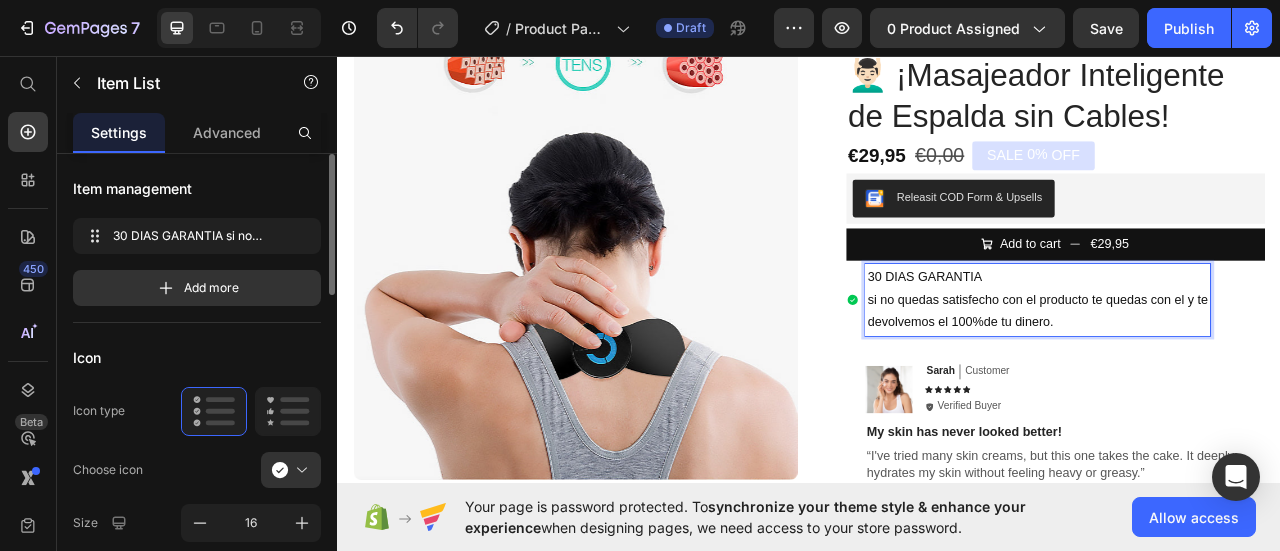 click on "30 DIAS GARANTIA" at bounding box center [1227, 338] 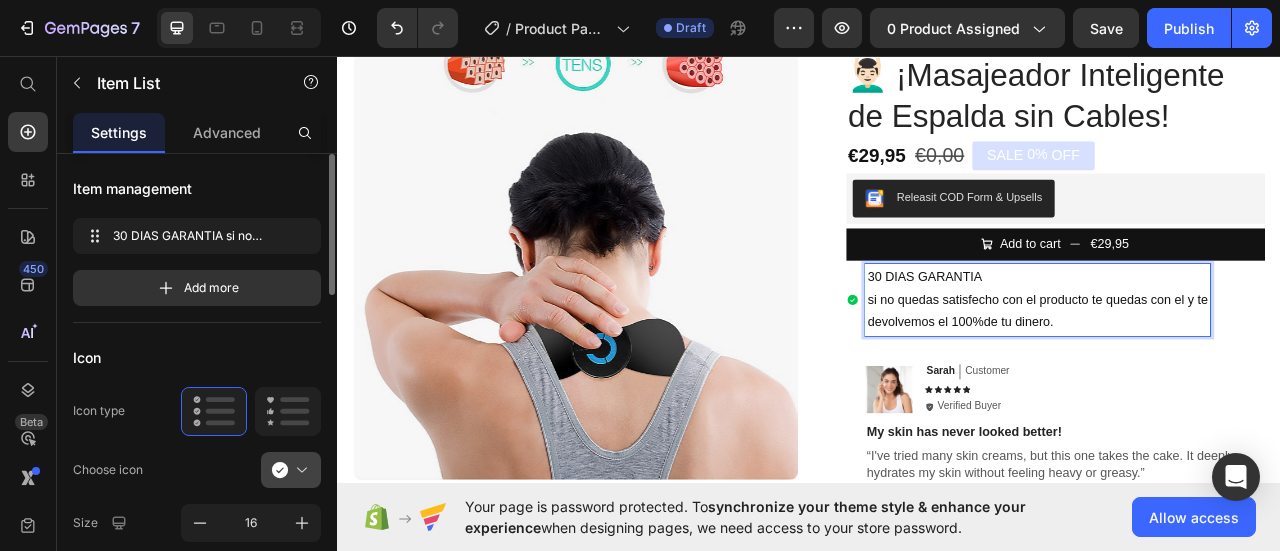 click at bounding box center [299, 470] 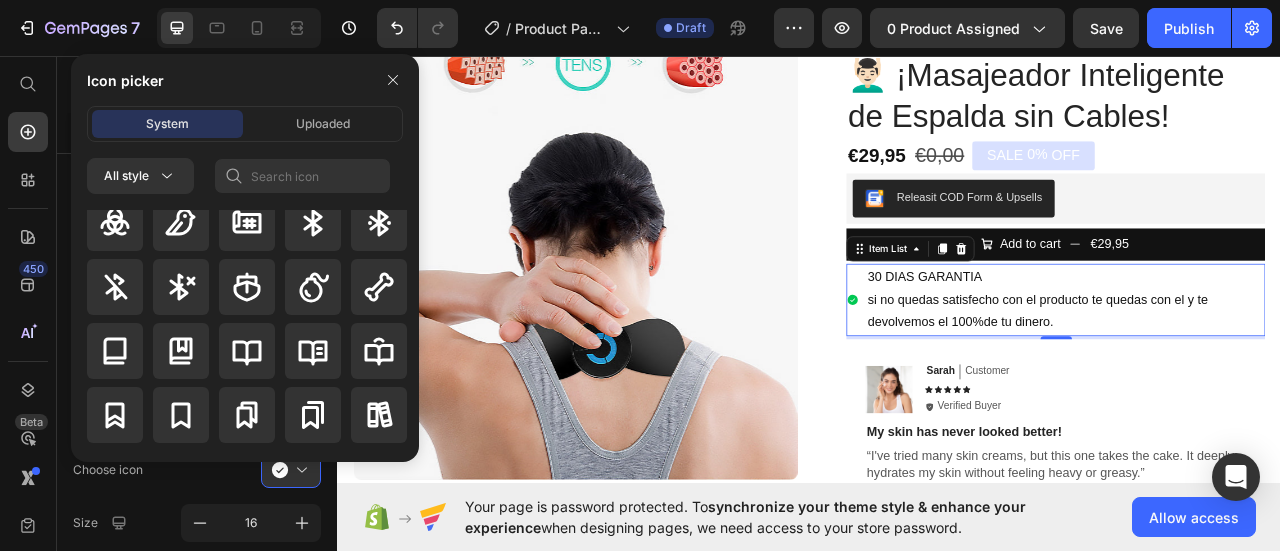 scroll, scrollTop: 2292, scrollLeft: 0, axis: vertical 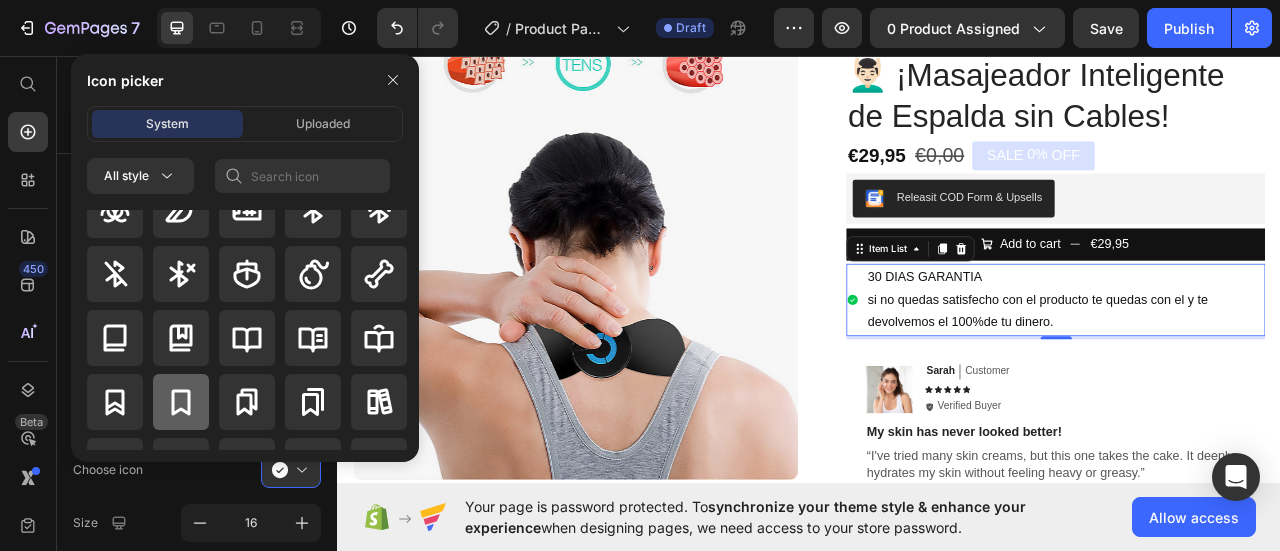 click 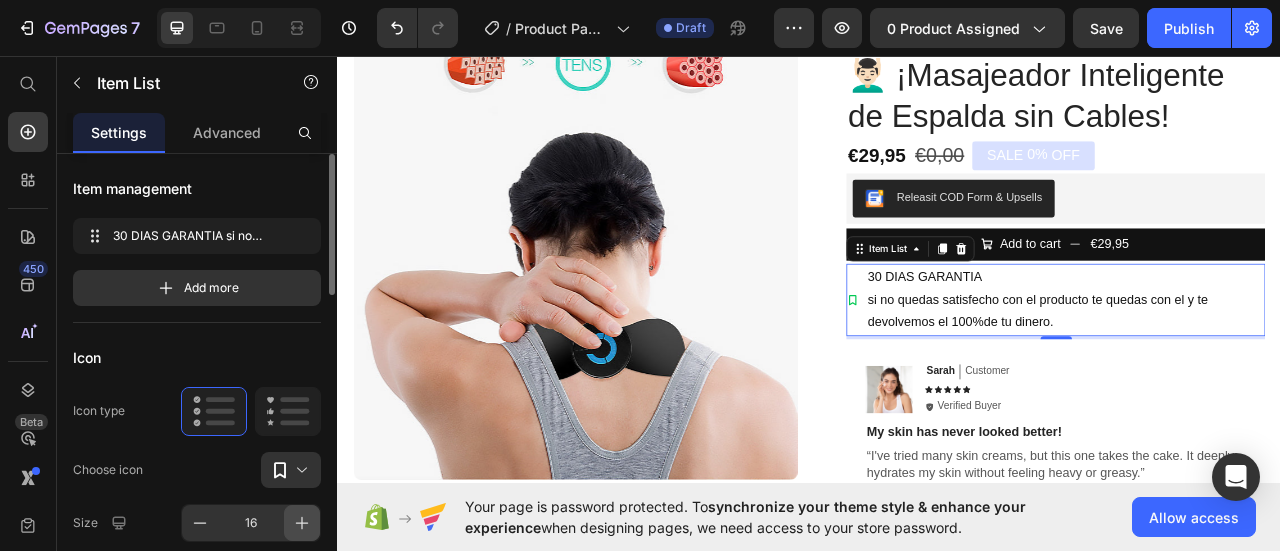 scroll, scrollTop: 100, scrollLeft: 0, axis: vertical 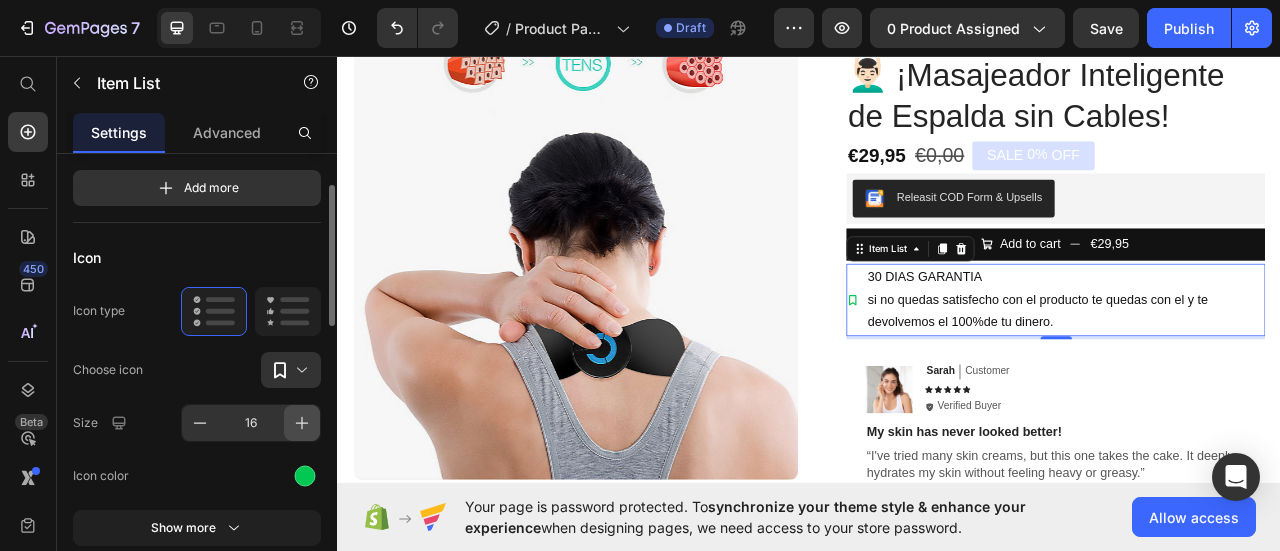 click 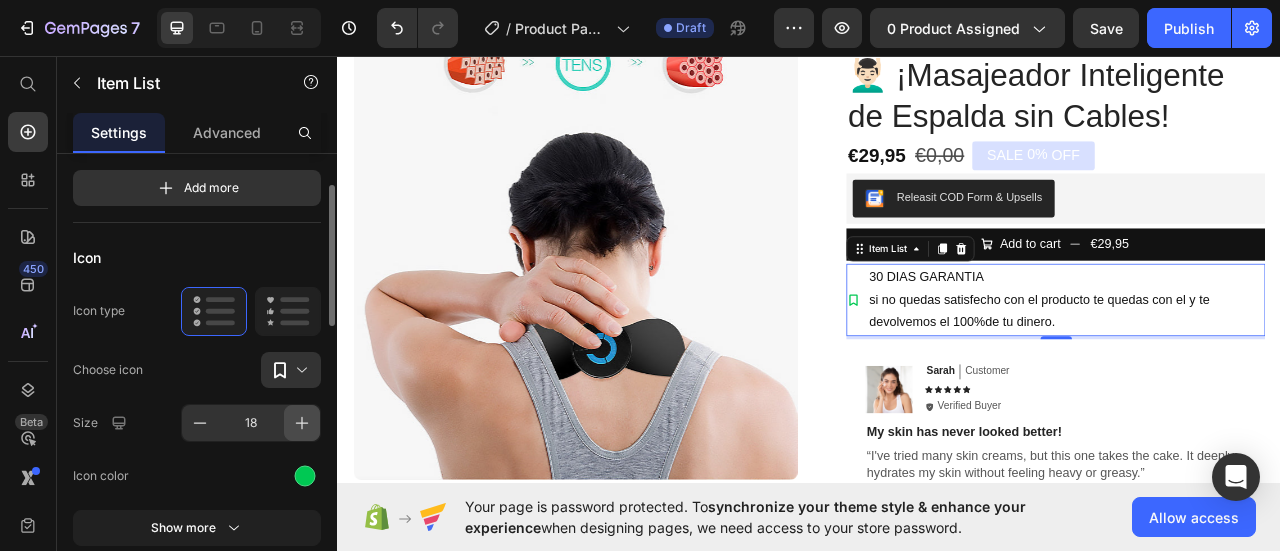 click 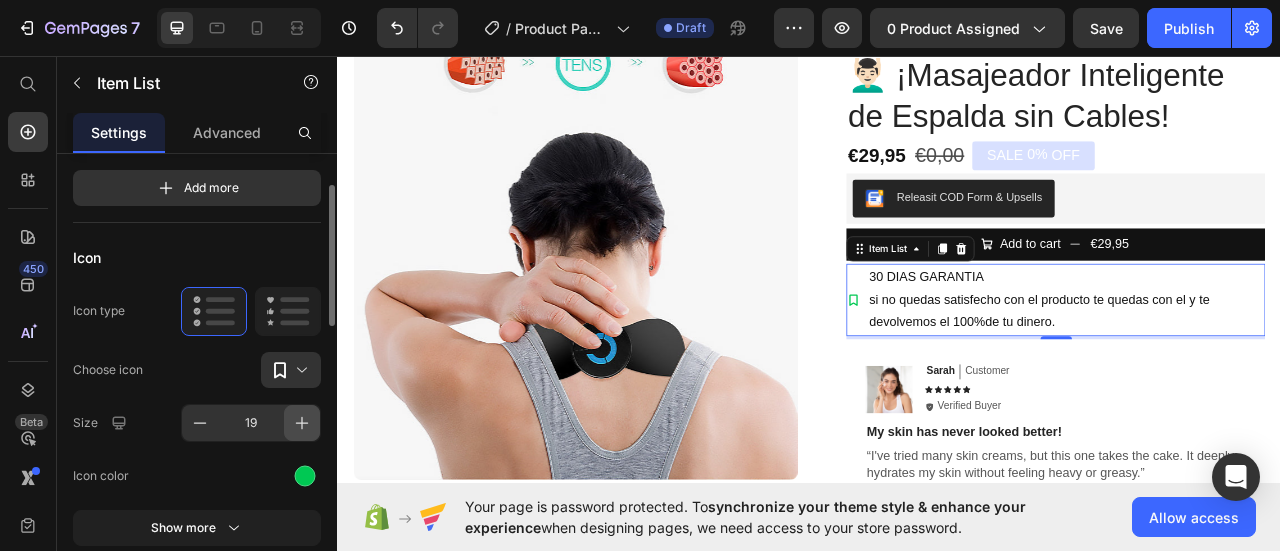 click 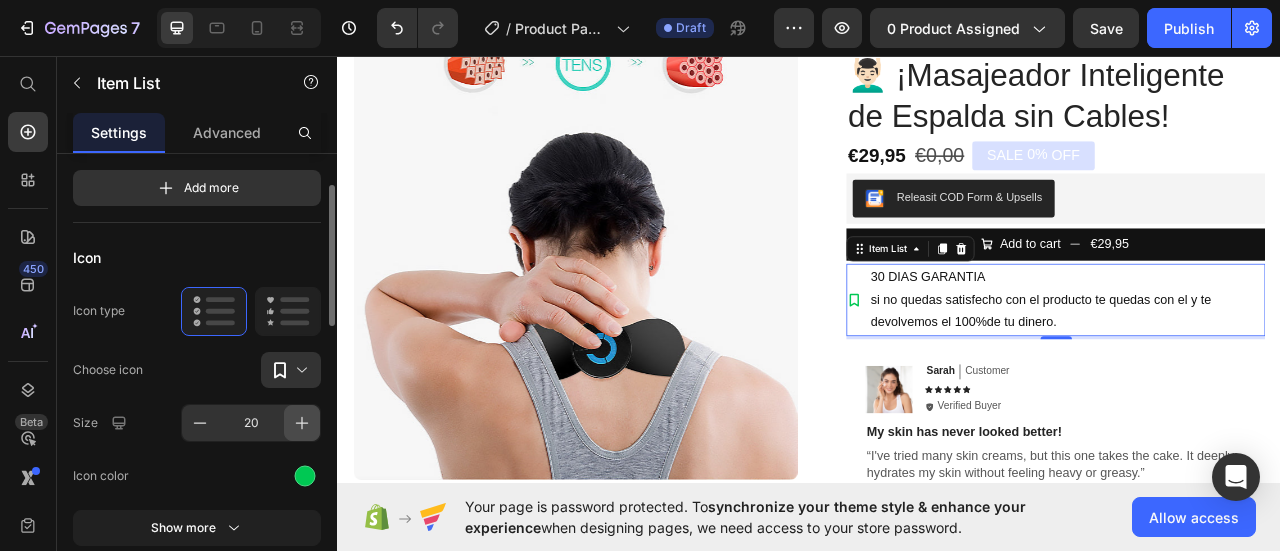 click 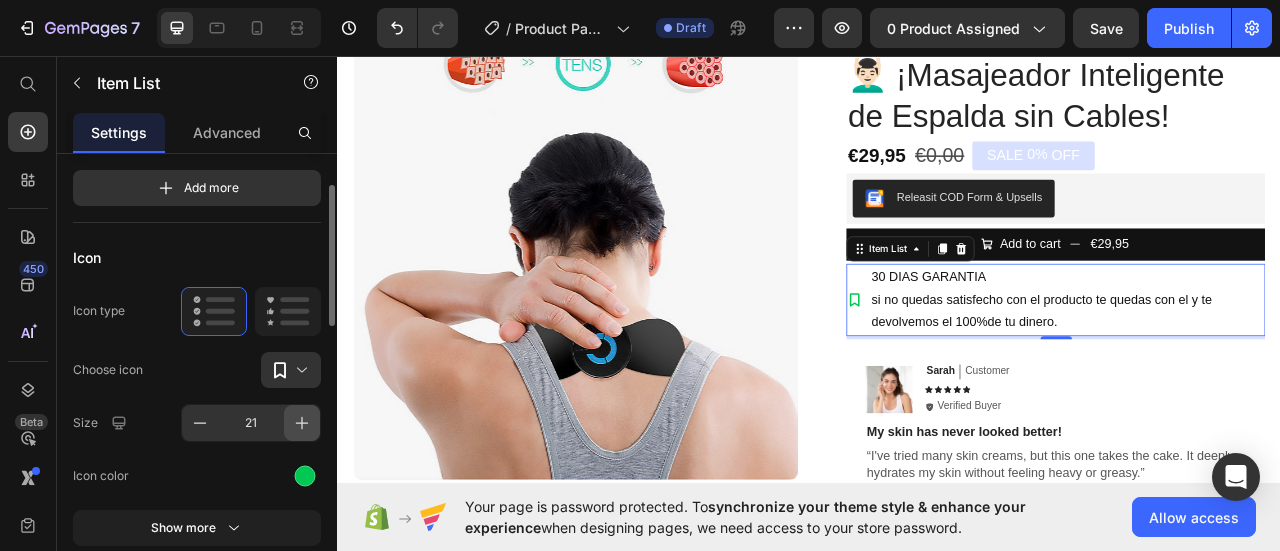 click 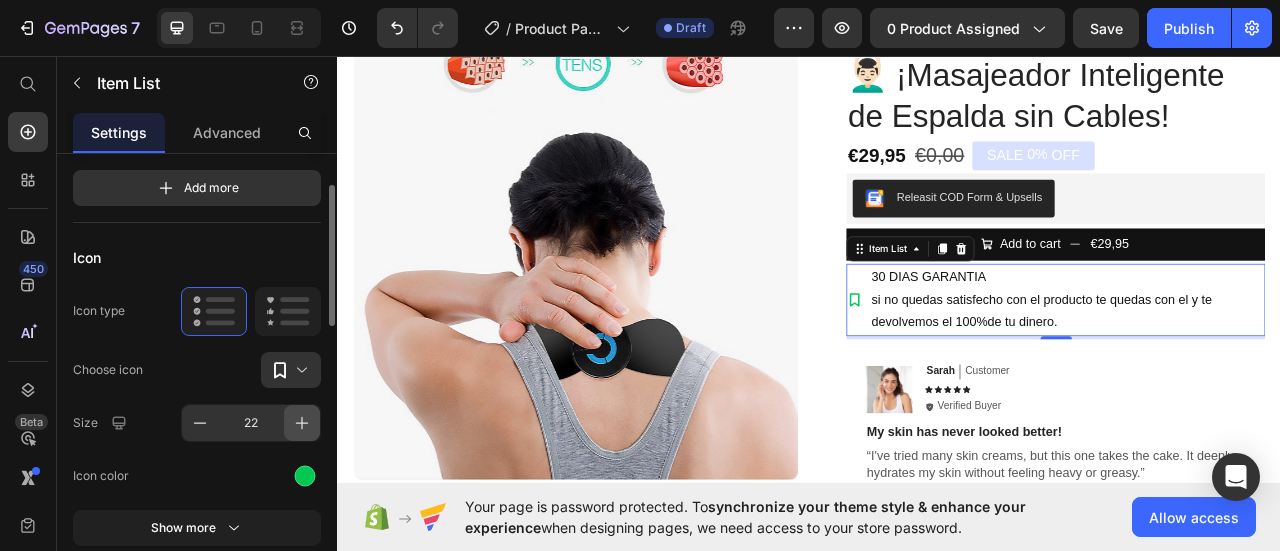 click 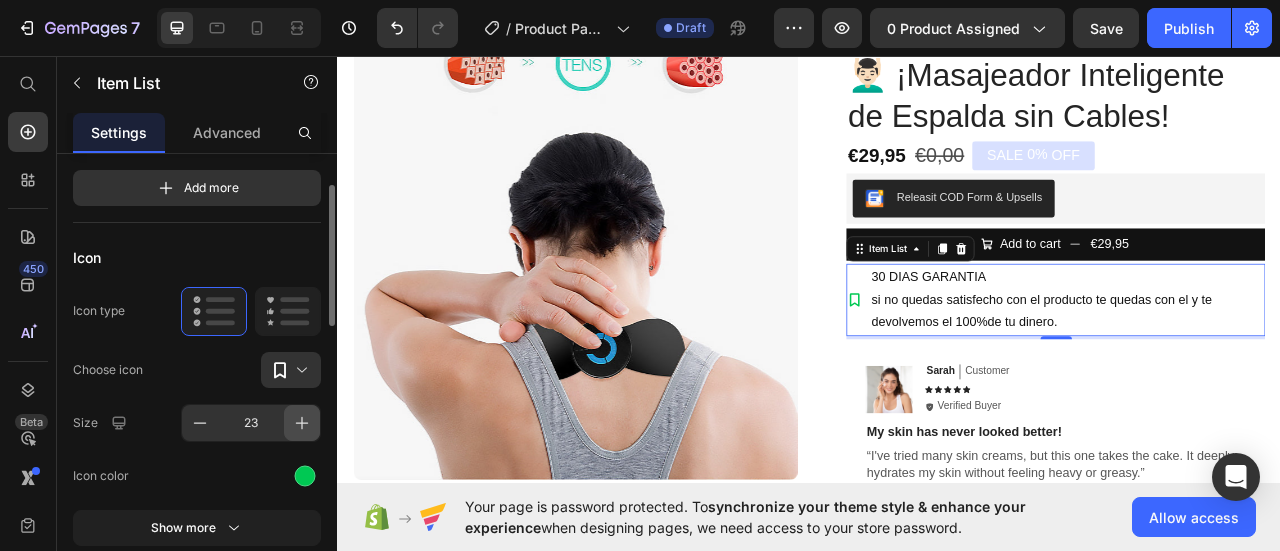 click 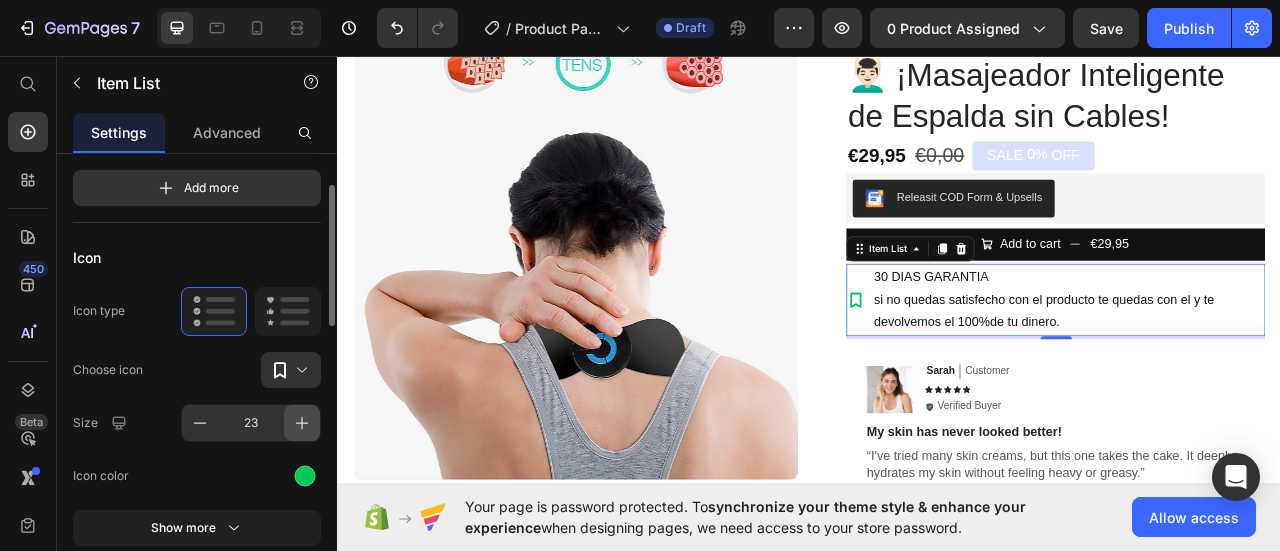 click 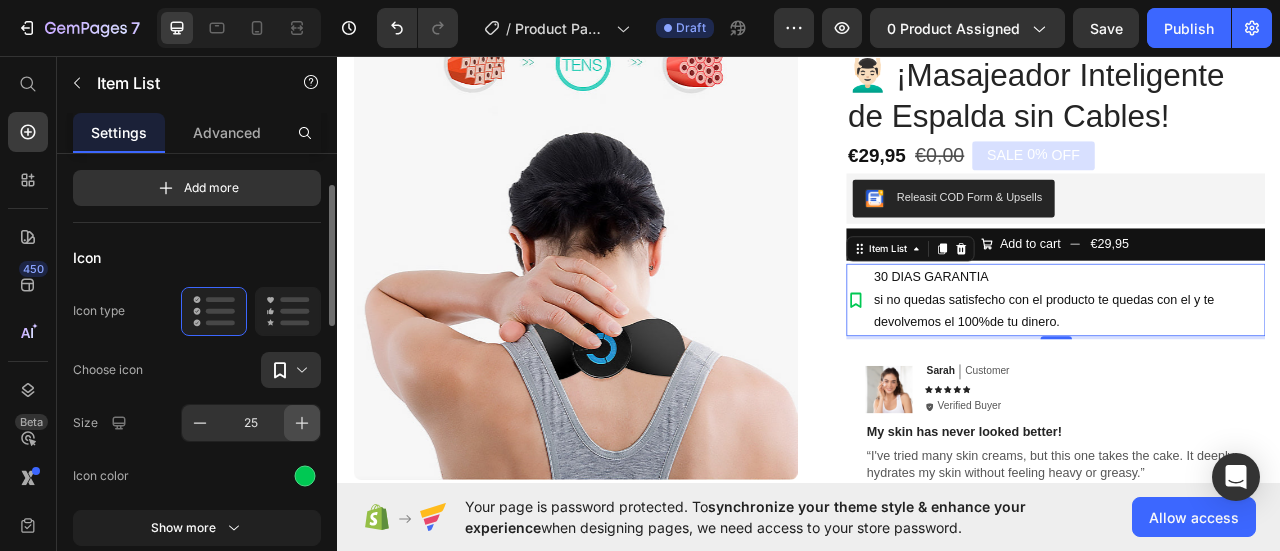 click 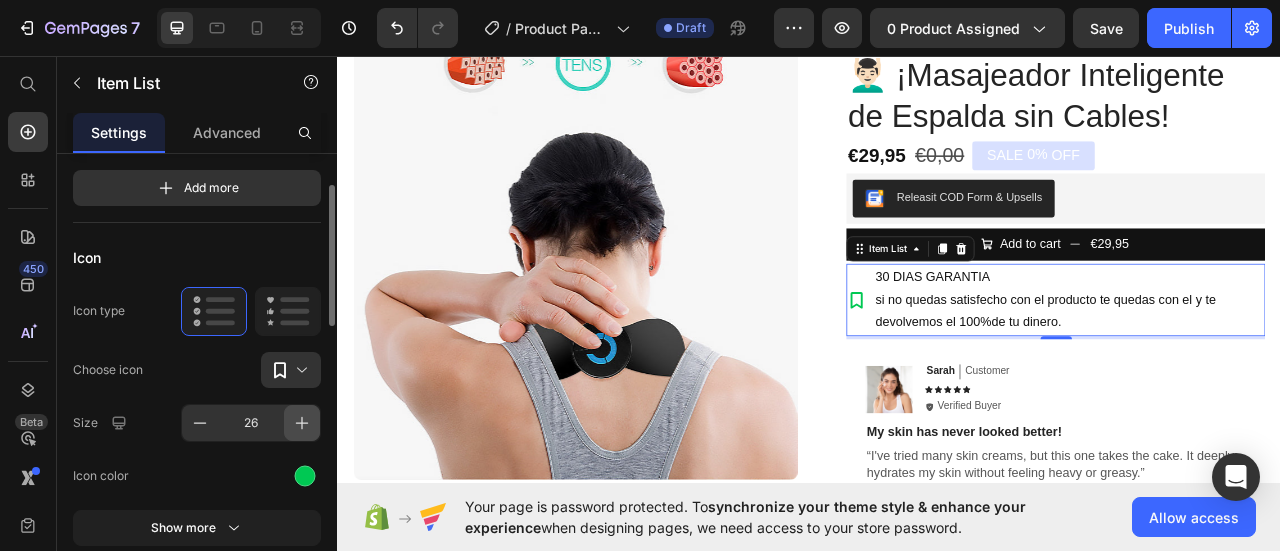 click 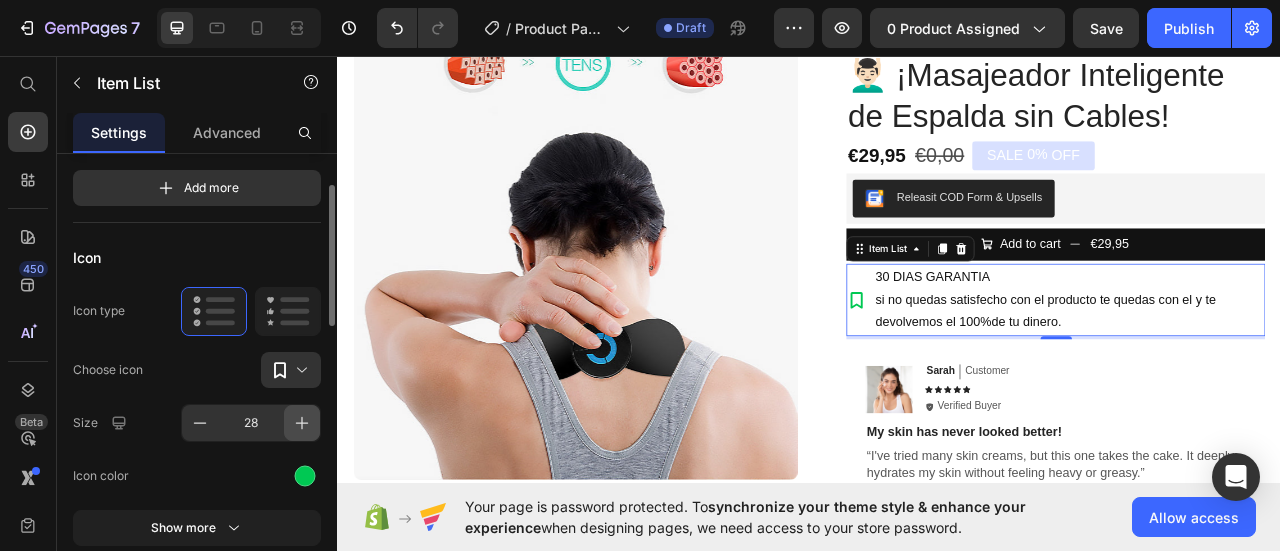 click 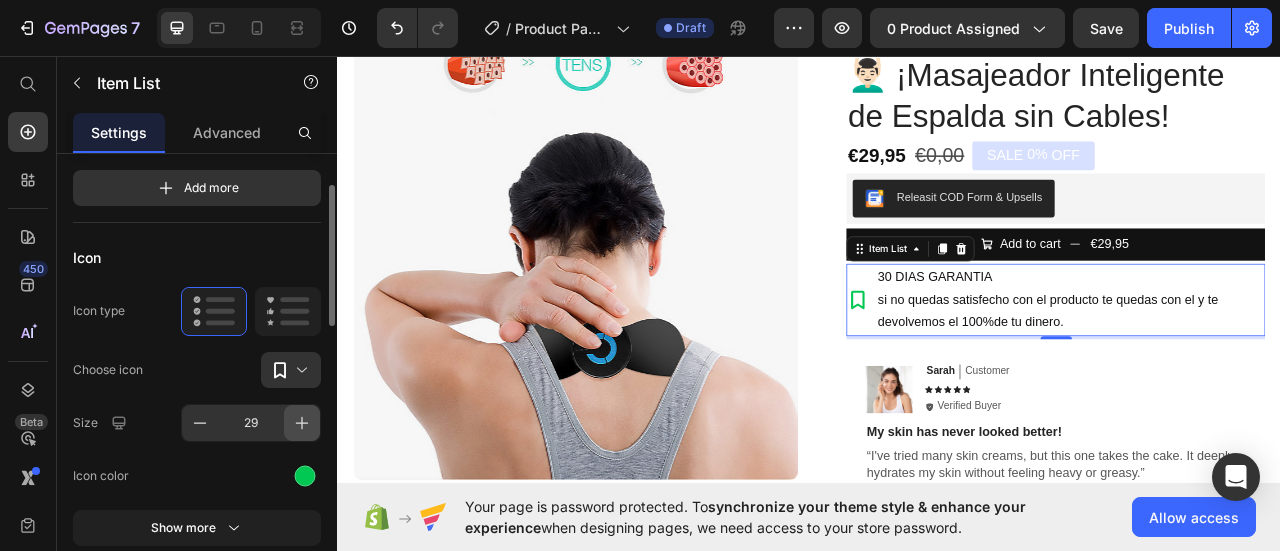 click 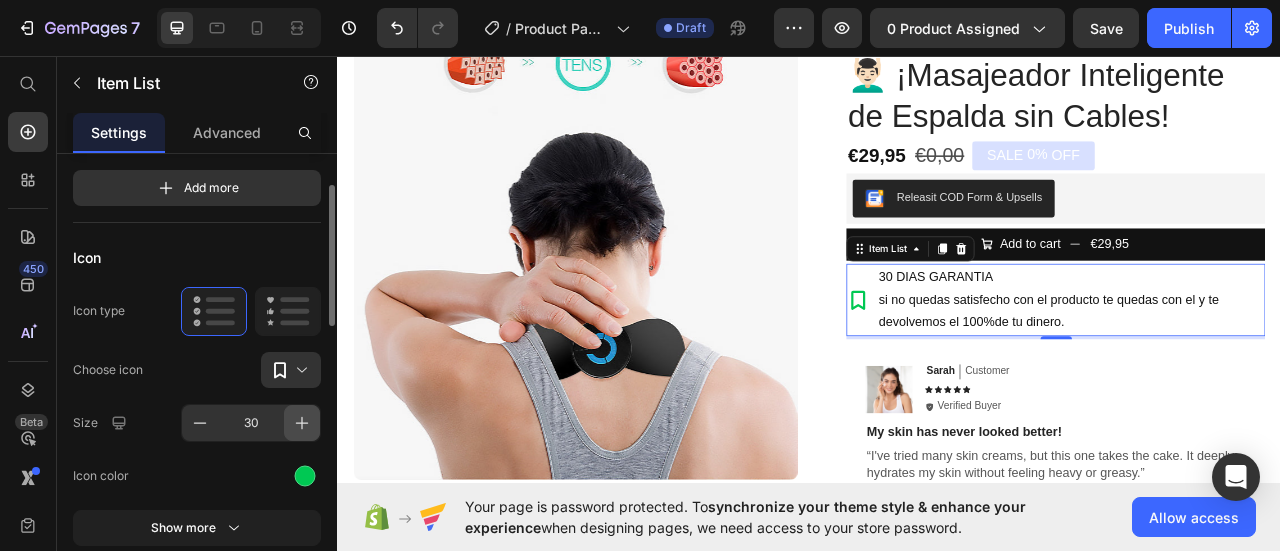 click 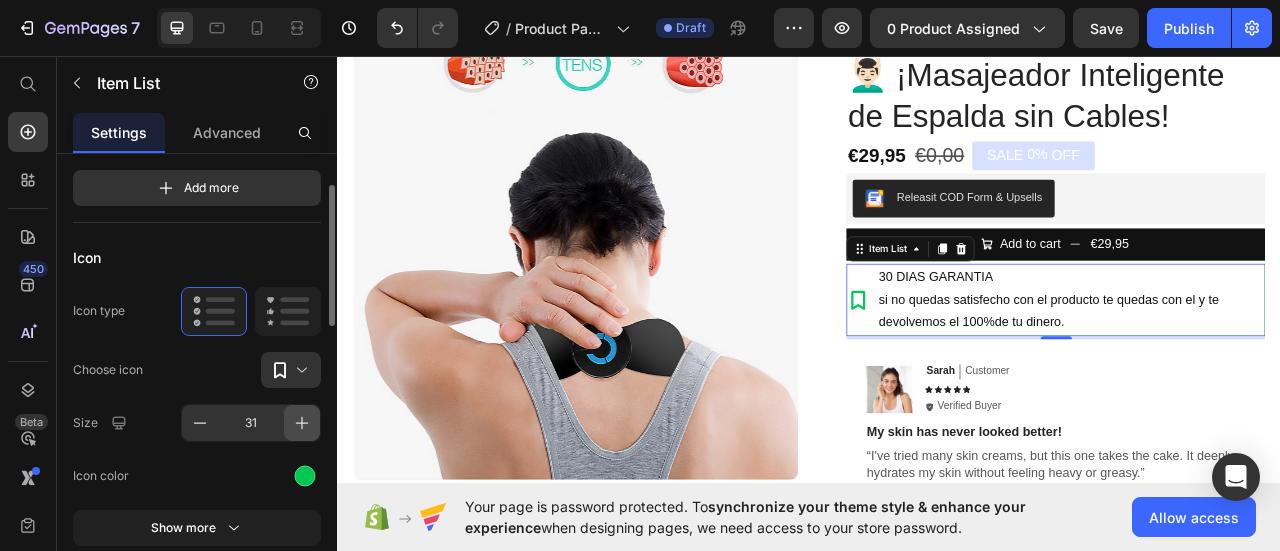 click 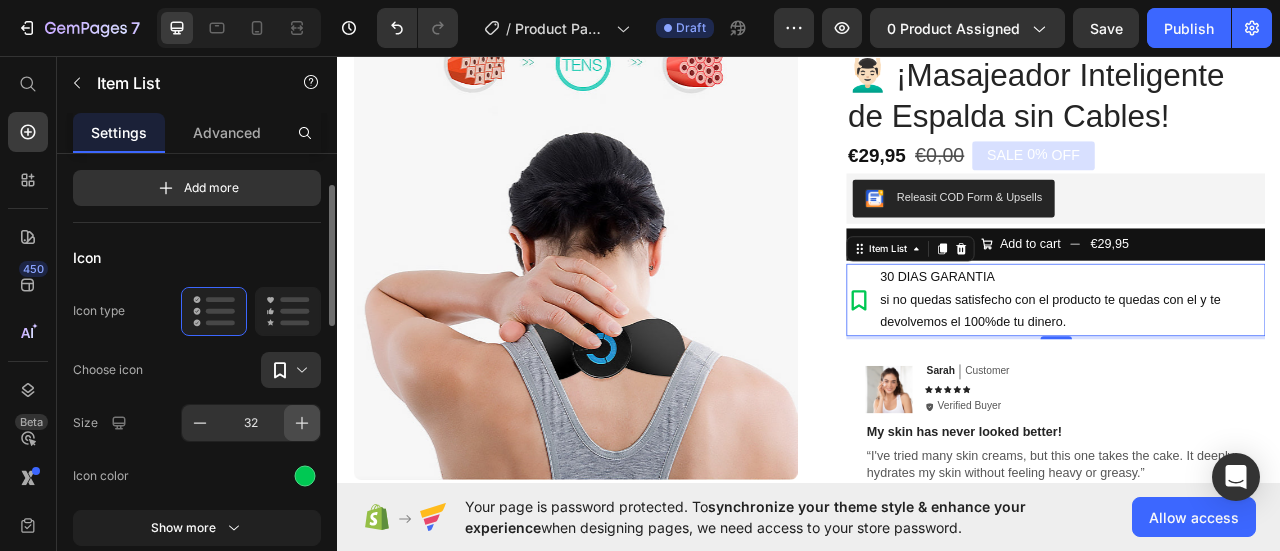 click 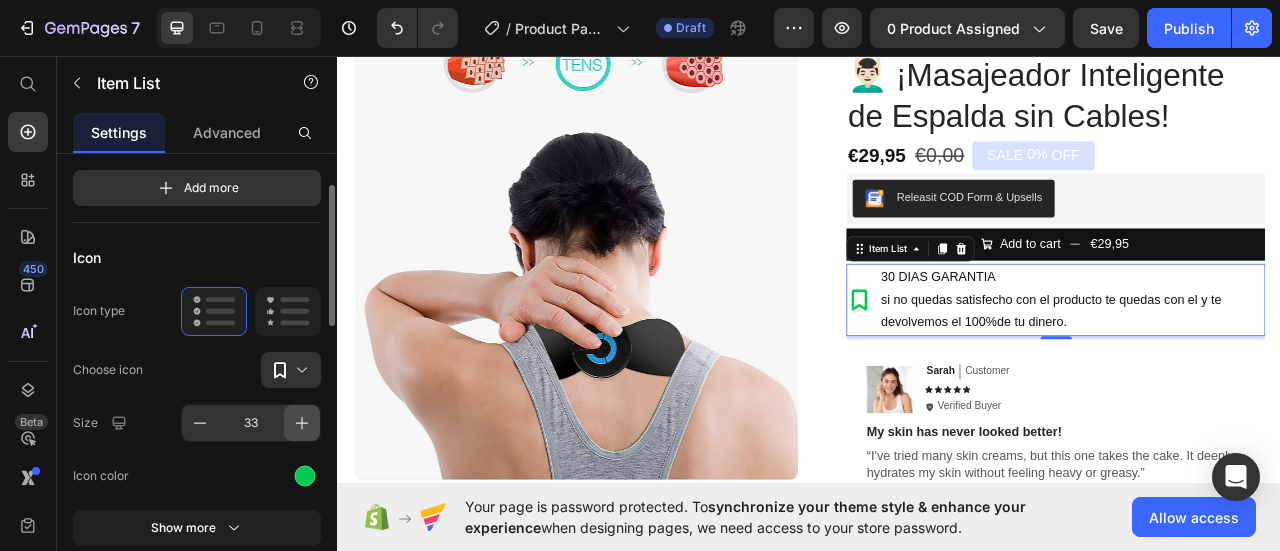 click 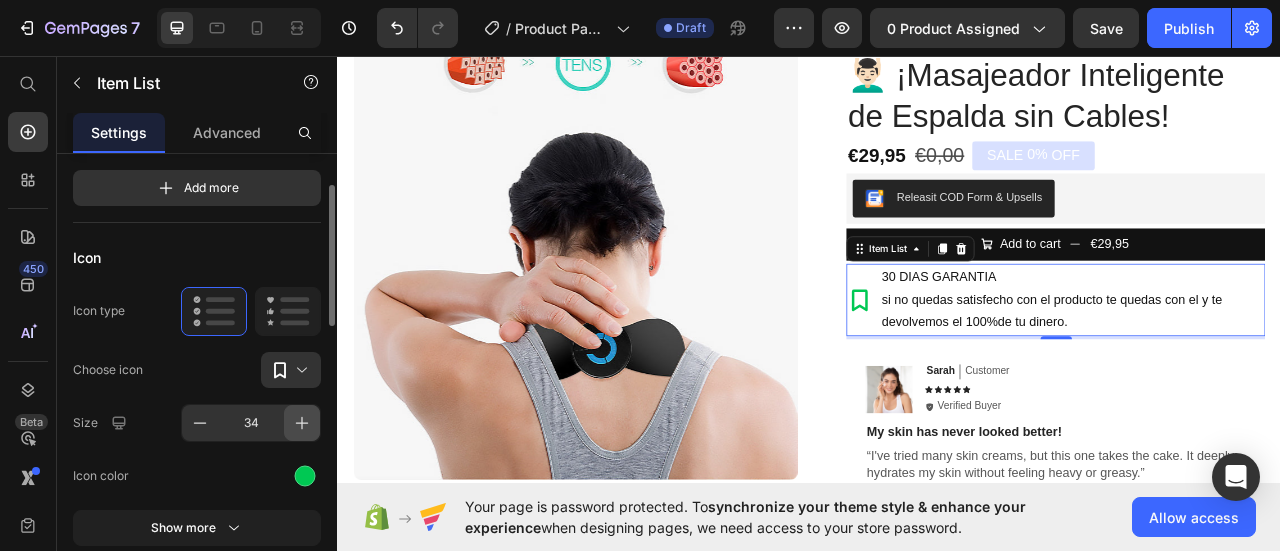 click 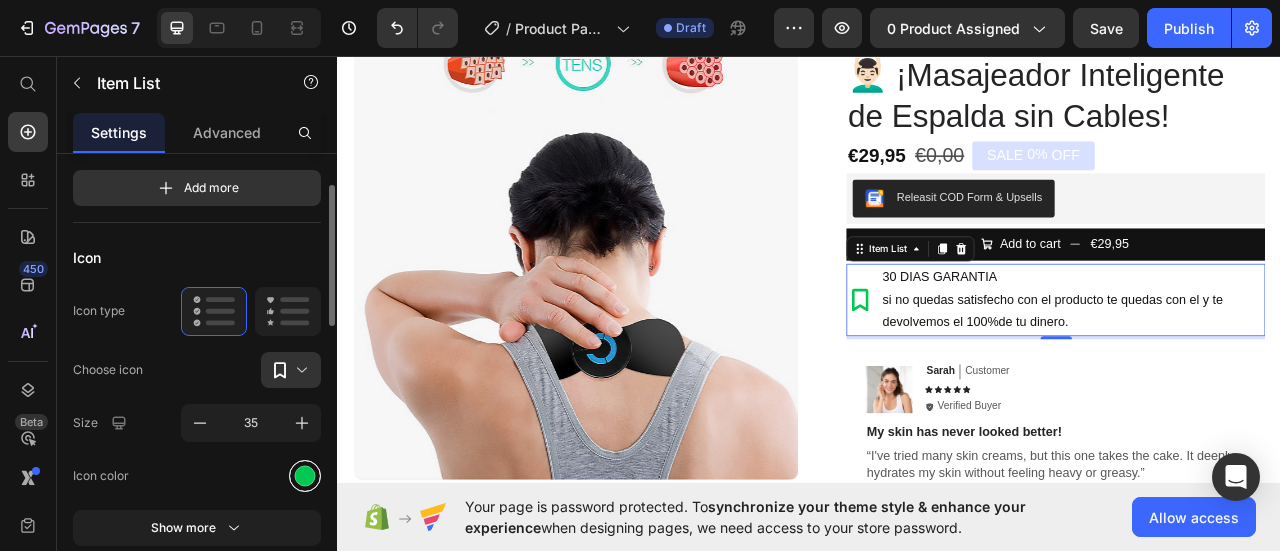 click at bounding box center [305, 475] 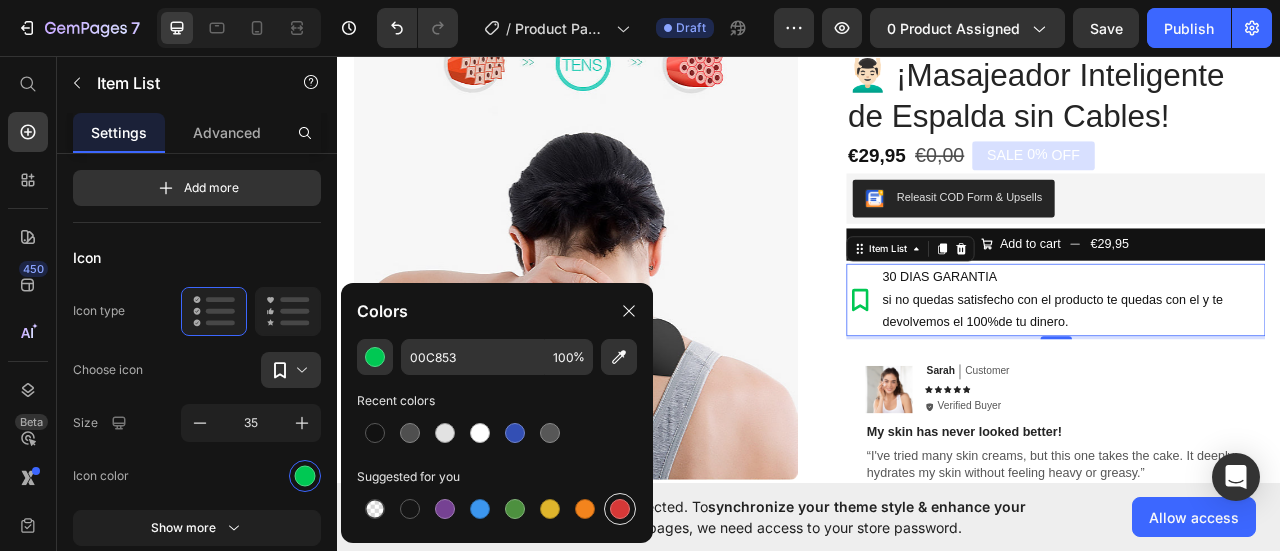 click at bounding box center (620, 509) 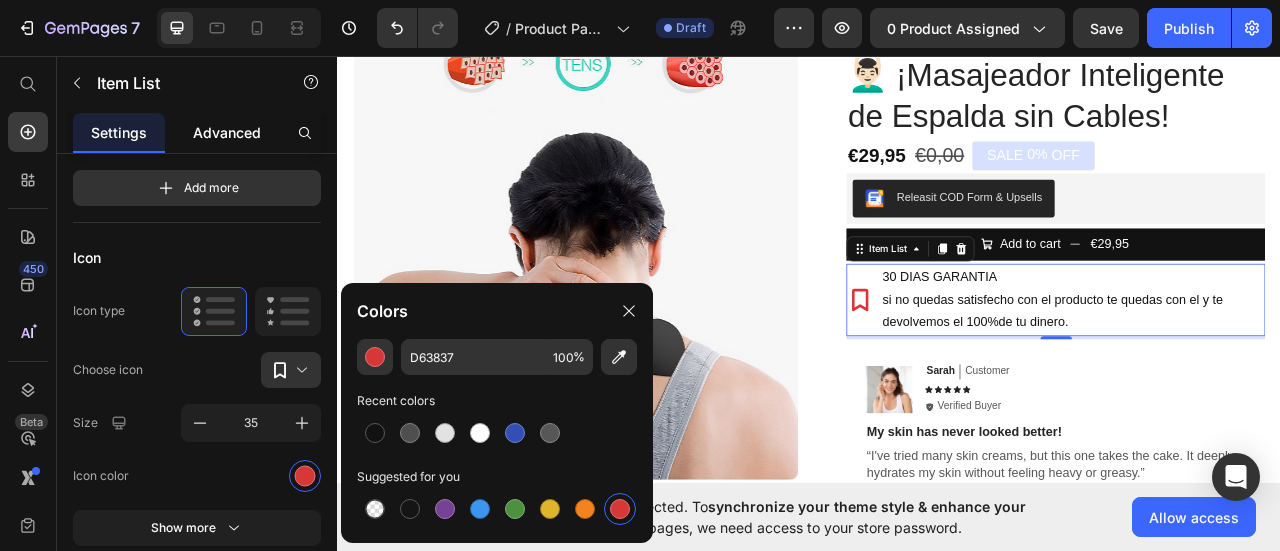click on "Advanced" at bounding box center [227, 132] 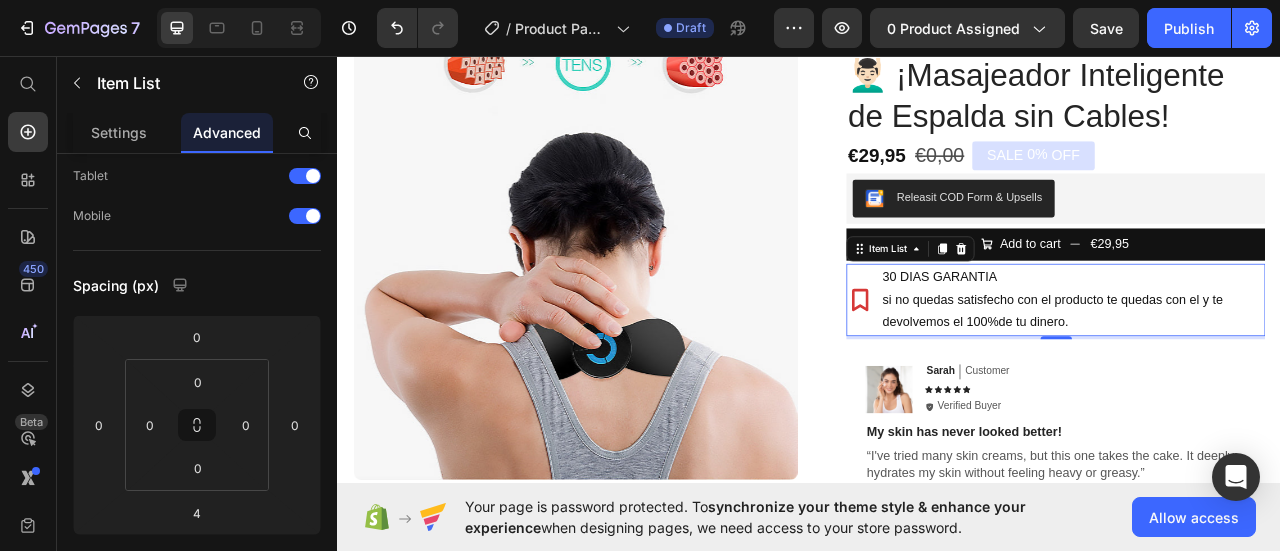 scroll, scrollTop: 0, scrollLeft: 0, axis: both 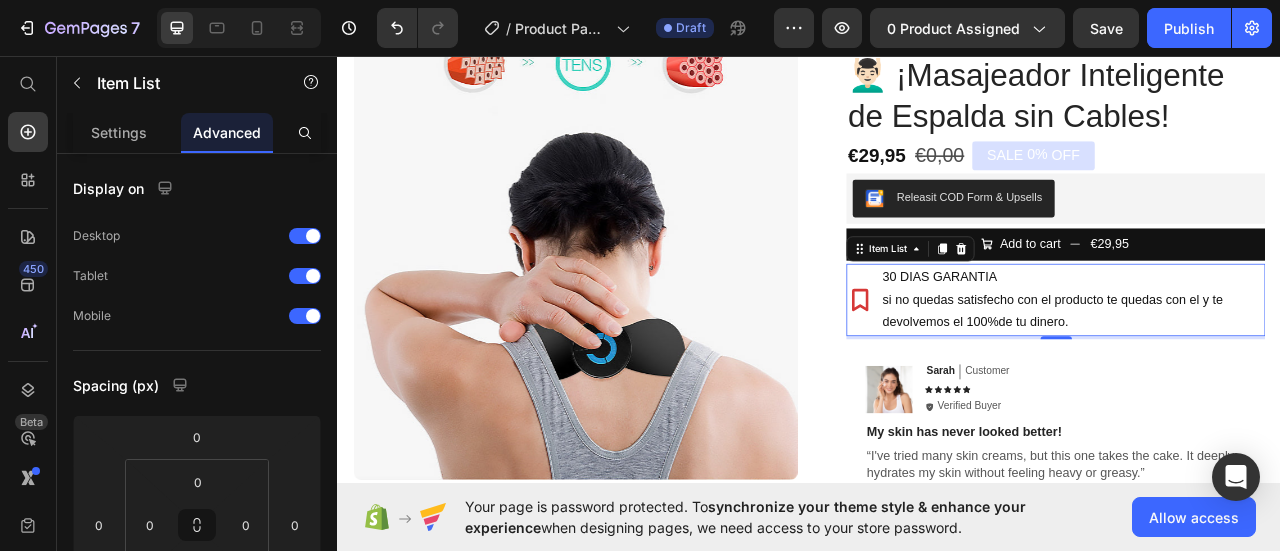 click on "Advanced" at bounding box center (227, 132) 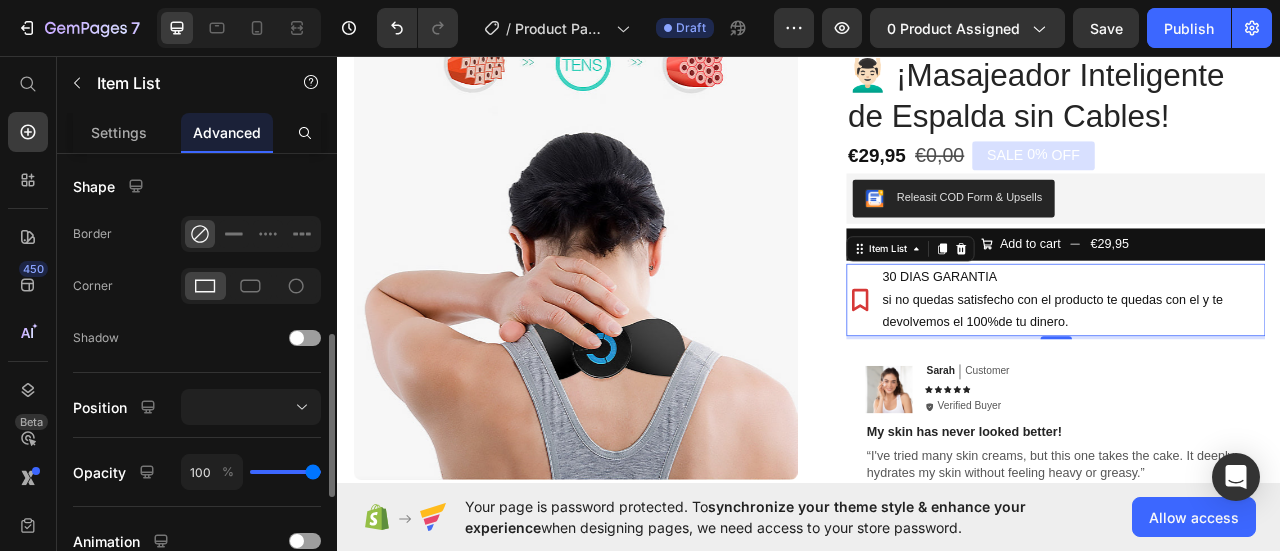 scroll, scrollTop: 400, scrollLeft: 0, axis: vertical 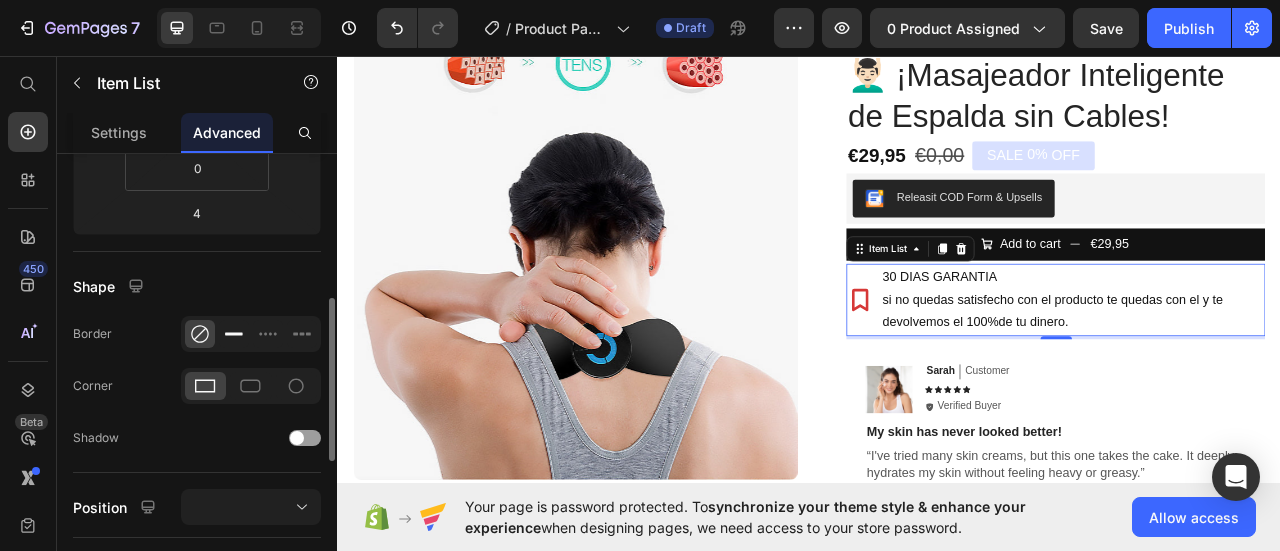 click 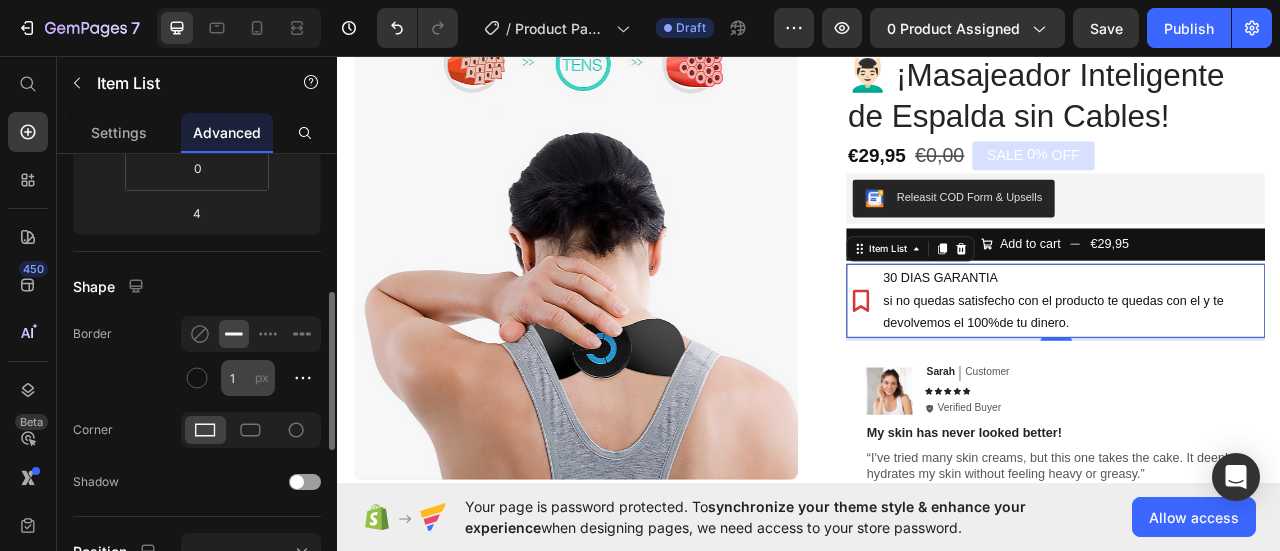 click on "px" at bounding box center (262, 377) 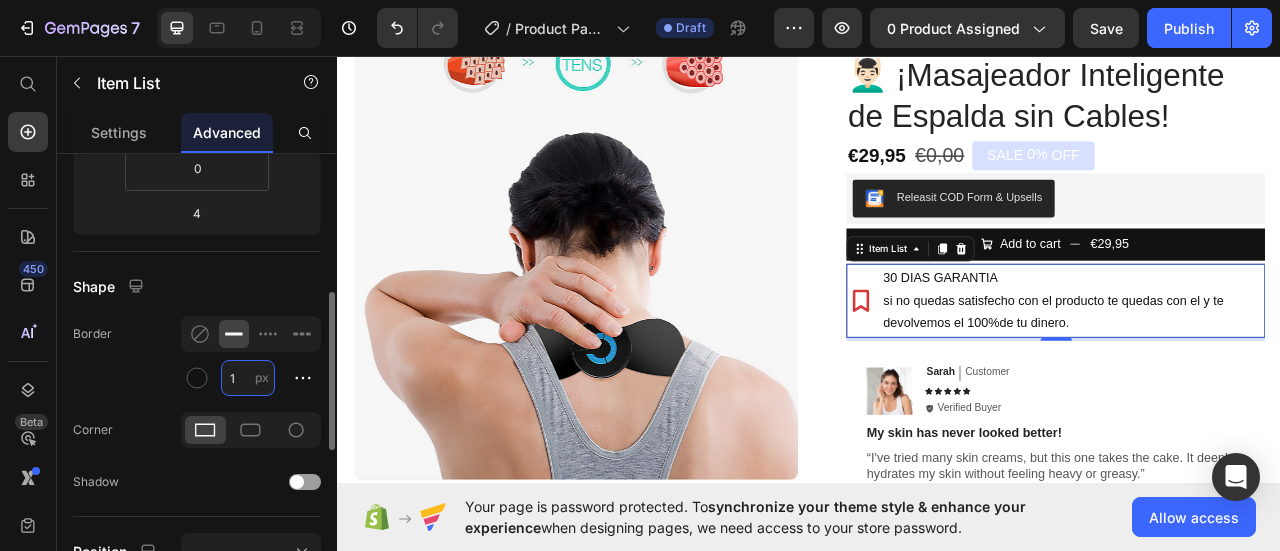 click on "1" at bounding box center [248, 378] 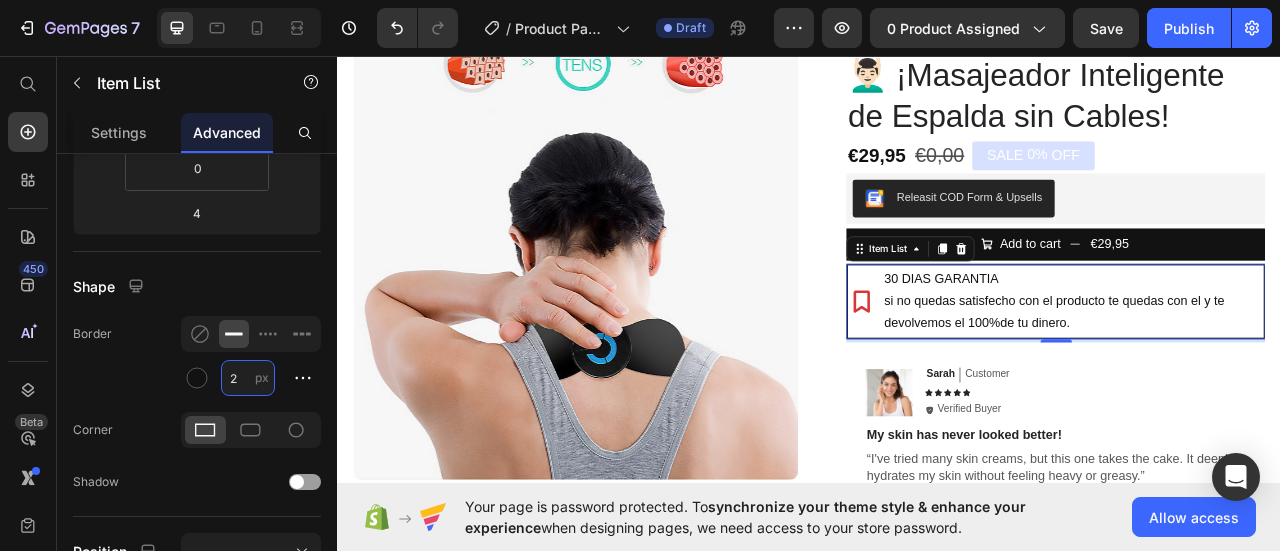 type on "2" 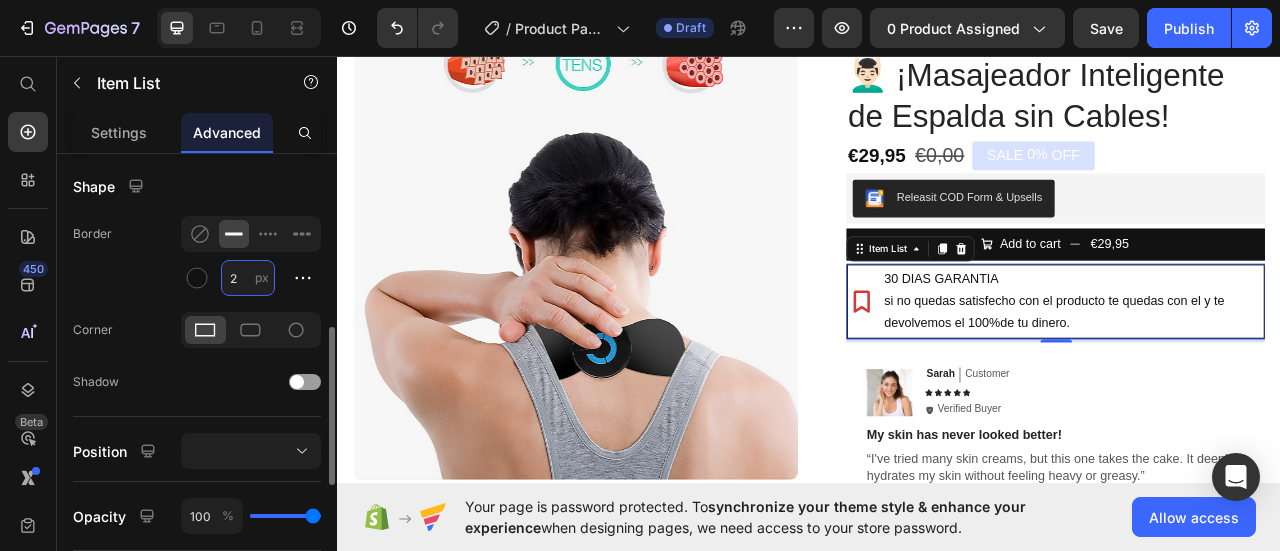 scroll, scrollTop: 400, scrollLeft: 0, axis: vertical 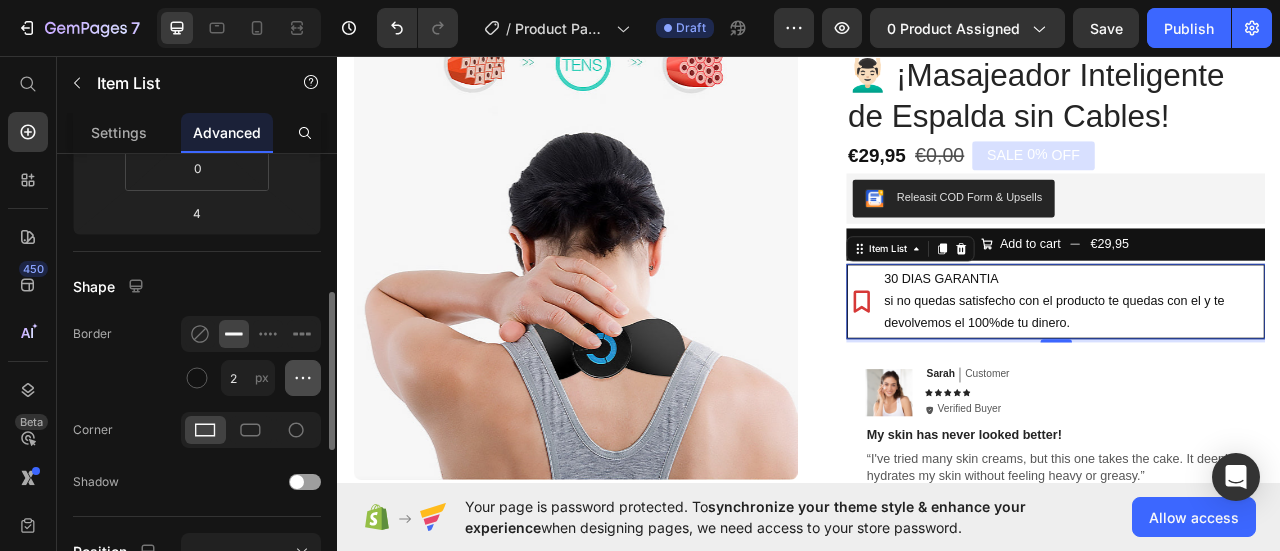 click 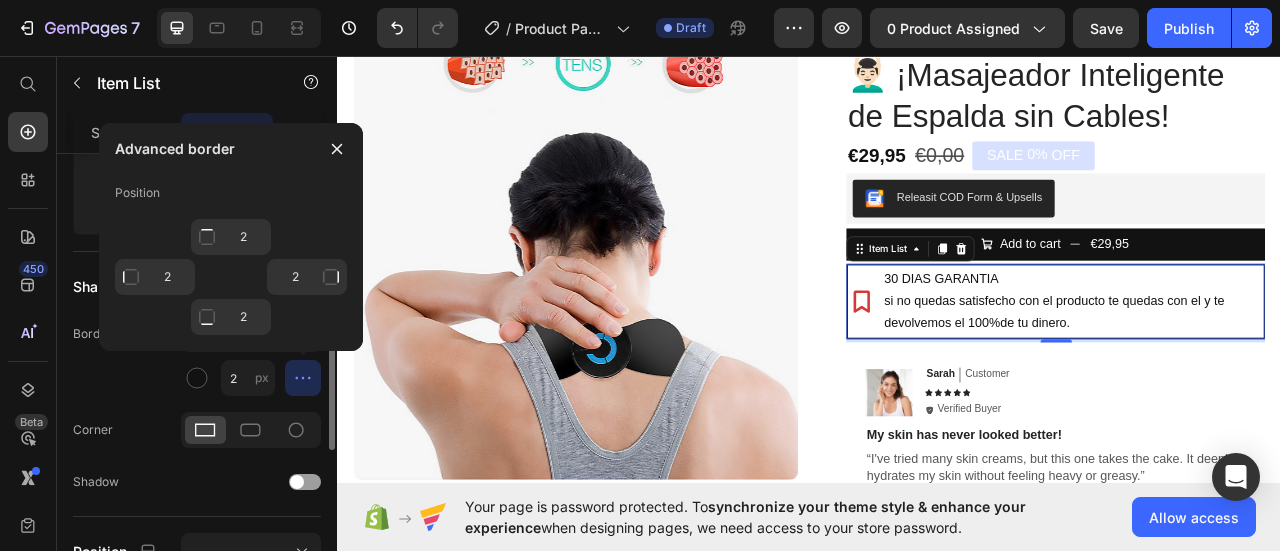 click 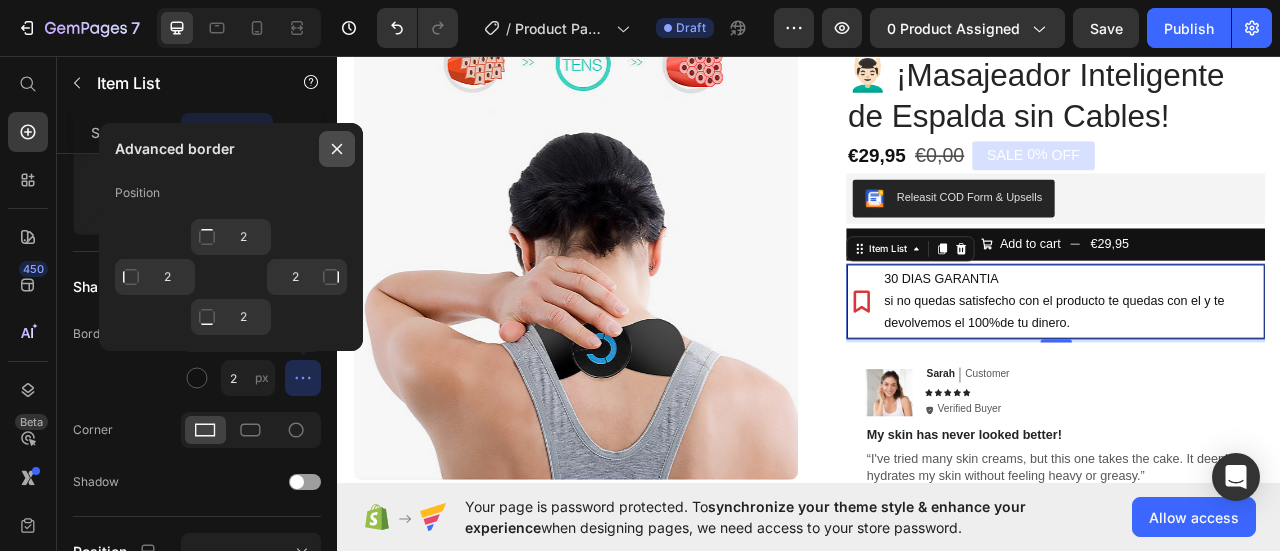 click 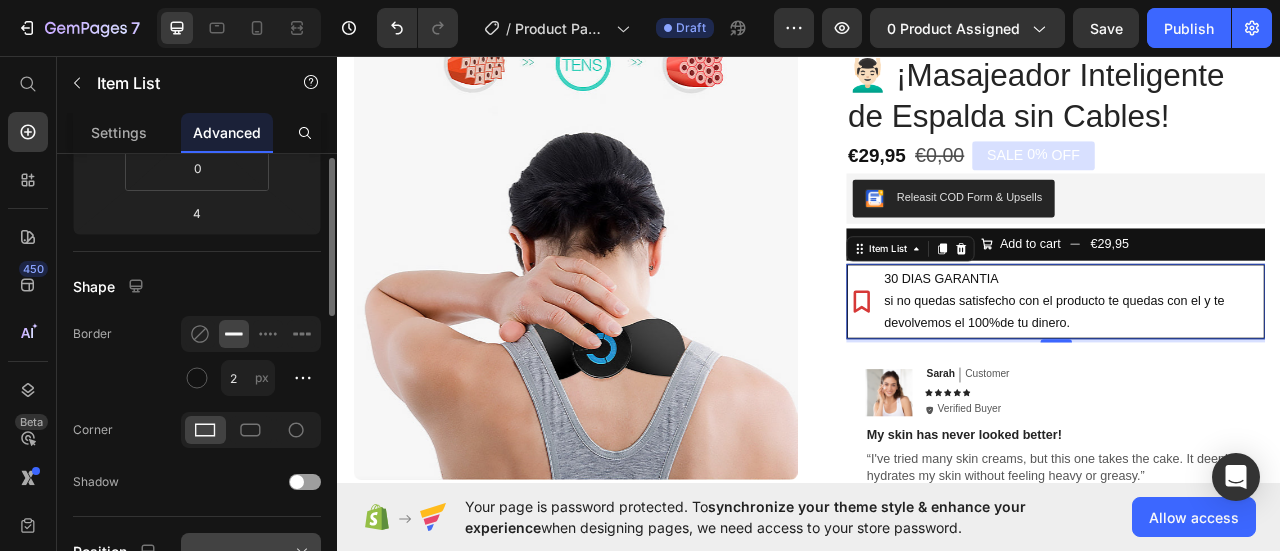 scroll, scrollTop: 300, scrollLeft: 0, axis: vertical 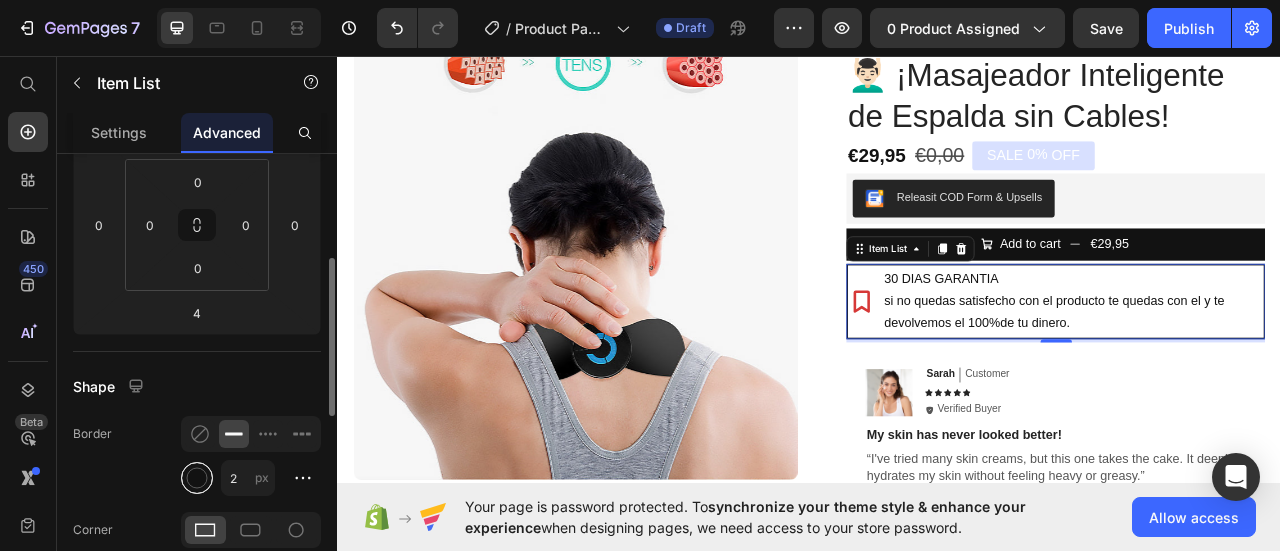 click at bounding box center [197, 478] 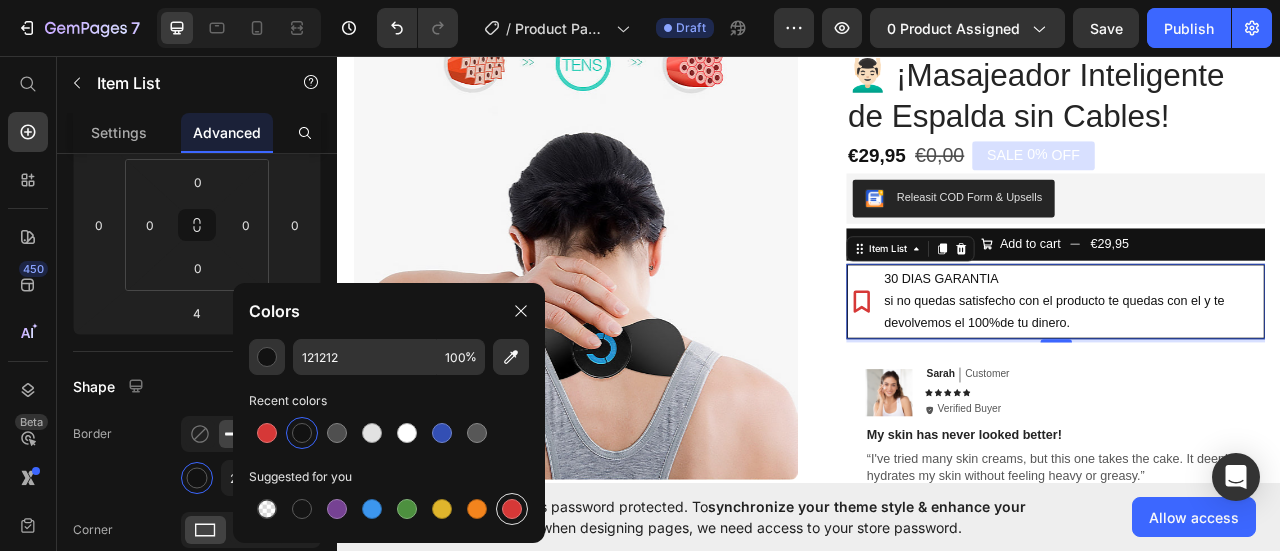 click at bounding box center [512, 509] 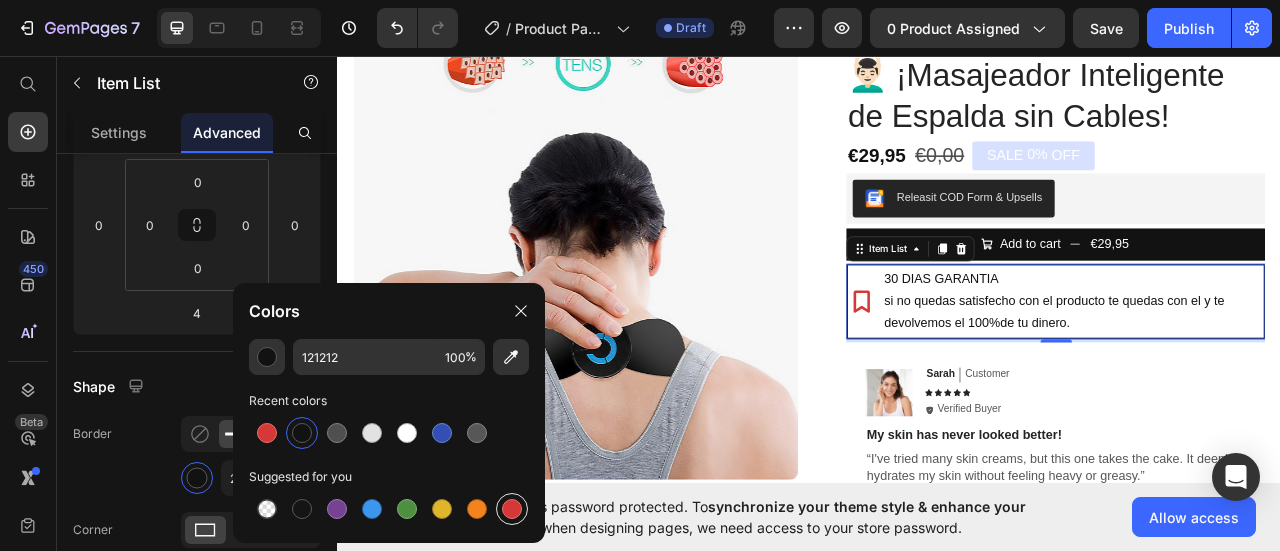 type on "D63837" 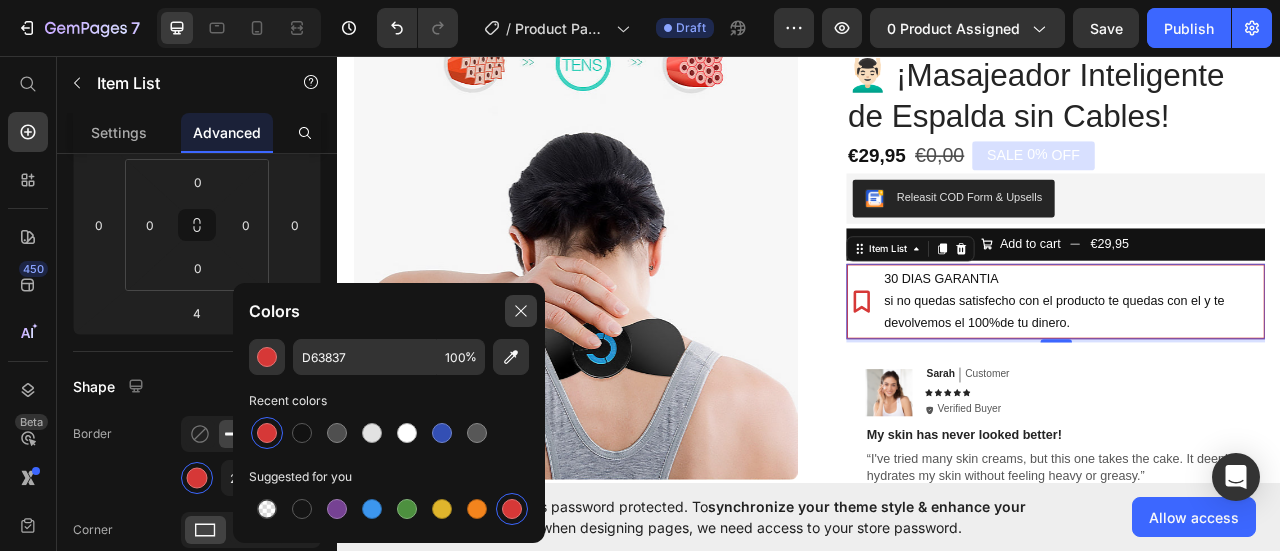 click 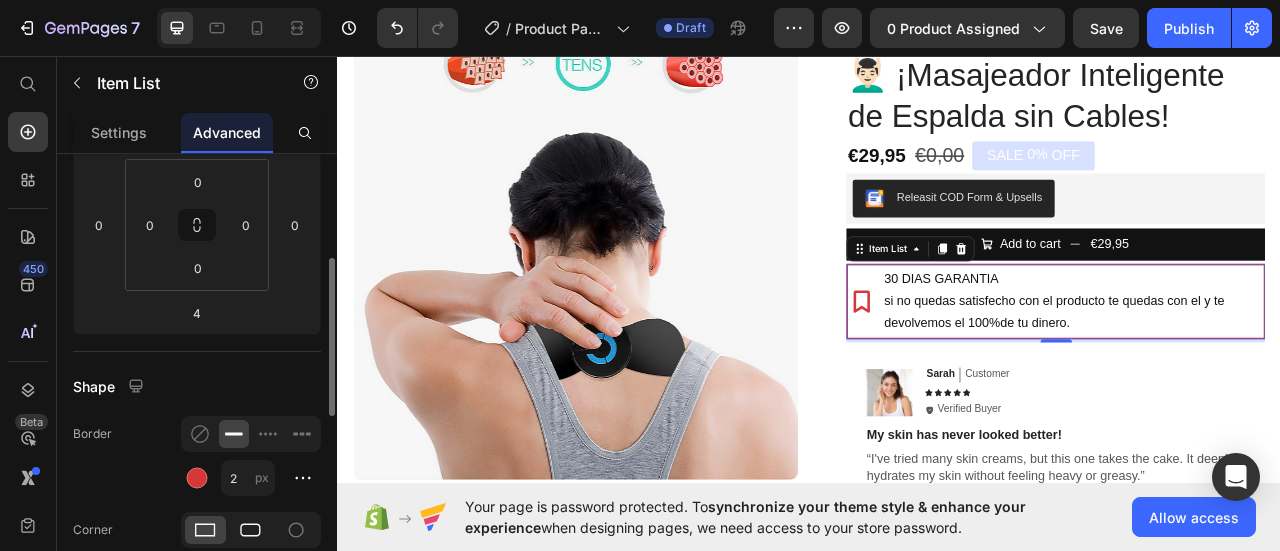 click 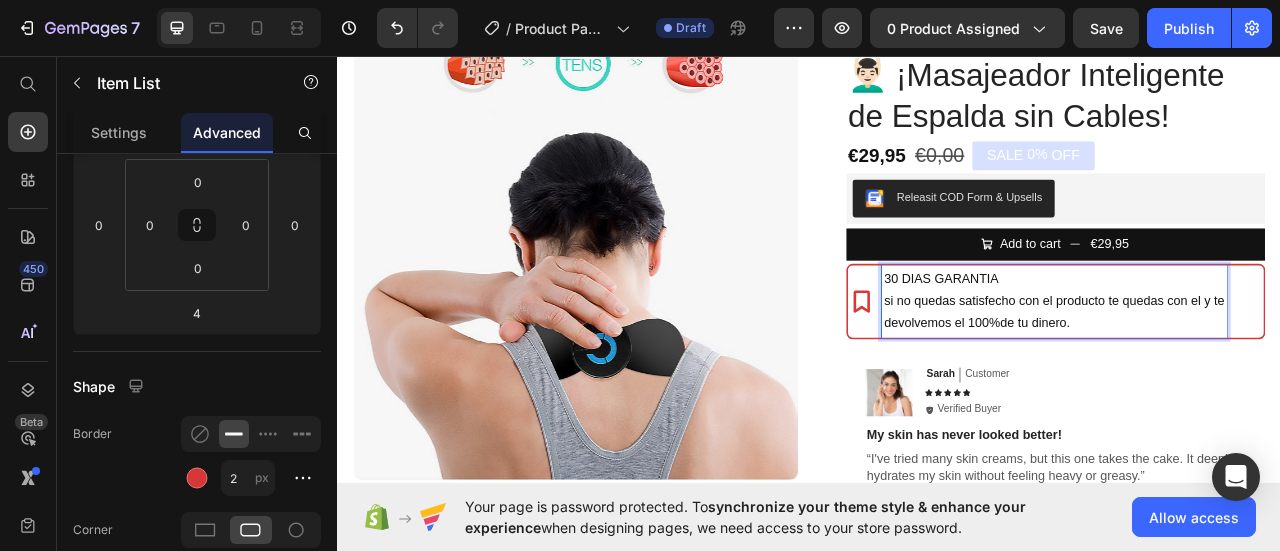 click on "30 DIAS GARANTIA" at bounding box center [1248, 340] 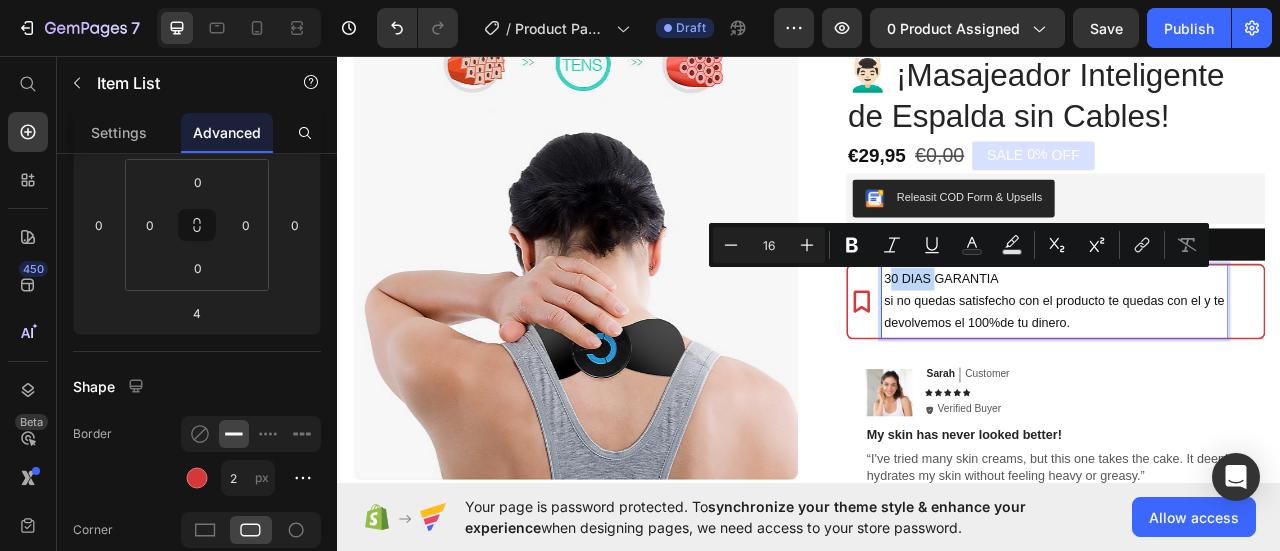 drag, startPoint x: 1030, startPoint y: 338, endPoint x: 1083, endPoint y: 337, distance: 53.009434 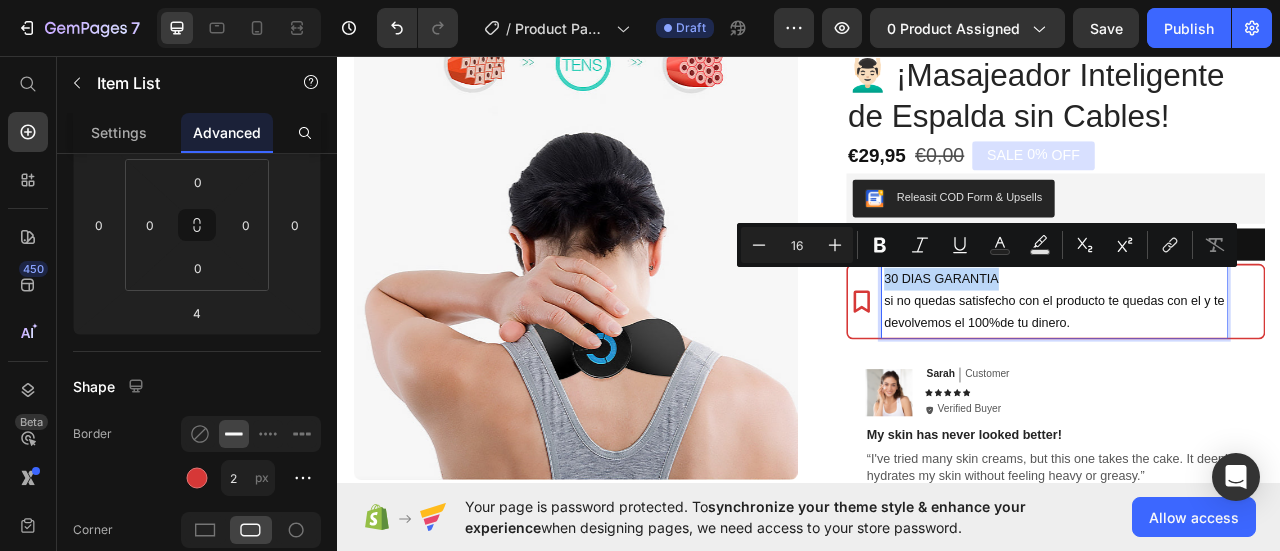 drag, startPoint x: 1023, startPoint y: 336, endPoint x: 1169, endPoint y: 345, distance: 146.27713 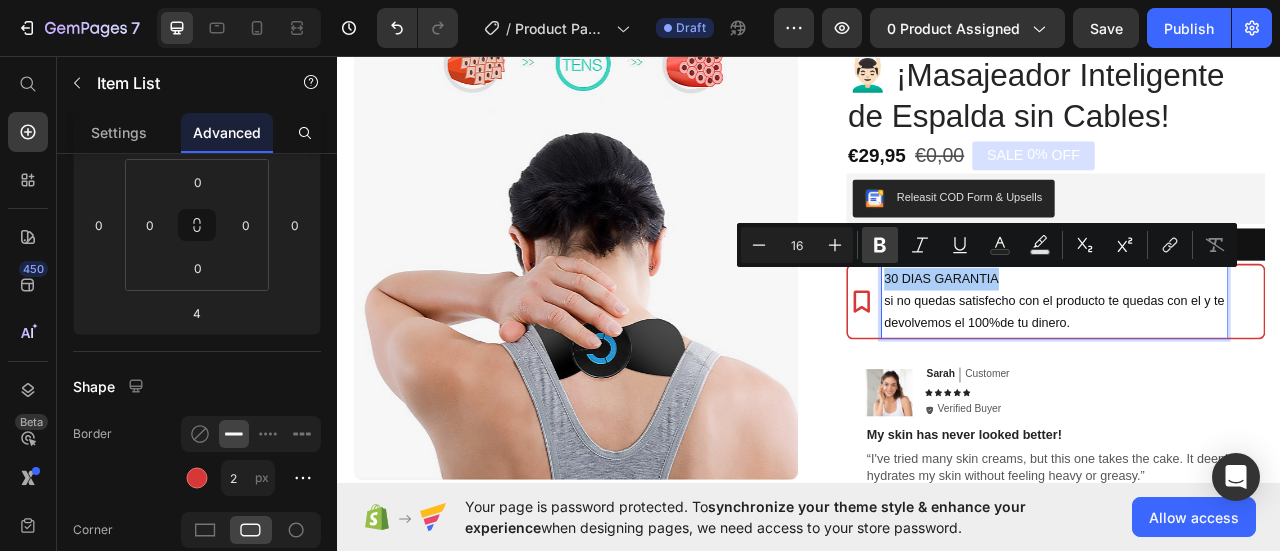 click 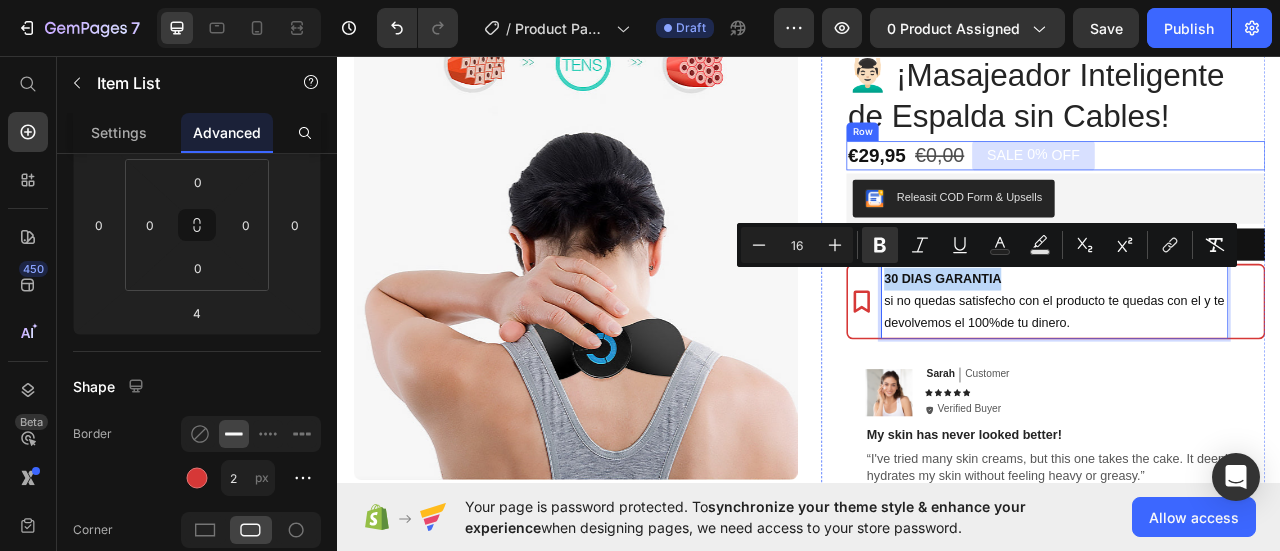 click on "€29,95 Product Price €0,00 Product Price SALE 0% OFF Discount Tag Row" at bounding box center [1250, 183] 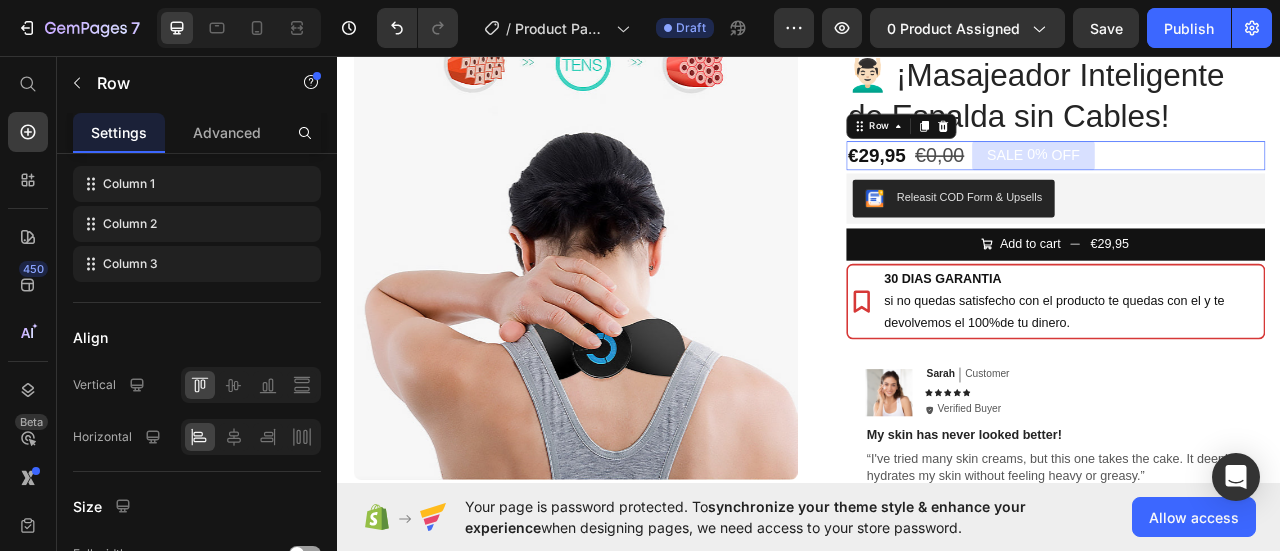 scroll, scrollTop: 0, scrollLeft: 0, axis: both 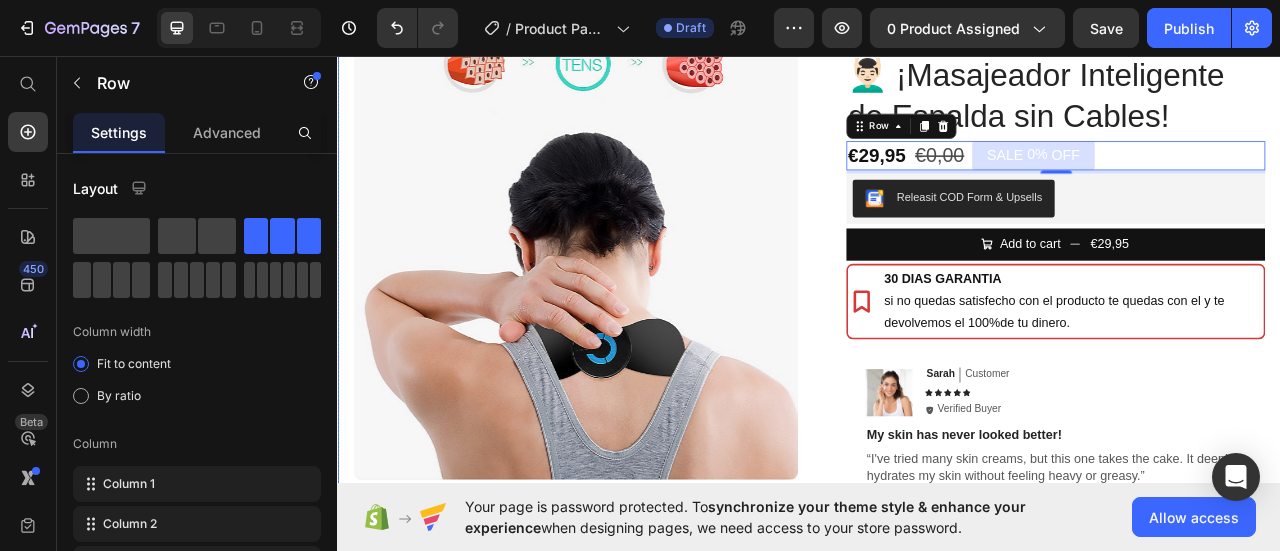 click on "Product Images Row Icon Icon Icon Icon Icon Icon List (1349 Reviews) Text Block Row 💆🏻‍♂️ ¡Masajeador Inteligente de Espalda sin Cables! Product Title €29,95 Product Price €0,00 Product Price SALE 0% OFF Discount Tag Row   4 Releasit COD Form & Upsells Releasit COD Form & Upsells
Add to cart
€29,95 Add to Cart Row Row
30 DIAS GARANTIA   si no quedas satisfecho con el producto te quedas con el y te  devolvemos el 100%de tu dinero. Item List Image Sarah Text Block Customer  Text Block Row Icon Icon Icon Icon Icon Icon List
Icon Verified Buyer Text Block Row Row My skin has never looked better! Text Block “I've tried many skin creams, but this one takes the cake. It deeply hydrates my skin without feeling heavy or greasy.” Text Block Row Image Icon Icon Icon Icon Icon Icon List Text Block
Icon Hannah N. (Houston, USA) Text Block Row Row Row Product" at bounding box center (937, 381) 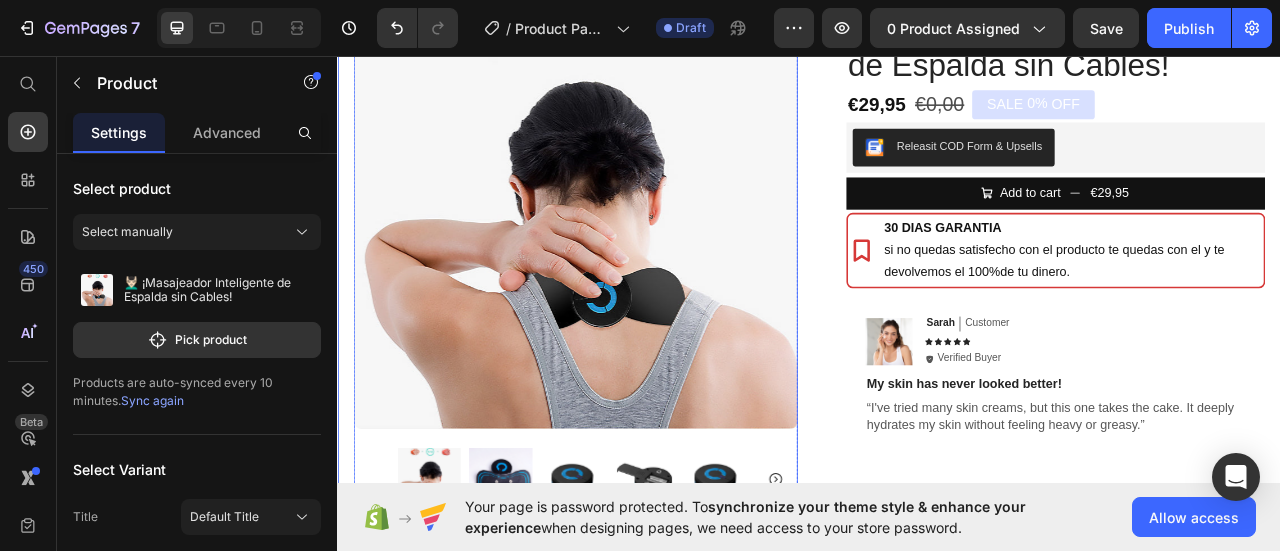 scroll, scrollTop: 106, scrollLeft: 0, axis: vertical 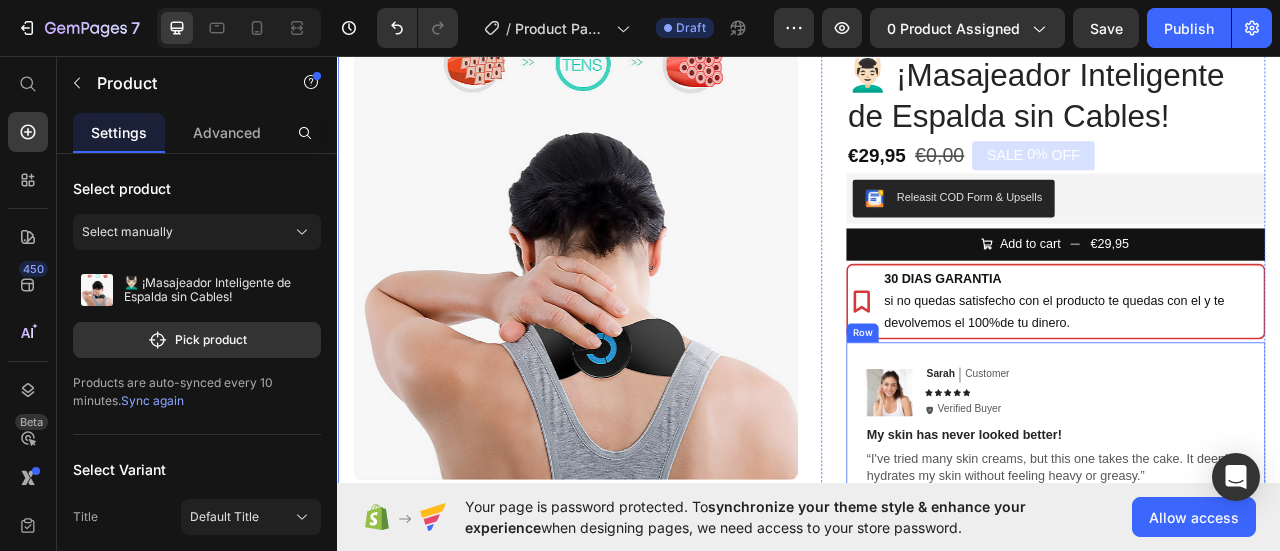 click on "Image Sarah Text Block Customer  Text Block Row Icon Icon Icon Icon Icon Icon List
Icon Verified Buyer Text Block Row Row My skin has never looked better! Text Block “I've tried many skin creams, but this one takes the cake. It deeply hydrates my skin without feeling heavy or greasy.” Text Block Row" at bounding box center [1250, 528] 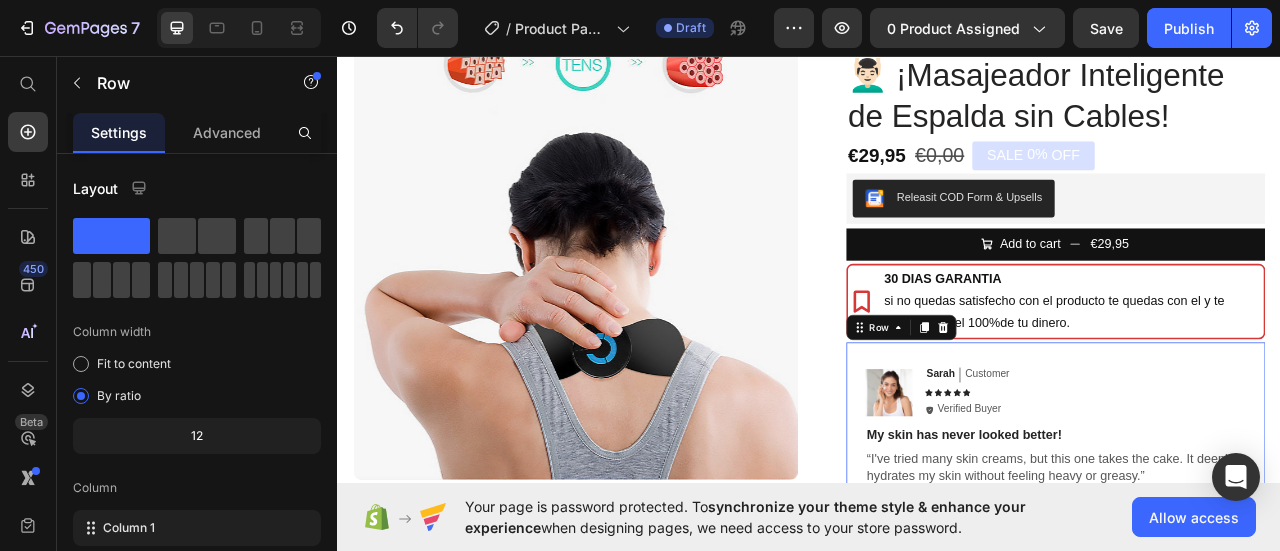 click on "Icon Icon Icon Icon Icon Icon List (1349 Reviews) Text Block Row 💆🏻‍♂️ ¡Masajeador Inteligente de Espalda sin Cables! Product Title €29,95 Product Price €0,00 Product Price SALE 0% OFF Discount Tag Row Releasit COD Form & Upsells Releasit COD Form & Upsells
Add to cart
€29,95 Add to Cart Row Row
30 DIAS GARANTIA   si no quedas satisfecho con el producto te quedas con el y te  devolvemos el 100%de tu dinero. Item List Image Sarah Text Block Customer  Text Block Row Icon Icon Icon Icon Icon Icon List
Icon Verified Buyer Text Block Row Row My skin has never looked better! Text Block “I've tried many skin creams, but this one takes the cake. It deeply hydrates my skin without feeling heavy or greasy.” Text Block Row   4 Image Icon Icon Icon Icon Icon Icon List Text Block
Icon Hannah N. (Houston, USA) Text Block Row Row" at bounding box center [1250, 335] 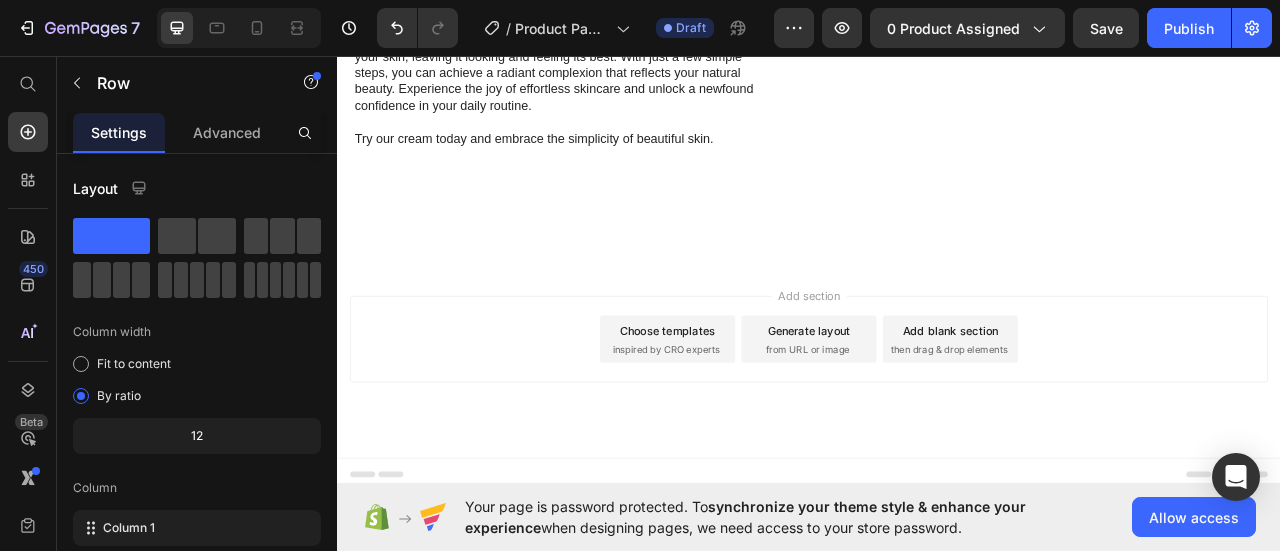 scroll, scrollTop: 2560, scrollLeft: 0, axis: vertical 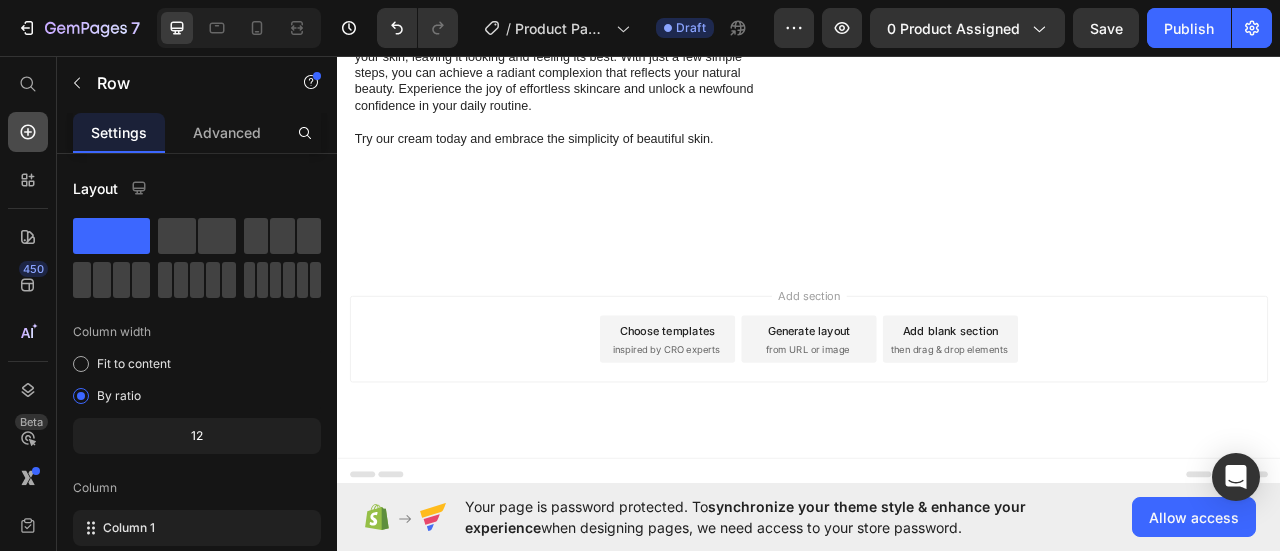 click 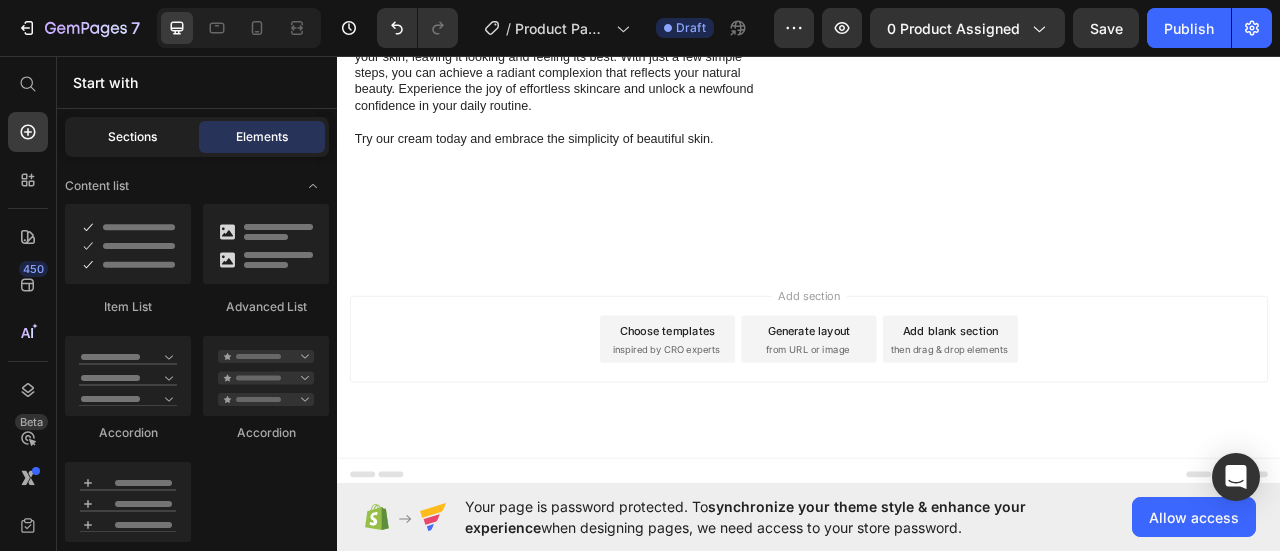 click on "Sections" at bounding box center [132, 137] 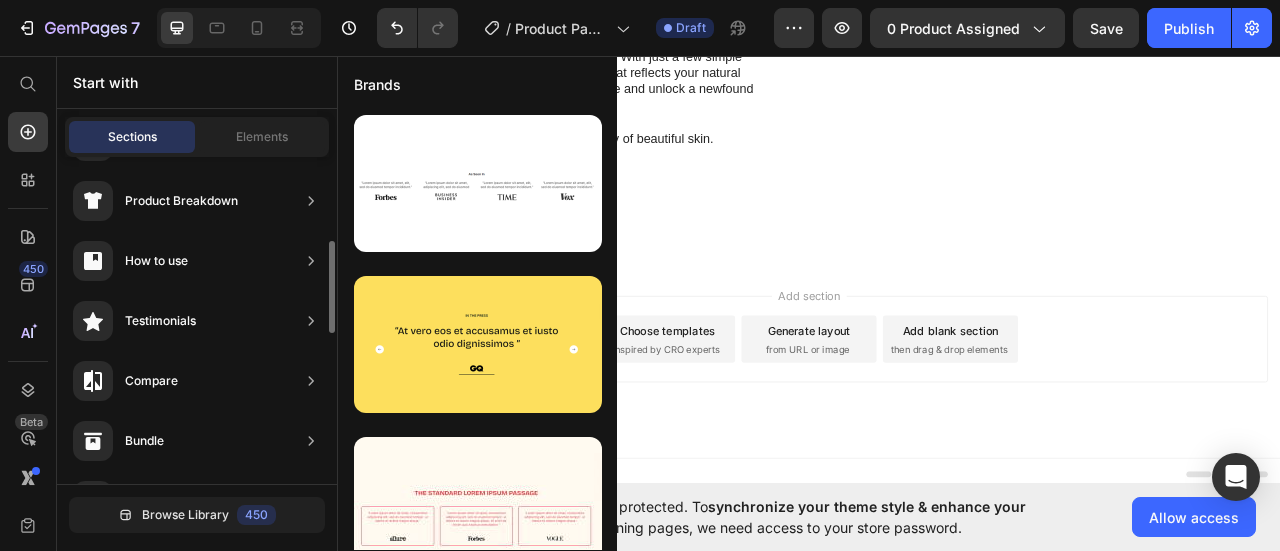 scroll, scrollTop: 500, scrollLeft: 0, axis: vertical 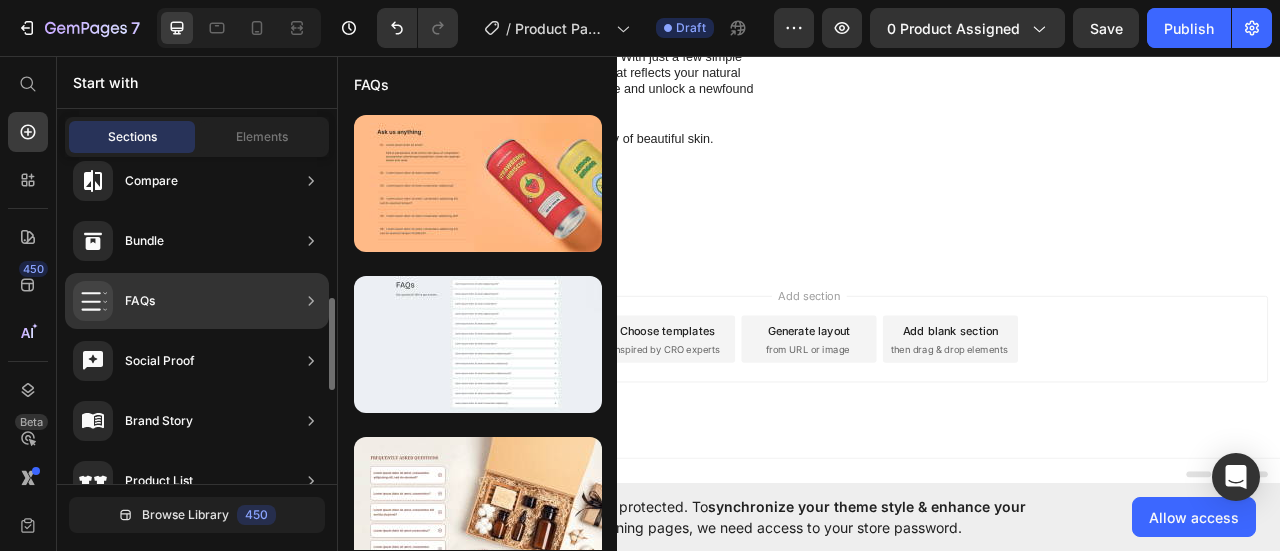 click on "FAQs" 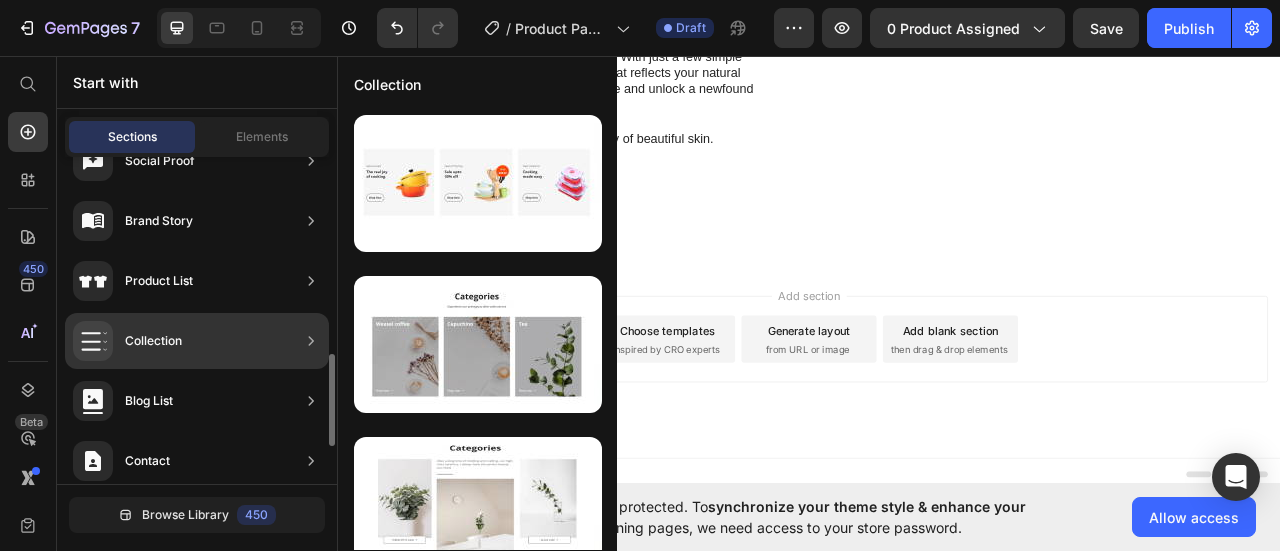 scroll, scrollTop: 500, scrollLeft: 0, axis: vertical 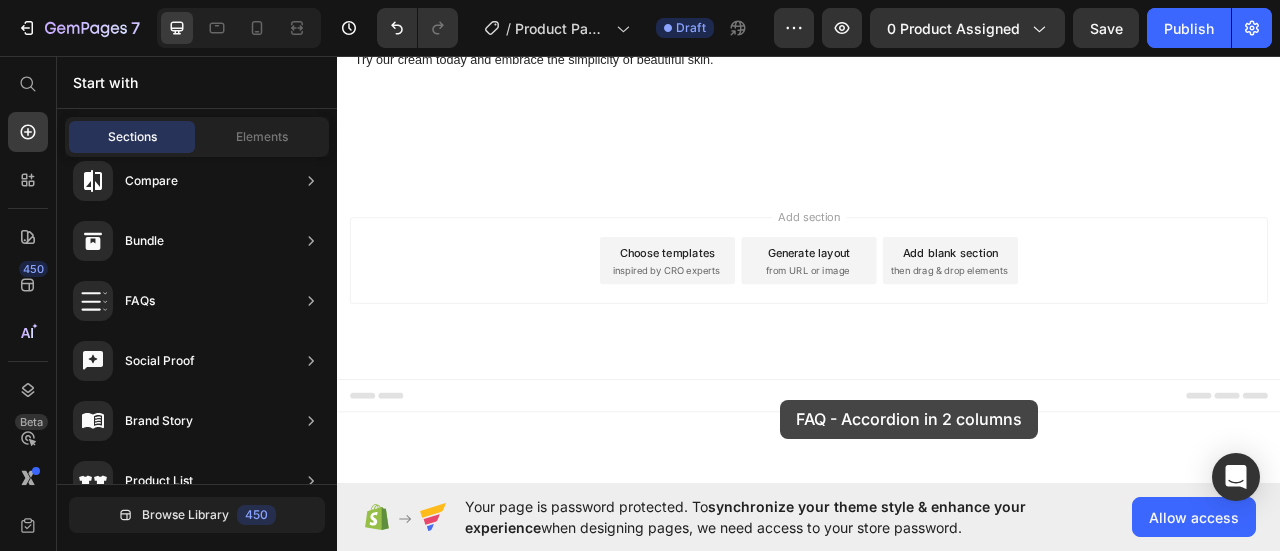 drag, startPoint x: 761, startPoint y: 404, endPoint x: 901, endPoint y: 495, distance: 166.97604 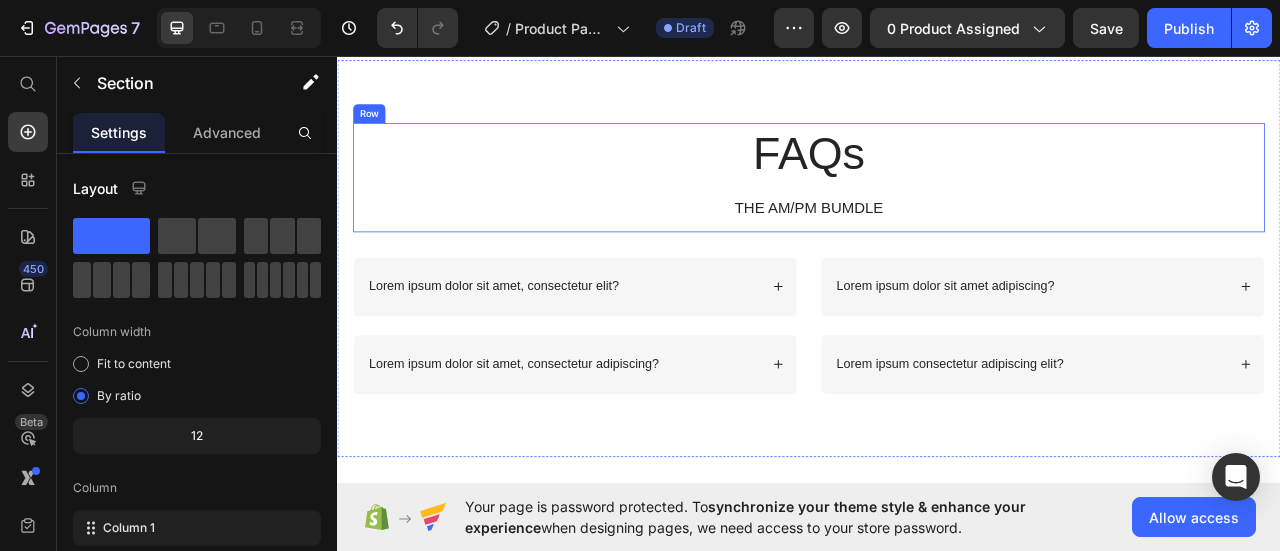 scroll, scrollTop: 2766, scrollLeft: 0, axis: vertical 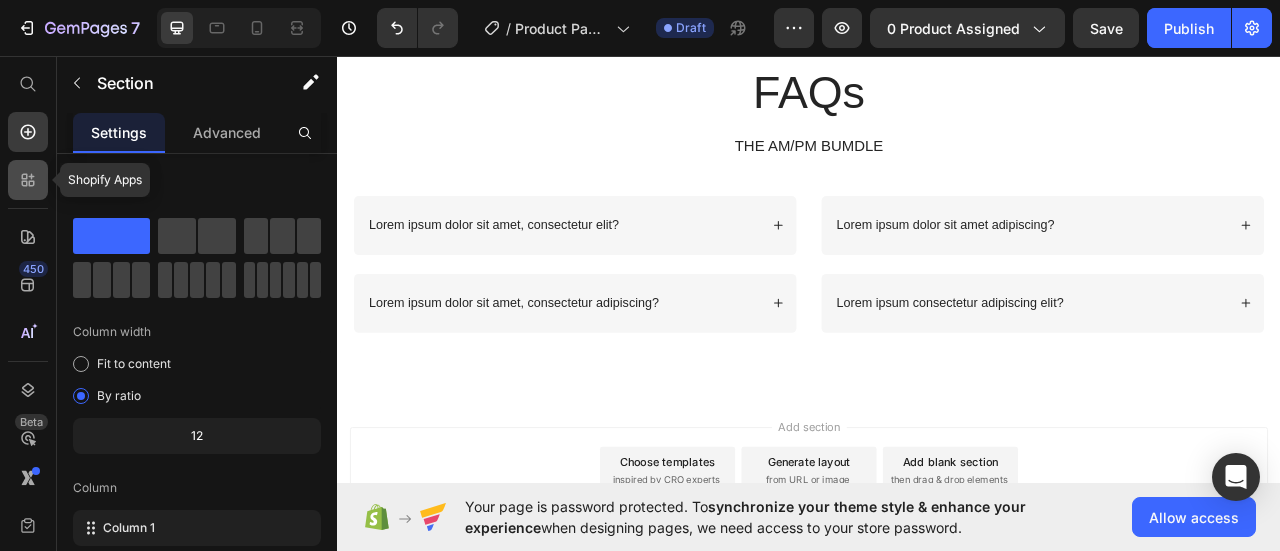 click 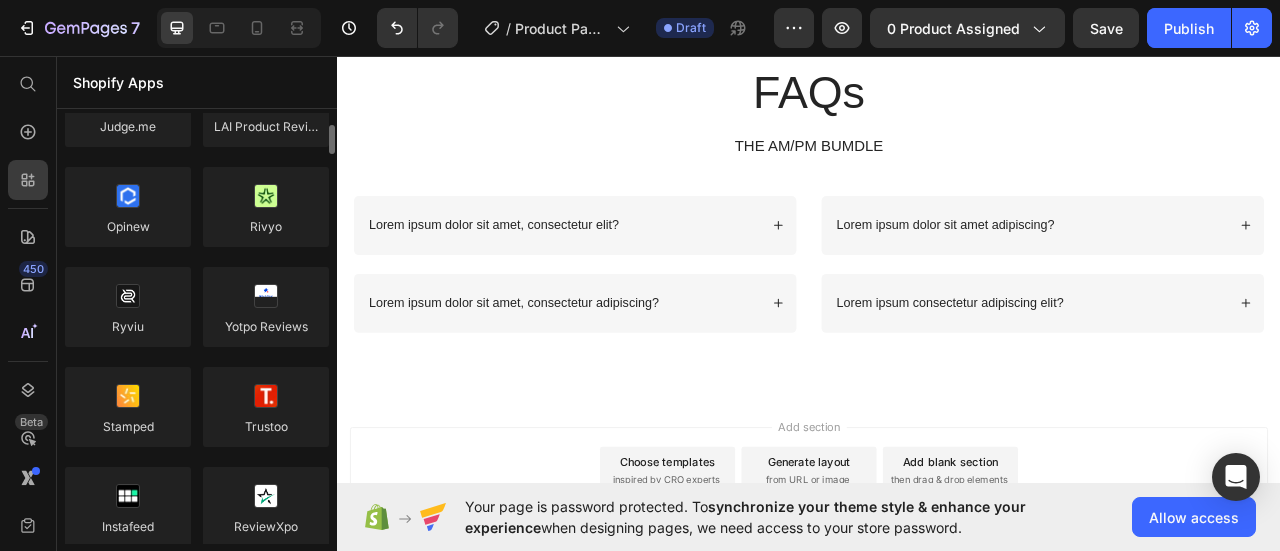 scroll, scrollTop: 90, scrollLeft: 0, axis: vertical 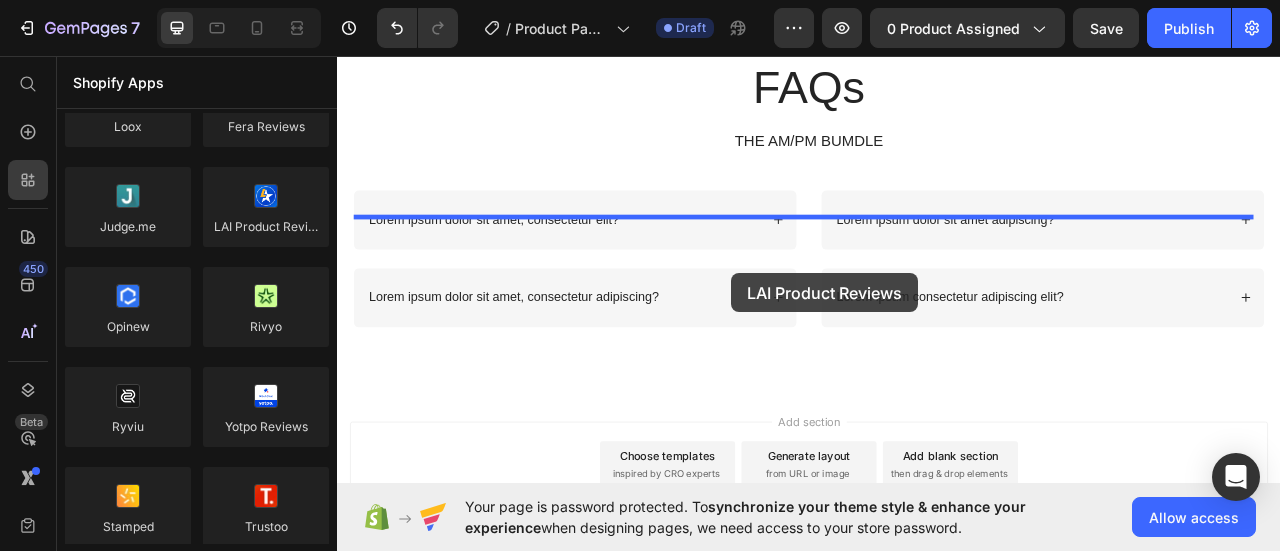drag, startPoint x: 572, startPoint y: 263, endPoint x: 839, endPoint y: 334, distance: 276.27884 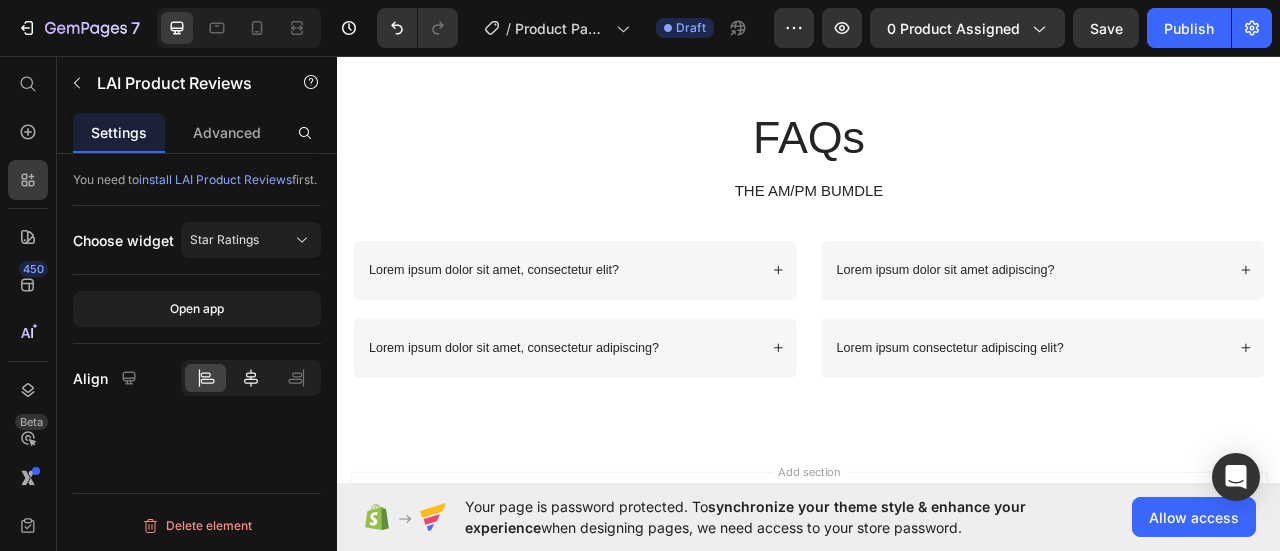 click 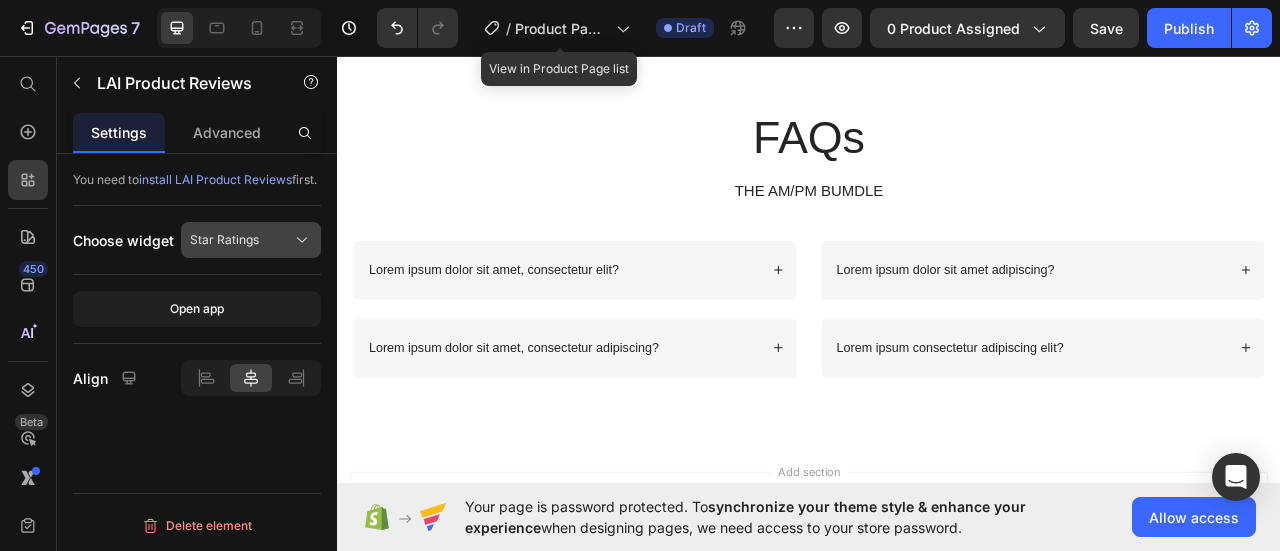 click 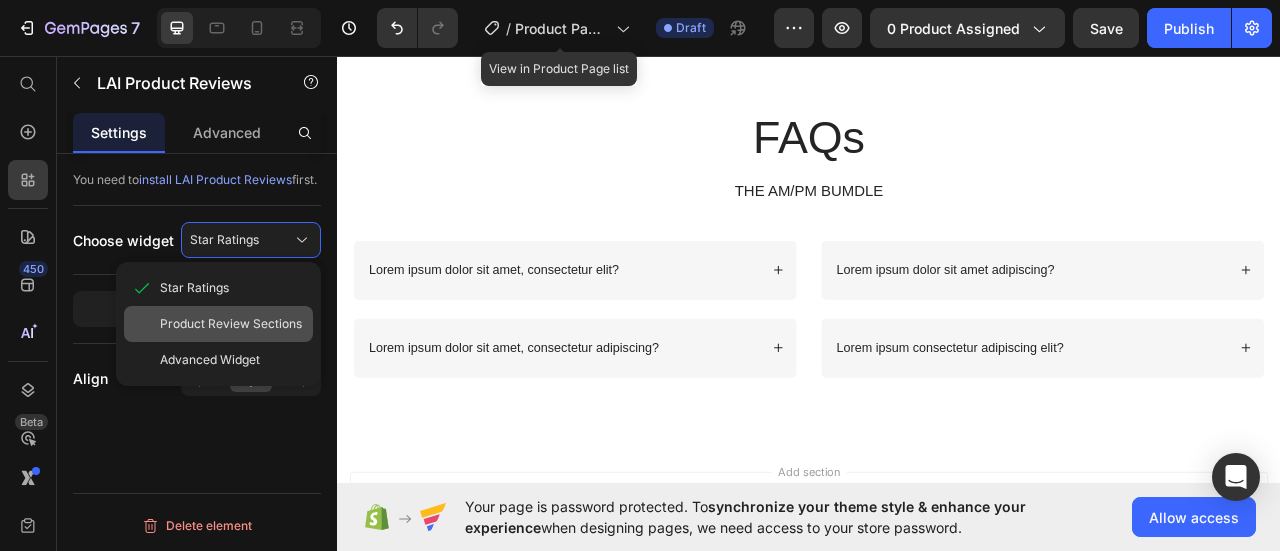 click on "Product Review Sections" at bounding box center (231, 324) 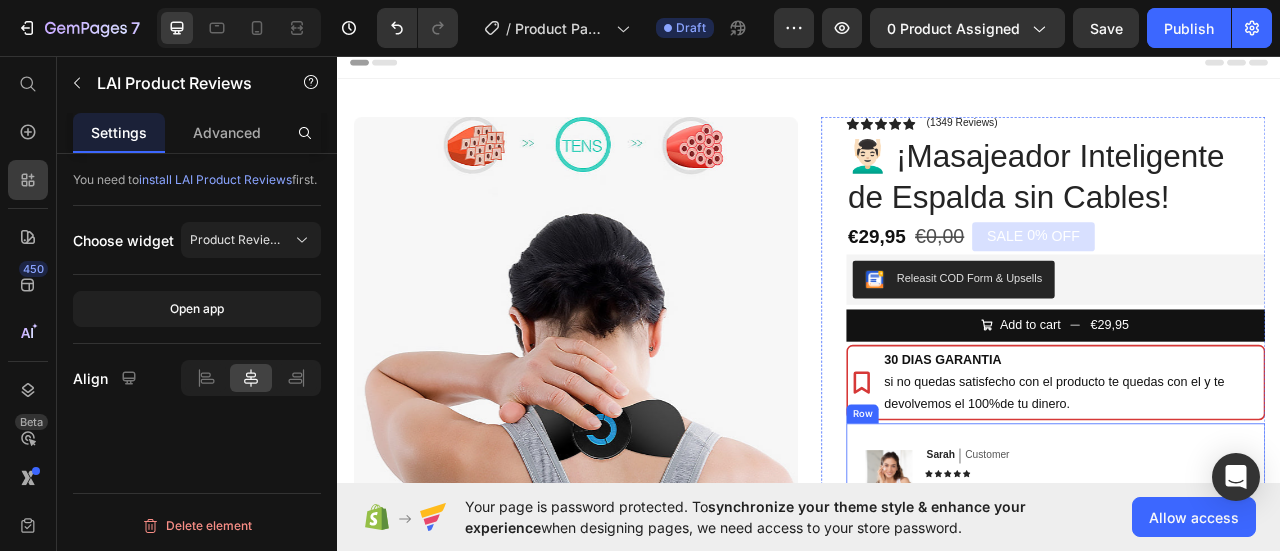 scroll, scrollTop: 0, scrollLeft: 0, axis: both 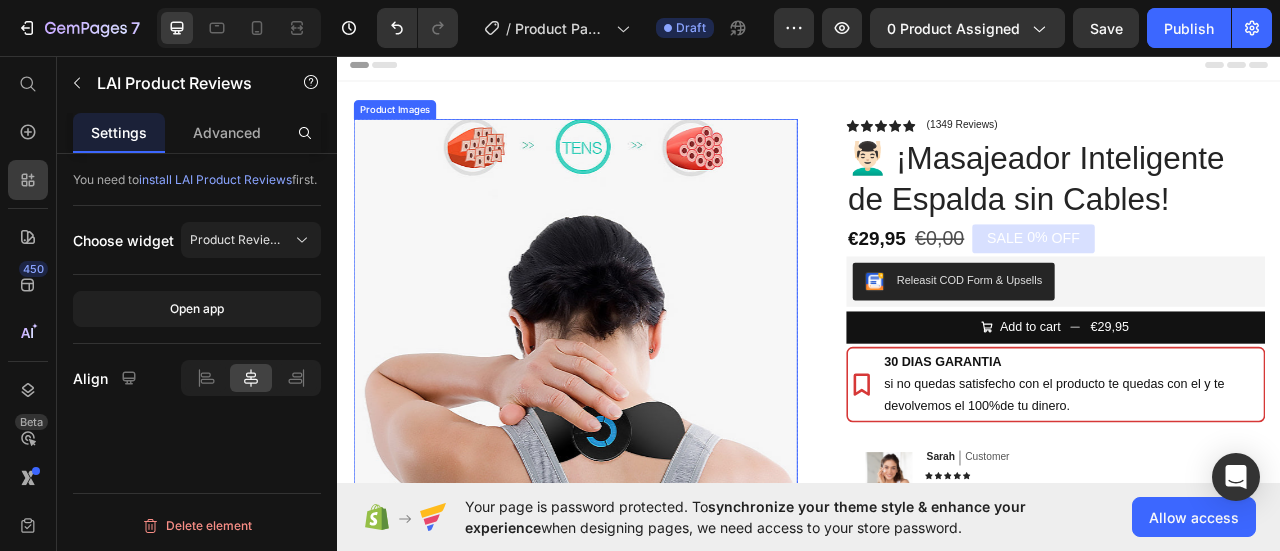click at bounding box center (639, 419) 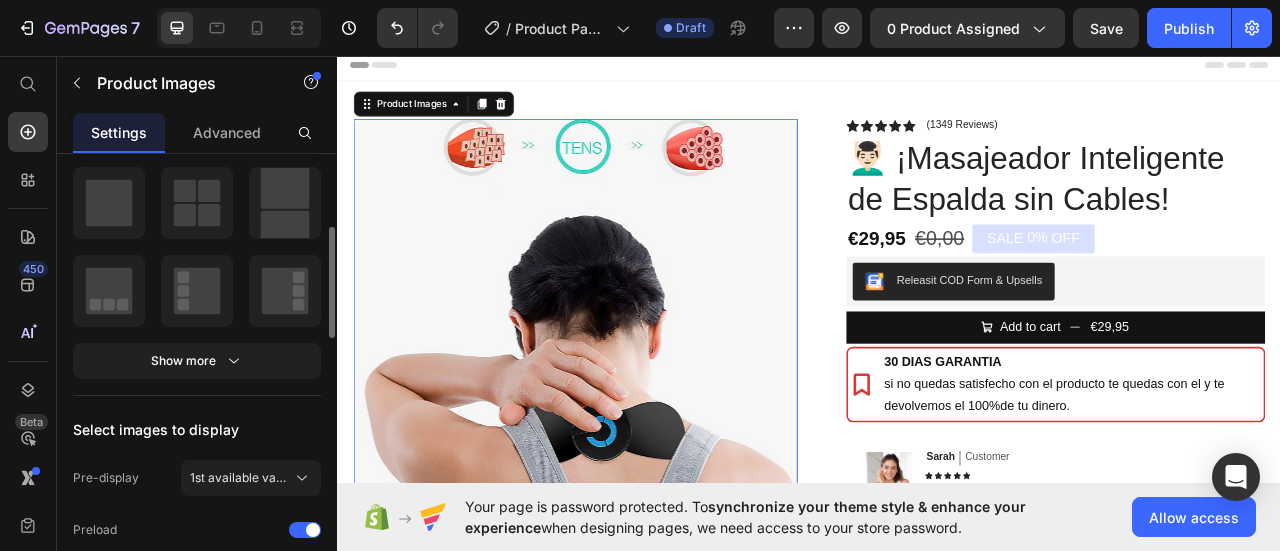 scroll, scrollTop: 400, scrollLeft: 0, axis: vertical 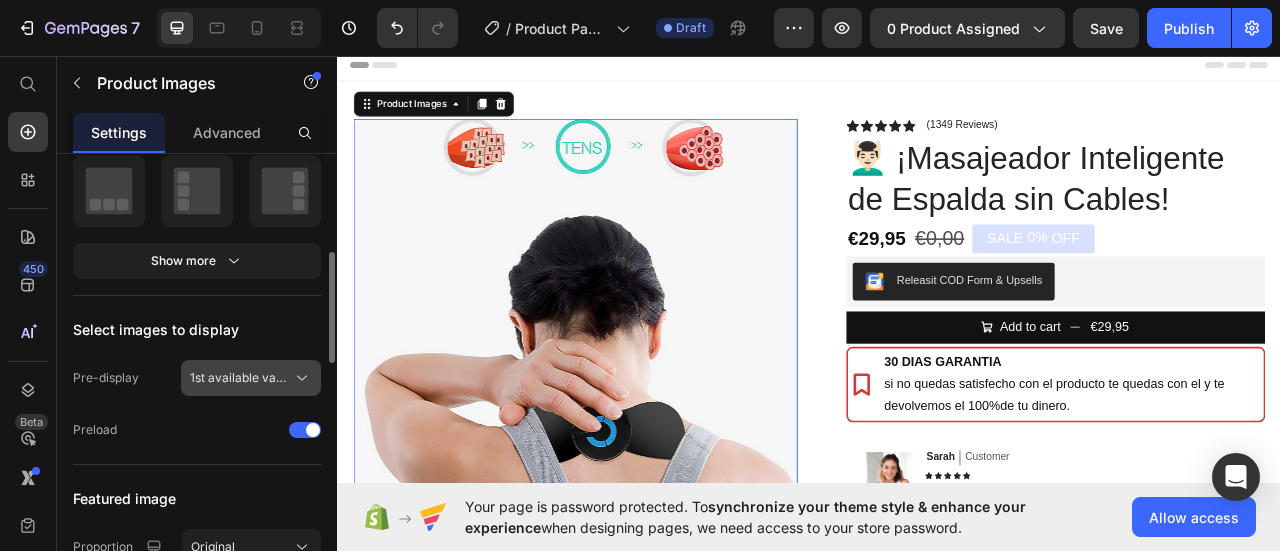 click 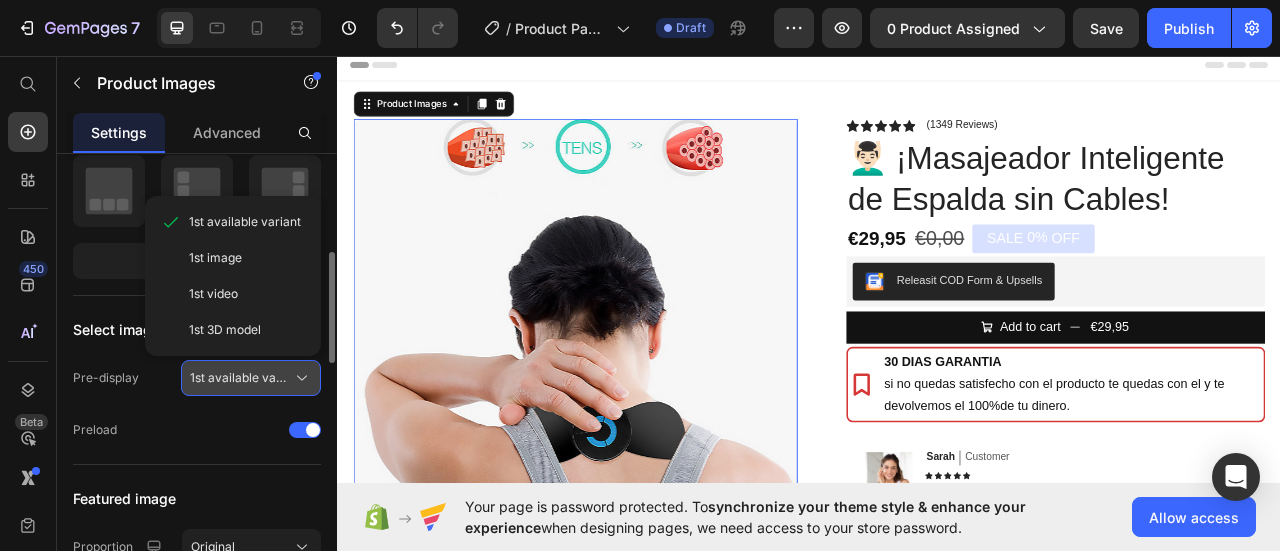 click 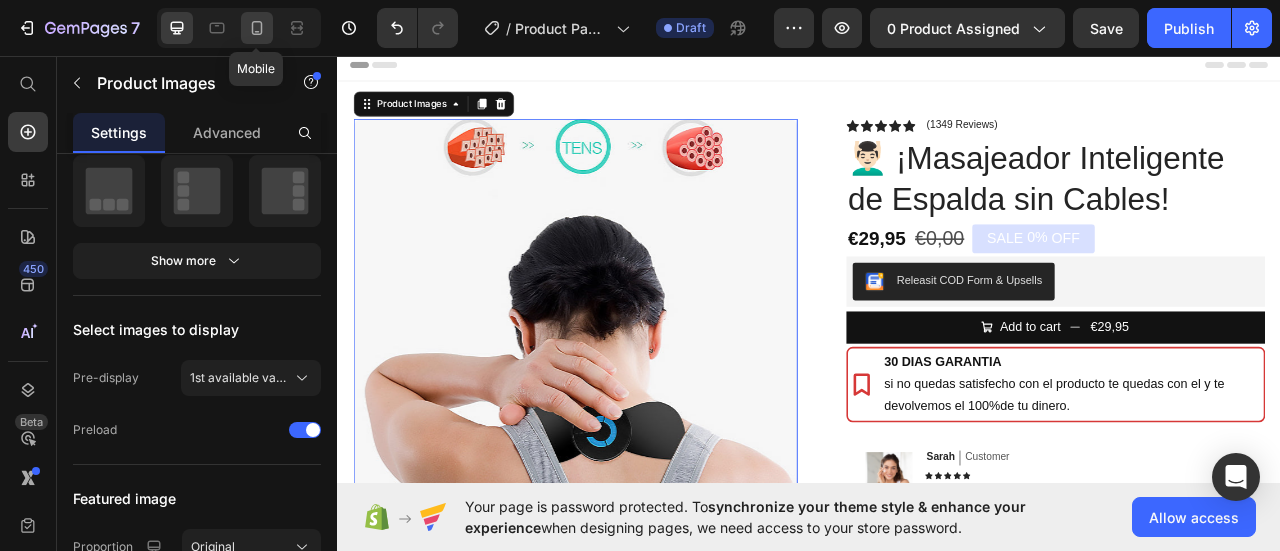 click 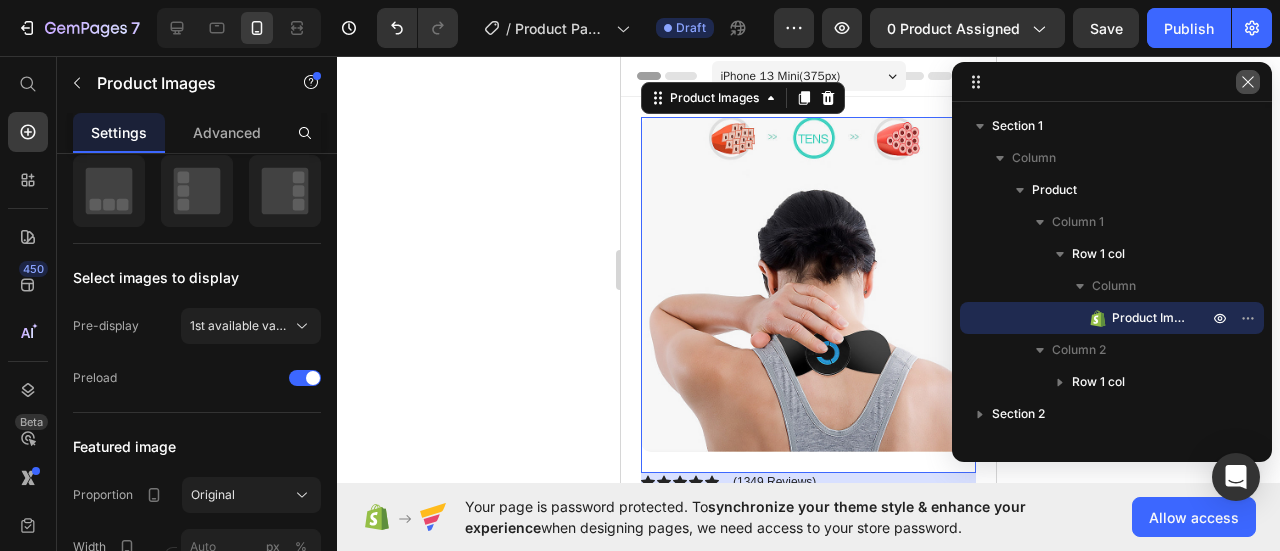 click at bounding box center [1248, 82] 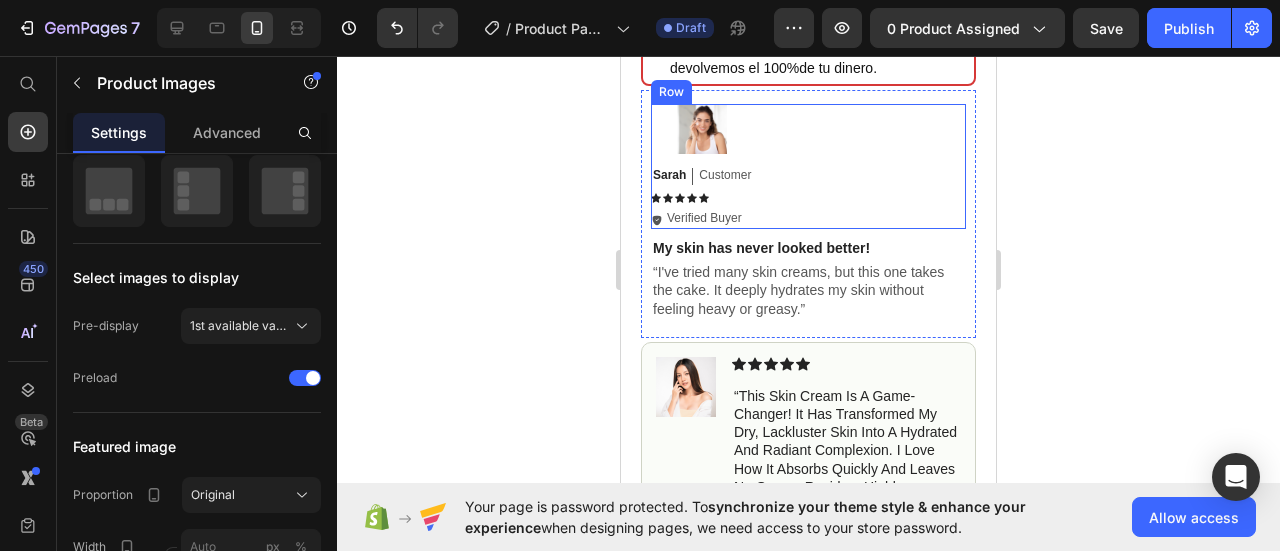 scroll, scrollTop: 900, scrollLeft: 0, axis: vertical 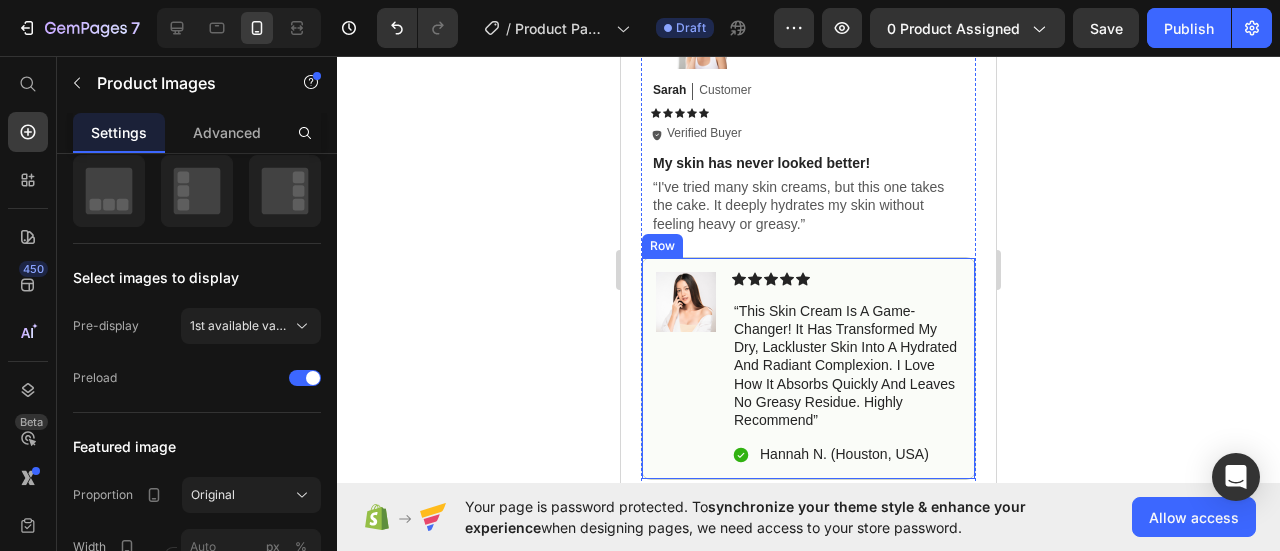 click on "Icon Icon Icon Icon Icon Icon List “This skin cream is a game-changer! It has transformed my dry, lackluster skin into a hydrated and radiant complexion. I love how it absorbs quickly and leaves no greasy residue. Highly recommend” Text Block
Icon Hannah N. (Houston, USA) Text Block Row" at bounding box center [846, 369] 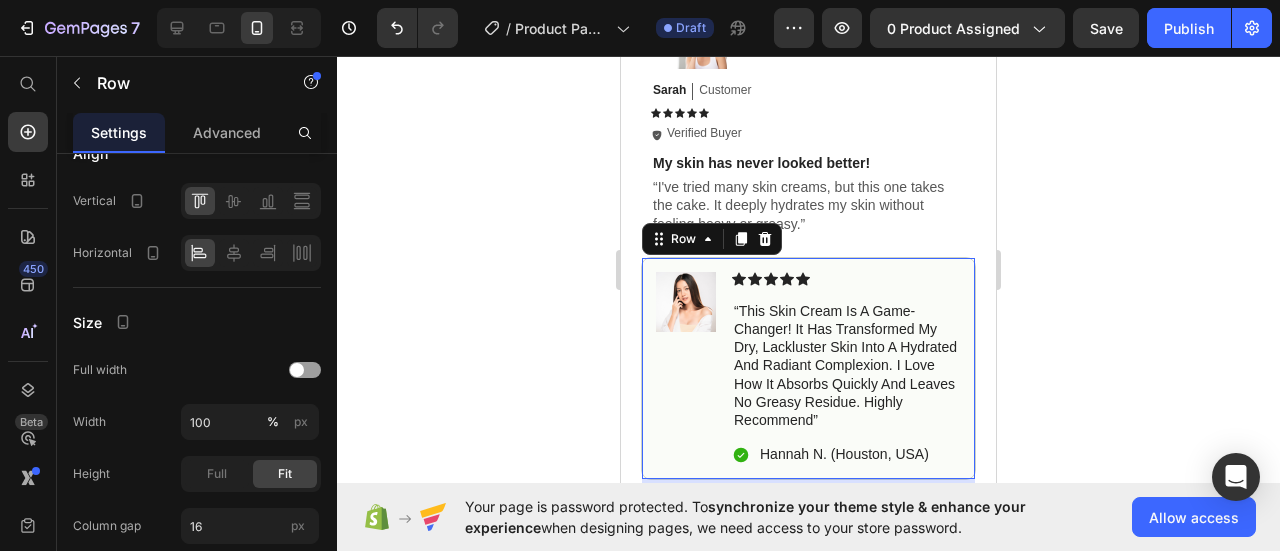 scroll, scrollTop: 0, scrollLeft: 0, axis: both 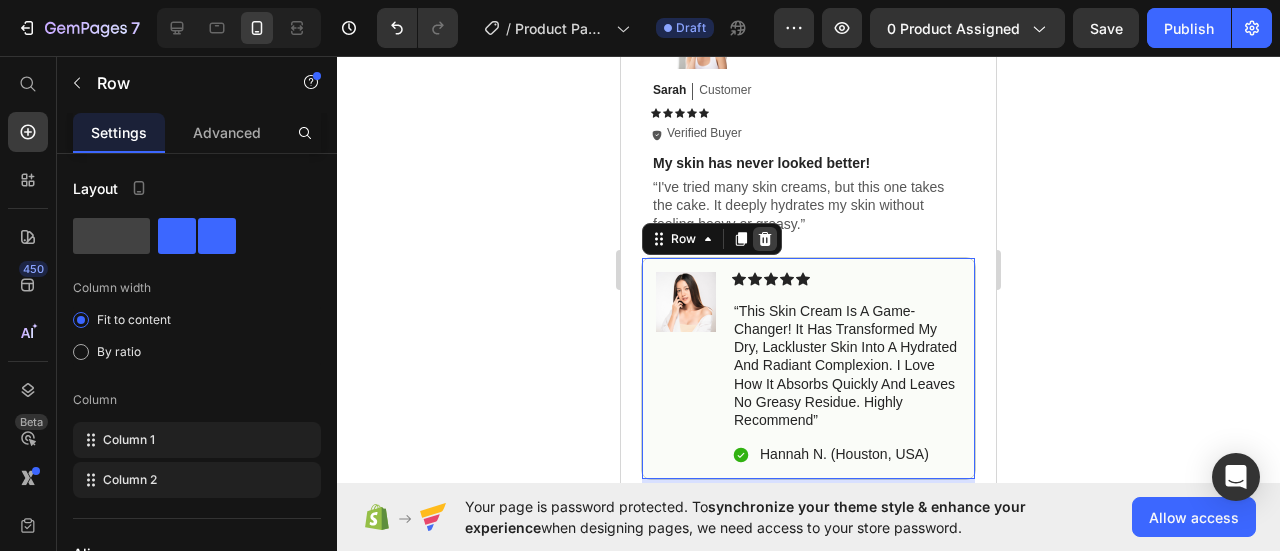 click 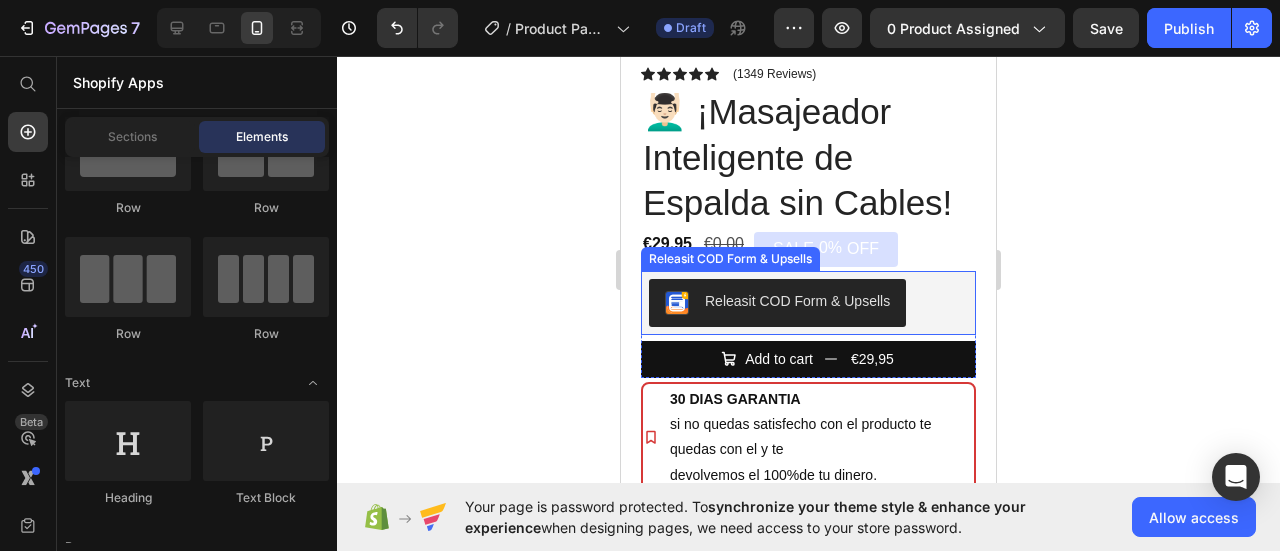scroll, scrollTop: 400, scrollLeft: 0, axis: vertical 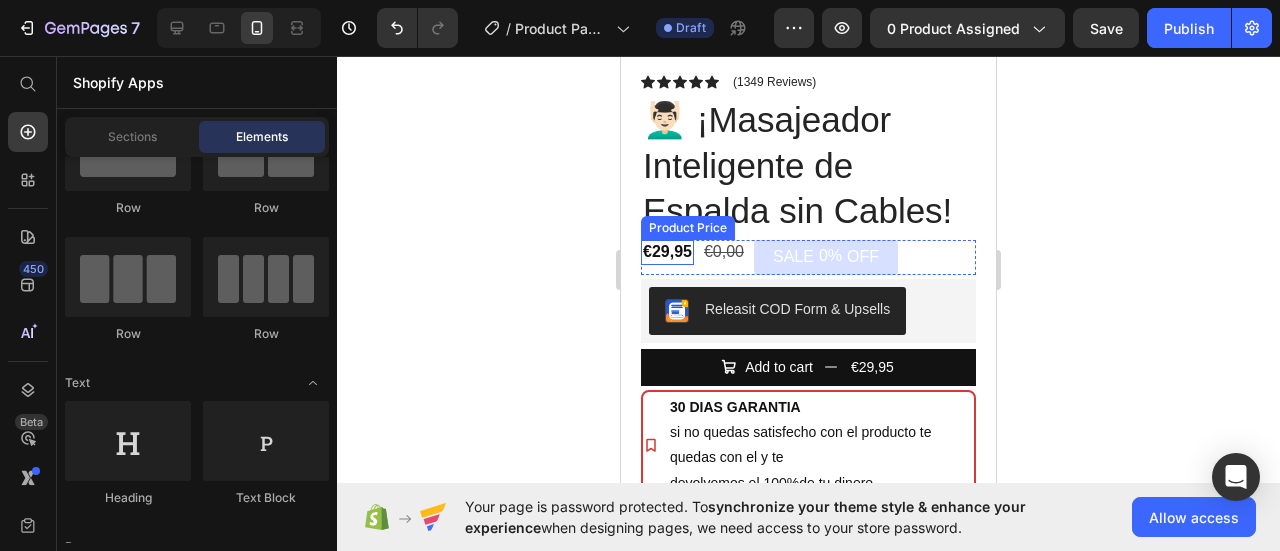 click on "€29,95" at bounding box center [667, 252] 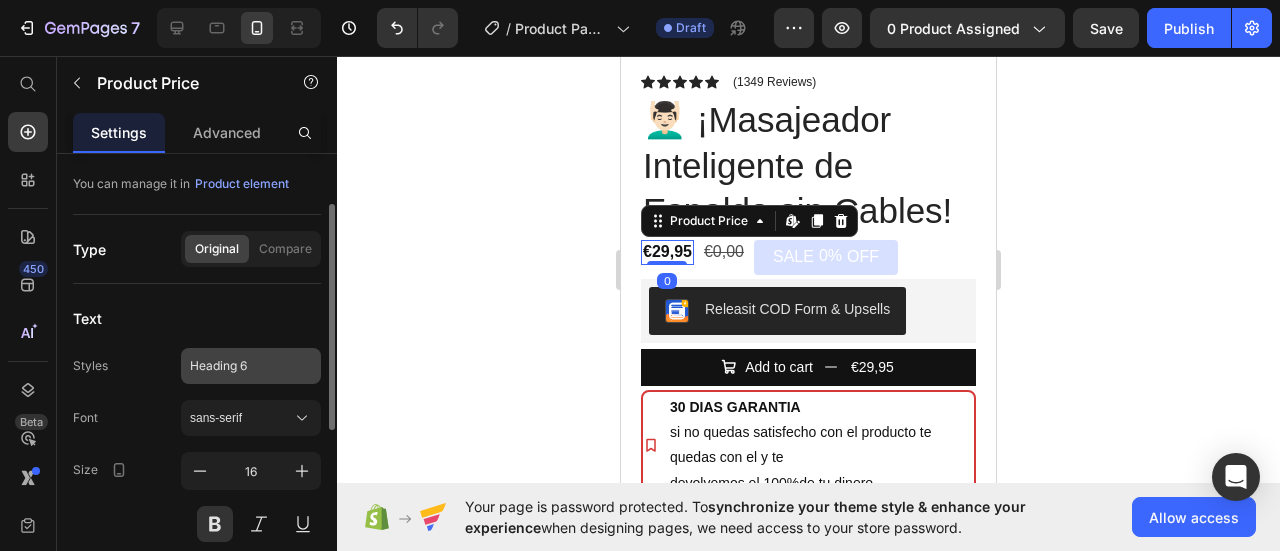 scroll, scrollTop: 200, scrollLeft: 0, axis: vertical 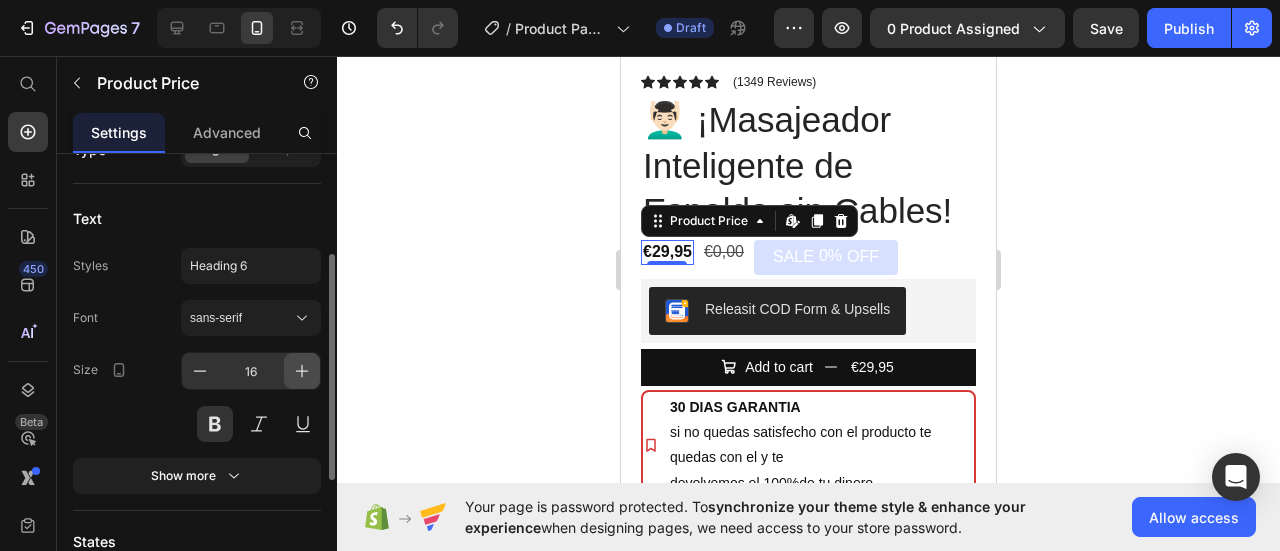 click 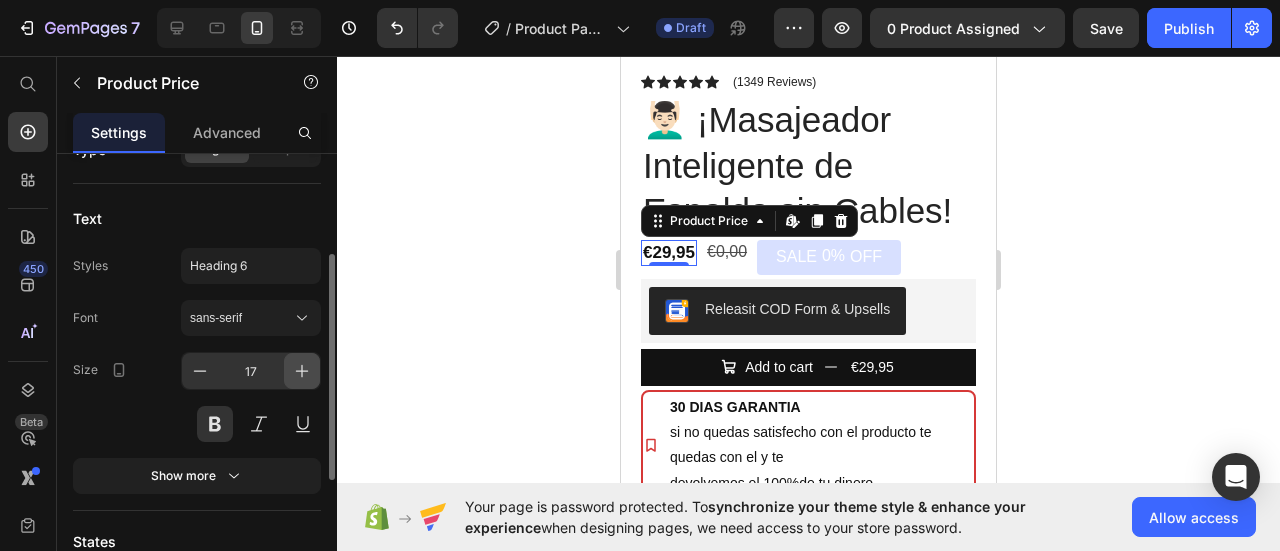 click 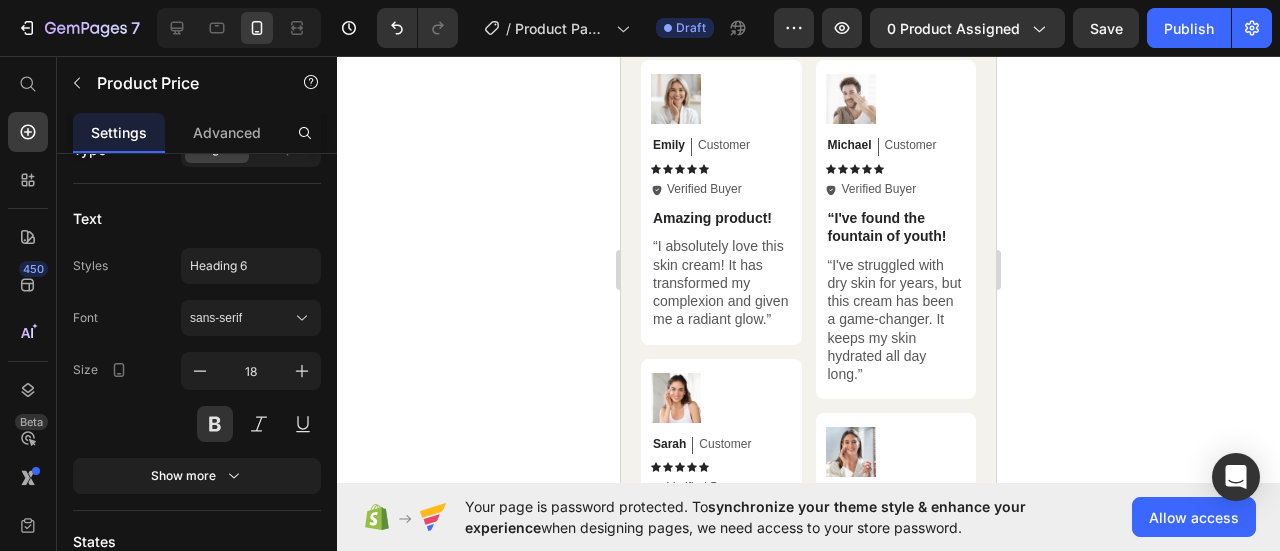 scroll, scrollTop: 4242, scrollLeft: 0, axis: vertical 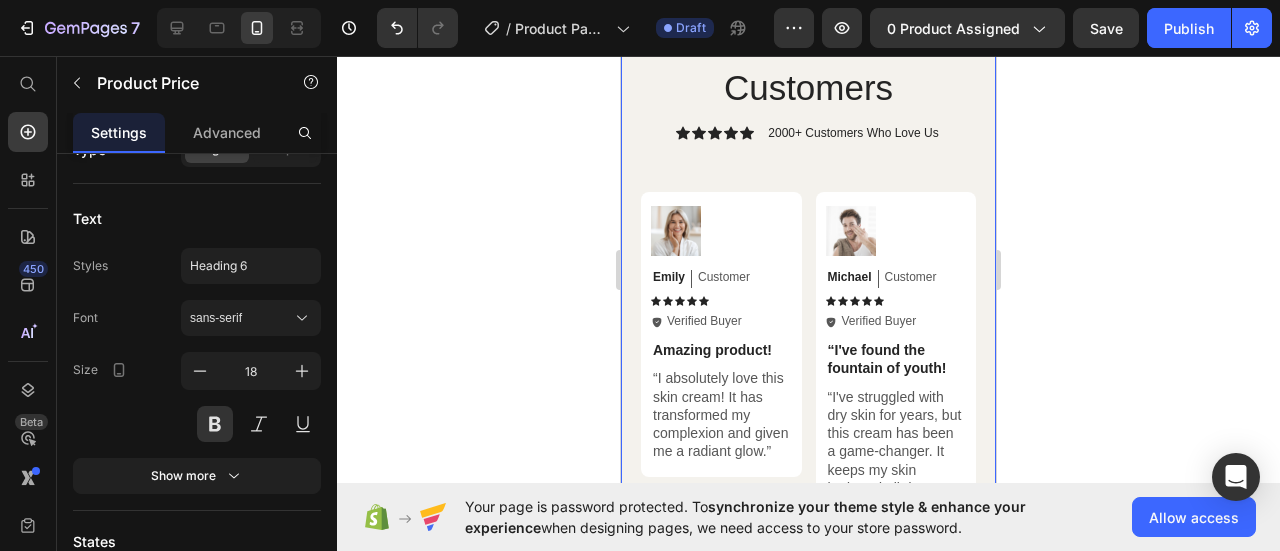 click on "Hear from Our Customers Heading Icon Icon Icon Icon Icon Icon List 2000+ Customers Who Love Us Text Block Row Image Michael Text Block Customer  Text Block Row Icon Icon Icon Icon Icon Icon List
Icon Verified Buyer Text Block Row Row “I've found the fountain of youth! Text Block “I've struggled with dry skin for years, but this cream has been a game-changer. It keeps my skin hydrated all day long.” Text Block Row Image Jessica Text Block Customer  Text Block Row Icon Icon Icon Icon Icon Icon List
Icon Verified Buyer Text Block Row Row Highly recommend! Text Block "I can't get enough of this skin cream! It has noticeably improved my skin's texture and reduced the appearance of fine lines.” Text Block Row Image Olivia Text Block Customer  Text Block Row Icon Icon Icon Icon Icon Icon List
Icon Verified Buyer Text Block Row Row Rejuvenated every time I use it Text Block Text Block Row Image Emily Text Block Customer  Text Block Row Icon Icon Icon" at bounding box center (808, 584) 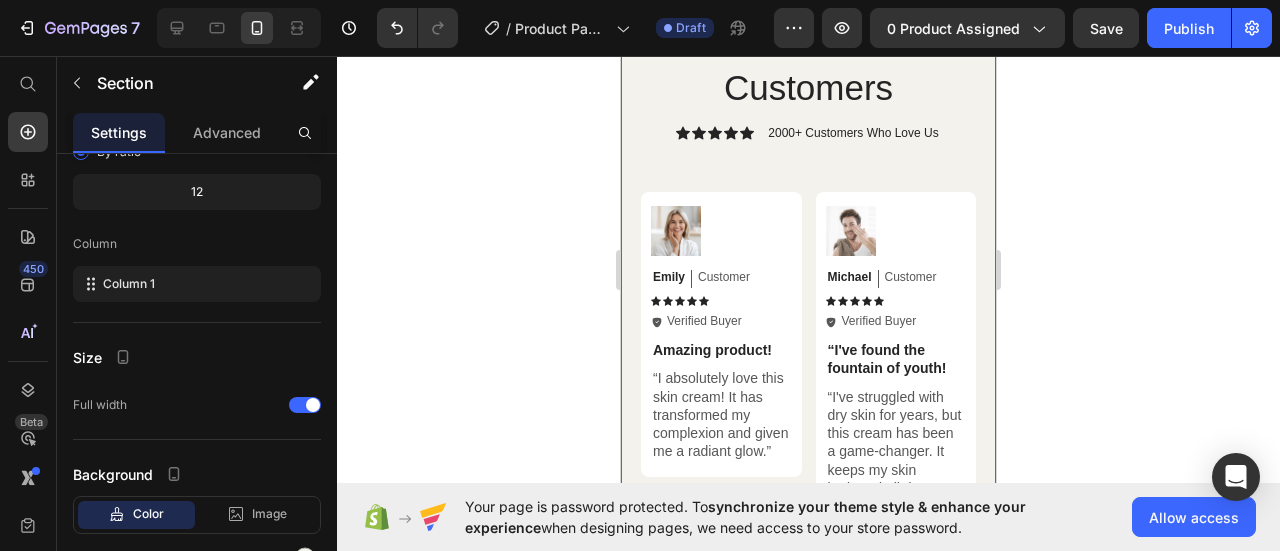 scroll, scrollTop: 0, scrollLeft: 0, axis: both 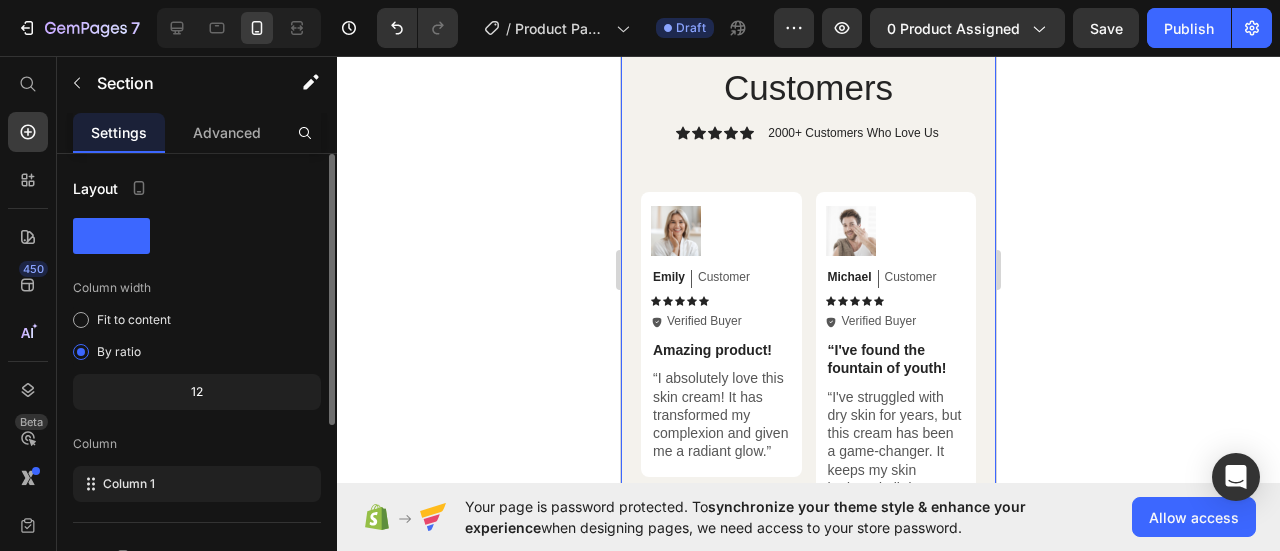 click at bounding box center (979, -72) 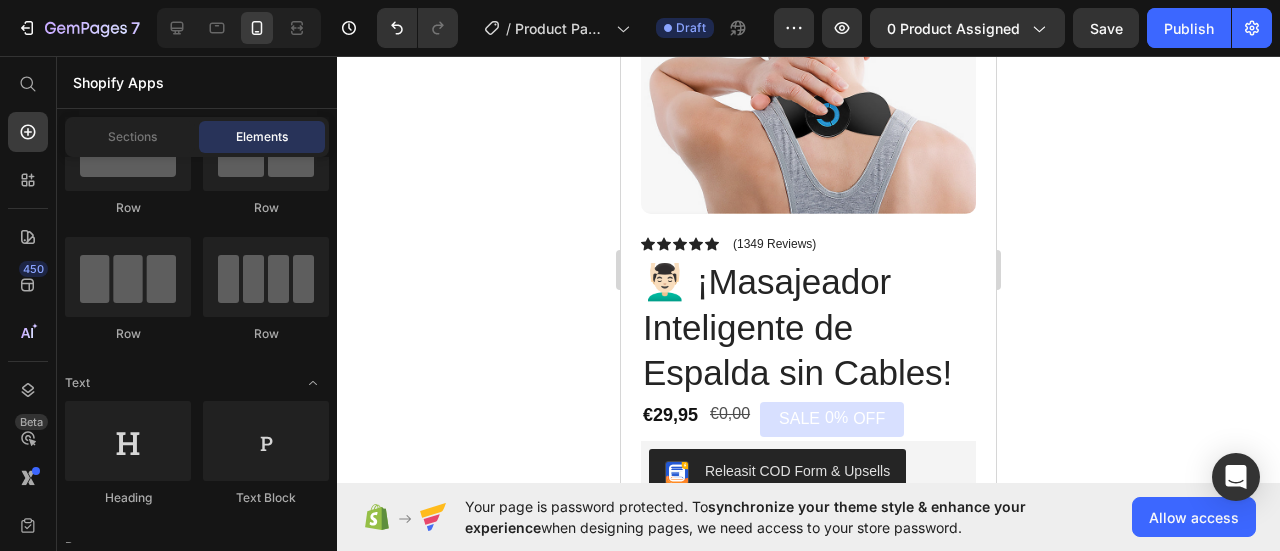 scroll, scrollTop: 400, scrollLeft: 0, axis: vertical 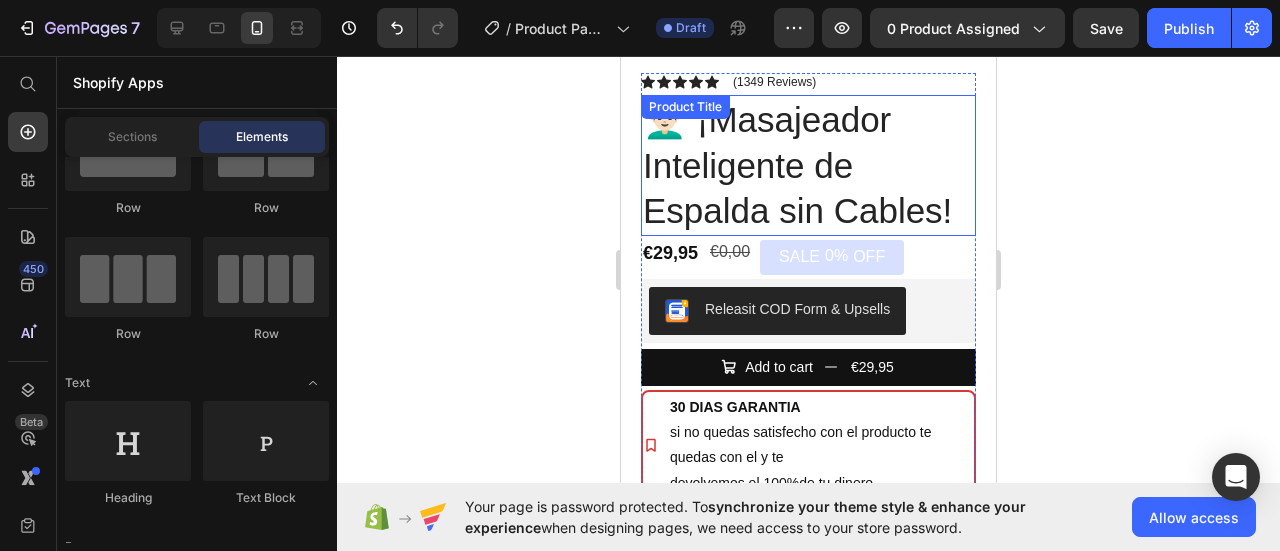 click on "💆🏻‍♂️ ¡Masajeador Inteligente de Espalda sin Cables!" at bounding box center (808, 165) 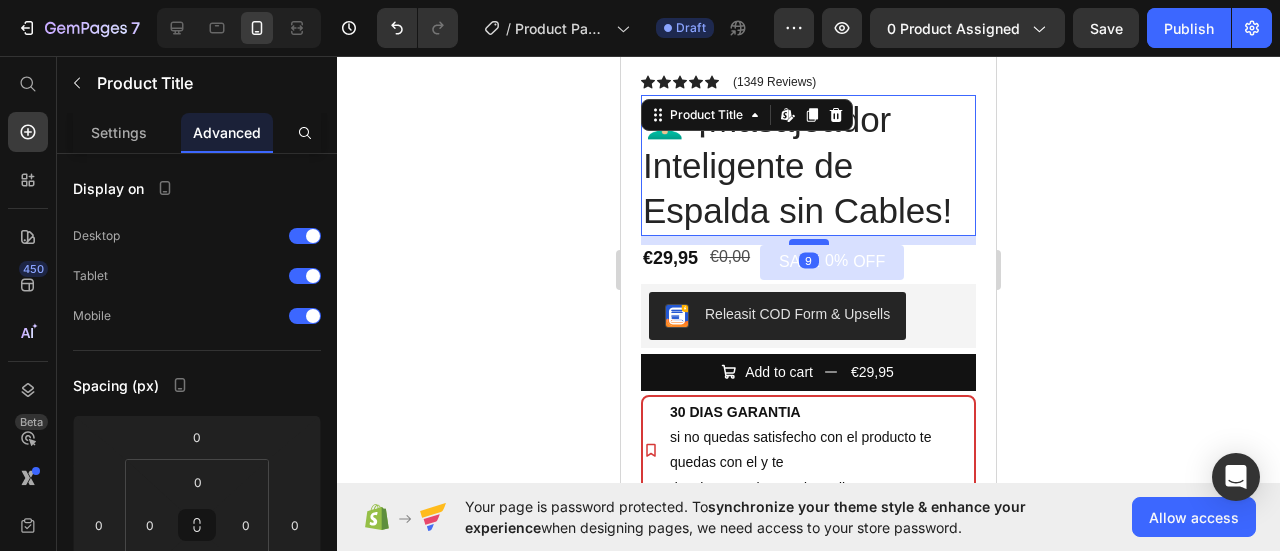 click at bounding box center (809, 242) 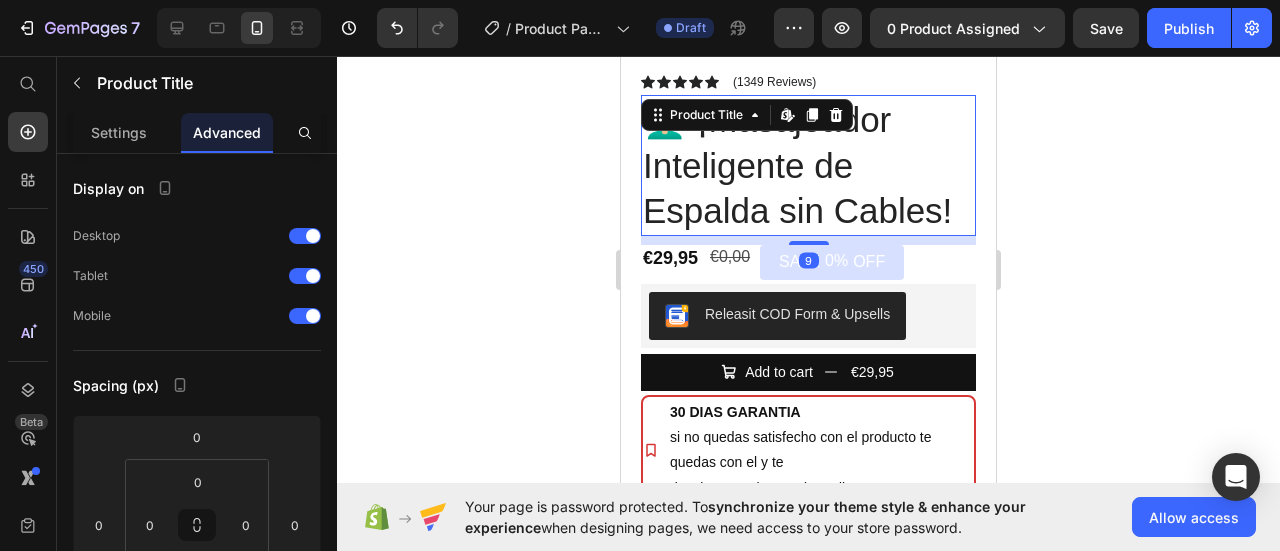 click 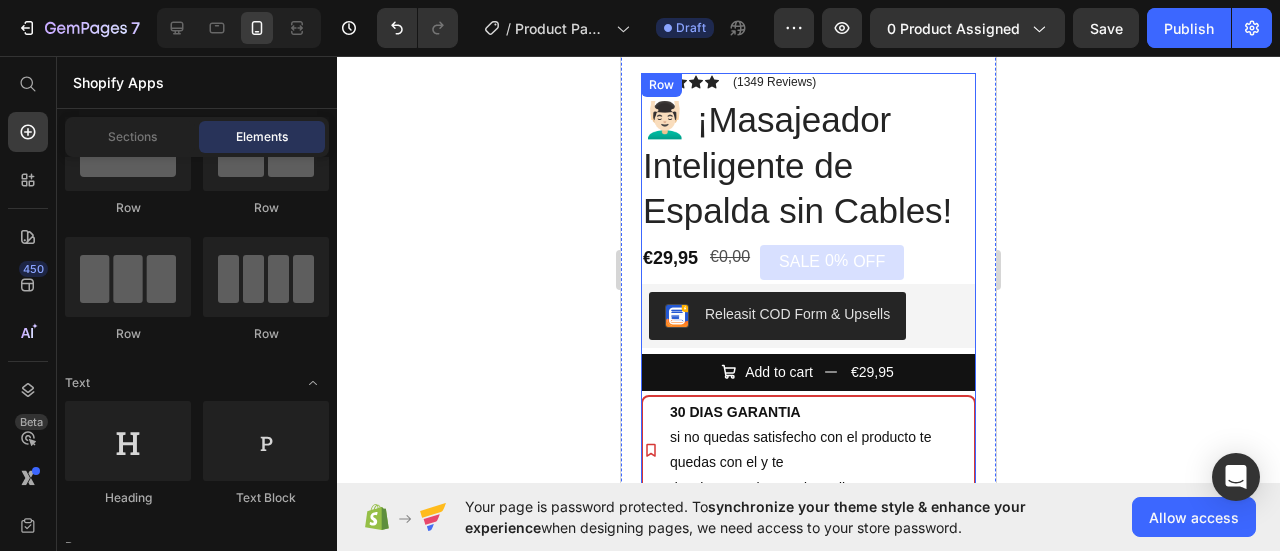 click on "Releasit COD Form & Upsells" at bounding box center (808, 316) 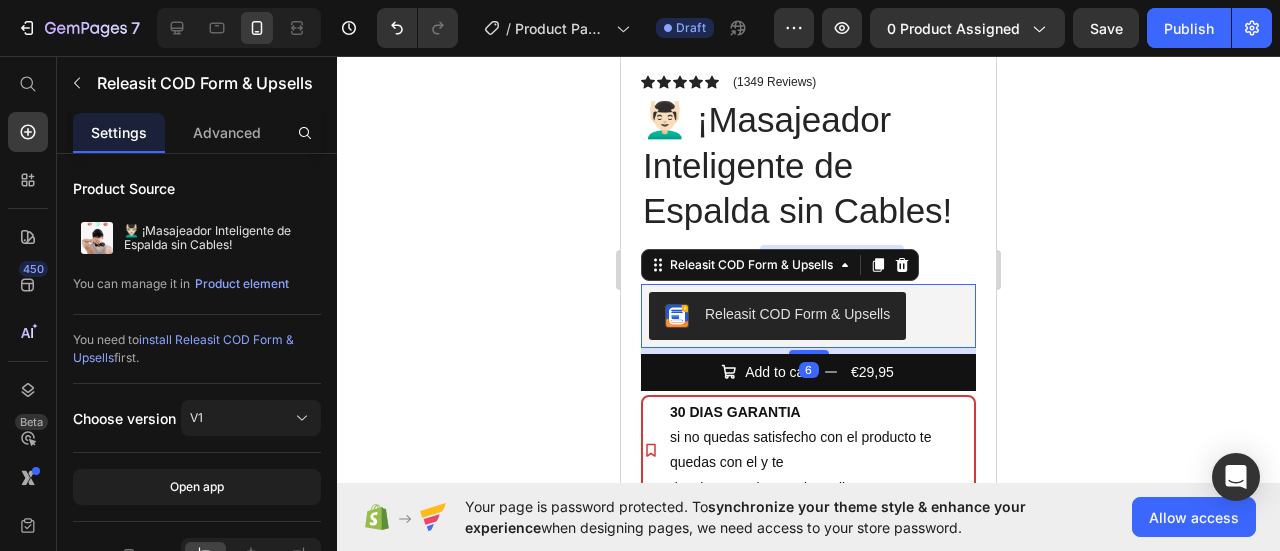 click on "Releasit COD Form & Upsells" at bounding box center [808, 316] 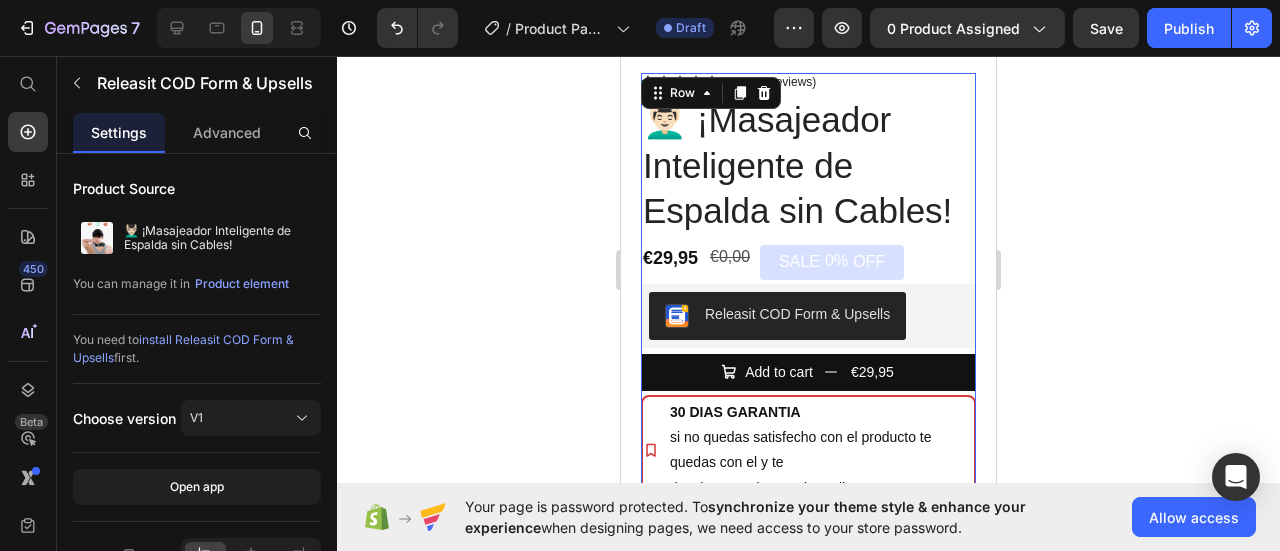 click on "Icon Icon Icon Icon Icon Icon List (1349 Reviews) Text Block Row 💆🏻‍♂️ ¡Masajeador Inteligente de Espalda sin Cables! Product Title €29,95 Product Price €0,00 Product Price SALE 0% OFF Discount Tag Row Releasit COD Form & Upsells Releasit COD Form & Upsells
Add to cart
€29,95 Add to Cart Row Row
30 DIAS GARANTIA   si no quedas satisfecho con el producto te quedas con el y te  devolvemos el 100%de tu dinero. Item List Image Sarah Text Block Customer  Text Block Row Icon Icon Icon Icon Icon Icon List
Icon Verified Buyer Text Block Row Row My skin has never looked better! Text Block “I've tried many skin creams, but this one takes the cake. It deeply hydrates my skin without feeling heavy or greasy.” Text Block Row" at bounding box center [808, 417] 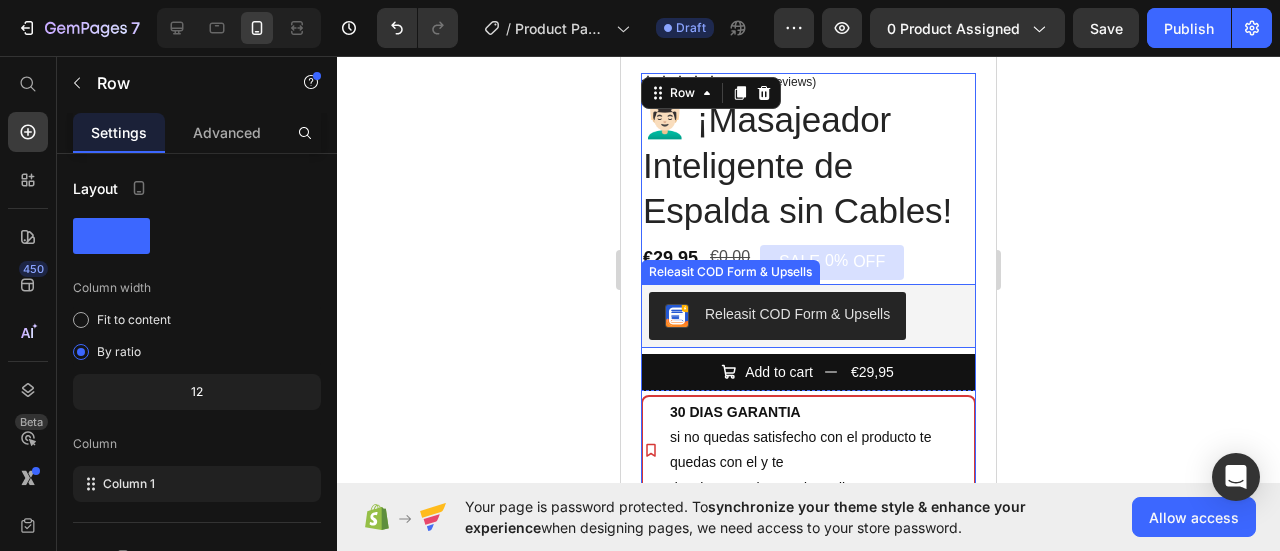 click on "Releasit COD Form & Upsells" at bounding box center (808, 316) 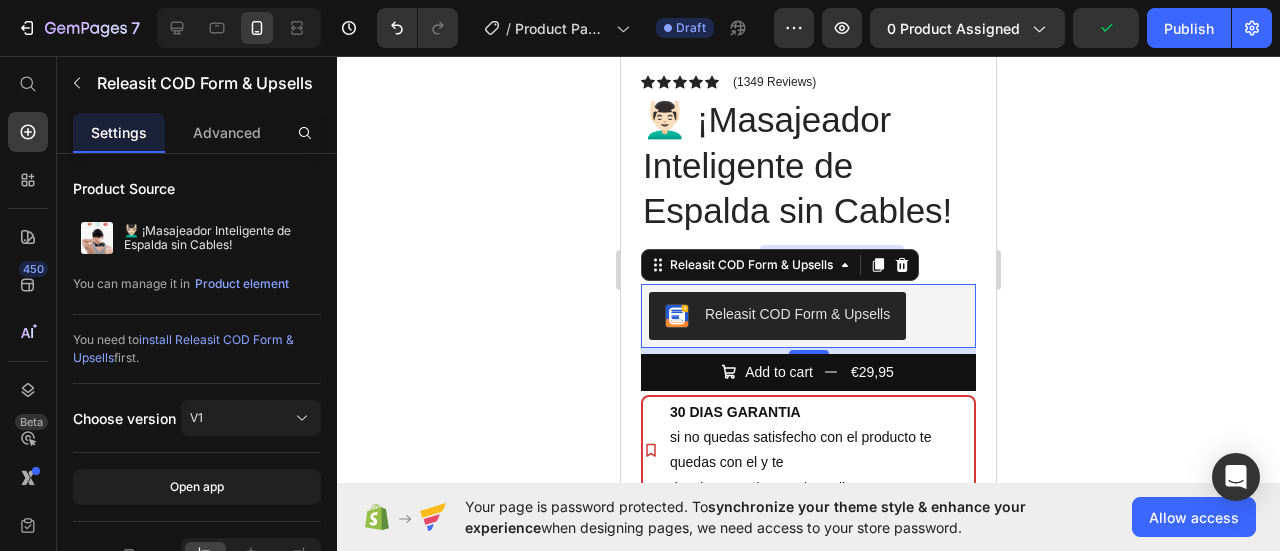 click 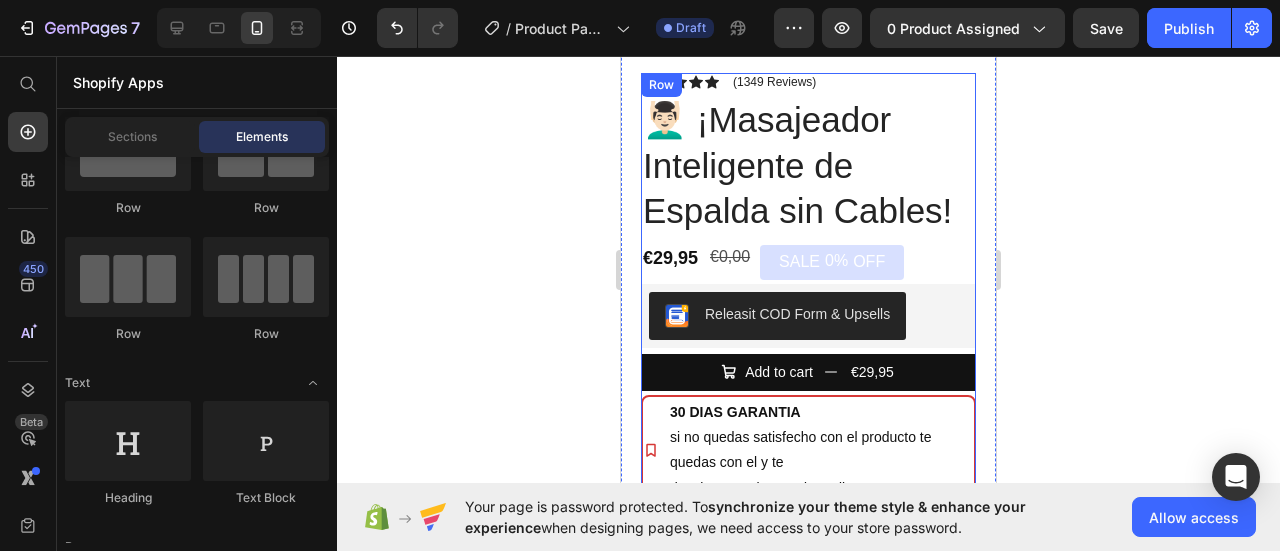 click on "Icon Icon Icon Icon Icon Icon List (1349 Reviews) Text Block Row 💆🏻‍♂️ ¡Masajeador Inteligente de Espalda sin Cables! Product Title €29,95 Product Price €0,00 Product Price SALE 0% OFF Discount Tag Row Releasit COD Form & Upsells Releasit COD Form & Upsells
Add to cart
€29,95 Add to Cart Row Row
30 DIAS GARANTIA   si no quedas satisfecho con el producto te quedas con el y te  devolvemos el 100%de tu dinero. Item List Image Sarah Text Block Customer  Text Block Row Icon Icon Icon Icon Icon Icon List
Icon Verified Buyer Text Block Row Row My skin has never looked better! Text Block “I've tried many skin creams, but this one takes the cake. It deeply hydrates my skin without feeling heavy or greasy.” Text Block Row" at bounding box center [808, 417] 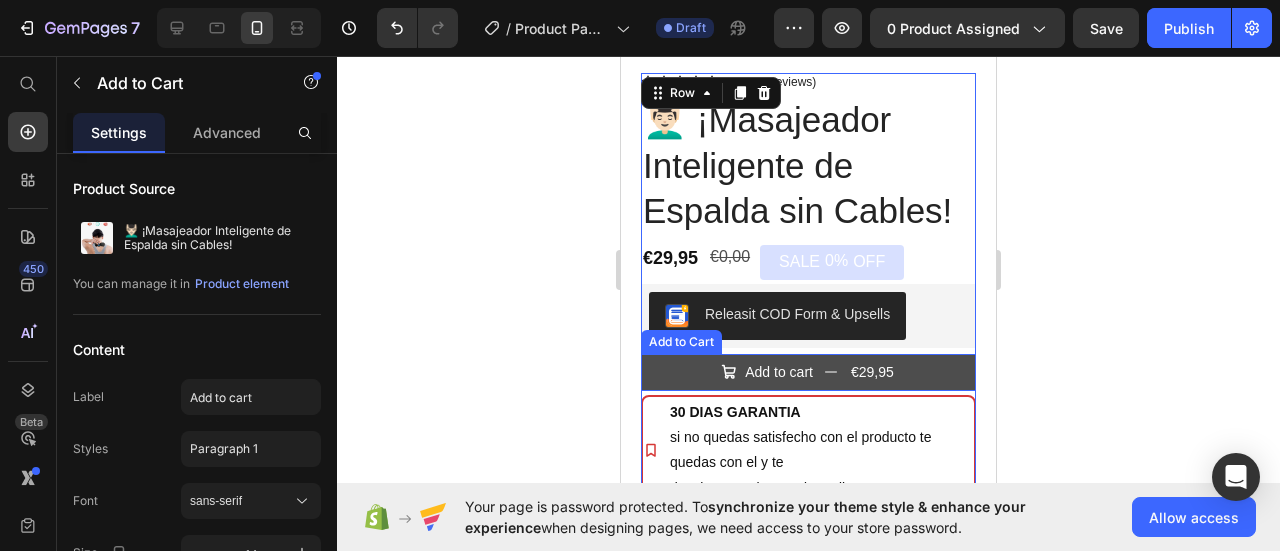 click on "Add to cart
€29,95" at bounding box center [808, 372] 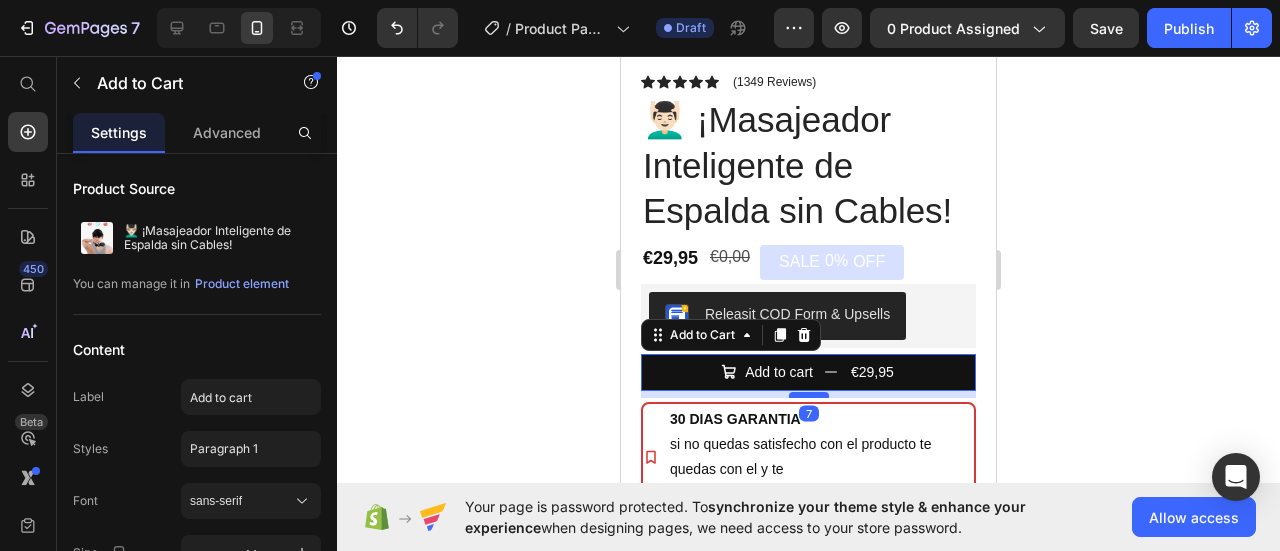 click at bounding box center [809, 395] 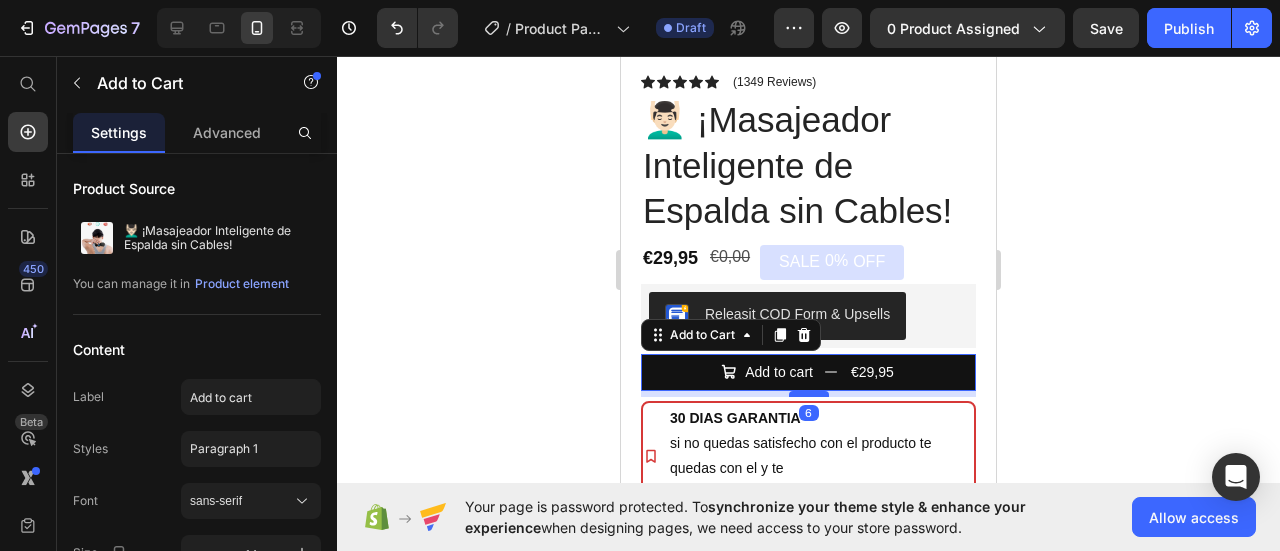 click at bounding box center (809, 394) 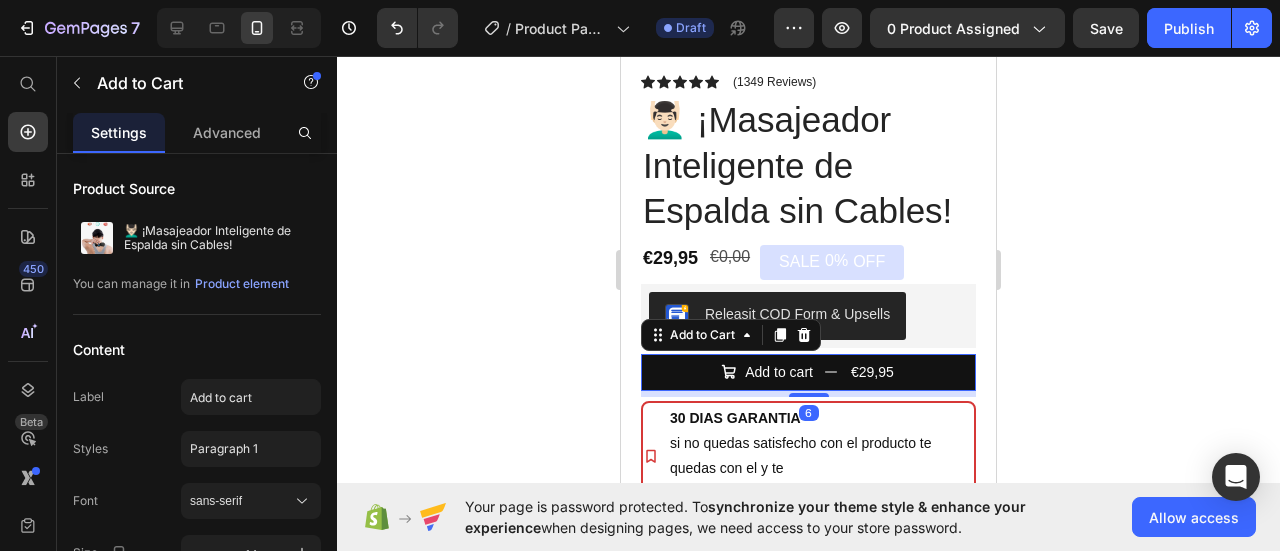 click 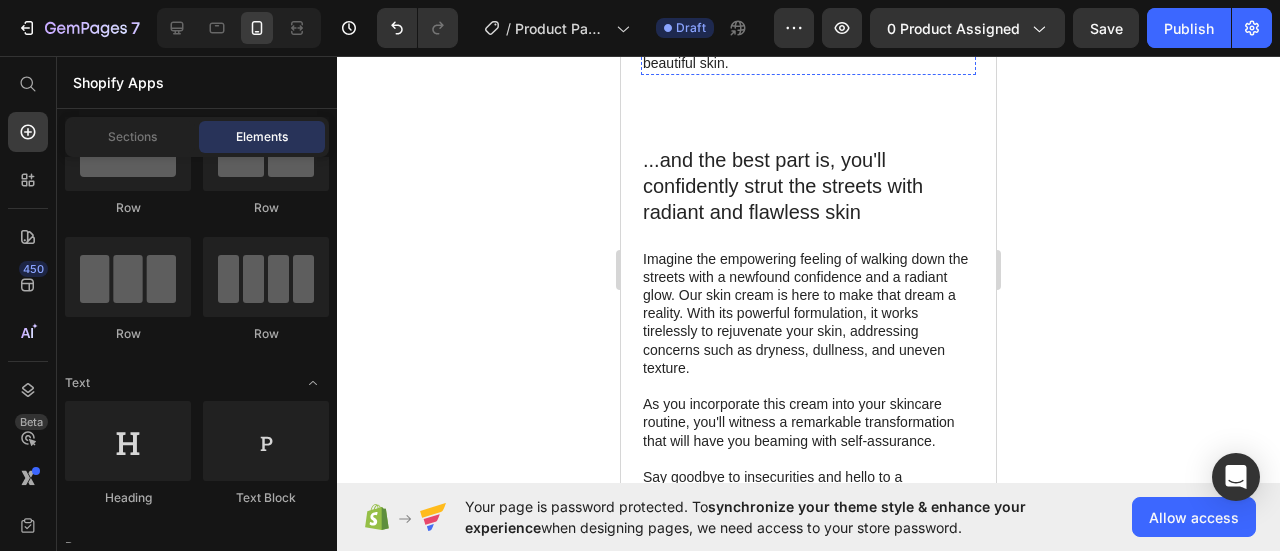 scroll, scrollTop: 1700, scrollLeft: 0, axis: vertical 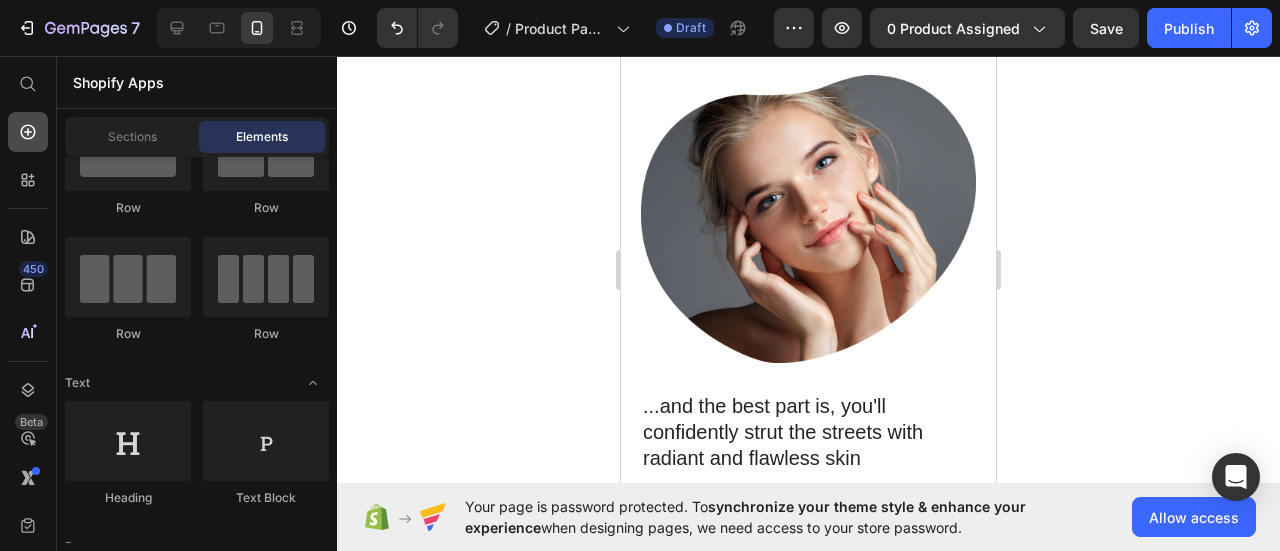click 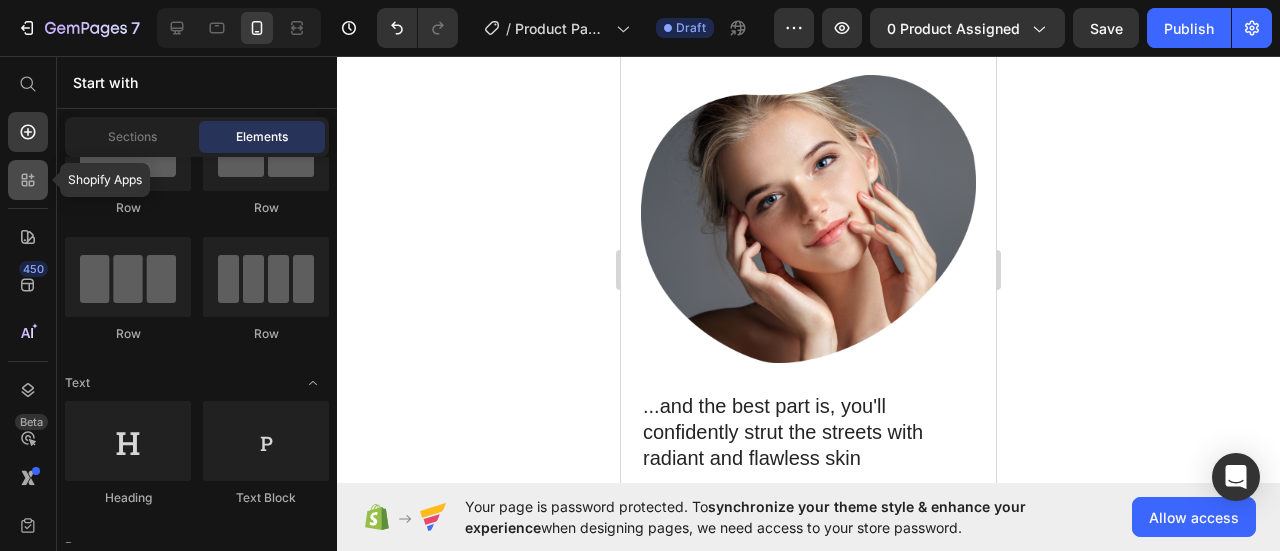 click 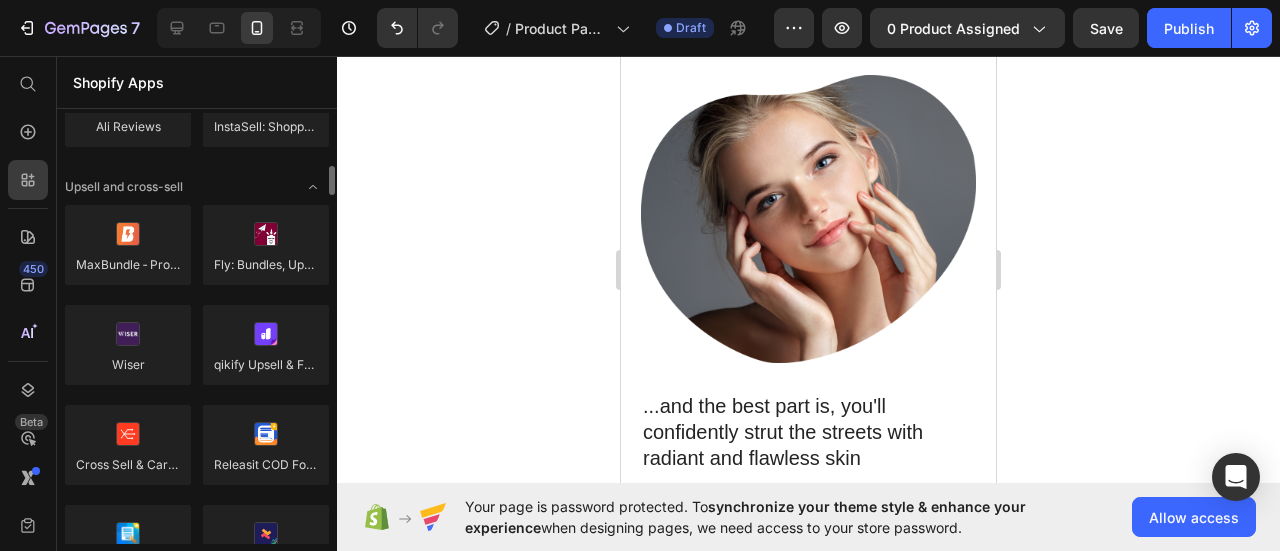 scroll, scrollTop: 890, scrollLeft: 0, axis: vertical 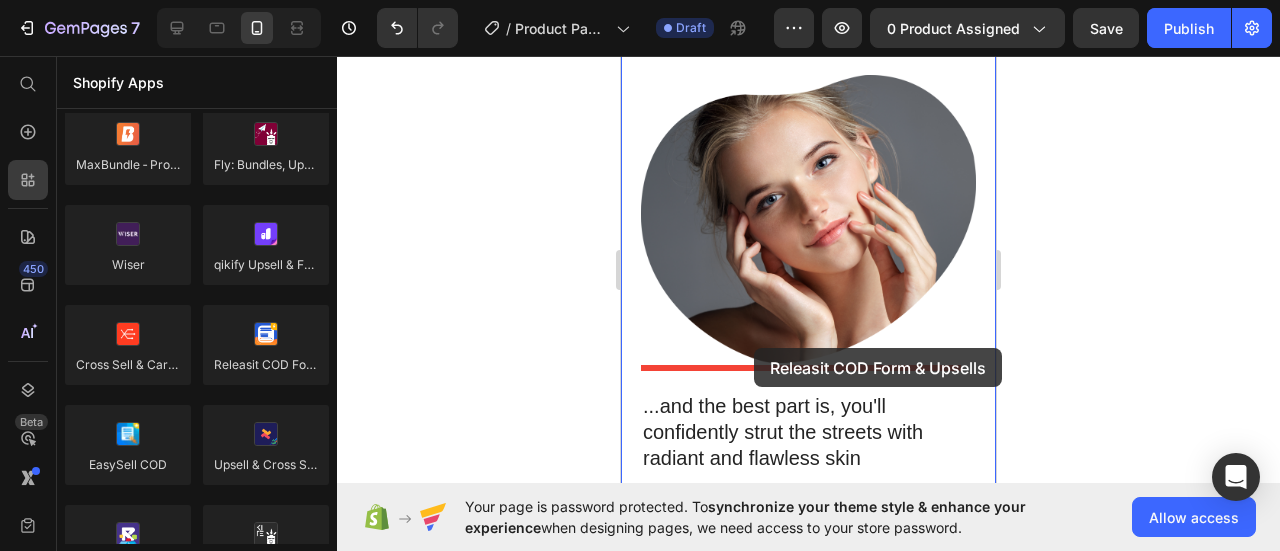 drag, startPoint x: 885, startPoint y: 430, endPoint x: 754, endPoint y: 348, distance: 154.54773 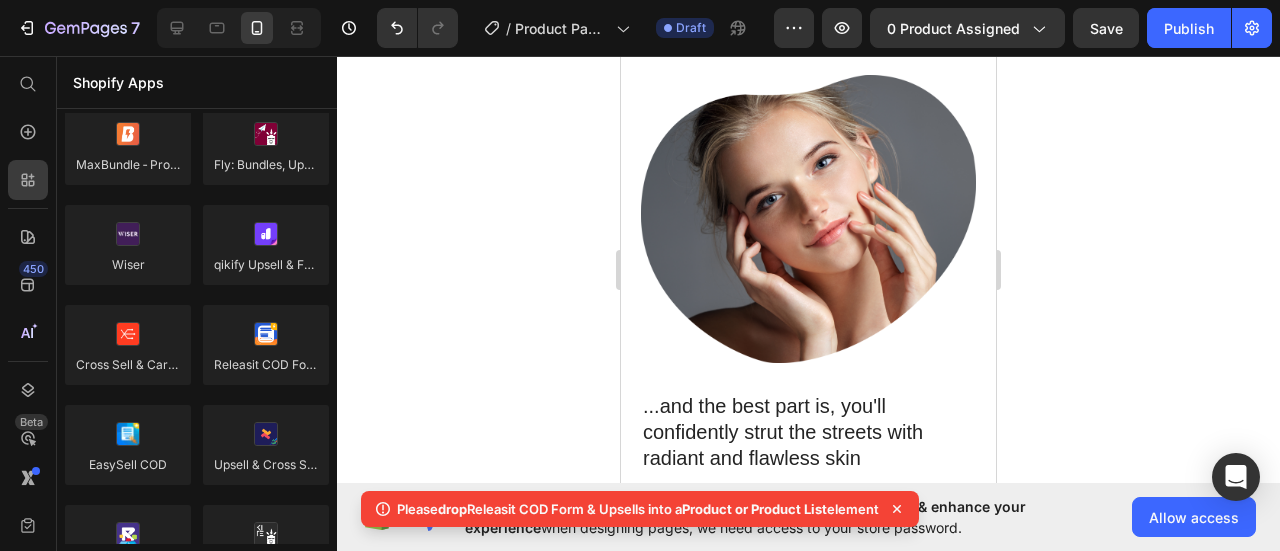 click 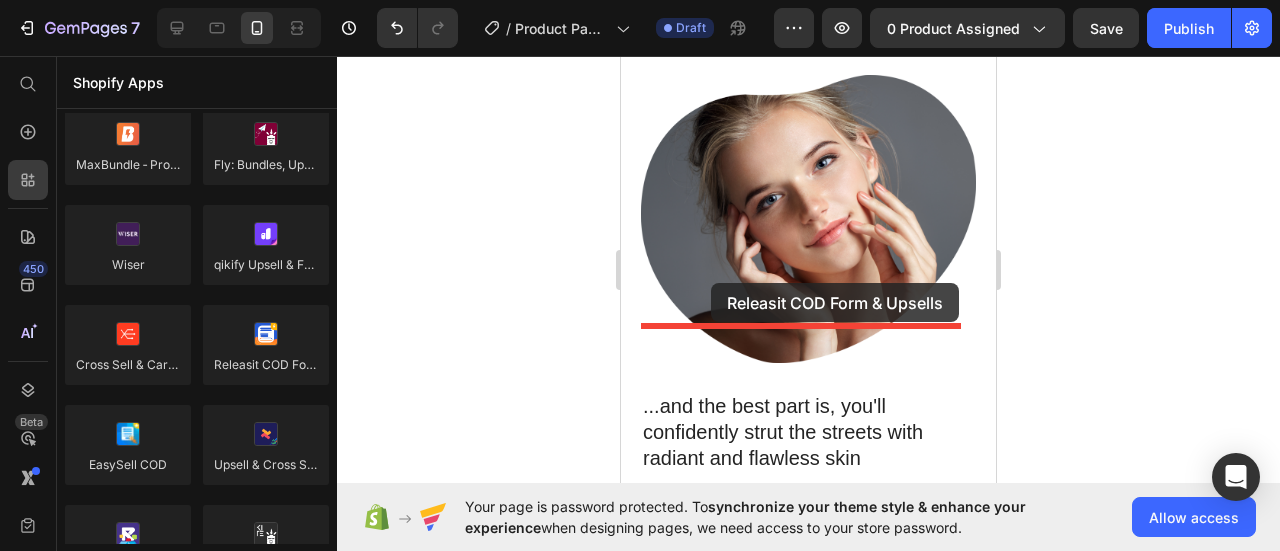 drag, startPoint x: 911, startPoint y: 412, endPoint x: 711, endPoint y: 283, distance: 237.9937 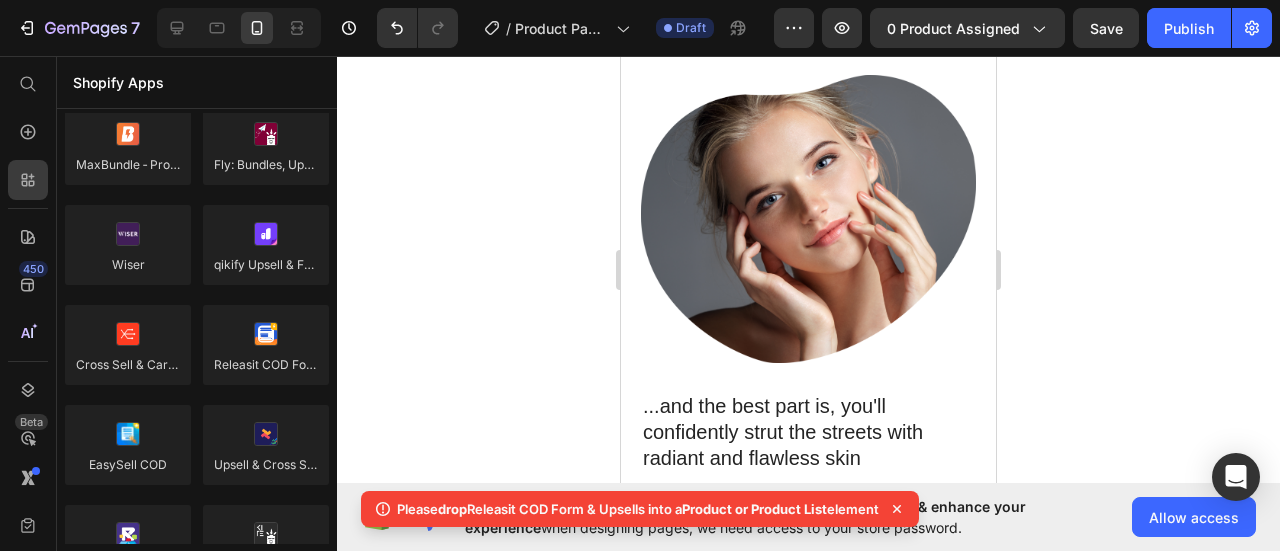 click 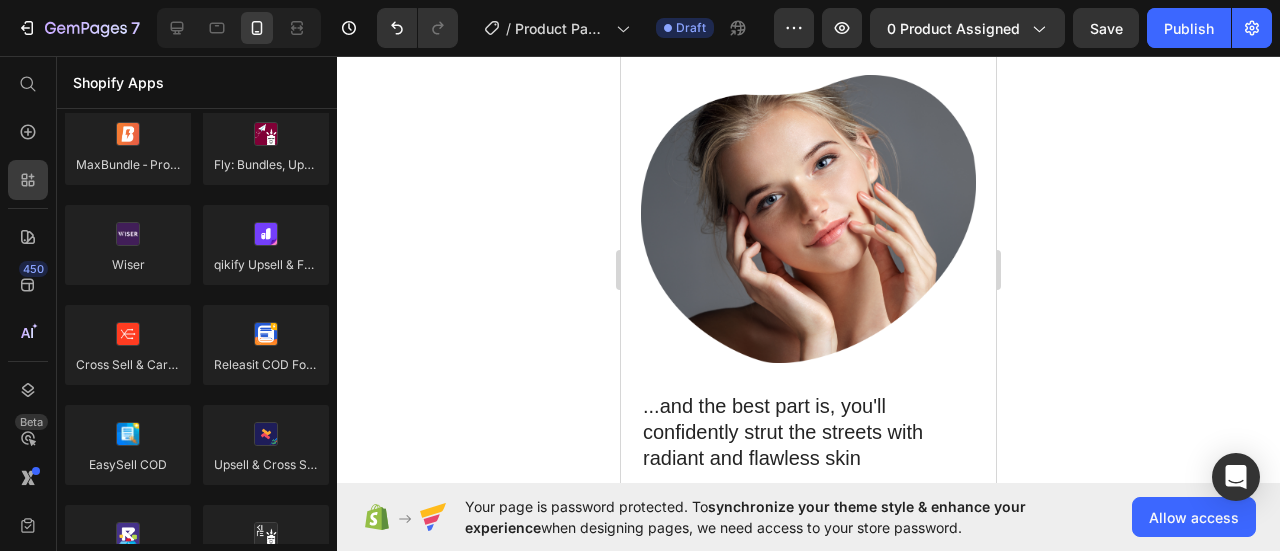 scroll, scrollTop: 1800, scrollLeft: 0, axis: vertical 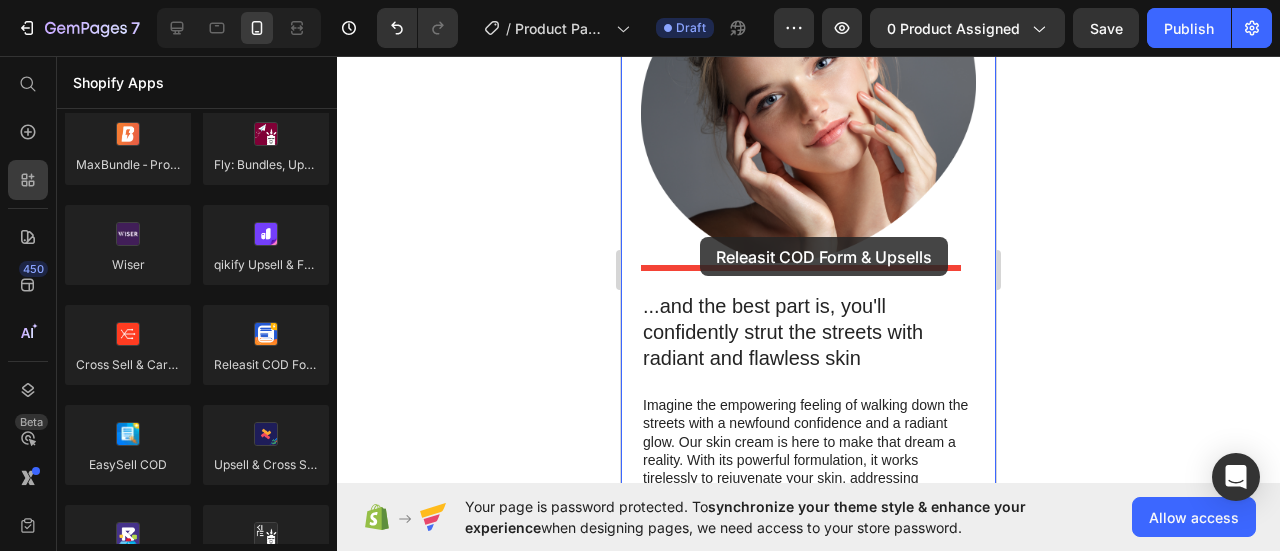 drag, startPoint x: 887, startPoint y: 406, endPoint x: 700, endPoint y: 237, distance: 252.05157 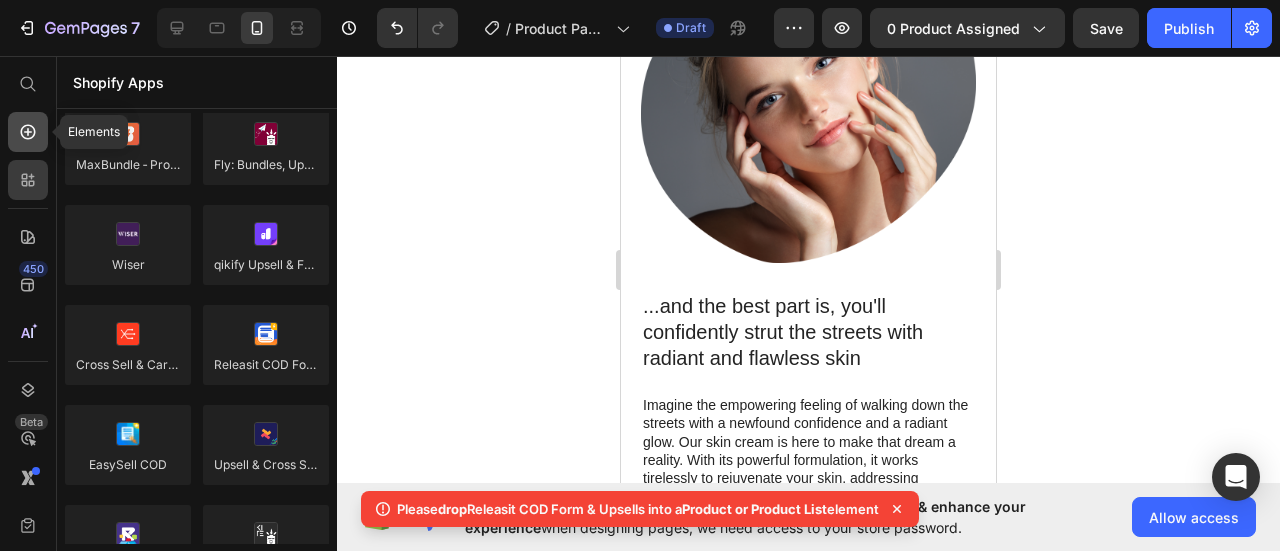 click 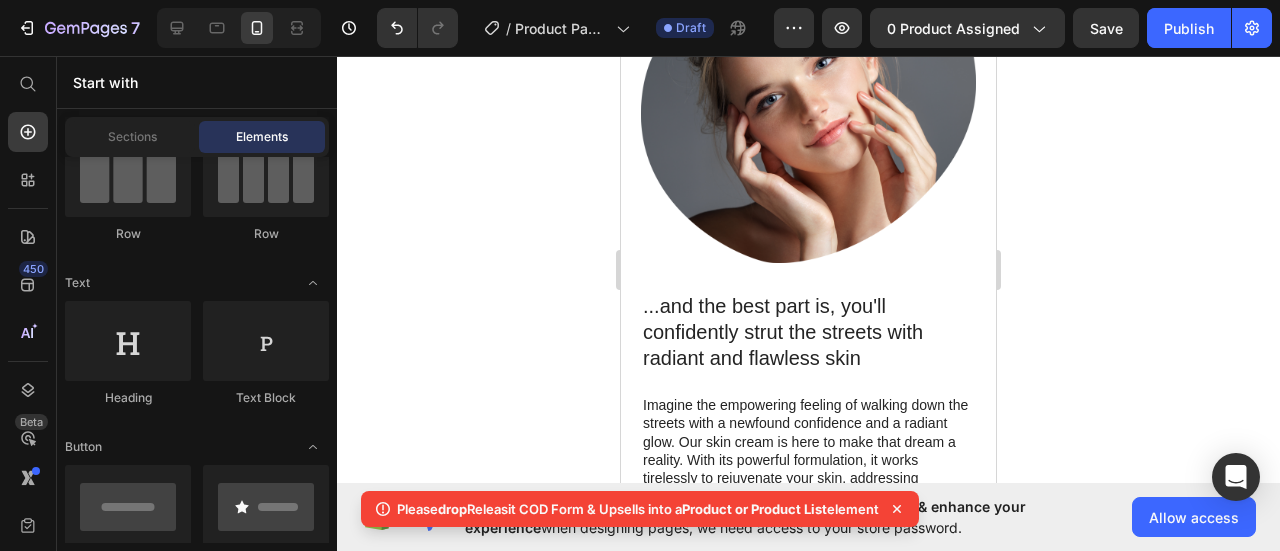scroll, scrollTop: 0, scrollLeft: 0, axis: both 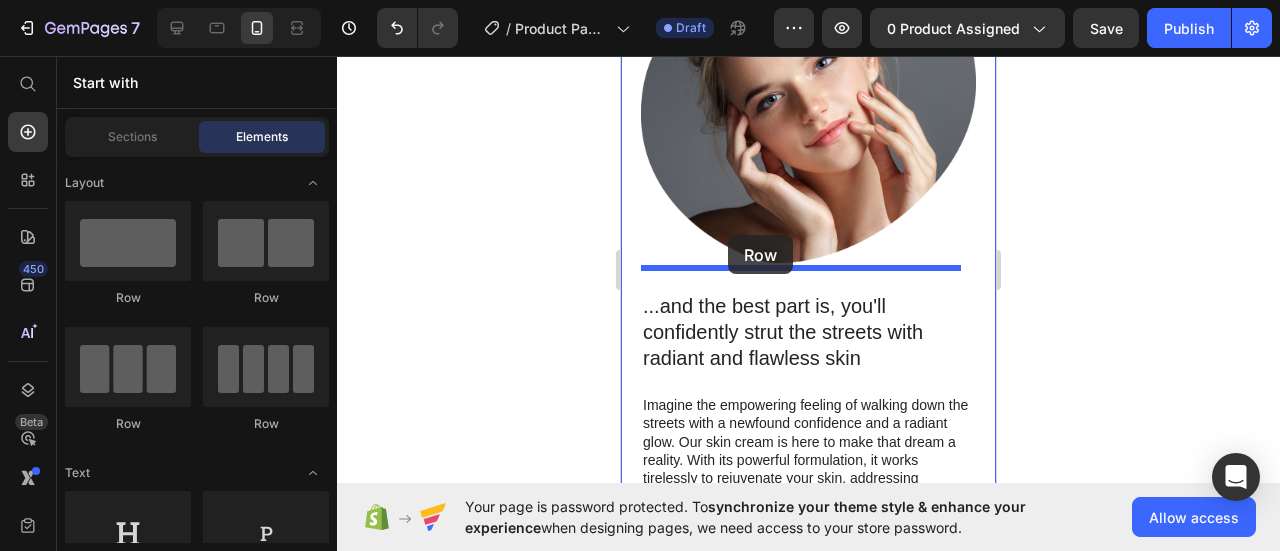 drag, startPoint x: 758, startPoint y: 317, endPoint x: 728, endPoint y: 235, distance: 87.31552 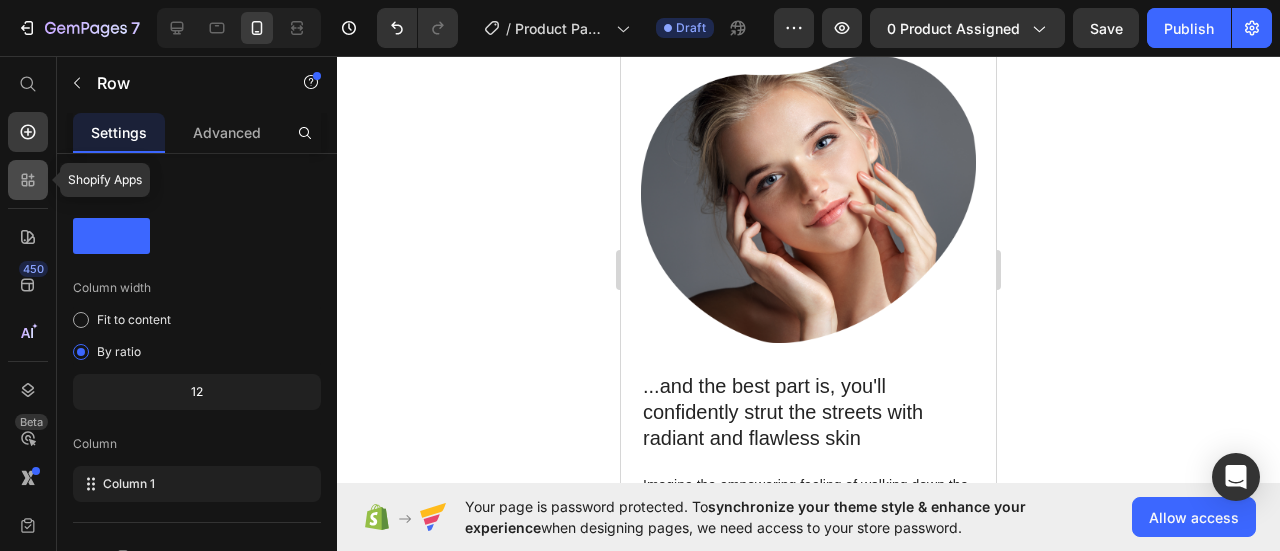 click 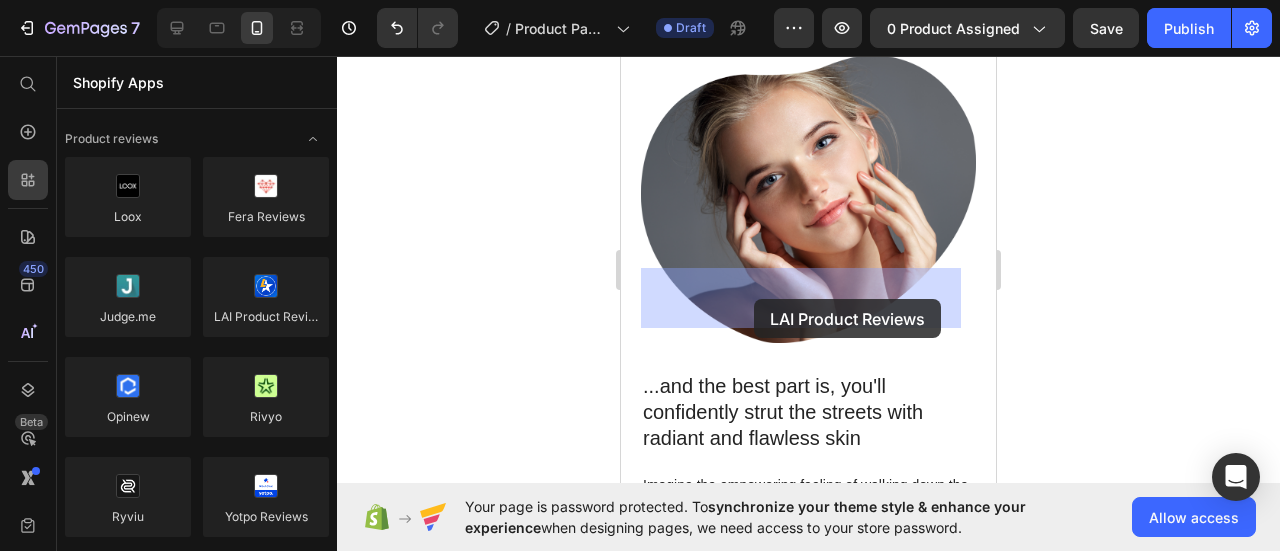 drag, startPoint x: 880, startPoint y: 356, endPoint x: 754, endPoint y: 299, distance: 138.29317 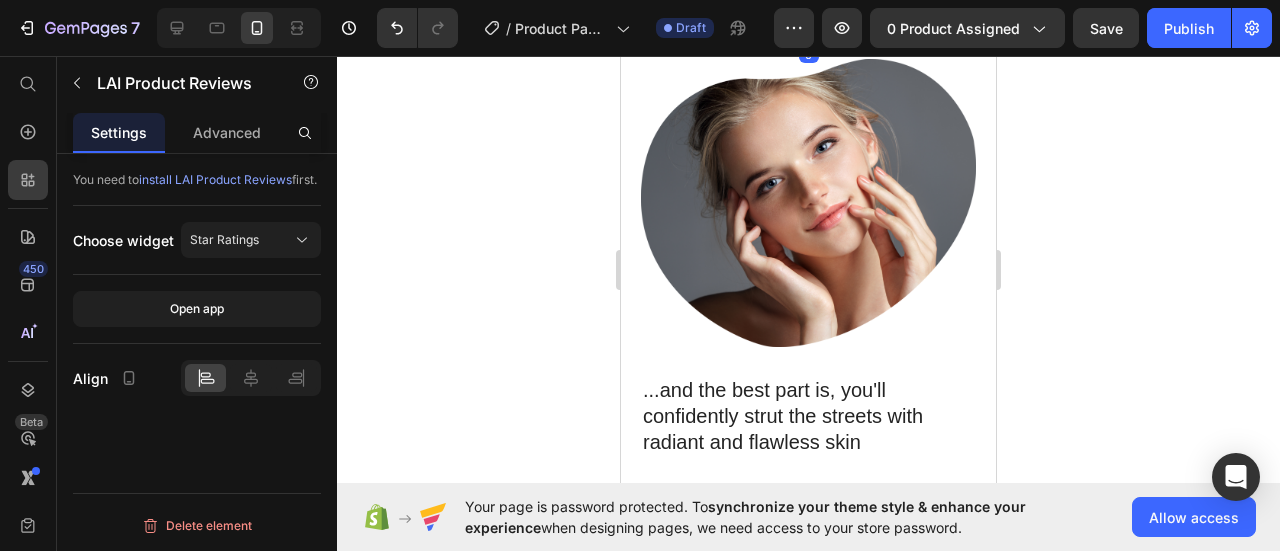 click 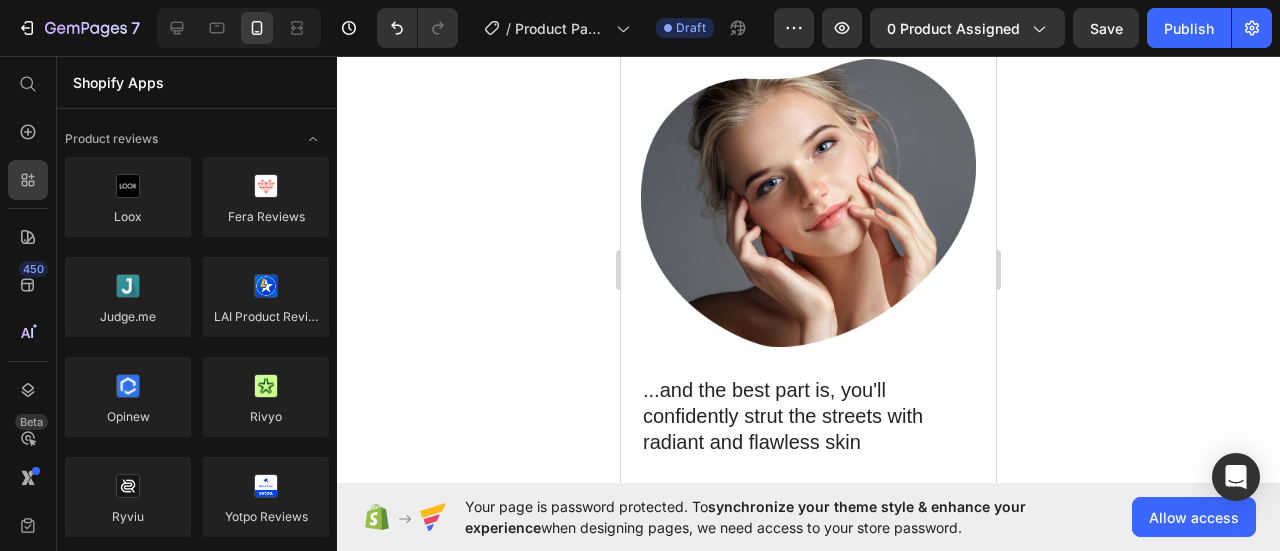 click on "LAI Product Reviews - Star ratings" at bounding box center (812, 5) 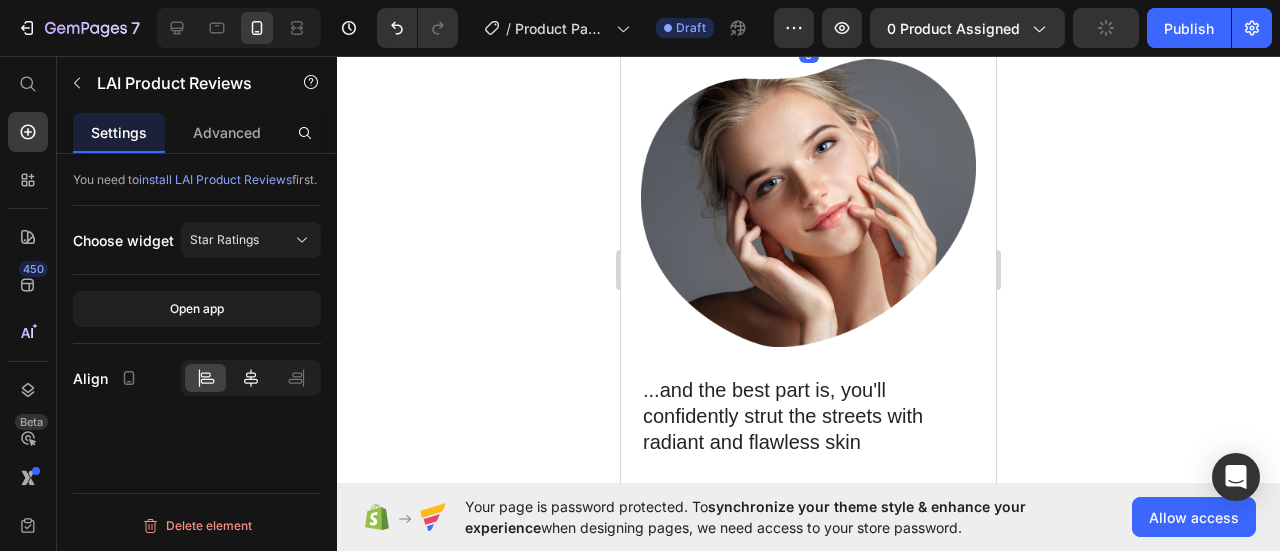 click 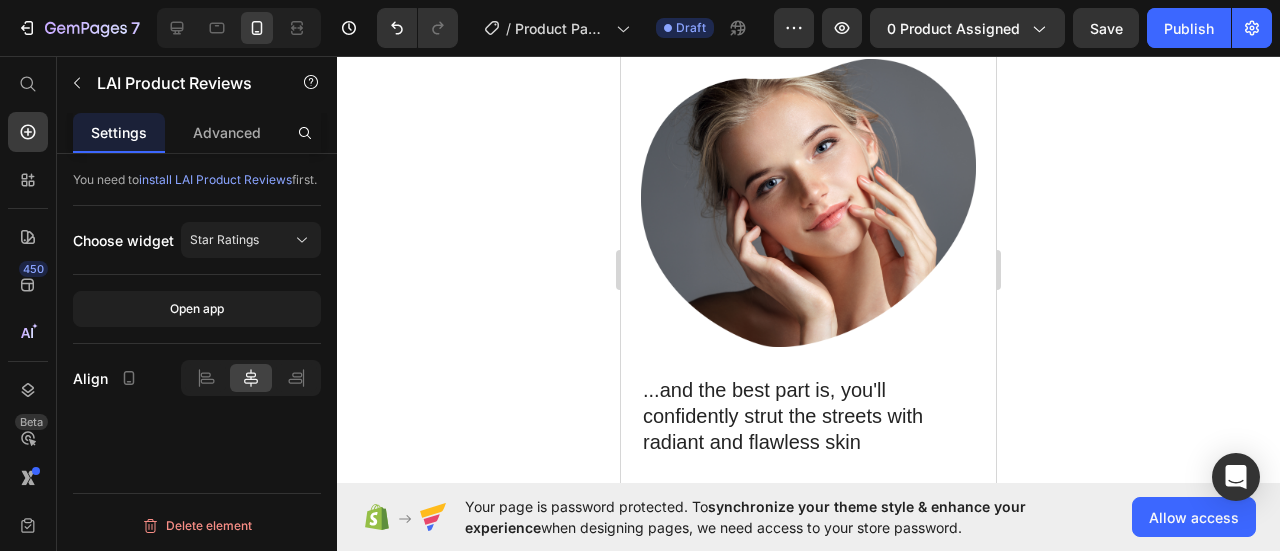 click 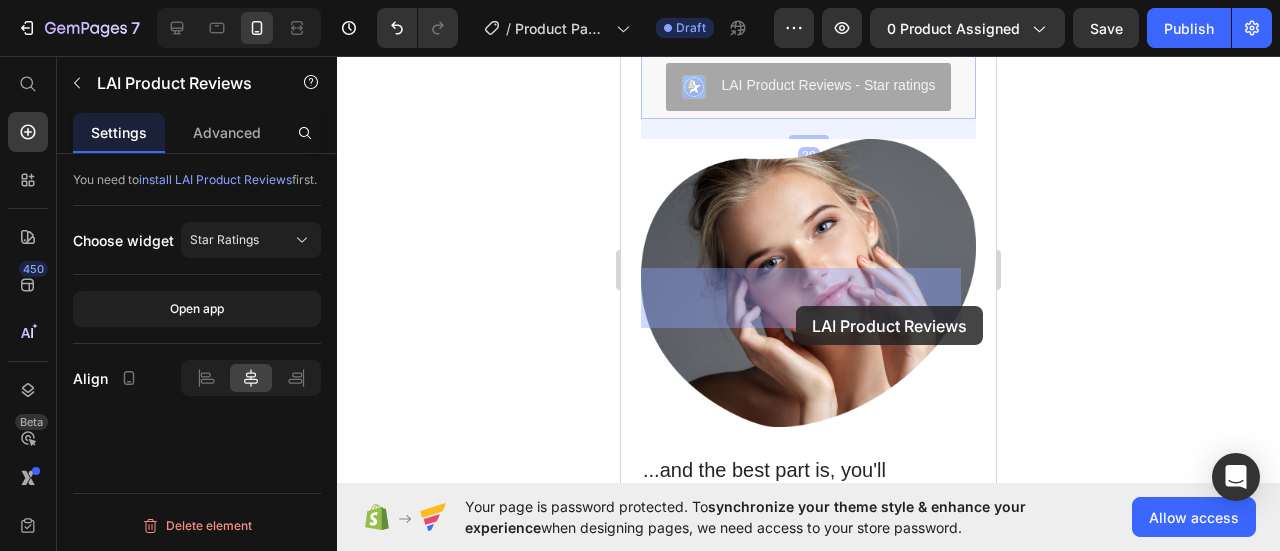 drag, startPoint x: 787, startPoint y: 375, endPoint x: 796, endPoint y: 306, distance: 69.58448 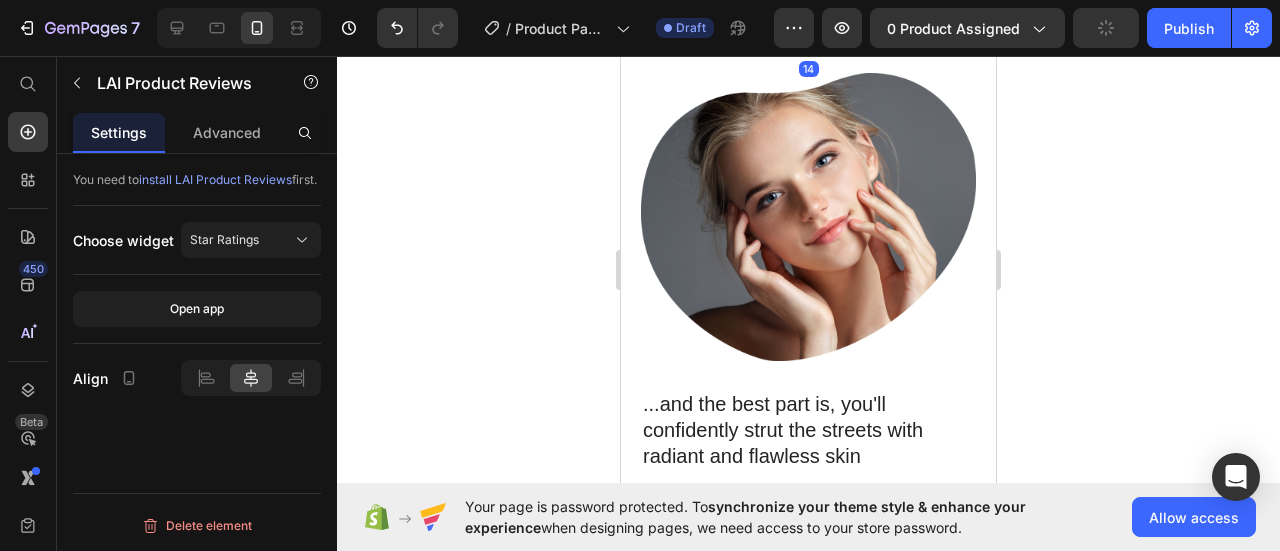click at bounding box center [809, 50] 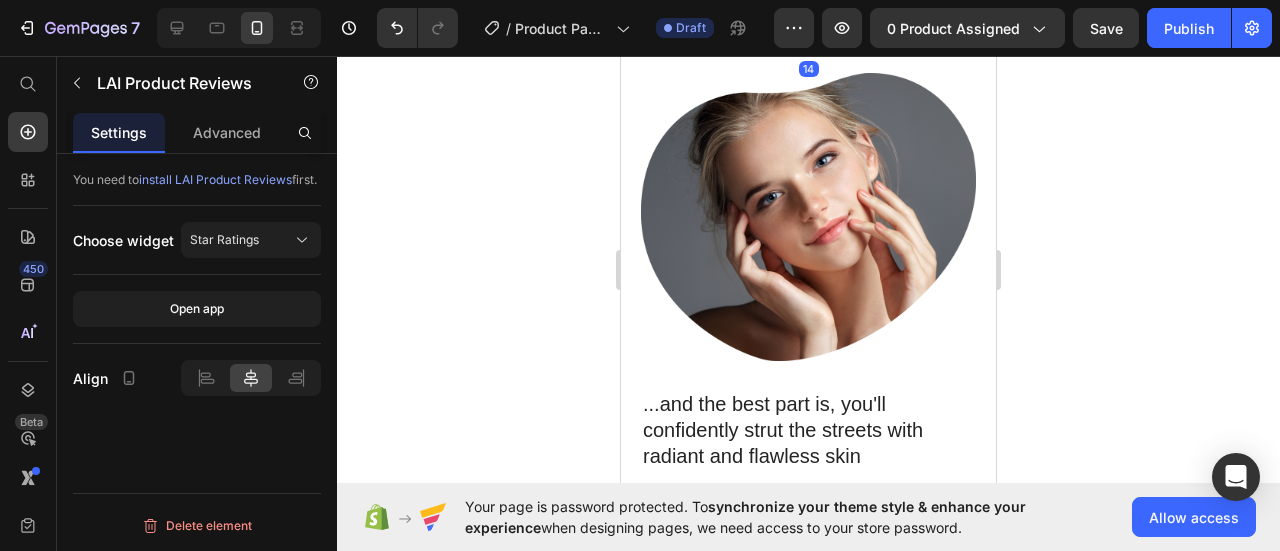 click 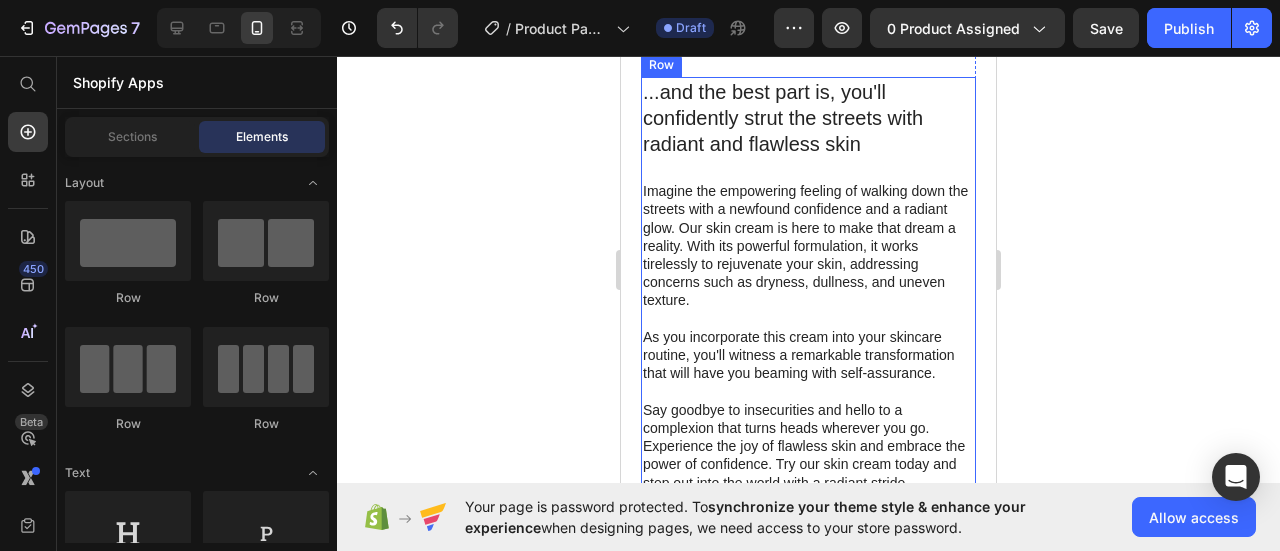 scroll, scrollTop: 2600, scrollLeft: 0, axis: vertical 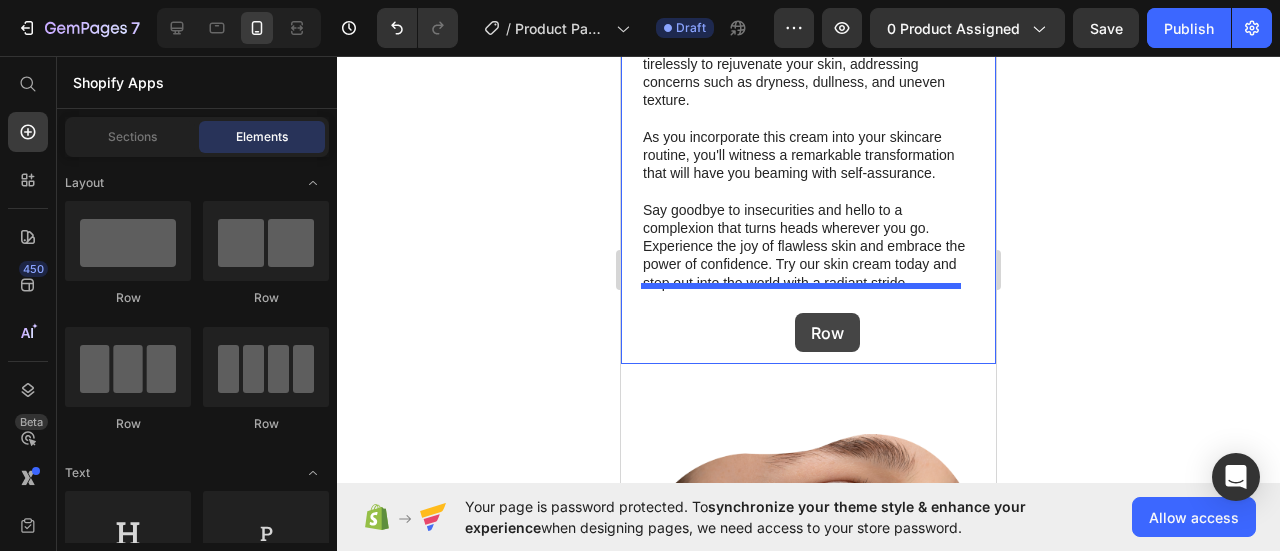 drag, startPoint x: 749, startPoint y: 319, endPoint x: 795, endPoint y: 313, distance: 46.389652 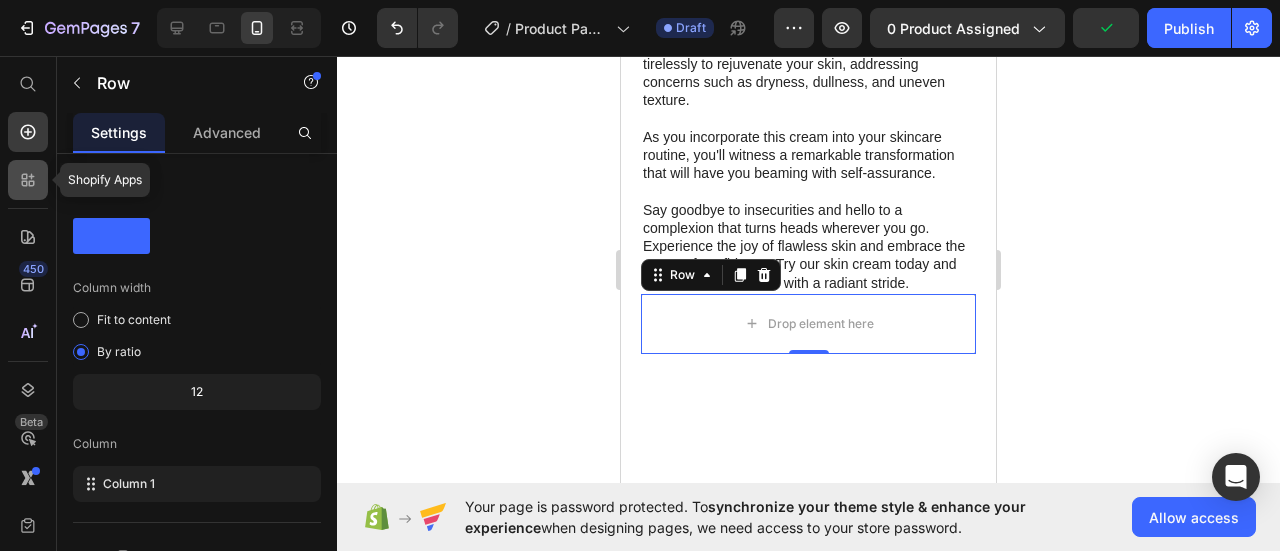 click 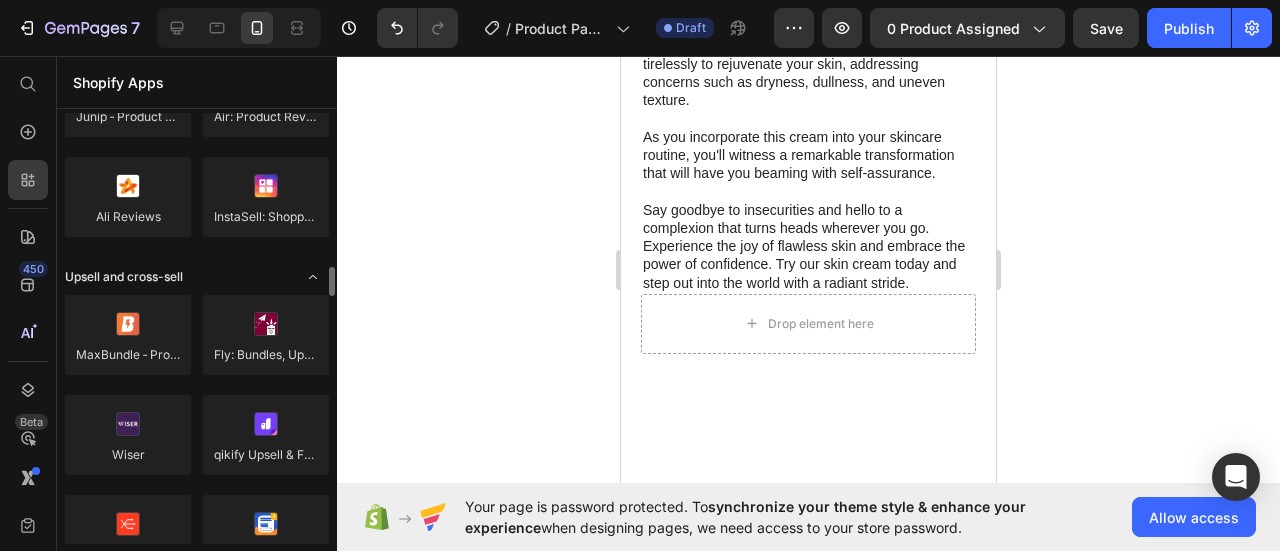 scroll, scrollTop: 800, scrollLeft: 0, axis: vertical 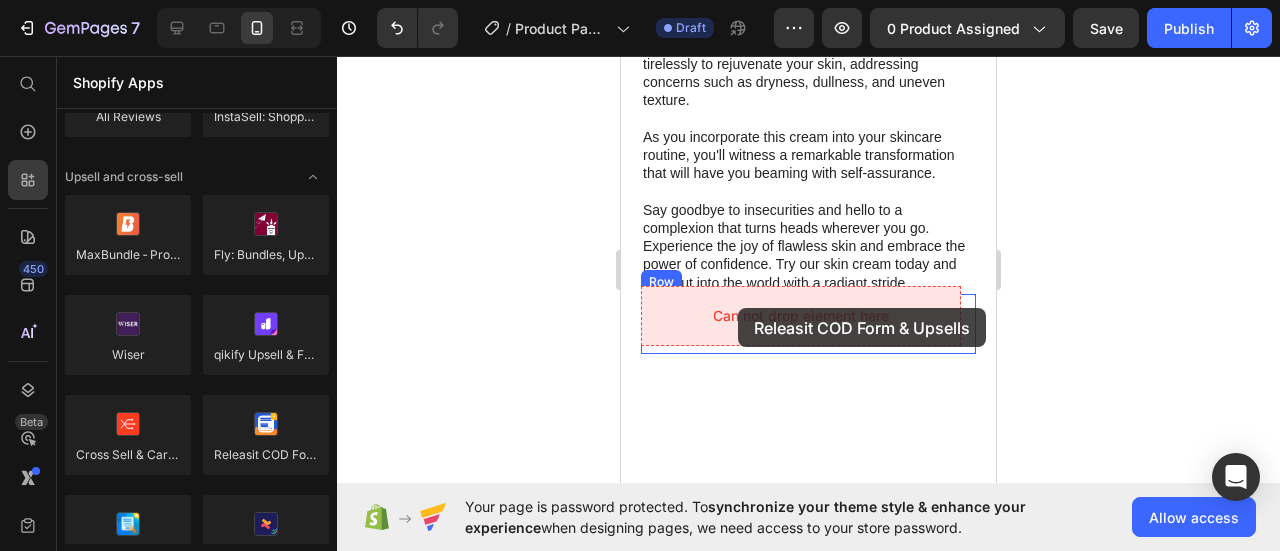 drag, startPoint x: 857, startPoint y: 512, endPoint x: 738, endPoint y: 308, distance: 236.17155 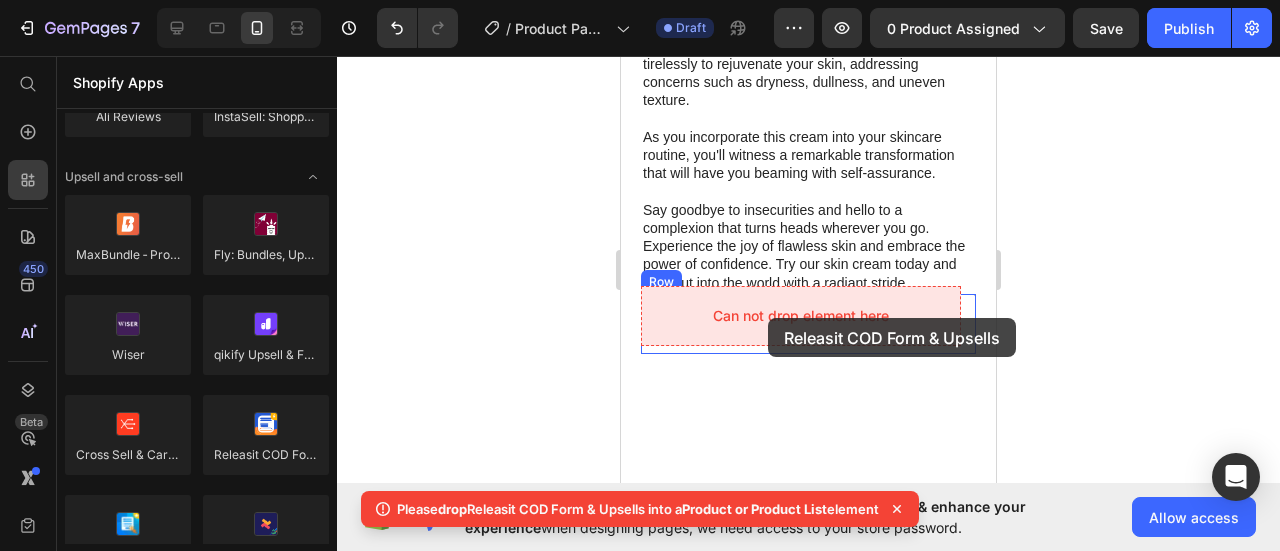 drag, startPoint x: 874, startPoint y: 492, endPoint x: 768, endPoint y: 318, distance: 203.74493 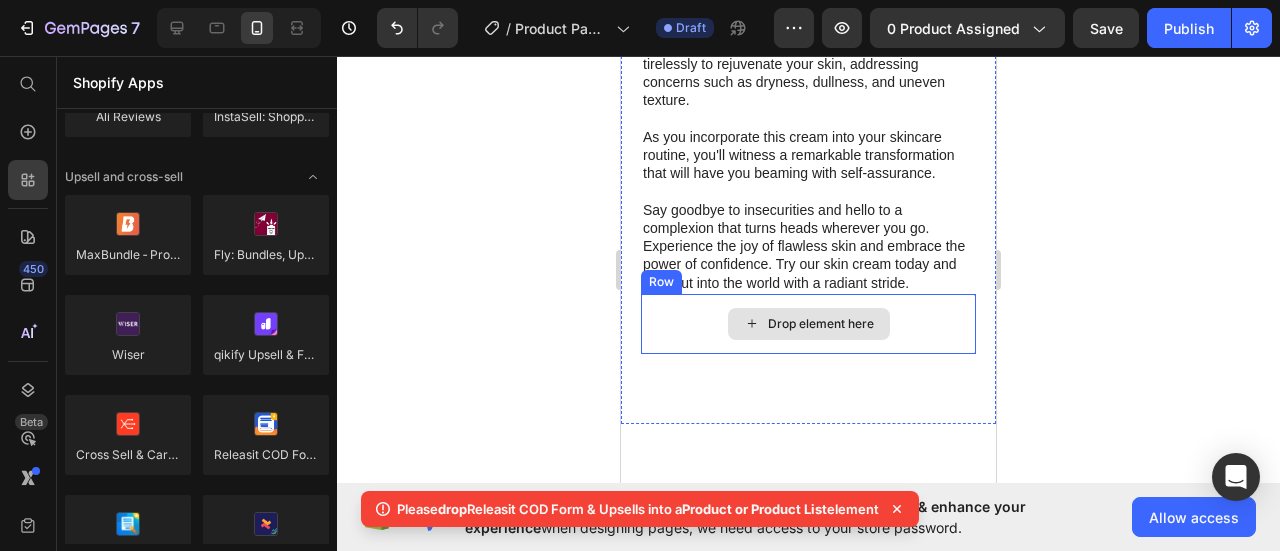 click on "Row" at bounding box center (661, 282) 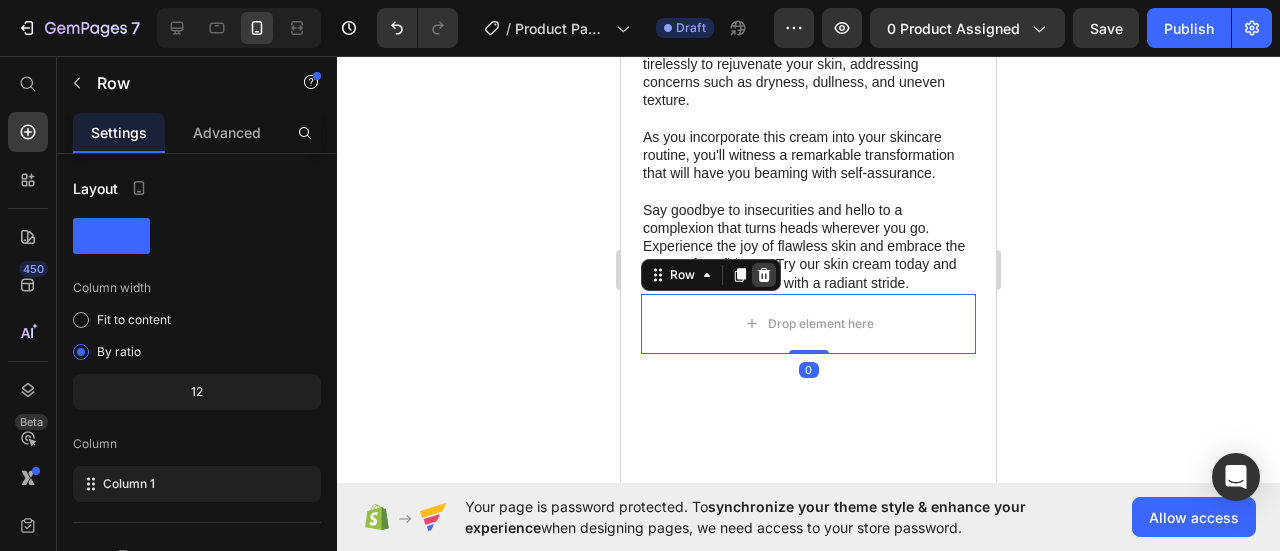 click 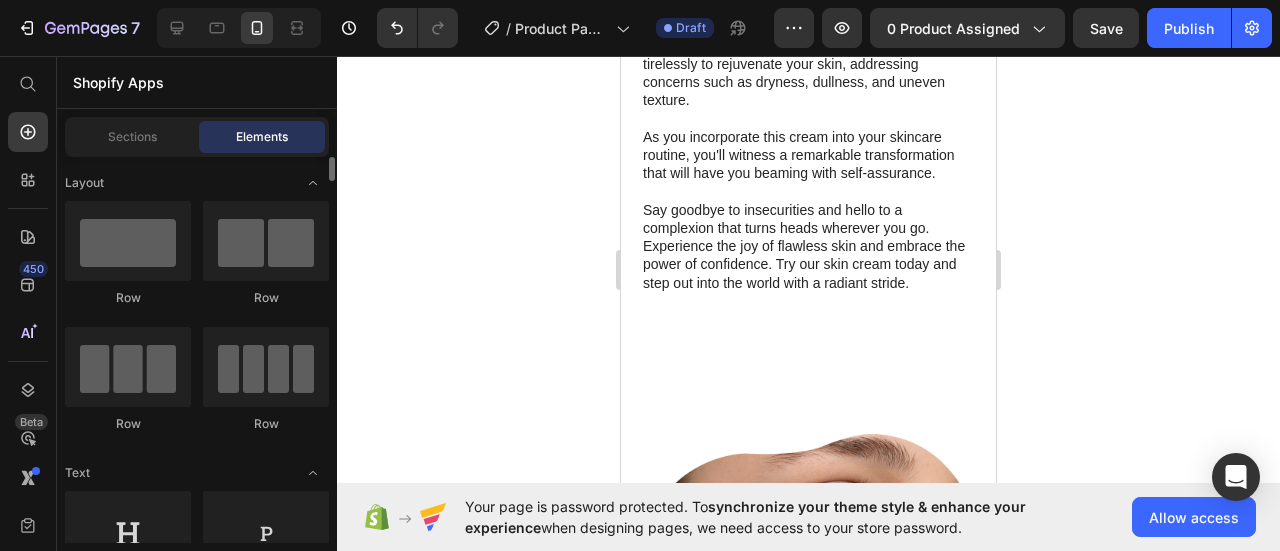 scroll, scrollTop: 0, scrollLeft: 0, axis: both 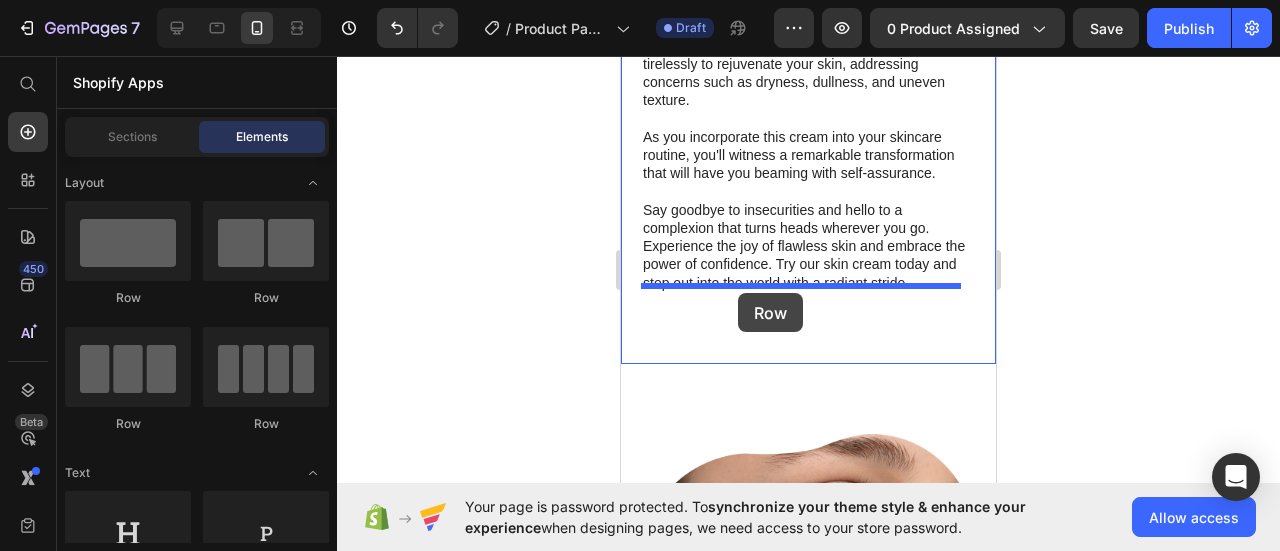 drag, startPoint x: 740, startPoint y: 310, endPoint x: 738, endPoint y: 293, distance: 17.117243 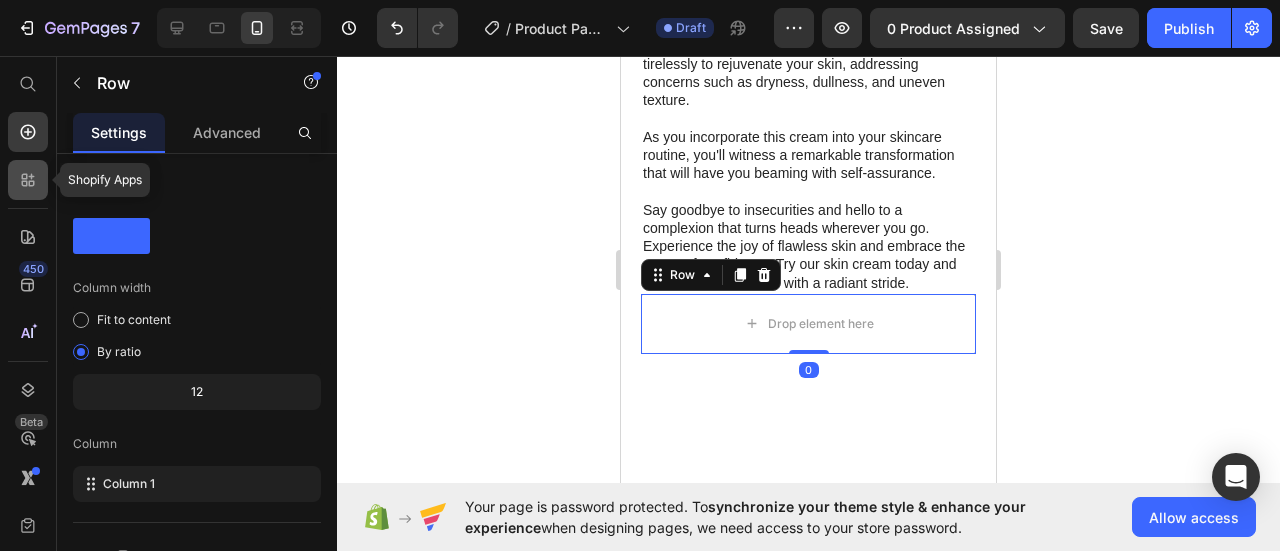 click 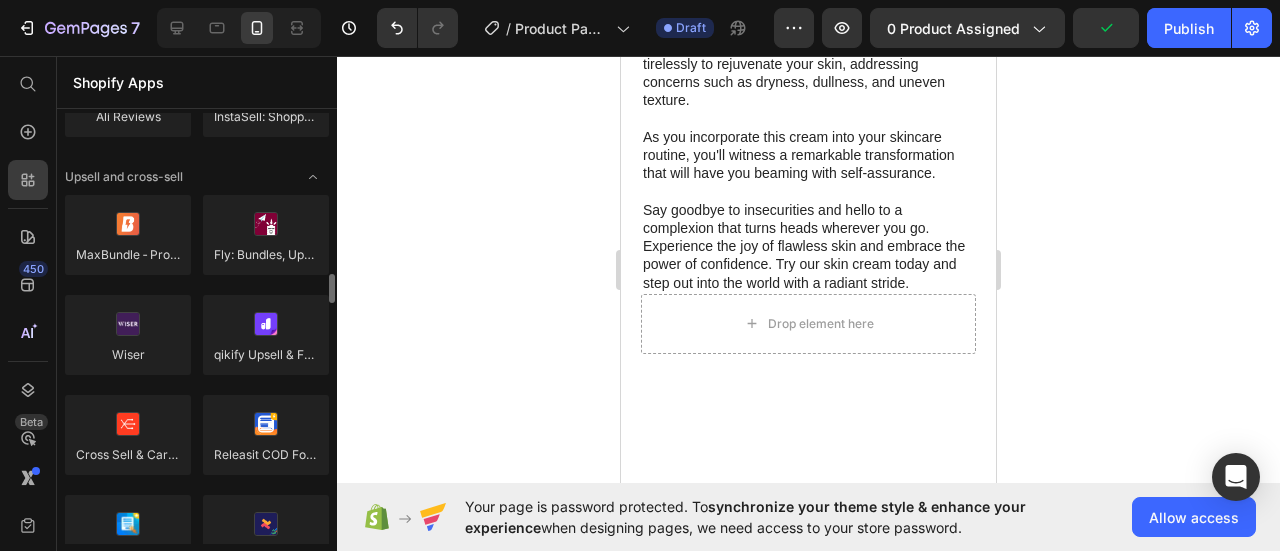 scroll, scrollTop: 900, scrollLeft: 0, axis: vertical 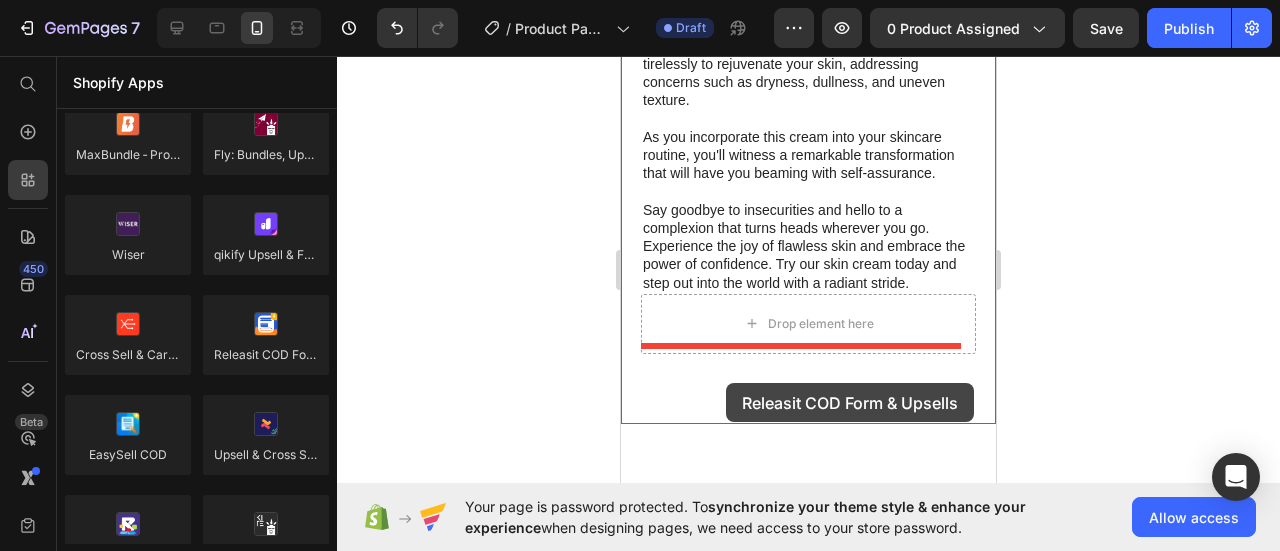 drag, startPoint x: 879, startPoint y: 407, endPoint x: 726, endPoint y: 383, distance: 154.87091 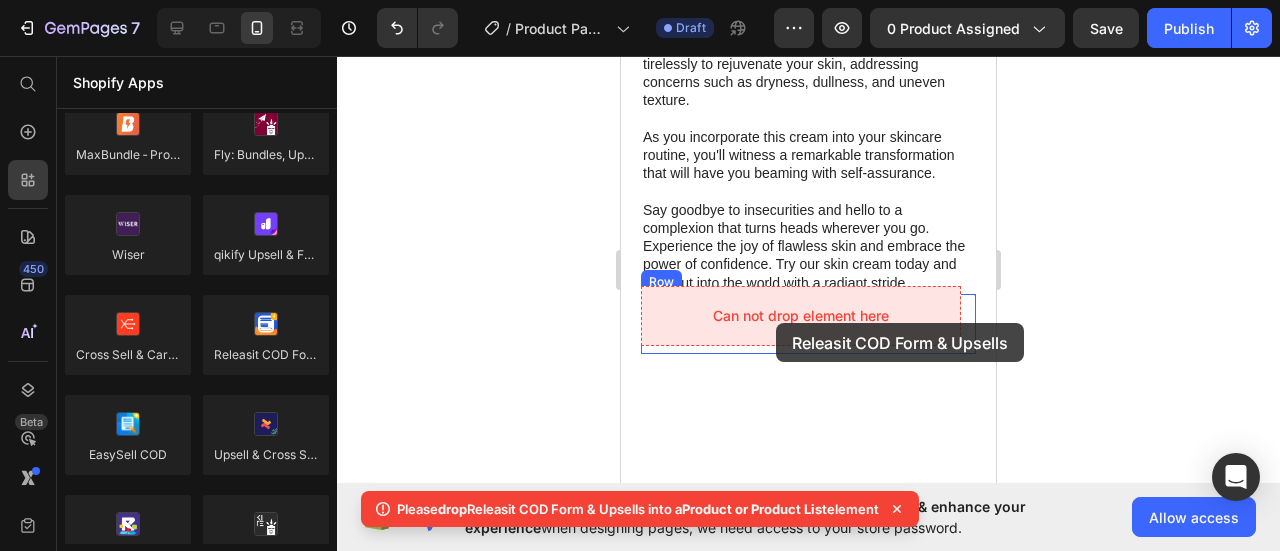 drag, startPoint x: 1043, startPoint y: 429, endPoint x: 776, endPoint y: 323, distance: 287.27164 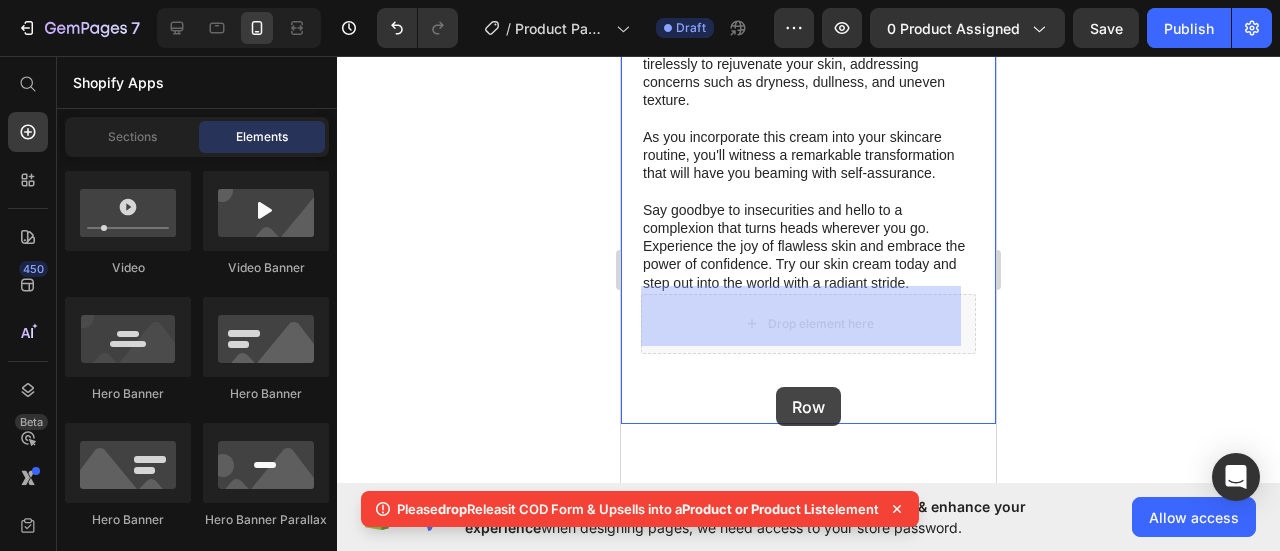 drag, startPoint x: 788, startPoint y: 328, endPoint x: 776, endPoint y: 387, distance: 60.207973 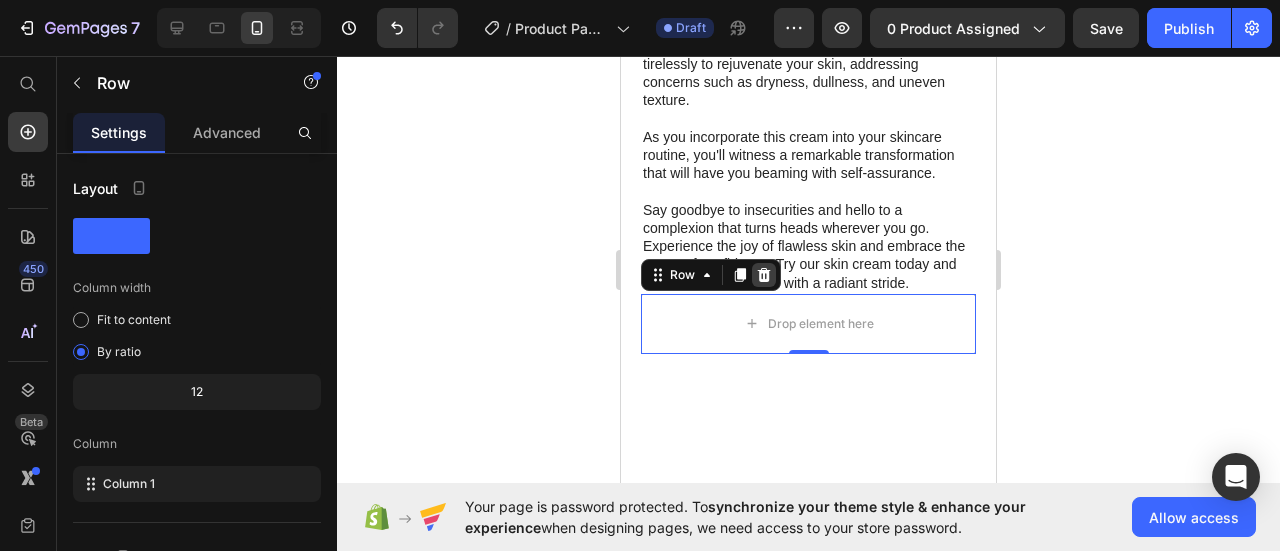 click 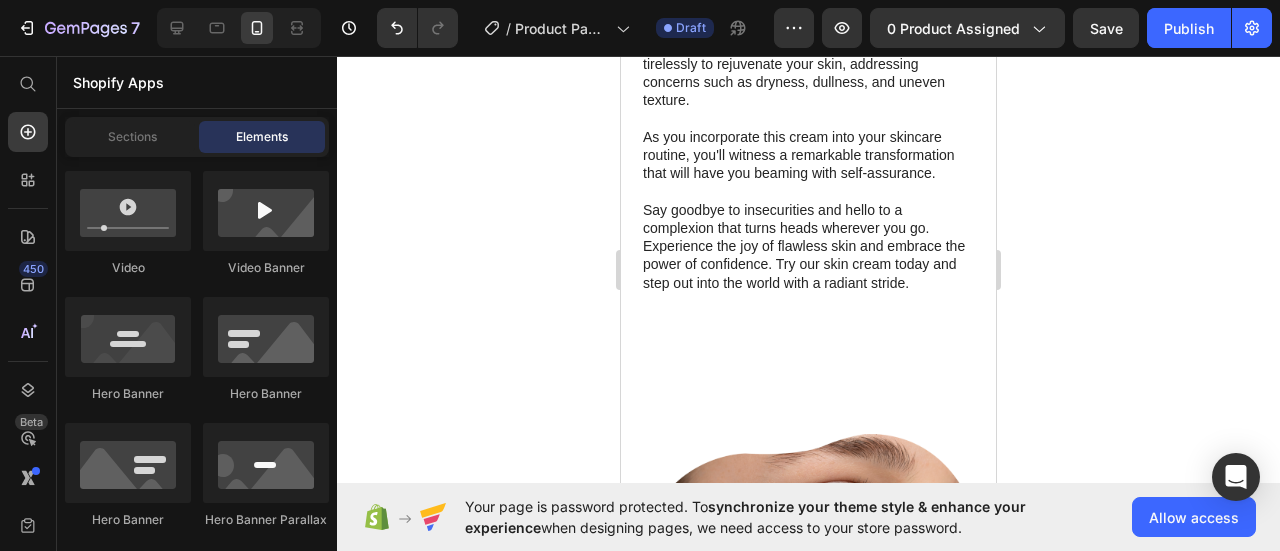 click 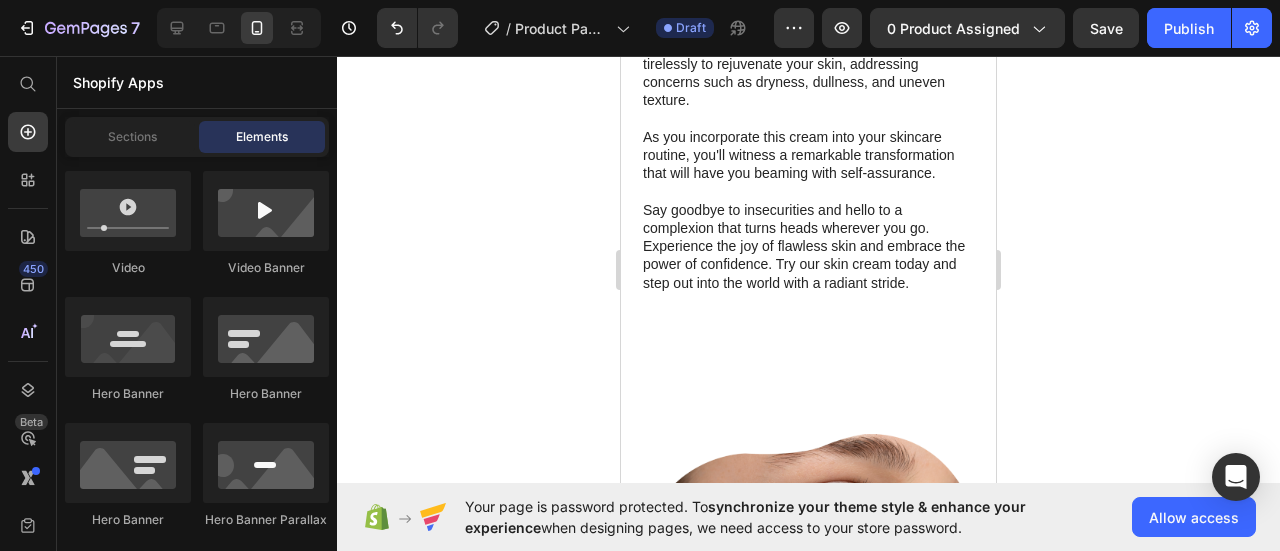 click 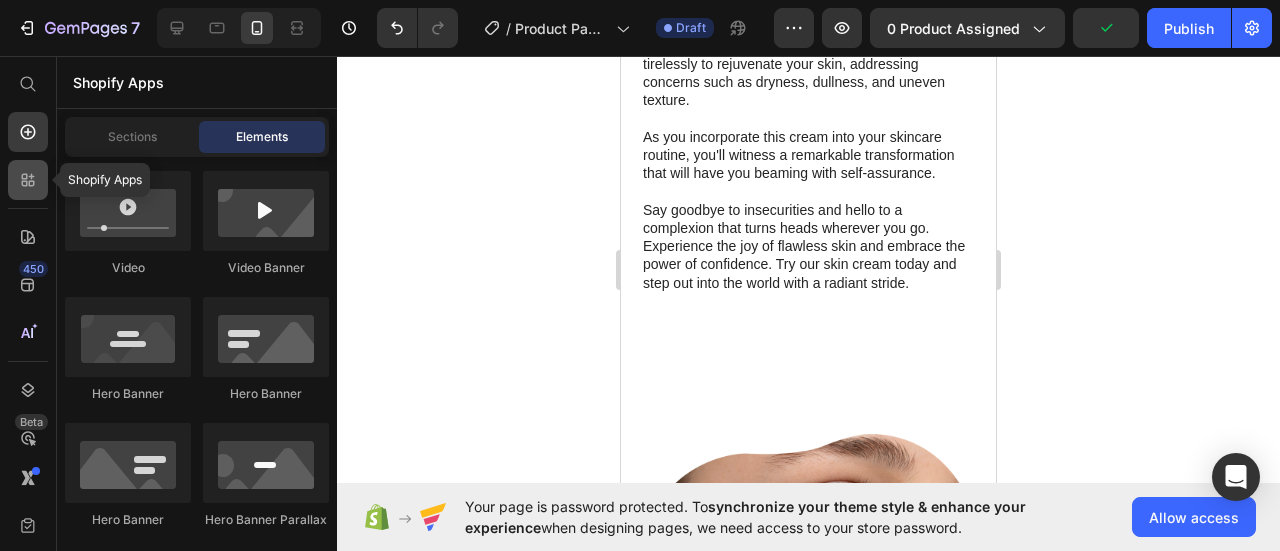 click 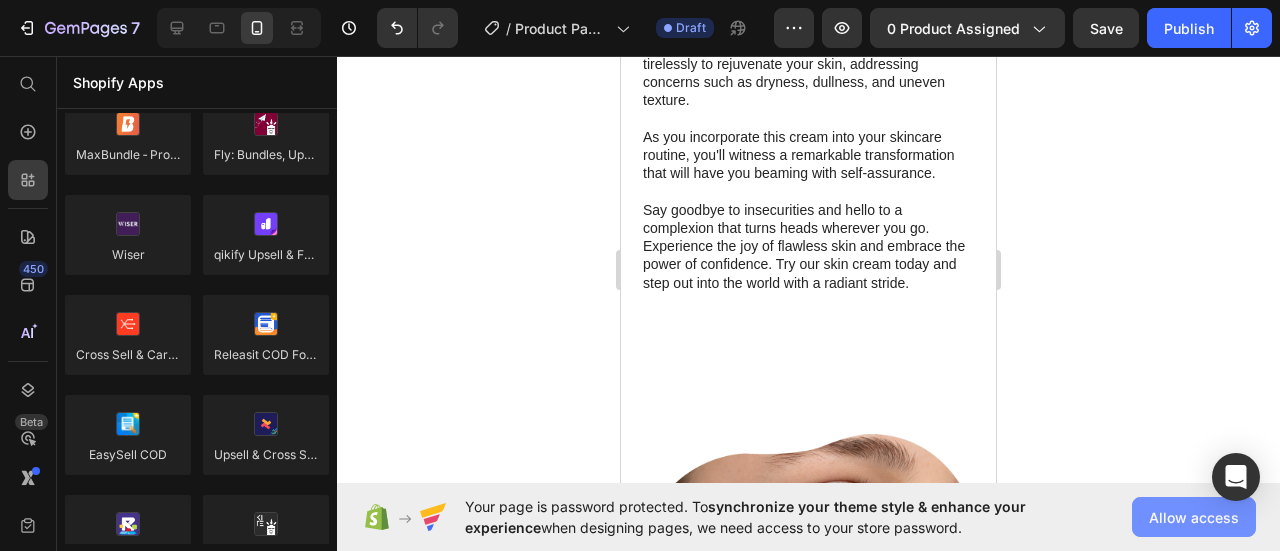 click on "Allow access" 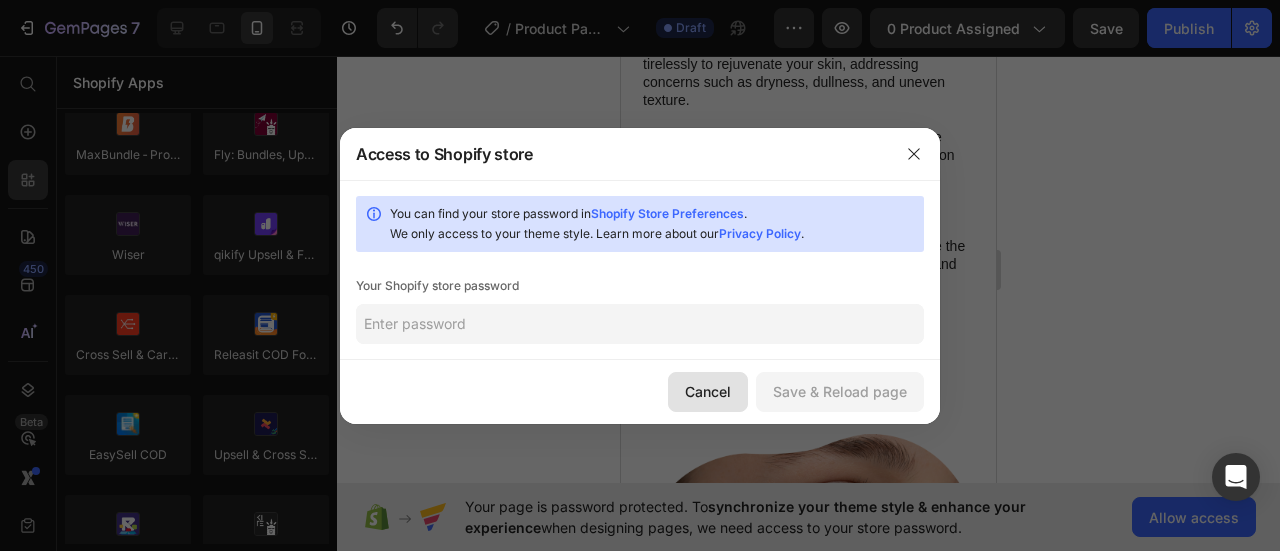 click on "Cancel" at bounding box center [708, 391] 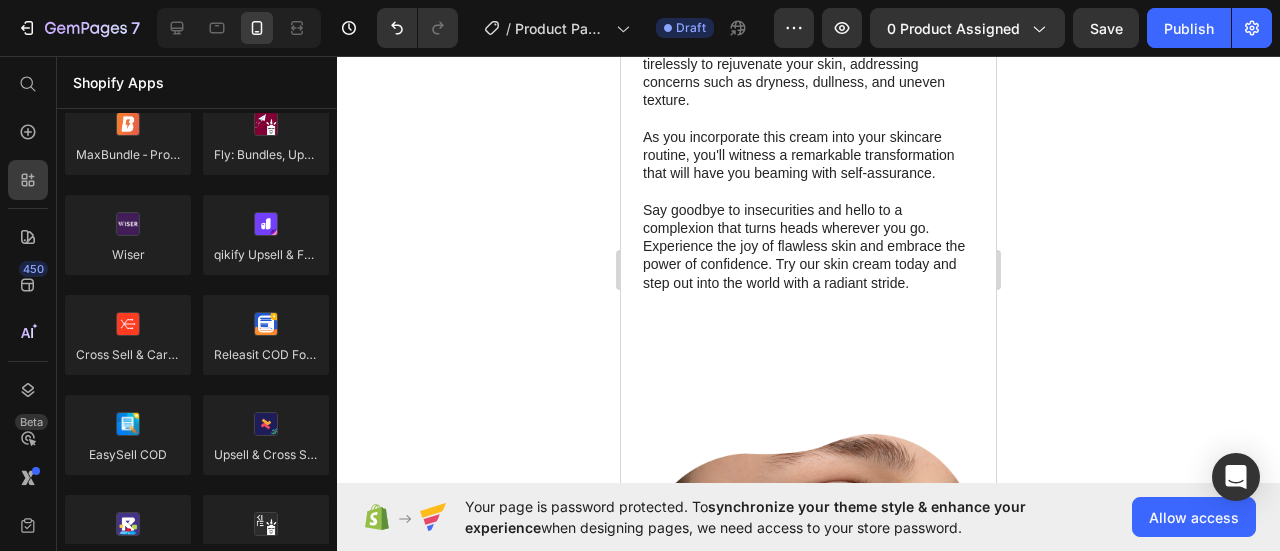 click 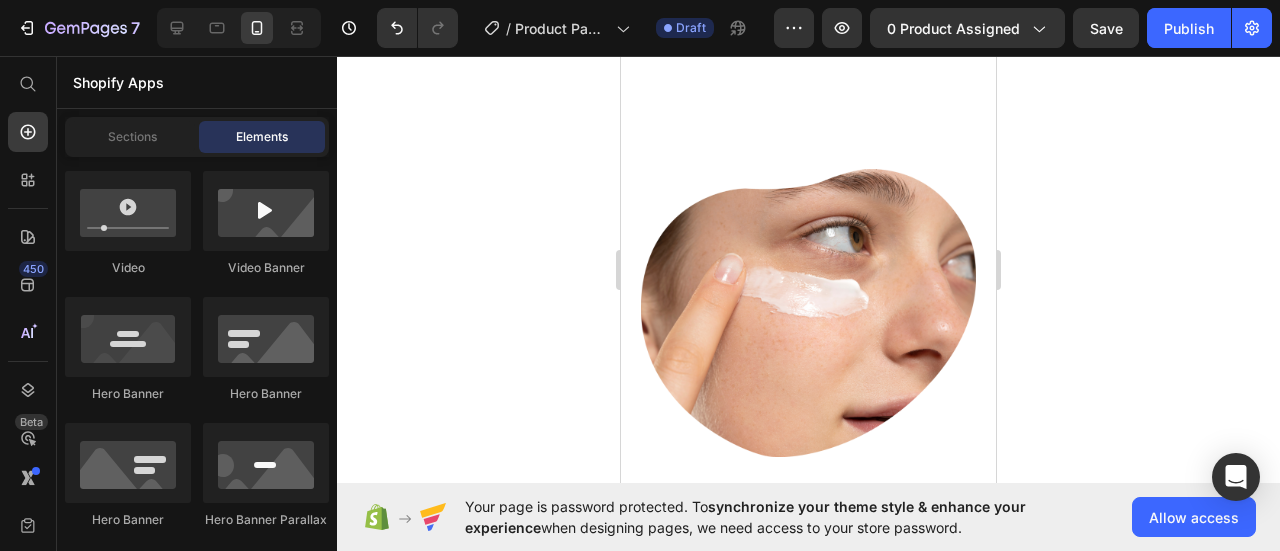 scroll, scrollTop: 1200, scrollLeft: 0, axis: vertical 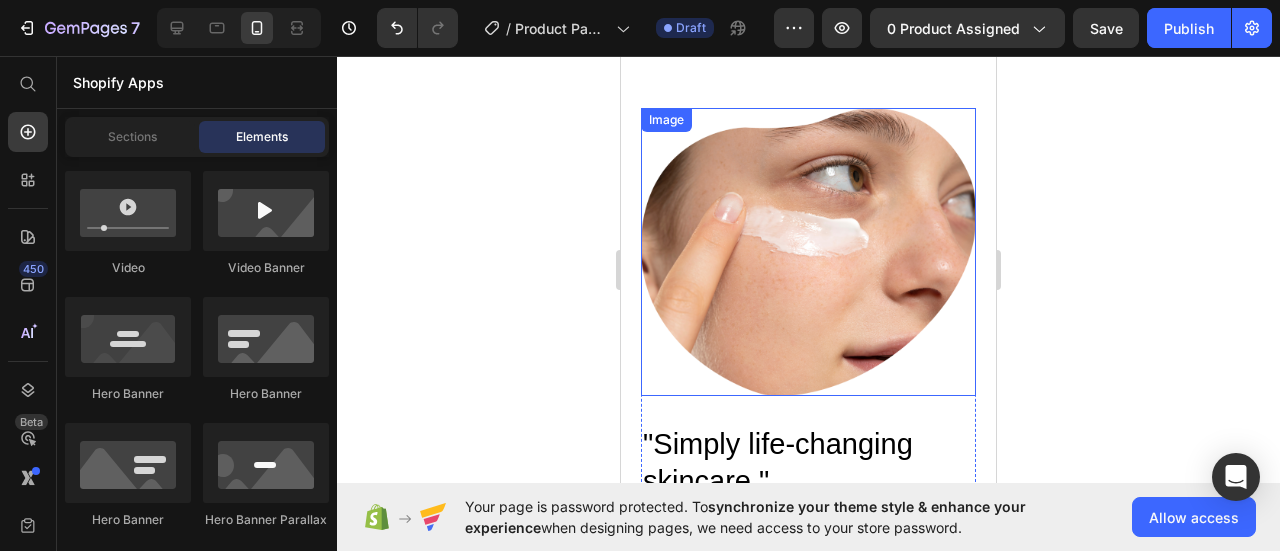 click at bounding box center [808, 252] 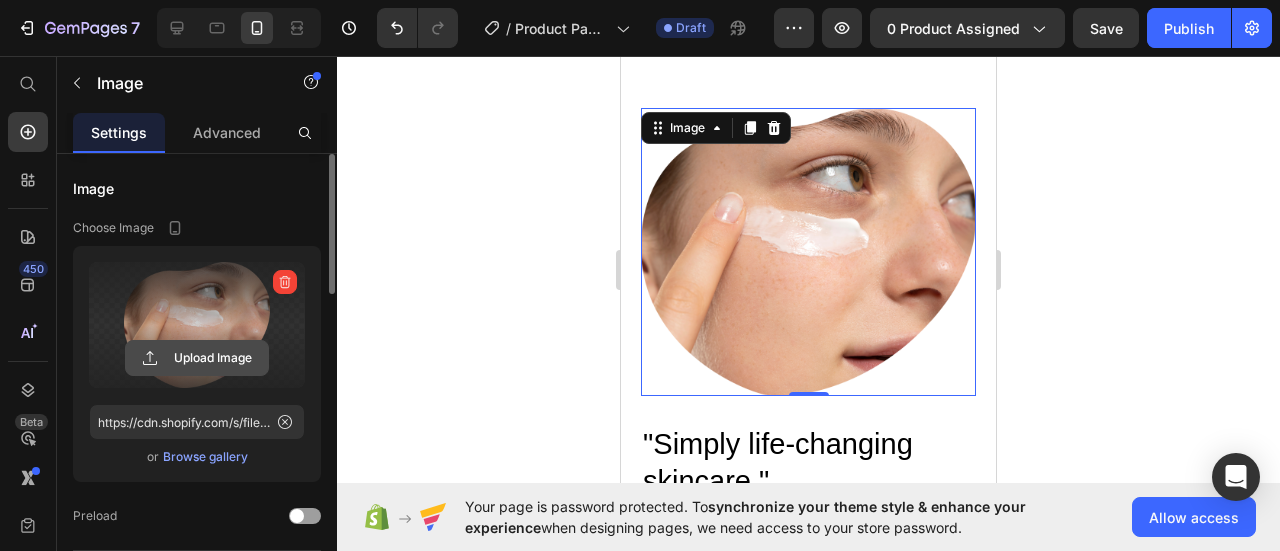 click 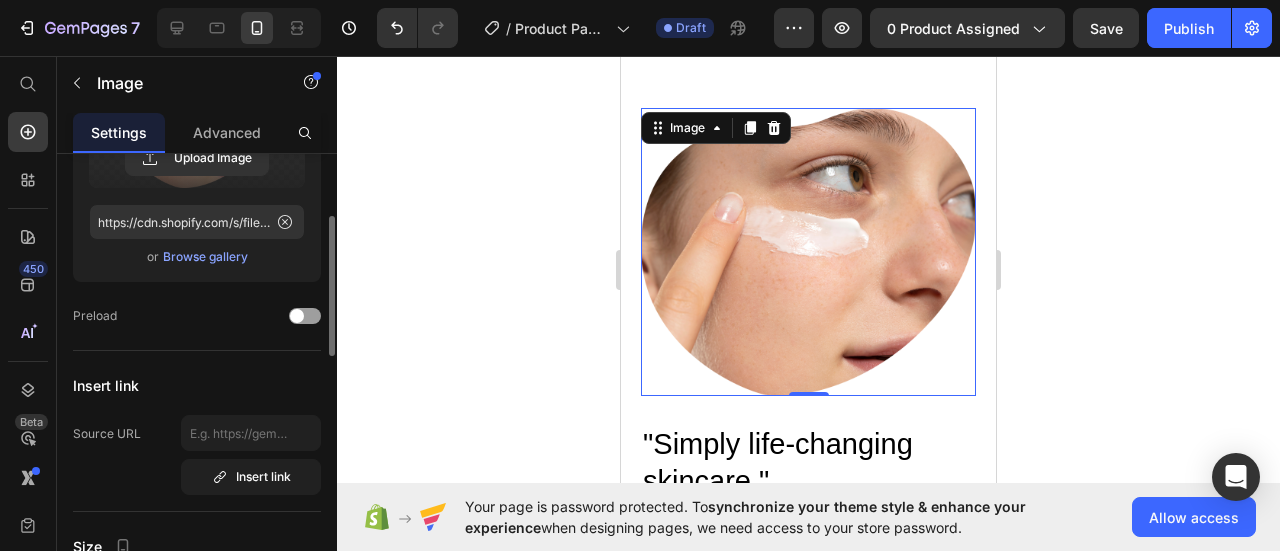 scroll, scrollTop: 100, scrollLeft: 0, axis: vertical 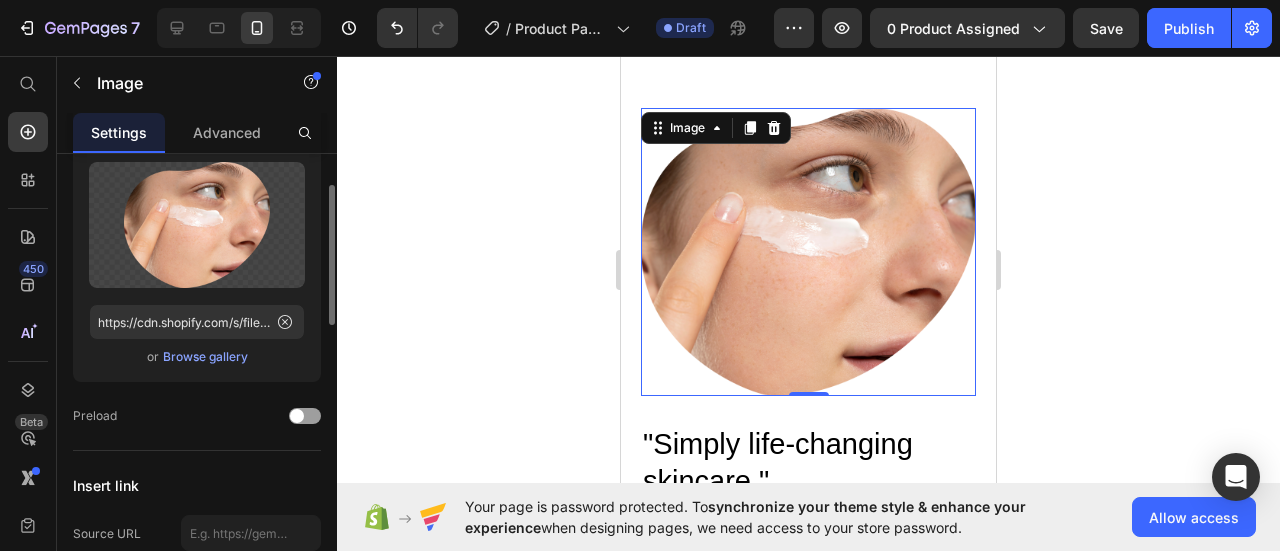 click on "Browse gallery" at bounding box center [205, 357] 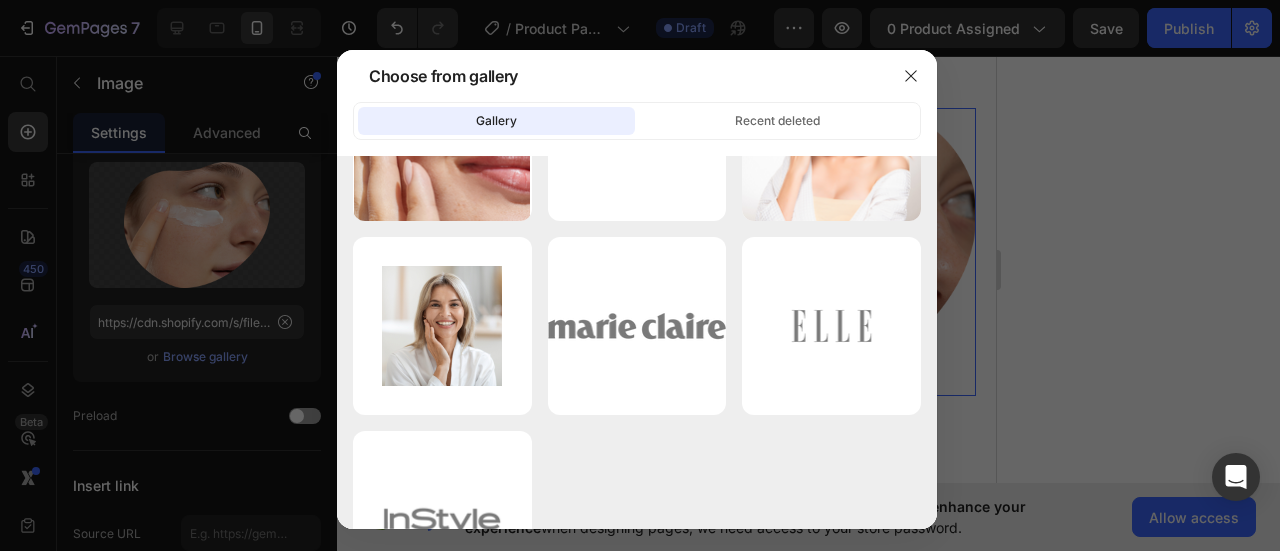 scroll, scrollTop: 1382, scrollLeft: 0, axis: vertical 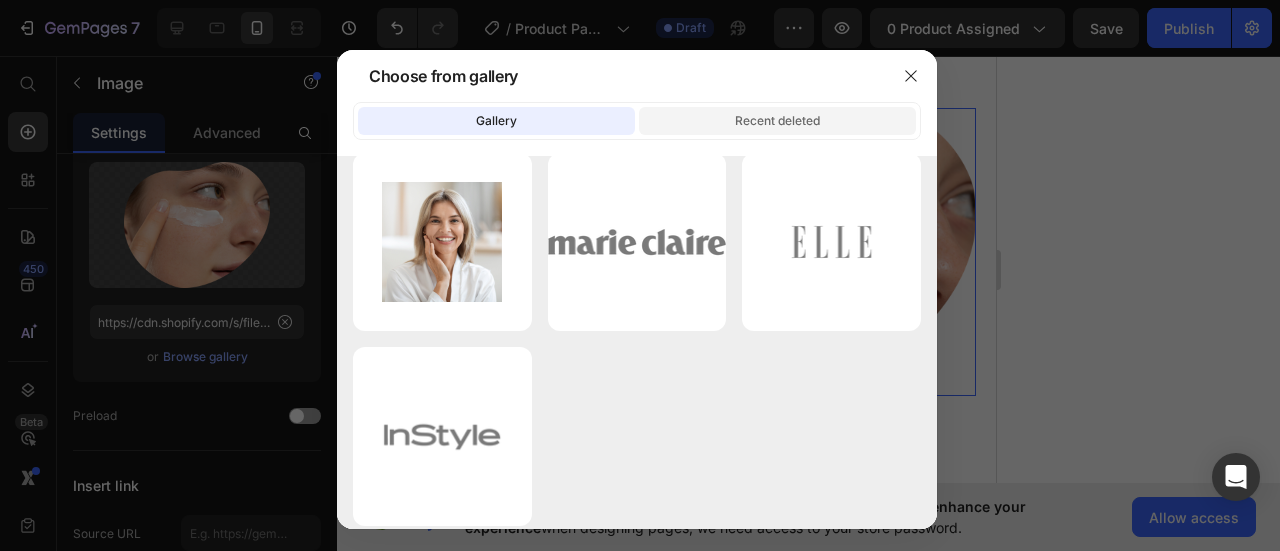 click on "Recent deleted" 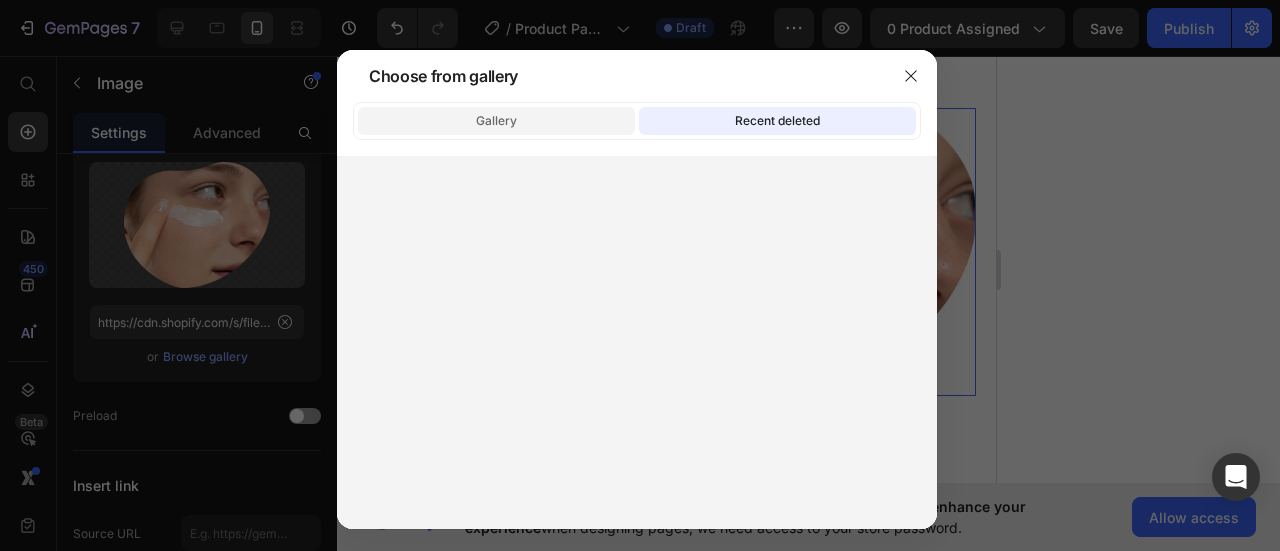 click on "Gallery" 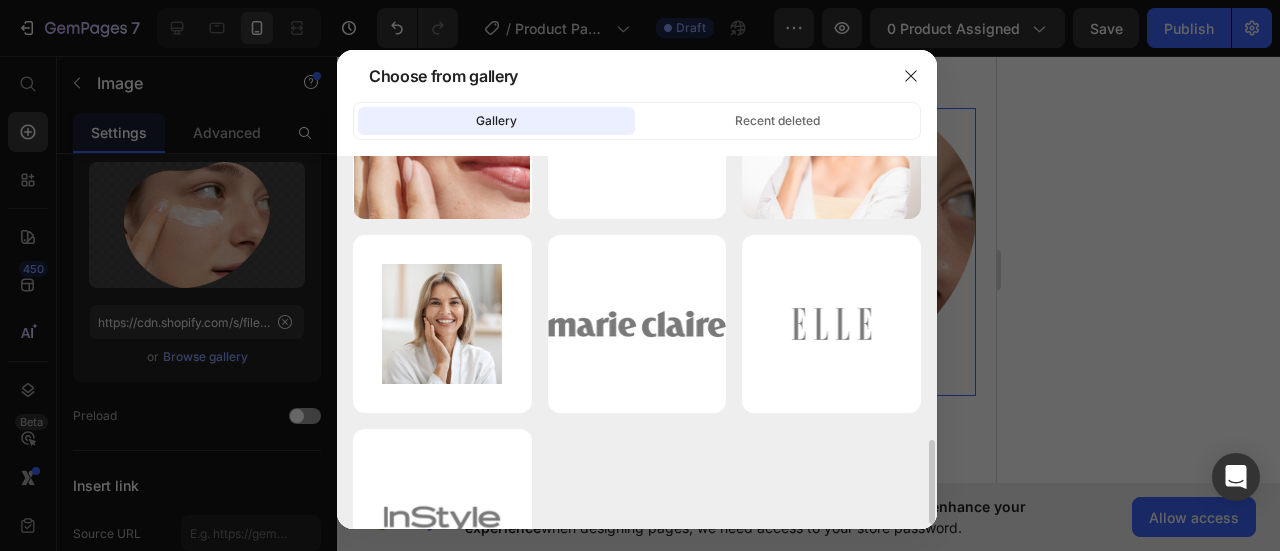scroll, scrollTop: 1382, scrollLeft: 0, axis: vertical 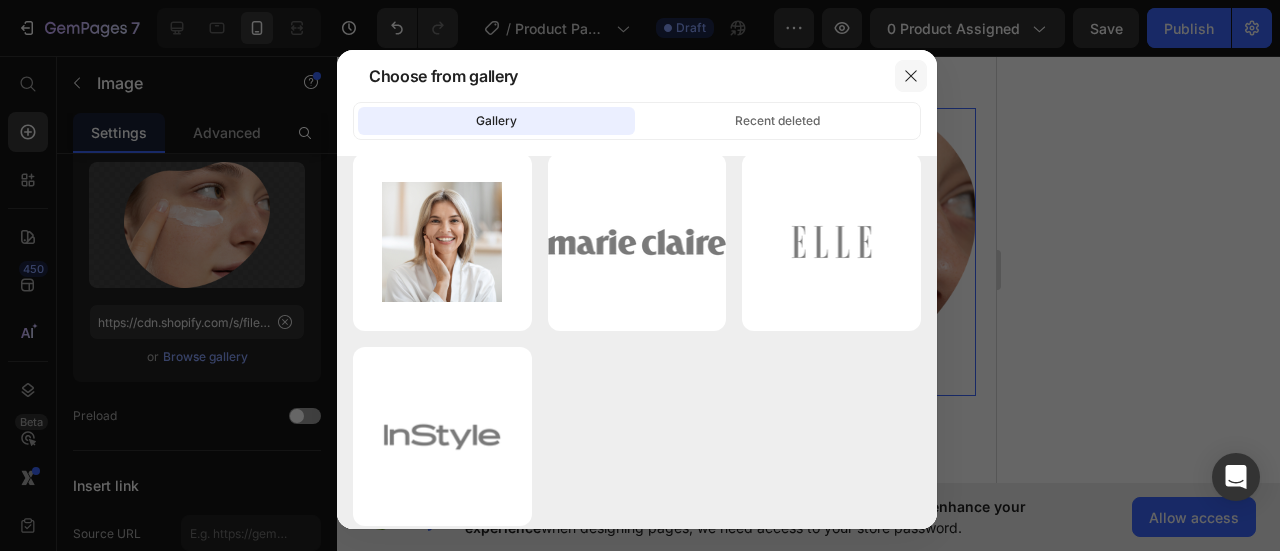 click 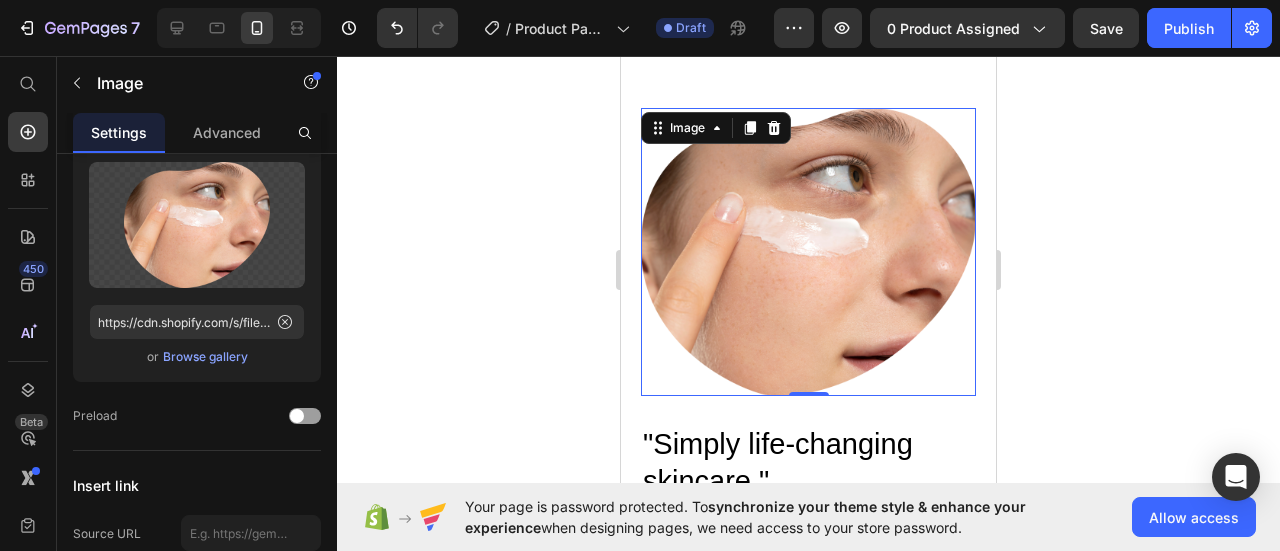 click 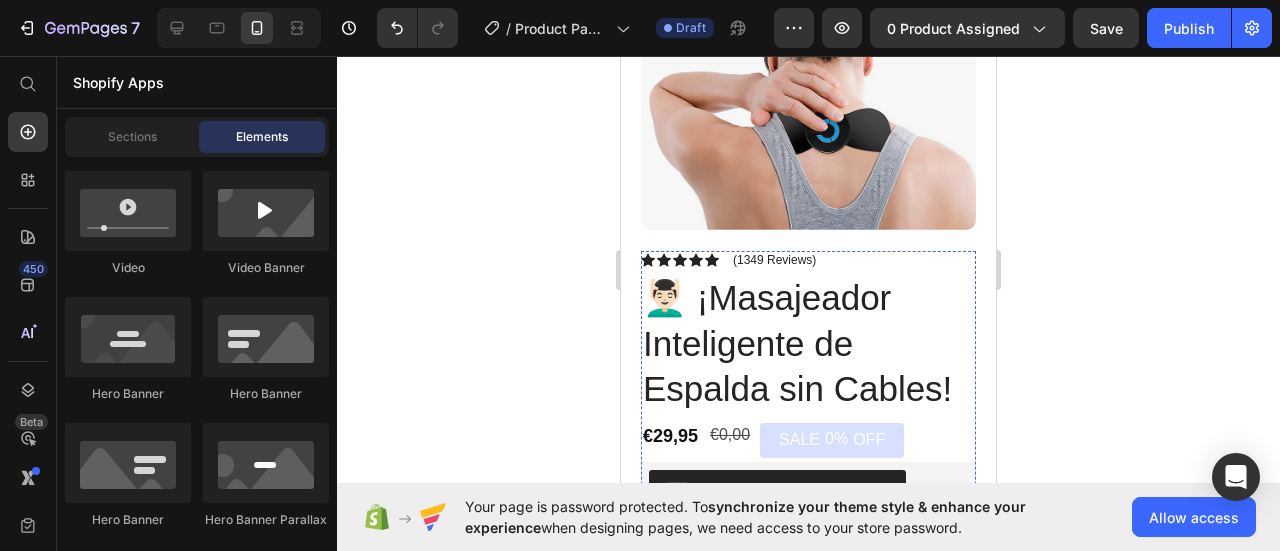scroll, scrollTop: 300, scrollLeft: 0, axis: vertical 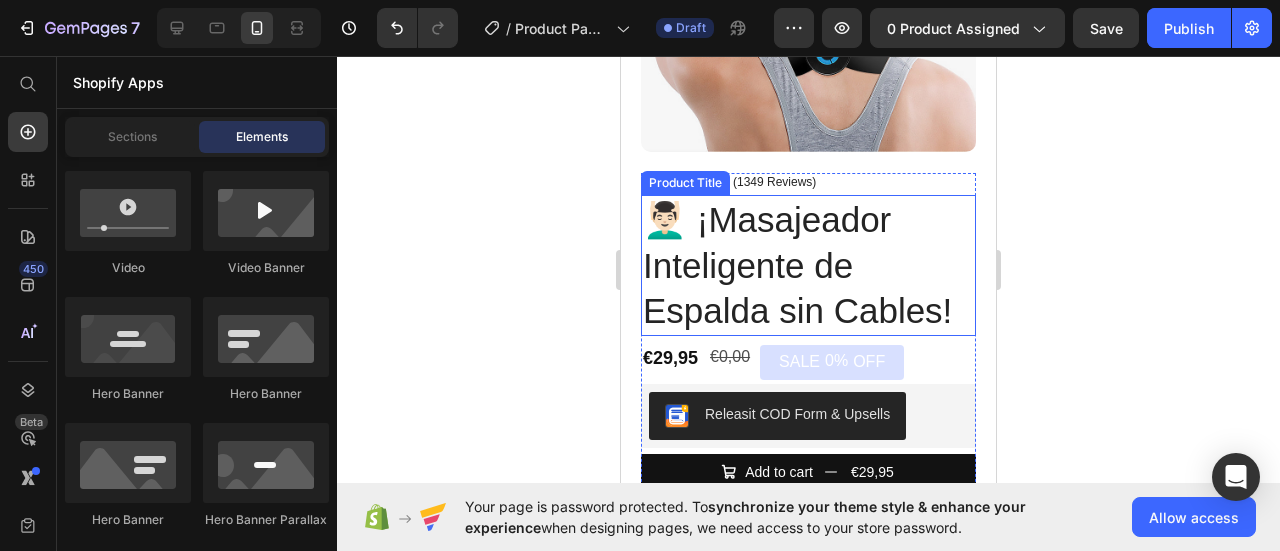click on "💆🏻‍♂️ ¡Masajeador Inteligente de Espalda sin Cables!" at bounding box center (808, 265) 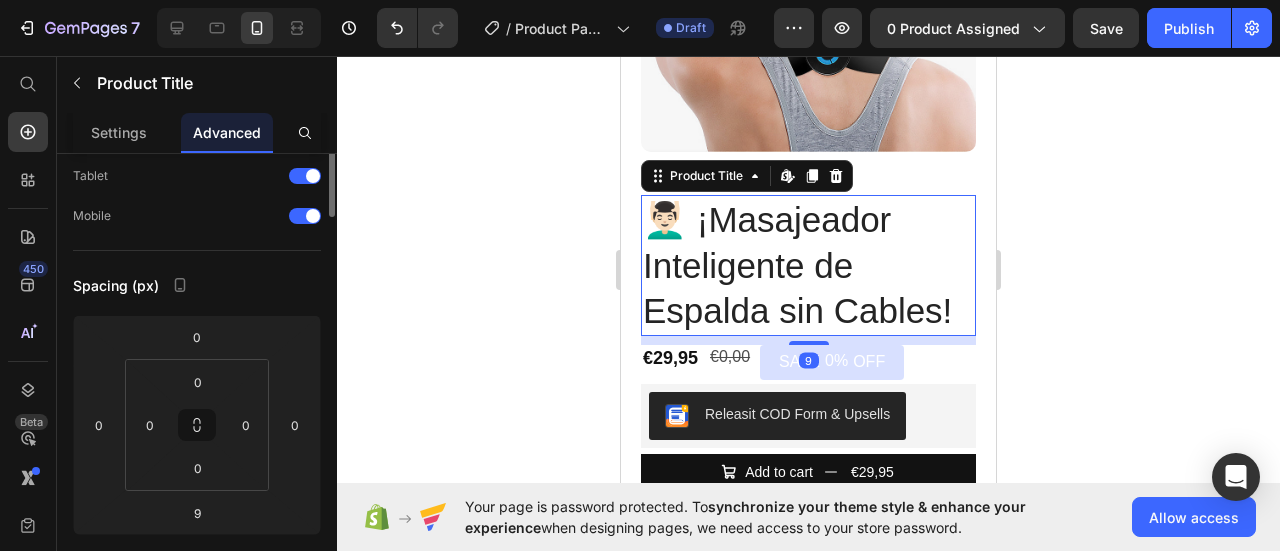 scroll, scrollTop: 0, scrollLeft: 0, axis: both 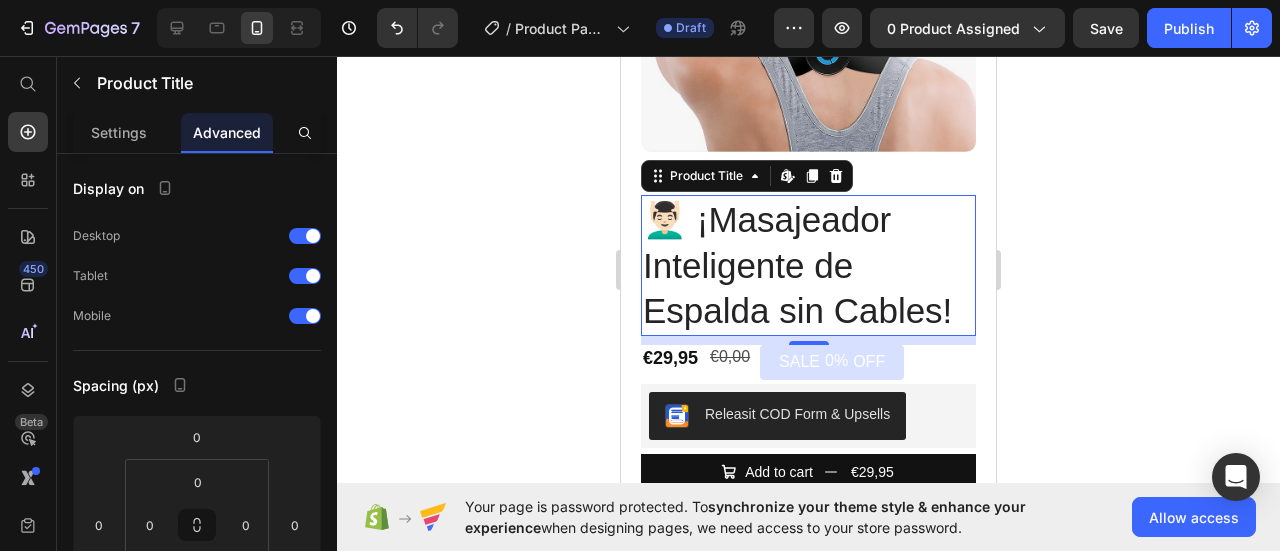 click on "💆🏻‍♂️ ¡Masajeador Inteligente de Espalda sin Cables!" at bounding box center [808, 265] 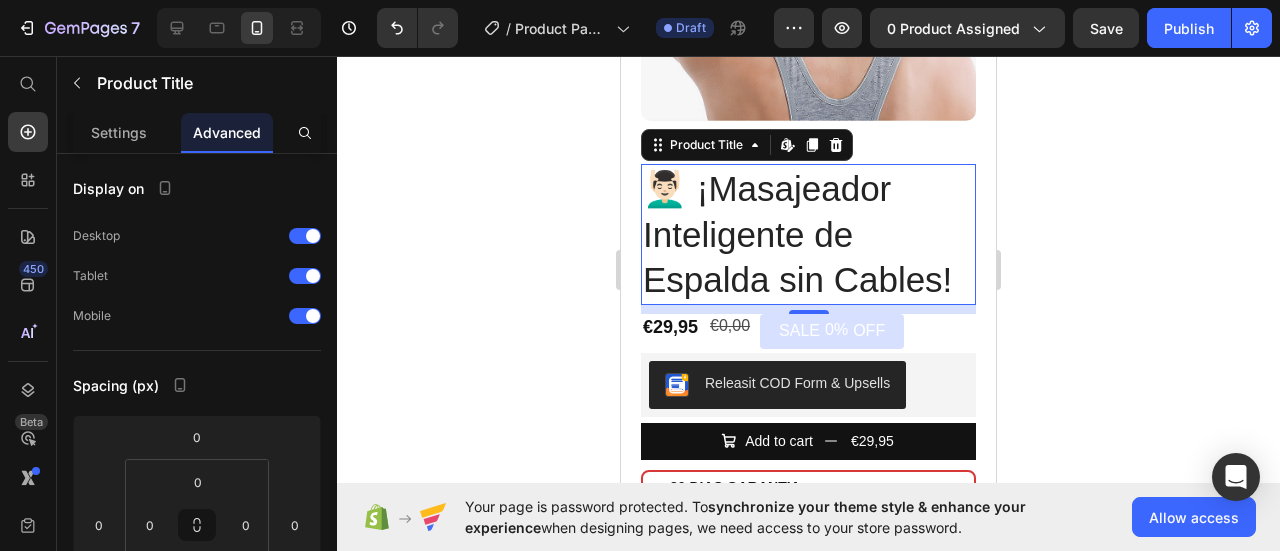 scroll, scrollTop: 300, scrollLeft: 0, axis: vertical 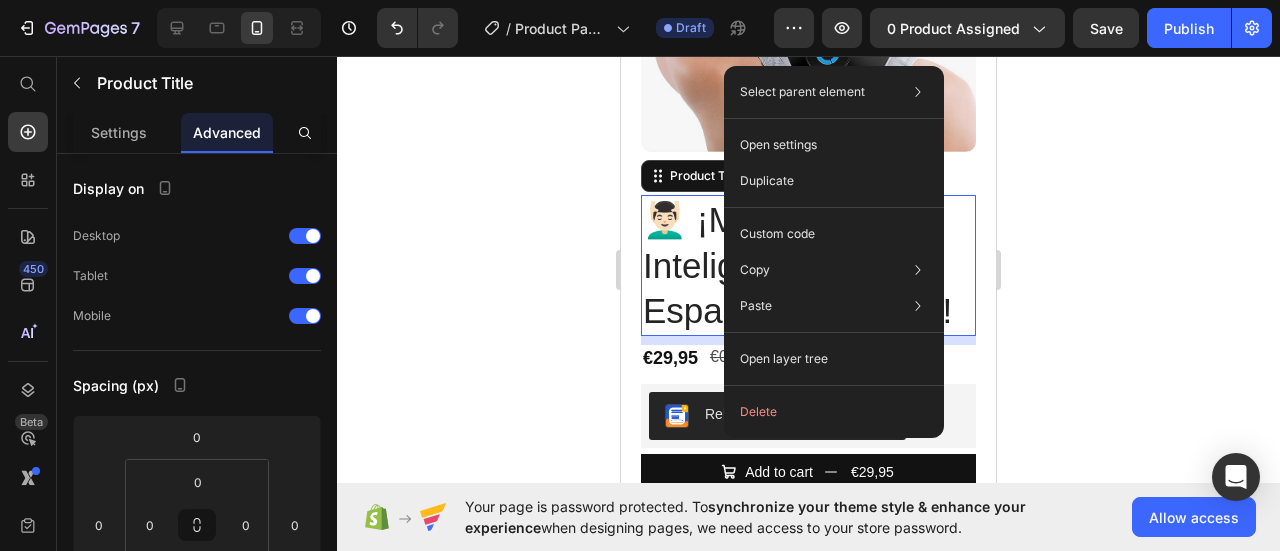 click on "💆🏻‍♂️ ¡Masajeador Inteligente de Espalda sin Cables!" at bounding box center (808, 265) 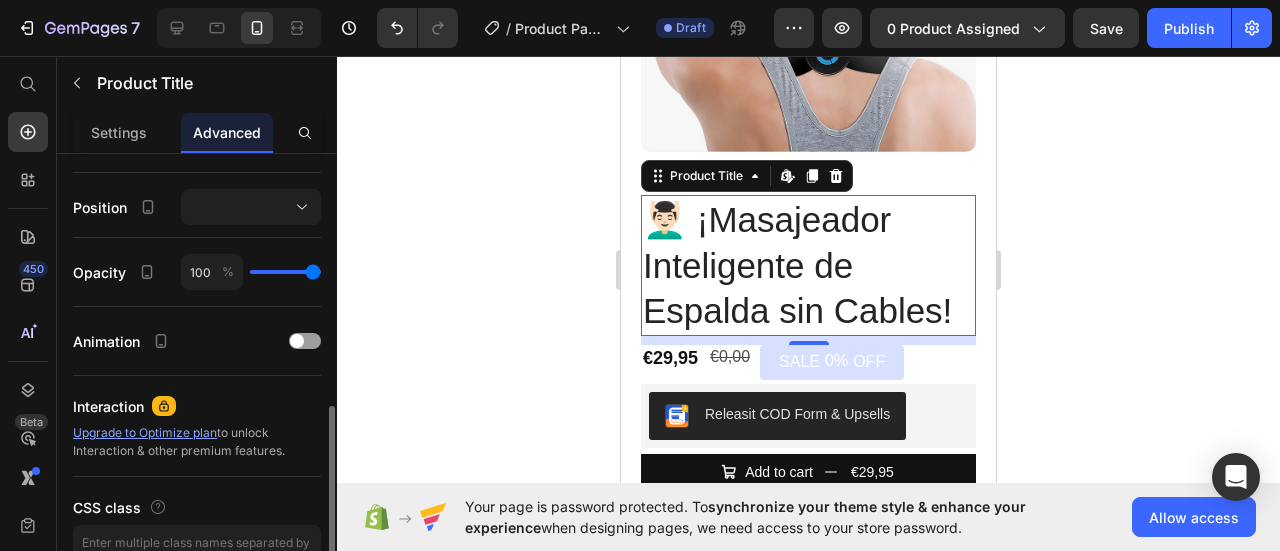 scroll, scrollTop: 811, scrollLeft: 0, axis: vertical 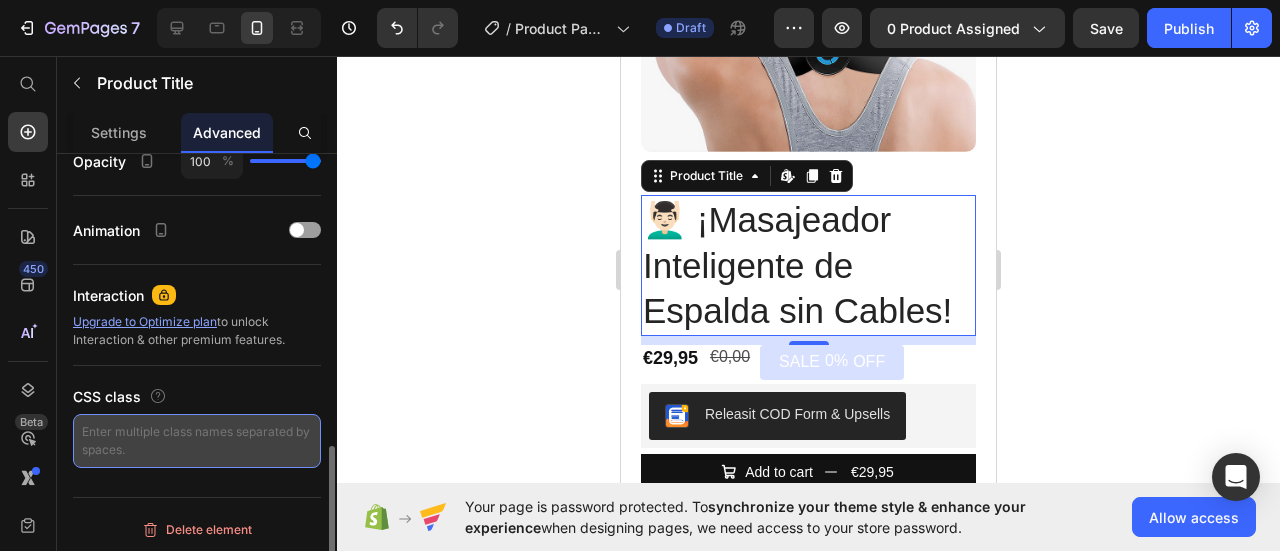click at bounding box center (197, 441) 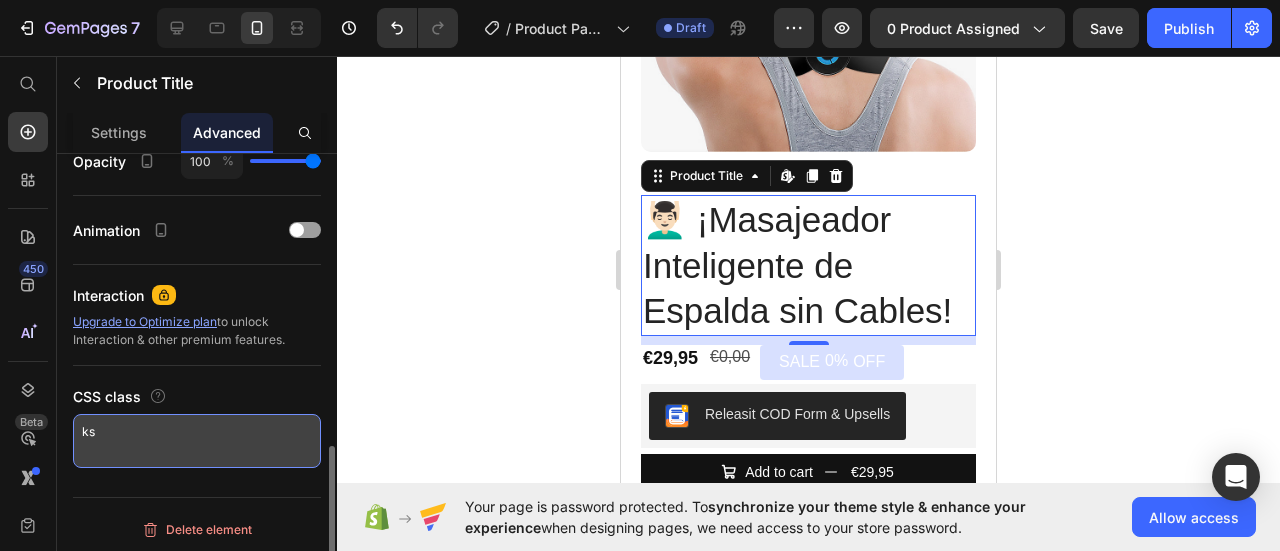 type on "k" 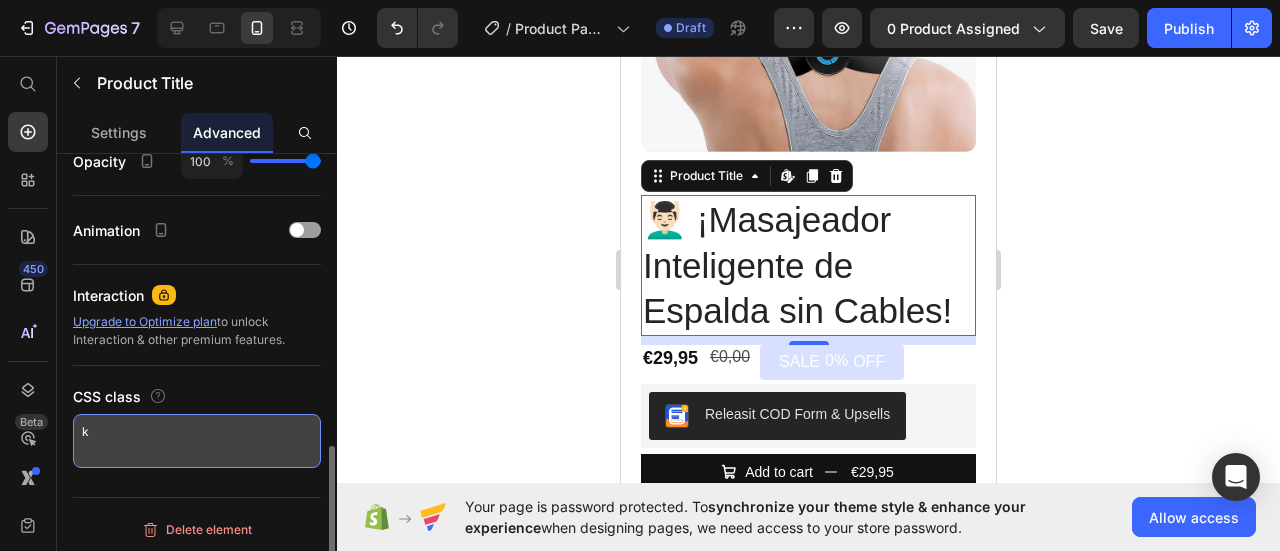 type 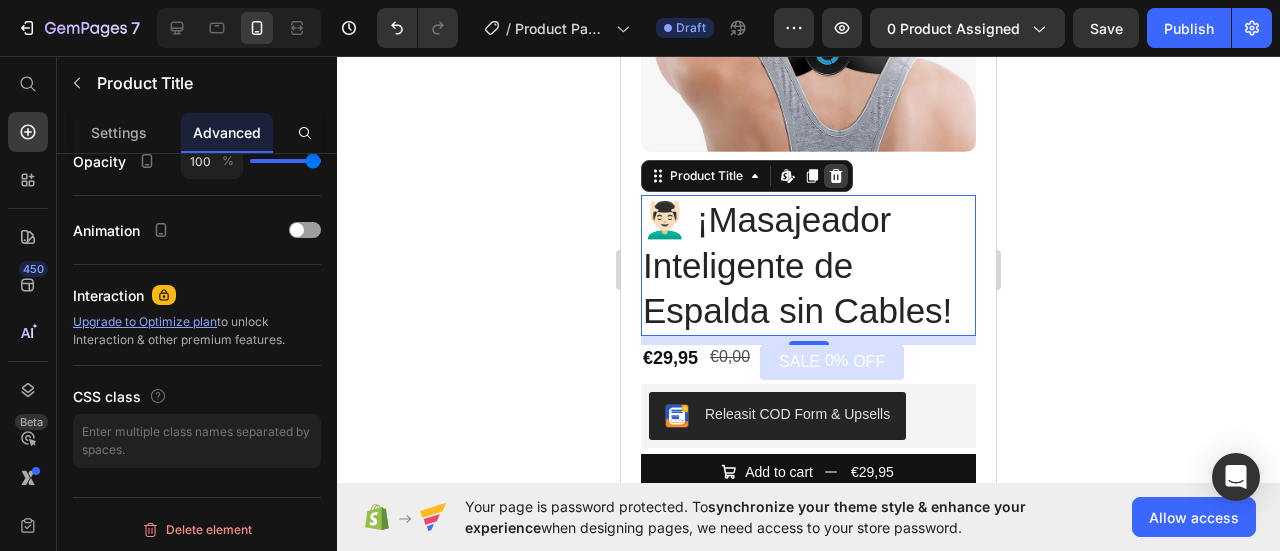 click 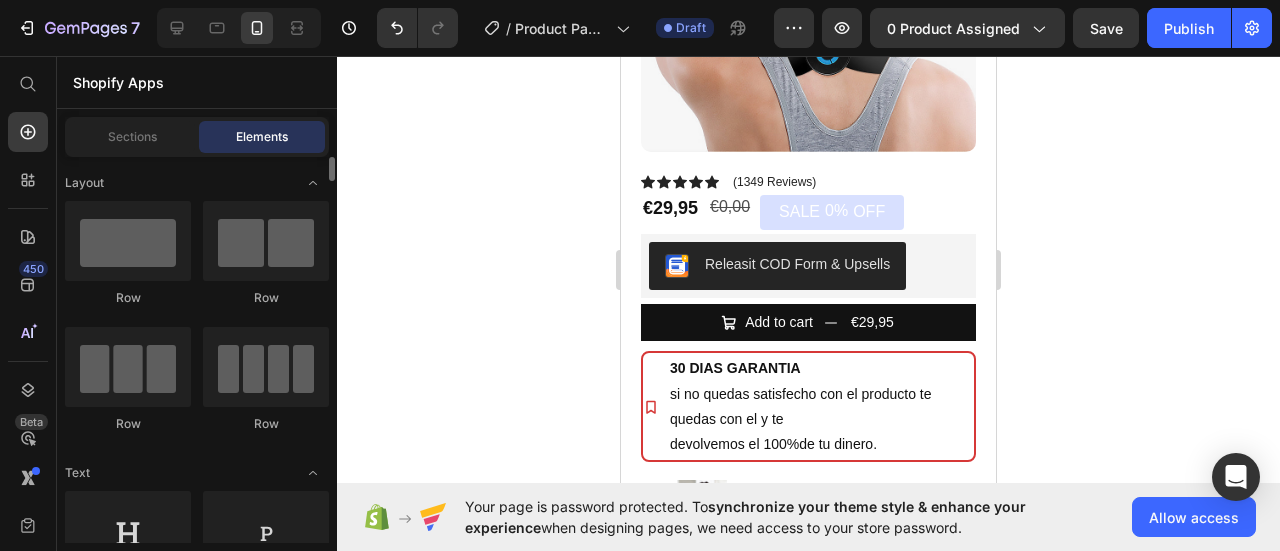 scroll, scrollTop: 0, scrollLeft: 0, axis: both 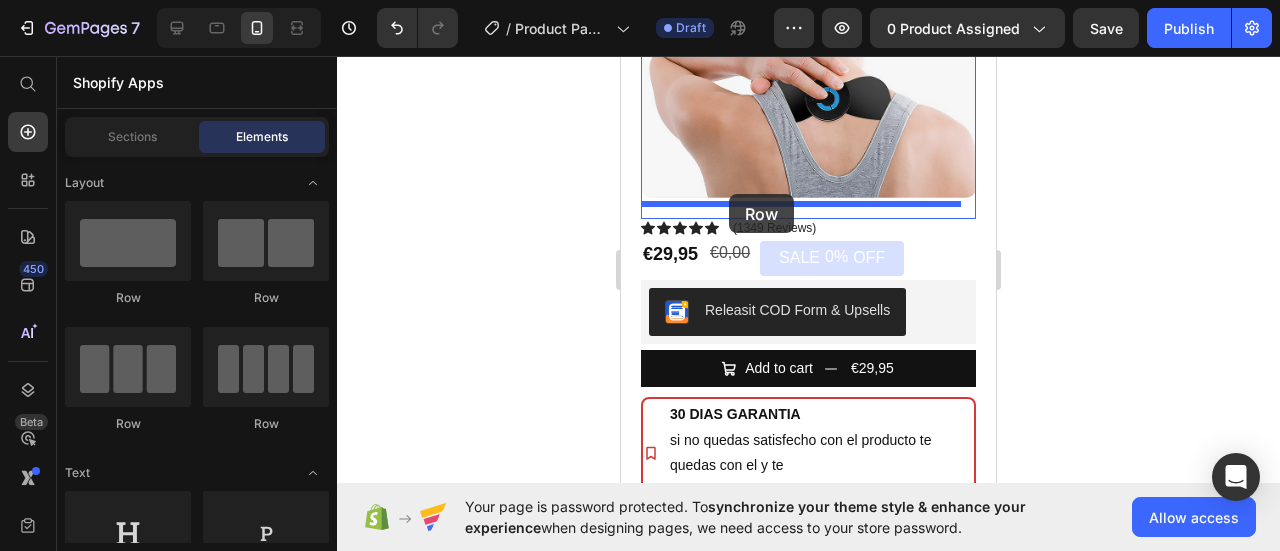 drag, startPoint x: 731, startPoint y: 320, endPoint x: 729, endPoint y: 194, distance: 126.01587 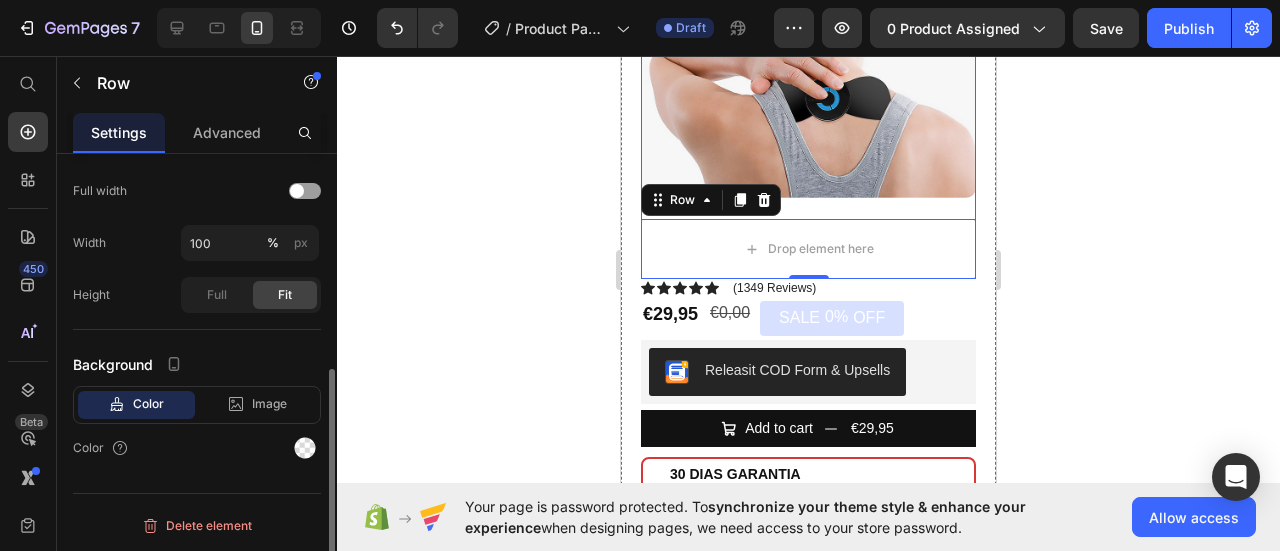 scroll, scrollTop: 0, scrollLeft: 0, axis: both 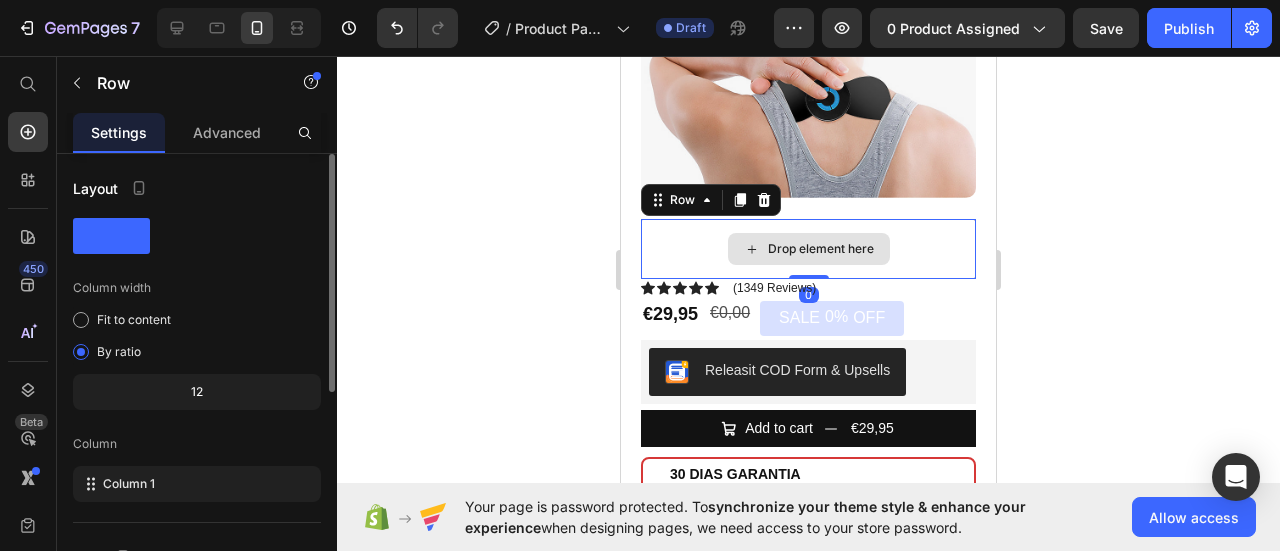 click on "Drop element here" at bounding box center [808, 249] 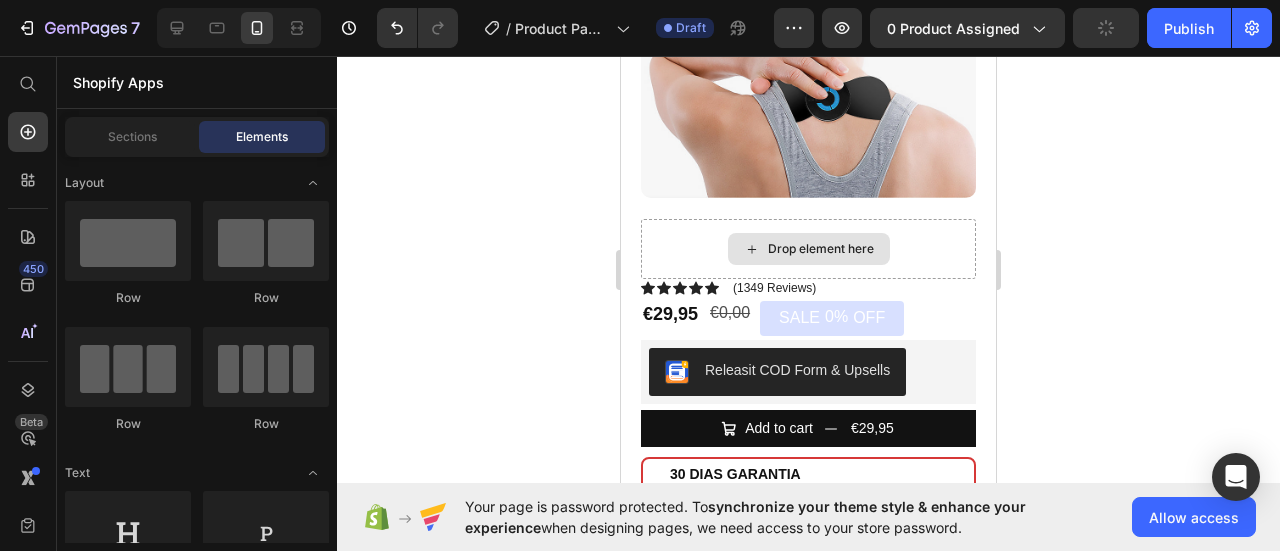 click 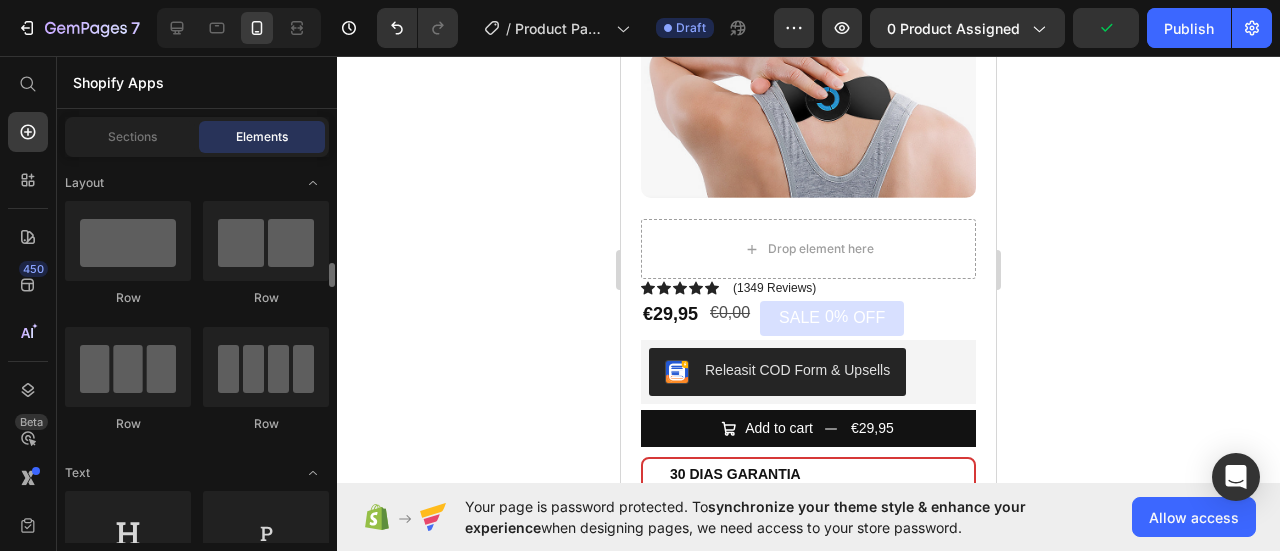 scroll, scrollTop: 100, scrollLeft: 0, axis: vertical 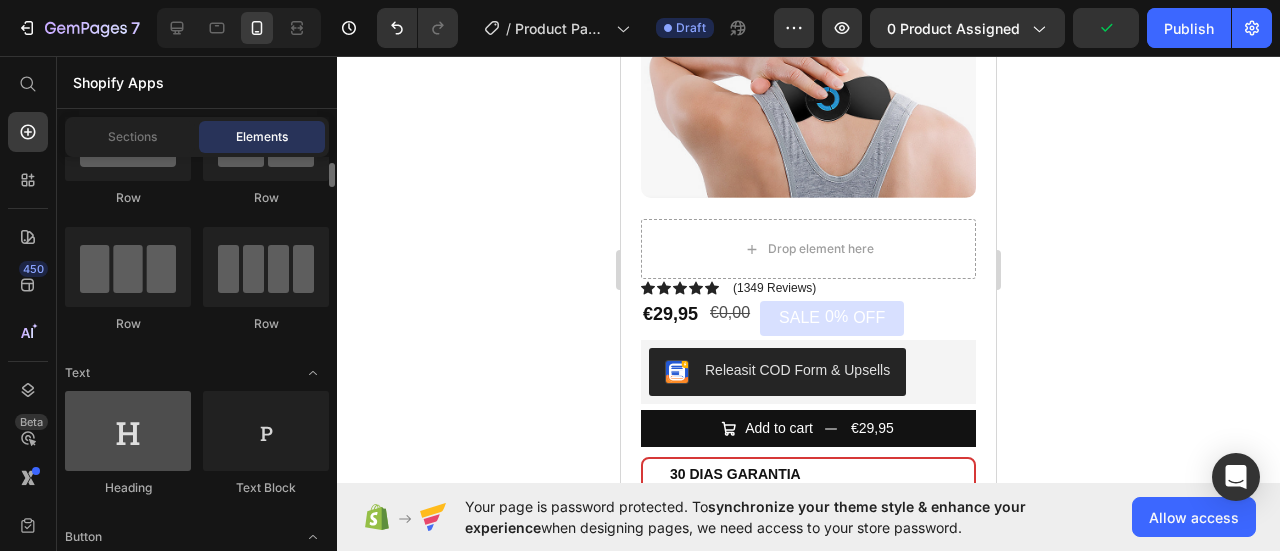 click at bounding box center (128, 431) 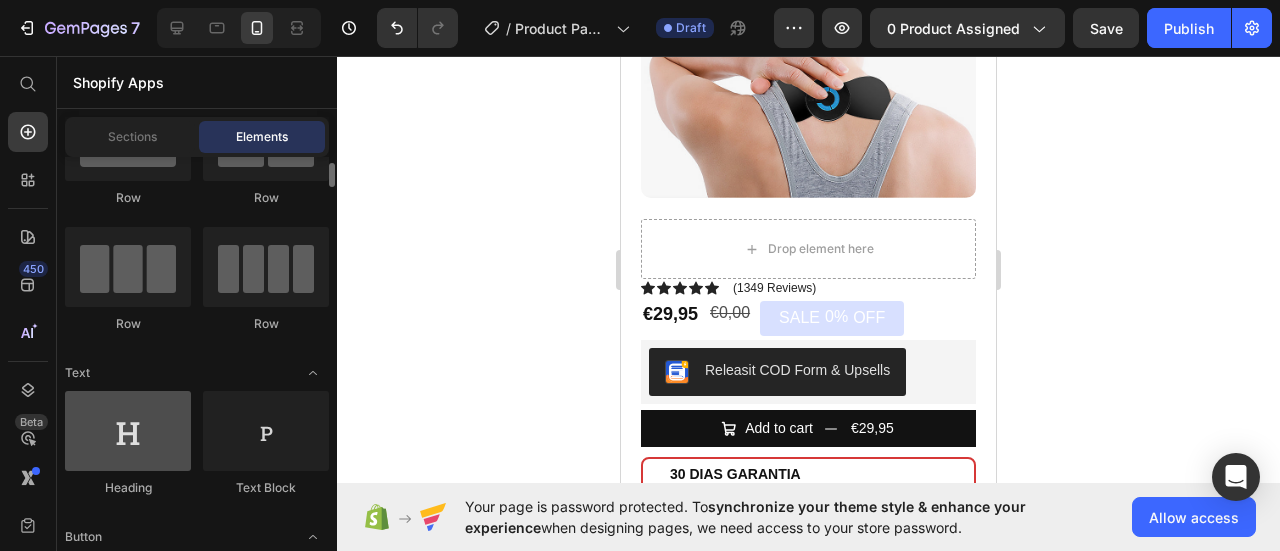 click at bounding box center [128, 431] 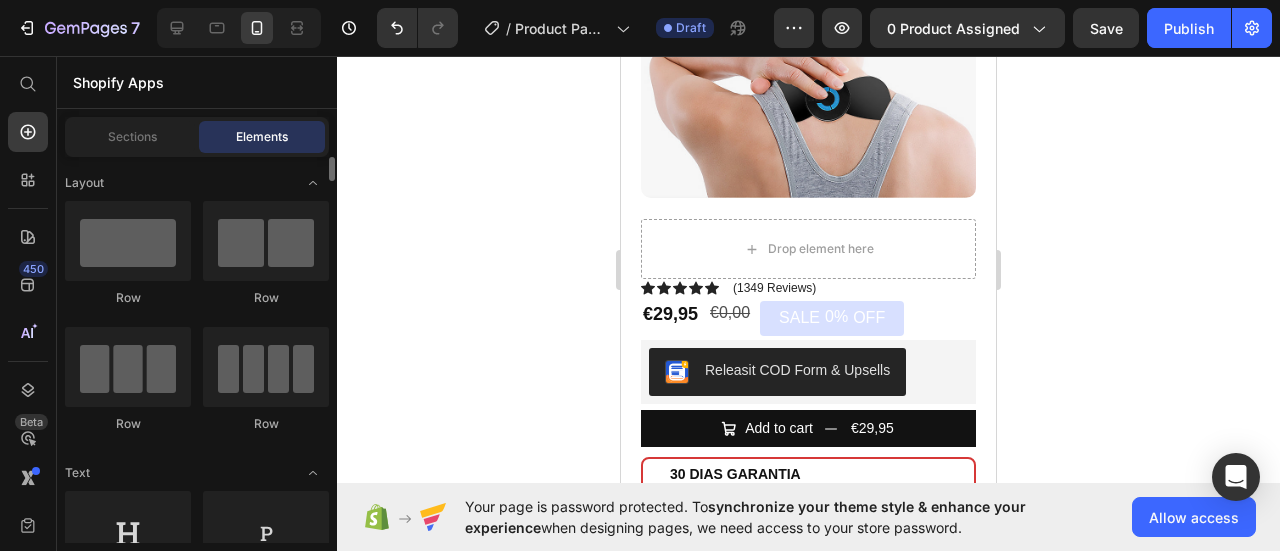 scroll, scrollTop: 100, scrollLeft: 0, axis: vertical 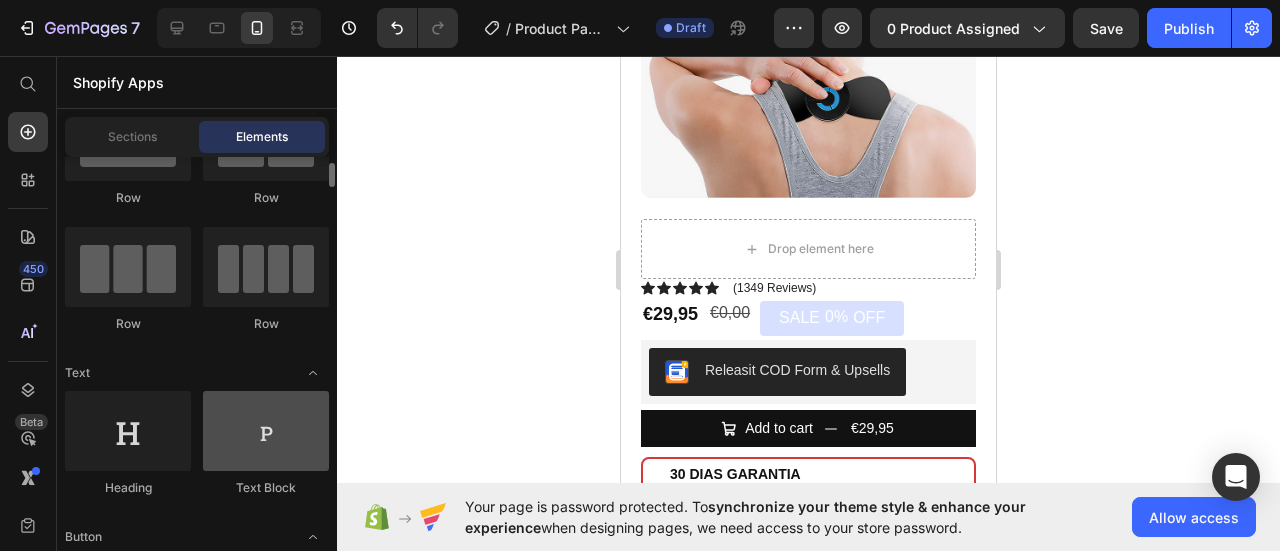 click at bounding box center [266, 431] 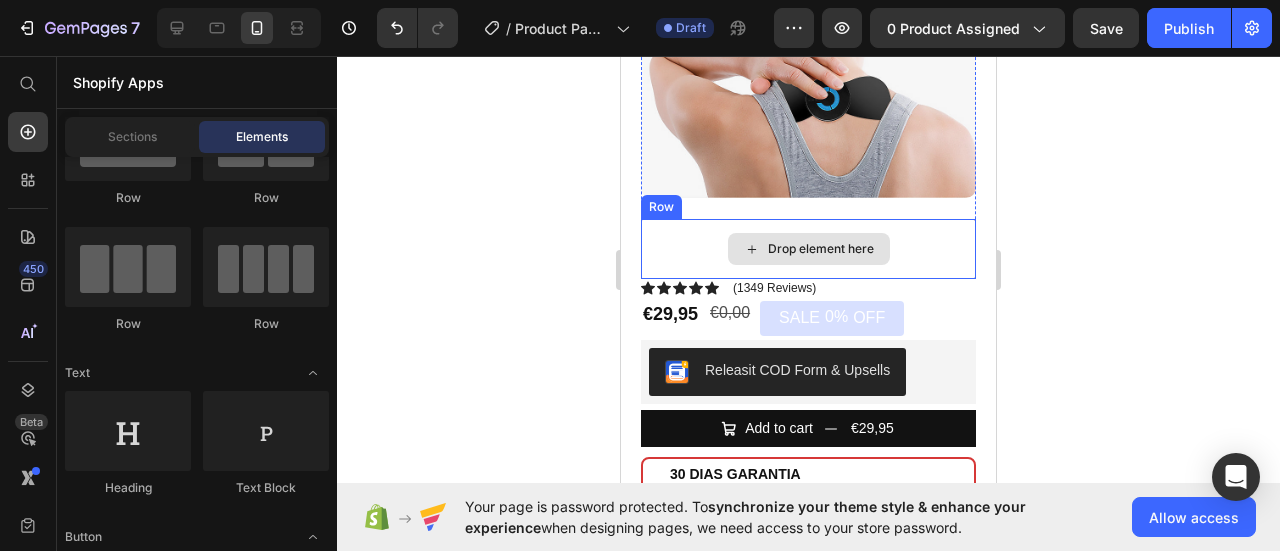 click on "Drop element here" at bounding box center [809, 249] 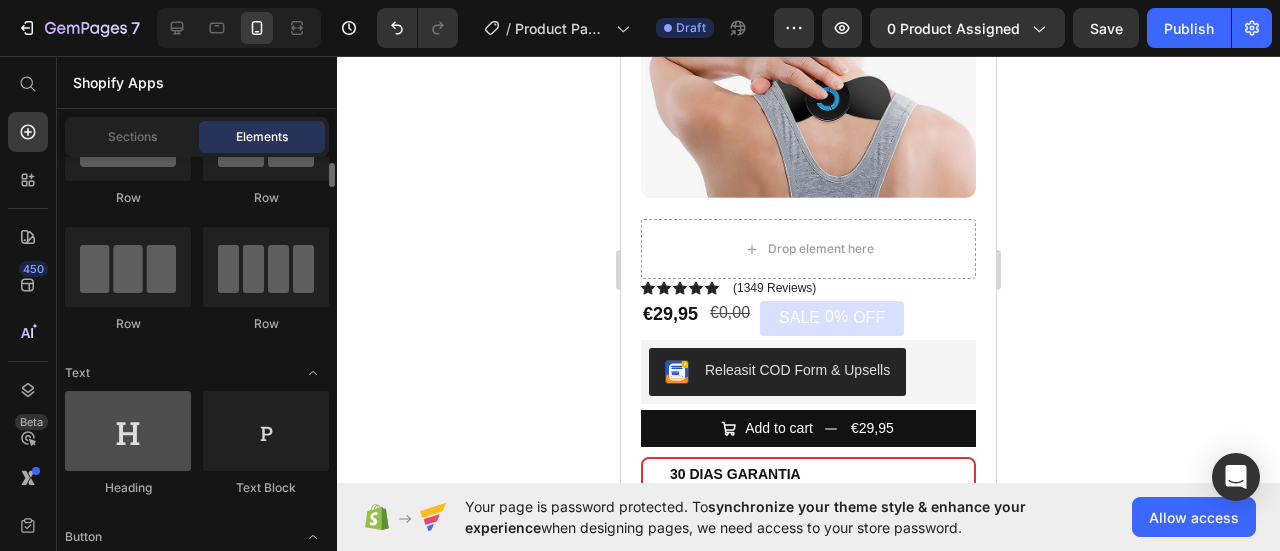 click at bounding box center [128, 431] 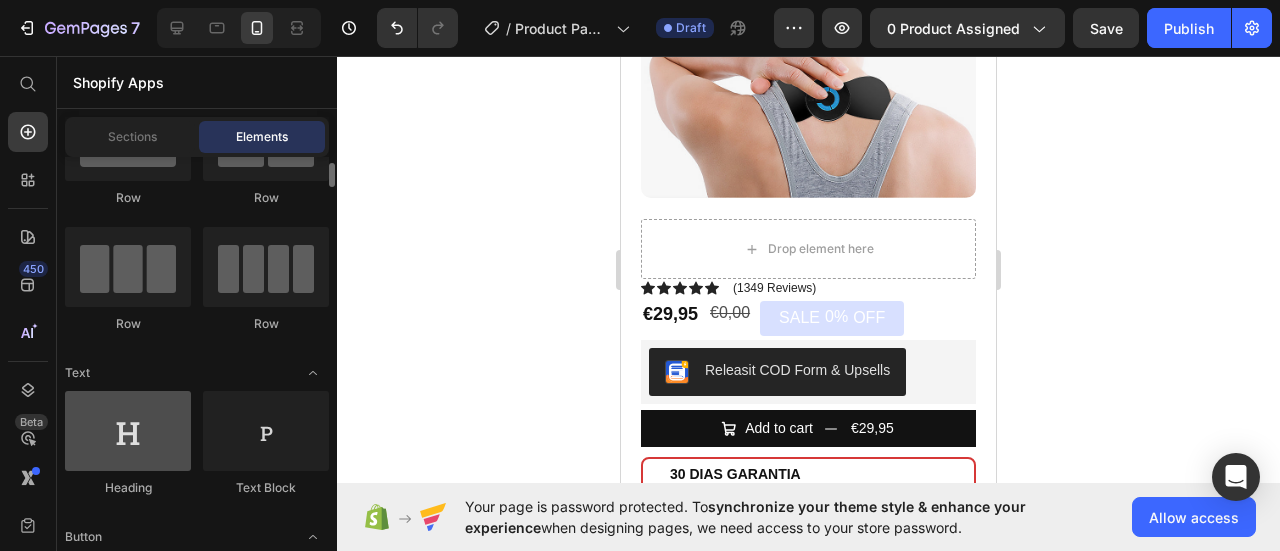 drag, startPoint x: 148, startPoint y: 434, endPoint x: 128, endPoint y: 438, distance: 20.396078 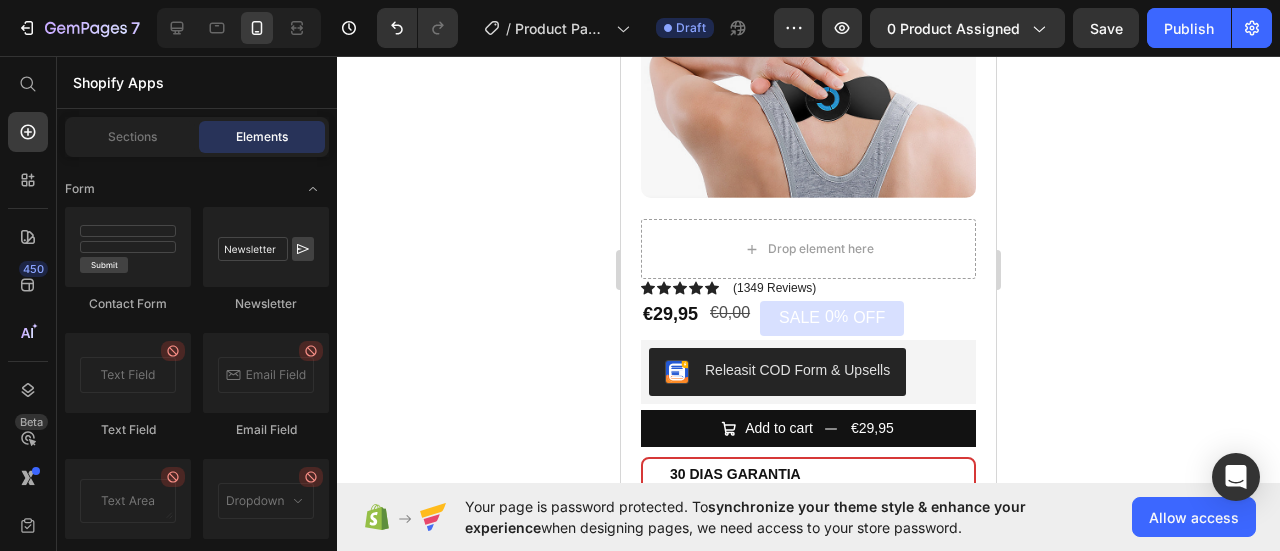 scroll, scrollTop: 4900, scrollLeft: 0, axis: vertical 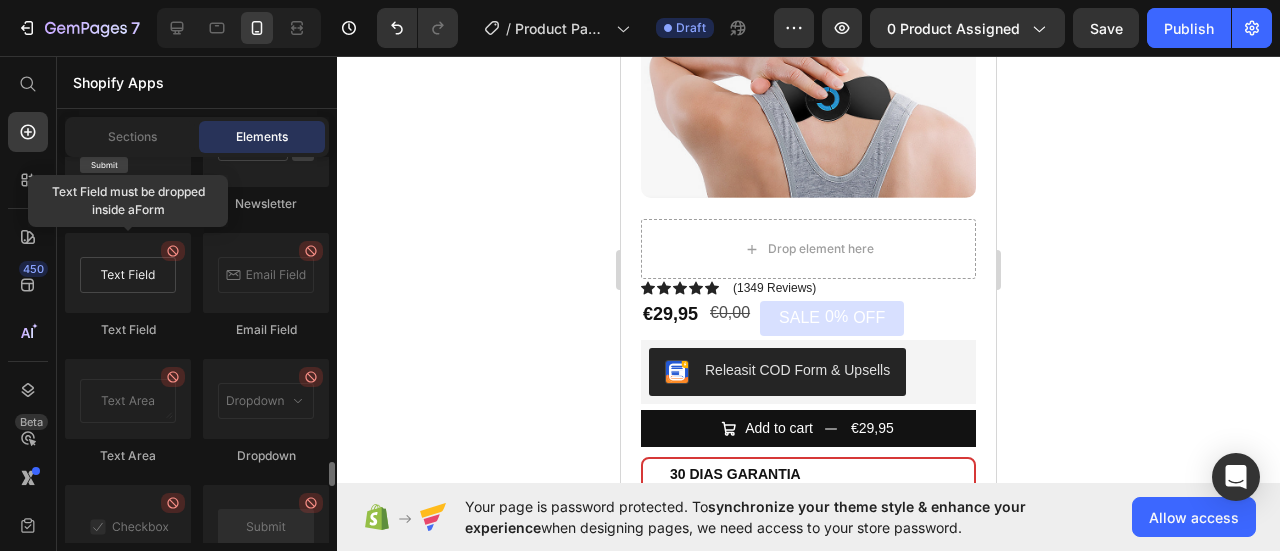click at bounding box center [128, 273] 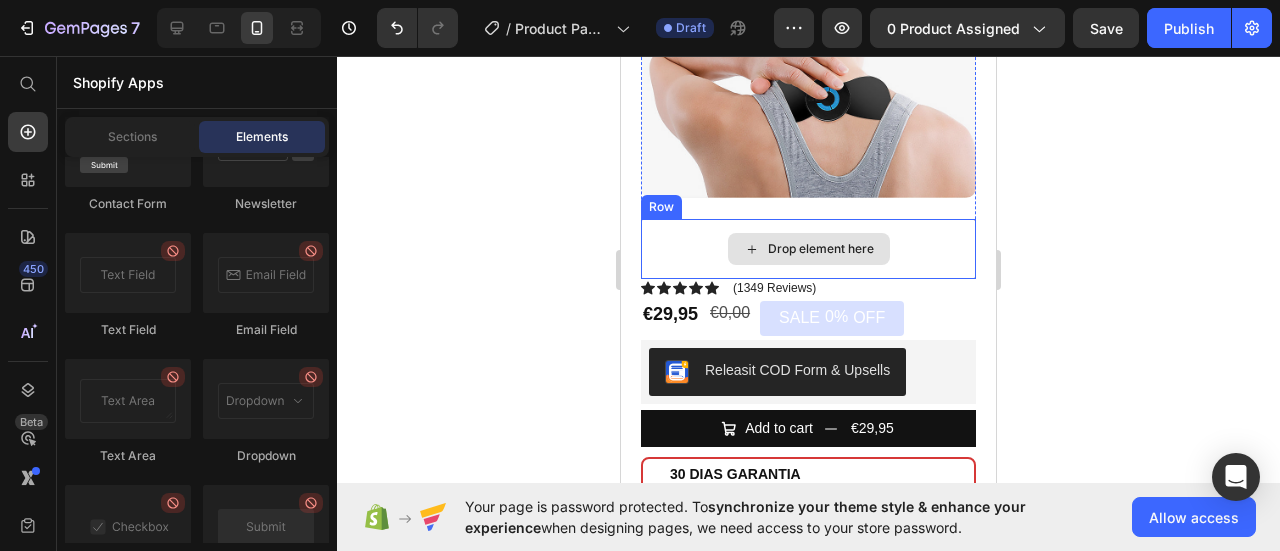 drag, startPoint x: 743, startPoint y: 339, endPoint x: 755, endPoint y: 222, distance: 117.61378 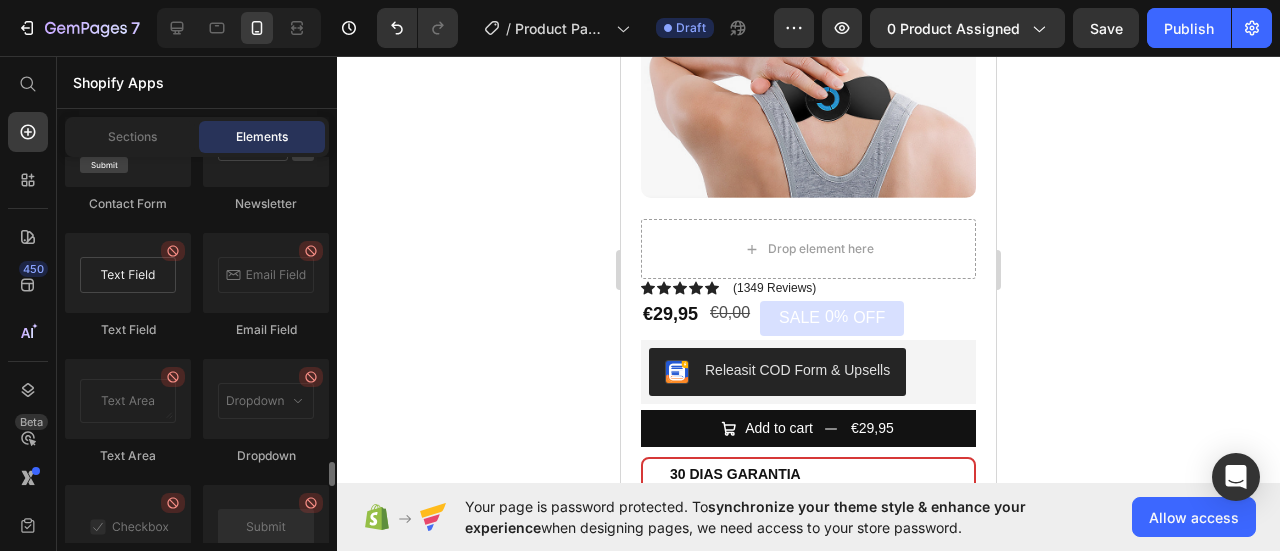 click at bounding box center [128, 273] 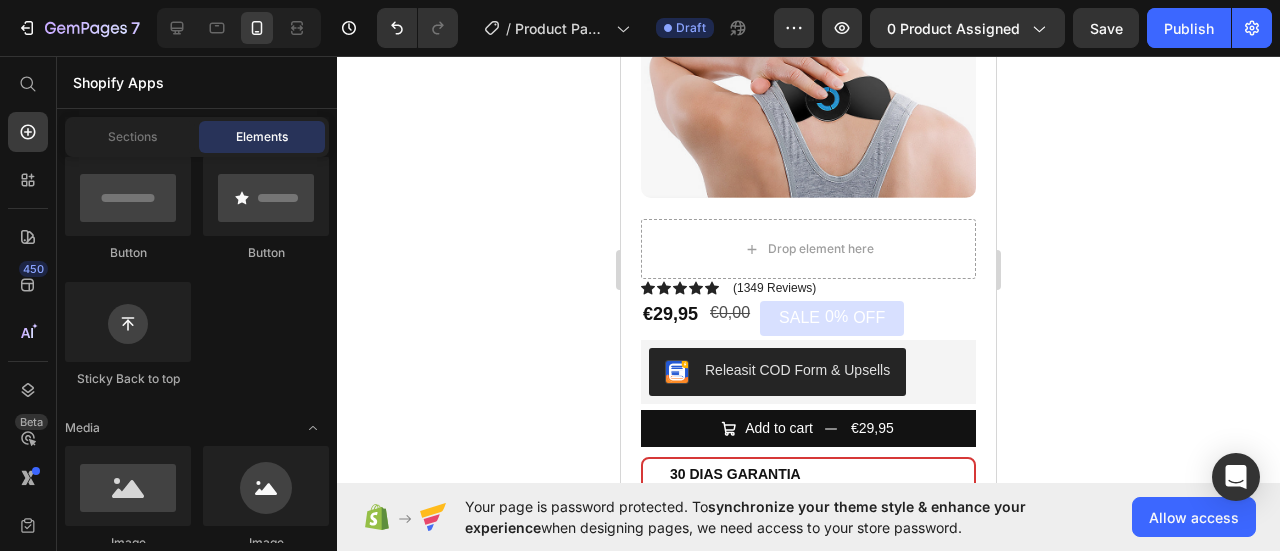 scroll, scrollTop: 0, scrollLeft: 0, axis: both 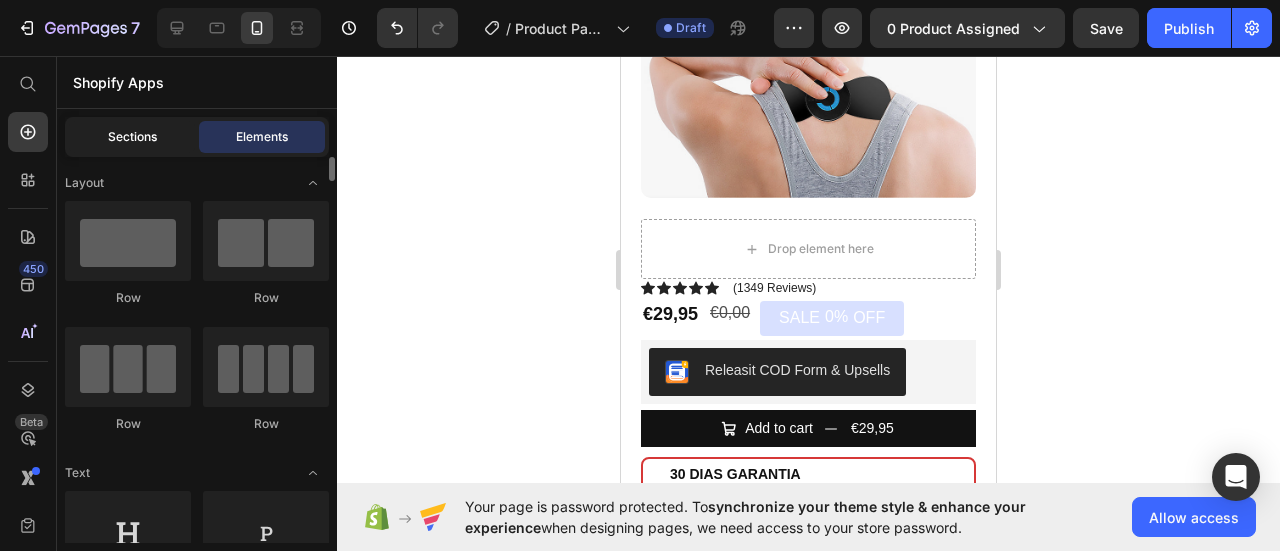 click on "Sections" at bounding box center (132, 137) 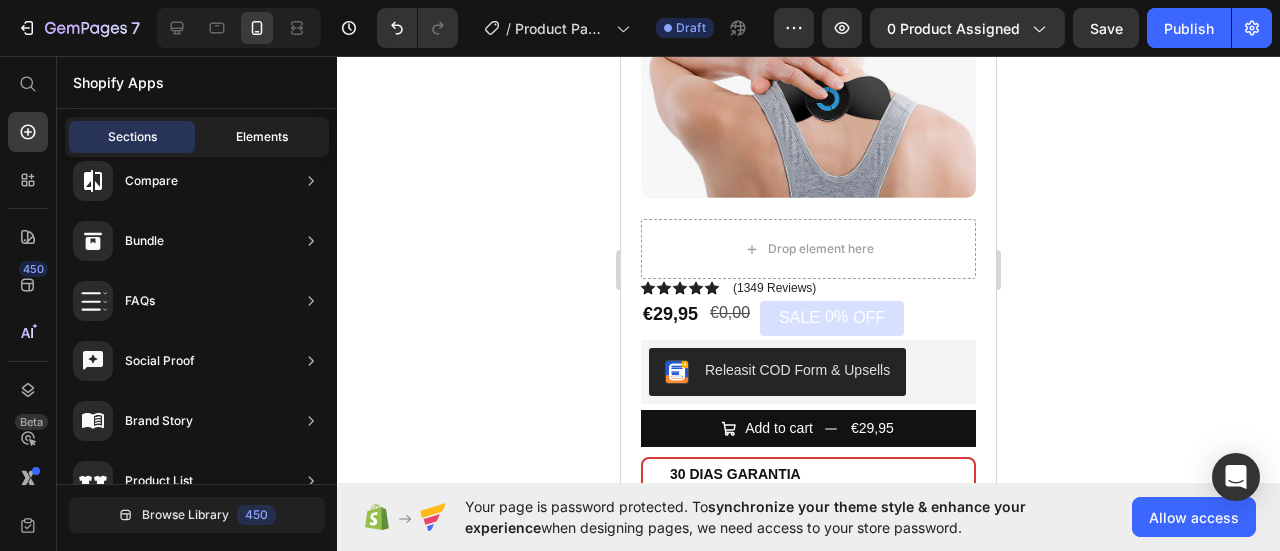 click on "Elements" 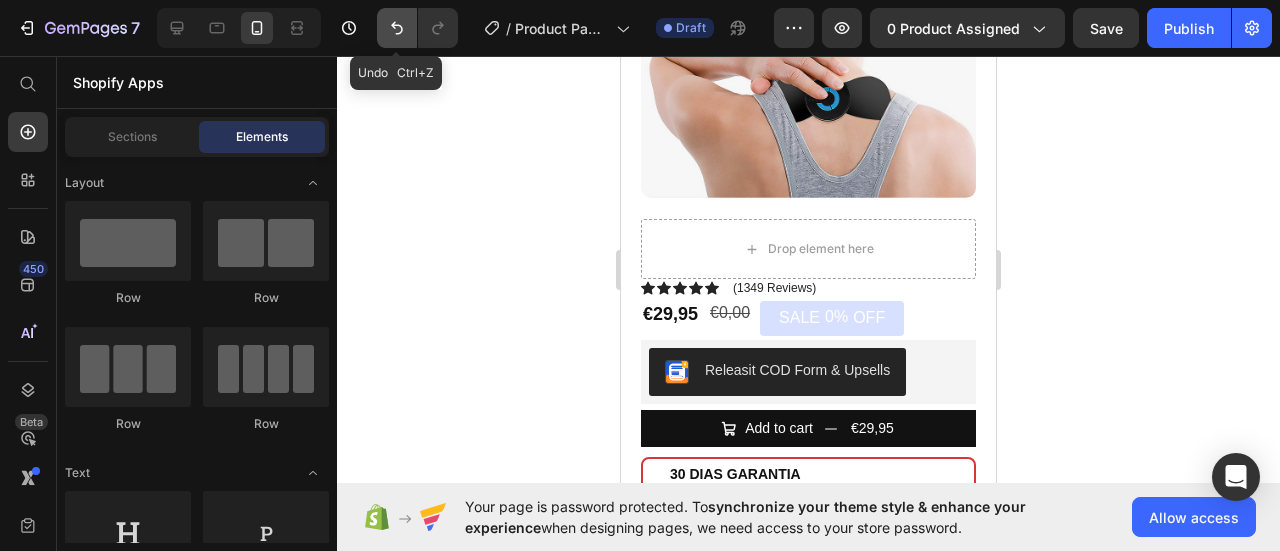 click 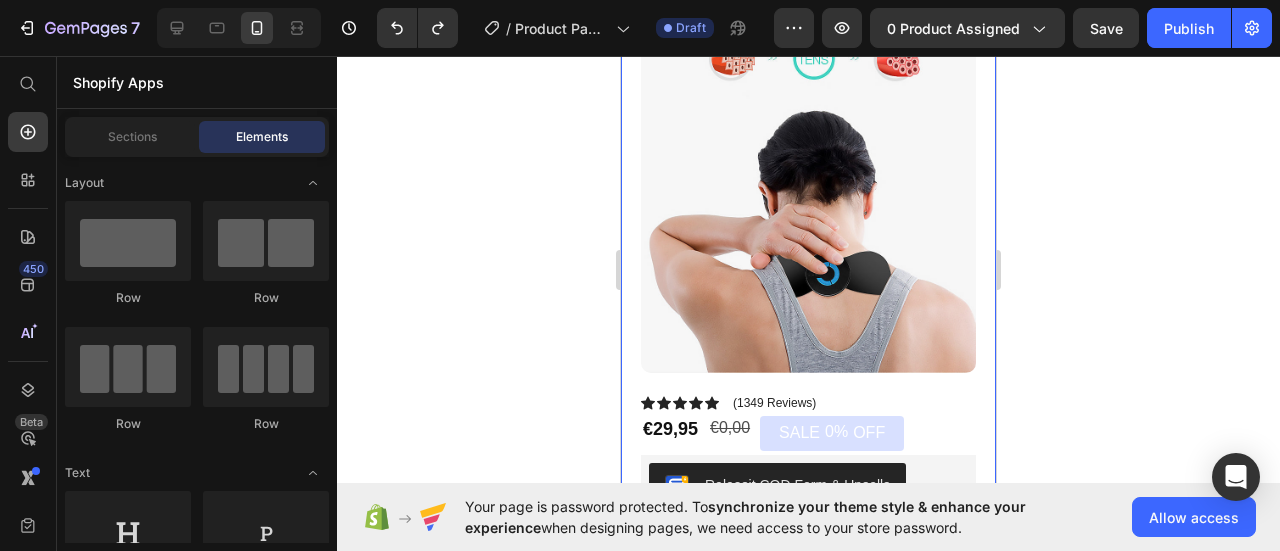 scroll, scrollTop: 54, scrollLeft: 0, axis: vertical 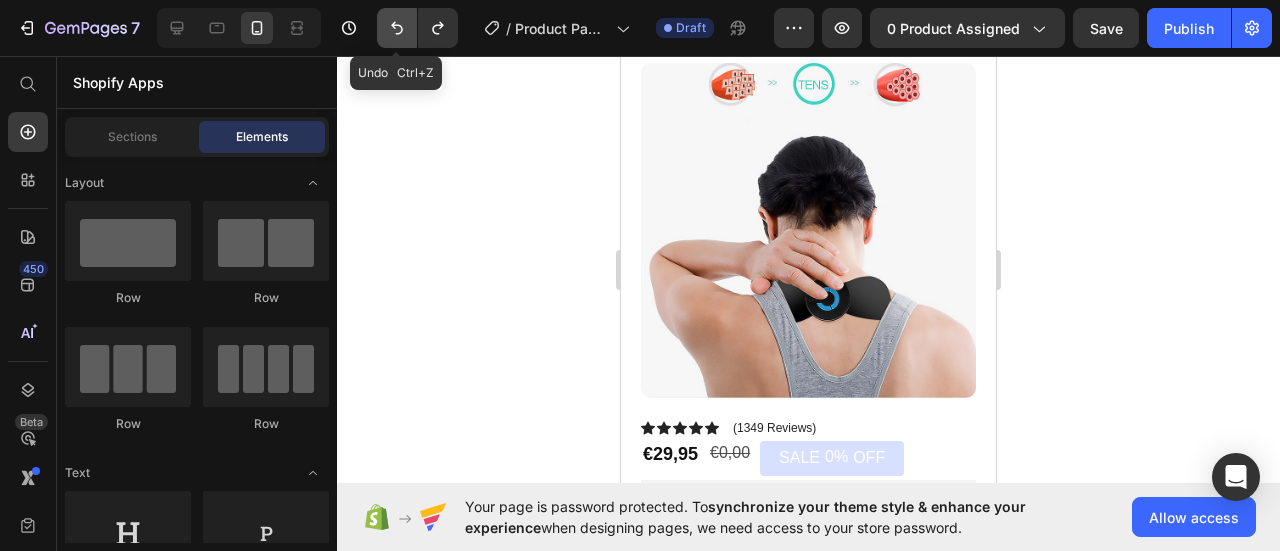 click 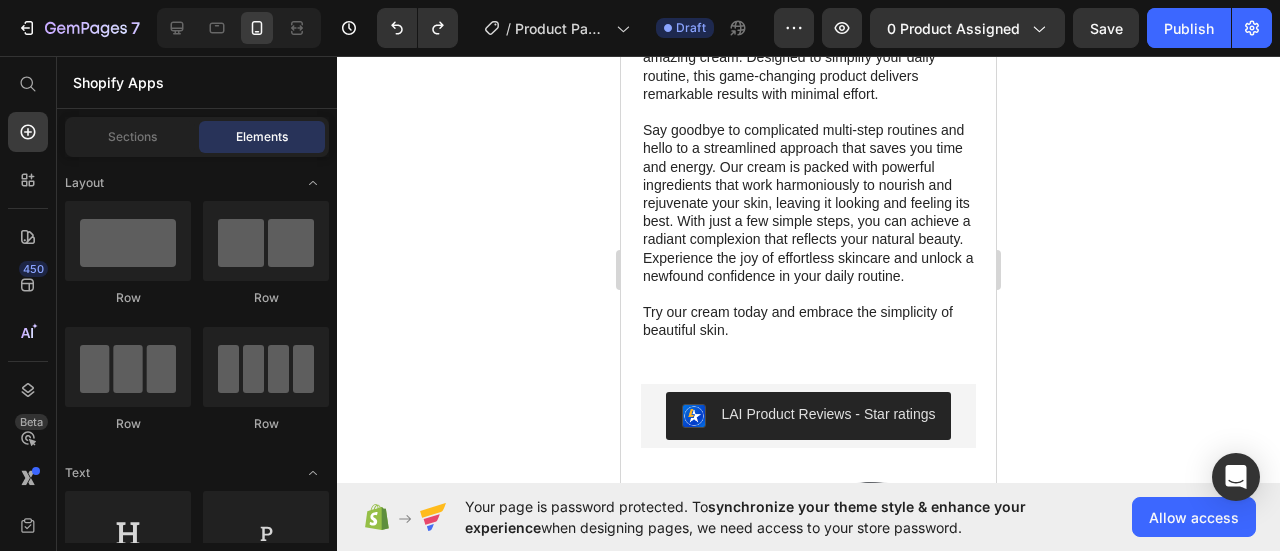 scroll, scrollTop: 1354, scrollLeft: 0, axis: vertical 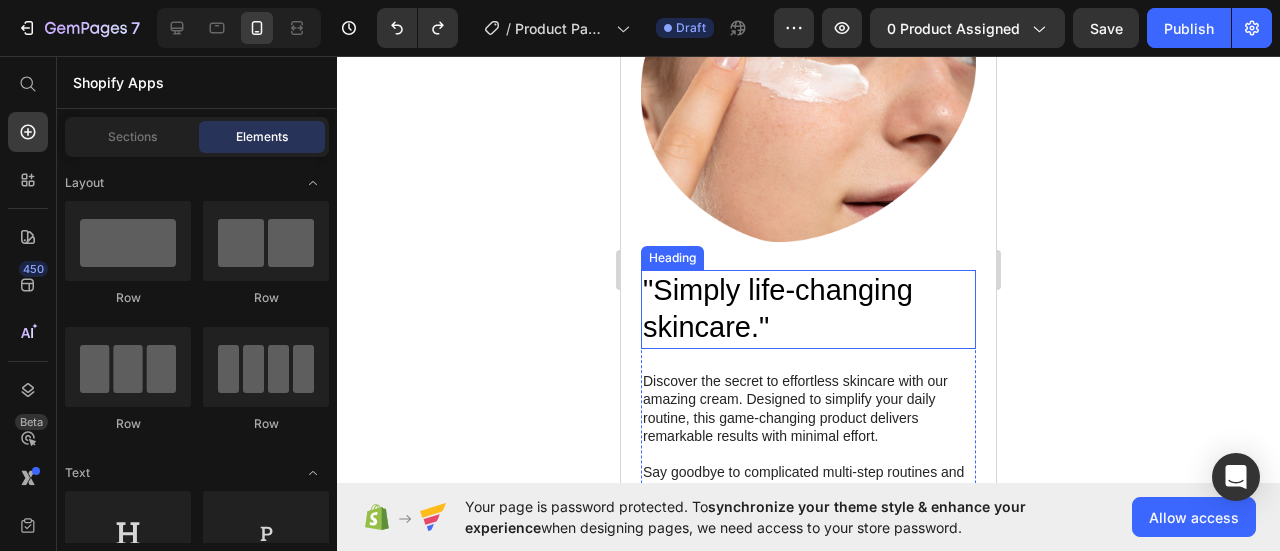 click on ""Simply life-changing skincare."" at bounding box center [808, 309] 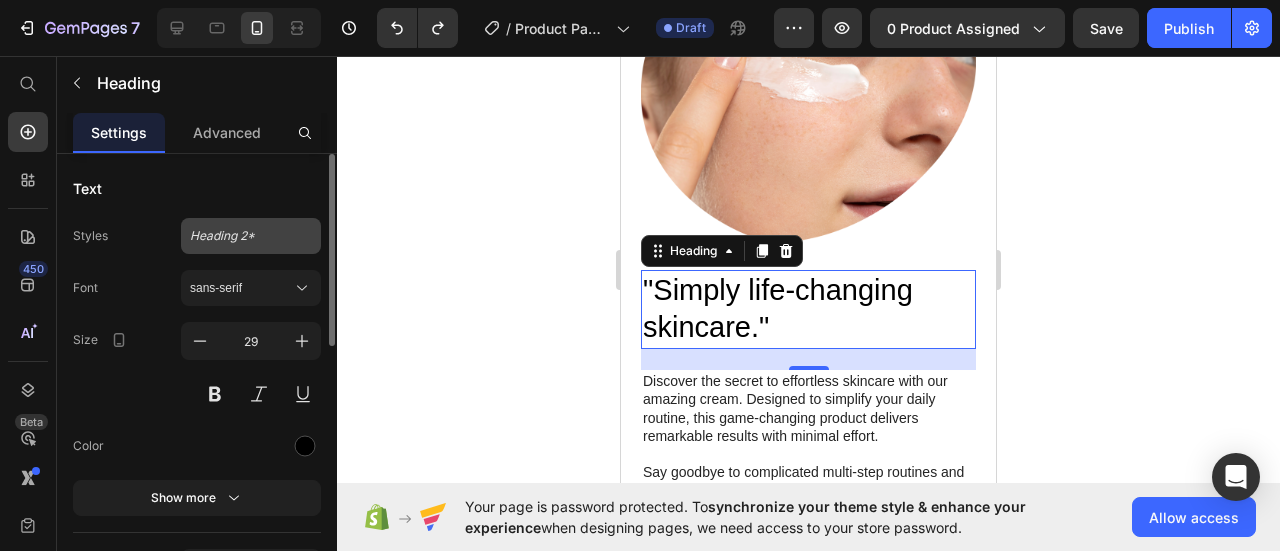 click on "Heading 2*" 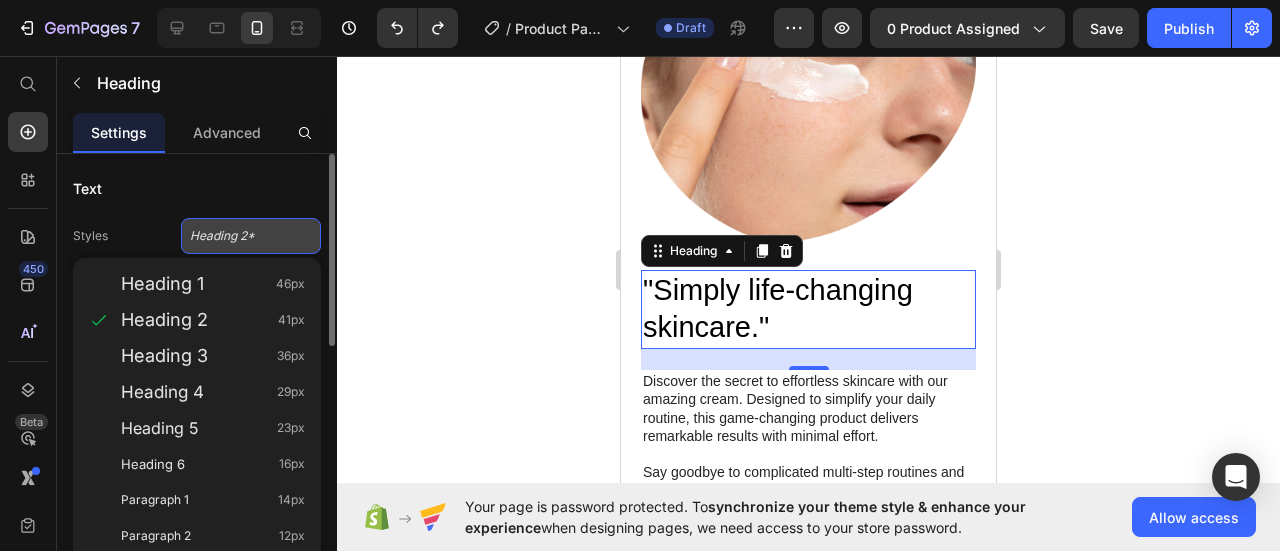 click on "Heading 2*" 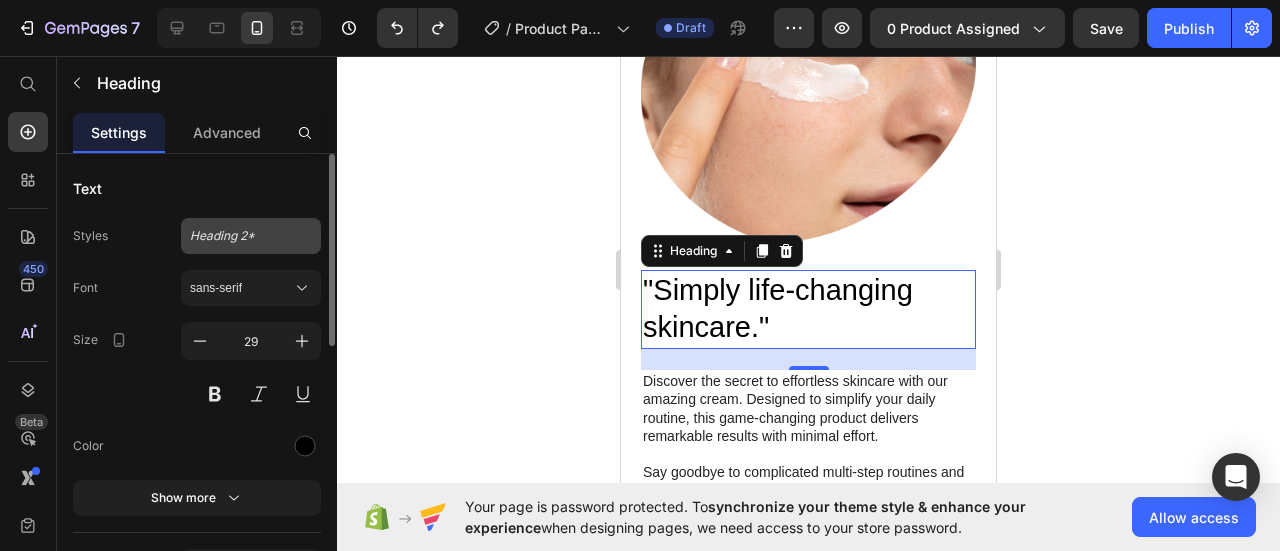 click on "Heading 2*" 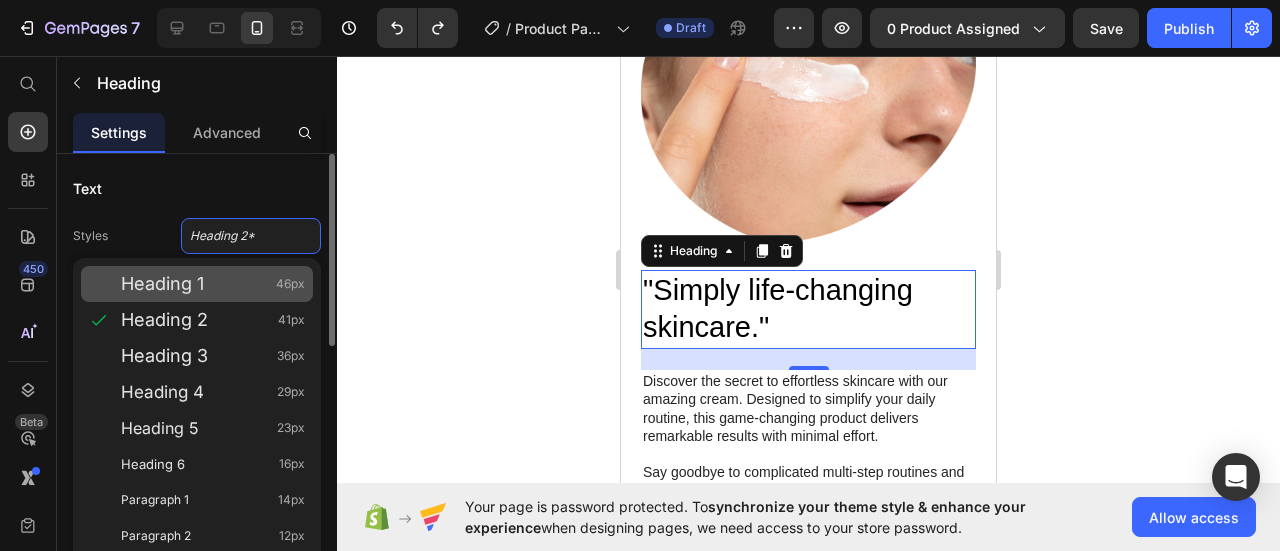 click on "Heading 1" at bounding box center (162, 284) 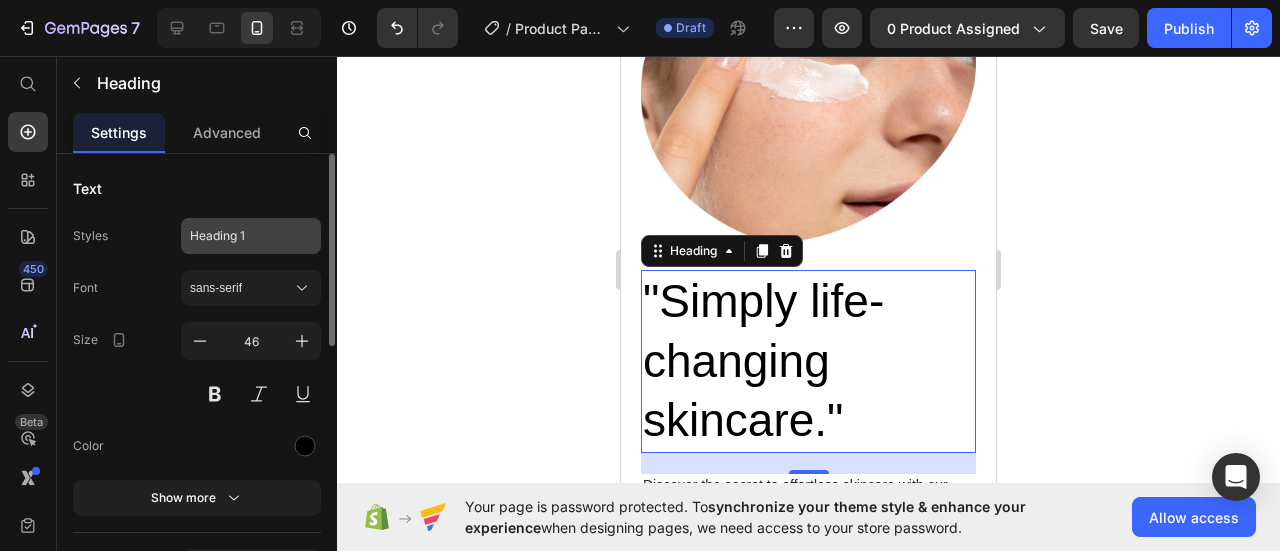 click on "Heading 1" 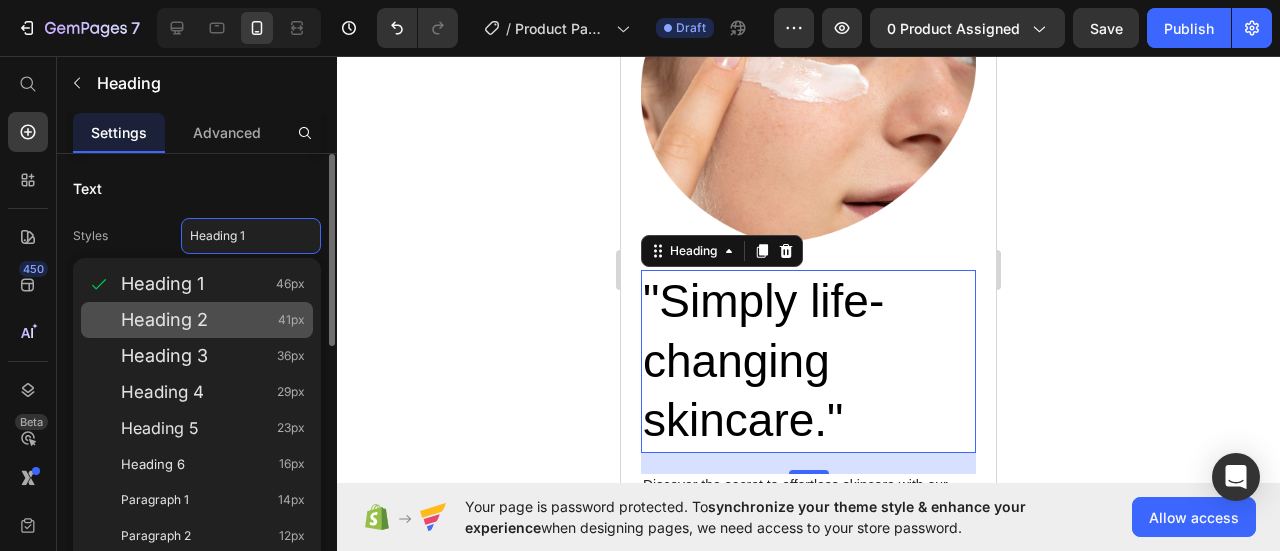 click on "Heading 2" at bounding box center [164, 320] 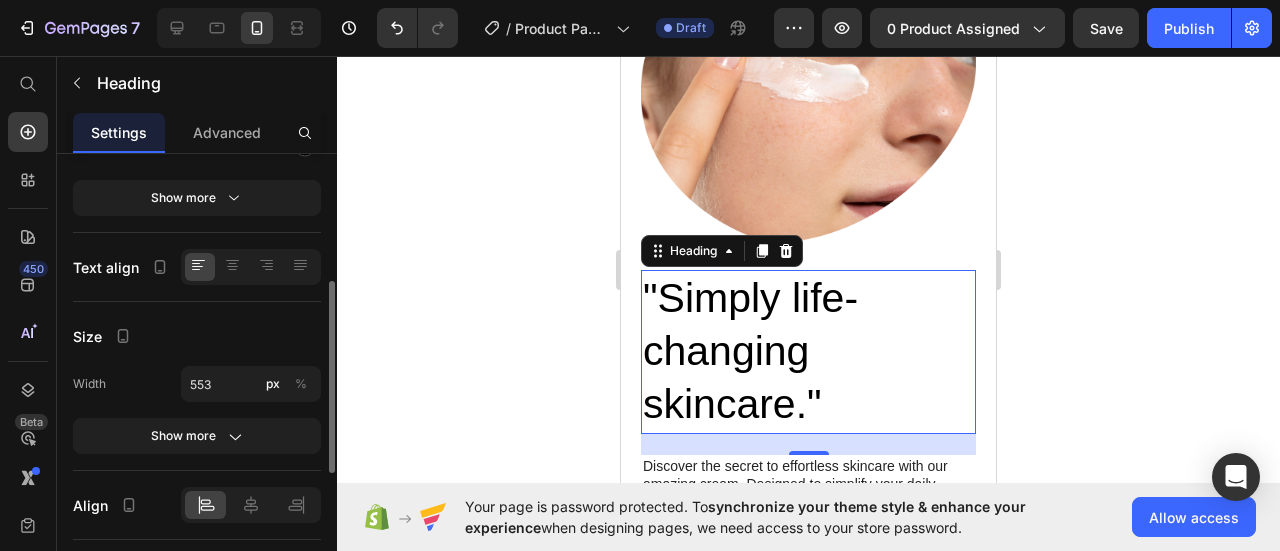 scroll, scrollTop: 200, scrollLeft: 0, axis: vertical 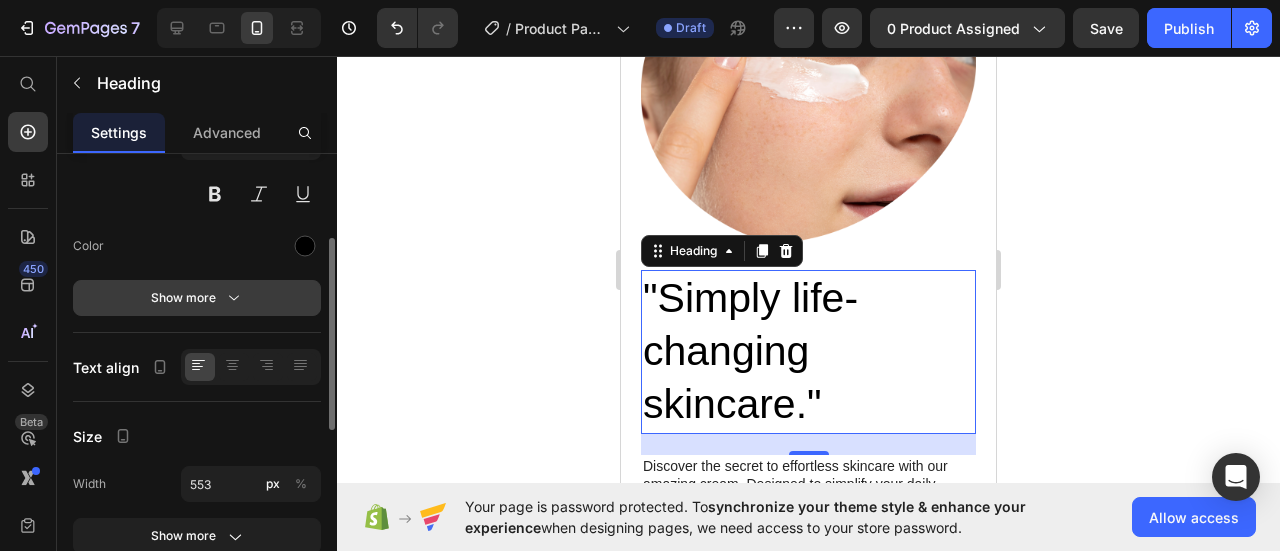 click on "Show more" at bounding box center [197, 298] 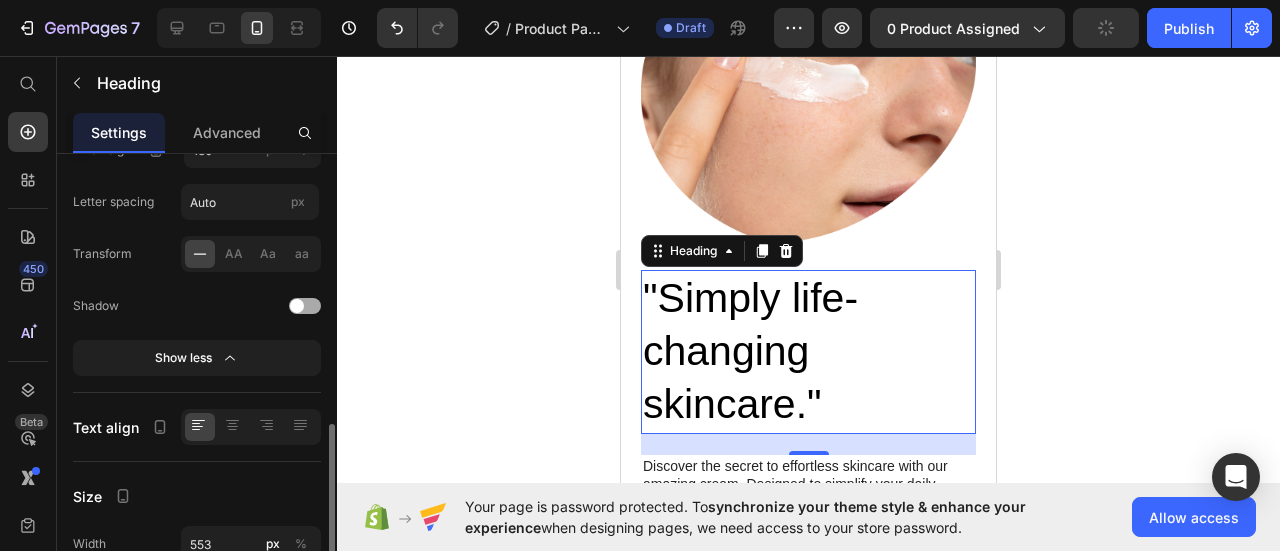 scroll, scrollTop: 500, scrollLeft: 0, axis: vertical 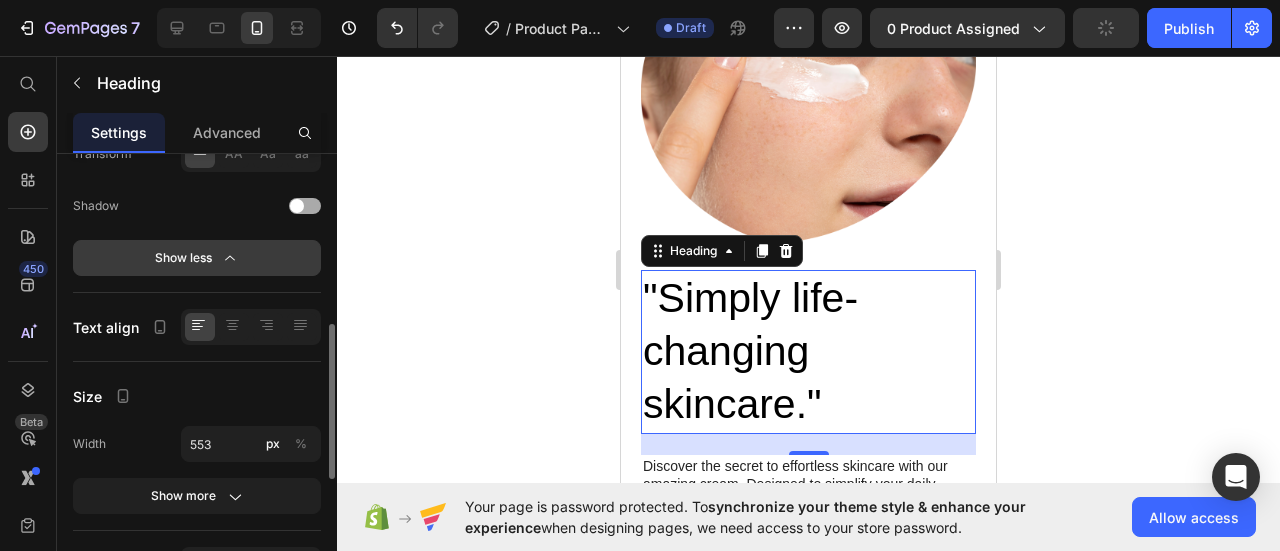 click 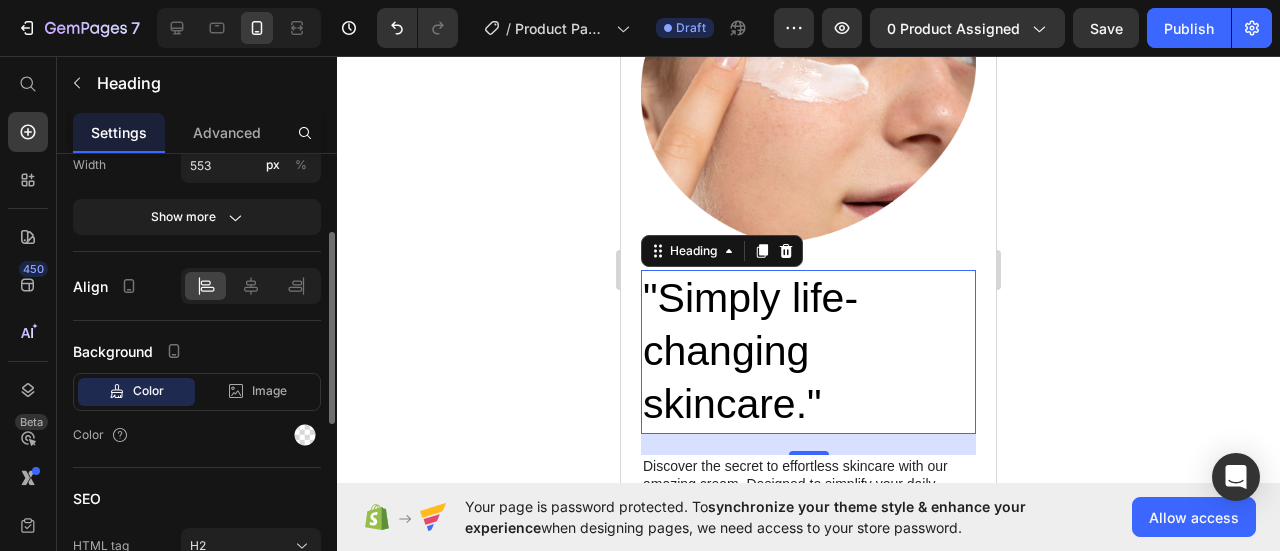 scroll, scrollTop: 419, scrollLeft: 0, axis: vertical 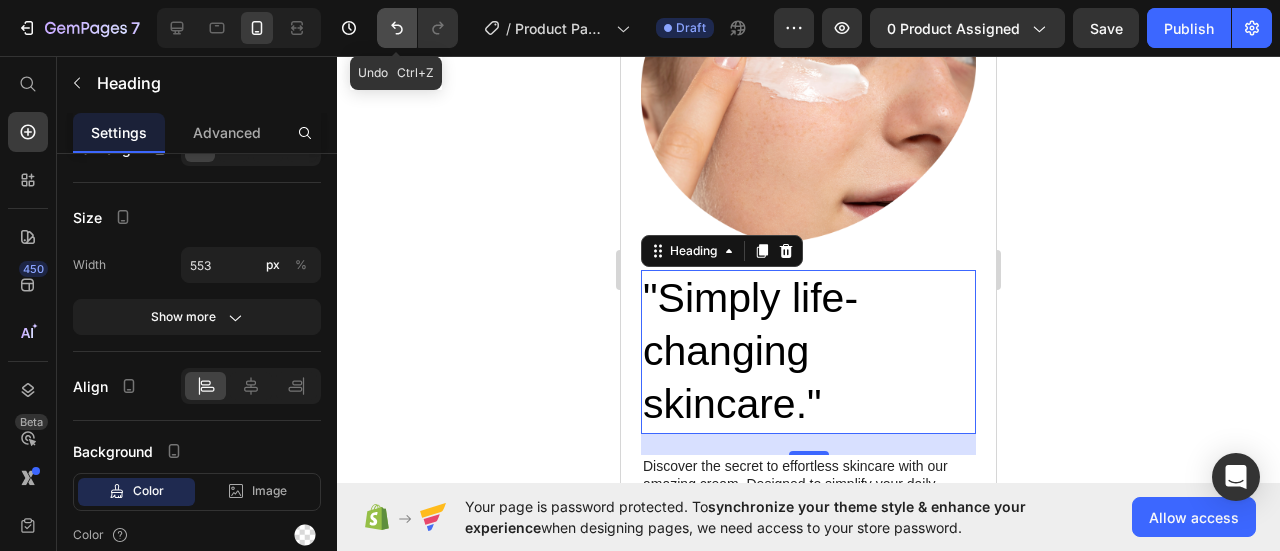 click 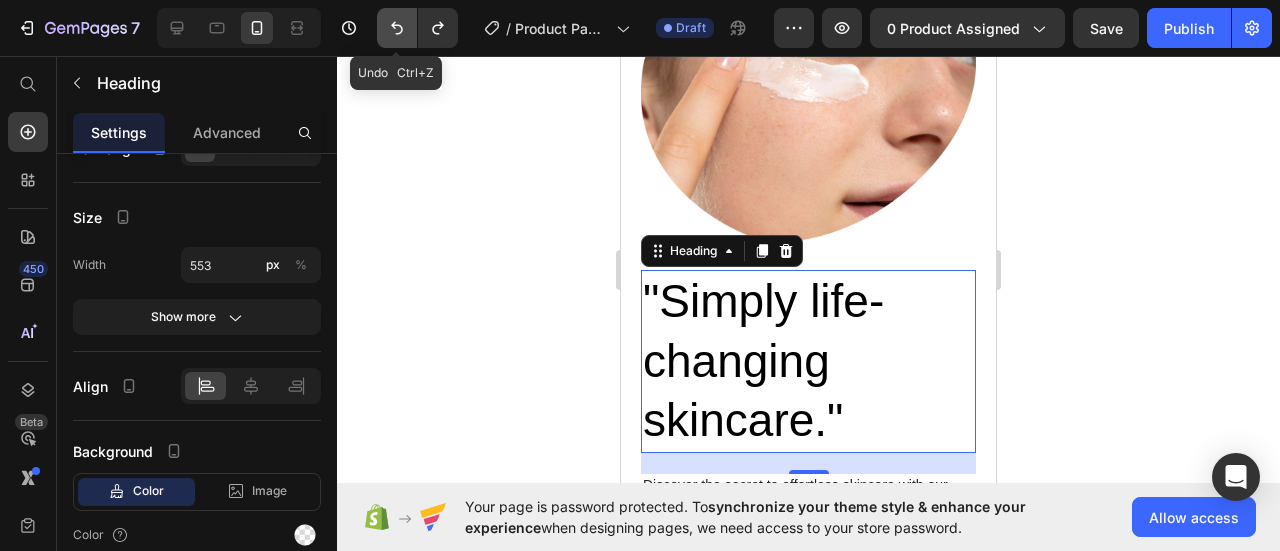 click 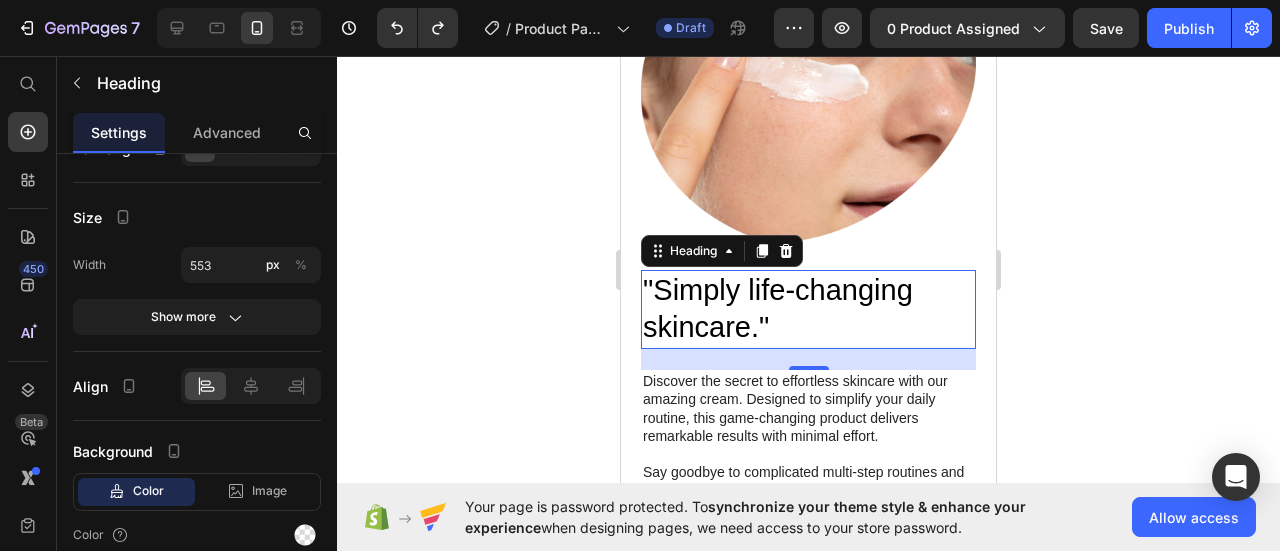 click 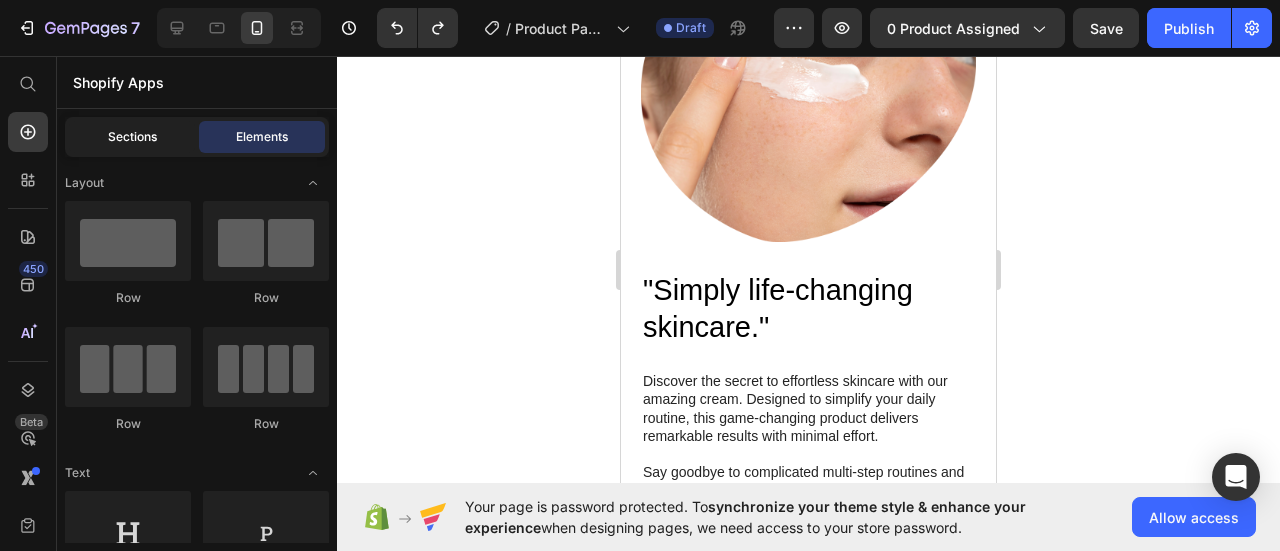 click on "Sections" 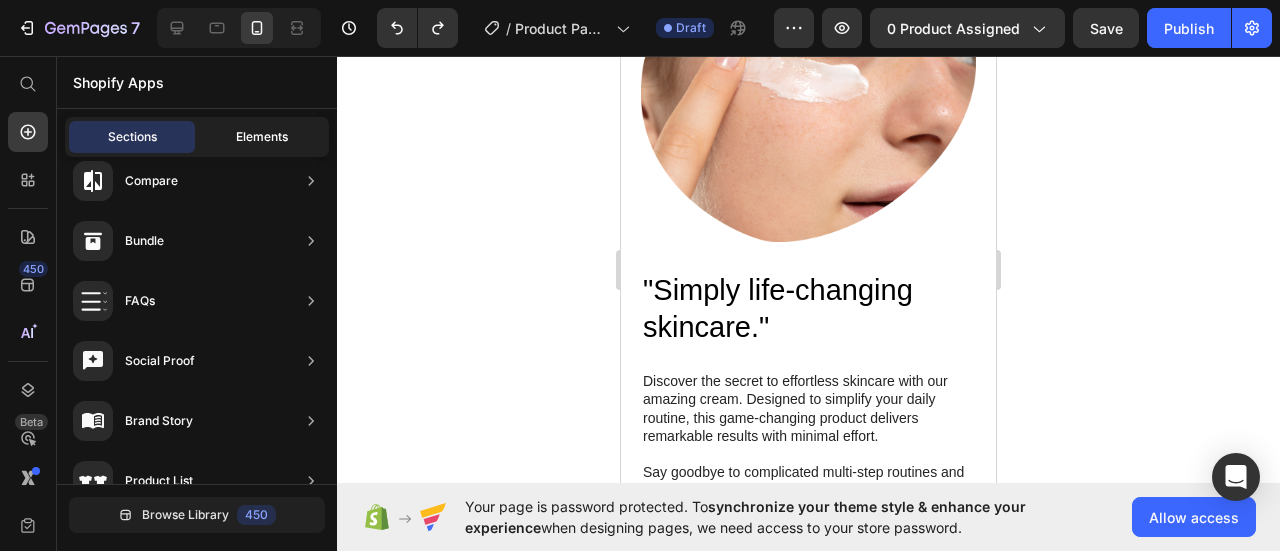 click on "Elements" 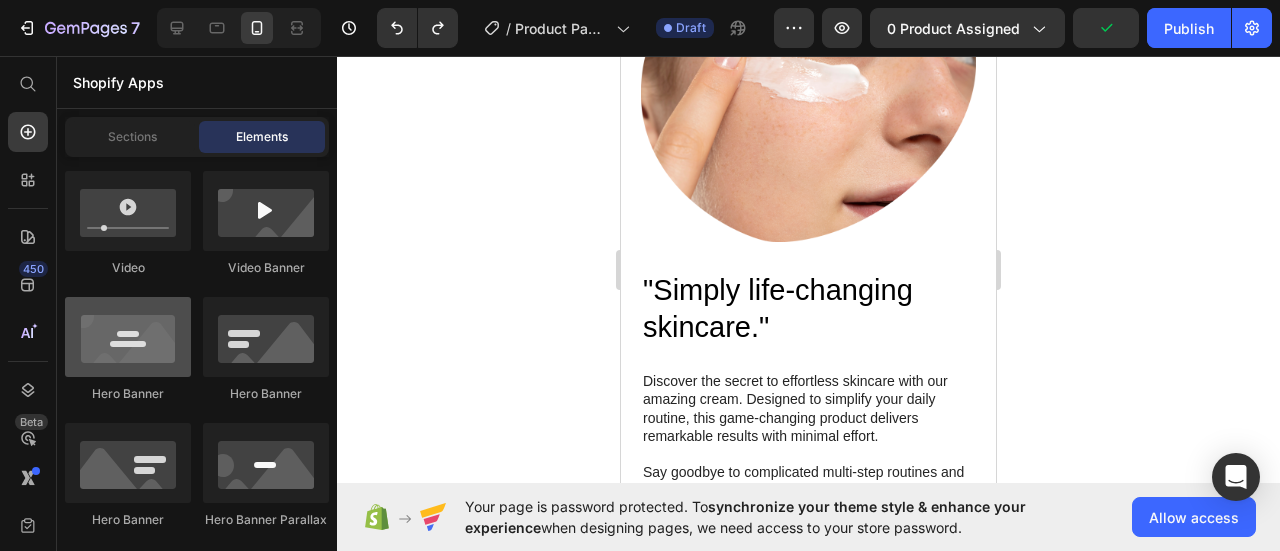scroll, scrollTop: 500, scrollLeft: 0, axis: vertical 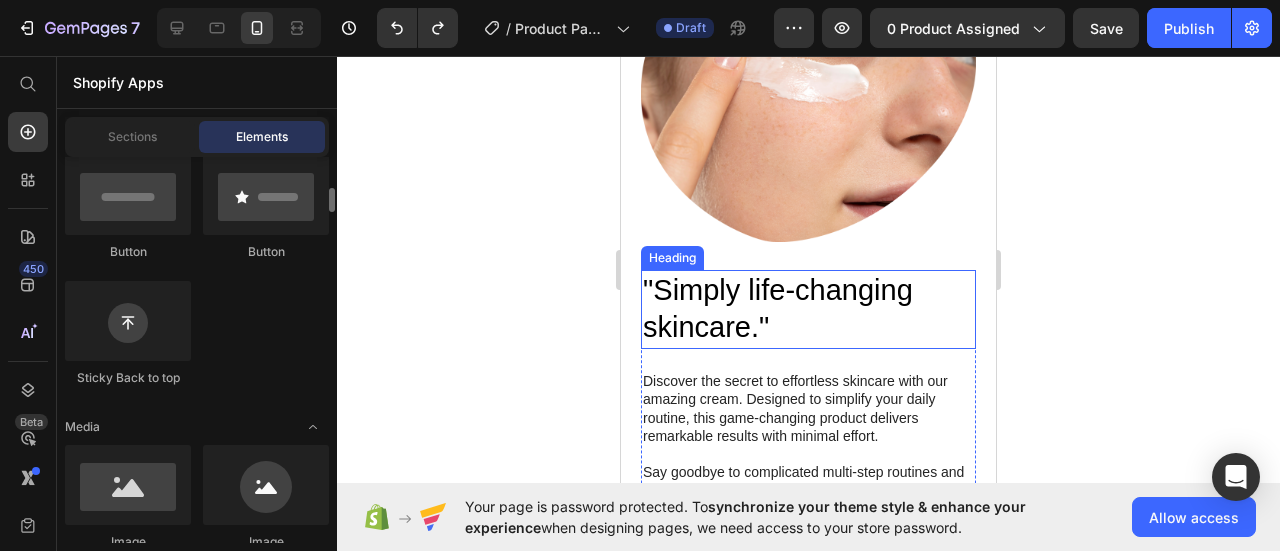 click on ""Simply life-changing skincare."" at bounding box center (808, 309) 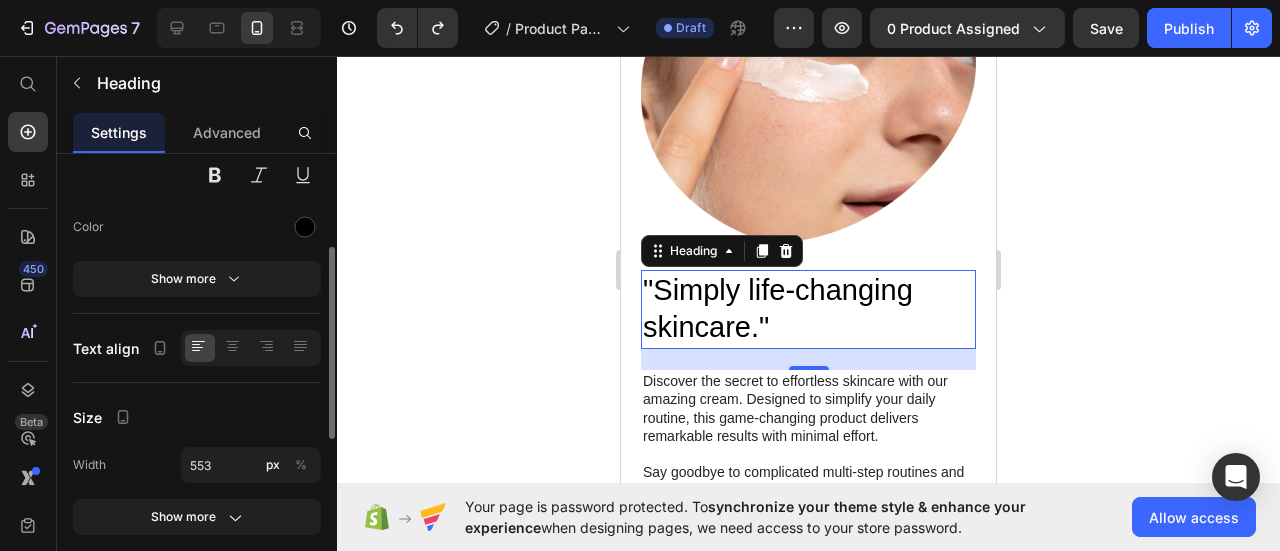 scroll, scrollTop: 19, scrollLeft: 0, axis: vertical 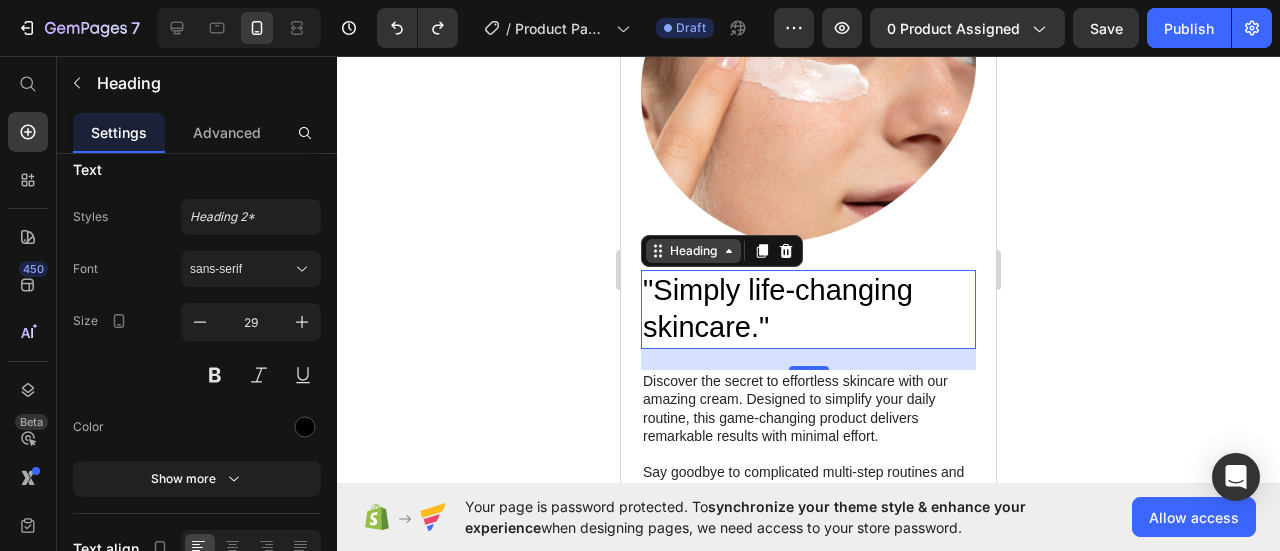 click on "Heading" at bounding box center [693, 251] 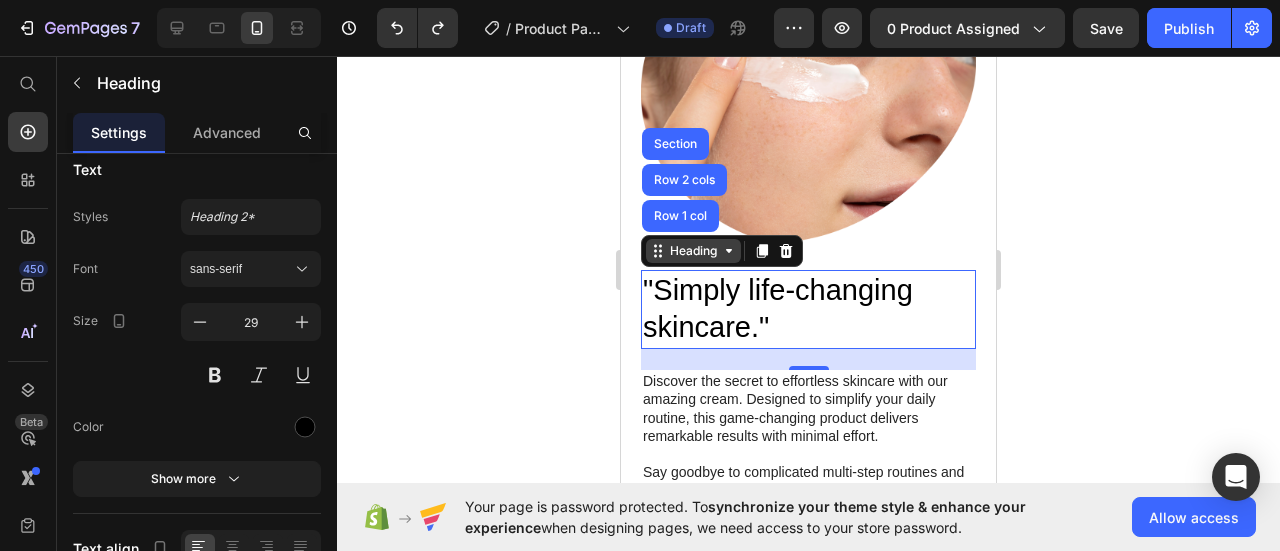 click on "Heading" at bounding box center [693, 251] 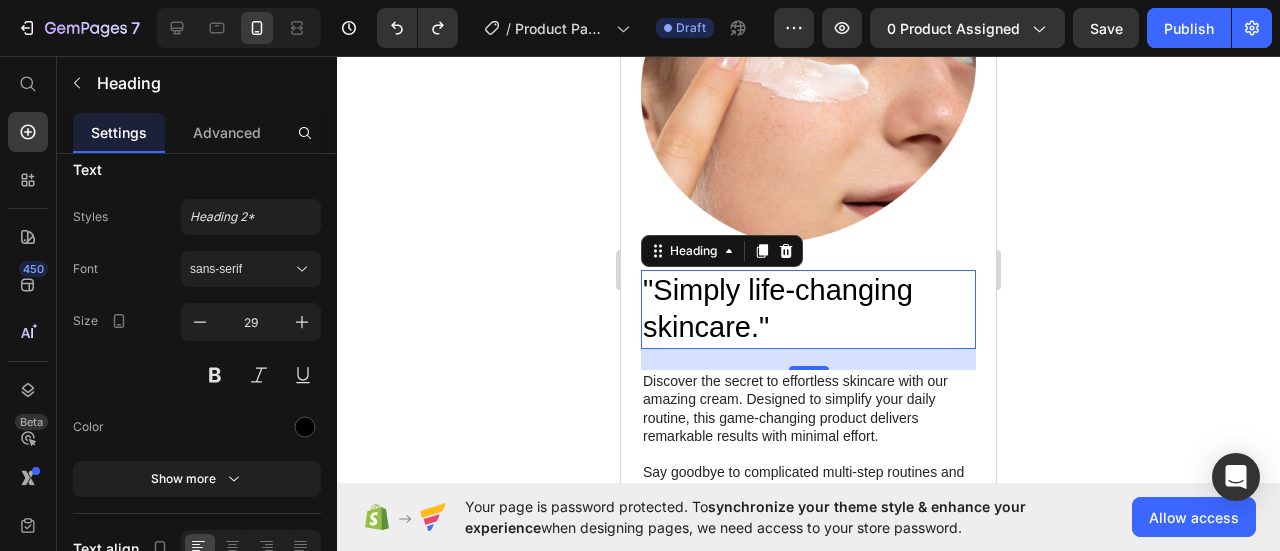 click on ""Simply life-changing skincare."" at bounding box center (808, 309) 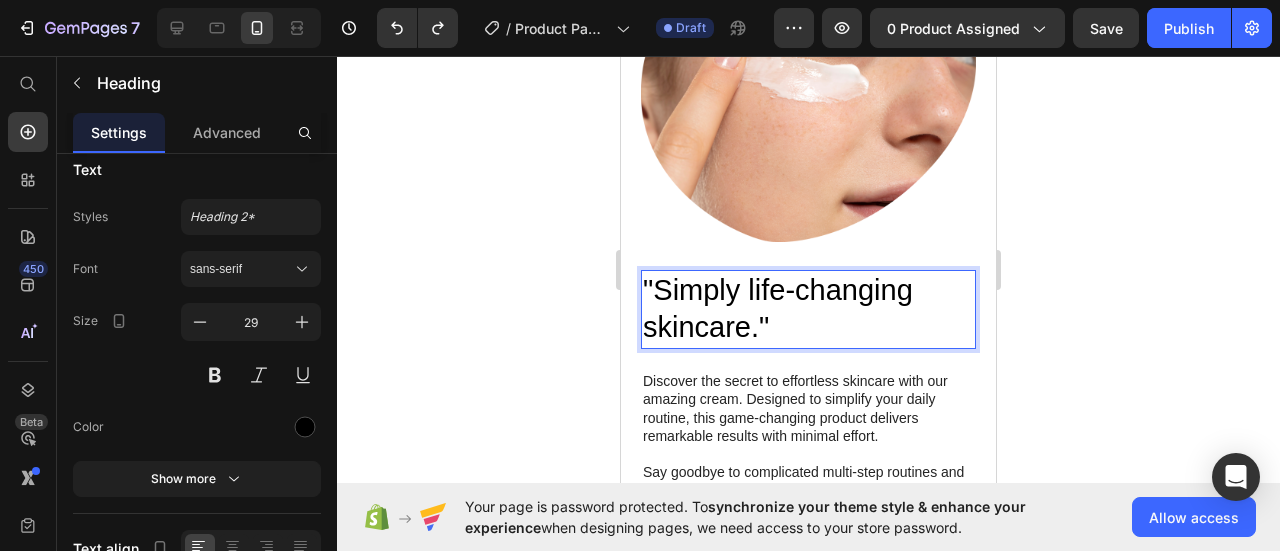 click 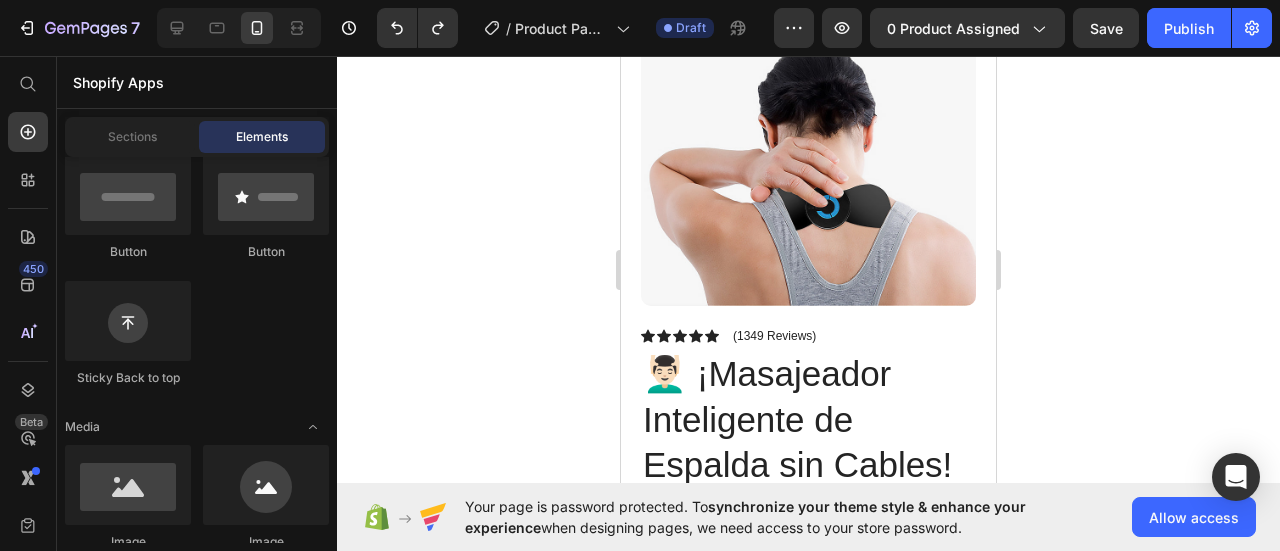 scroll, scrollTop: 300, scrollLeft: 0, axis: vertical 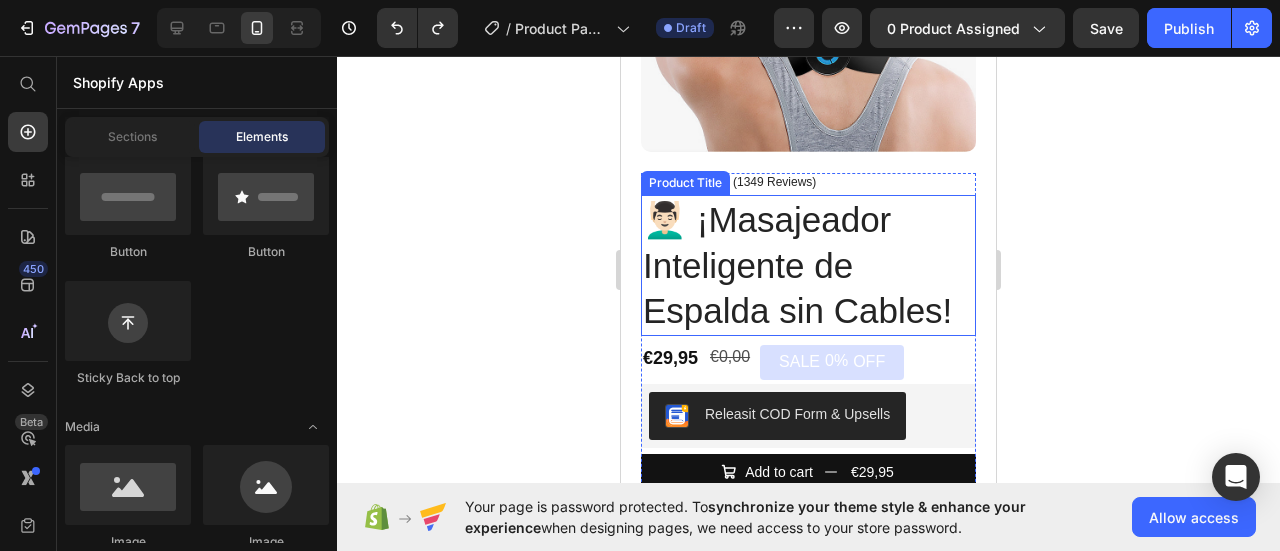 click on "💆🏻‍♂️ ¡Masajeador Inteligente de Espalda sin Cables!" at bounding box center (808, 265) 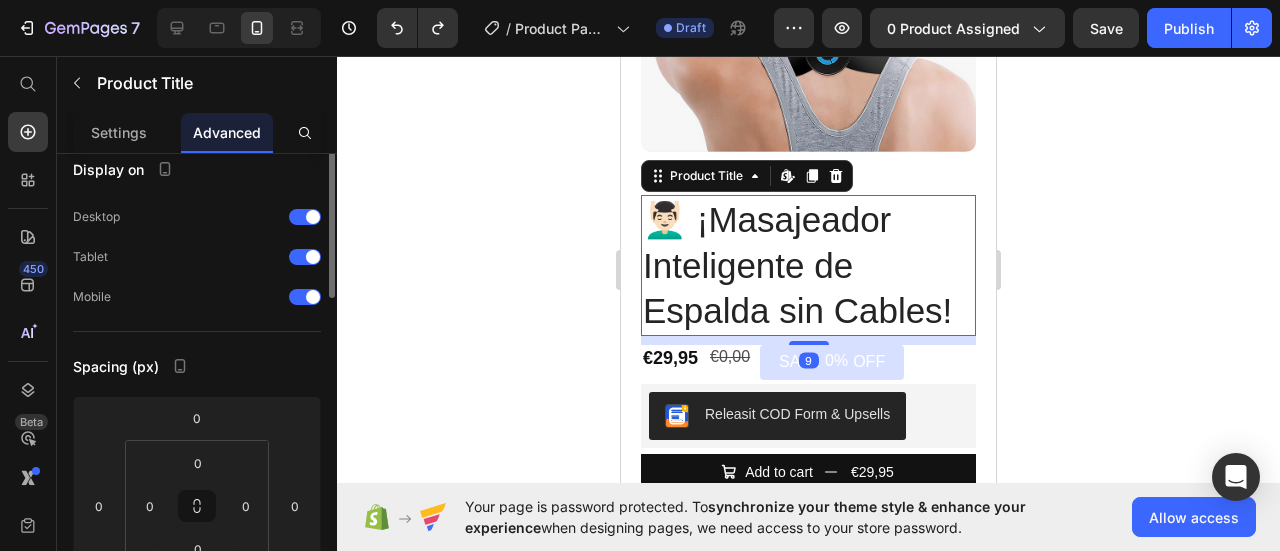 scroll, scrollTop: 0, scrollLeft: 0, axis: both 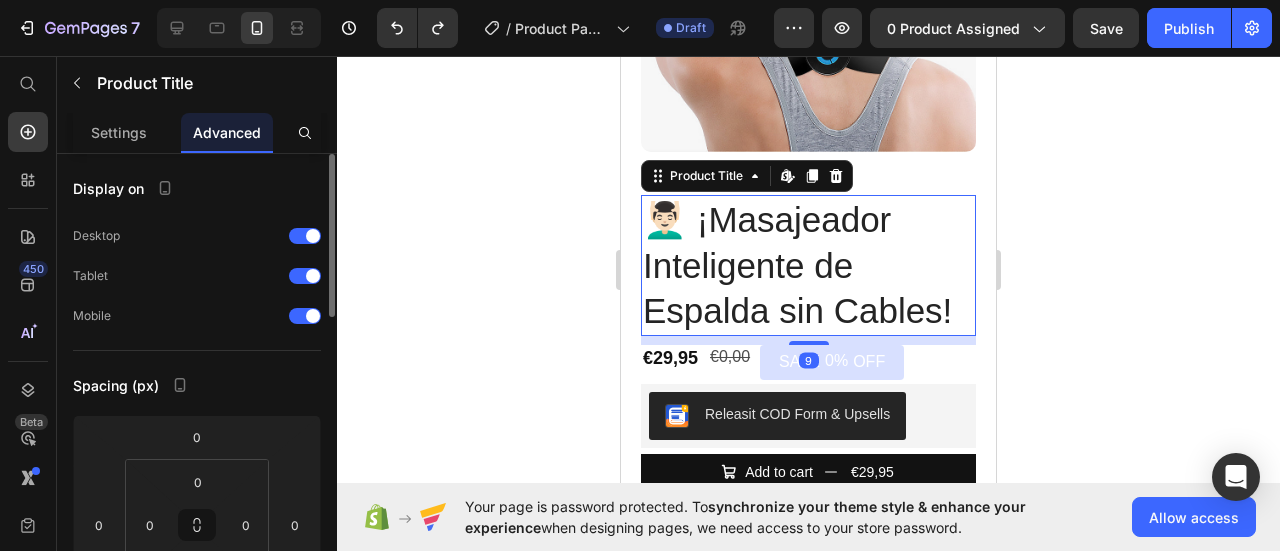 click on "💆🏻‍♂️ ¡Masajeador Inteligente de Espalda sin Cables!" at bounding box center (808, 265) 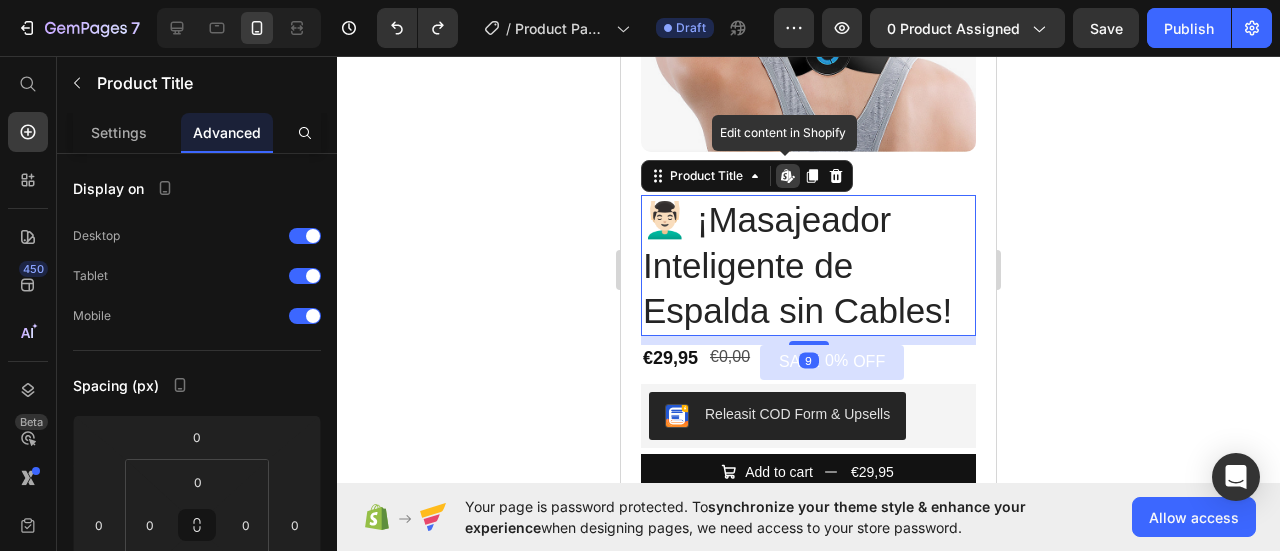 click on "💆🏻‍♂️ ¡Masajeador Inteligente de Espalda sin Cables!" at bounding box center [808, 265] 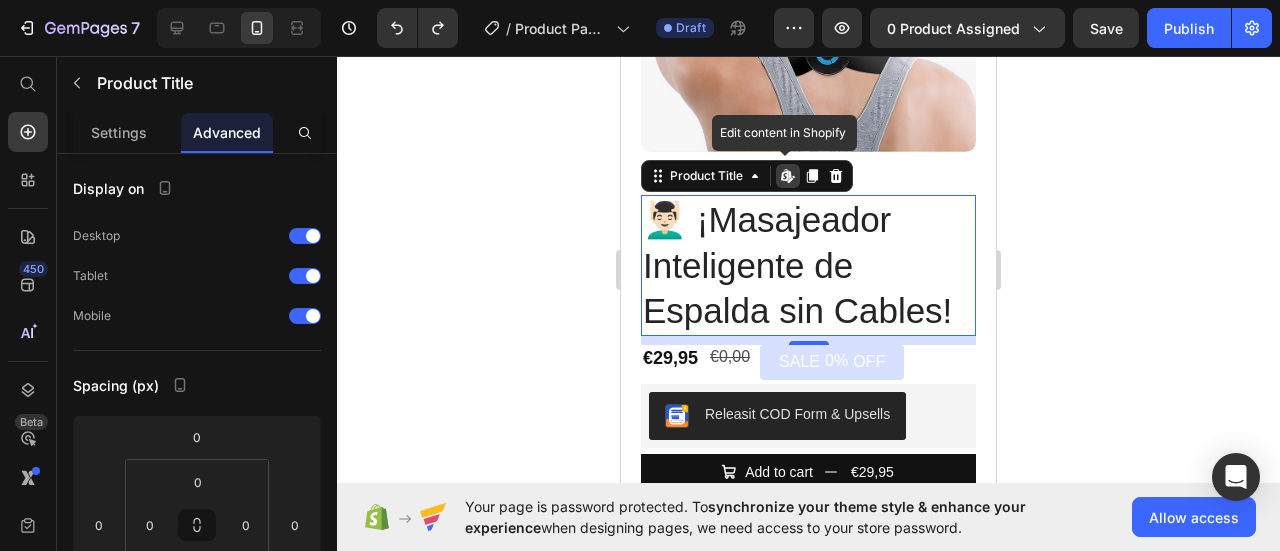 click on "💆🏻‍♂️ ¡Masajeador Inteligente de Espalda sin Cables!" at bounding box center (808, 265) 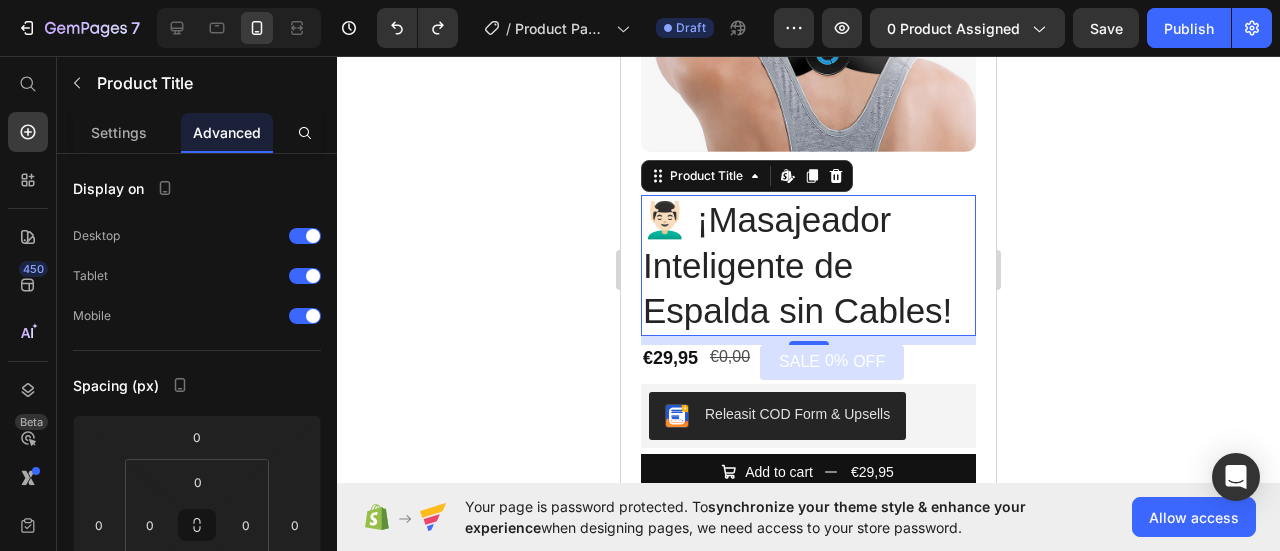 click on "💆🏻‍♂️ ¡Masajeador Inteligente de Espalda sin Cables!" at bounding box center (808, 265) 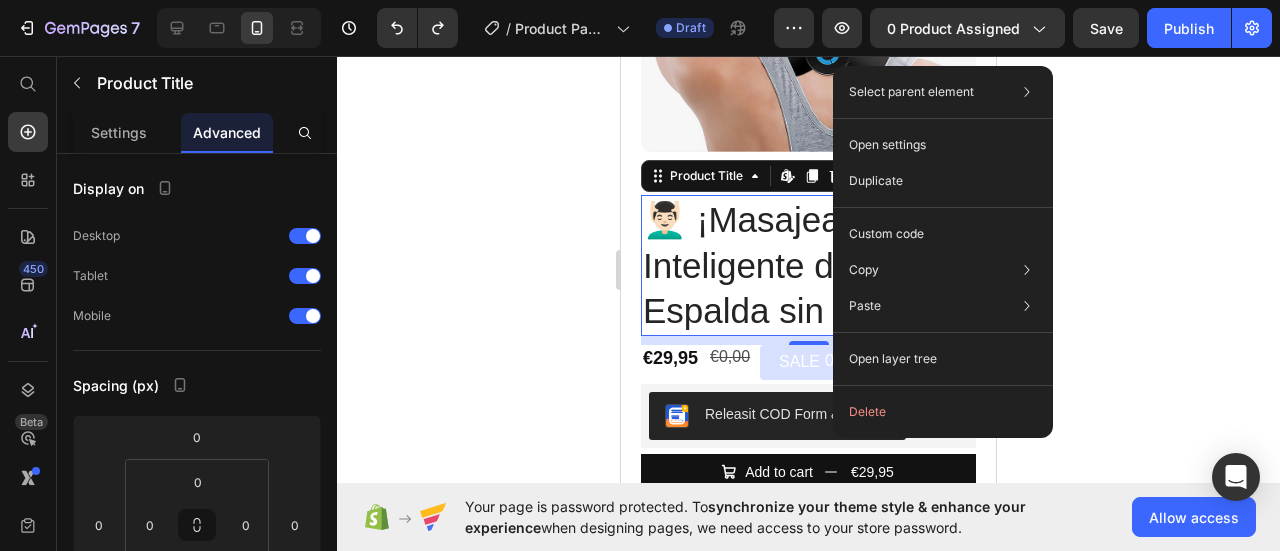 click on "💆🏻‍♂️ ¡Masajeador Inteligente de Espalda sin Cables!" at bounding box center [808, 265] 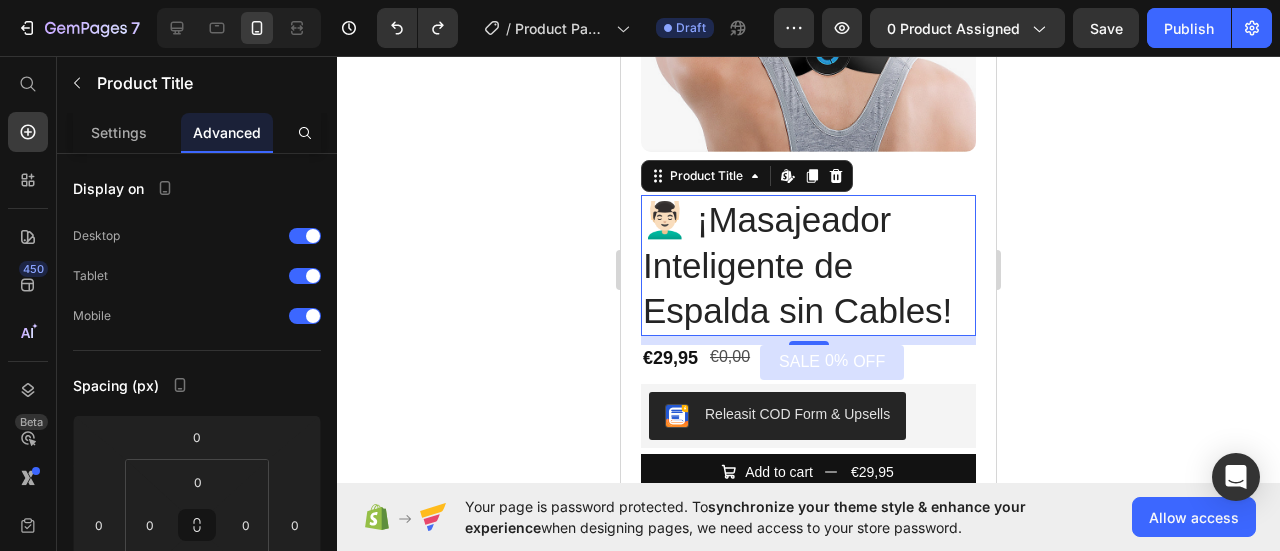 click on "💆🏻‍♂️ ¡Masajeador Inteligente de Espalda sin Cables!" at bounding box center (808, 265) 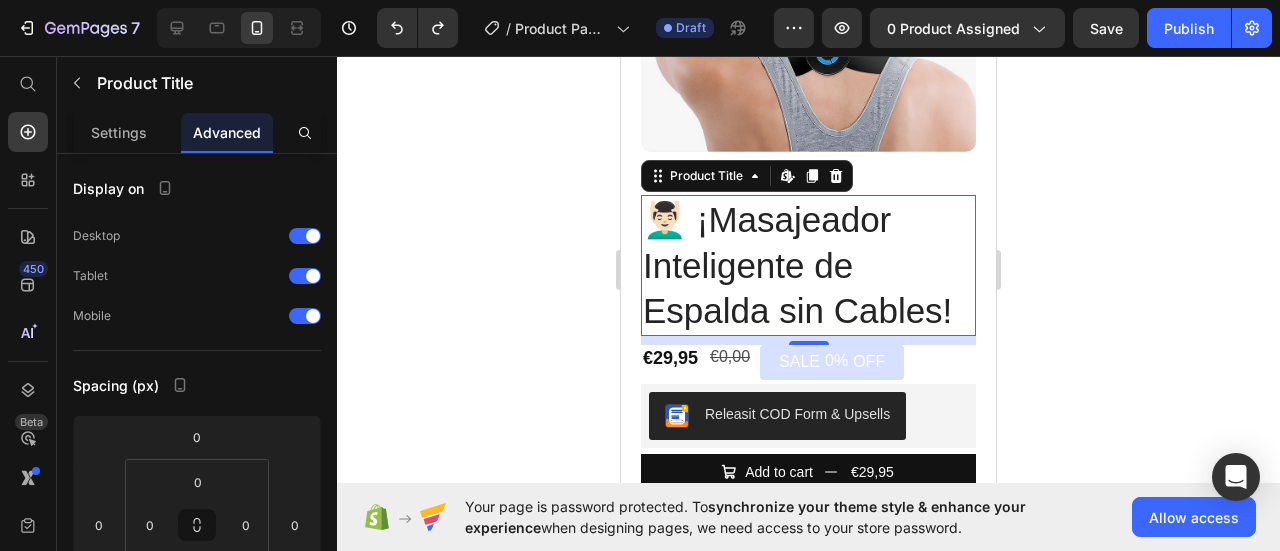 click on "💆🏻‍♂️ ¡Masajeador Inteligente de Espalda sin Cables!" at bounding box center [808, 265] 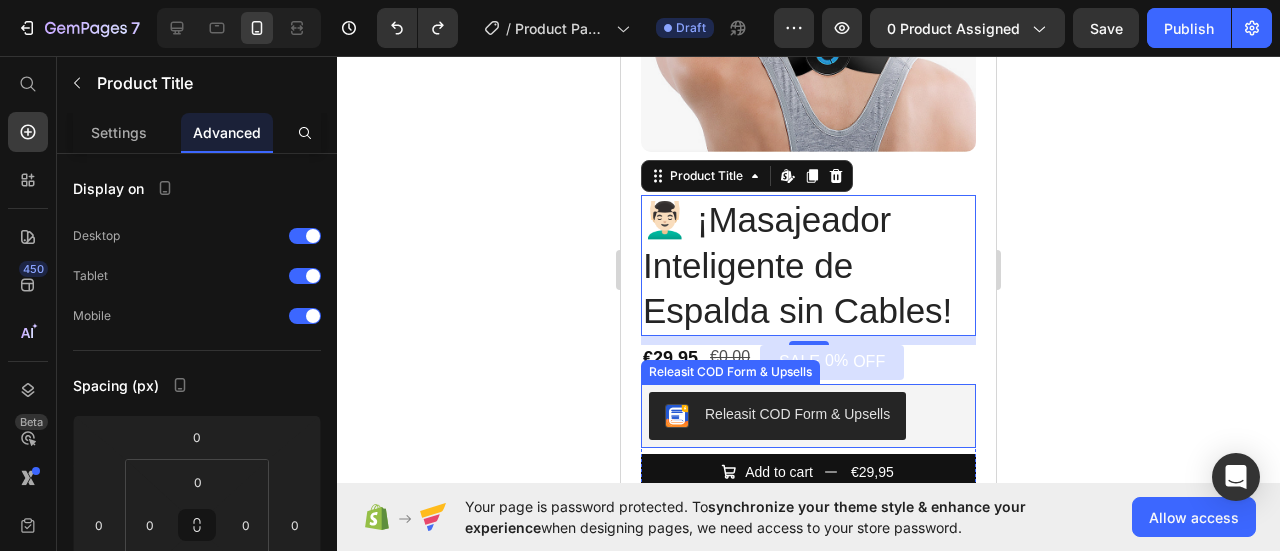 click 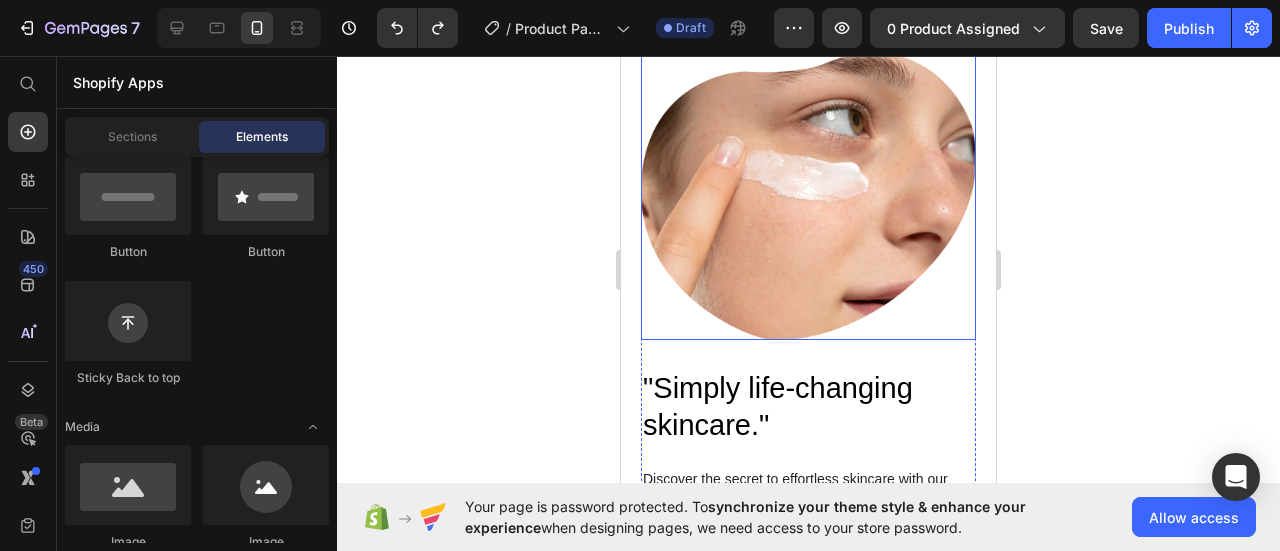 scroll, scrollTop: 1500, scrollLeft: 0, axis: vertical 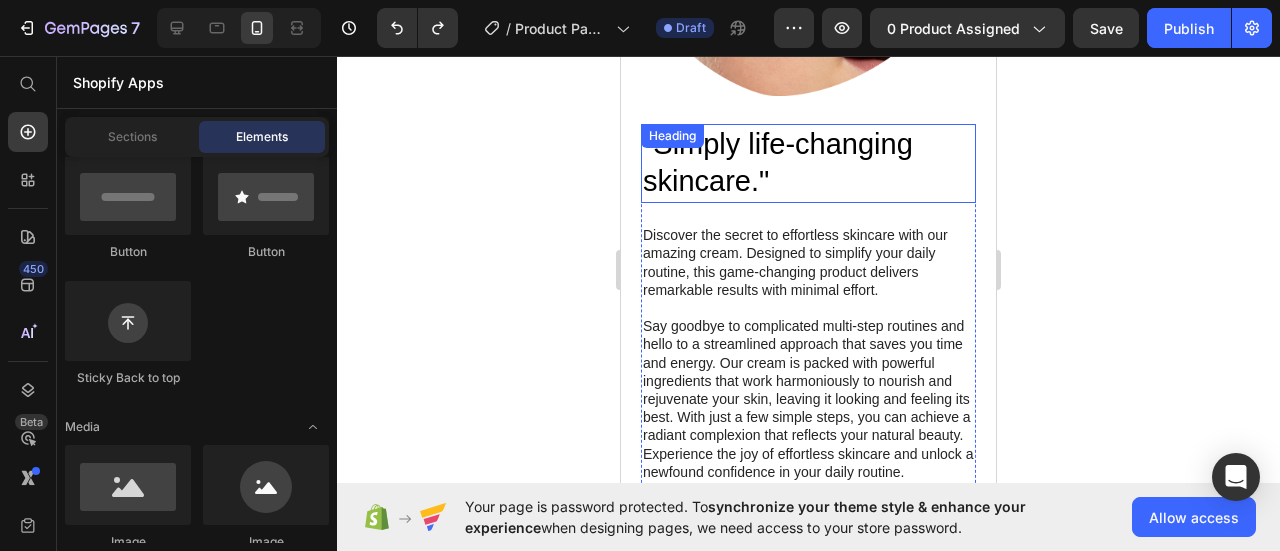 click on ""Simply life-changing skincare."" at bounding box center (808, 163) 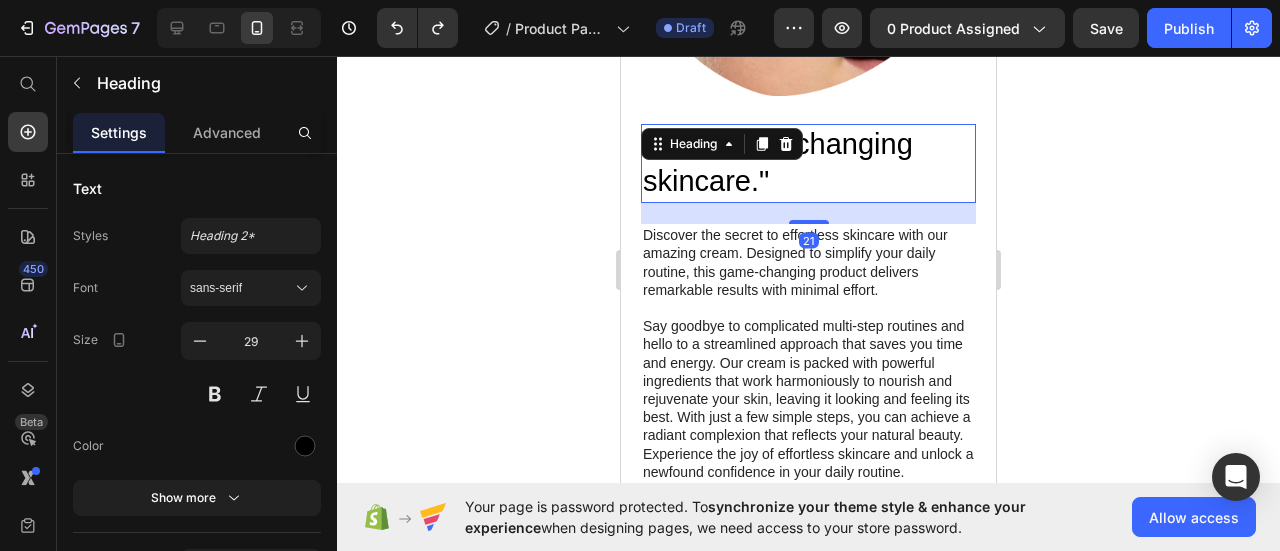 click on ""Simply life-changing skincare."" at bounding box center [808, 163] 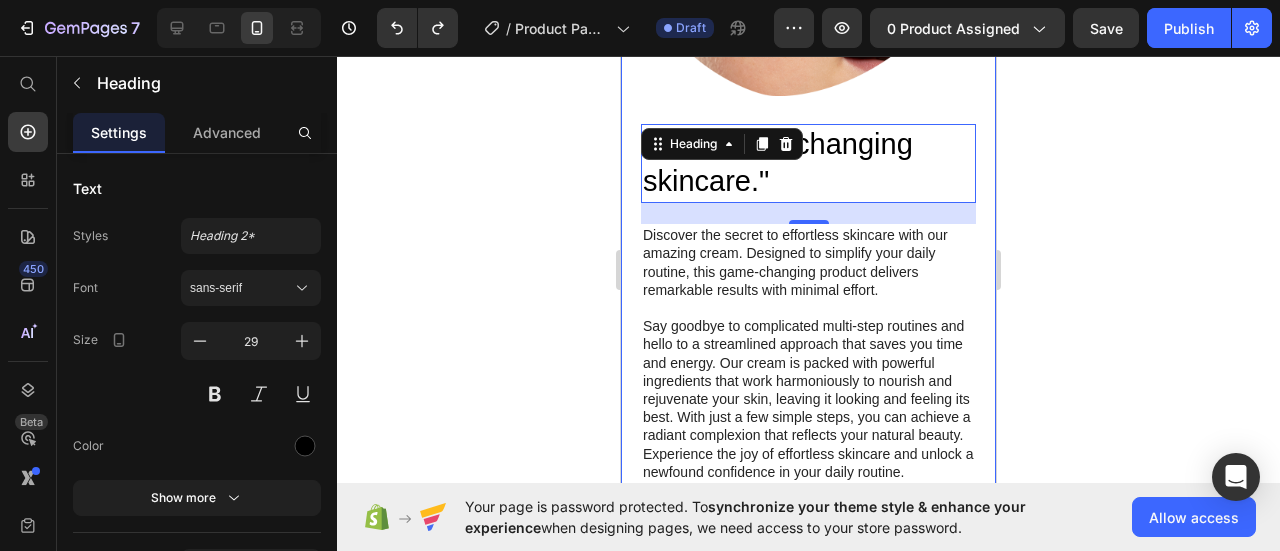 click 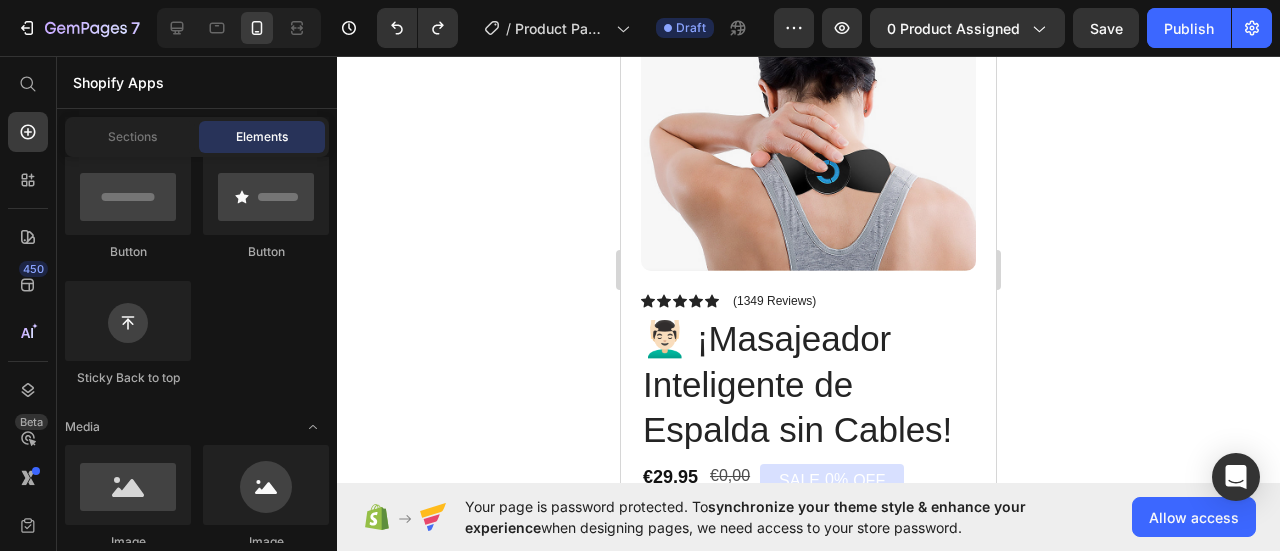 scroll, scrollTop: 200, scrollLeft: 0, axis: vertical 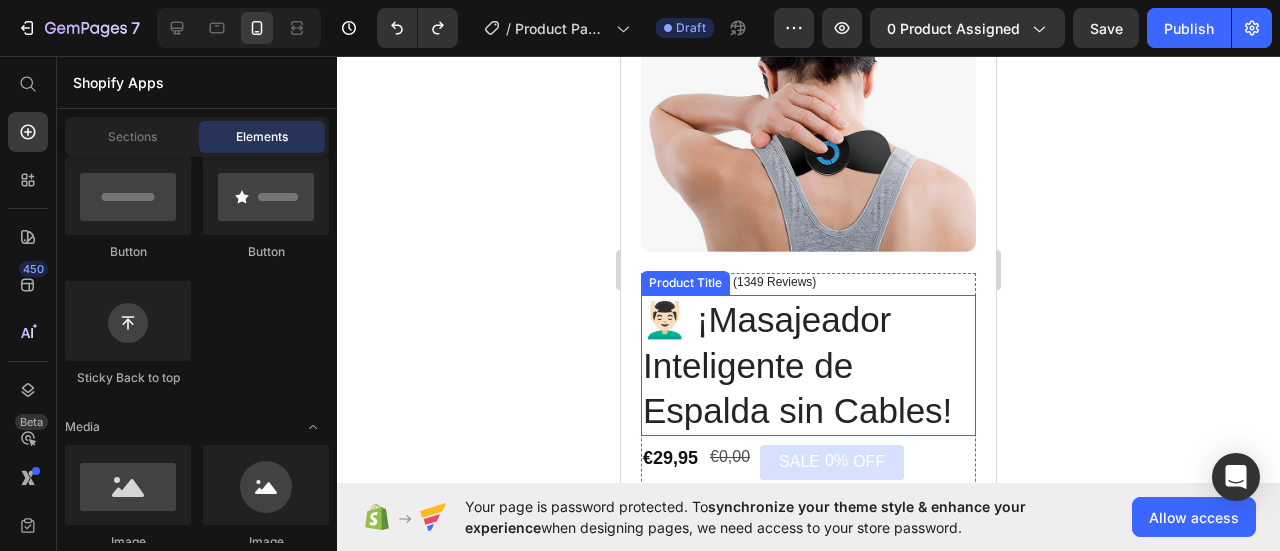 click on "💆🏻‍♂️ ¡Masajeador Inteligente de Espalda sin Cables!" at bounding box center [808, 365] 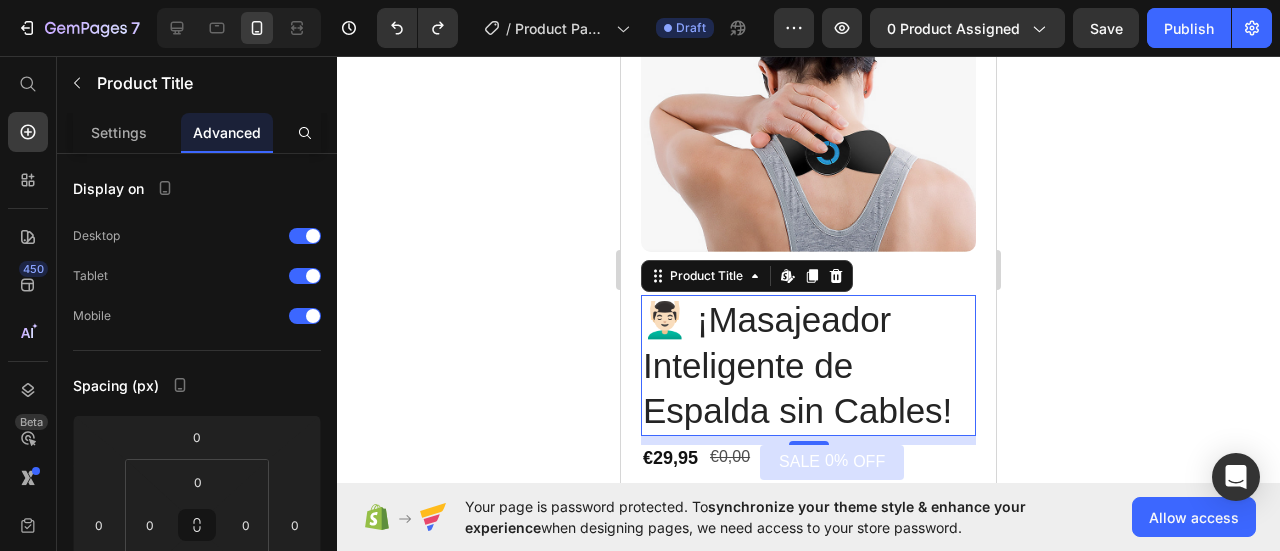 click on "💆🏻‍♂️ ¡Masajeador Inteligente de Espalda sin Cables!" at bounding box center (808, 365) 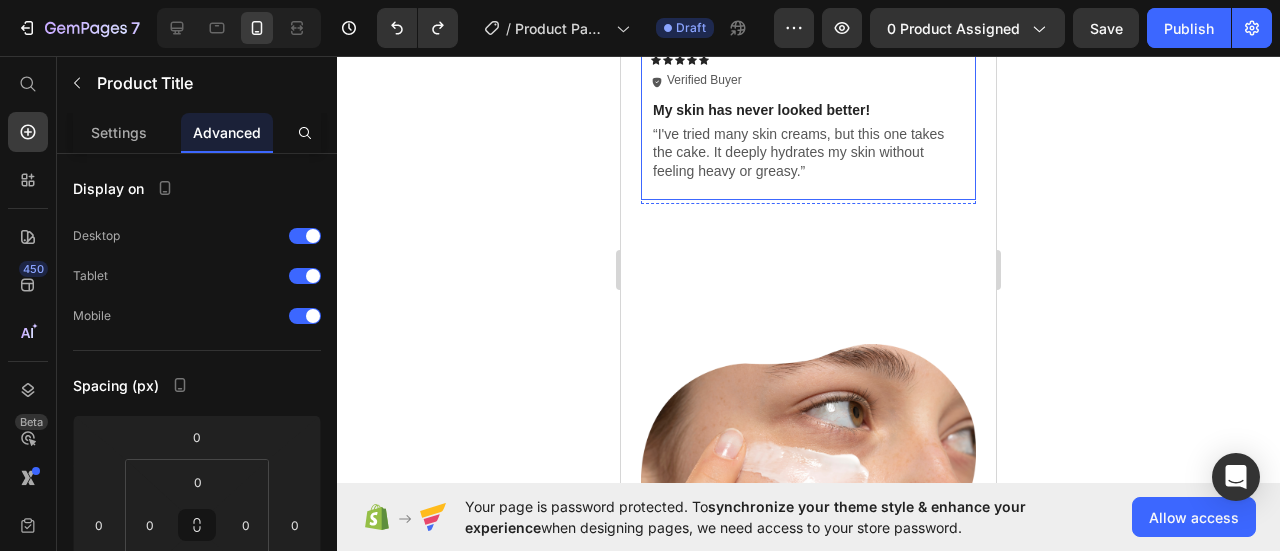 scroll, scrollTop: 1000, scrollLeft: 0, axis: vertical 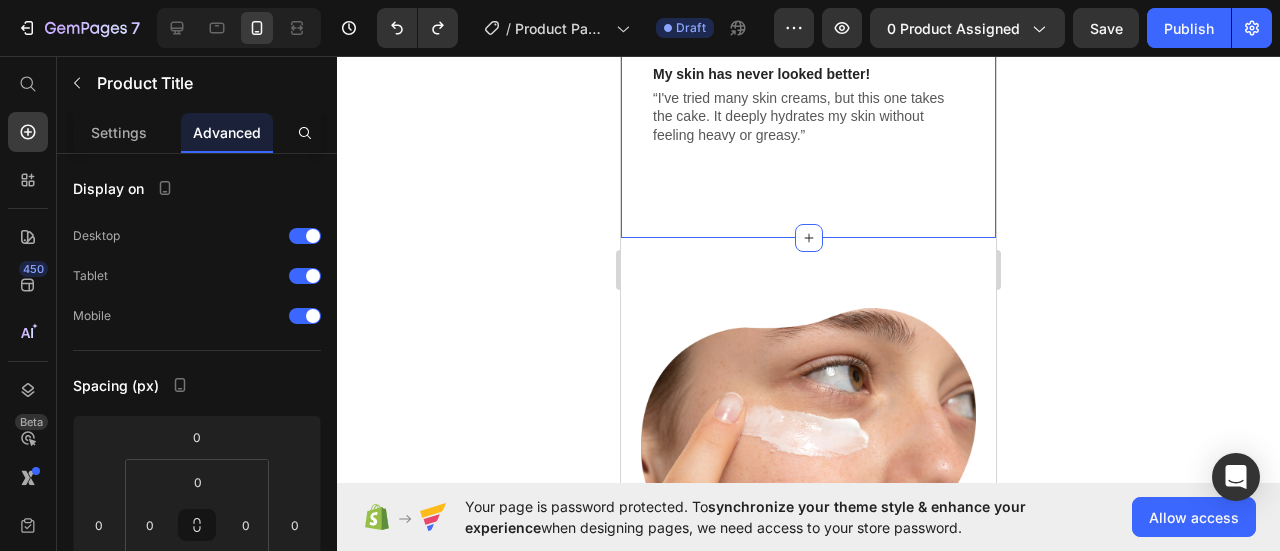 click on "Product Images Row Icon Icon Icon Icon Icon Icon List (1349 Reviews) Text Block Row 💆🏻‍♂️ ¡Masajeador Inteligente de Espalda sin Cables! Product Title   Edit content in Shopify 9 €29,95 Product Price €0,00 Product Price SALE 0% OFF Discount Tag Row Releasit COD Form & Upsells Releasit COD Form & Upsells
Add to cart
€29,95 Add to Cart Row Row
30 DIAS GARANTIA   si no quedas satisfecho con el producto te quedas con el y te  devolvemos el 100%de tu dinero. Item List Image Sarah Text Block Customer  Text Block Row Icon Icon Icon Icon Icon Icon List
Icon Verified Buyer Text Block Row Row My skin has never looked better! Text Block “I've tried many skin creams, but this one takes the cake. It deeply hydrates my skin without feeling heavy or greasy.” Text Block Row Row Product Section 1" at bounding box center [808, -333] 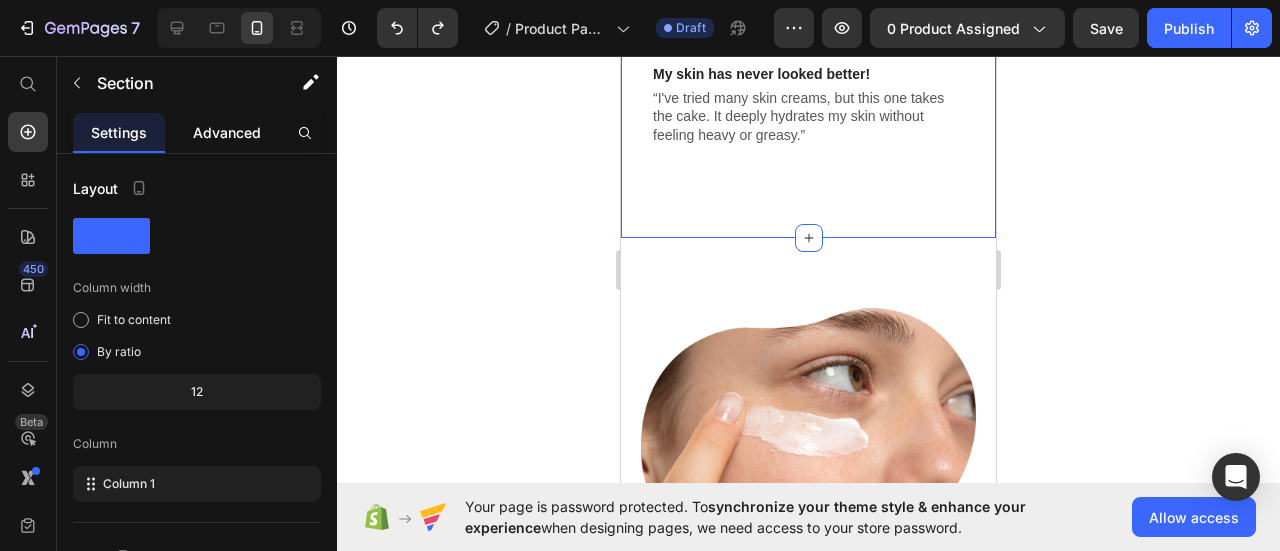 click on "Advanced" at bounding box center (227, 132) 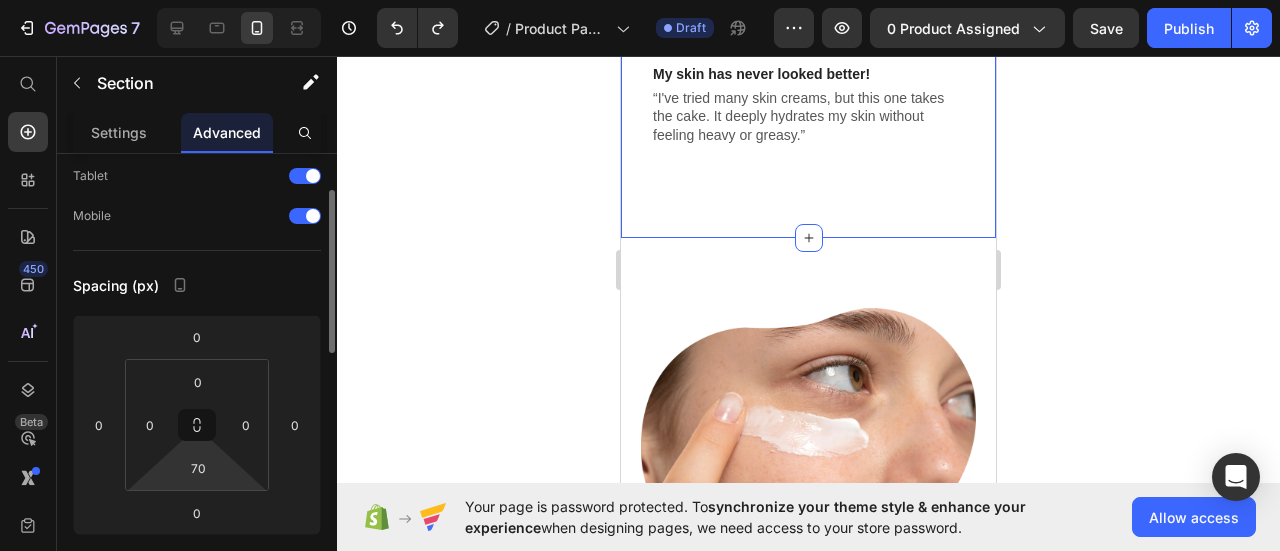 scroll, scrollTop: 200, scrollLeft: 0, axis: vertical 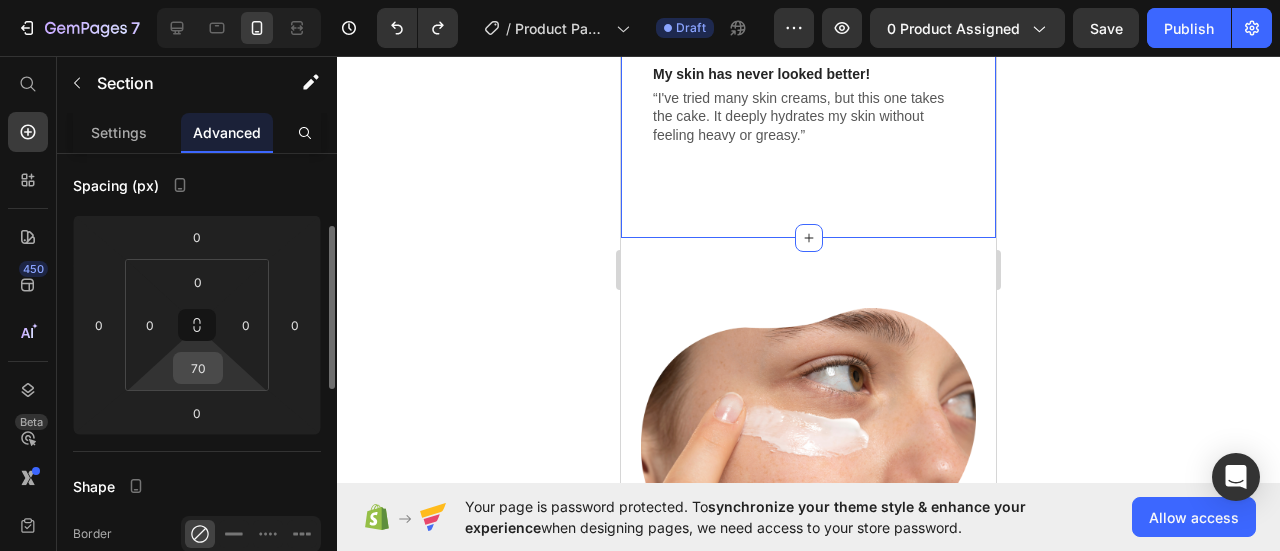 click on "70" at bounding box center (198, 368) 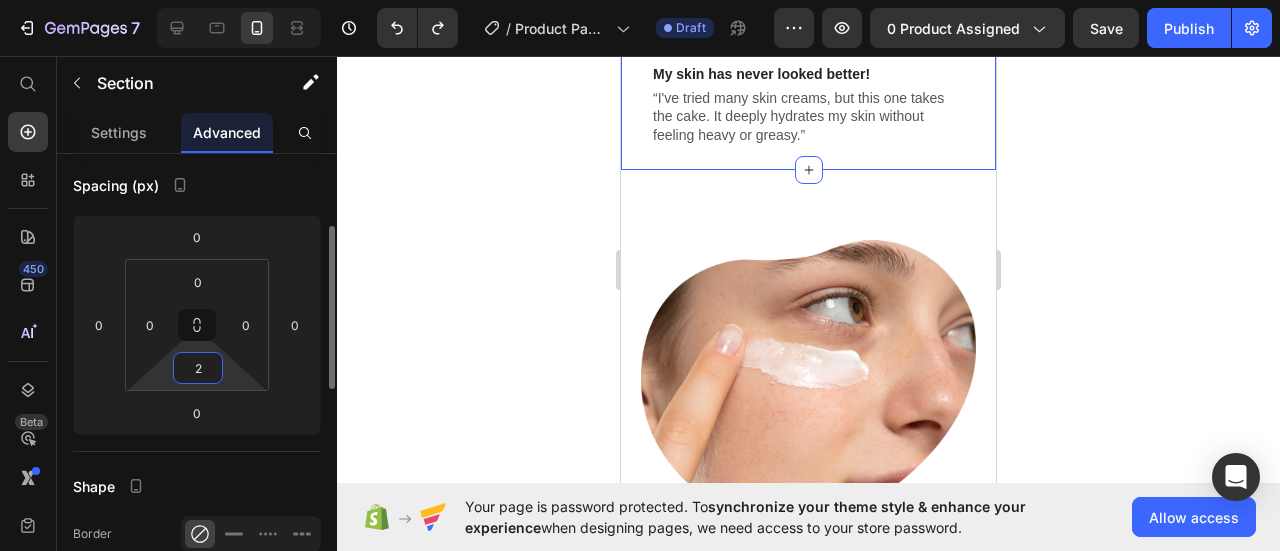 type on "20" 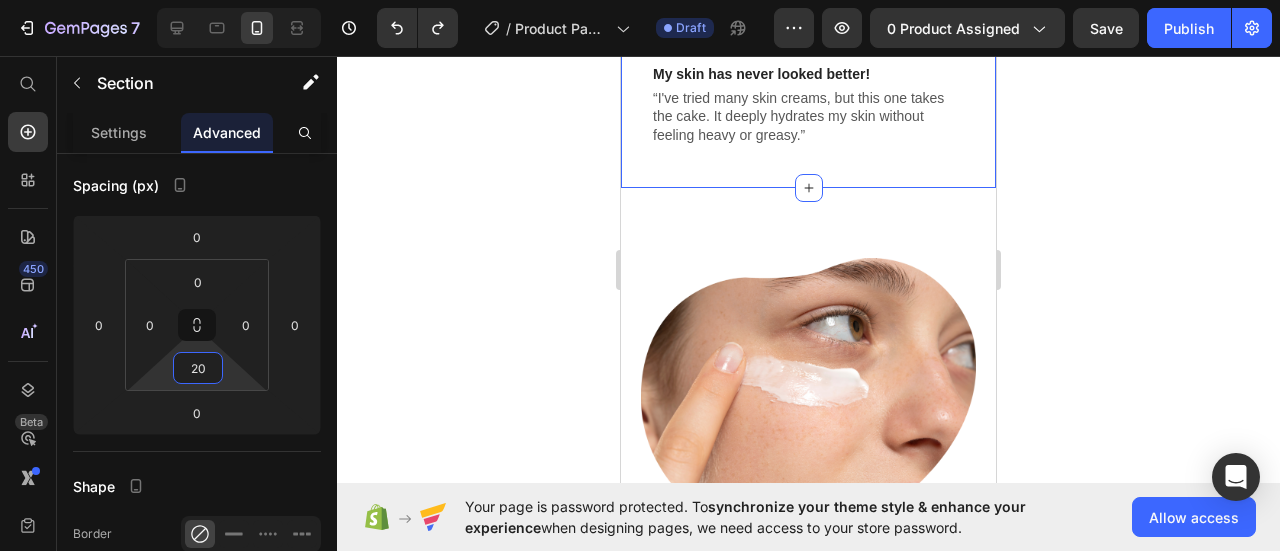click 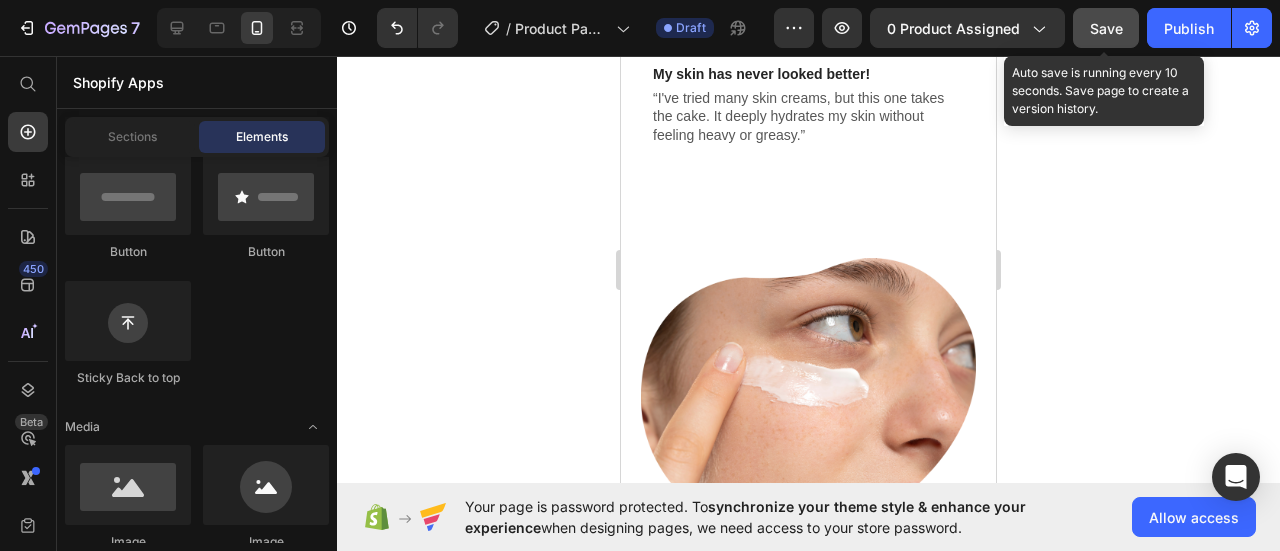 click on "Save" at bounding box center (1106, 28) 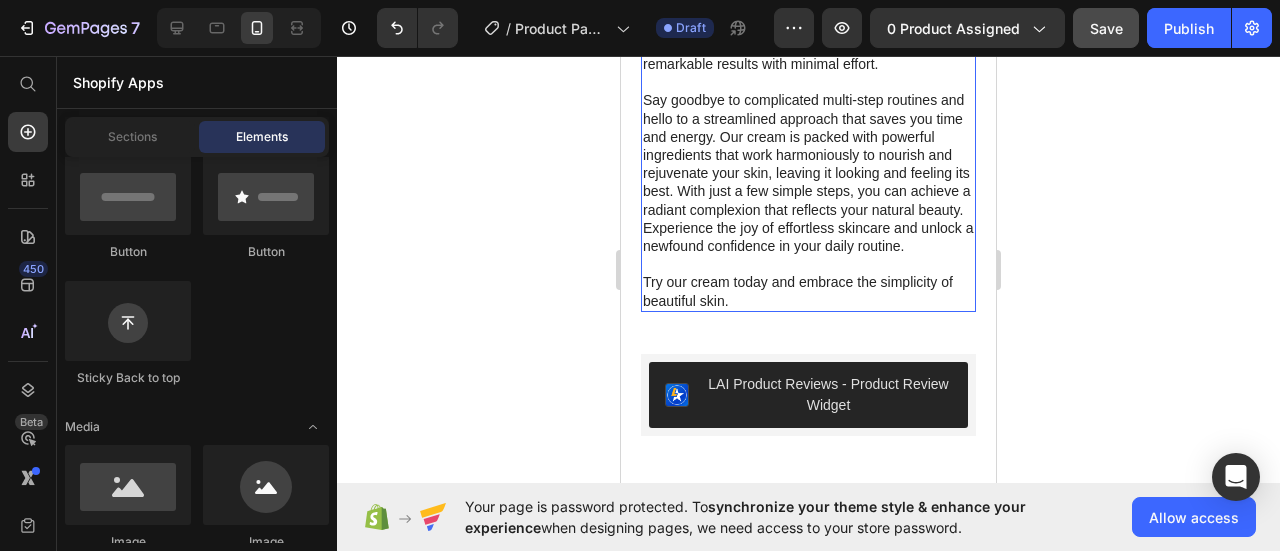 scroll, scrollTop: 3500, scrollLeft: 0, axis: vertical 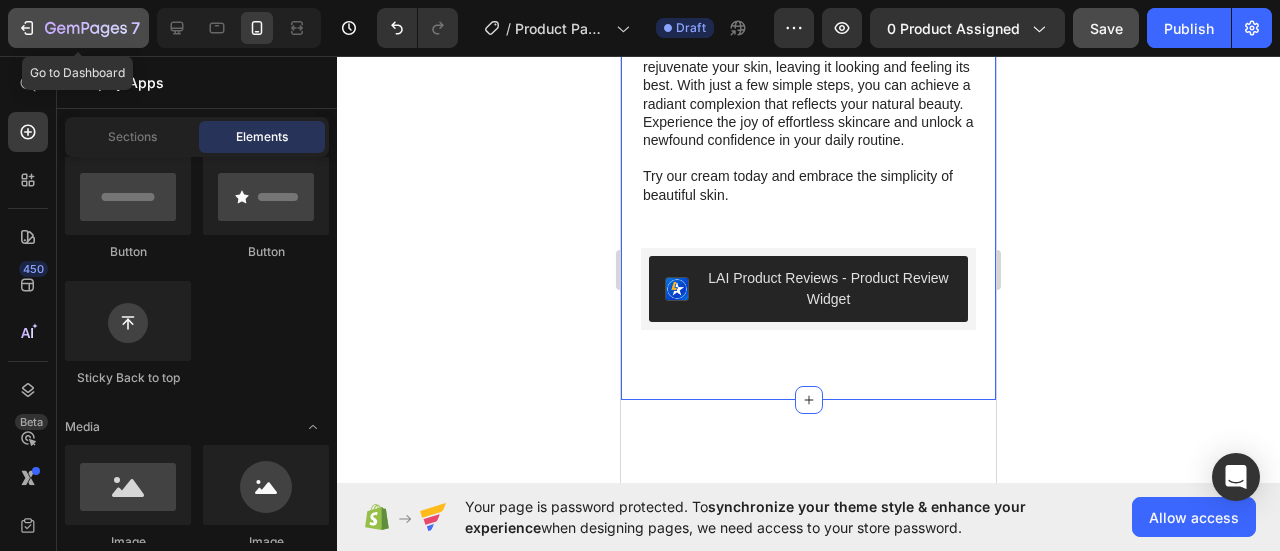 click 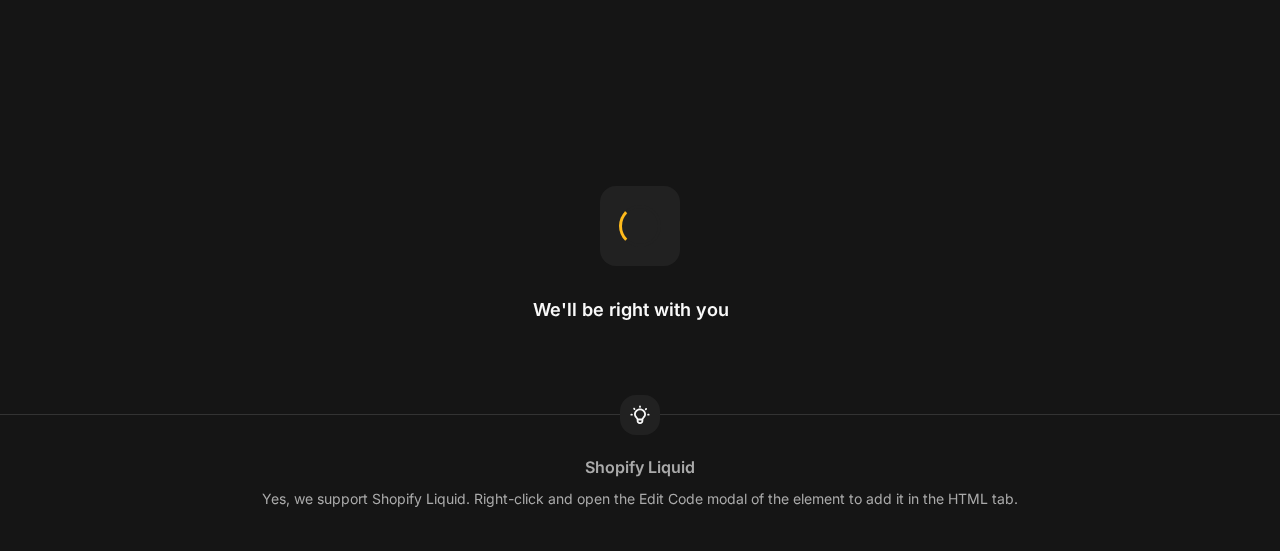 scroll, scrollTop: 0, scrollLeft: 0, axis: both 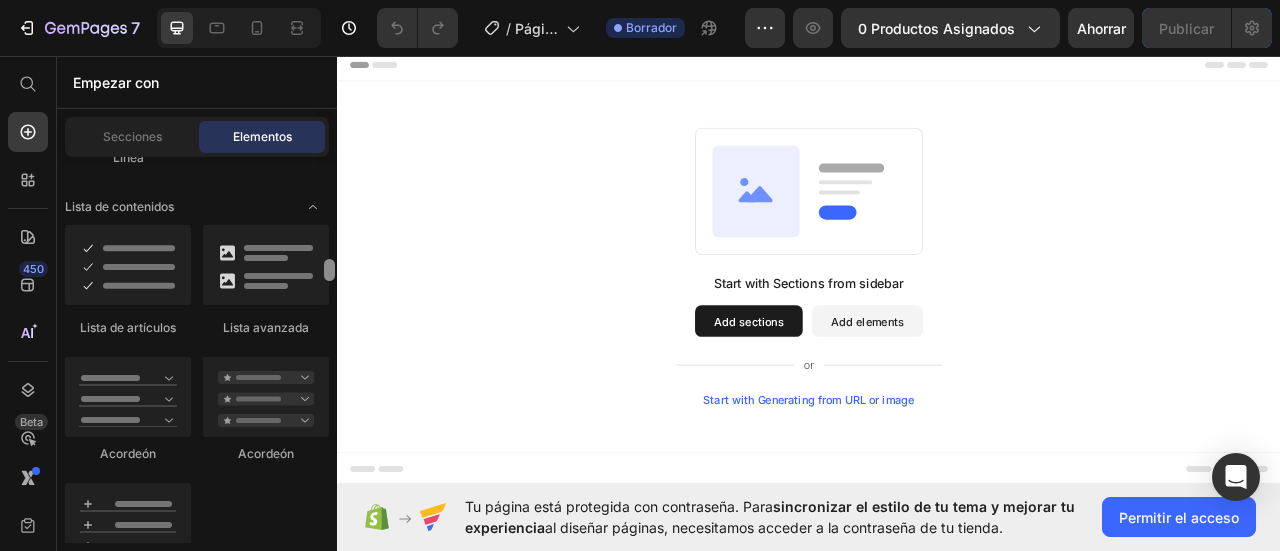 drag, startPoint x: 667, startPoint y: 220, endPoint x: 343, endPoint y: 152, distance: 331.0589 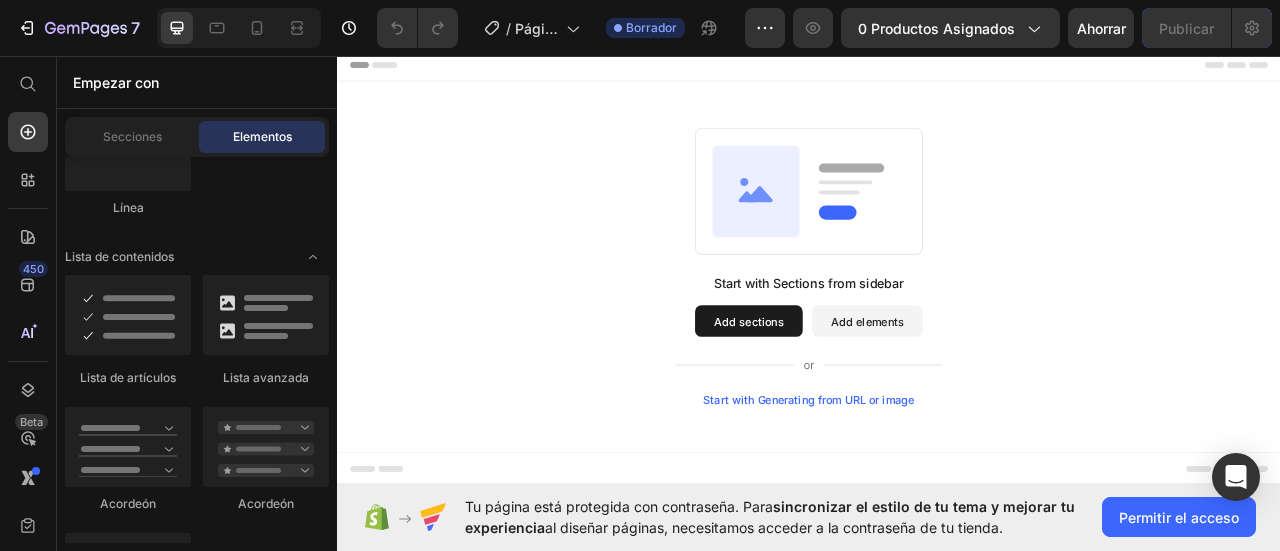 scroll, scrollTop: 0, scrollLeft: 0, axis: both 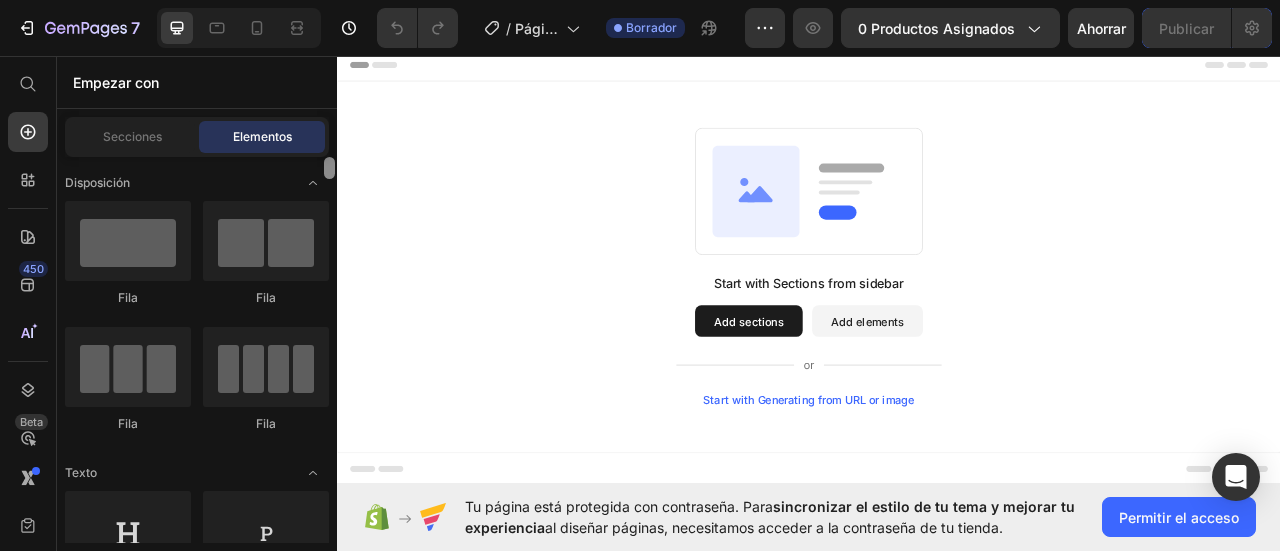 click on "Start with Sections from sidebar Add sections Add elements Start with Generating from URL or image" at bounding box center [937, 325] 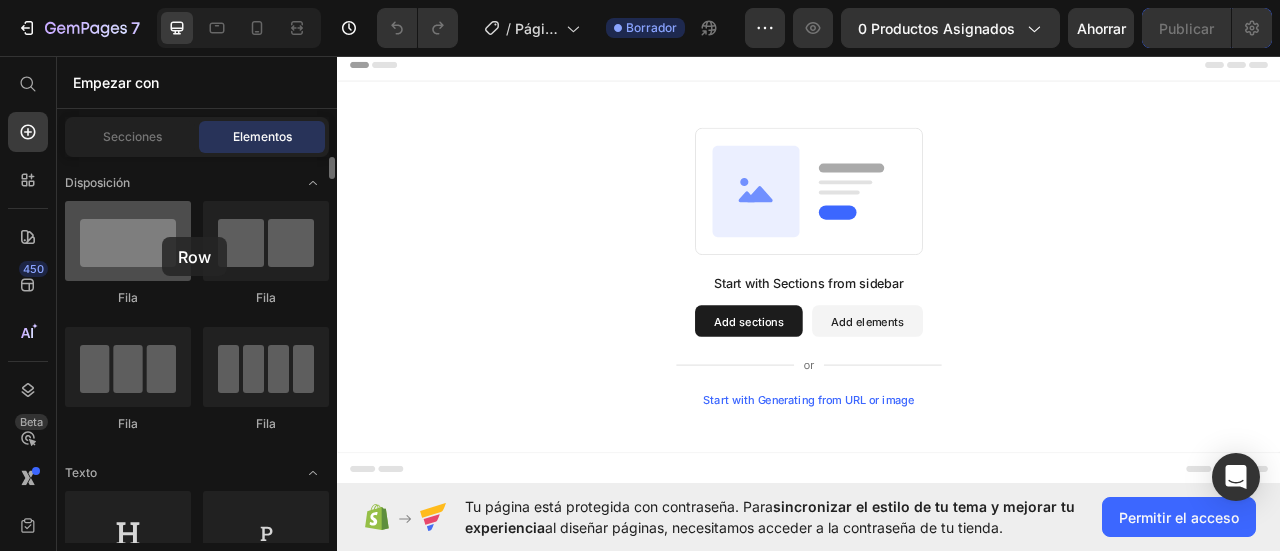 click at bounding box center (128, 241) 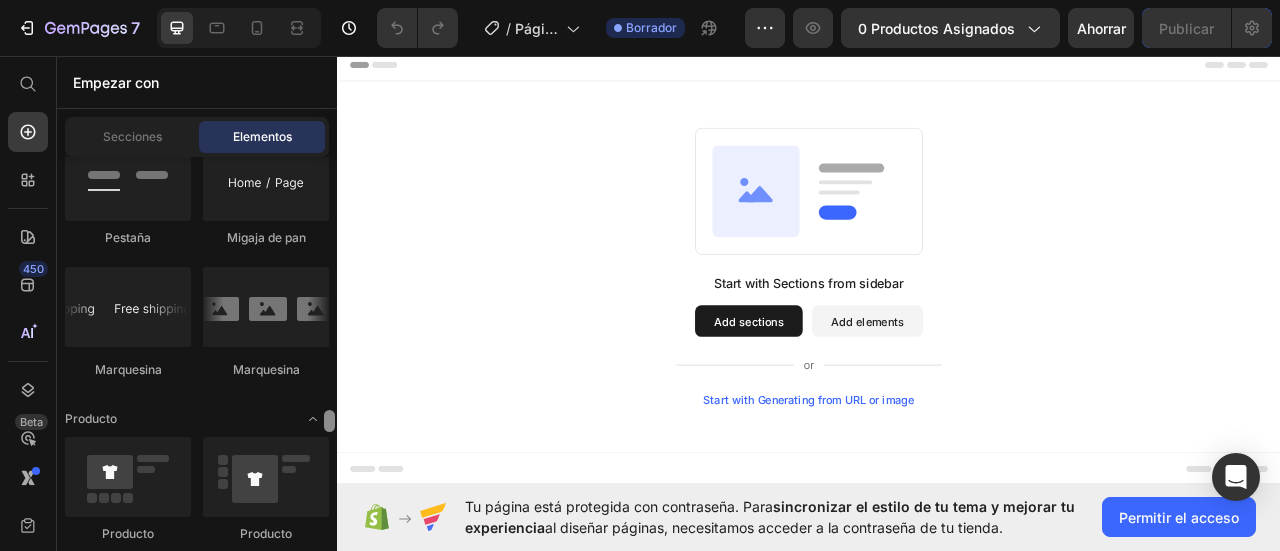 scroll, scrollTop: 2590, scrollLeft: 0, axis: vertical 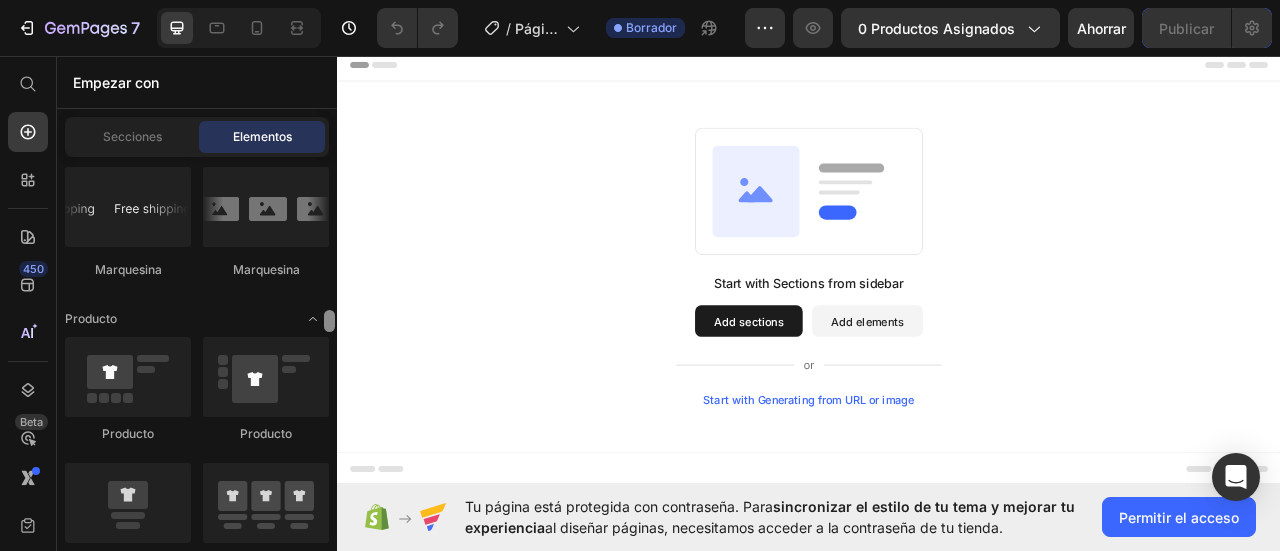 drag, startPoint x: 328, startPoint y: 167, endPoint x: 333, endPoint y: 321, distance: 154.08115 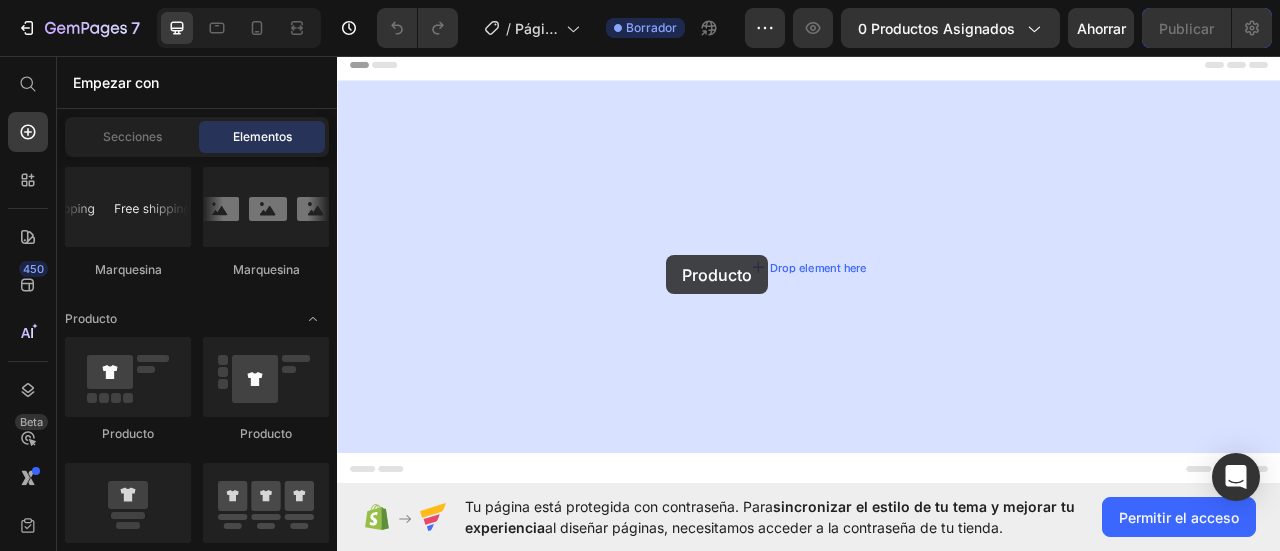 drag, startPoint x: 493, startPoint y: 414, endPoint x: 756, endPoint y: 311, distance: 282.44998 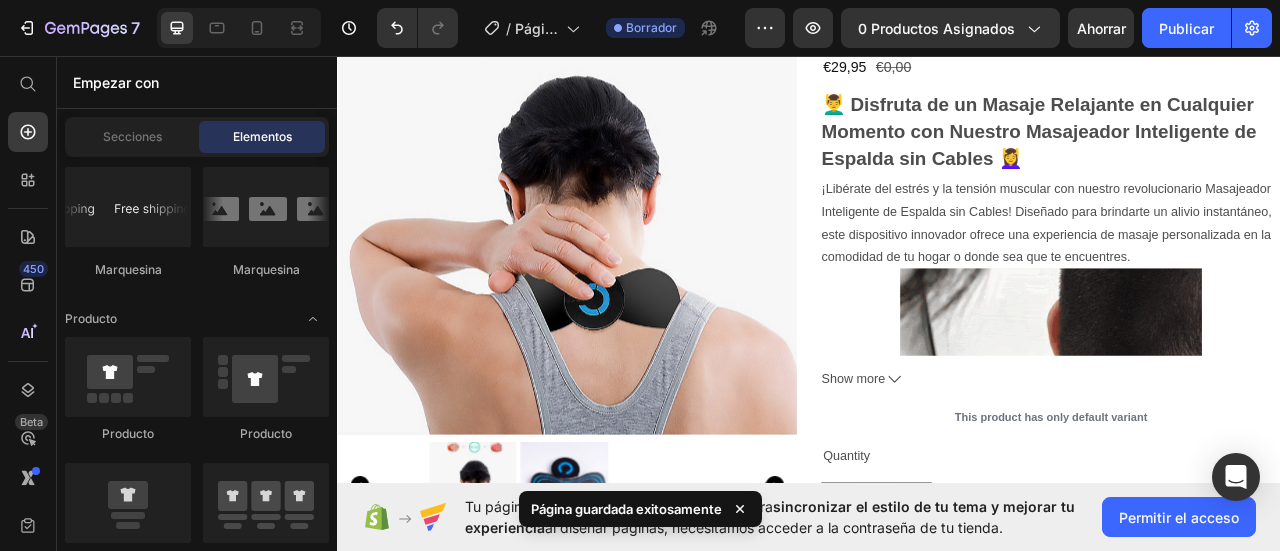 scroll, scrollTop: 0, scrollLeft: 0, axis: both 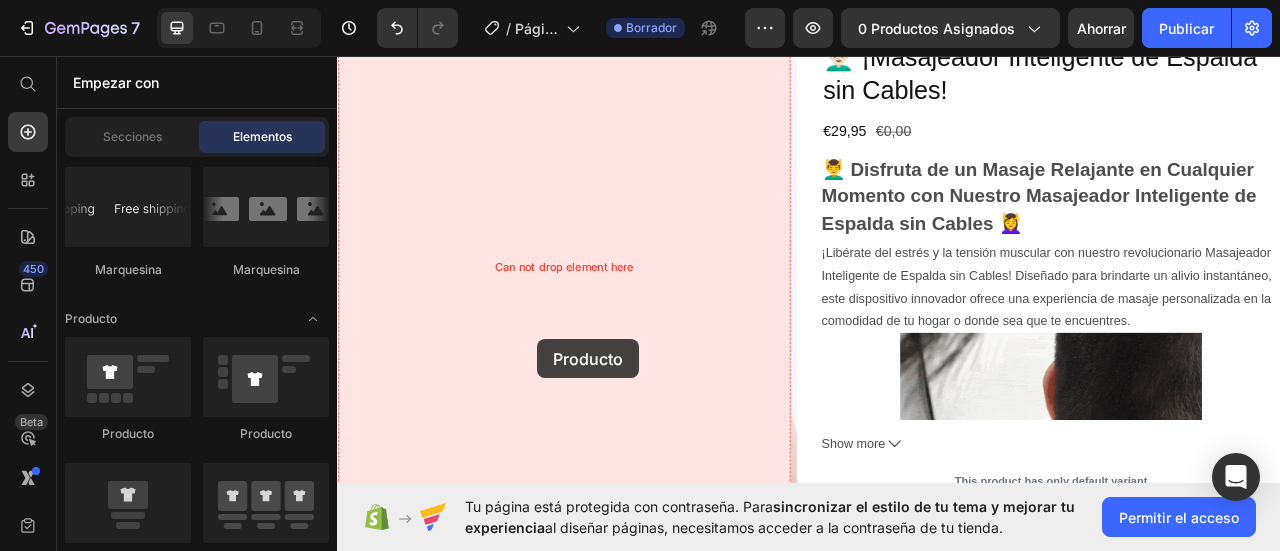 drag, startPoint x: 478, startPoint y: 427, endPoint x: 591, endPoint y: 418, distance: 113.35784 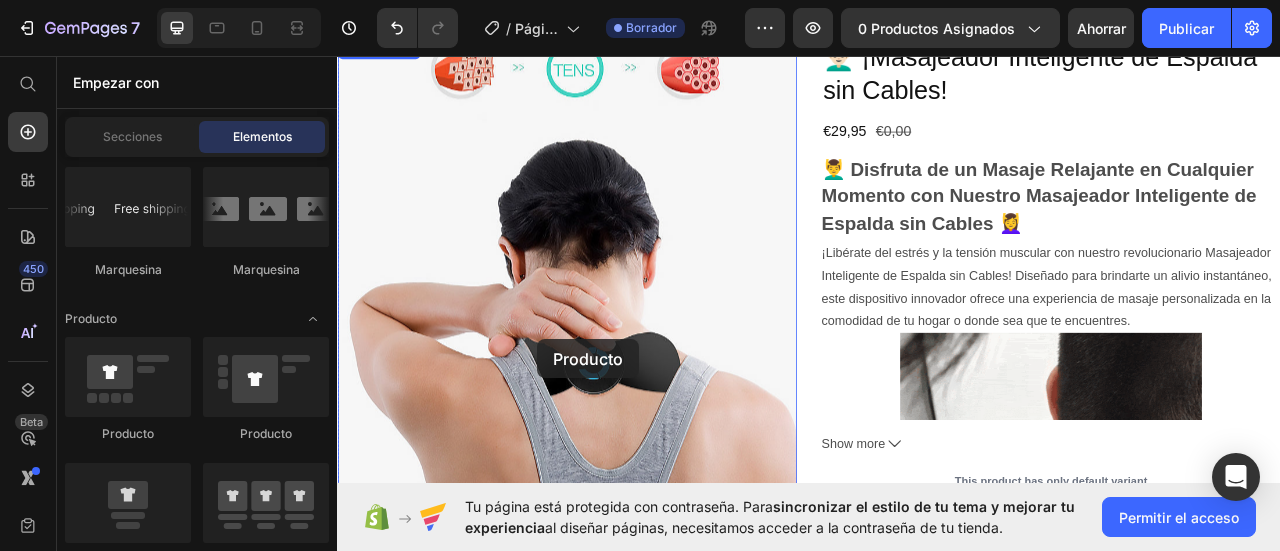 scroll, scrollTop: 104, scrollLeft: 0, axis: vertical 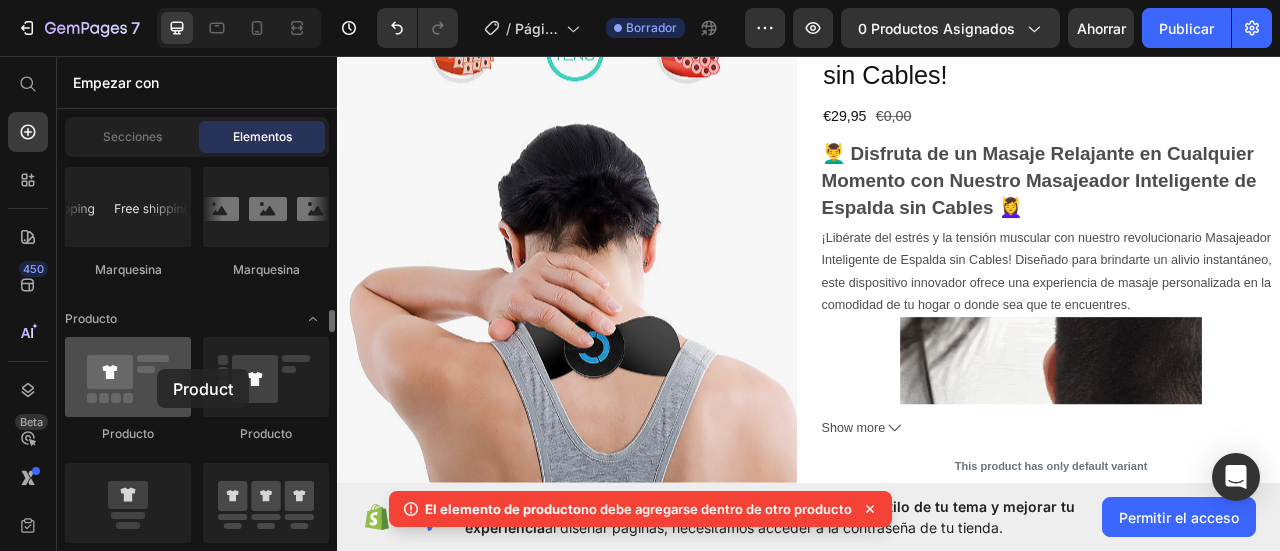 click at bounding box center [128, 377] 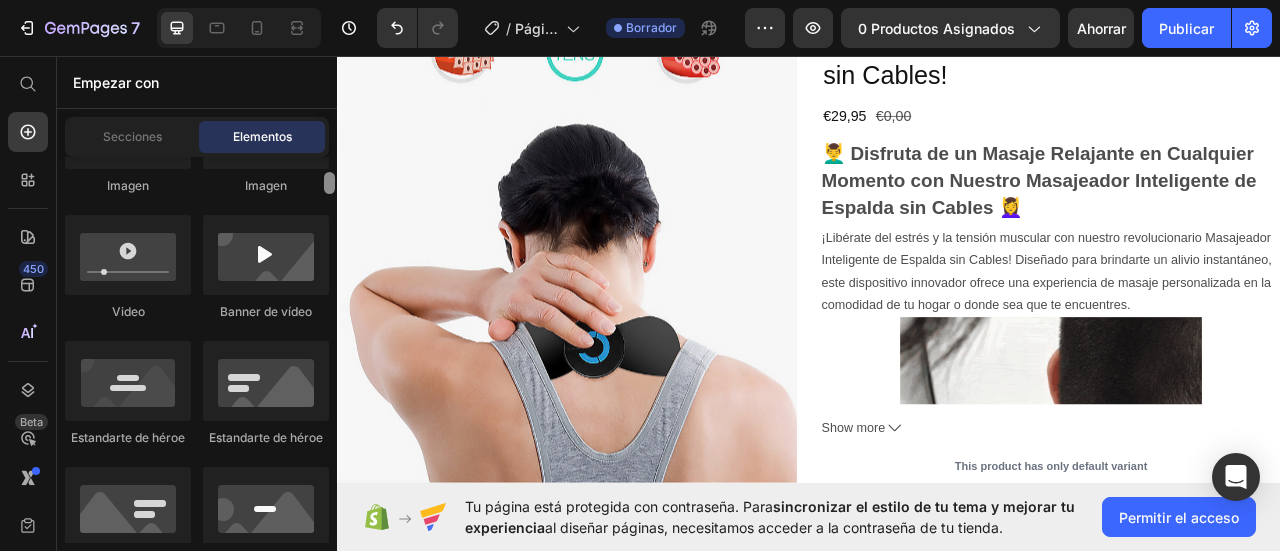 scroll, scrollTop: 908, scrollLeft: 0, axis: vertical 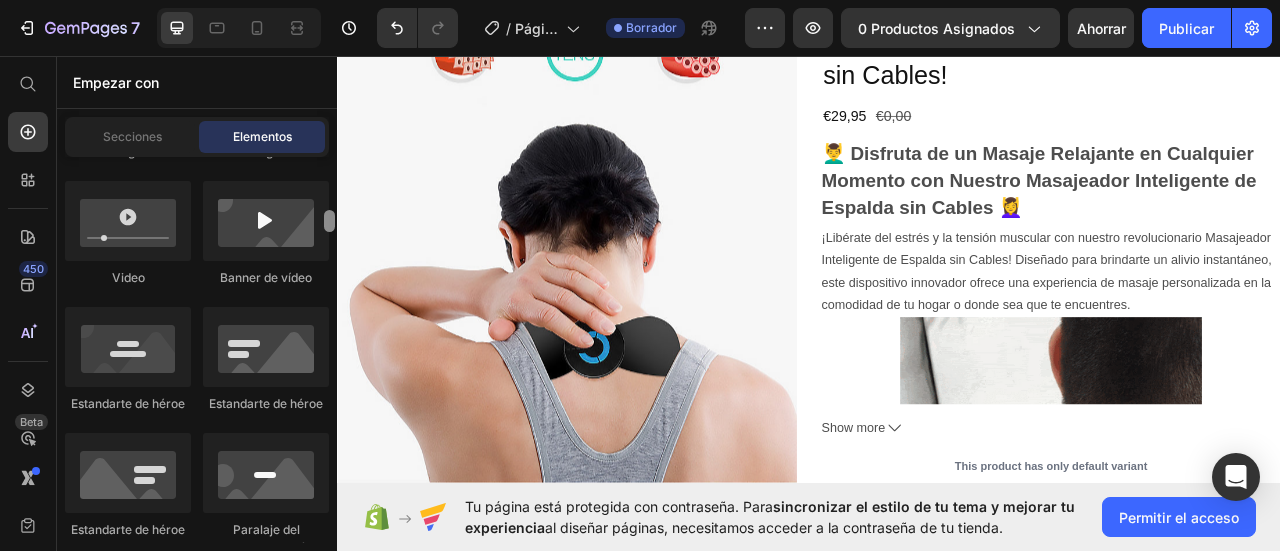 drag, startPoint x: 330, startPoint y: 319, endPoint x: 332, endPoint y: 219, distance: 100.02 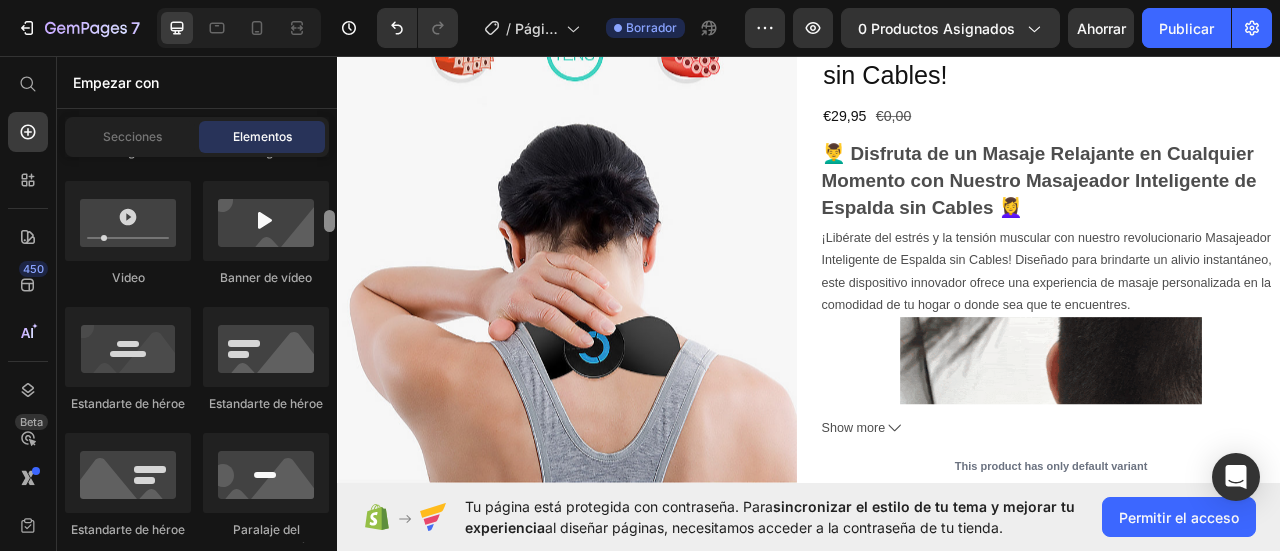 click at bounding box center (329, 221) 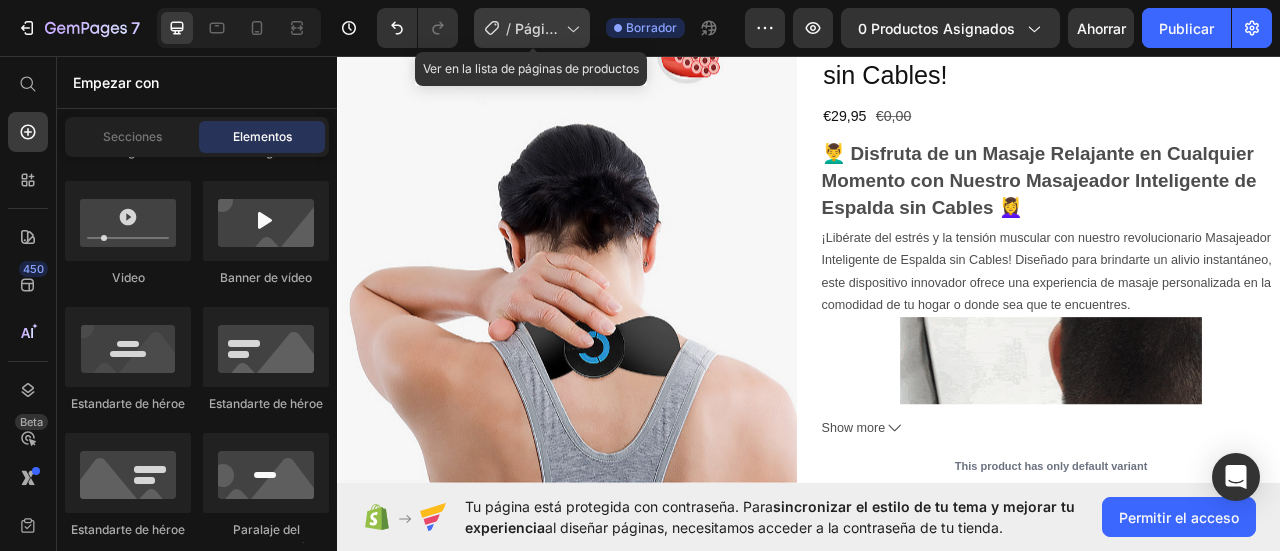 click on "/ Página del producto - 14 de julio, 10:22:23" 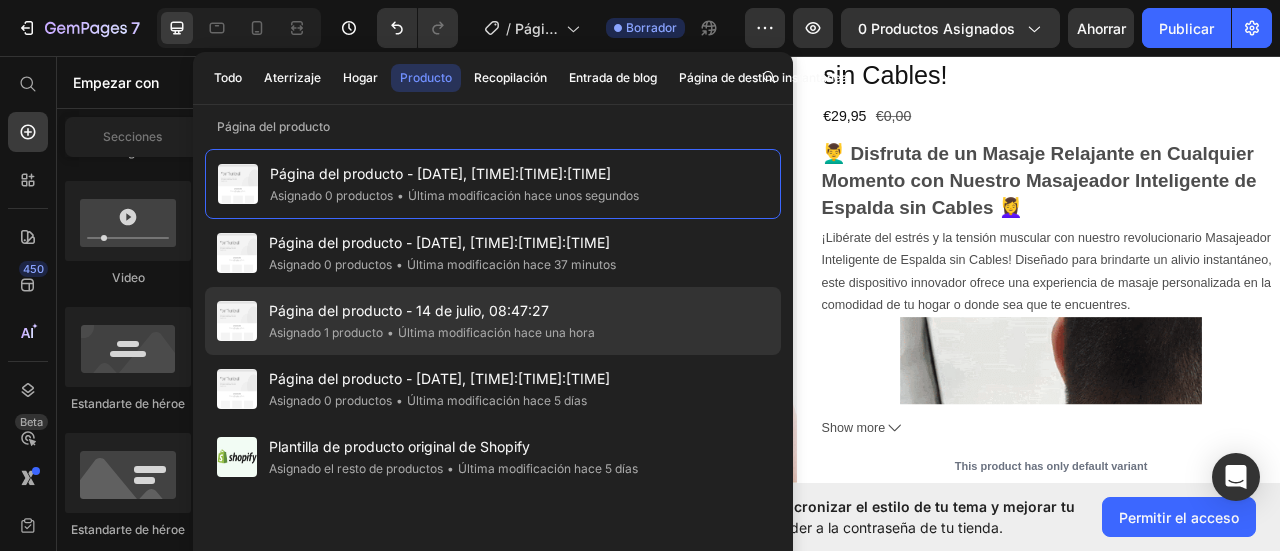 click on "Última modificación hace una hora" at bounding box center [496, 332] 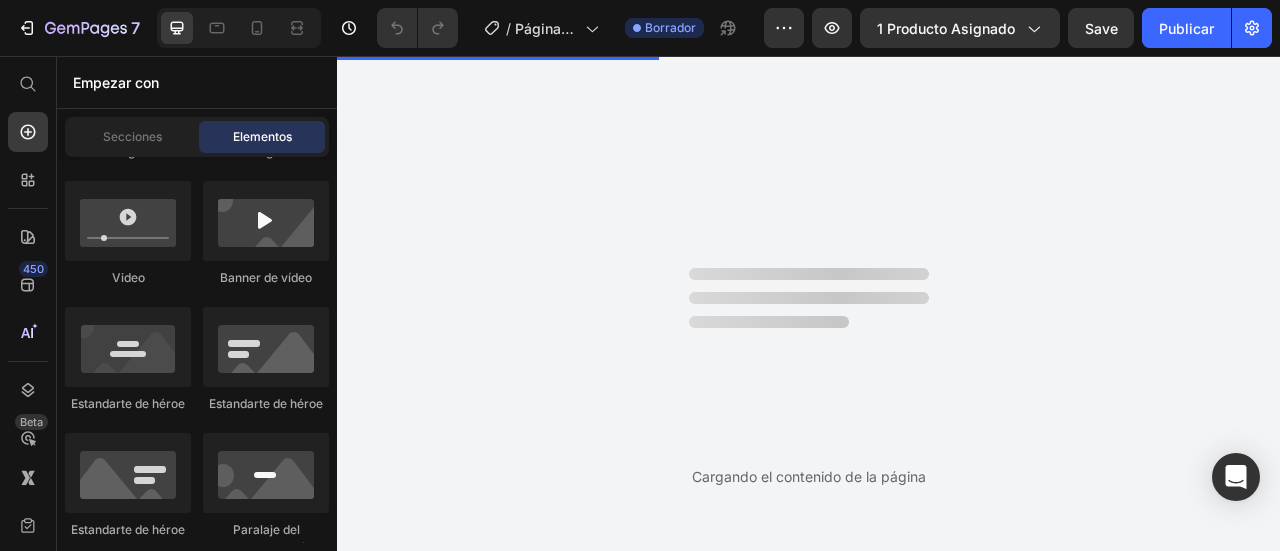 scroll, scrollTop: 0, scrollLeft: 0, axis: both 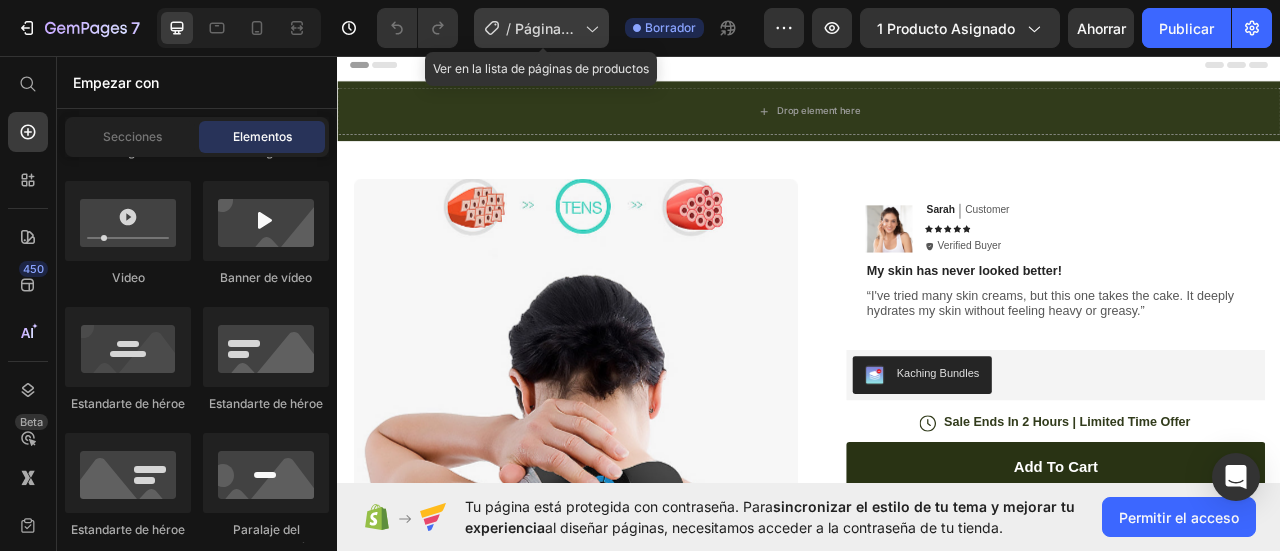 click 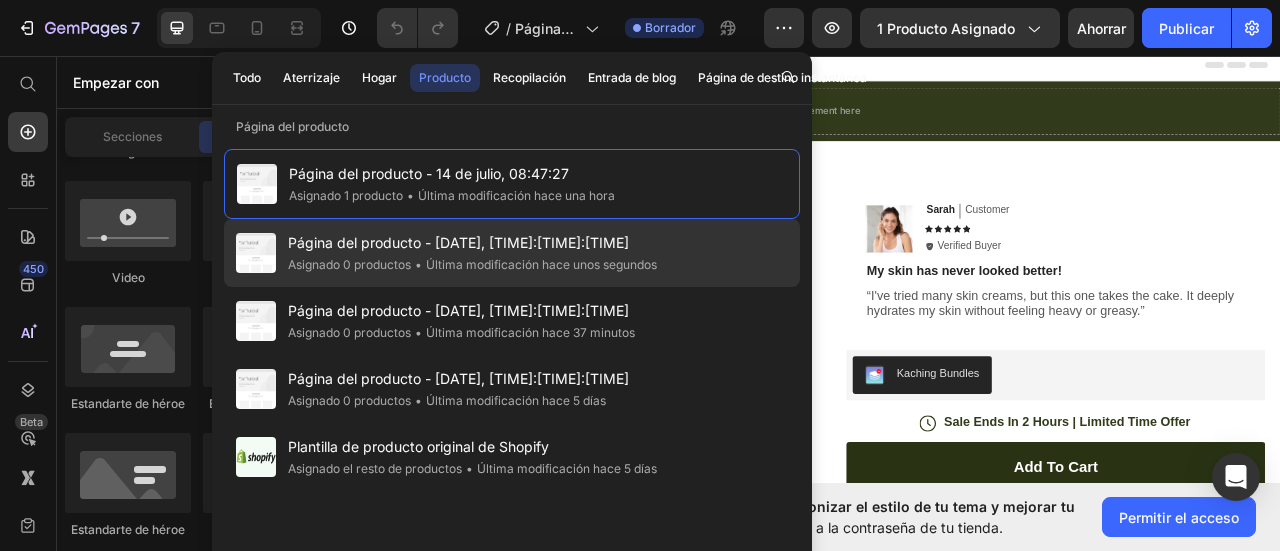 click on "Página del producto - 14 de julio, 10:22:23" at bounding box center [458, 242] 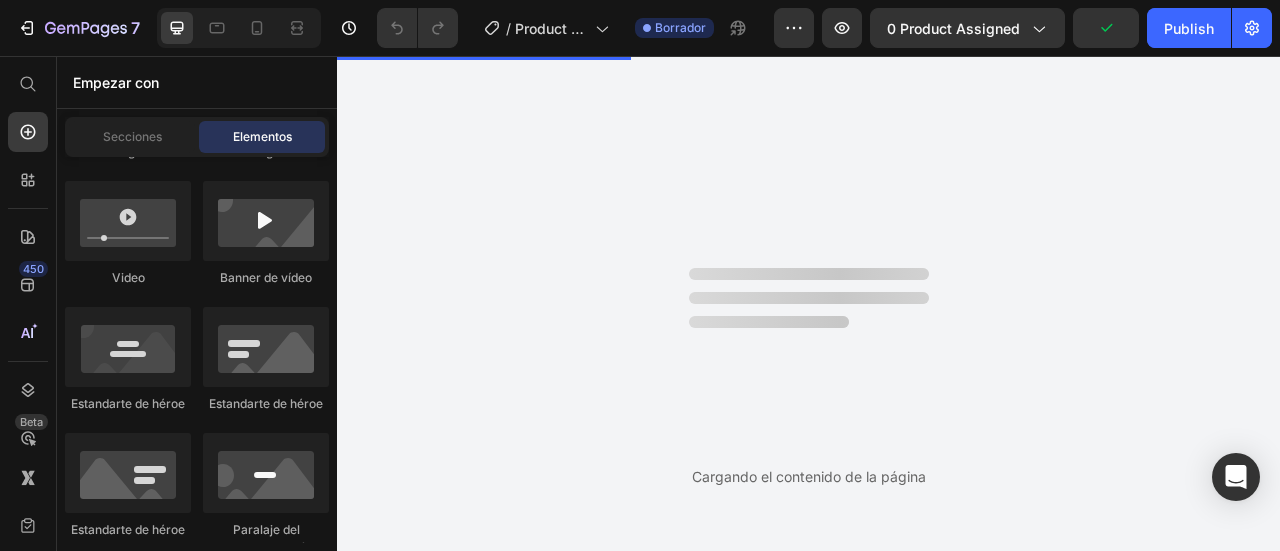 scroll, scrollTop: 0, scrollLeft: 0, axis: both 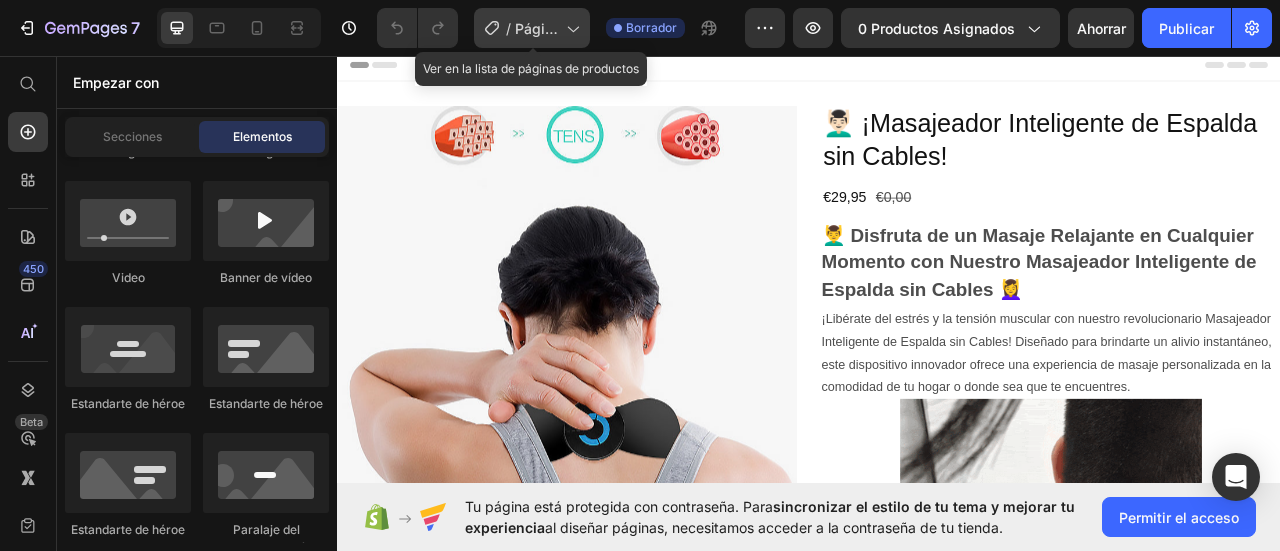 click 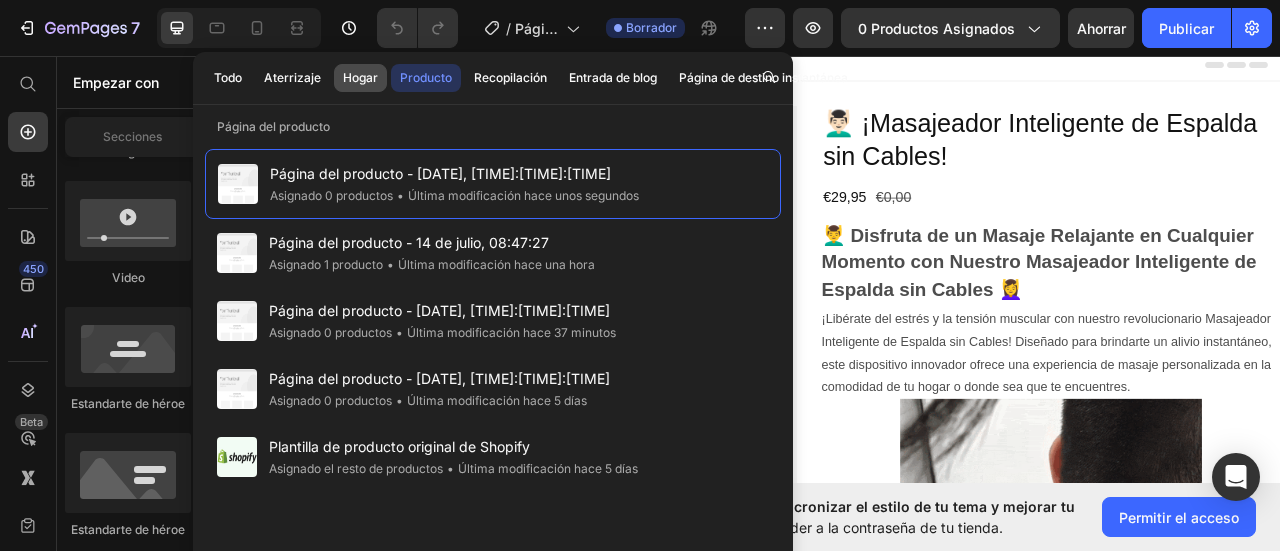 click on "Hogar" at bounding box center (360, 77) 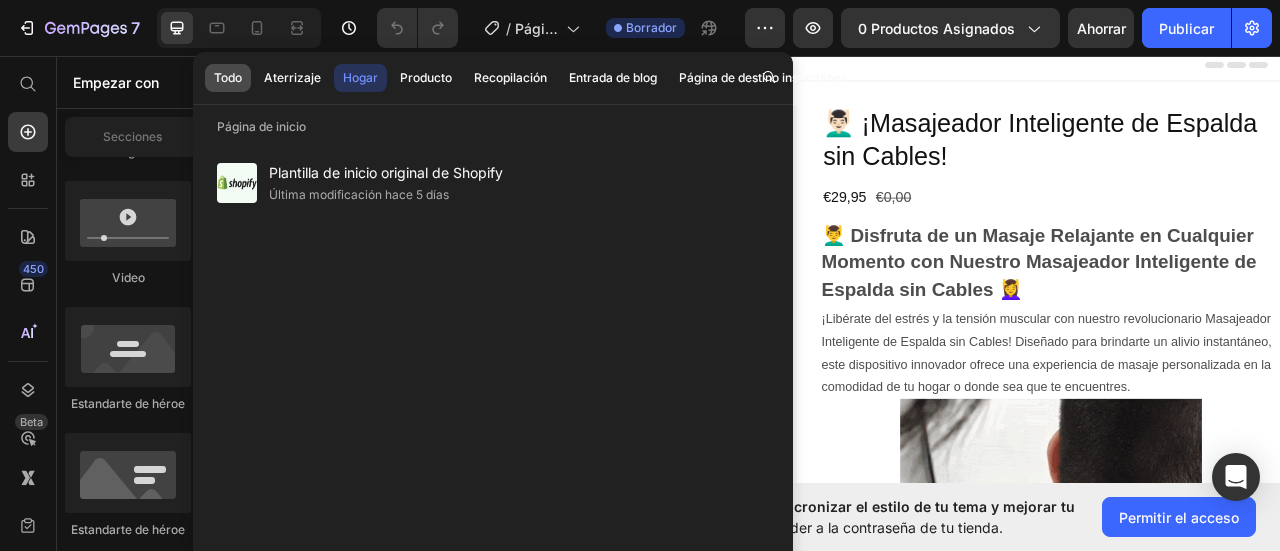click on "Todo" 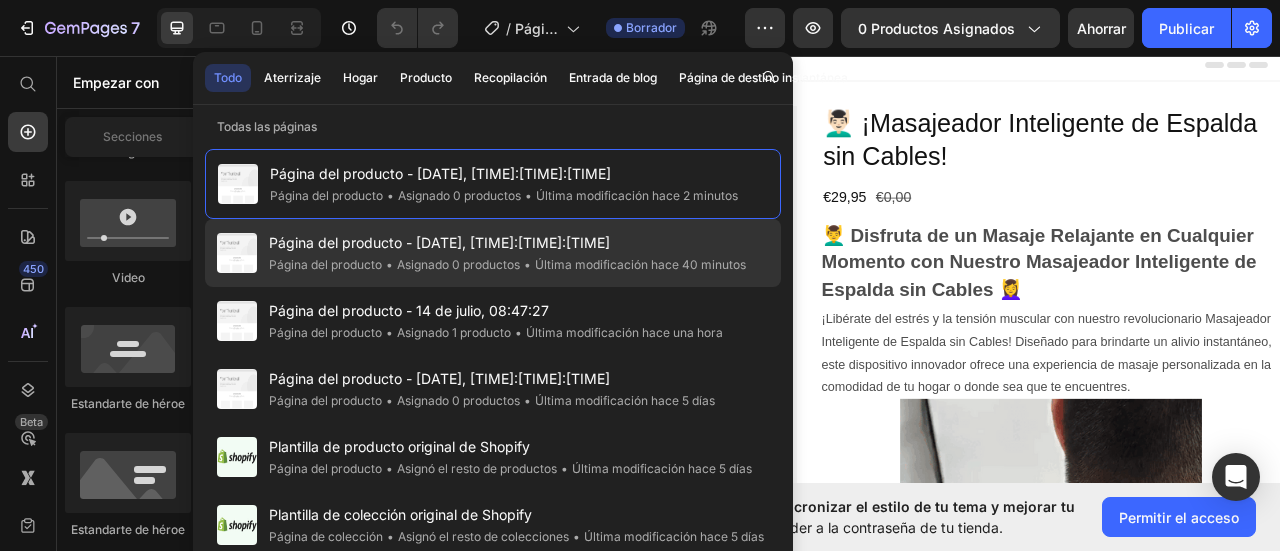 click on "•  Asignado 0 productos" 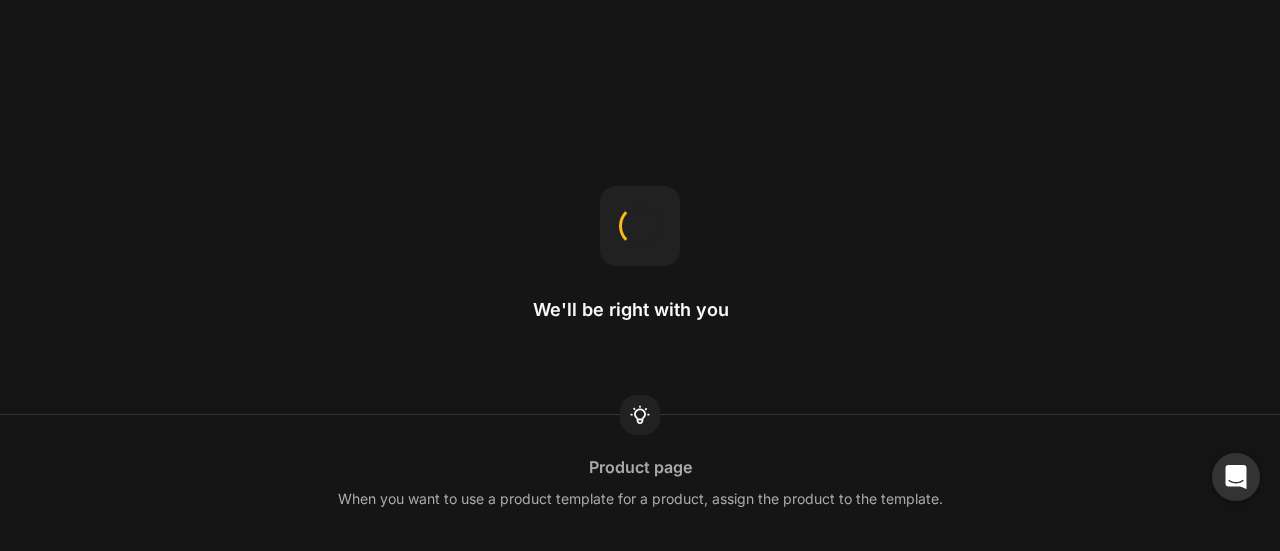 scroll, scrollTop: 0, scrollLeft: 0, axis: both 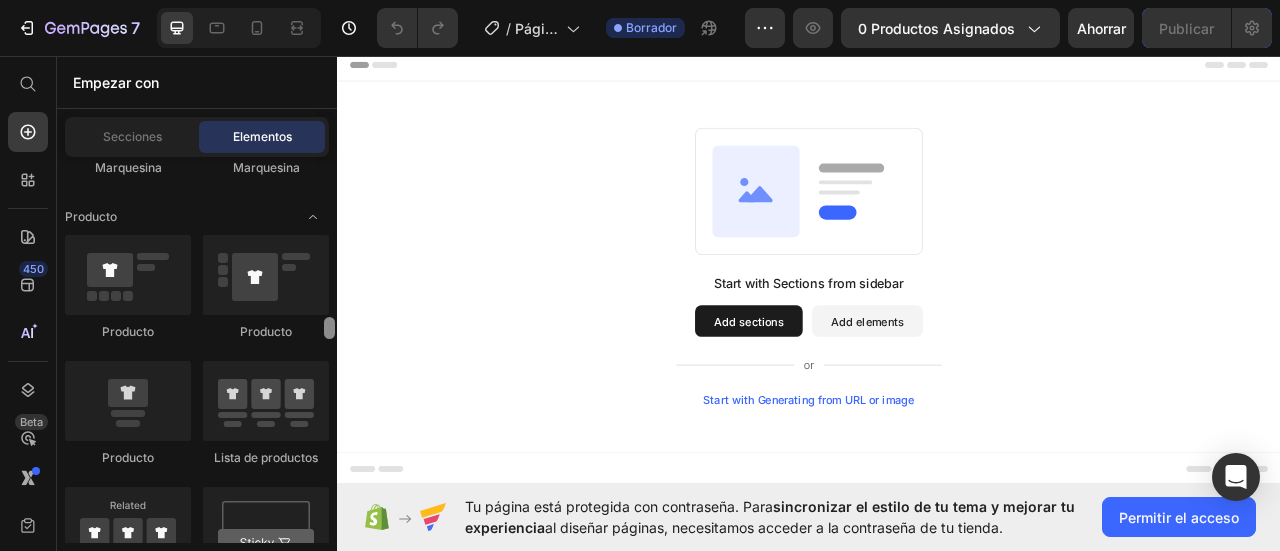 drag, startPoint x: 665, startPoint y: 213, endPoint x: 337, endPoint y: 404, distance: 379.55896 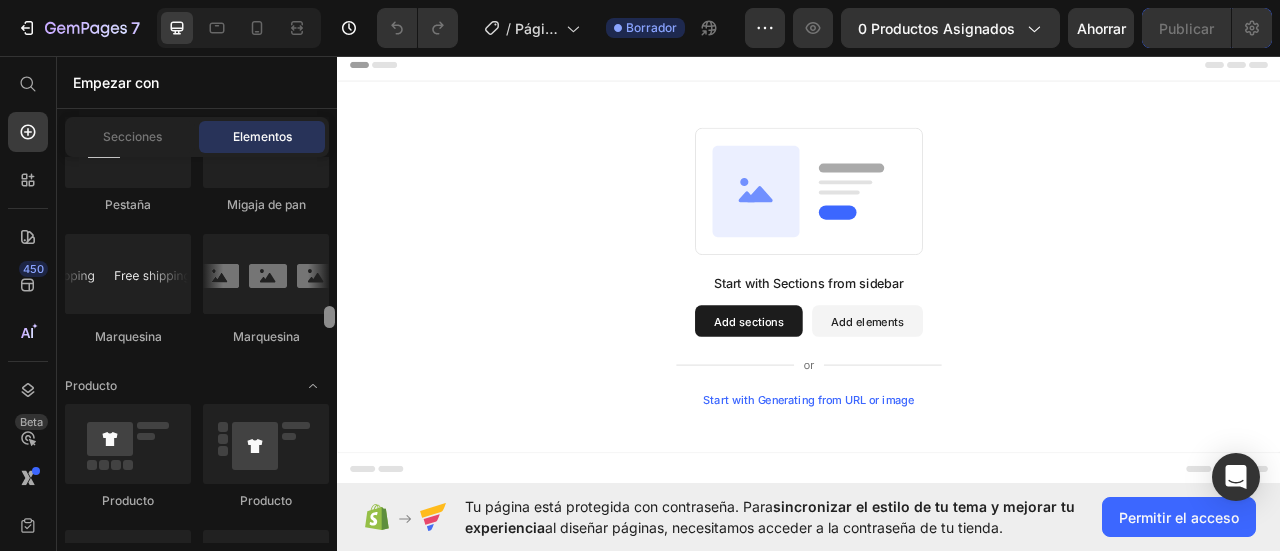 scroll, scrollTop: 2540, scrollLeft: 0, axis: vertical 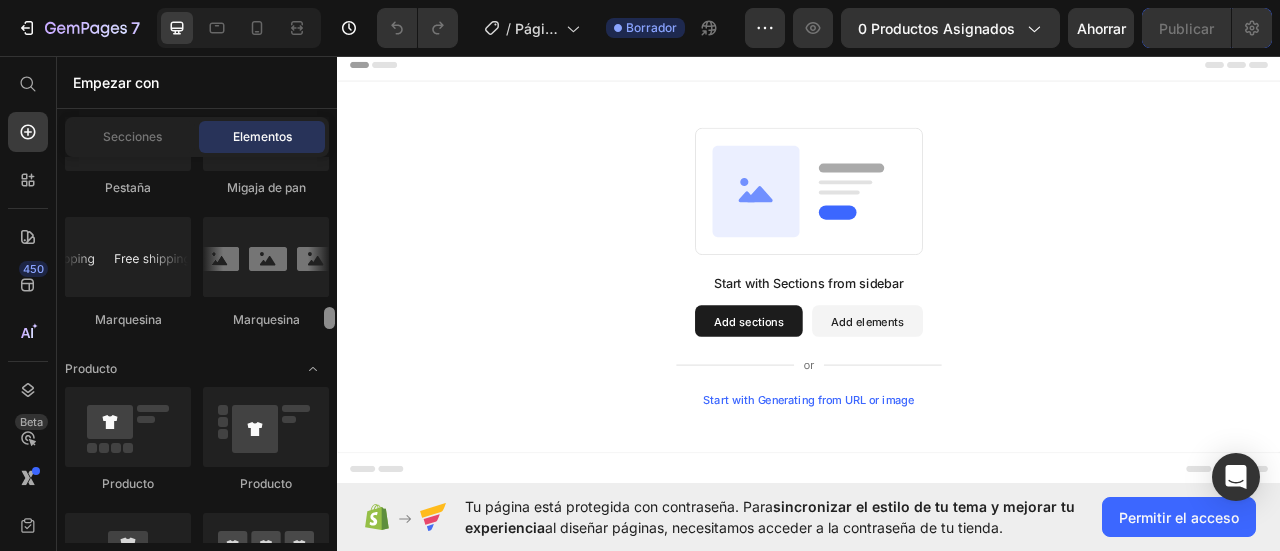 click on "Marquesina" 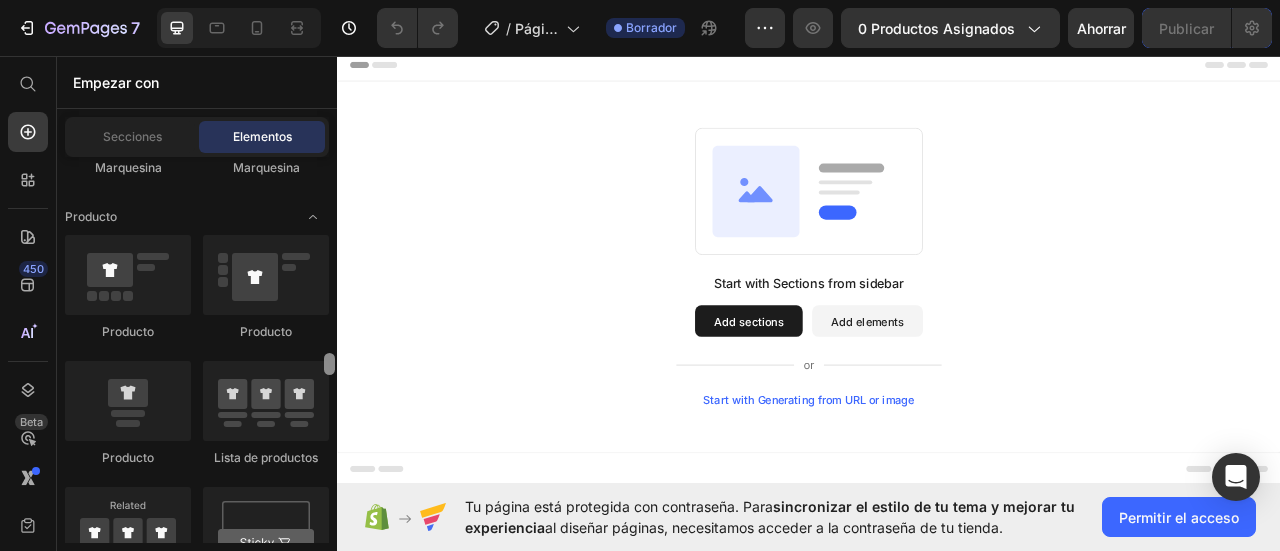 scroll, scrollTop: 2759, scrollLeft: 0, axis: vertical 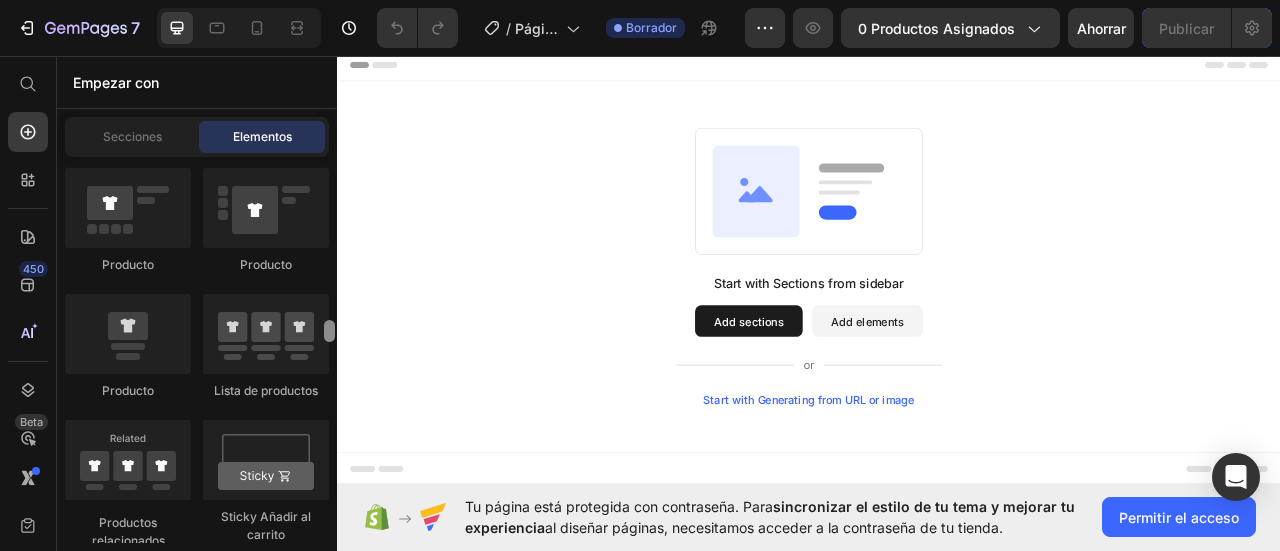 drag, startPoint x: 330, startPoint y: 320, endPoint x: 330, endPoint y: 333, distance: 13 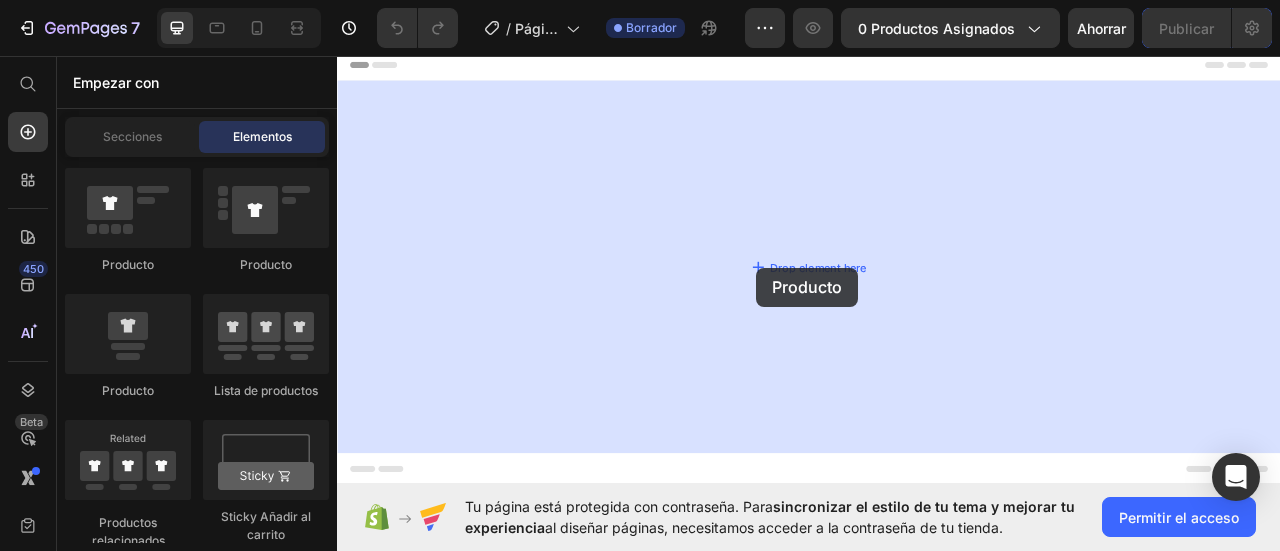 drag, startPoint x: 460, startPoint y: 277, endPoint x: 870, endPoint y: 327, distance: 413.03754 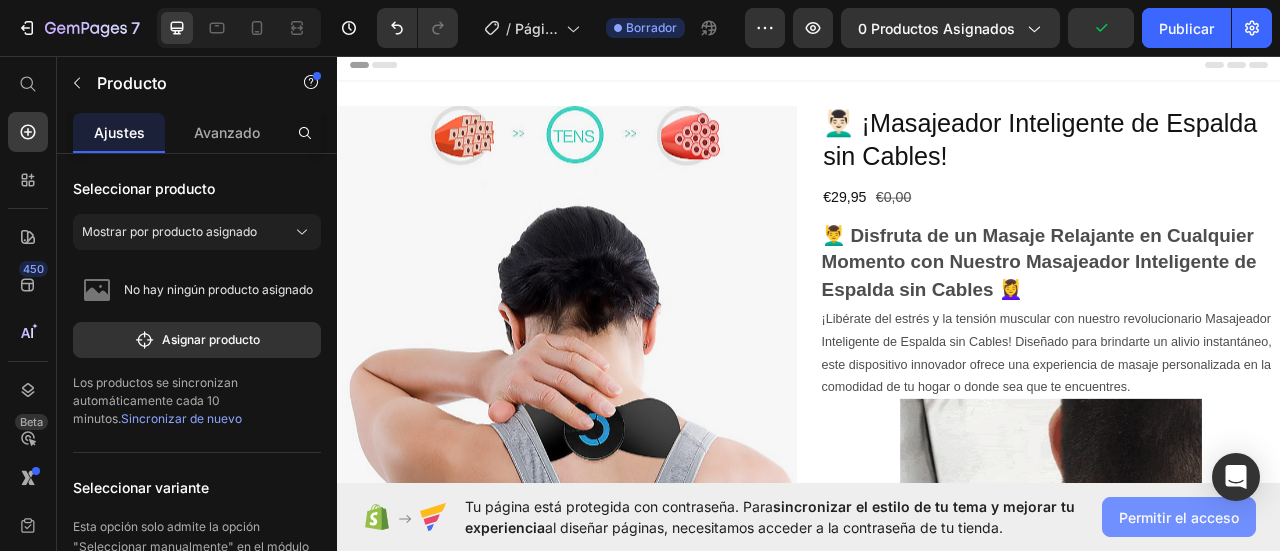 click on "Permitir el acceso" 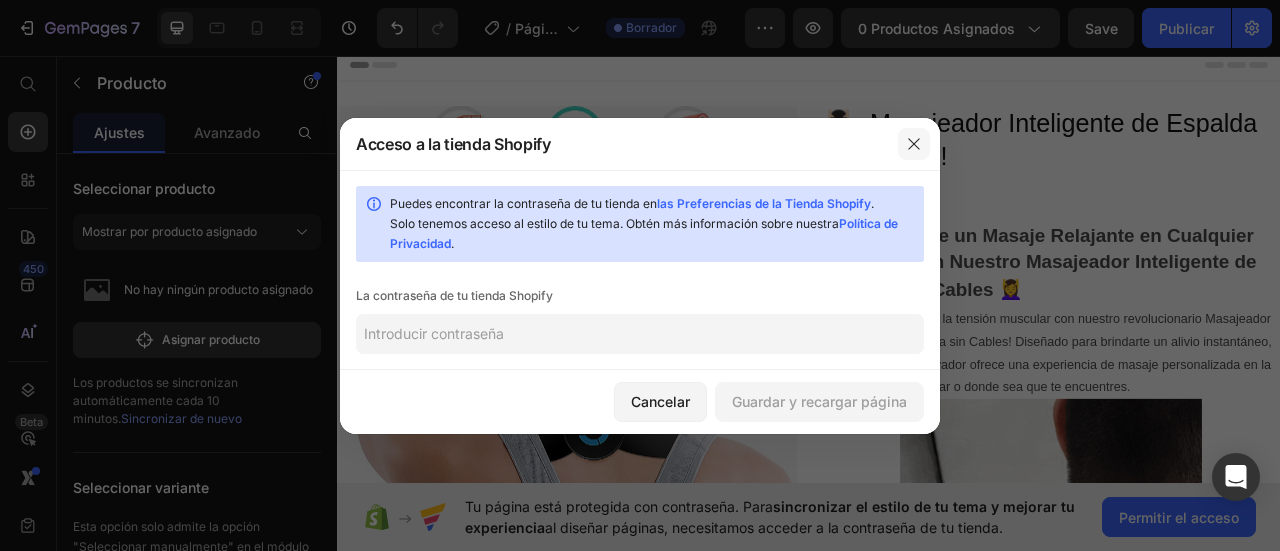 click 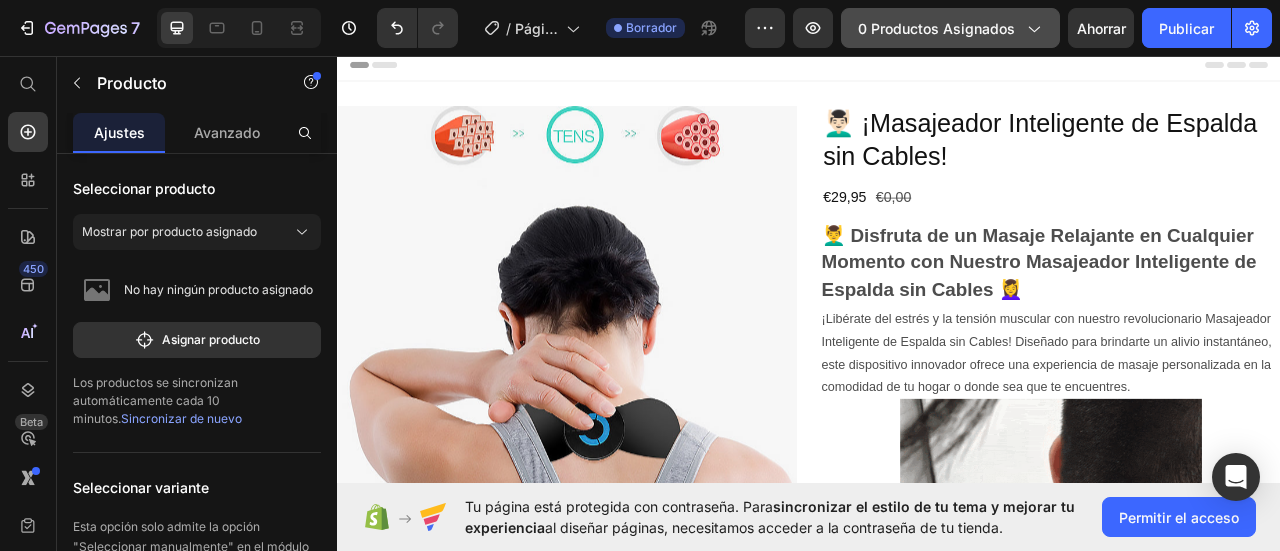 click 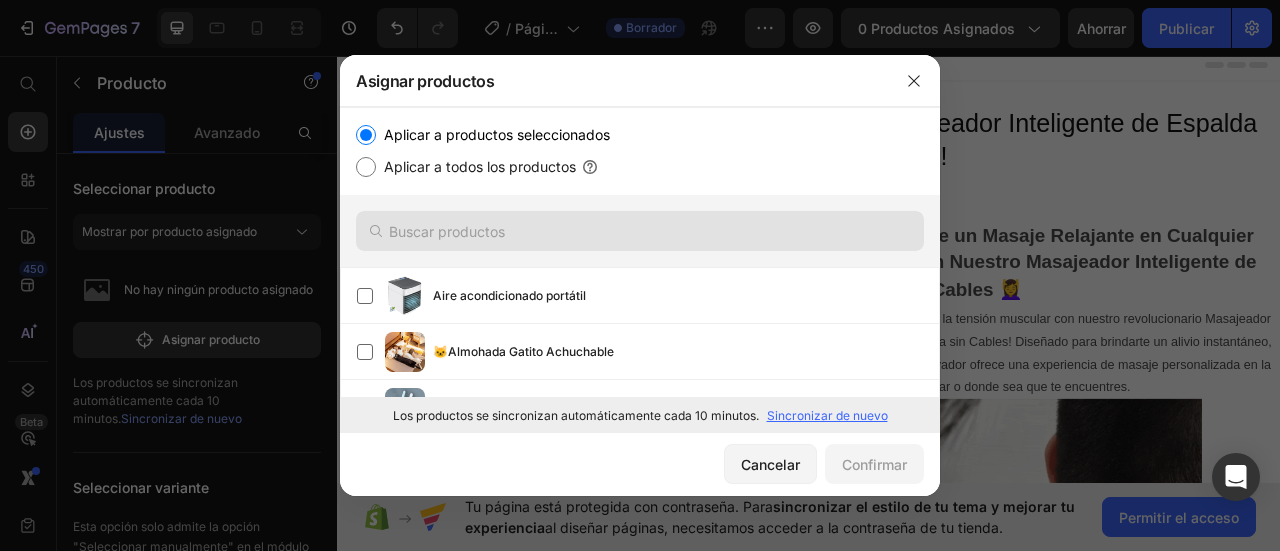 type 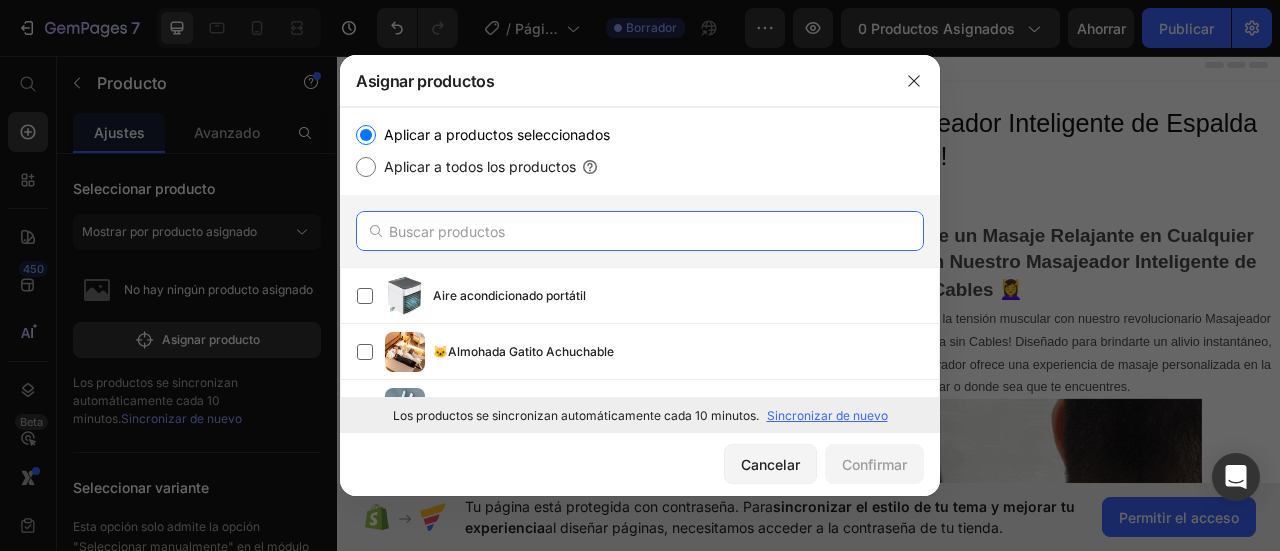 click at bounding box center [640, 231] 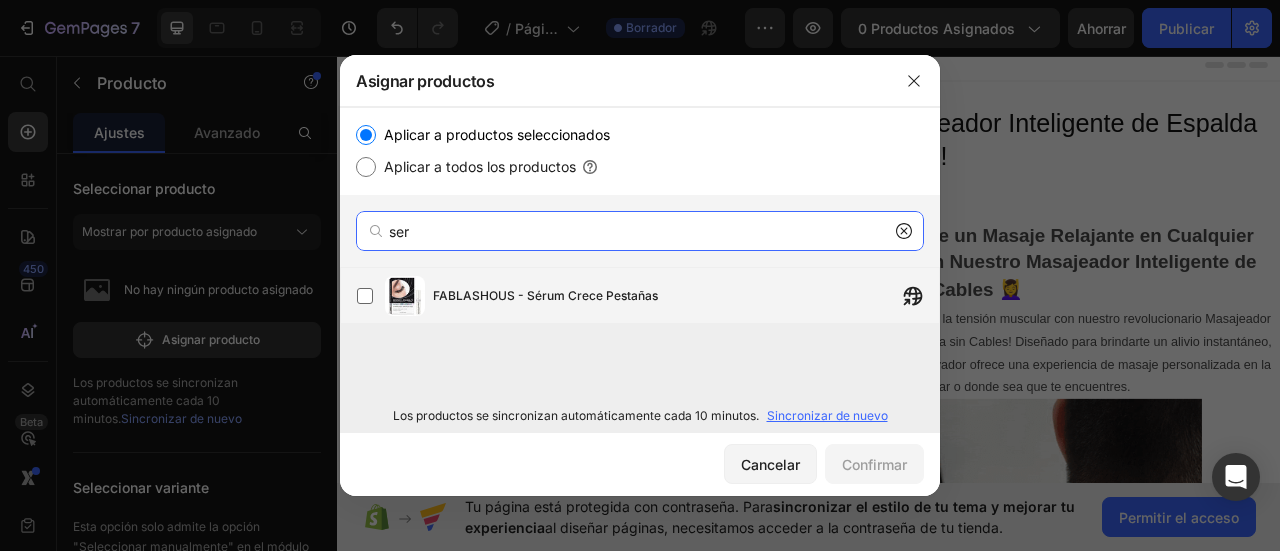 type on "ser" 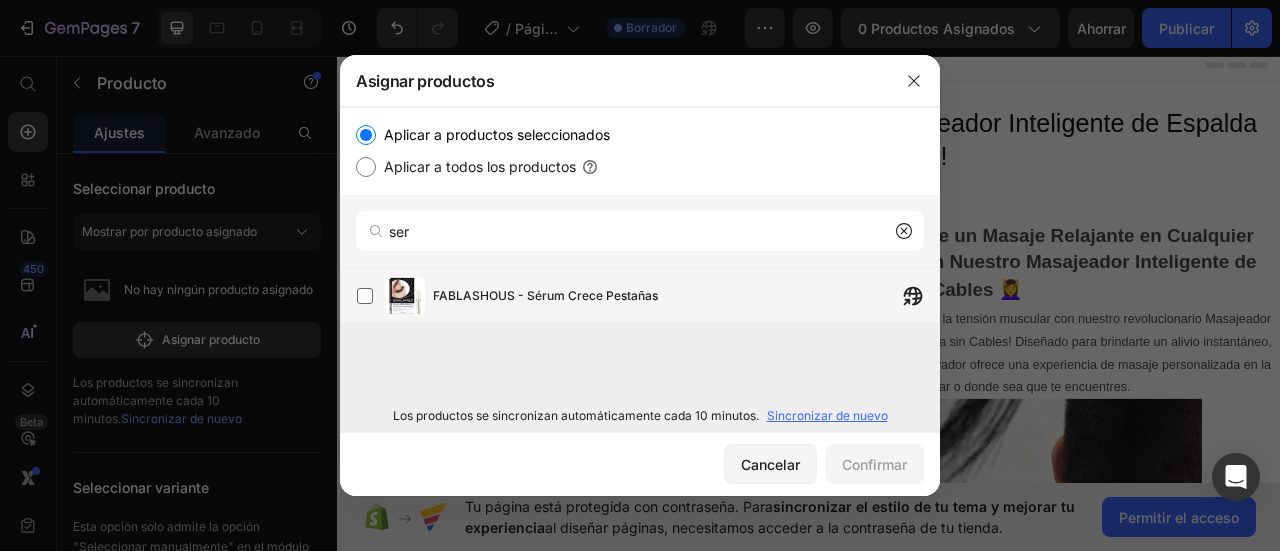 click on "FABLASHOUS - Sérum Crece Pestañas" at bounding box center [686, 296] 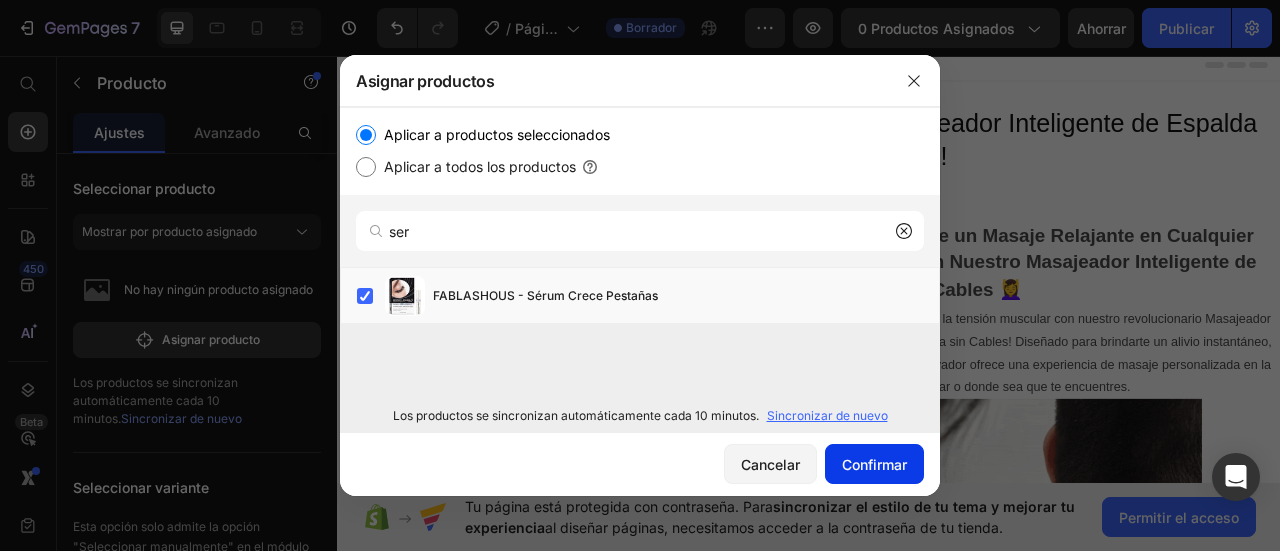click on "Confirmar" at bounding box center (874, 464) 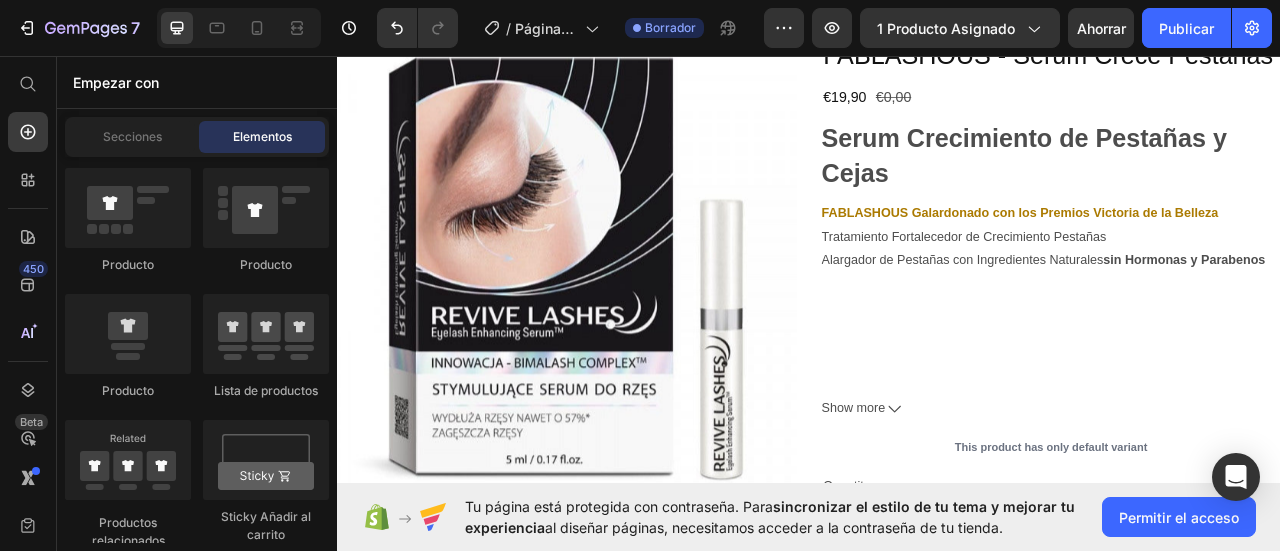 scroll, scrollTop: 0, scrollLeft: 0, axis: both 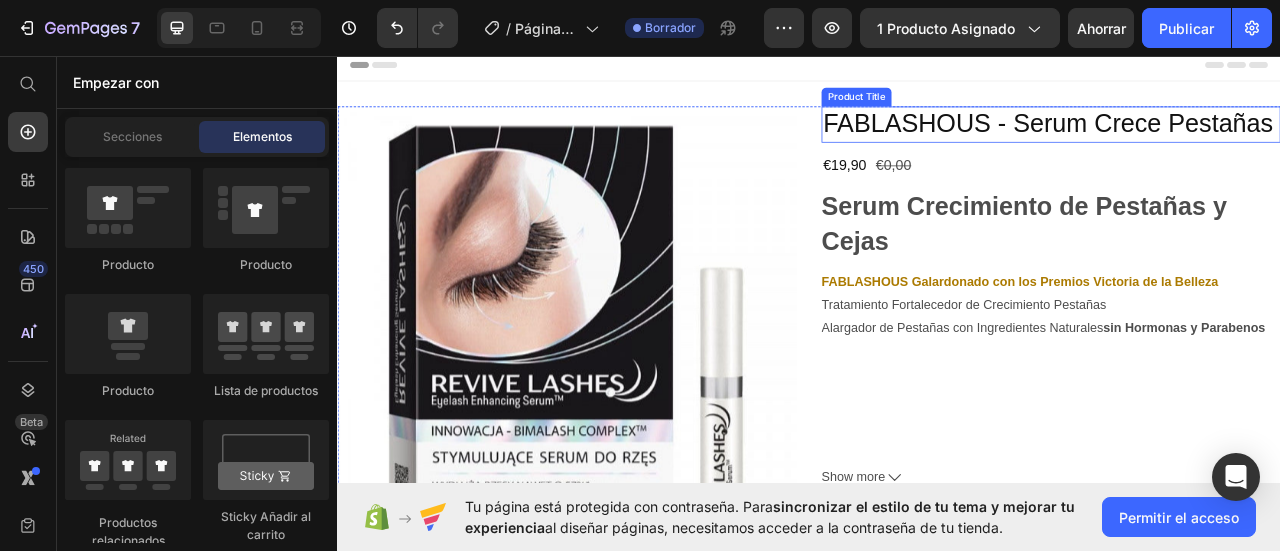click on "FABLASHOUS - Serum Crece Pestañas" at bounding box center (1245, 144) 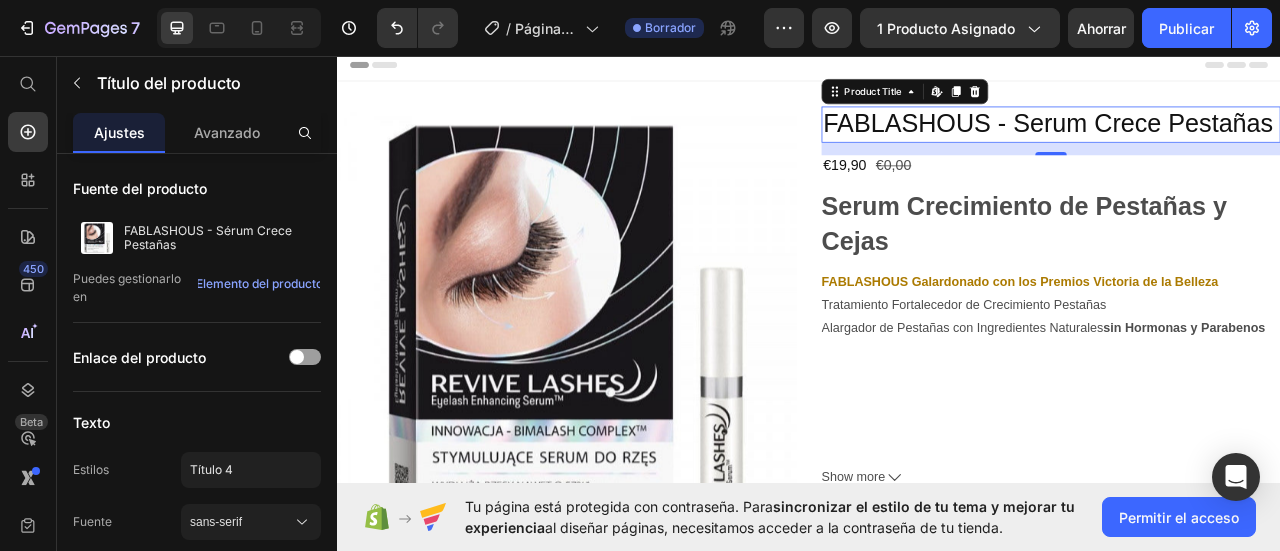click on "FABLASHOUS - Serum Crece Pestañas" at bounding box center [1245, 144] 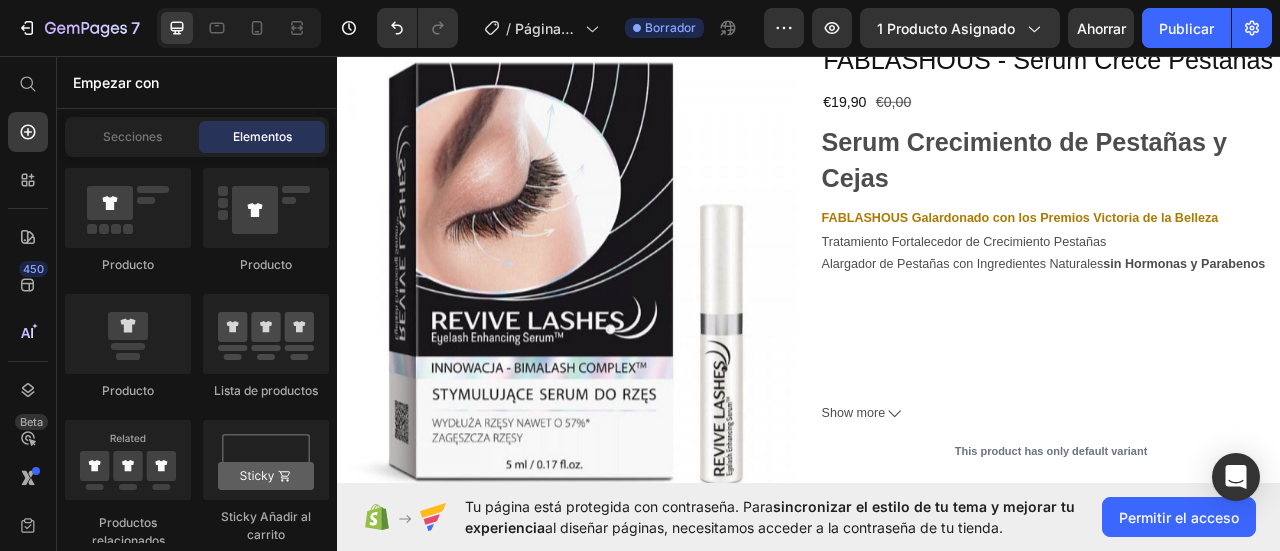 scroll, scrollTop: 0, scrollLeft: 0, axis: both 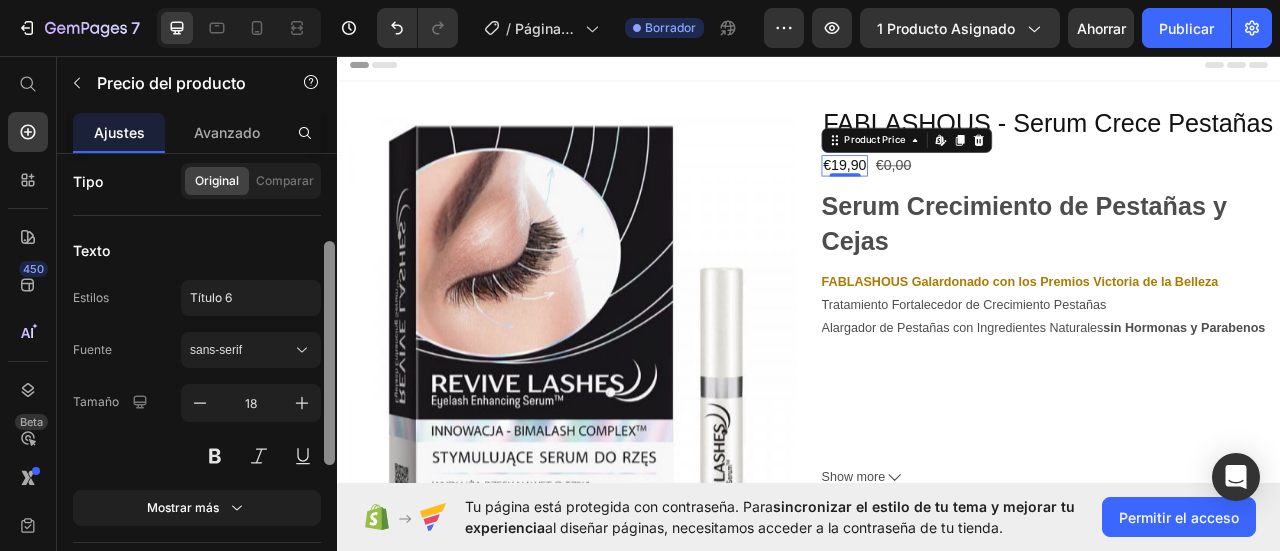 drag, startPoint x: 332, startPoint y: 363, endPoint x: 327, endPoint y: 451, distance: 88.14193 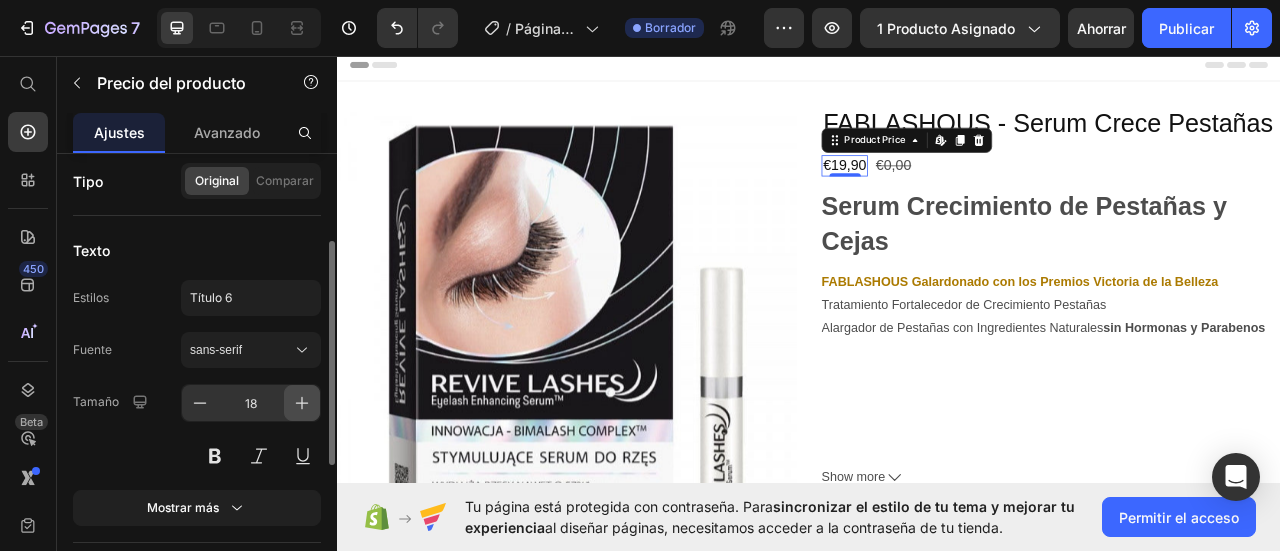 click 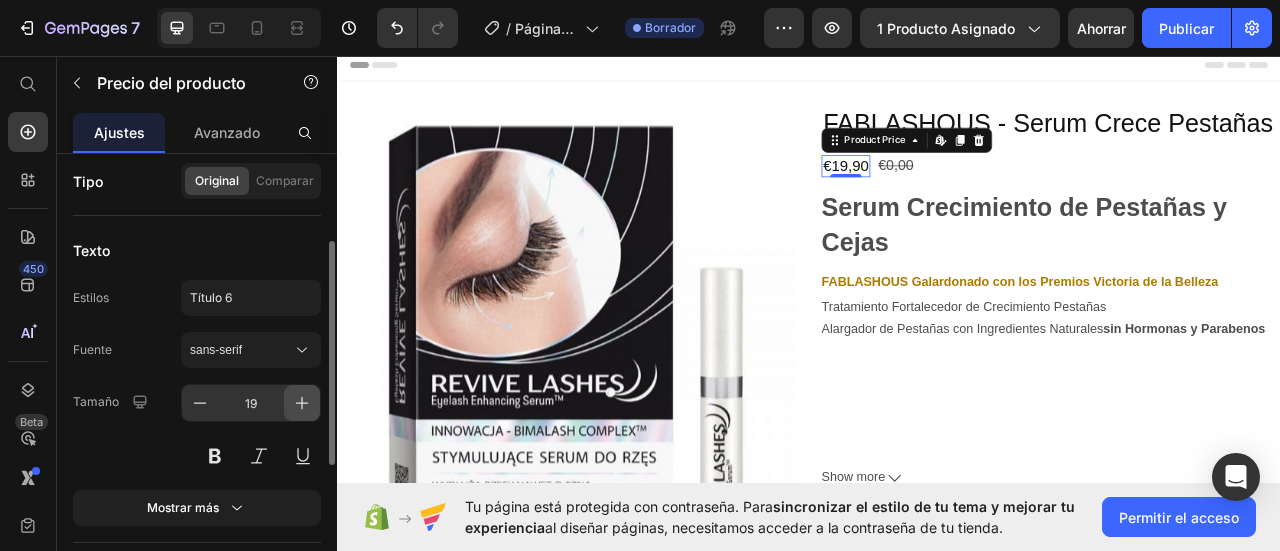 click 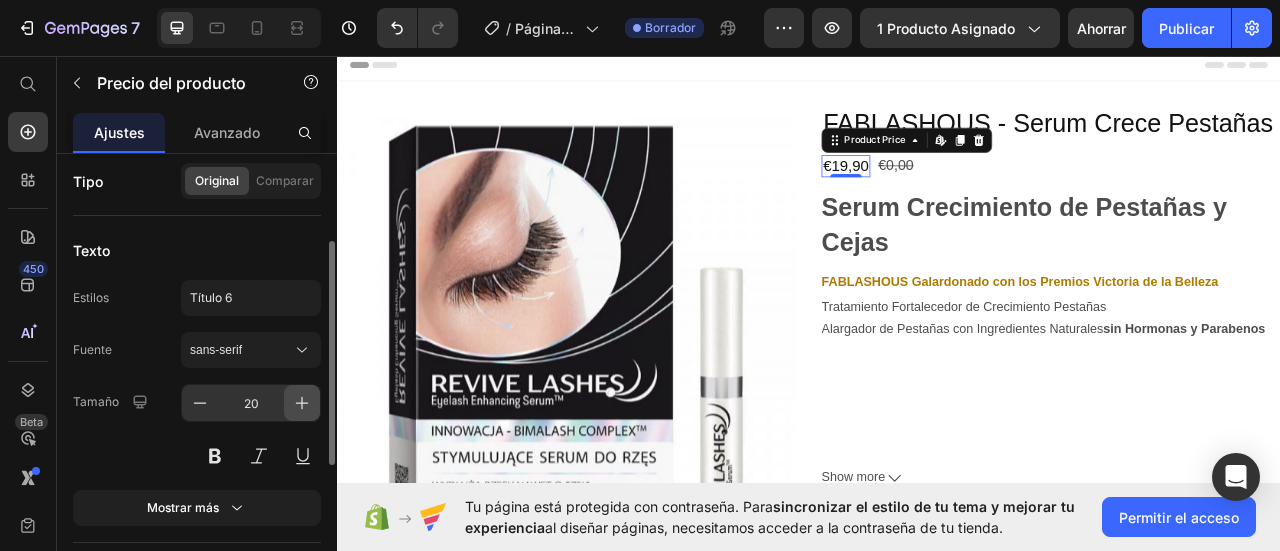 click 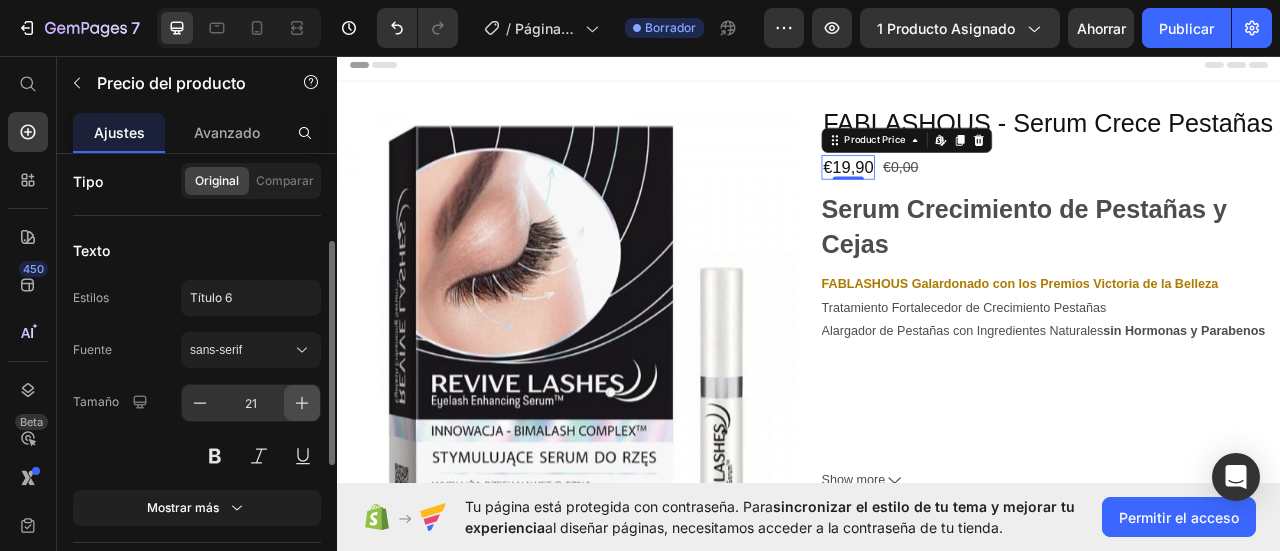 click 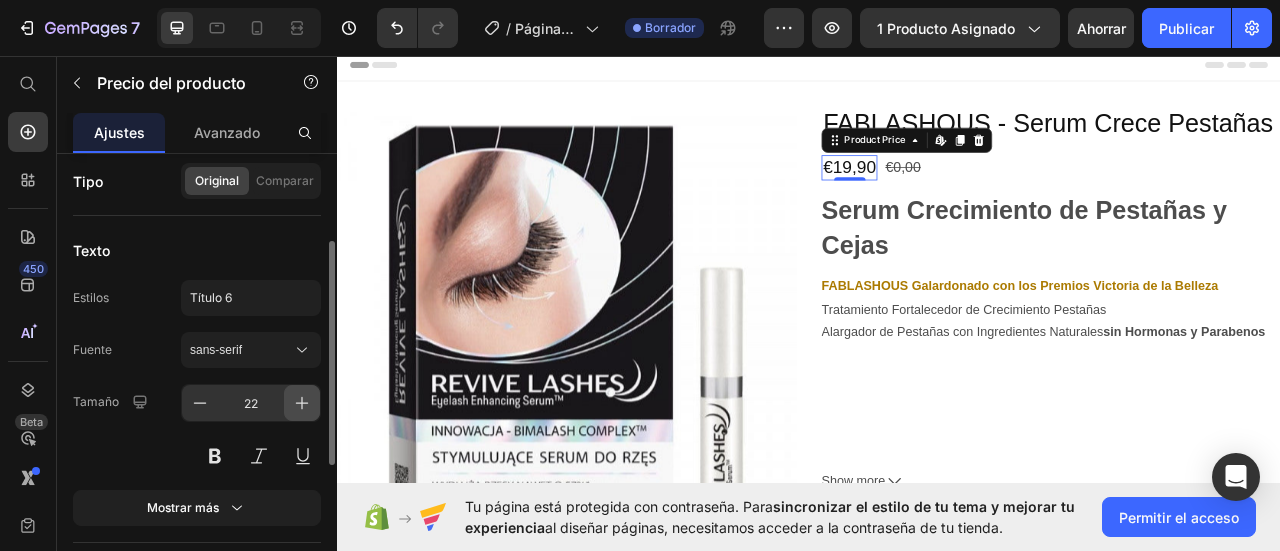 click 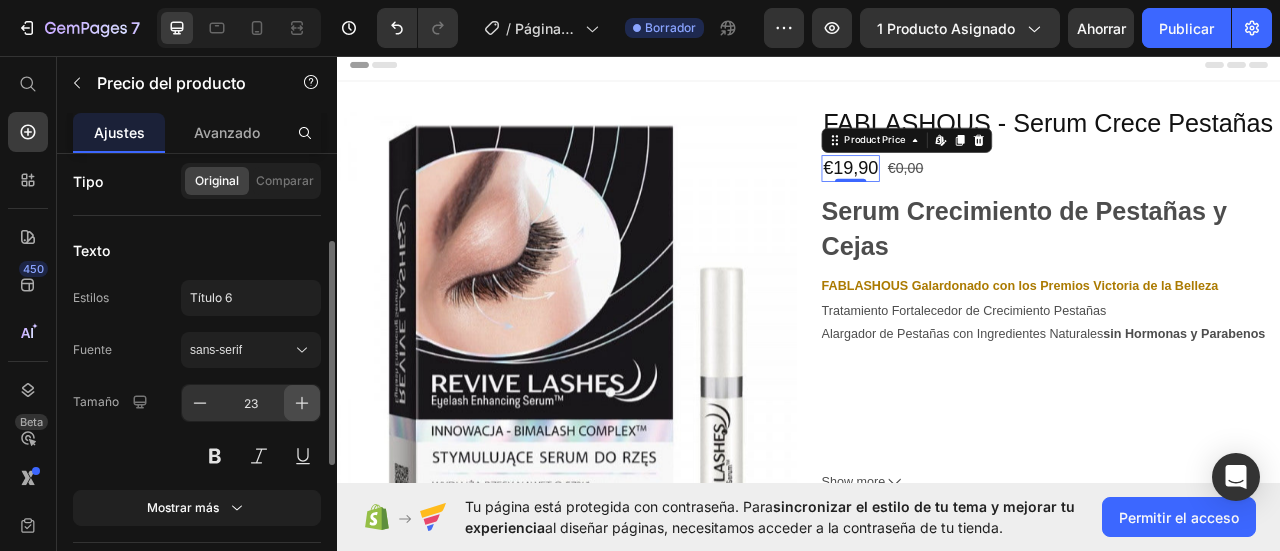 click 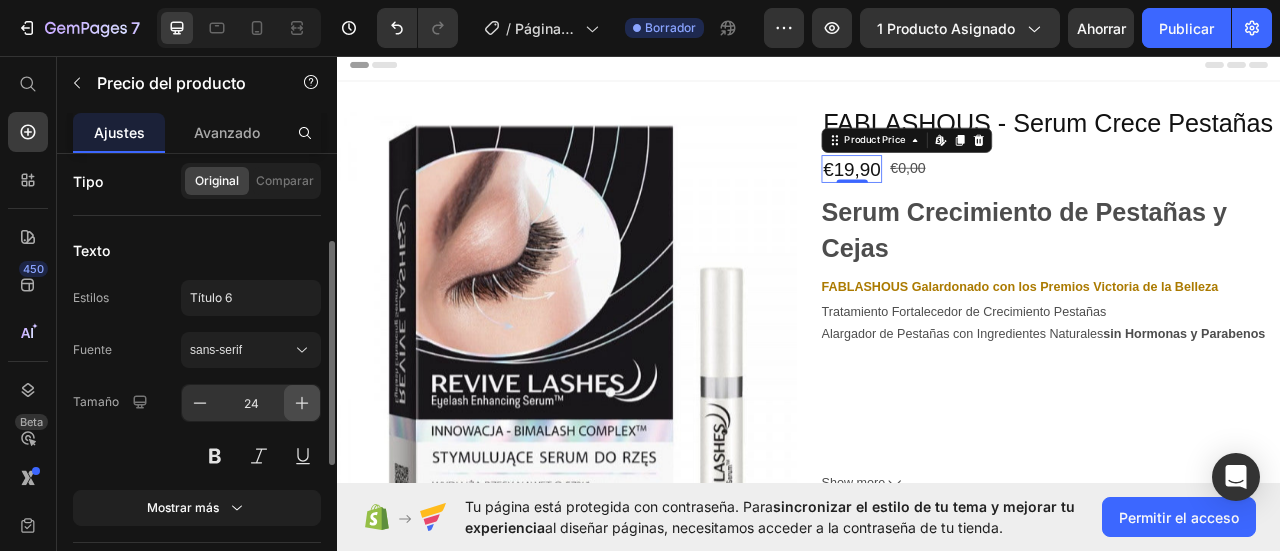 click 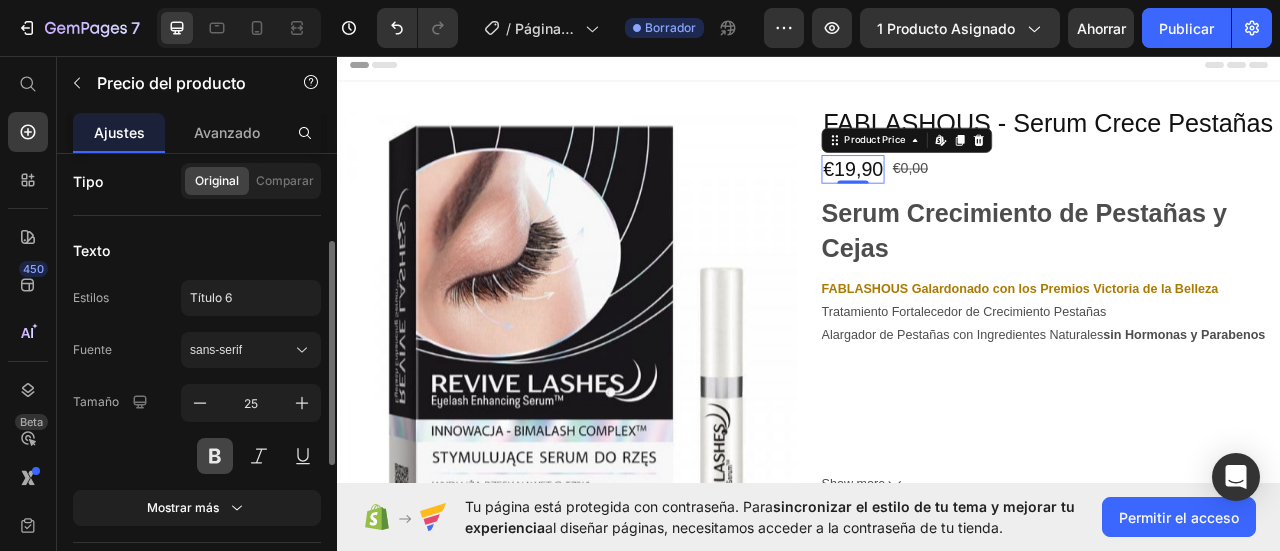 click at bounding box center (215, 456) 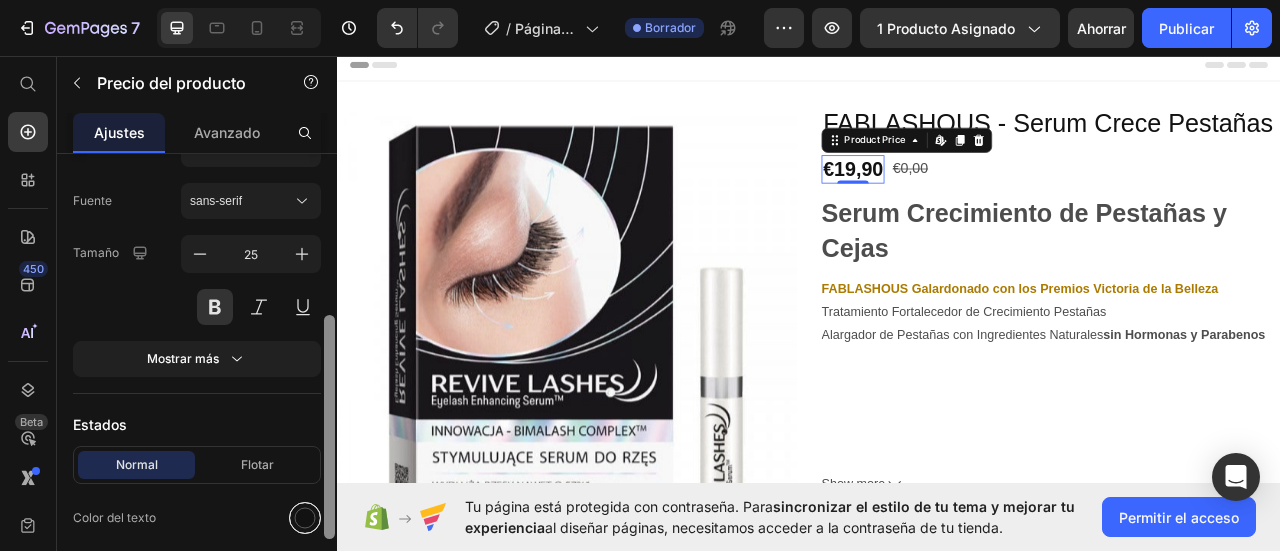scroll, scrollTop: 329, scrollLeft: 0, axis: vertical 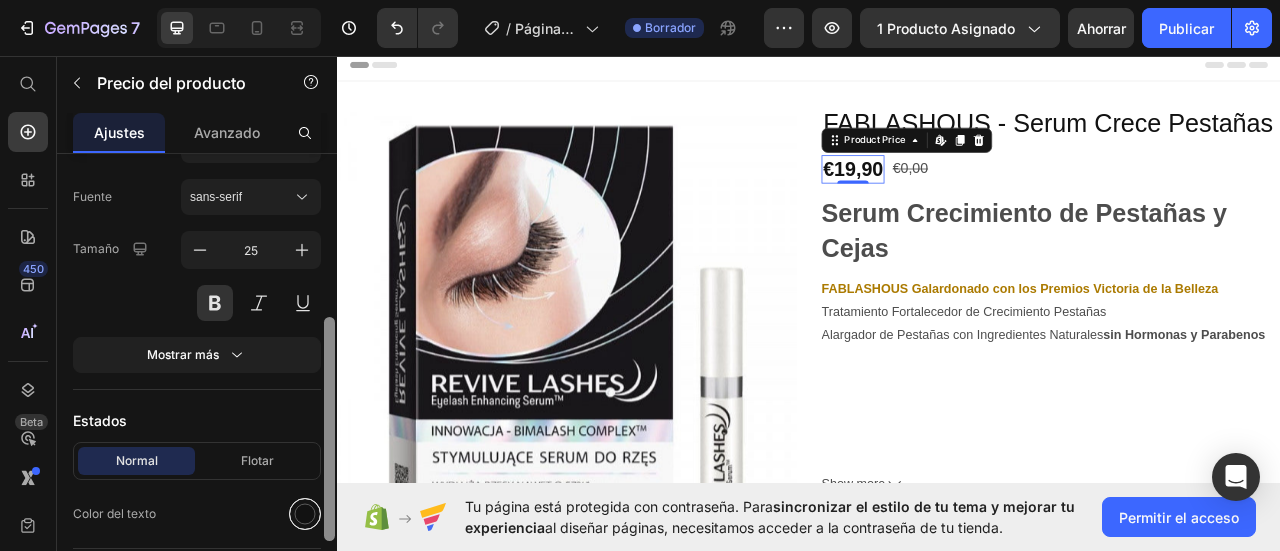 drag, startPoint x: 326, startPoint y: 448, endPoint x: 319, endPoint y: 496, distance: 48.507732 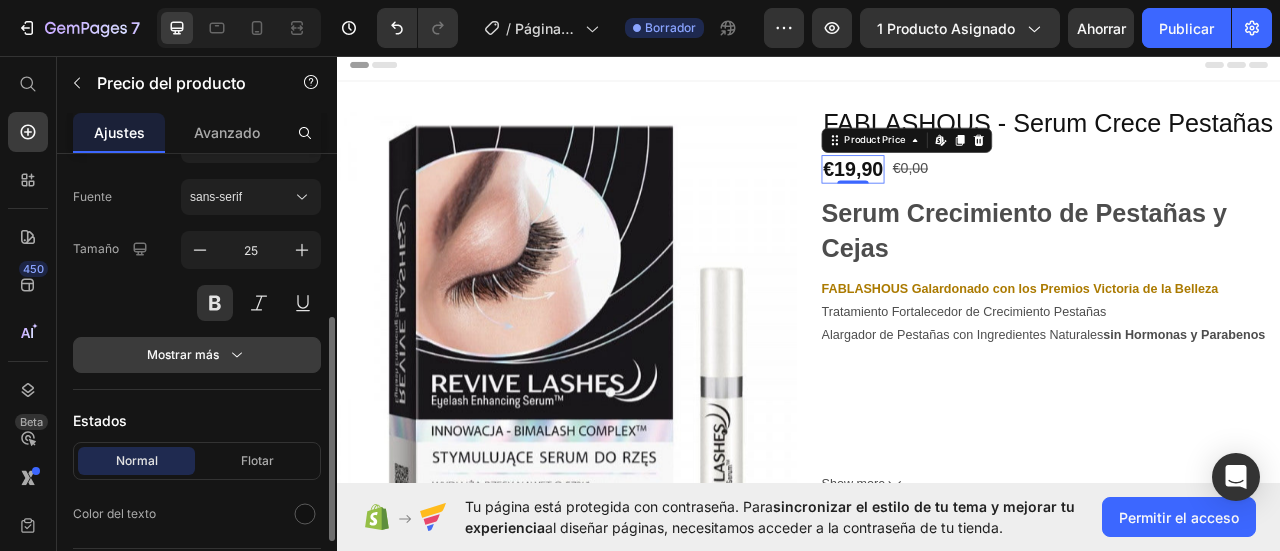 click on "Mostrar más" at bounding box center (197, 355) 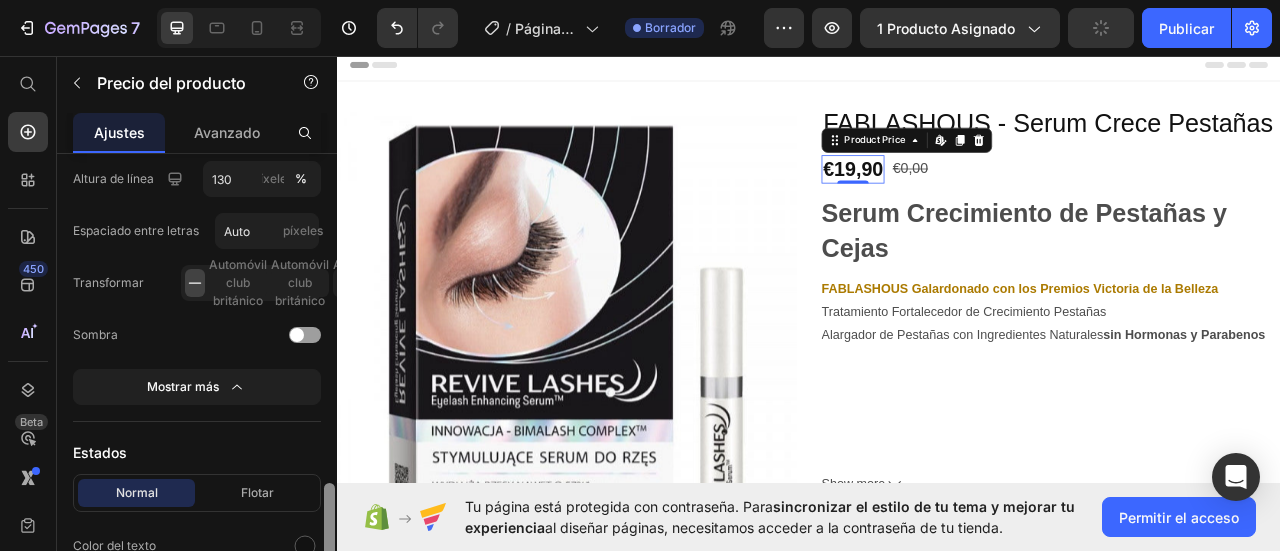 scroll, scrollTop: 646, scrollLeft: 0, axis: vertical 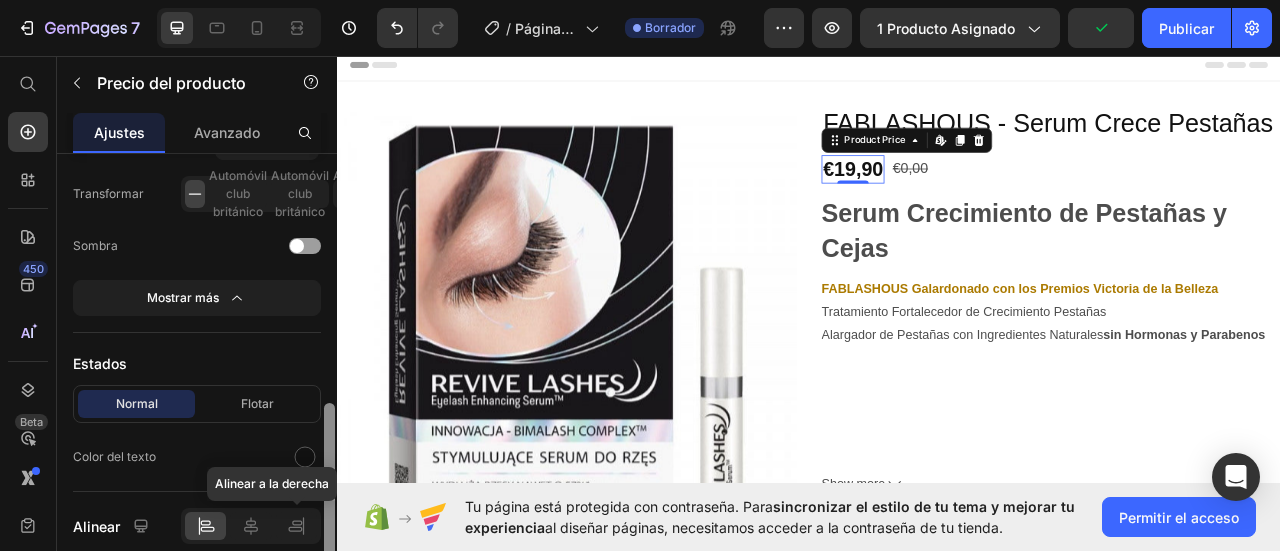 drag, startPoint x: 320, startPoint y: 432, endPoint x: 314, endPoint y: 509, distance: 77.23341 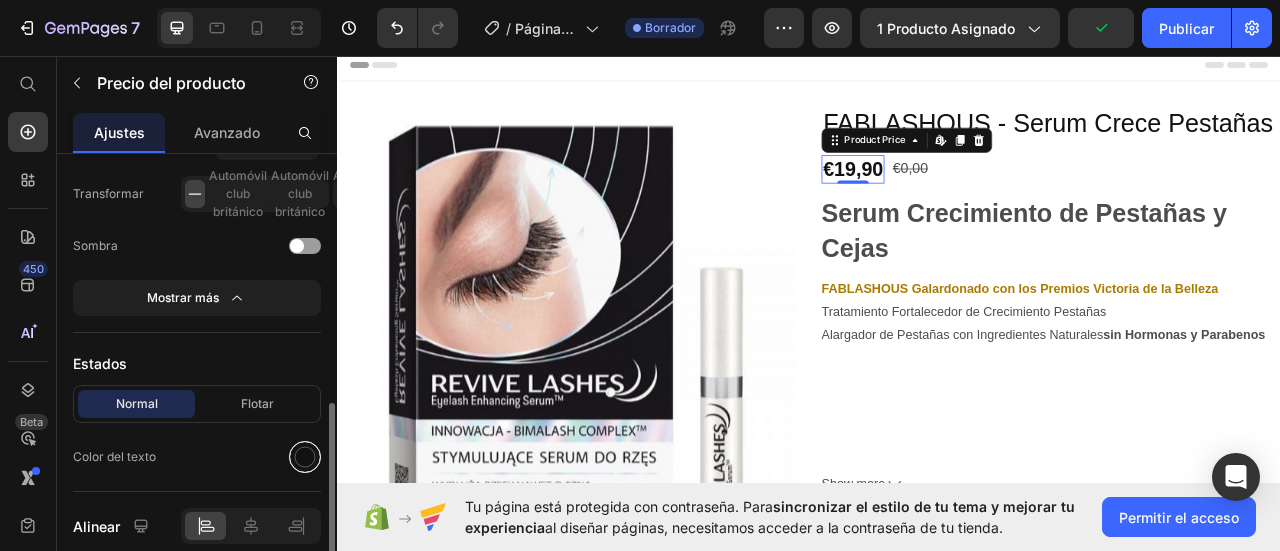click at bounding box center [305, 457] 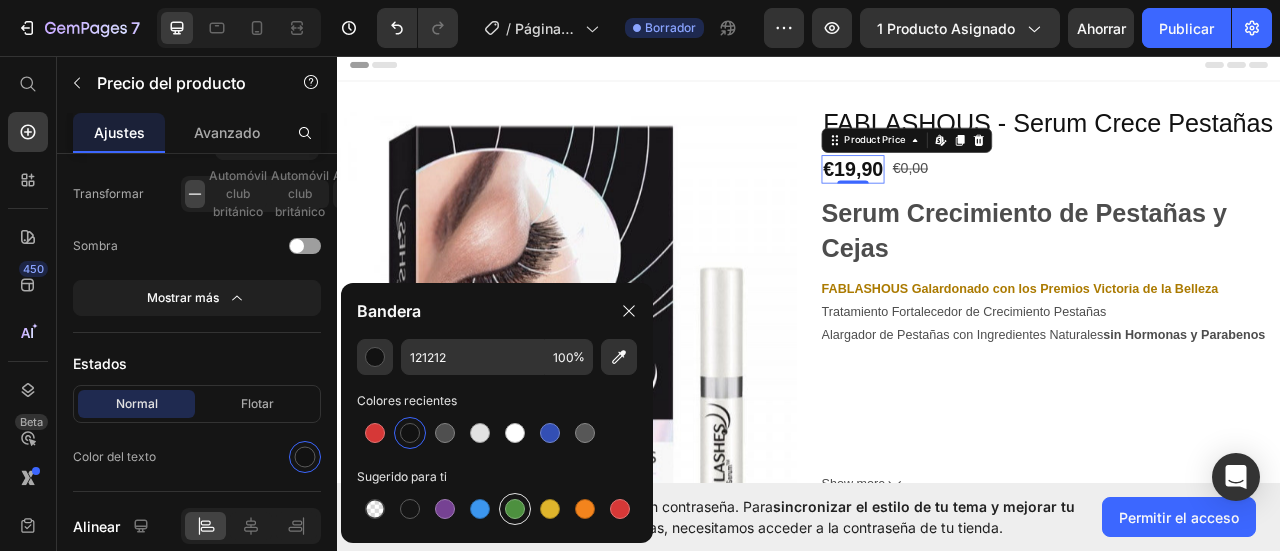 click at bounding box center [515, 509] 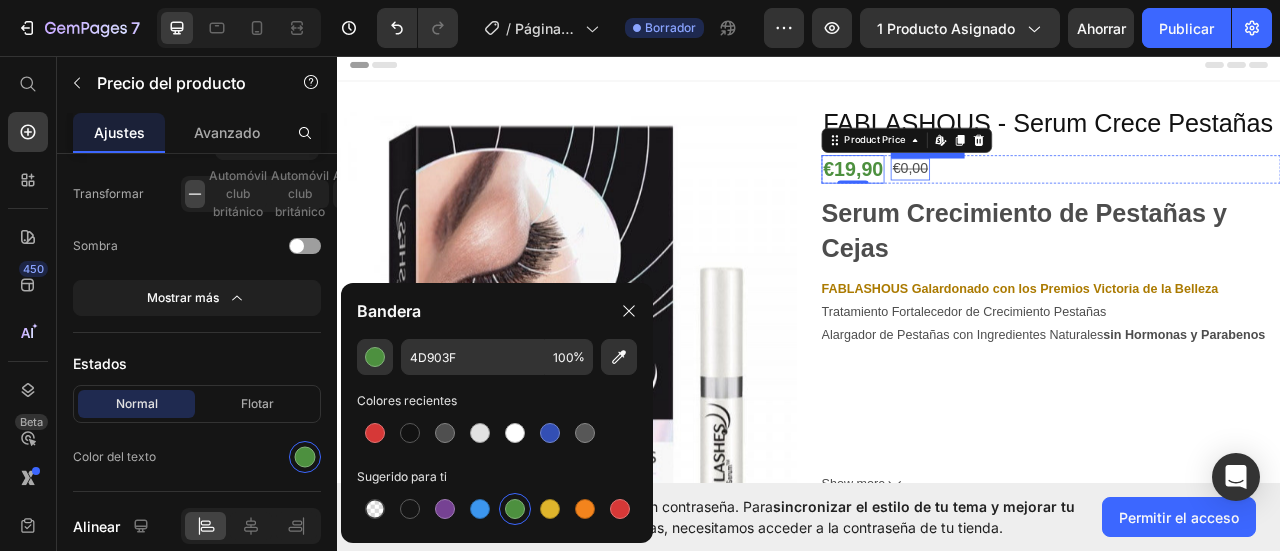 click on "€0,00" at bounding box center (1065, 200) 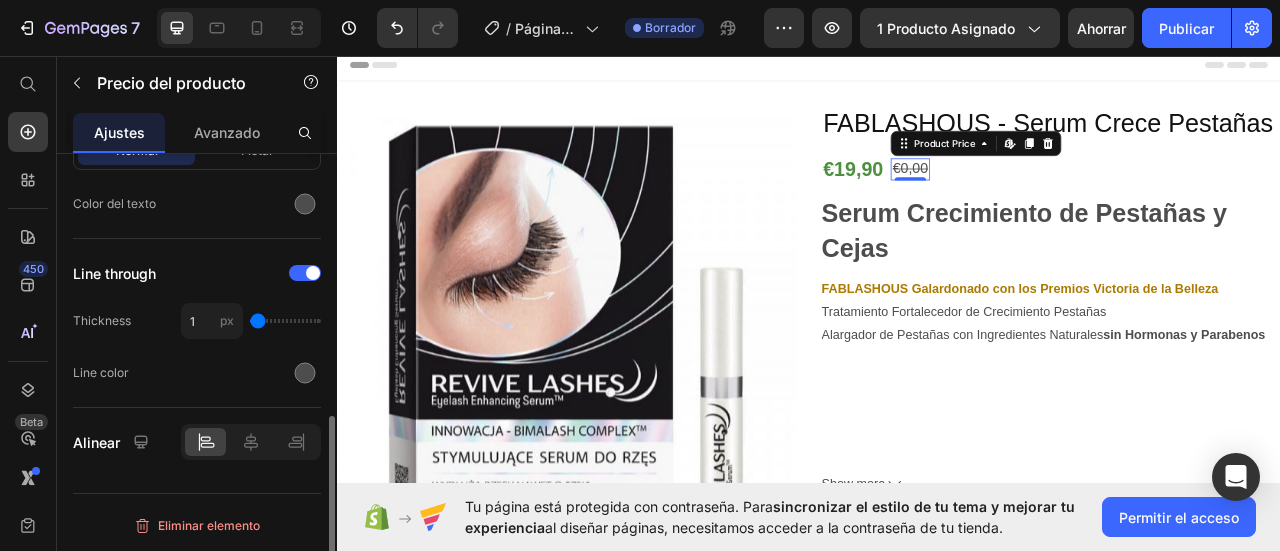 scroll, scrollTop: 635, scrollLeft: 0, axis: vertical 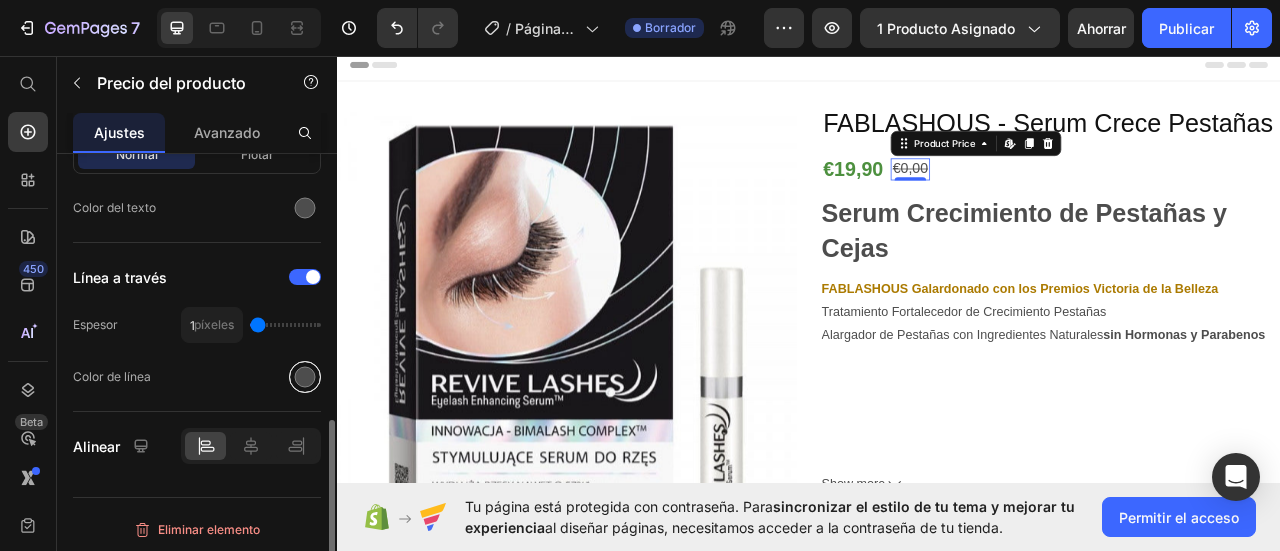 click at bounding box center (305, 377) 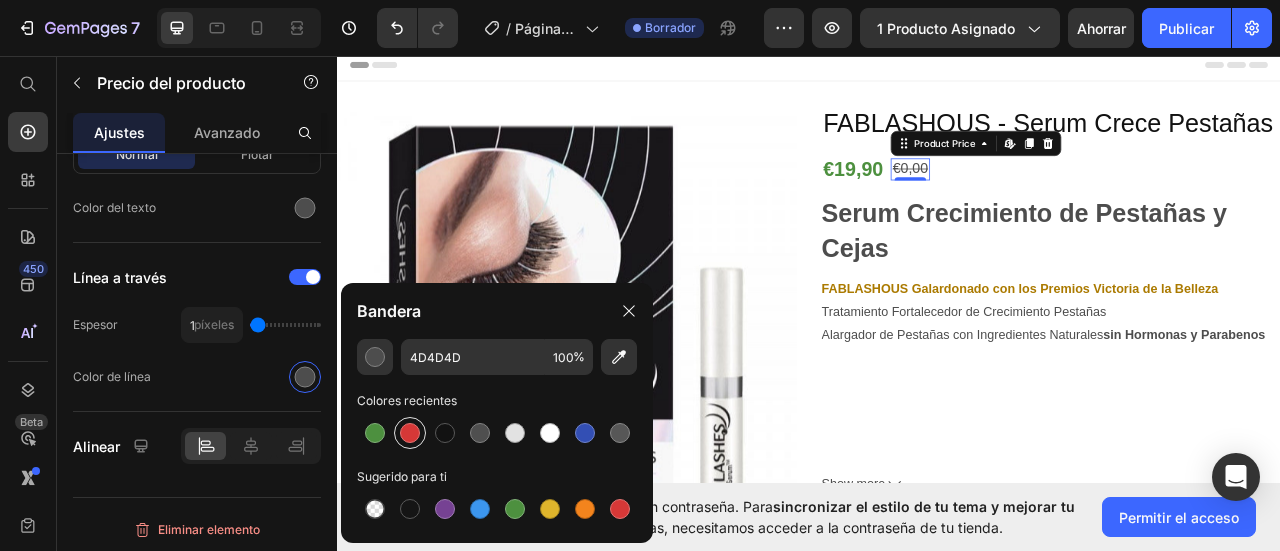 click at bounding box center [410, 433] 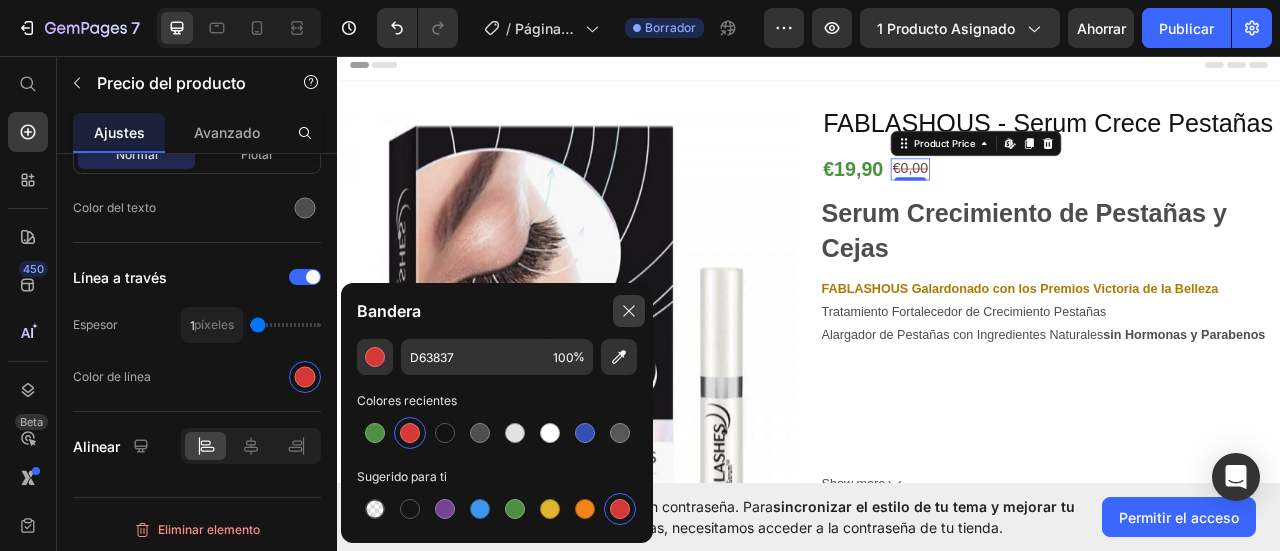 drag, startPoint x: 627, startPoint y: 309, endPoint x: 276, endPoint y: 387, distance: 359.56223 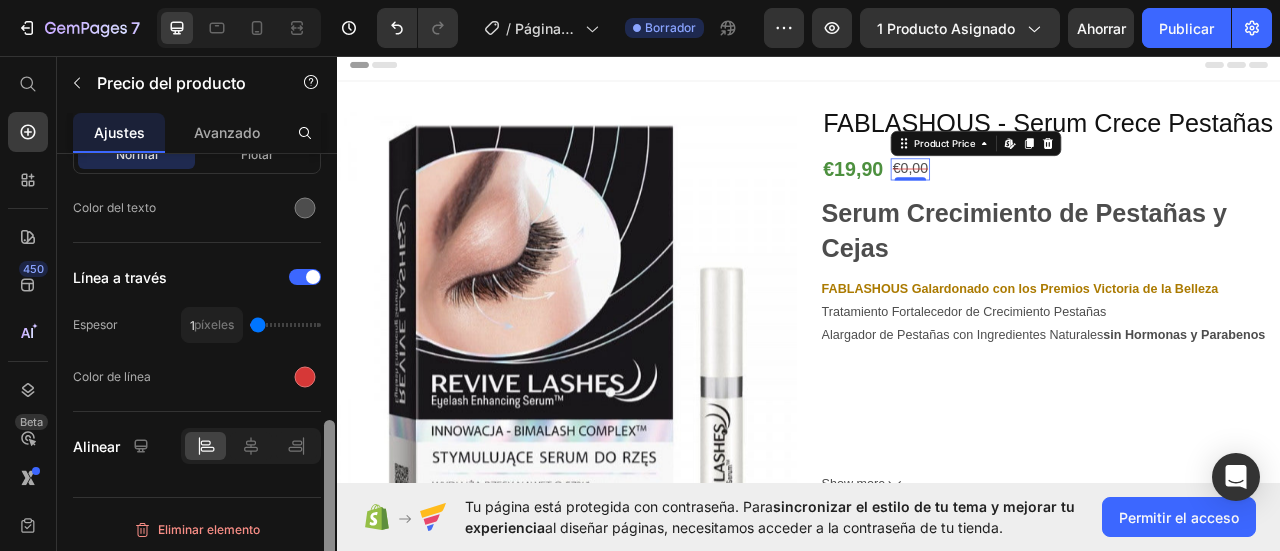 drag, startPoint x: 332, startPoint y: 456, endPoint x: 321, endPoint y: 528, distance: 72.835434 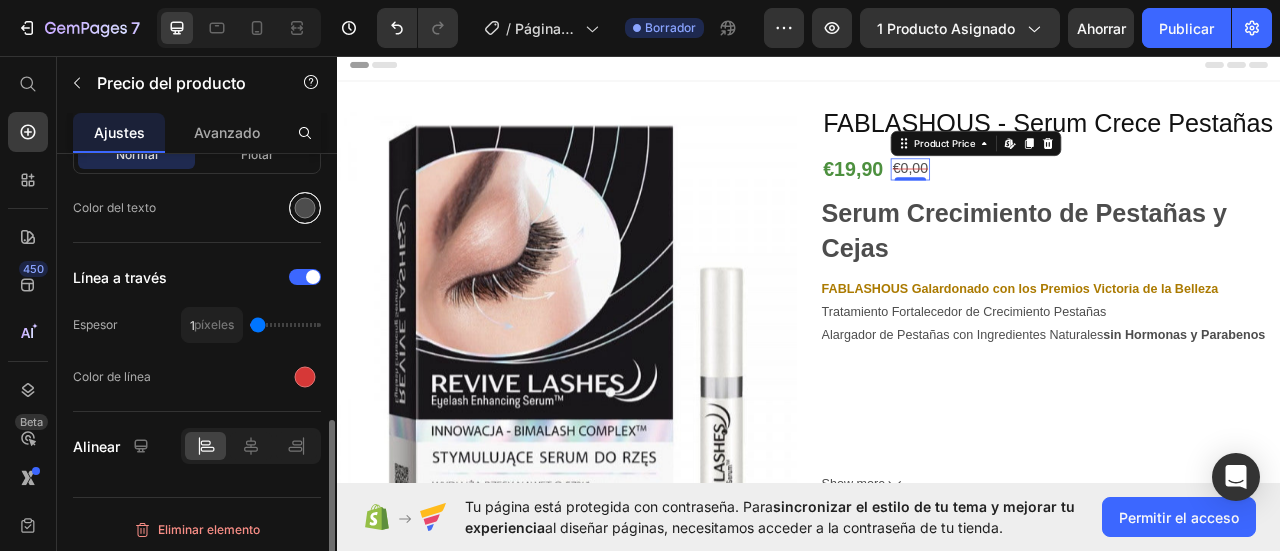 click at bounding box center (305, 208) 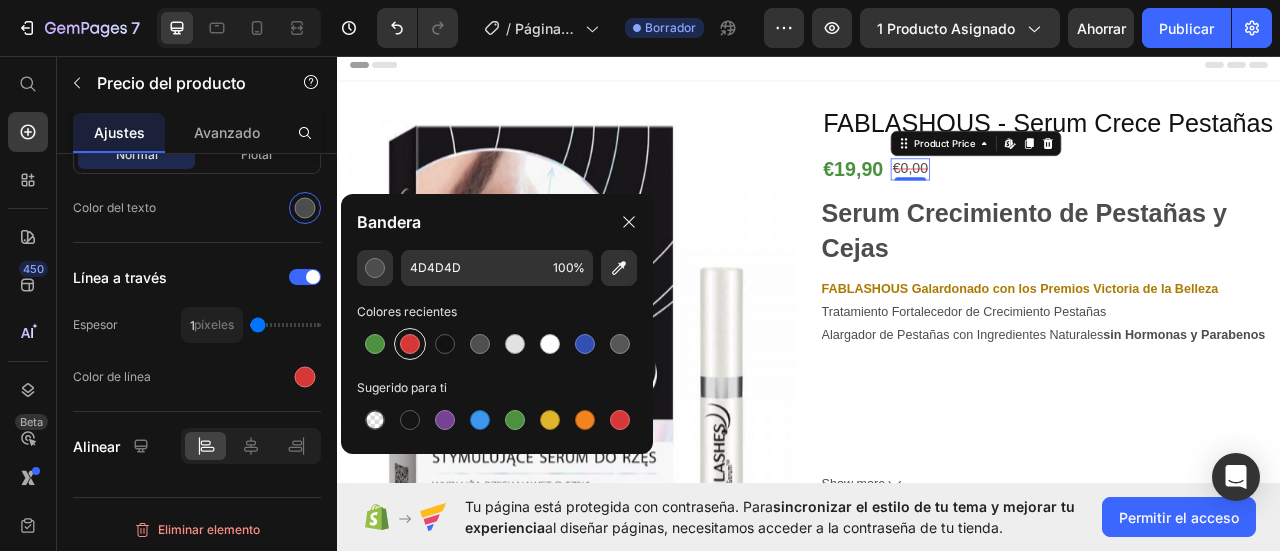 click at bounding box center (410, 344) 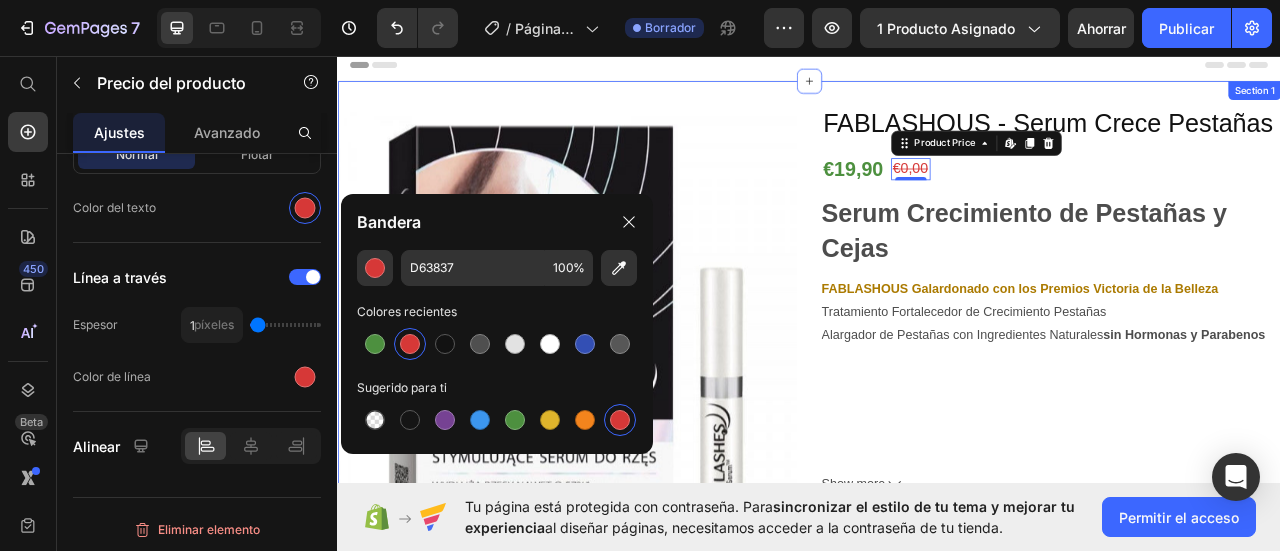 click on "Product Images FABLASHOUS - Serum Crece Pestañas Product Title €19,90 Product Price €0,00 Product Price   Edit content in Shopify 0 Row Serum Crecimiento de Pestañas y Cejas
FABLASHOUS Galardonado con los Premios Victoria de la Belleza
Tratamiento Fortalecedor de Crecimiento Pestañas
Alargador de Pestañas con Ingredientes Naturales  sin Hormonas y Parabenos
RÁPIDO Y EFECTIVO  - Usando Serum de Pestañas a diario los resultados veras en poco tiempo. Tus ojos brillarán con unas pestañas voluminosas y perfectas. El tiempo de los resultados puede variar según predisposición genética, salud o estilo de vida.
INGREDIENTES NATURALES  - Ofrece una fórmula 100% natural que contiene nutrientes muy eficaces y ricos en vitaminas ayuda a fortalecer todo el potencial para dar a tus pestañas y cejas un aspecto exclusivo natural.
Show more Product Description This product has only default variant Product Variants & Swatches Quantity 1" at bounding box center (937, 518) 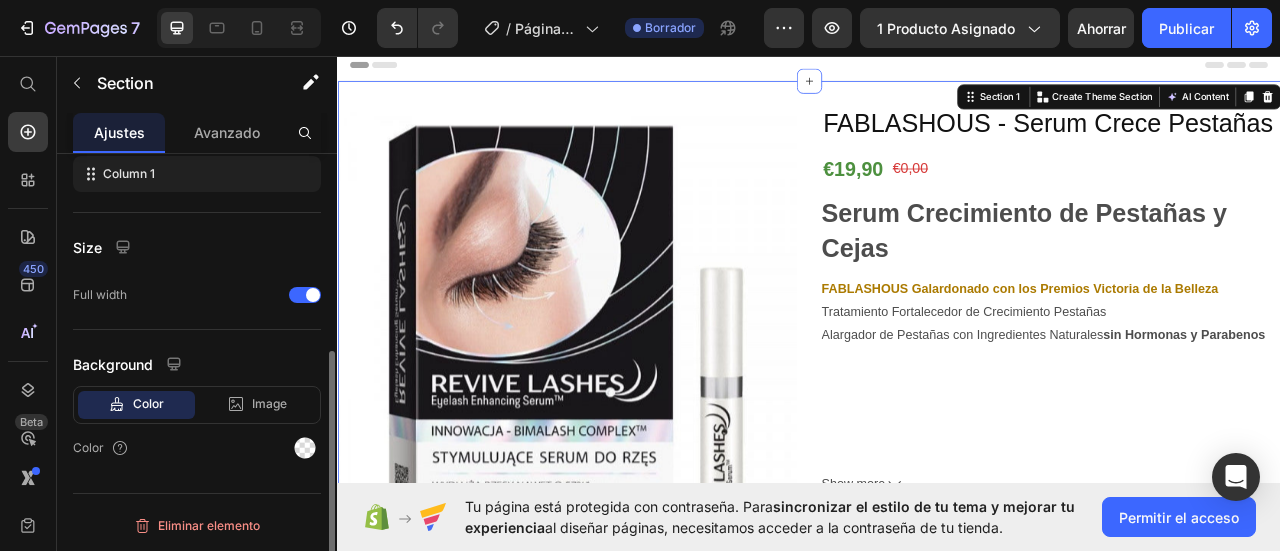 scroll, scrollTop: 0, scrollLeft: 0, axis: both 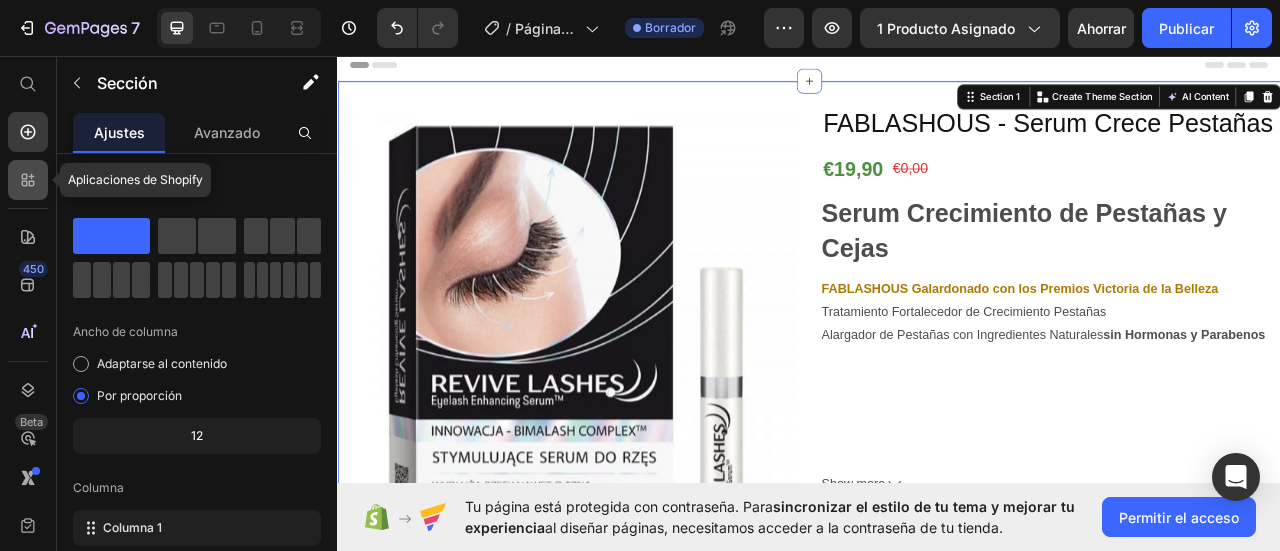 click 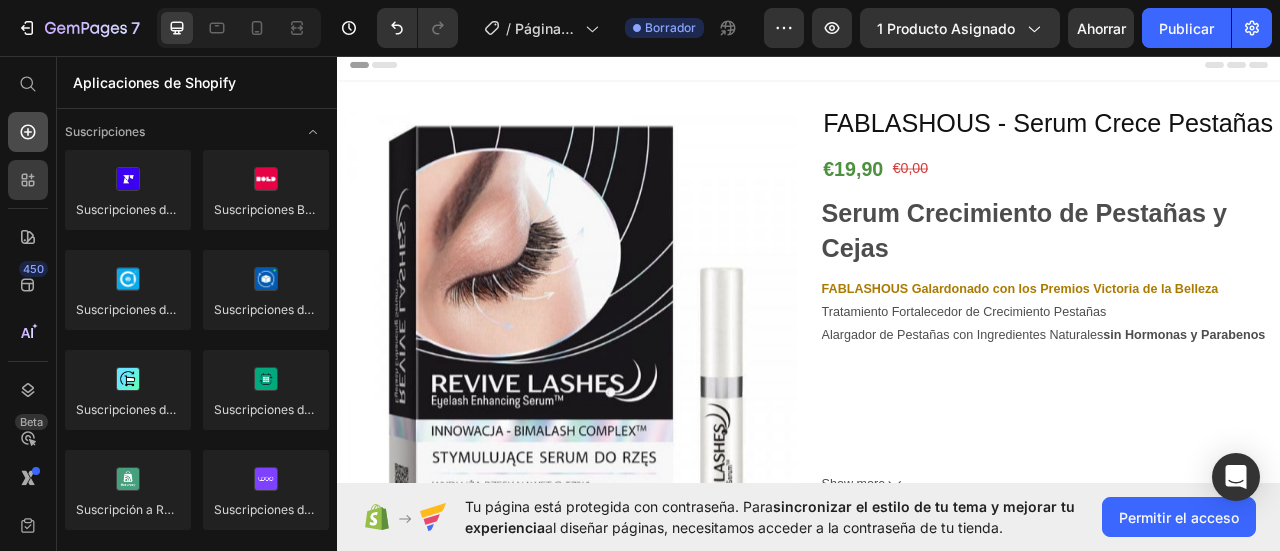 click 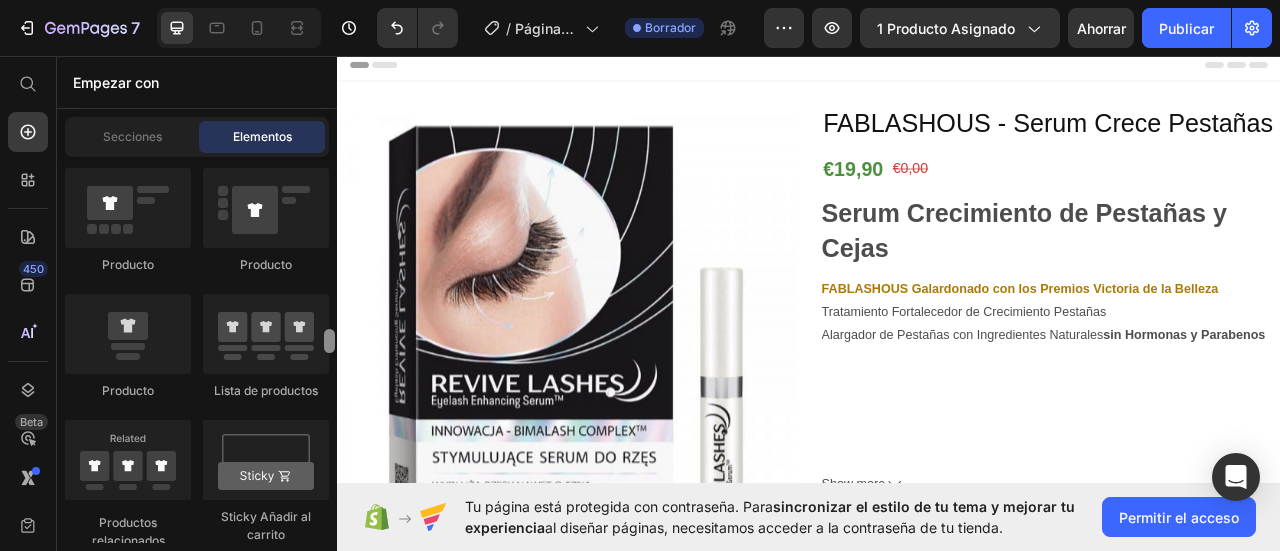 scroll, scrollTop: 0, scrollLeft: 0, axis: both 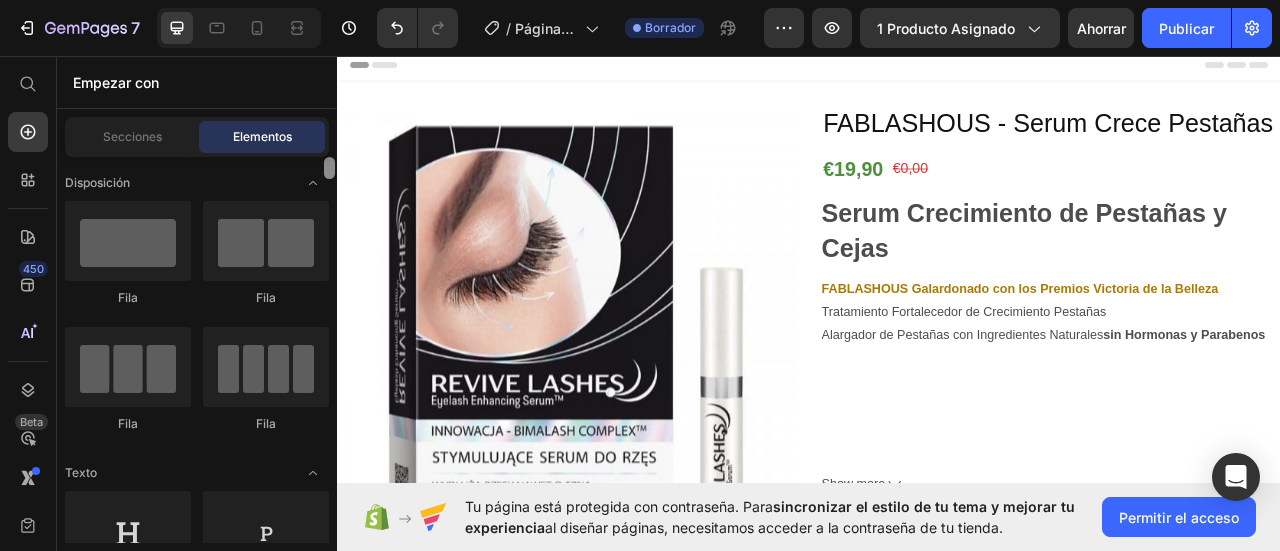drag, startPoint x: 334, startPoint y: 340, endPoint x: 319, endPoint y: 89, distance: 251.44781 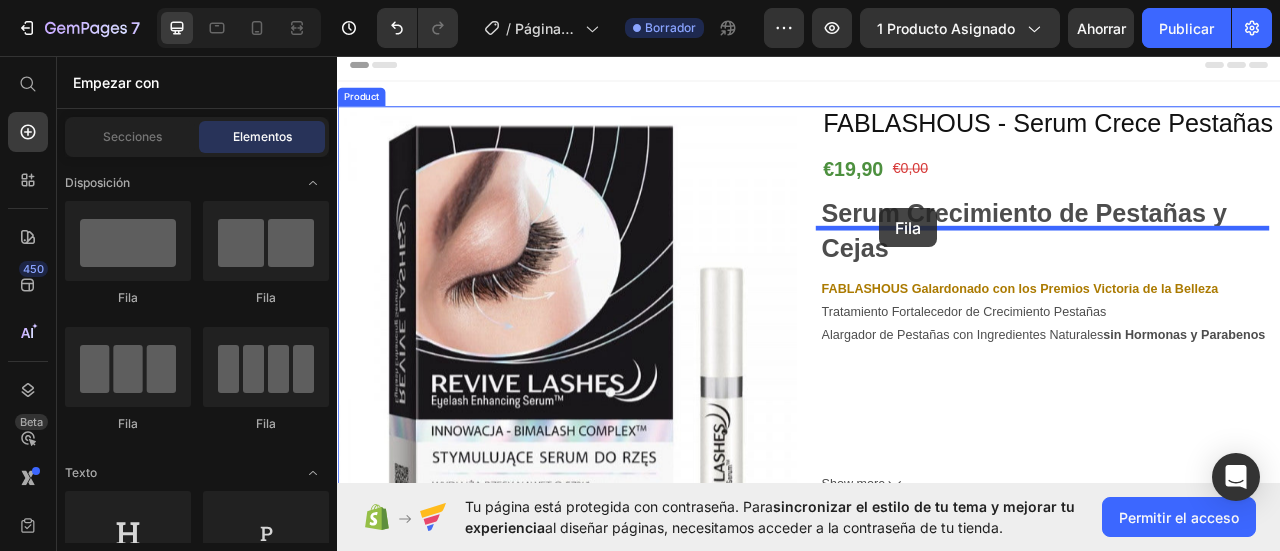 drag, startPoint x: 725, startPoint y: 246, endPoint x: 1027, endPoint y: 251, distance: 302.04138 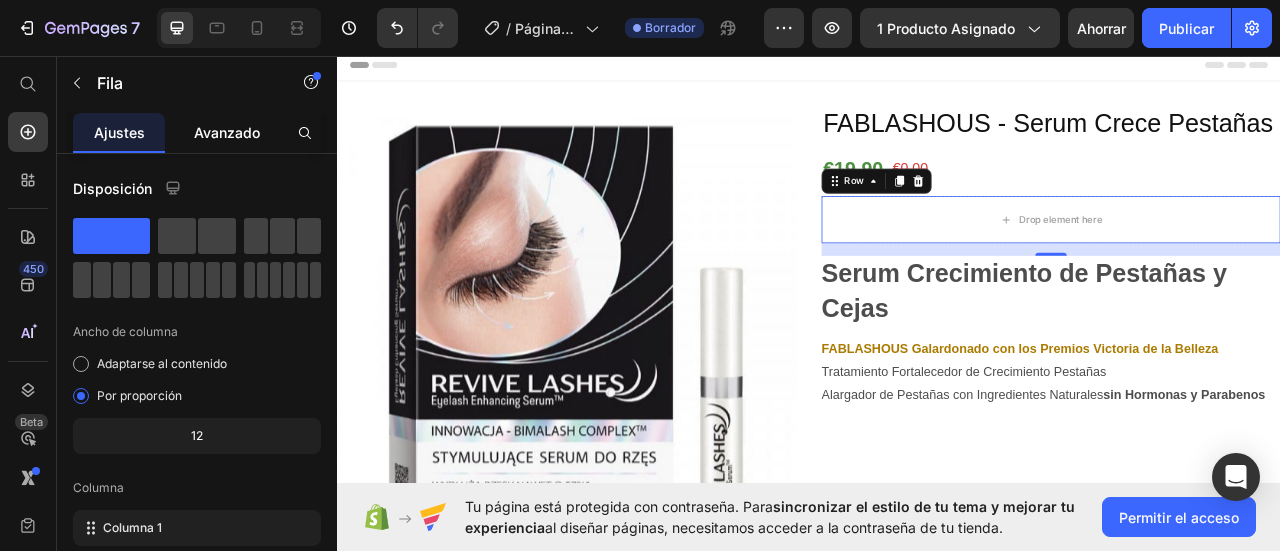 click on "Avanzado" 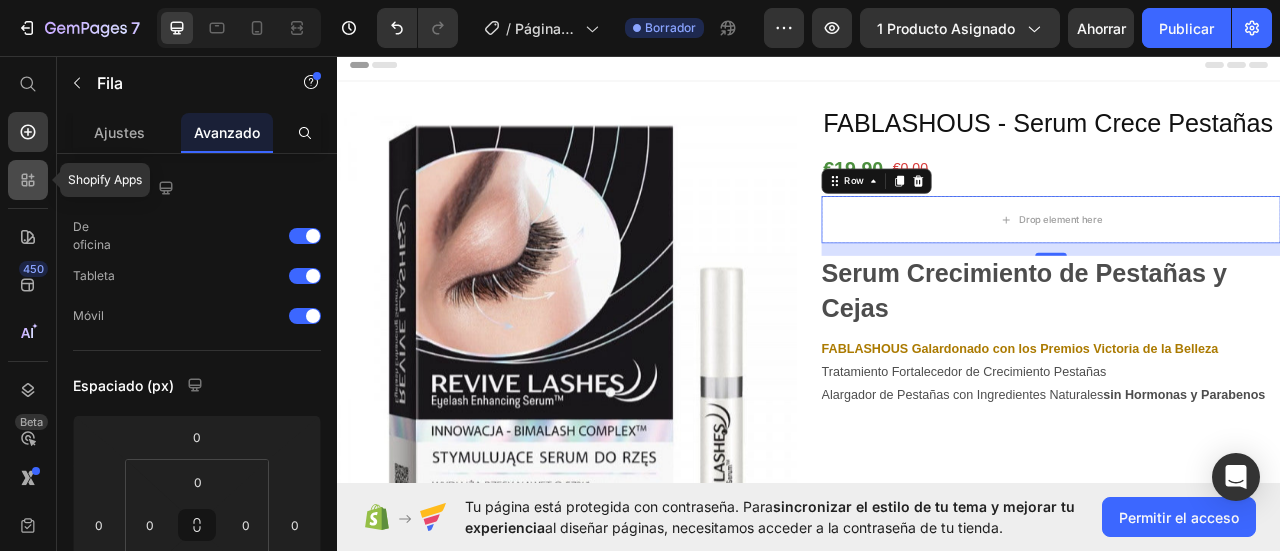 click 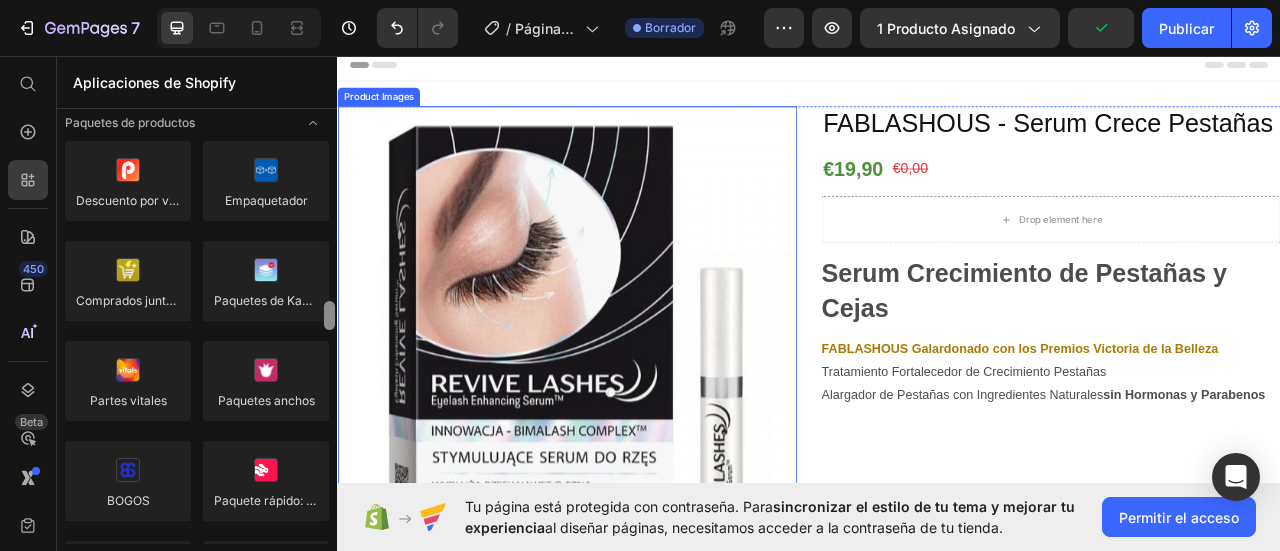 scroll, scrollTop: 1480, scrollLeft: 0, axis: vertical 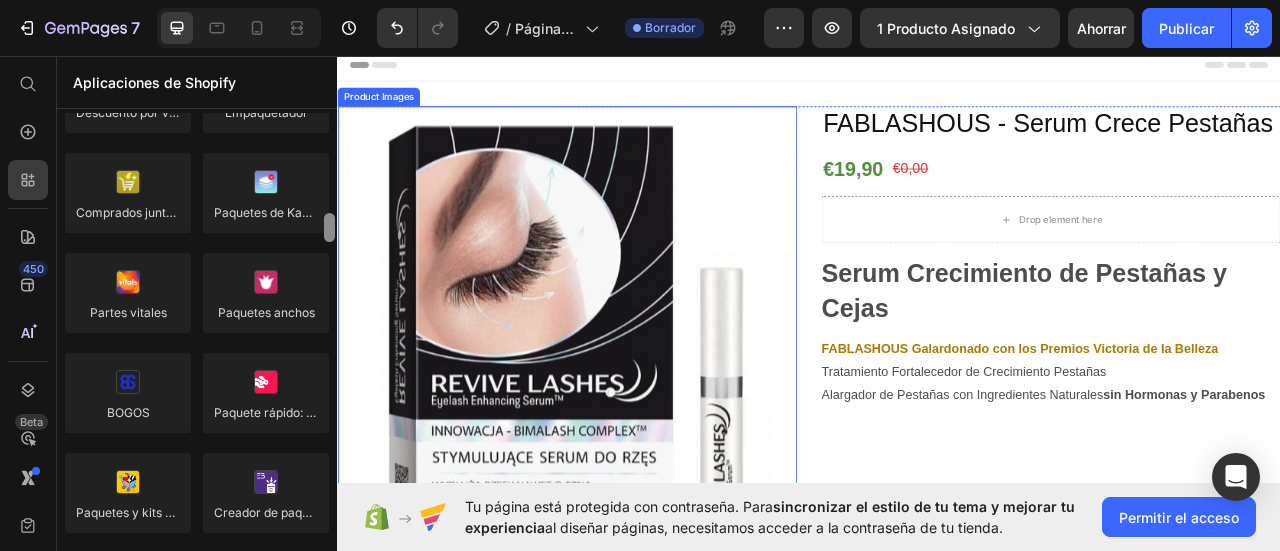 drag, startPoint x: 667, startPoint y: 178, endPoint x: 341, endPoint y: 364, distance: 375.3292 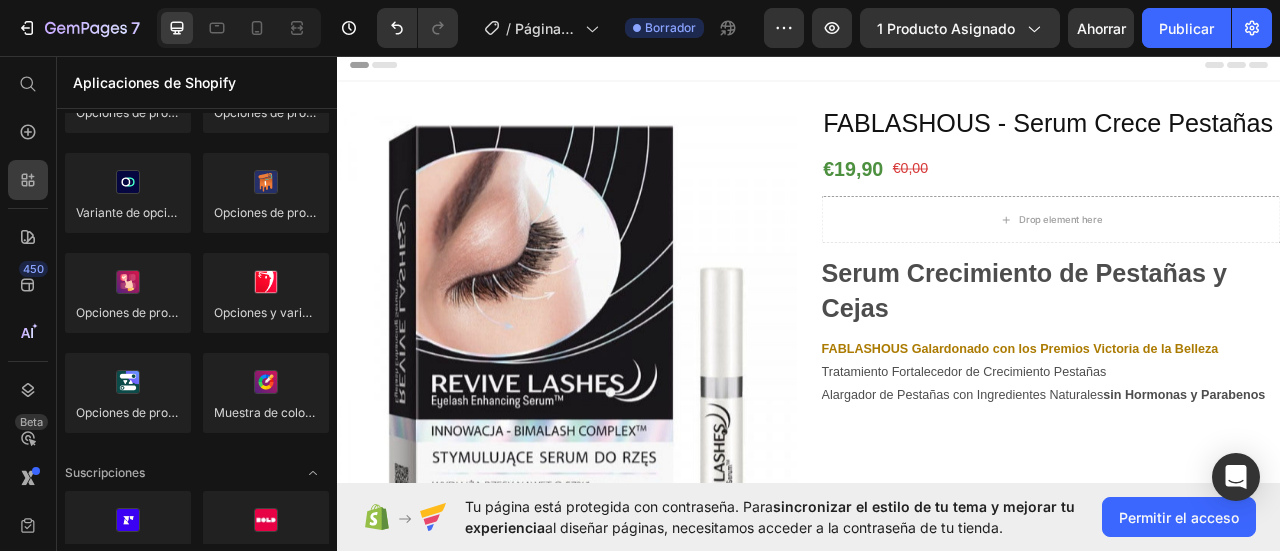 scroll, scrollTop: 2849, scrollLeft: 0, axis: vertical 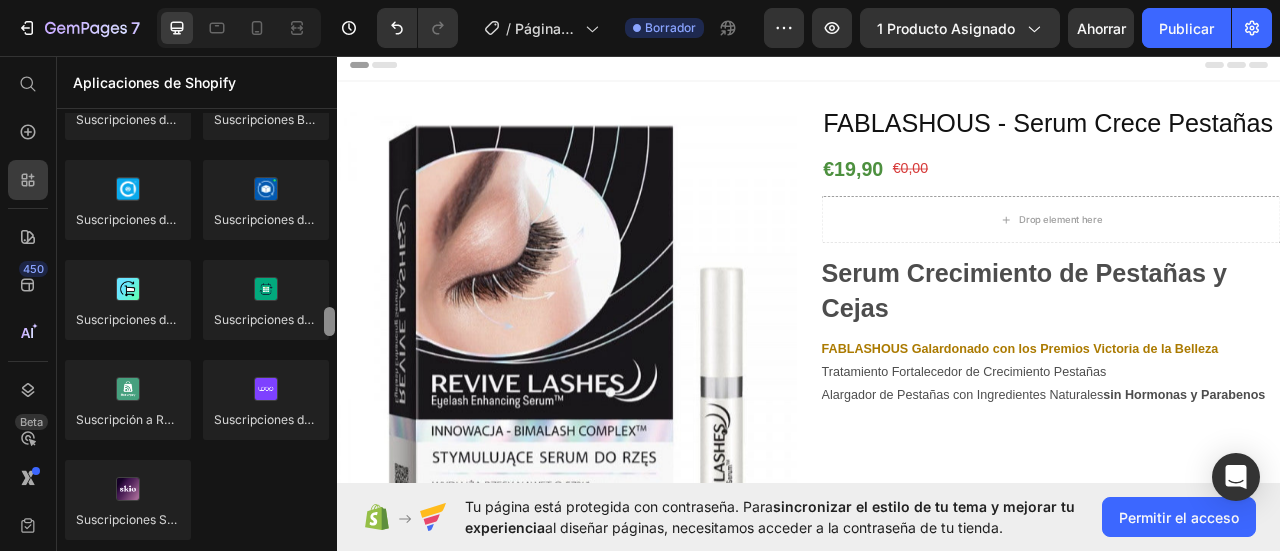 click at bounding box center (329, 328) 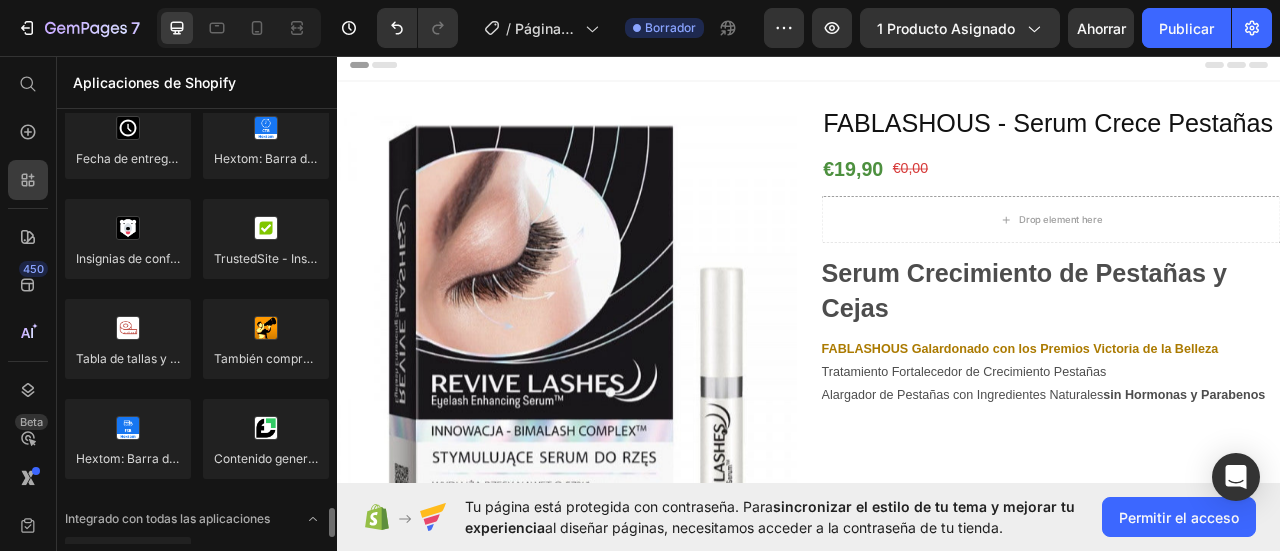scroll, scrollTop: 5890, scrollLeft: 0, axis: vertical 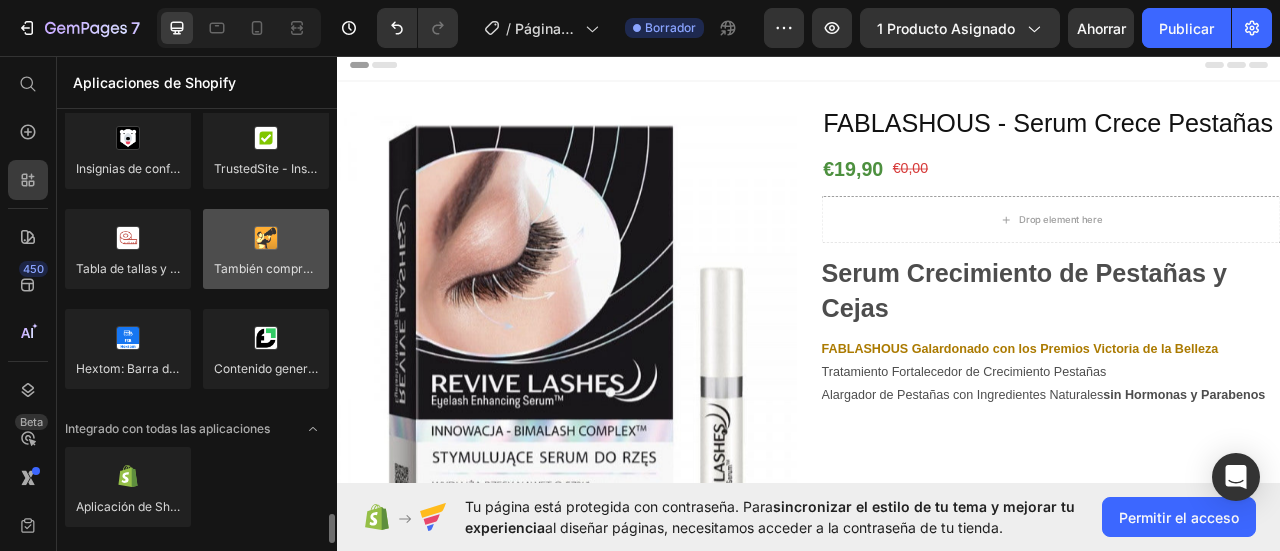 drag, startPoint x: 212, startPoint y: 209, endPoint x: 228, endPoint y: 213, distance: 16.492422 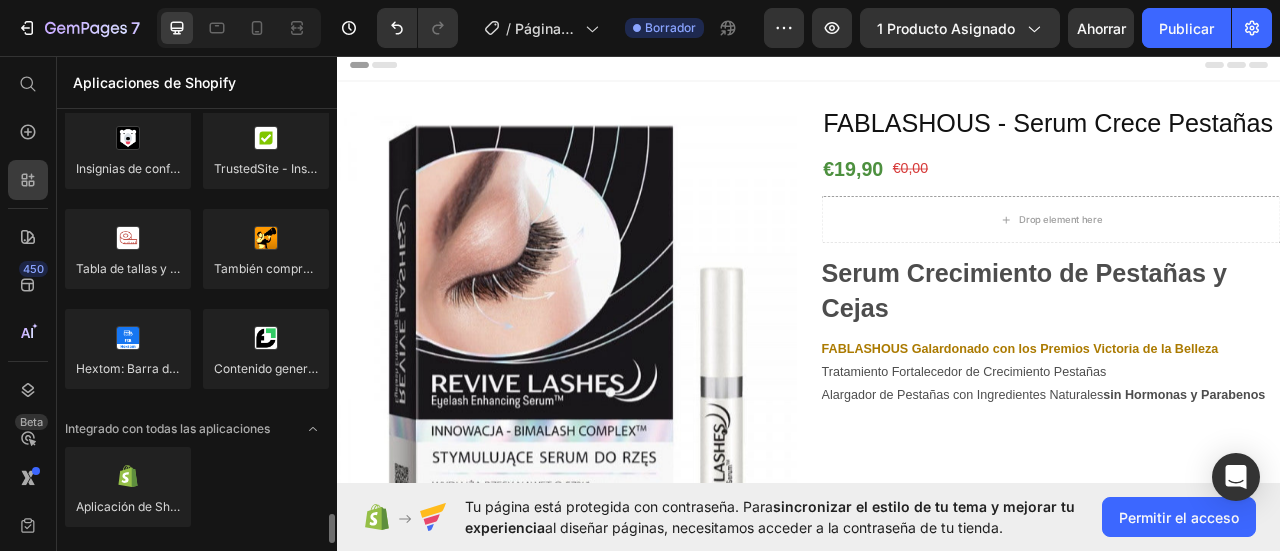 click at bounding box center [266, 249] 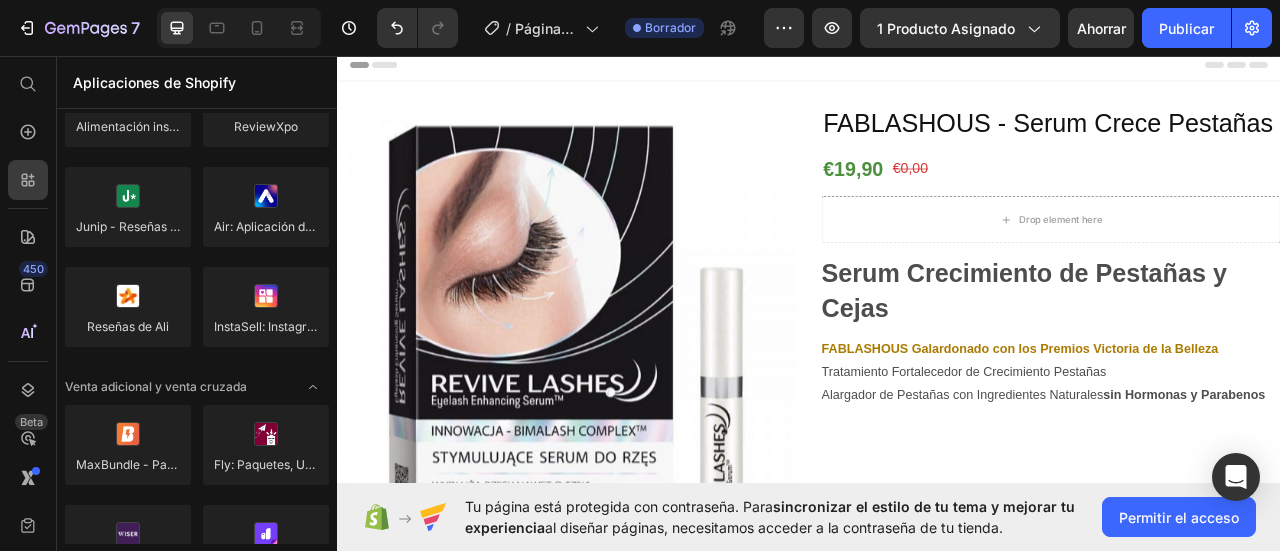 scroll, scrollTop: 0, scrollLeft: 0, axis: both 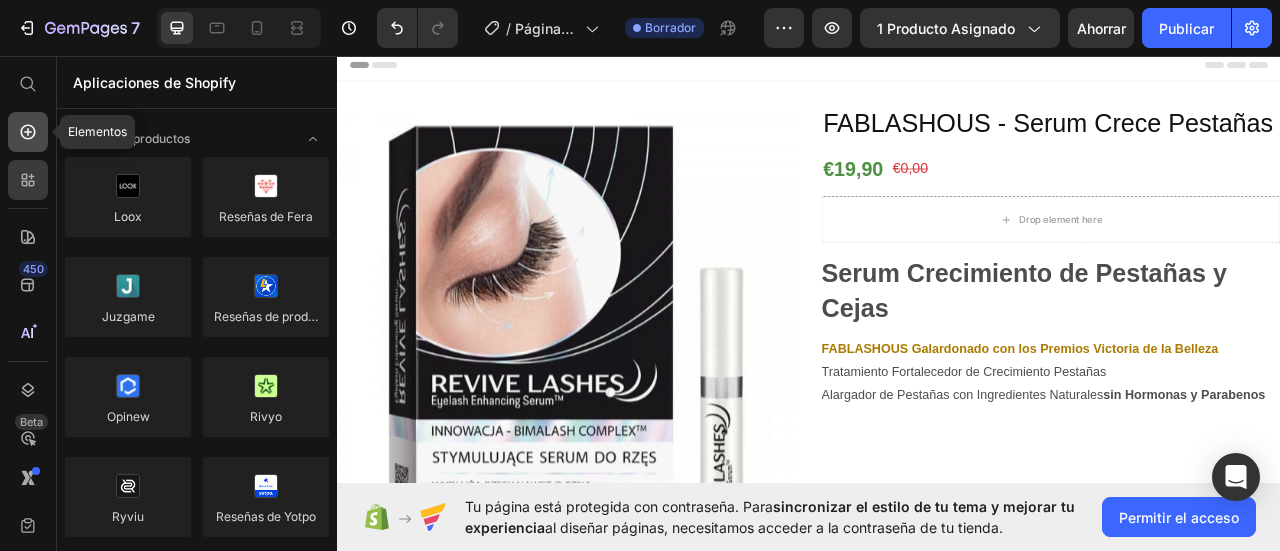 click 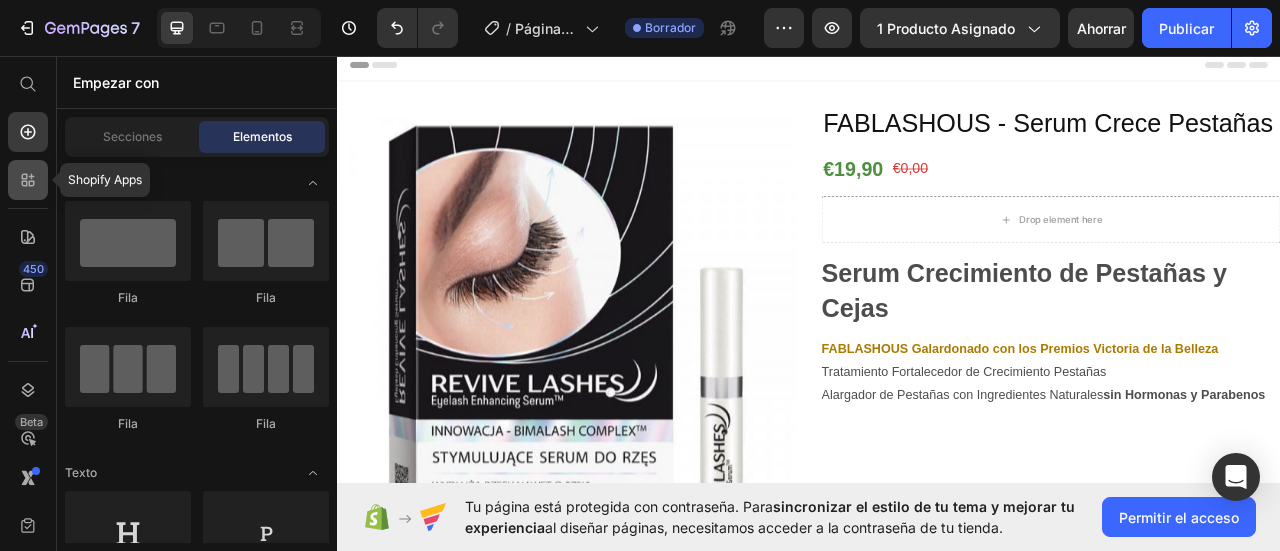 click 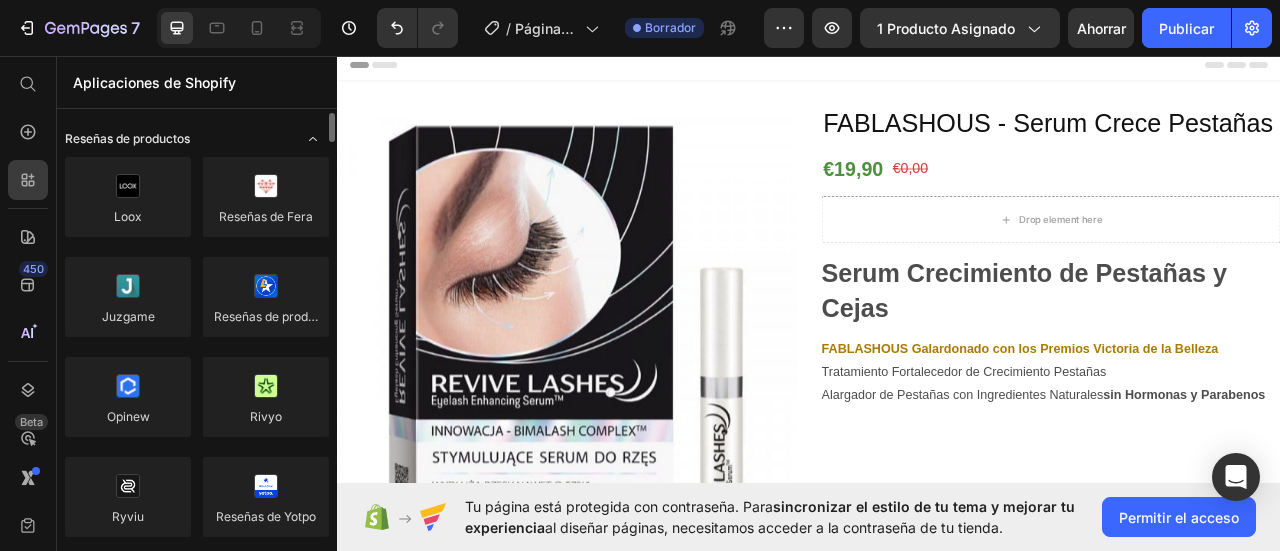 click 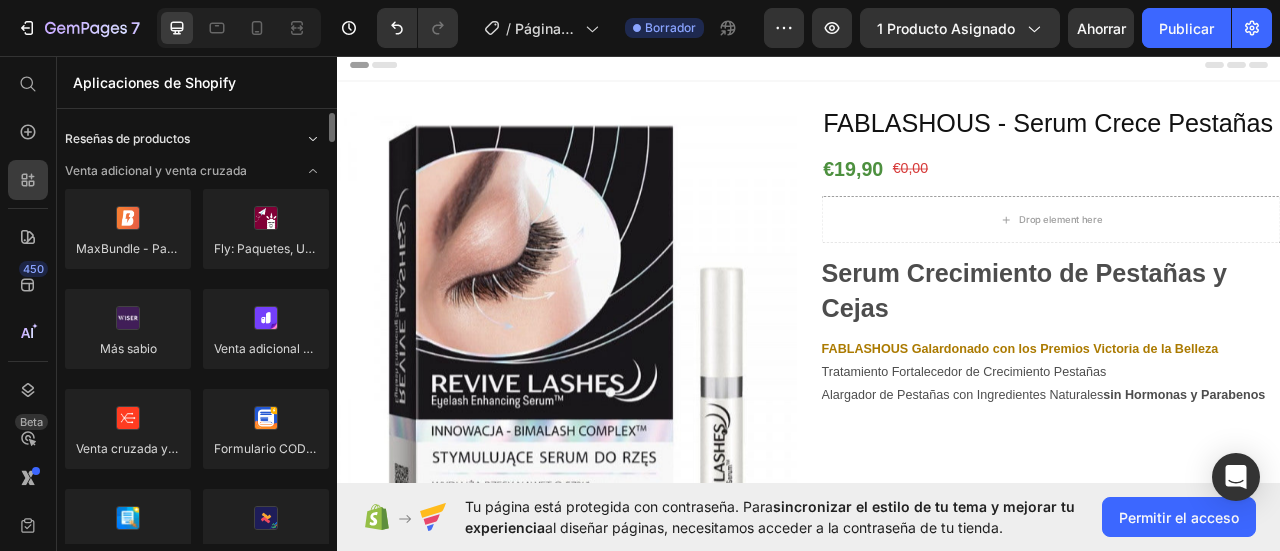 click 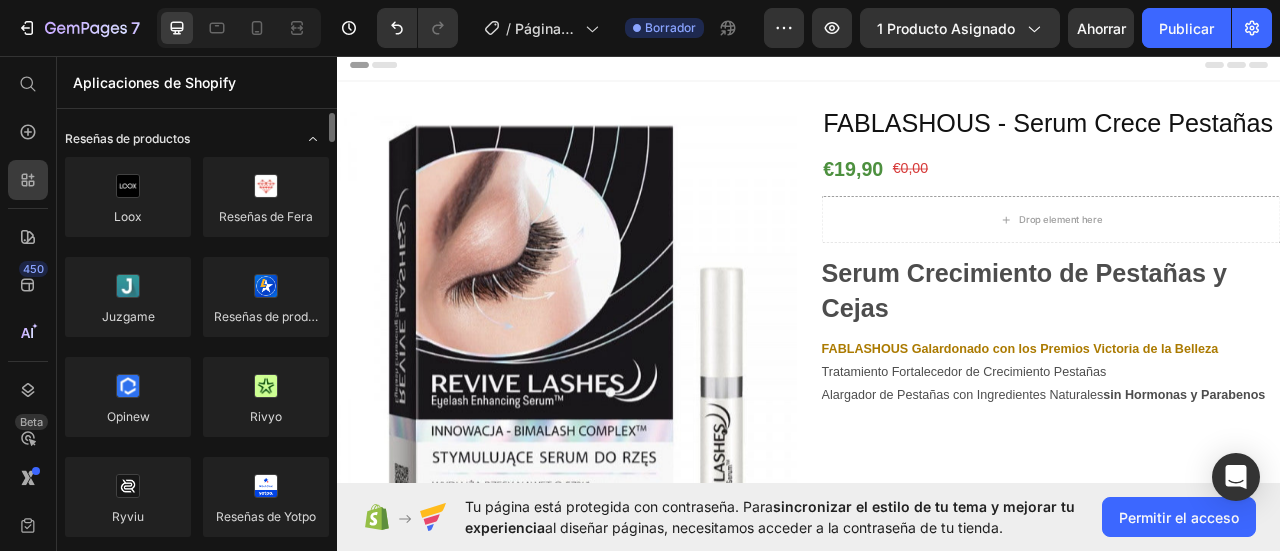 click 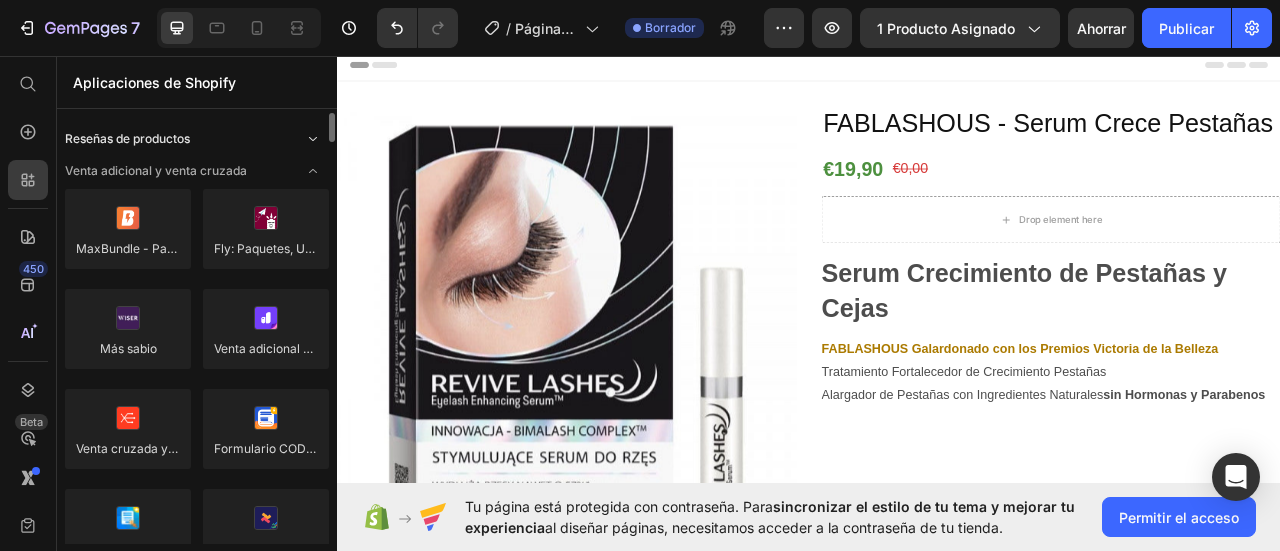 click 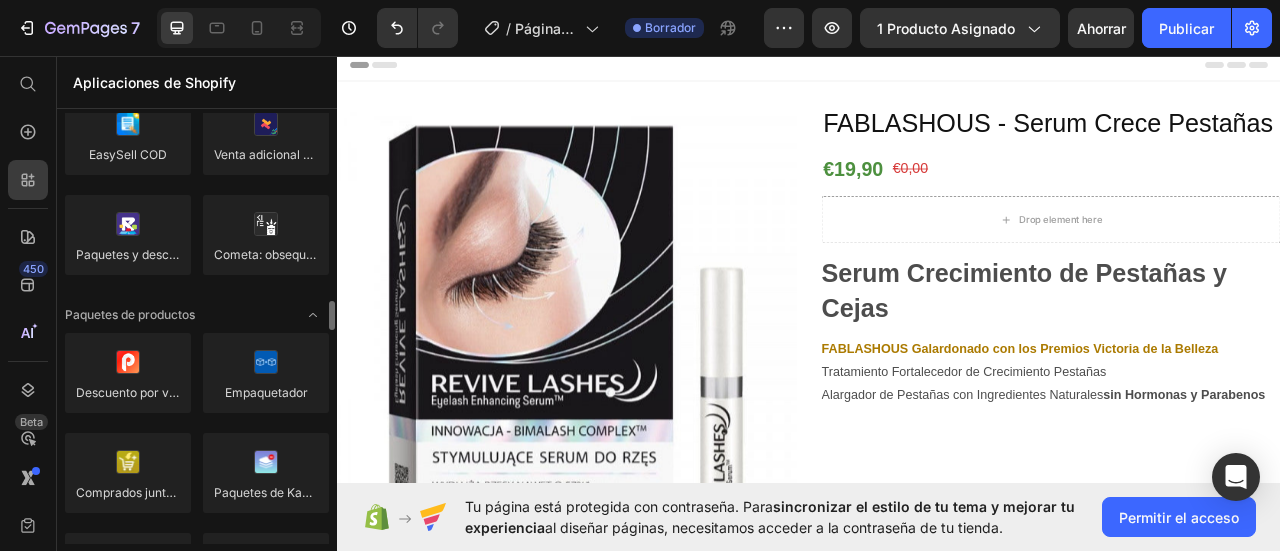 scroll, scrollTop: 1000, scrollLeft: 0, axis: vertical 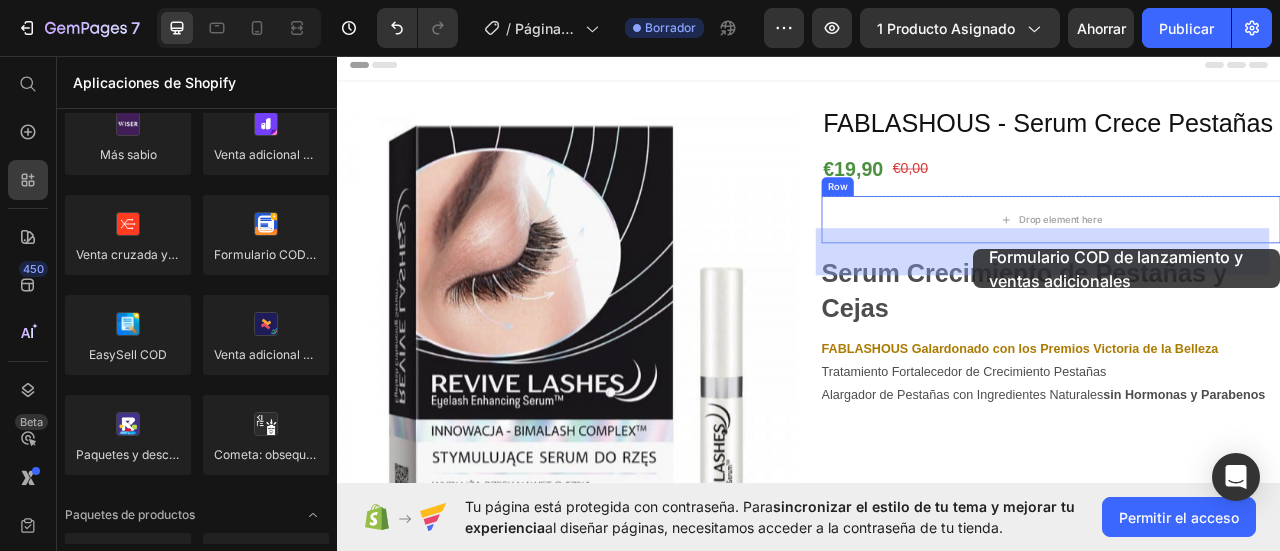 drag, startPoint x: 585, startPoint y: 301, endPoint x: 1161, endPoint y: 294, distance: 576.04254 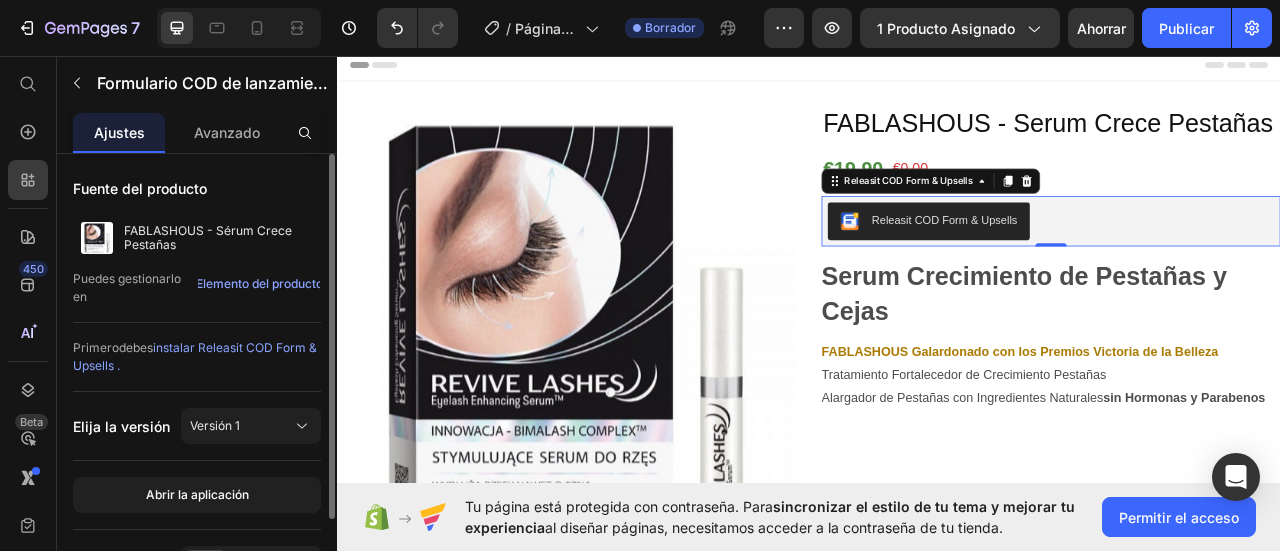scroll, scrollTop: 120, scrollLeft: 0, axis: vertical 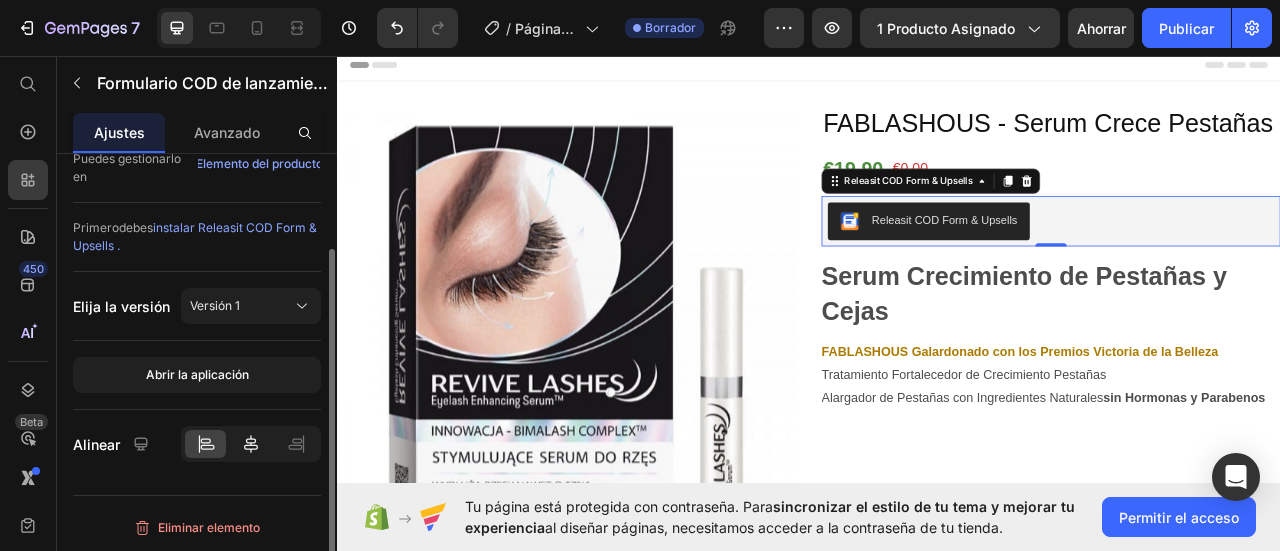 click 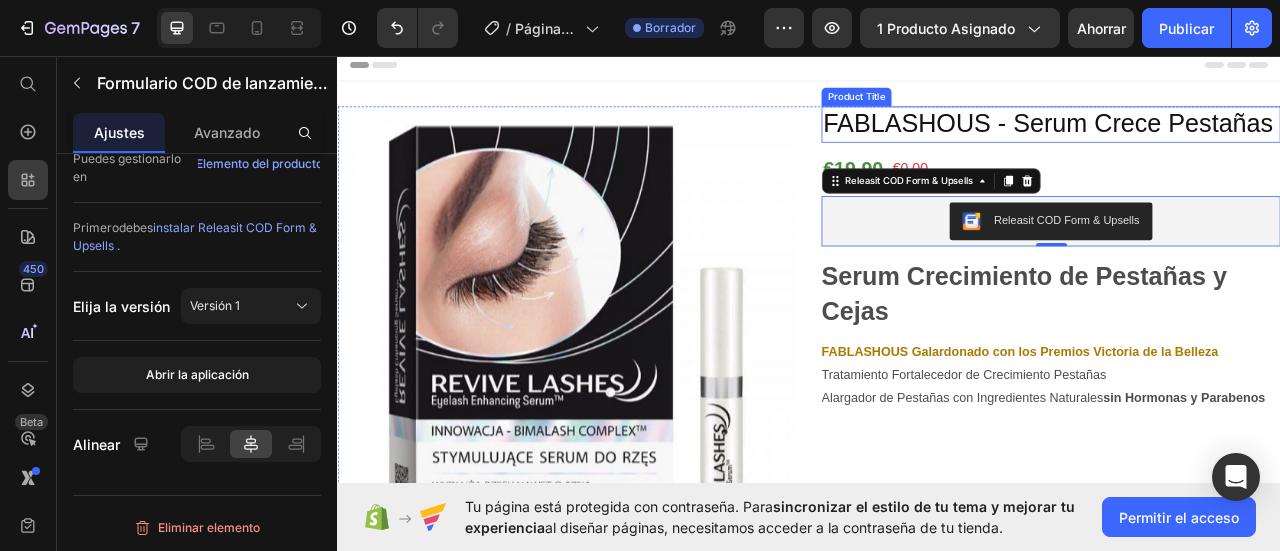 click on "FABLASHOUS - Serum Crece Pestañas" at bounding box center (1245, 144) 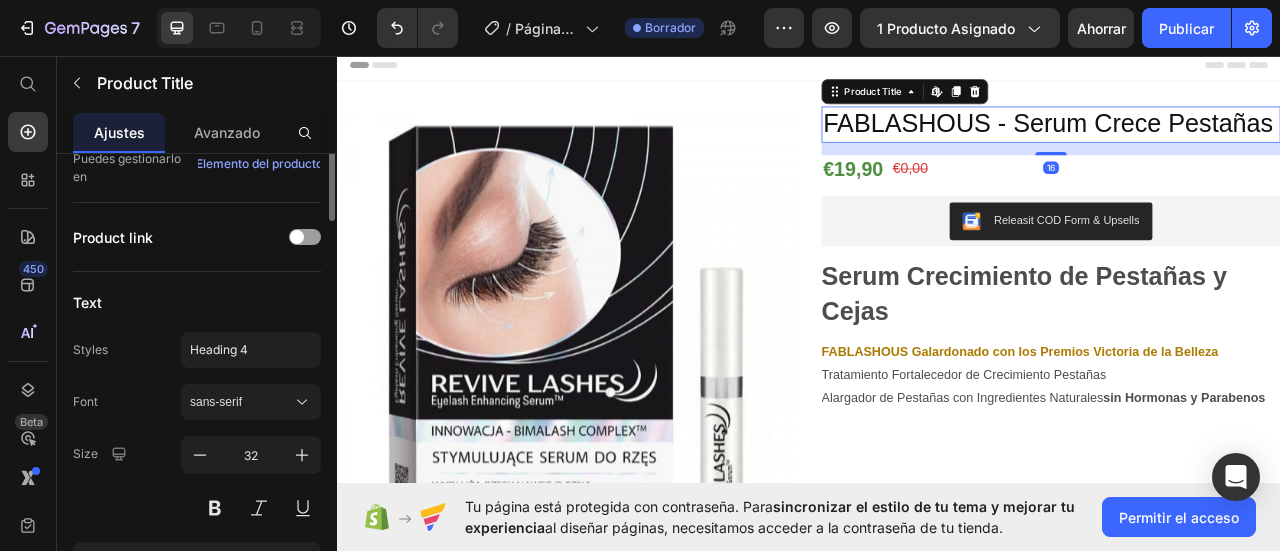 scroll, scrollTop: 0, scrollLeft: 0, axis: both 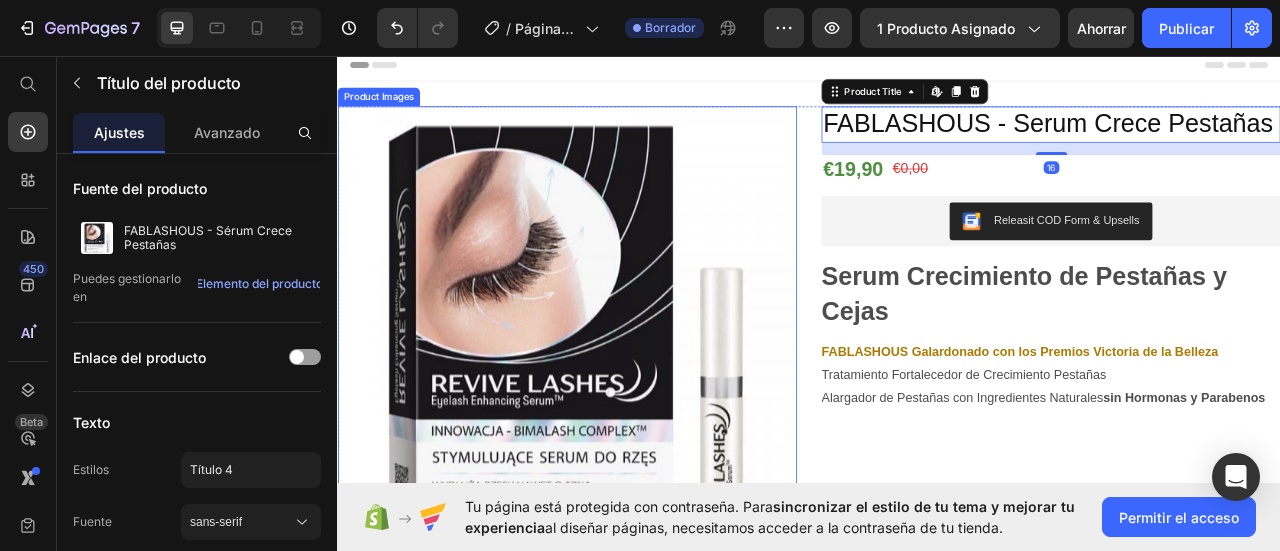 click at bounding box center (629, 413) 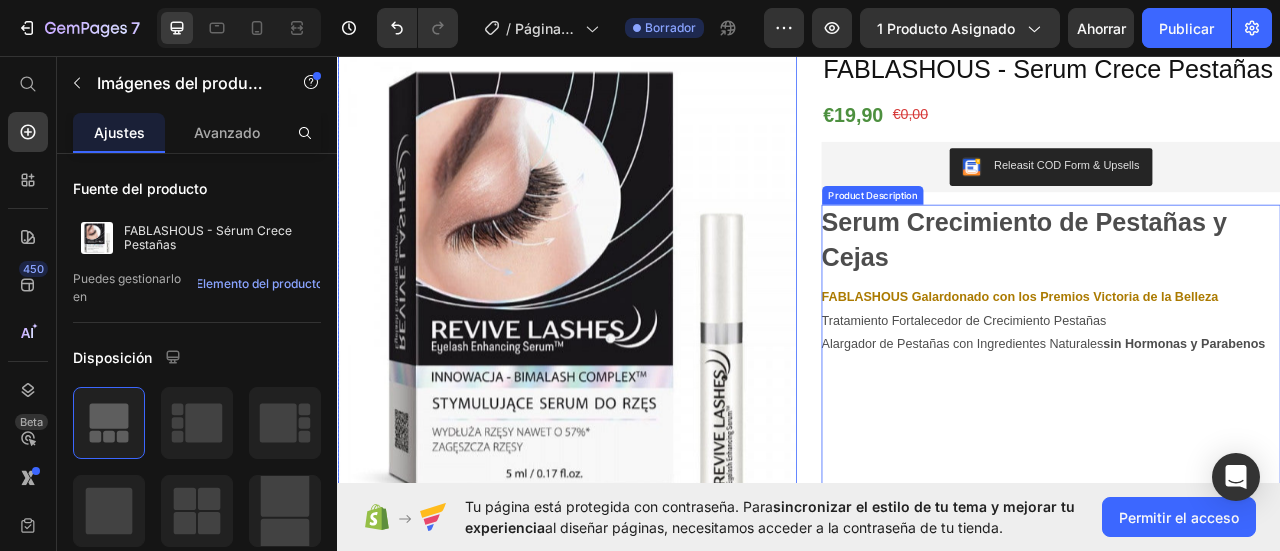 scroll, scrollTop: 100, scrollLeft: 0, axis: vertical 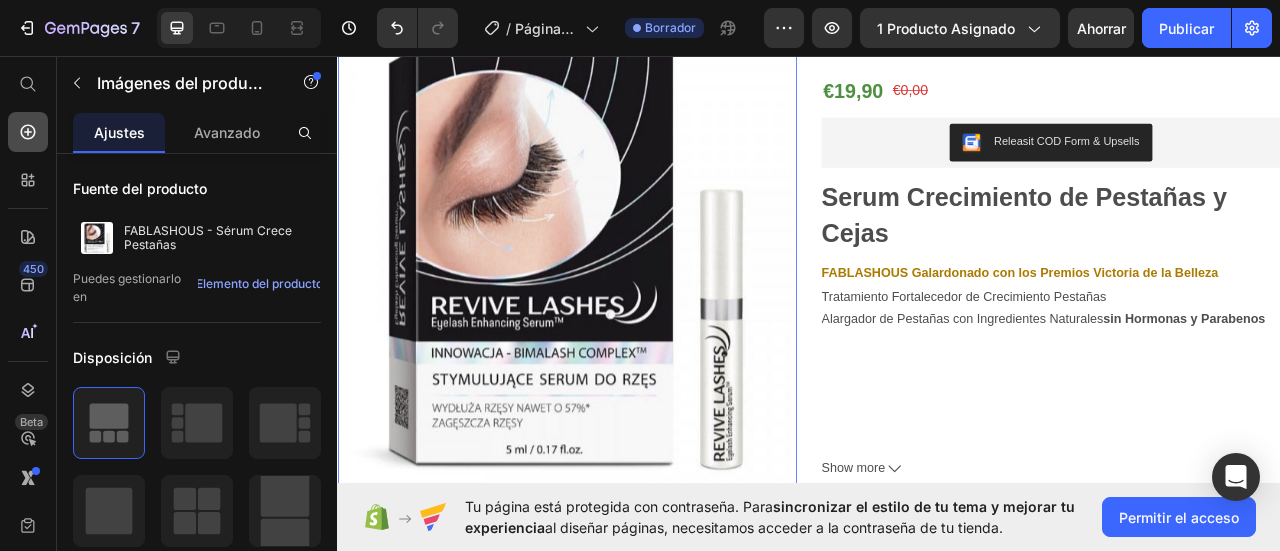 click 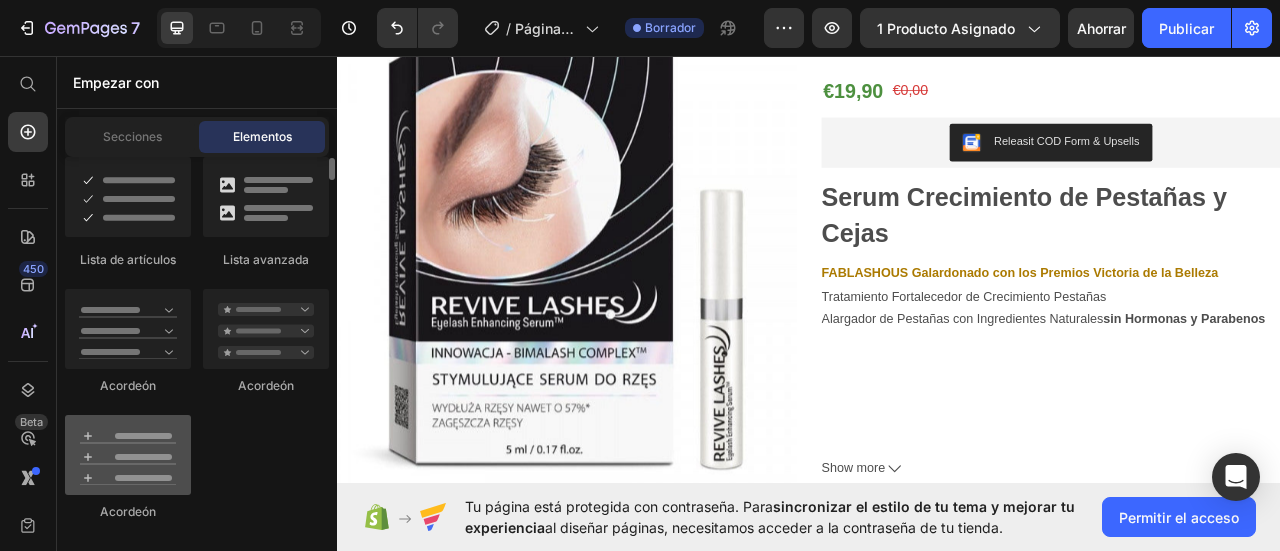 scroll, scrollTop: 1700, scrollLeft: 0, axis: vertical 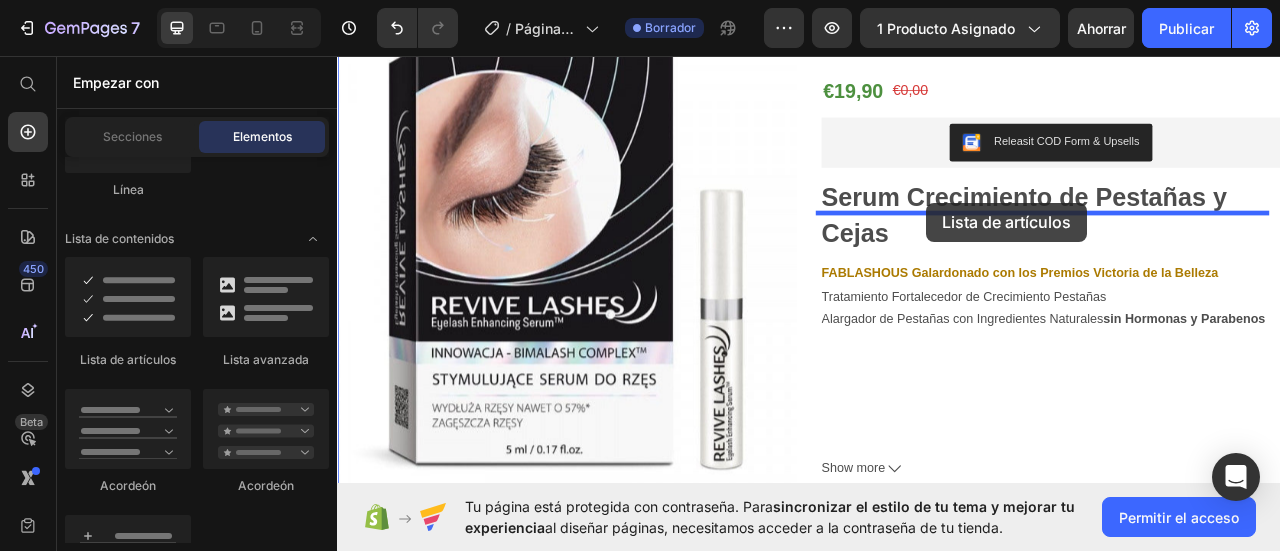 drag, startPoint x: 459, startPoint y: 356, endPoint x: 1087, endPoint y: 243, distance: 638.0854 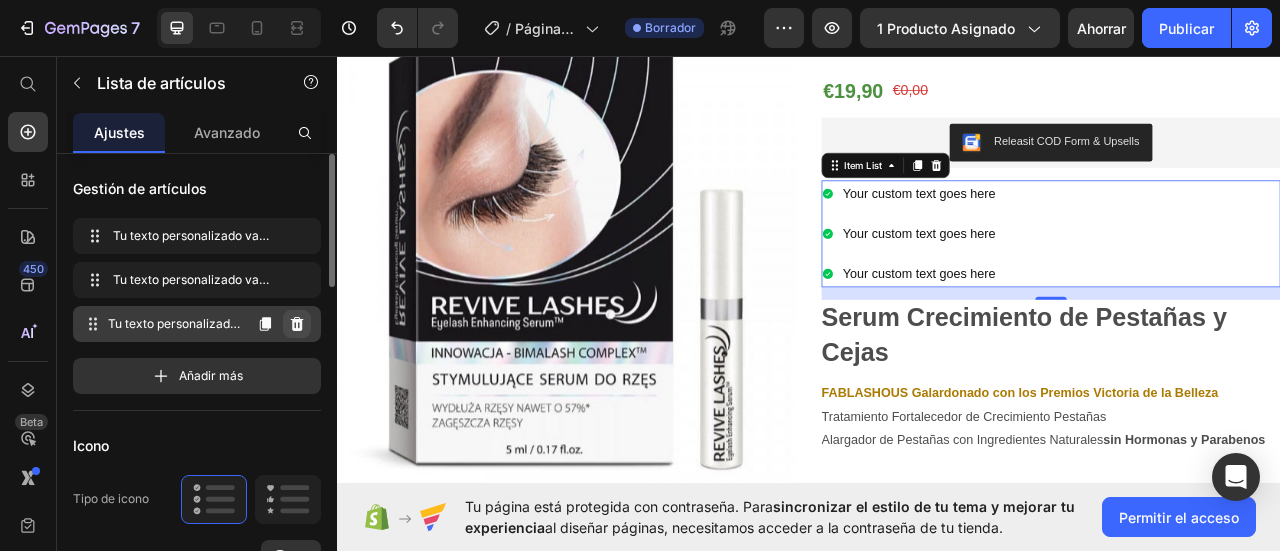 click 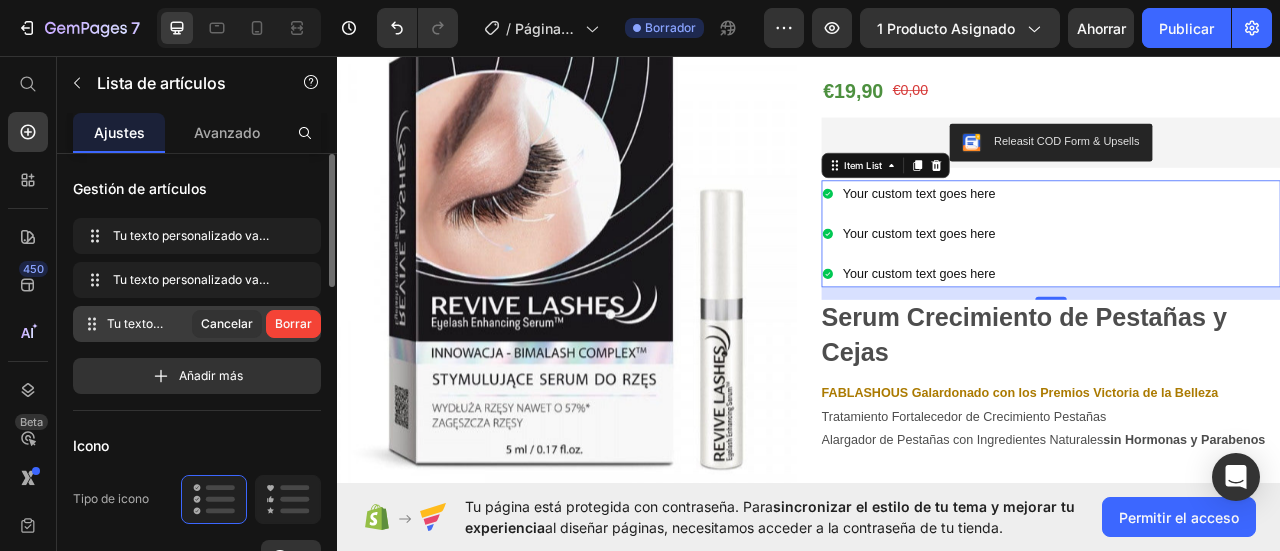 click on "Borrar" at bounding box center [293, 323] 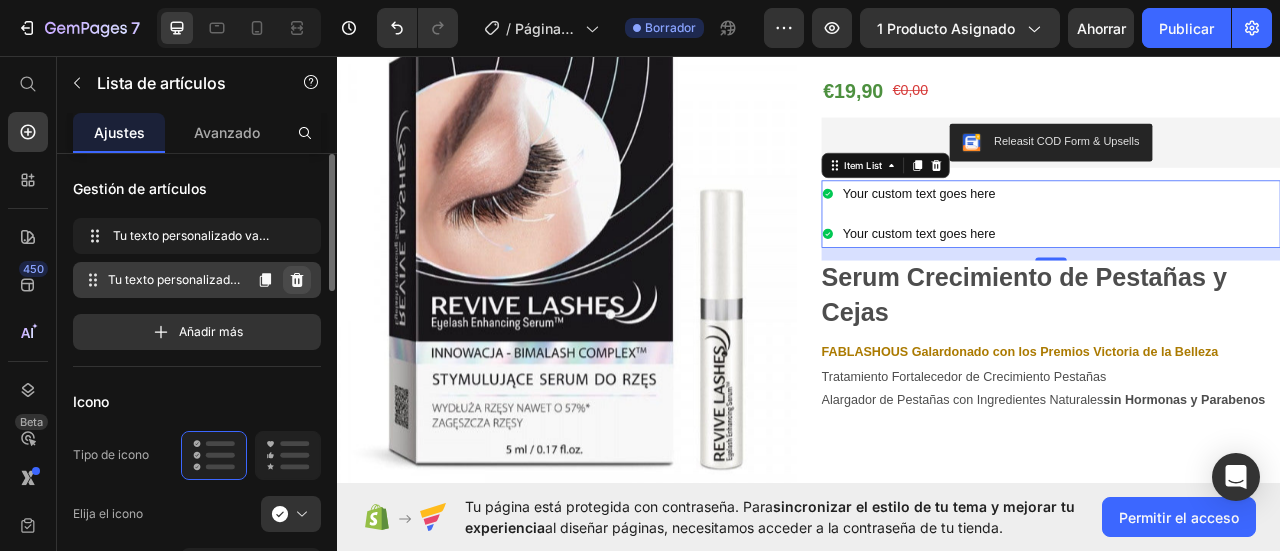 click 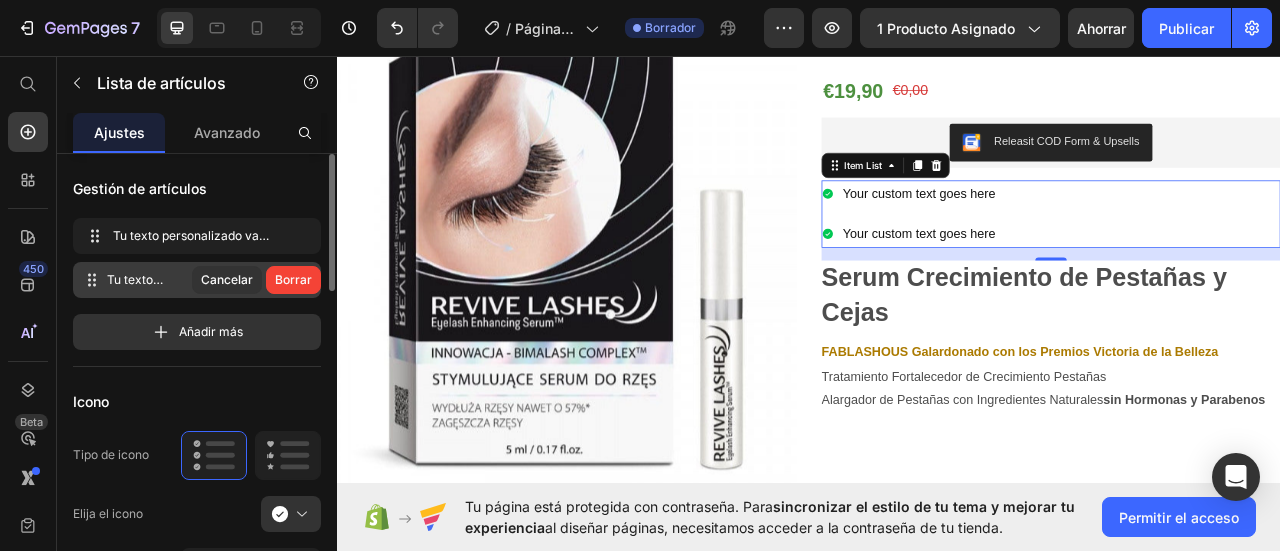 click on "Borrar" at bounding box center (293, 279) 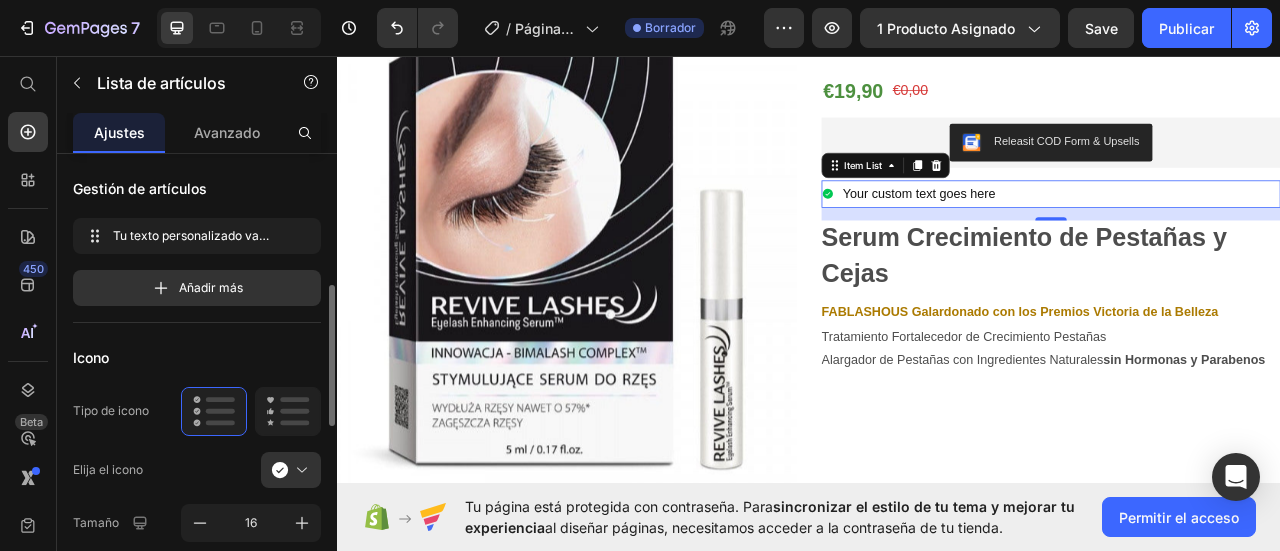scroll, scrollTop: 100, scrollLeft: 0, axis: vertical 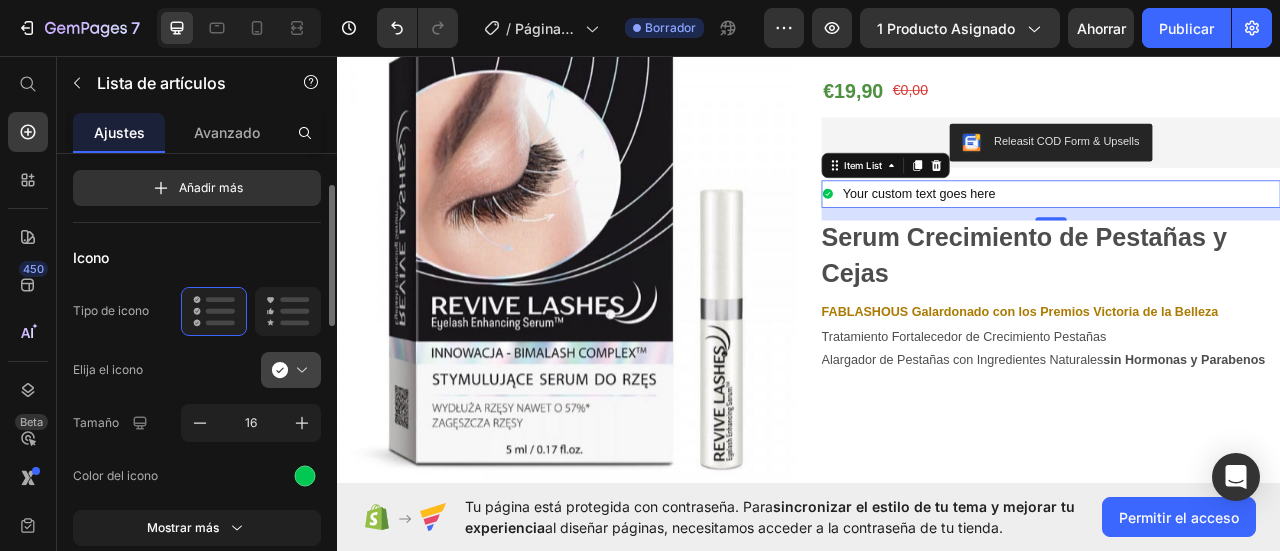 click at bounding box center (299, 370) 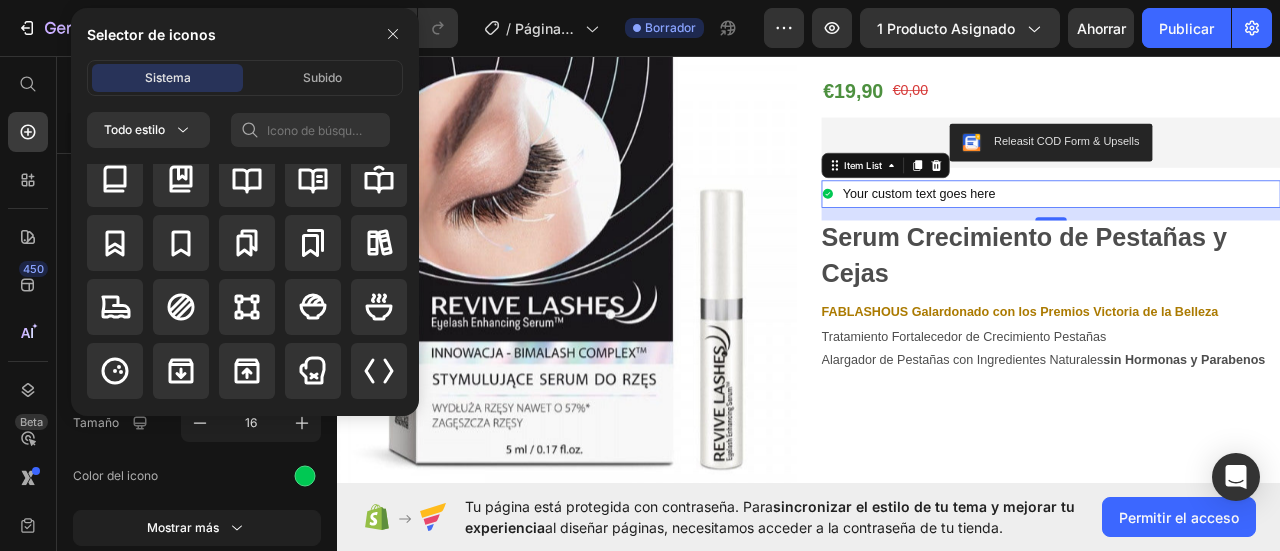 scroll, scrollTop: 2392, scrollLeft: 0, axis: vertical 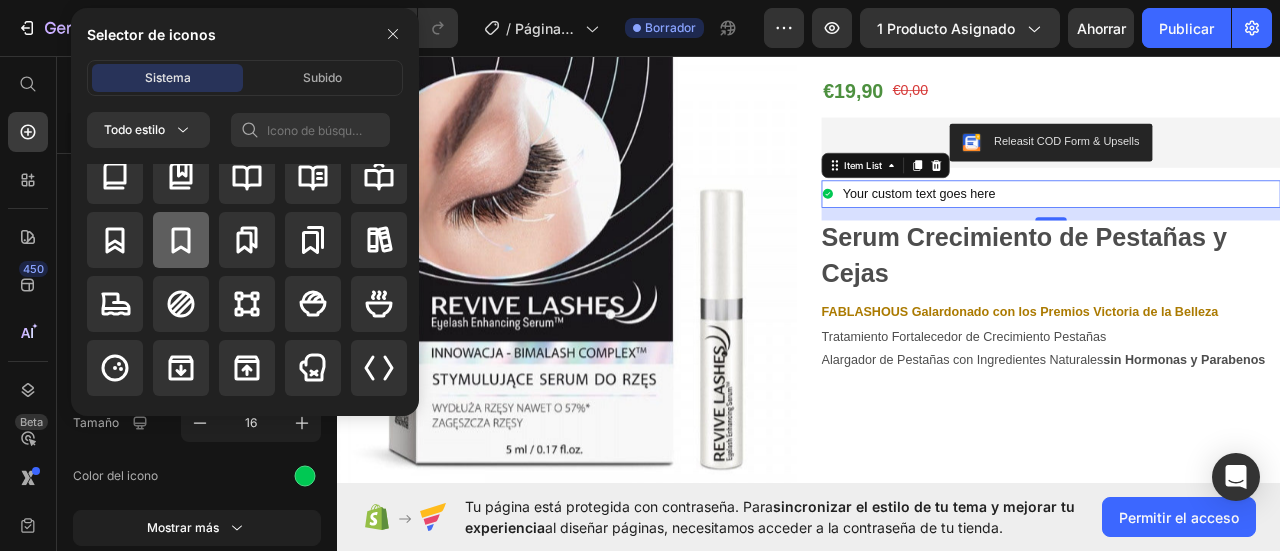 click 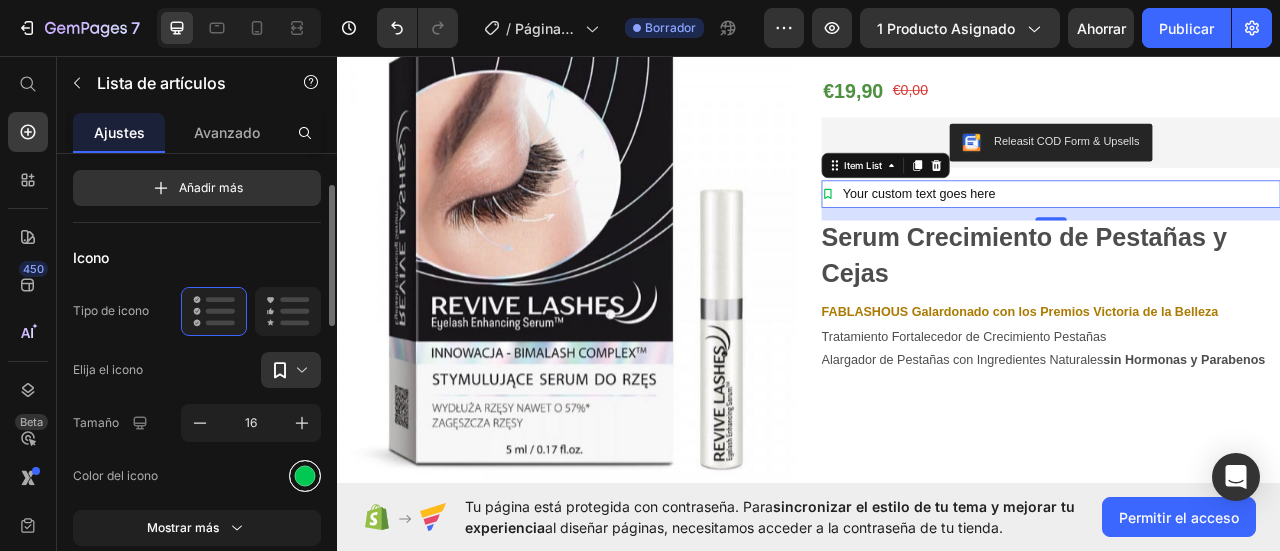 click at bounding box center [305, 475] 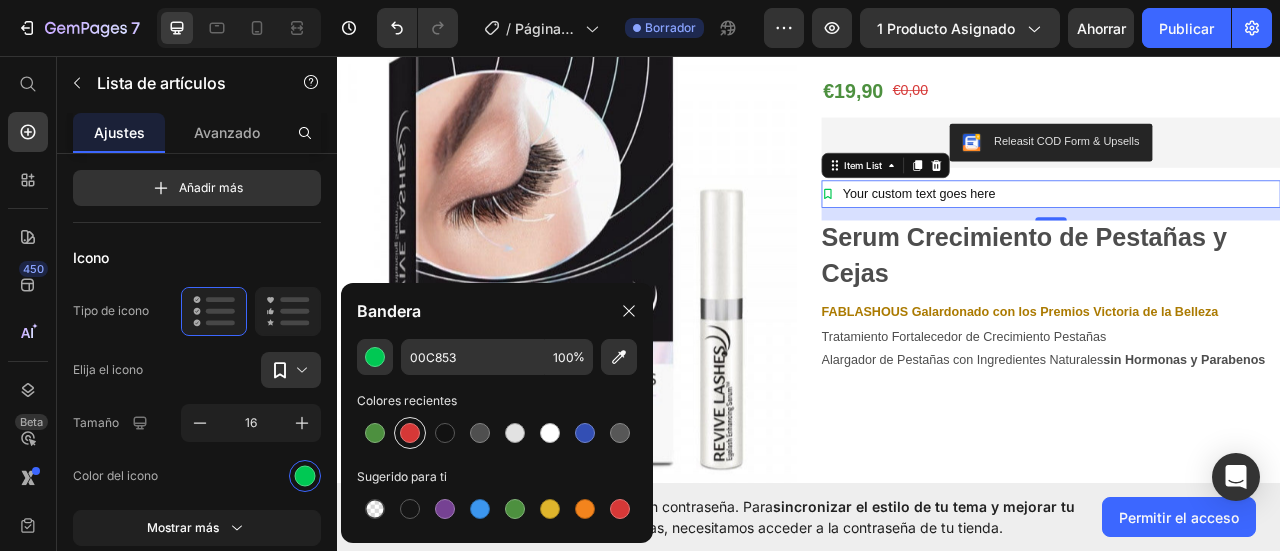 click at bounding box center [410, 433] 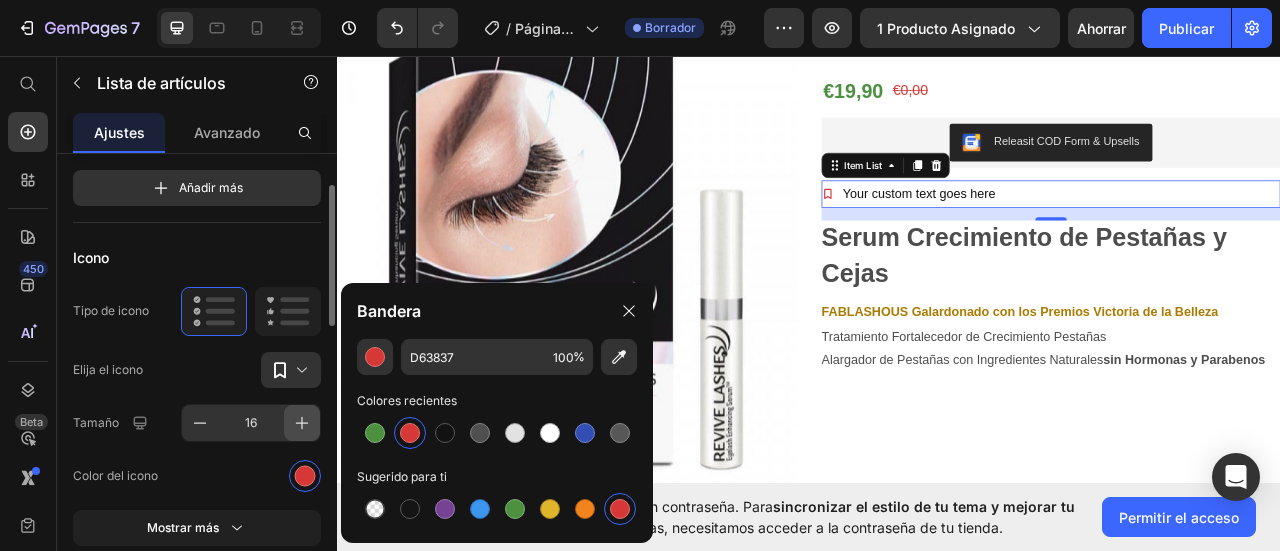 click 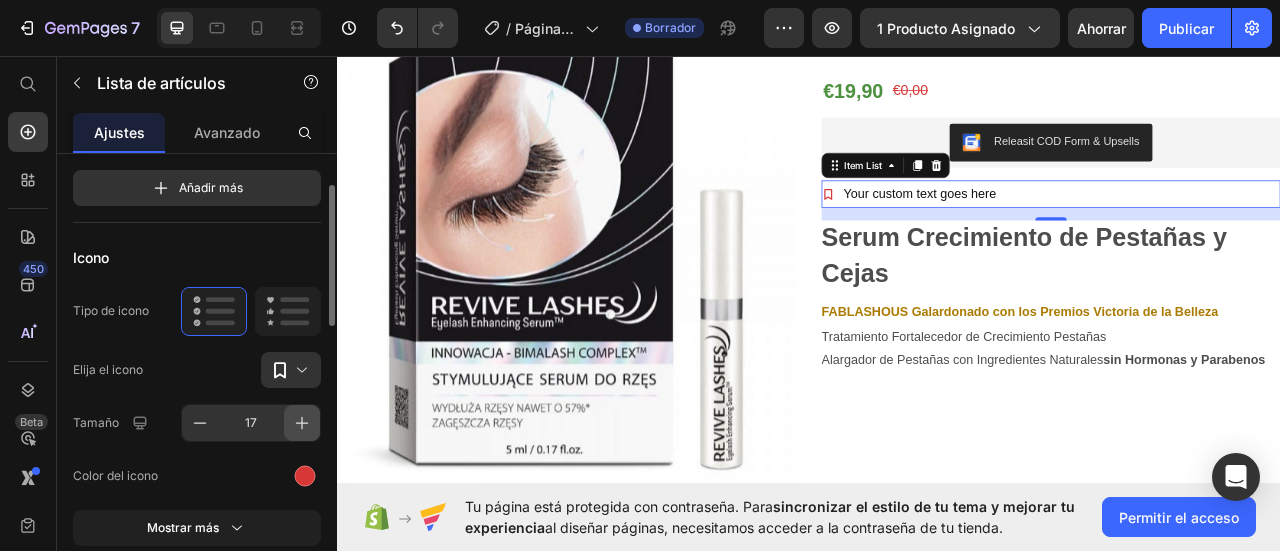 click 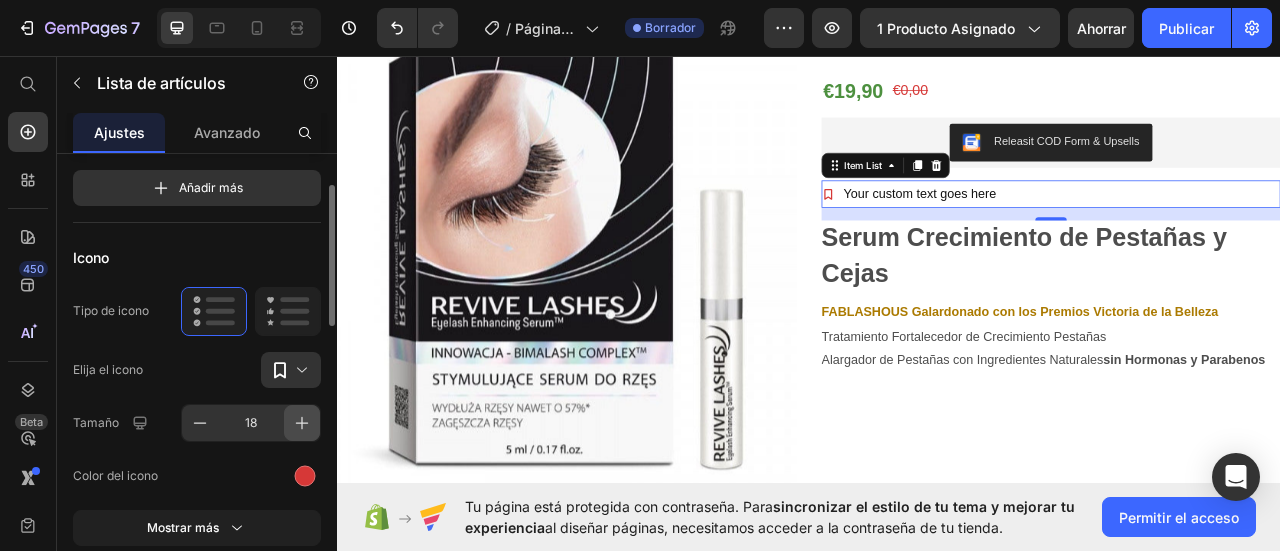 click 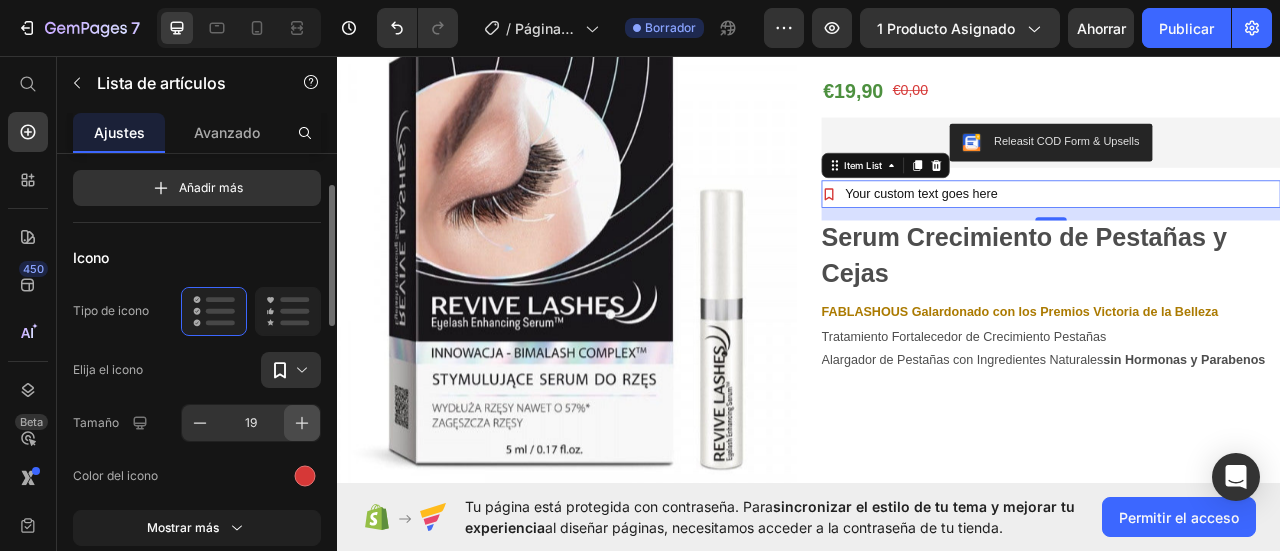 click 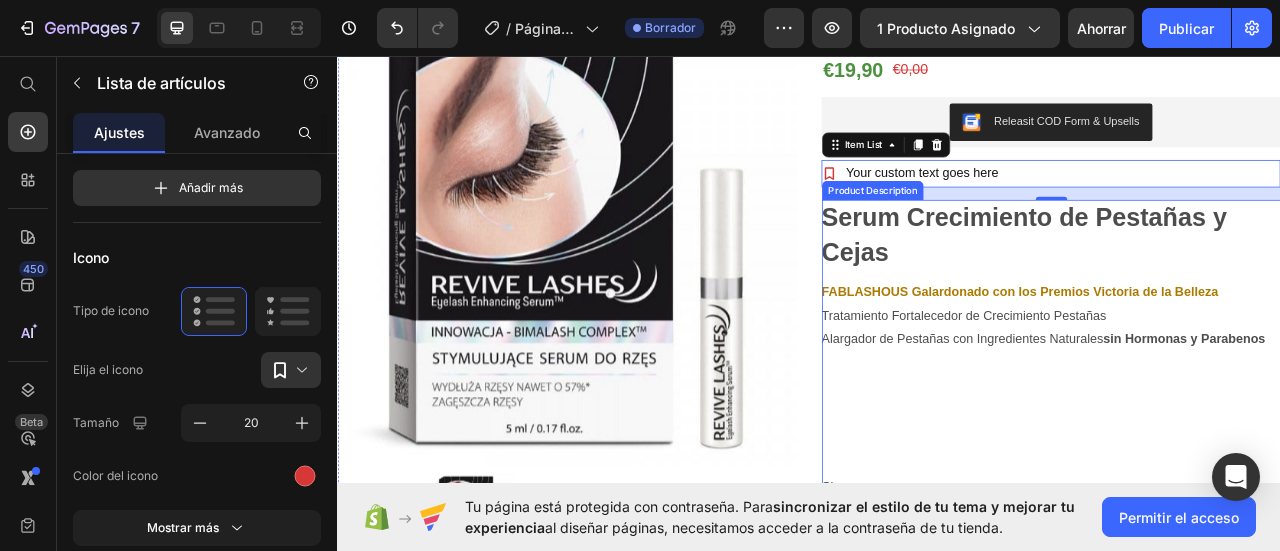 scroll, scrollTop: 95, scrollLeft: 0, axis: vertical 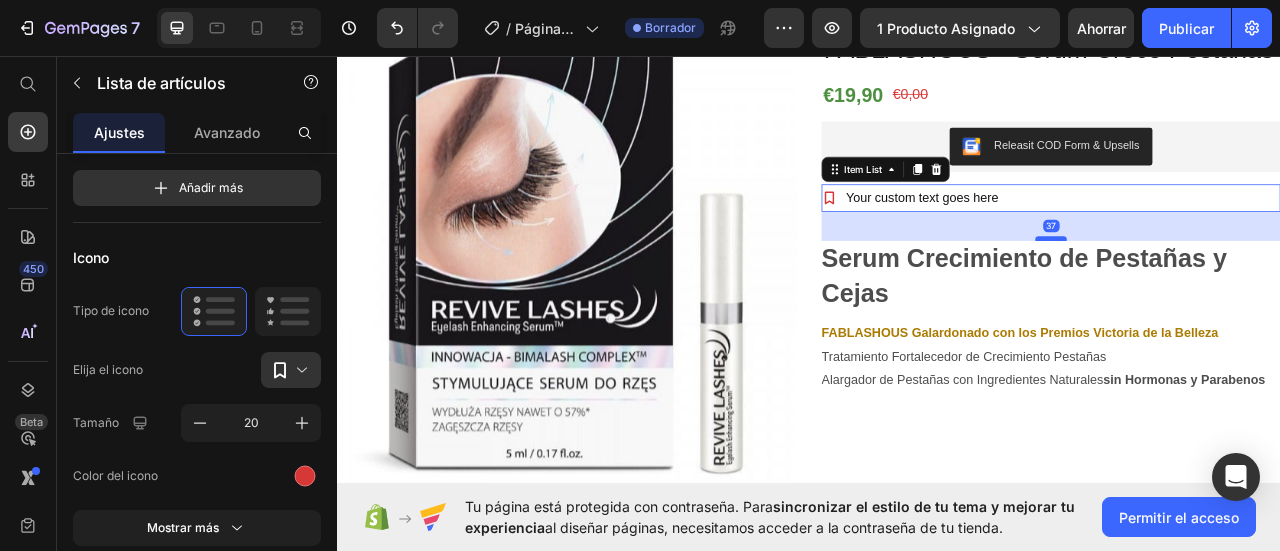 drag, startPoint x: 1231, startPoint y: 309, endPoint x: 1227, endPoint y: 330, distance: 21.377558 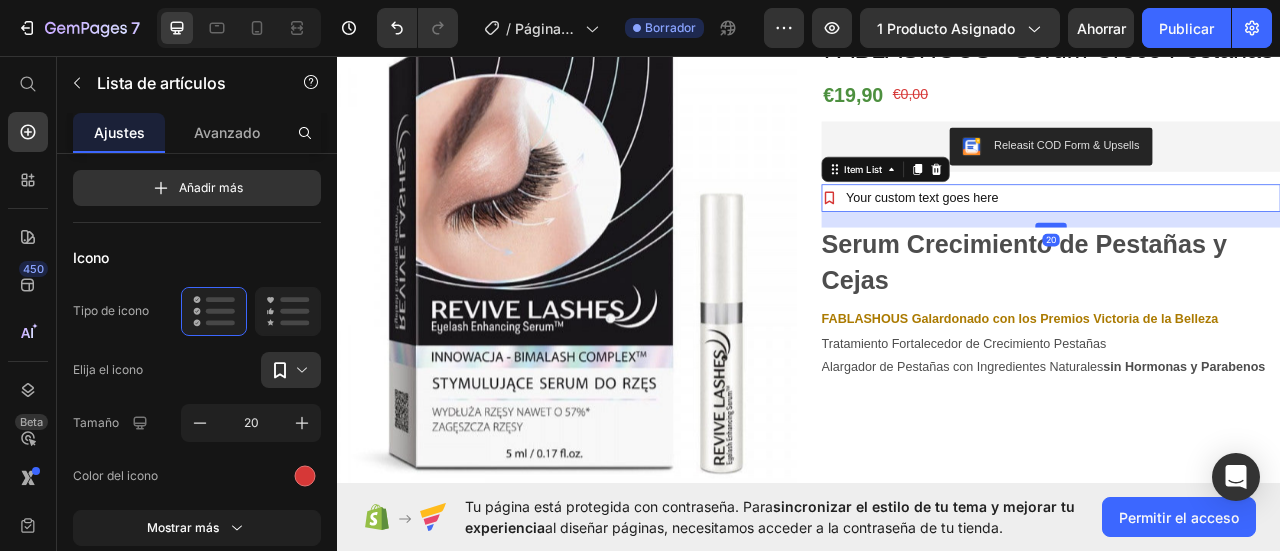 drag, startPoint x: 1227, startPoint y: 330, endPoint x: 1234, endPoint y: 313, distance: 18.384777 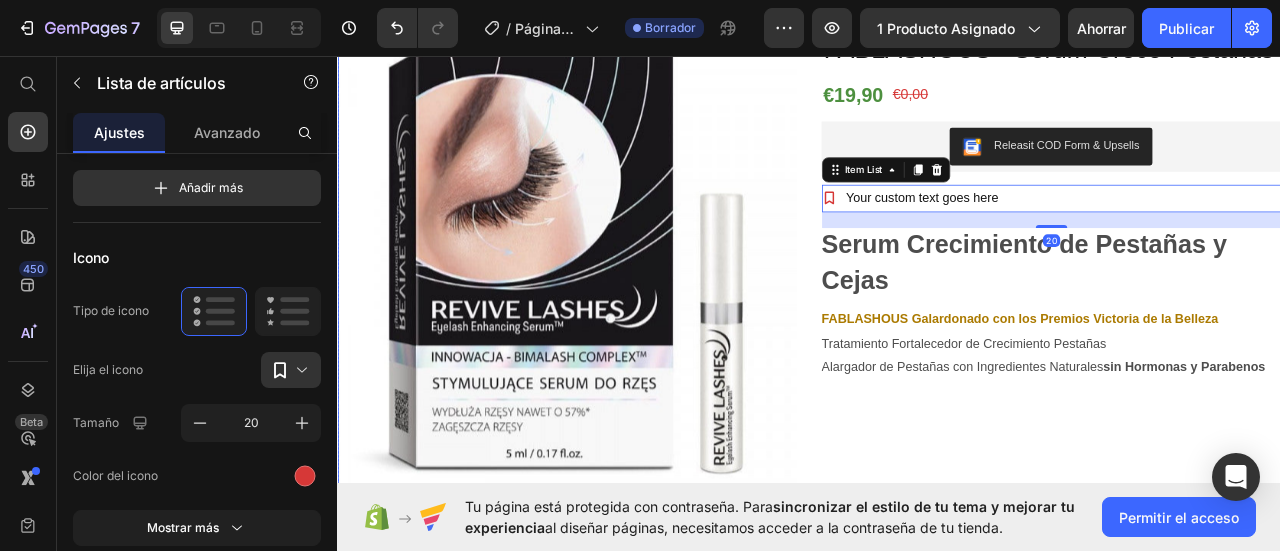 click on "Product Images FABLASHOUS - Serum Crece Pestañas Product Title €19,90 Product Price €0,00 Product Price Row Releasit COD Form & Upsells Releasit COD Form & Upsells Row
Your custom text goes here Item List   20 Serum Crecimiento de Pestañas y Cejas
FABLASHOUS Galardonado con los Premios Victoria de la Belleza
Tratamiento Fortalecedor de Crecimiento Pestañas
Alargador de Pestañas con Ingredientes Naturales  sin Hormonas y Parabenos
RÁPIDO Y EFECTIVO  - Usando Serum de Pestañas a diario los resultados veras en poco tiempo. Tus ojos brillarán con unas pestañas voluminosas y perfectas. El tiempo de los resultados puede variar según predisposición genética, salud o estilo de vida.
INGREDIENTES NATURALES  - Ofrece una fórmula 100% natural que contiene nutrientes muy eficaces y ricos en vitaminas ayuda a fortalecer todo el potencial para dar a tus pestañas y cejas un aspecto exclusivo natural.
Show more Quantity 1" at bounding box center (937, 490) 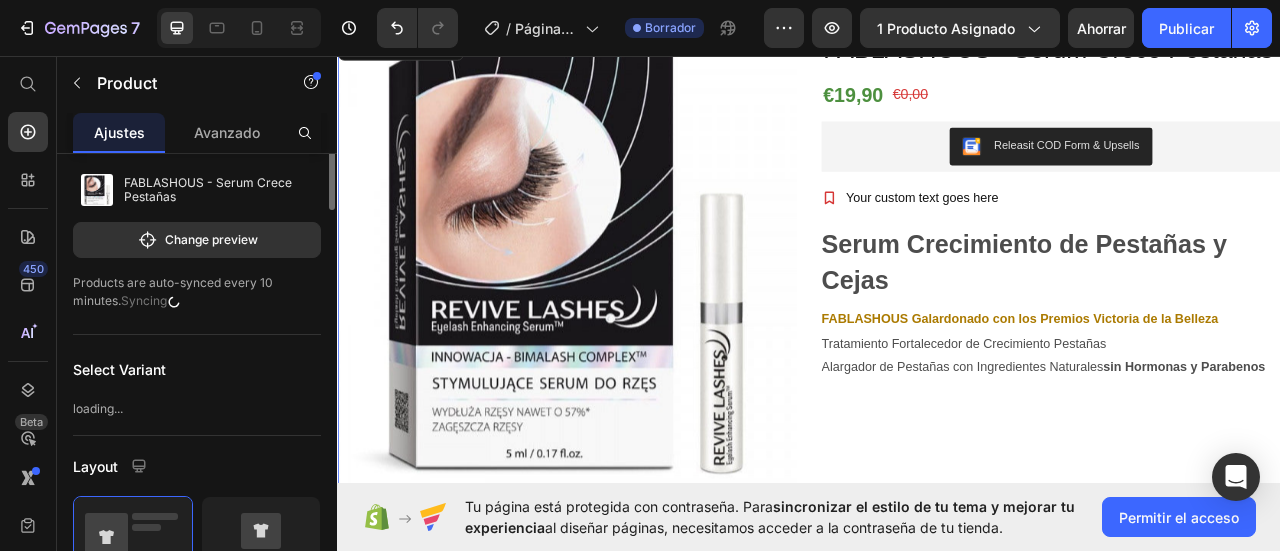 scroll, scrollTop: 0, scrollLeft: 0, axis: both 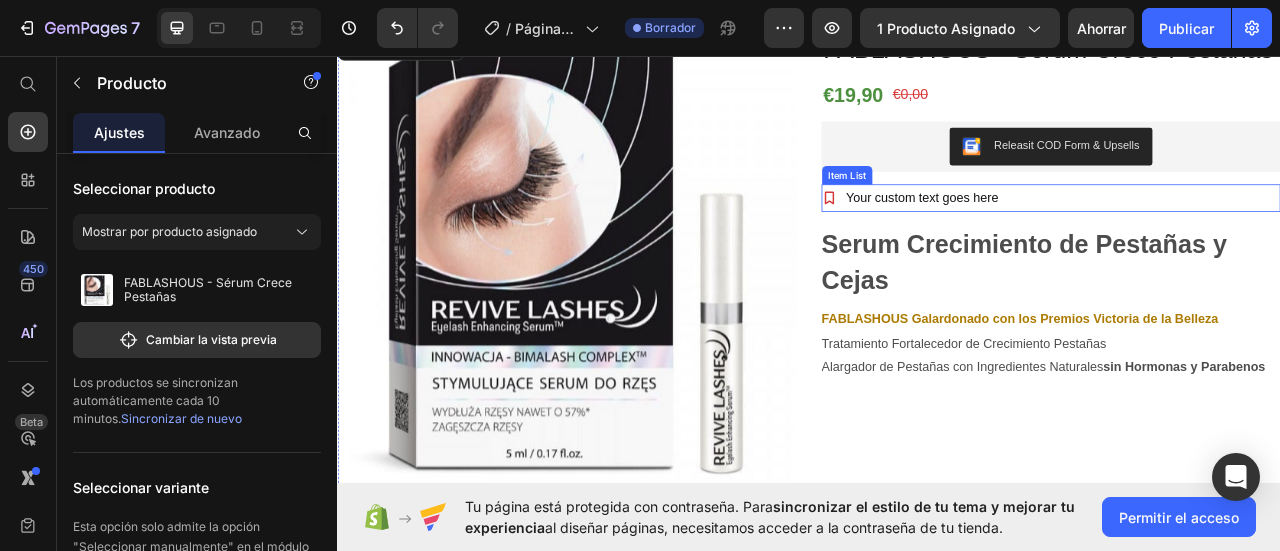 click on "Your custom text goes here" at bounding box center (1081, 237) 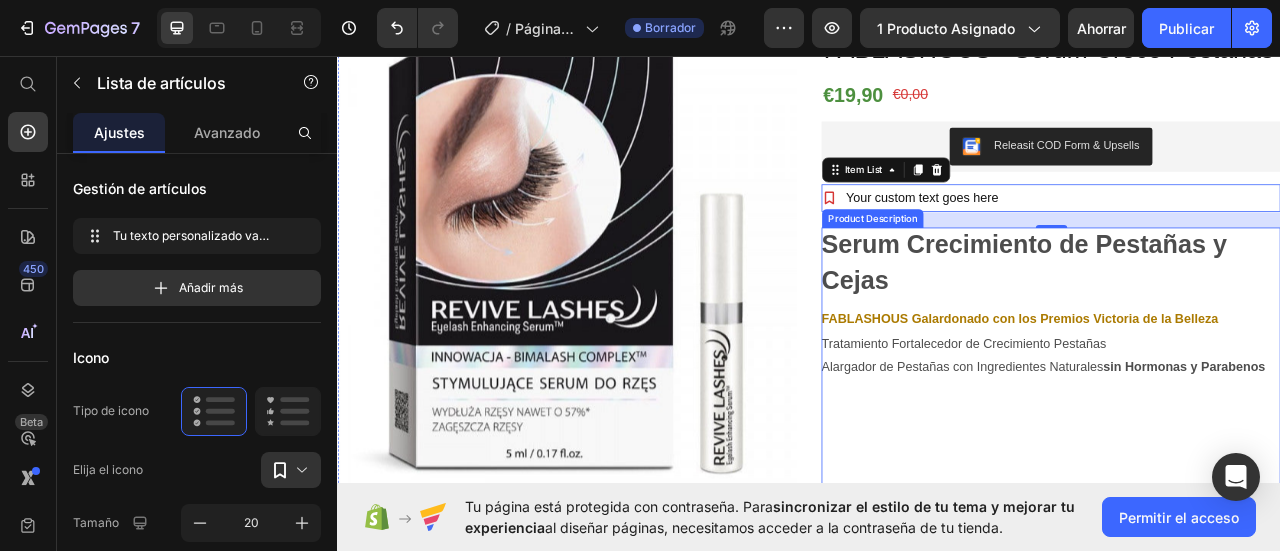 click on "Serum Crecimiento de Pestañas y Cejas" at bounding box center [1211, 319] 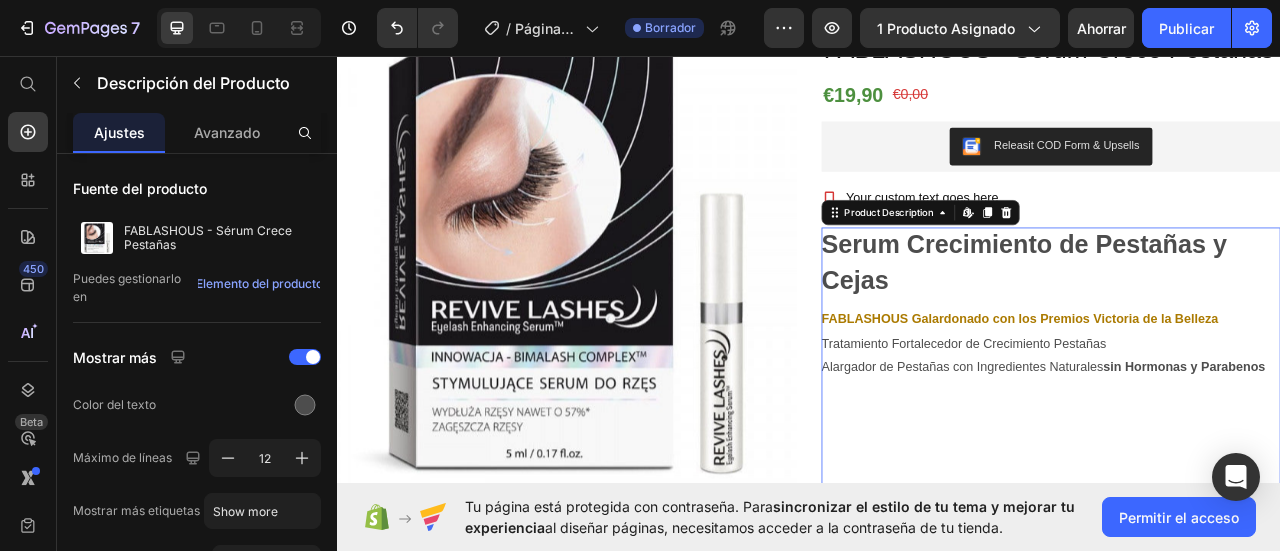 click on "Serum Crecimiento de Pestañas y Cejas" at bounding box center [1211, 319] 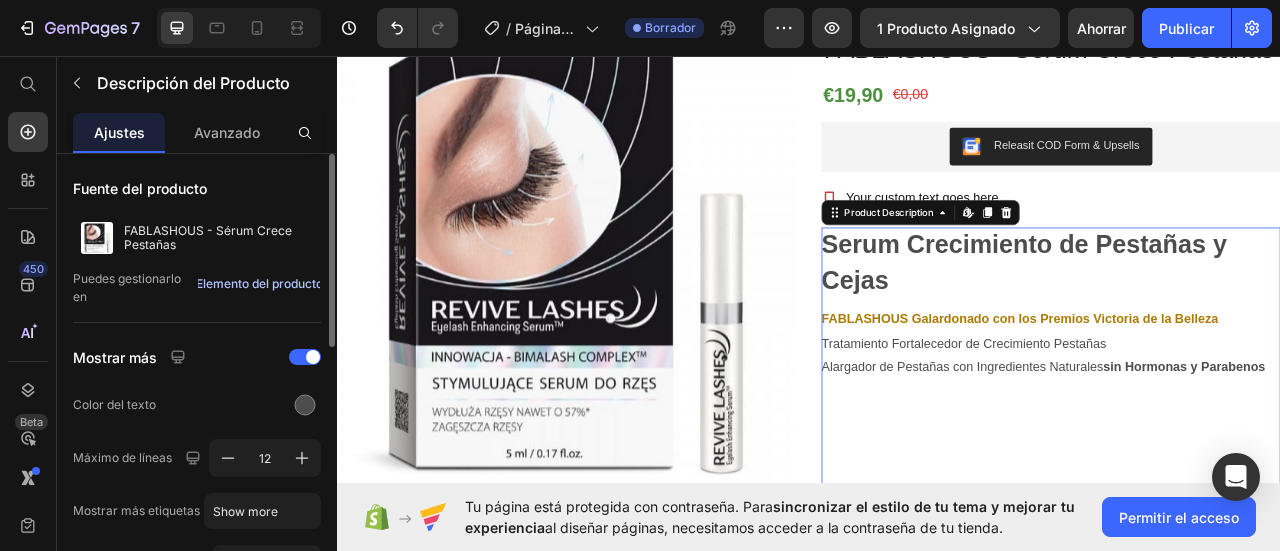 click on "Elemento del producto" at bounding box center (259, 283) 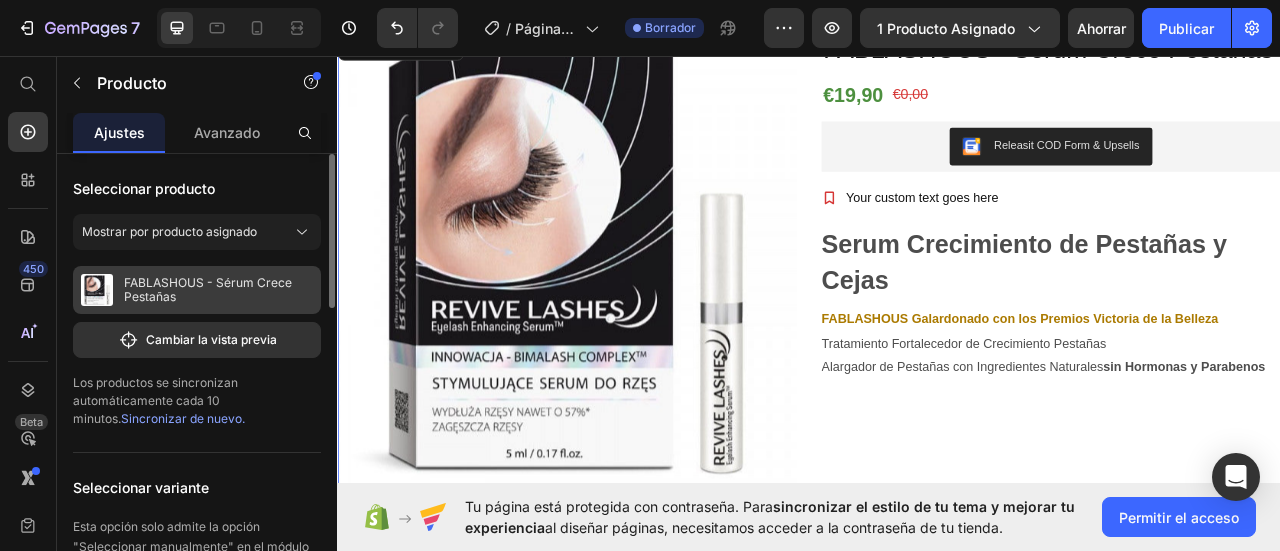 click on "FABLASHOUS - Sérum Crece Pestañas" at bounding box center (208, 289) 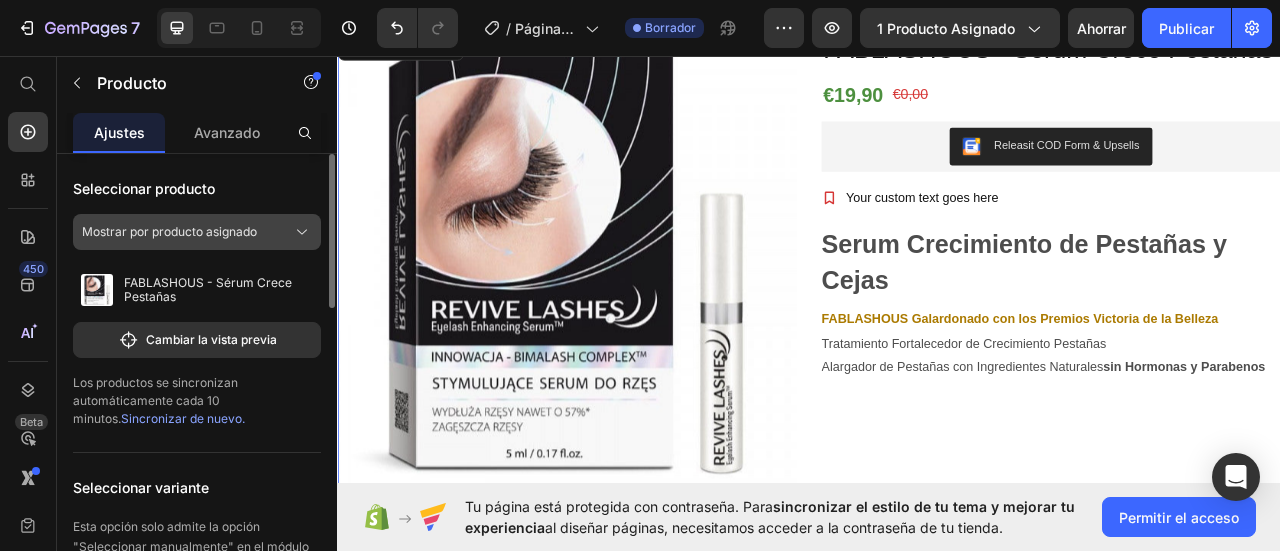 click 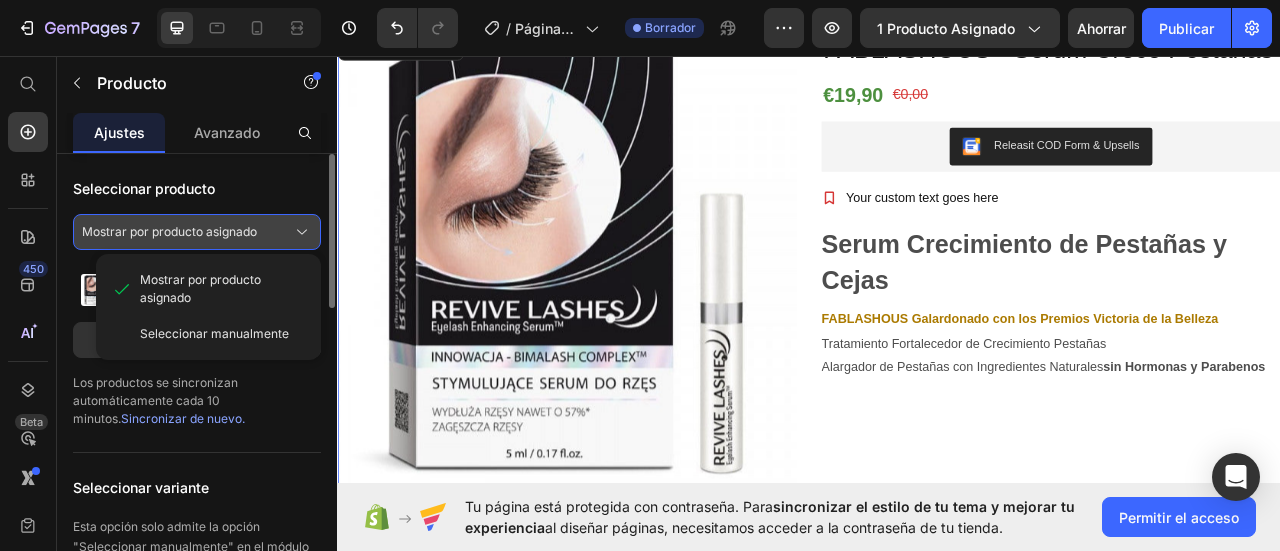 click 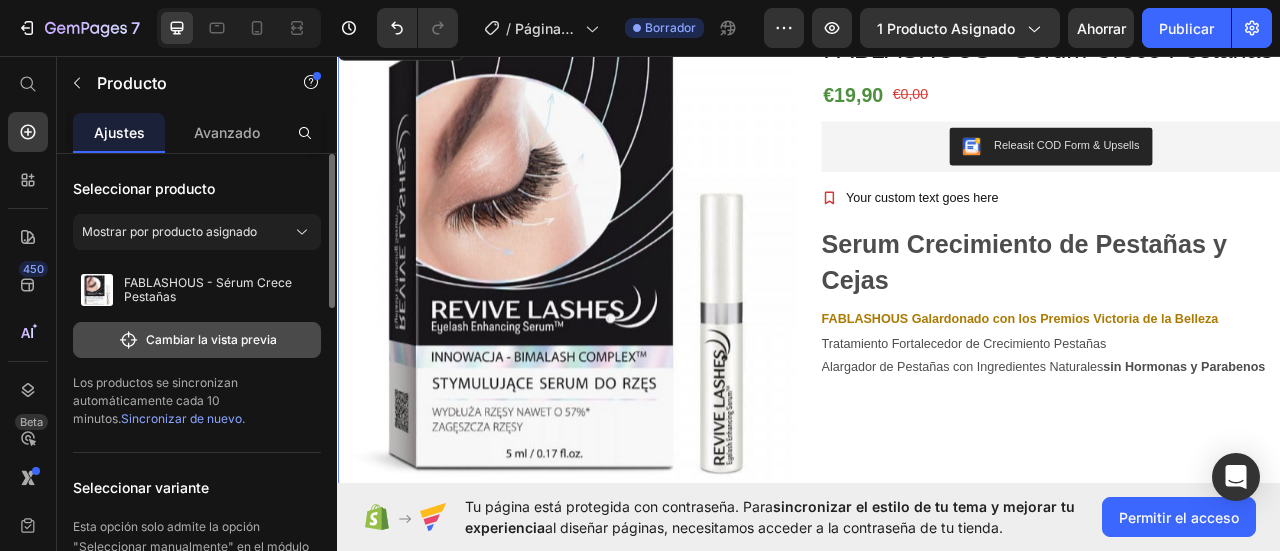 click on "Cambiar la vista previa" 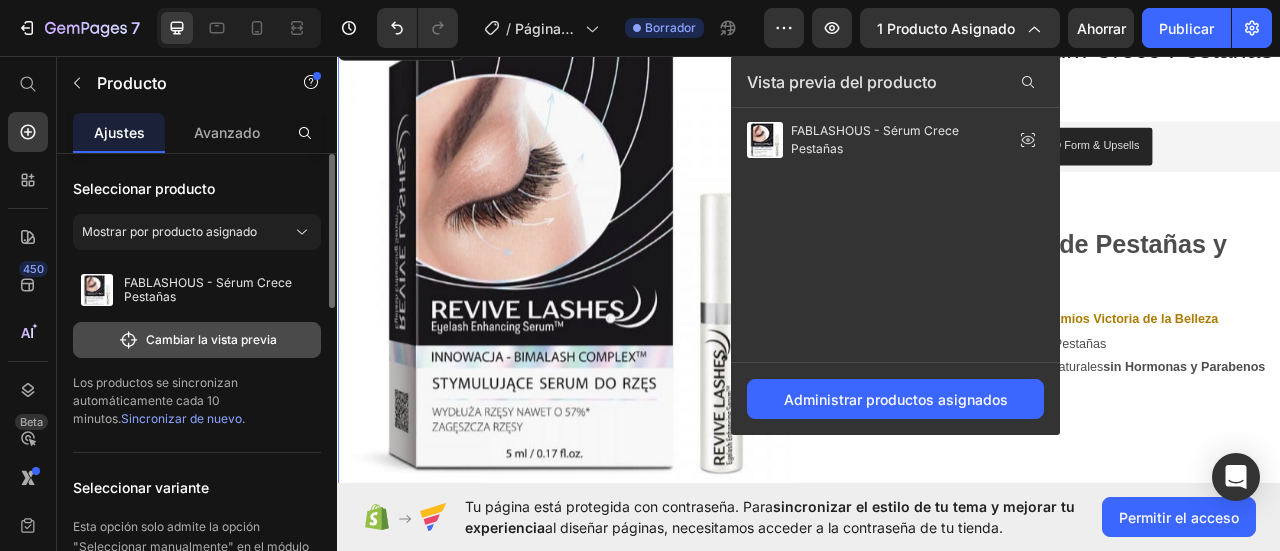 click on "Cambiar la vista previa" 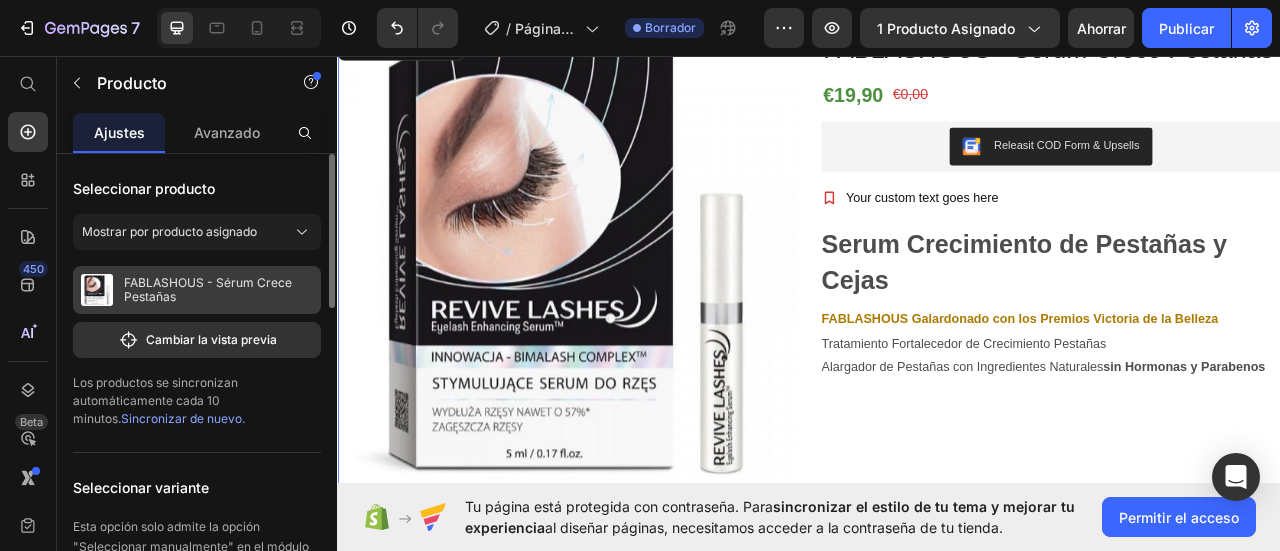 click on "FABLASHOUS - Sérum Crece Pestañas" at bounding box center [218, 290] 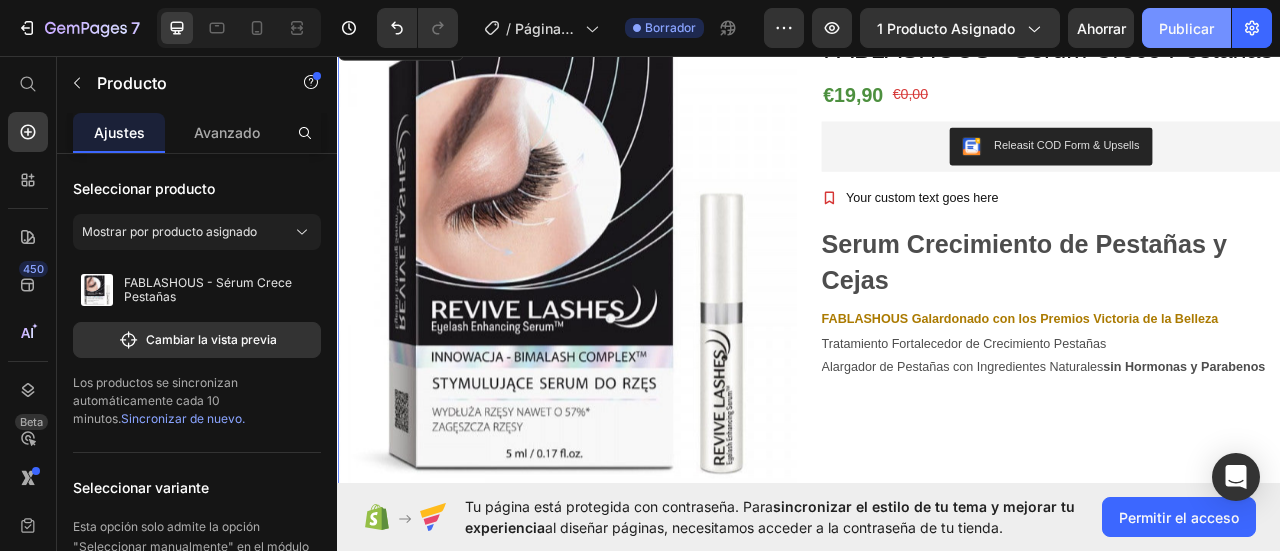 click on "Publicar" at bounding box center [1186, 28] 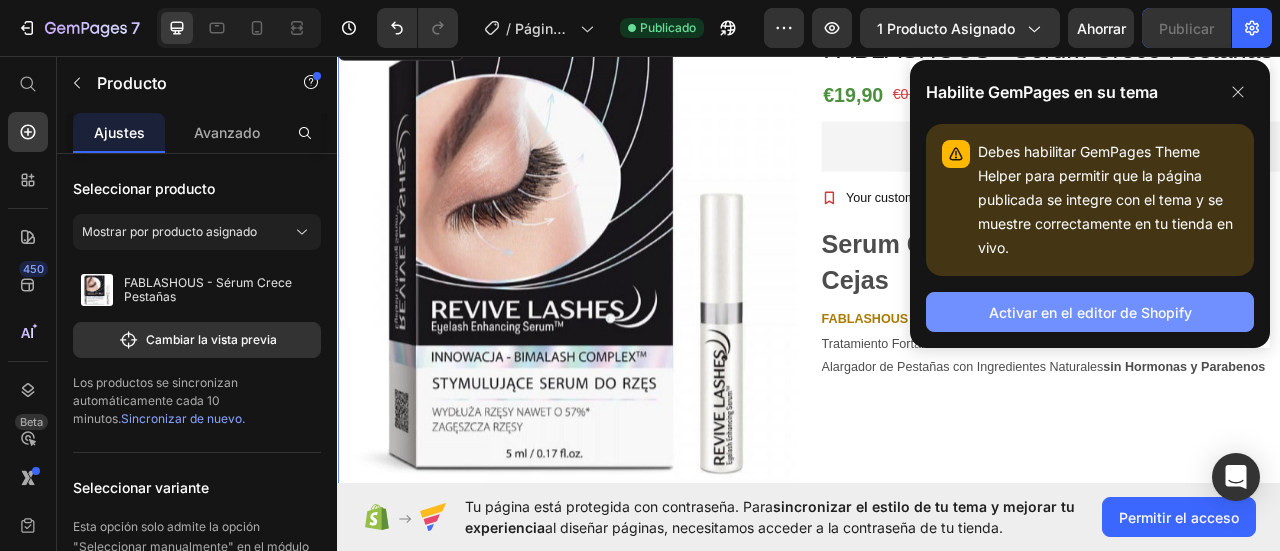 click on "Activar en el editor de Shopify" at bounding box center (1090, 312) 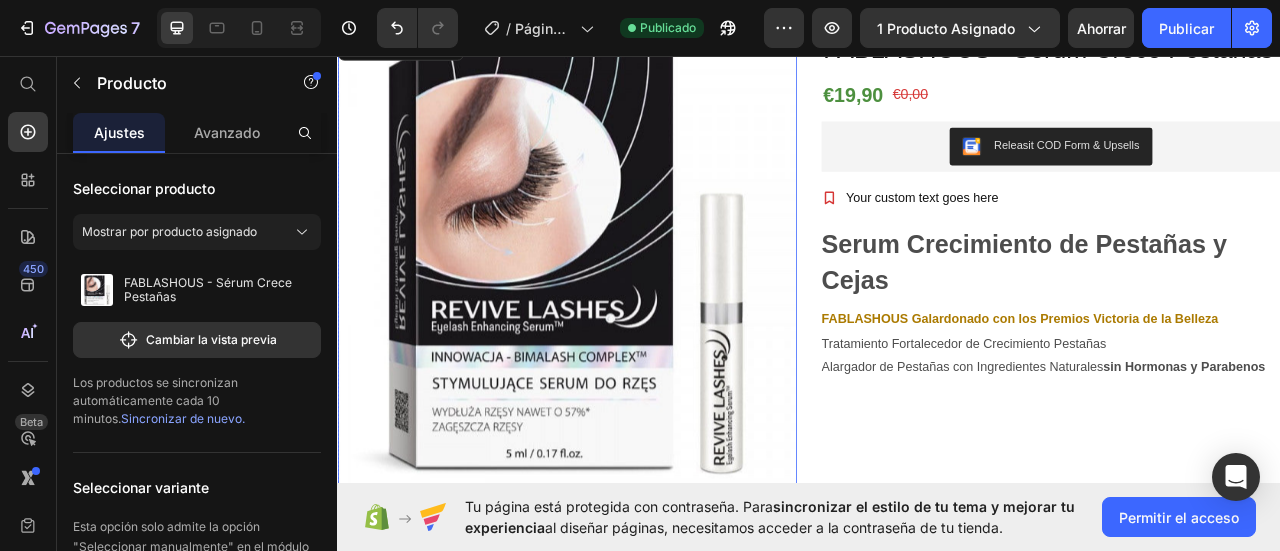click at bounding box center (629, 318) 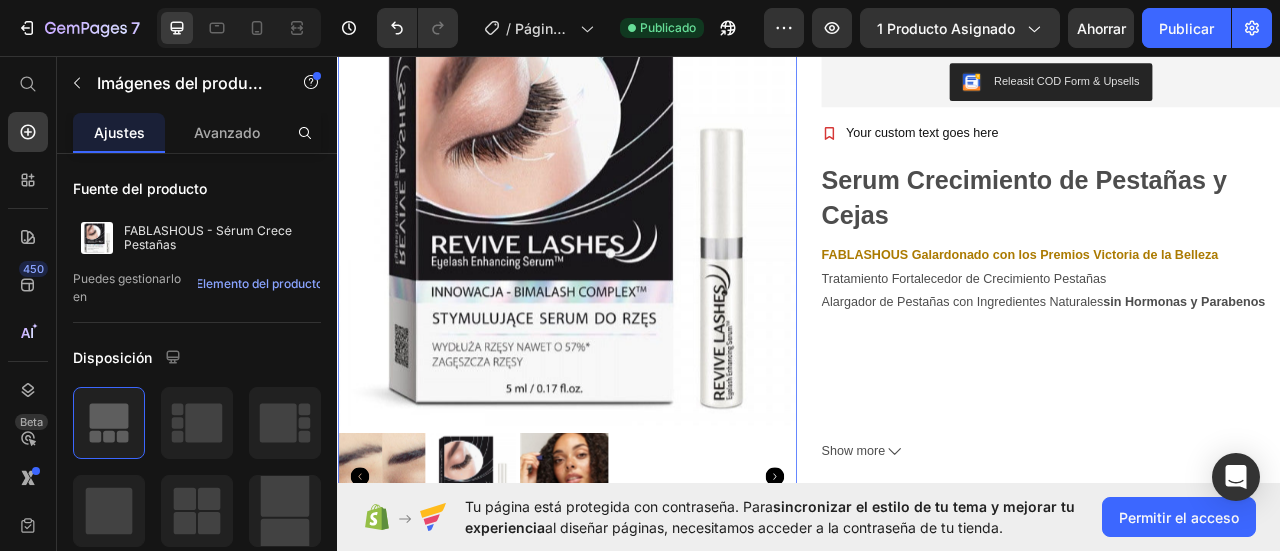 scroll, scrollTop: 295, scrollLeft: 0, axis: vertical 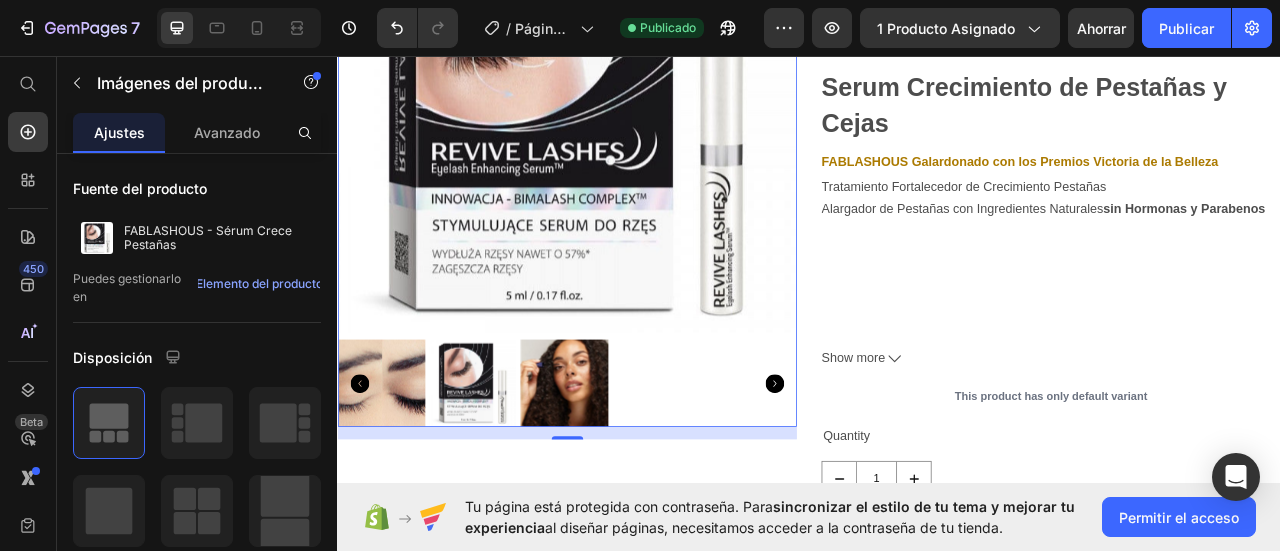 click 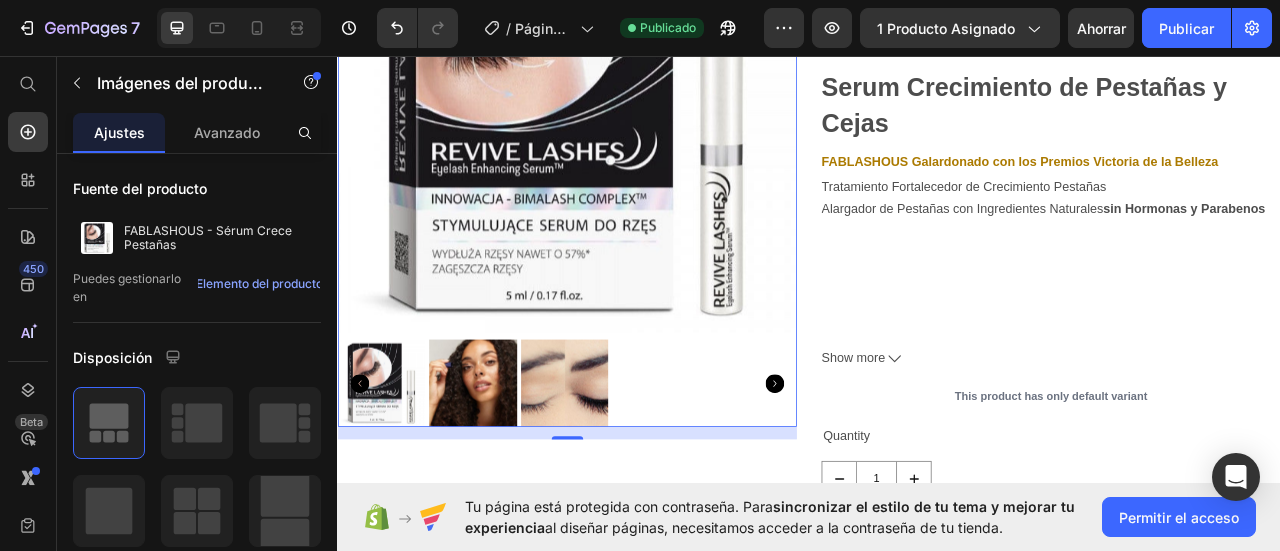 click 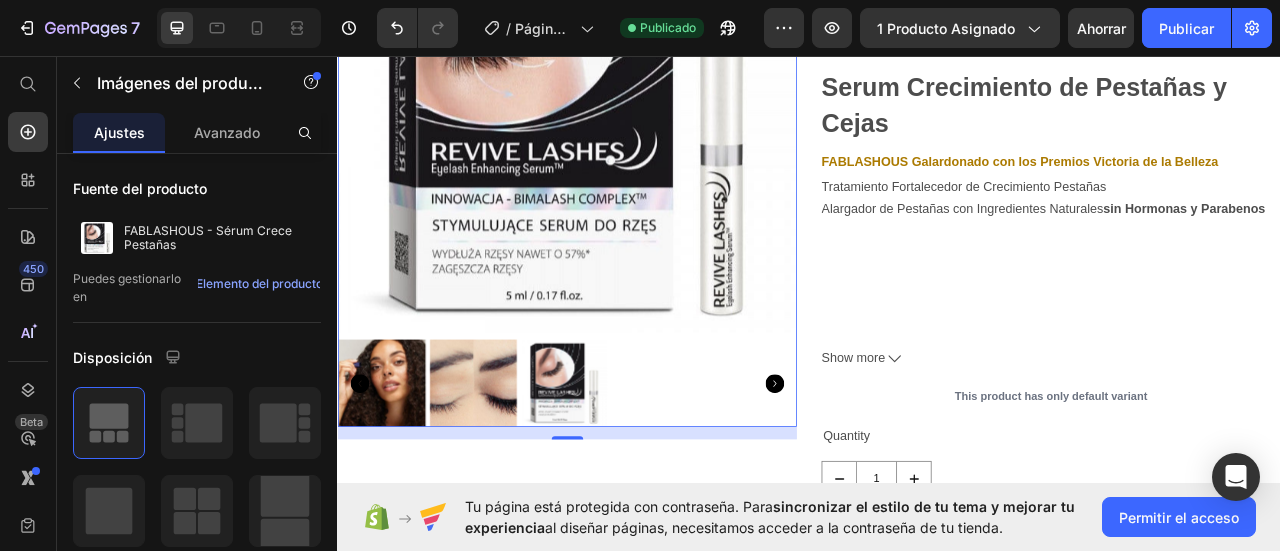 click 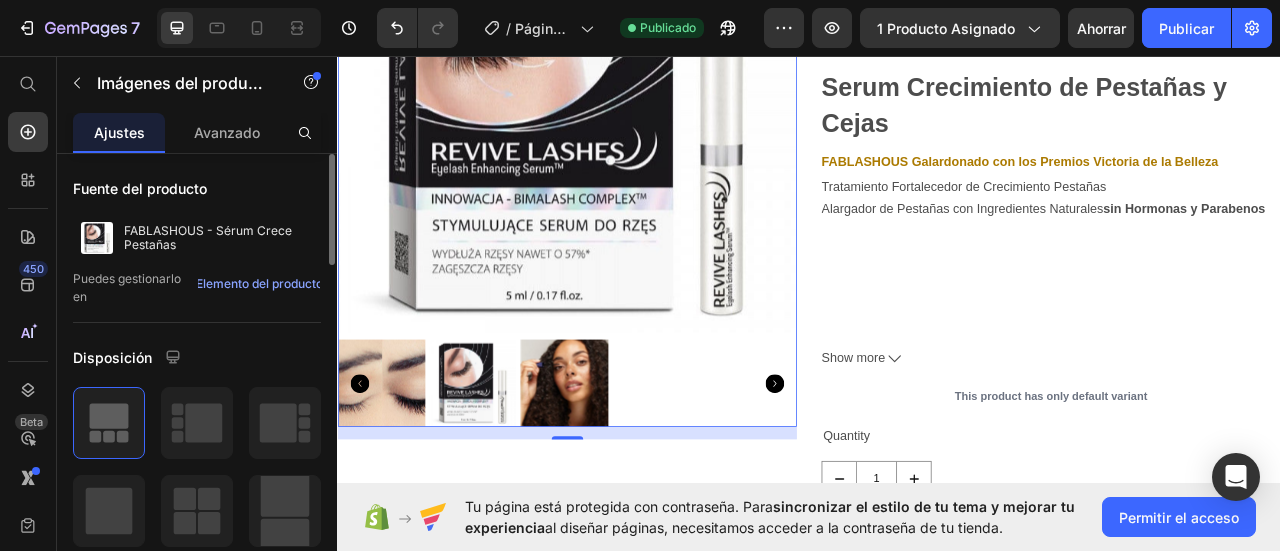 click 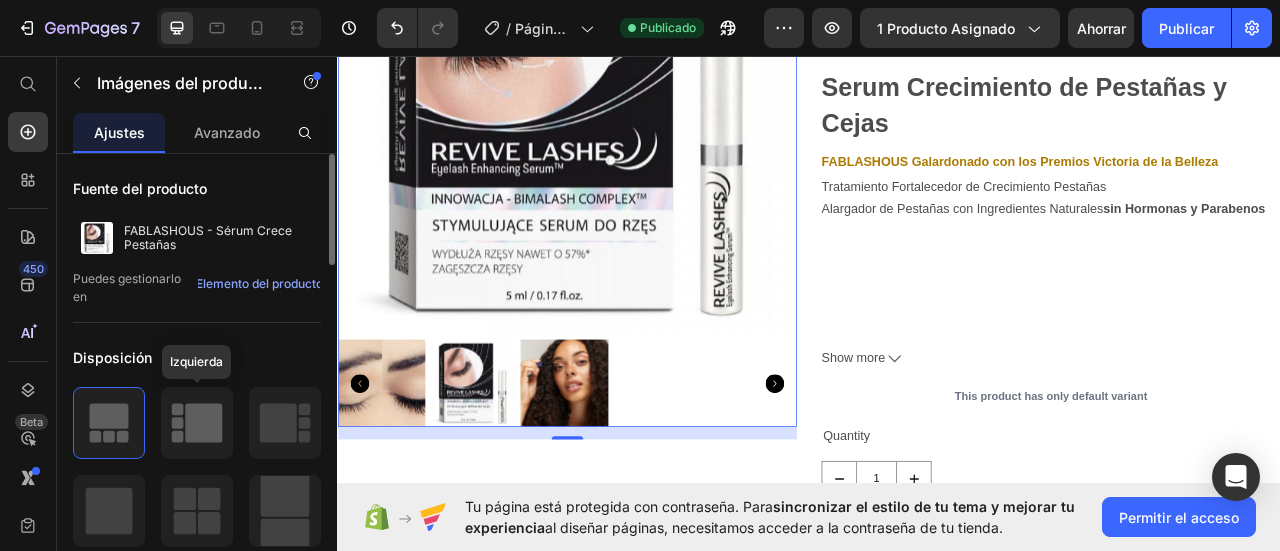 click 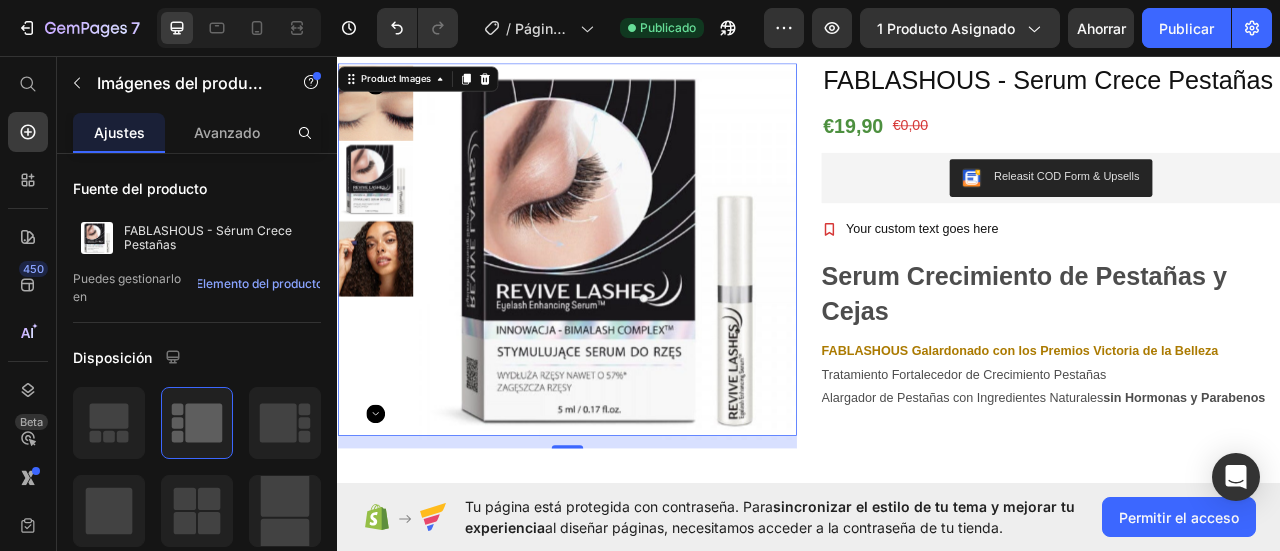 scroll, scrollTop: 0, scrollLeft: 0, axis: both 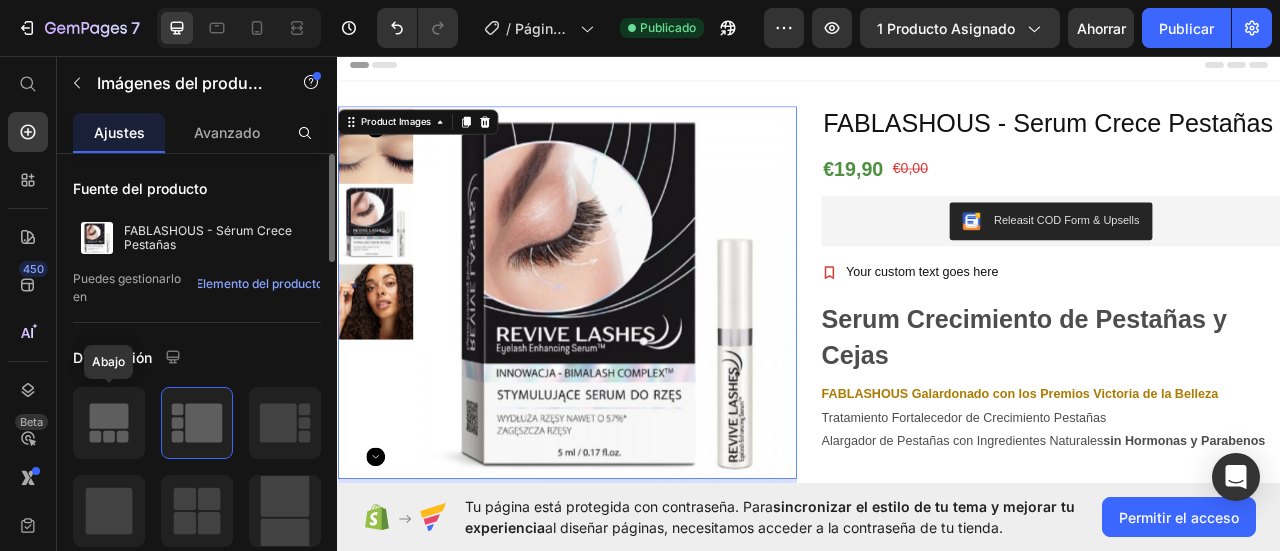 click 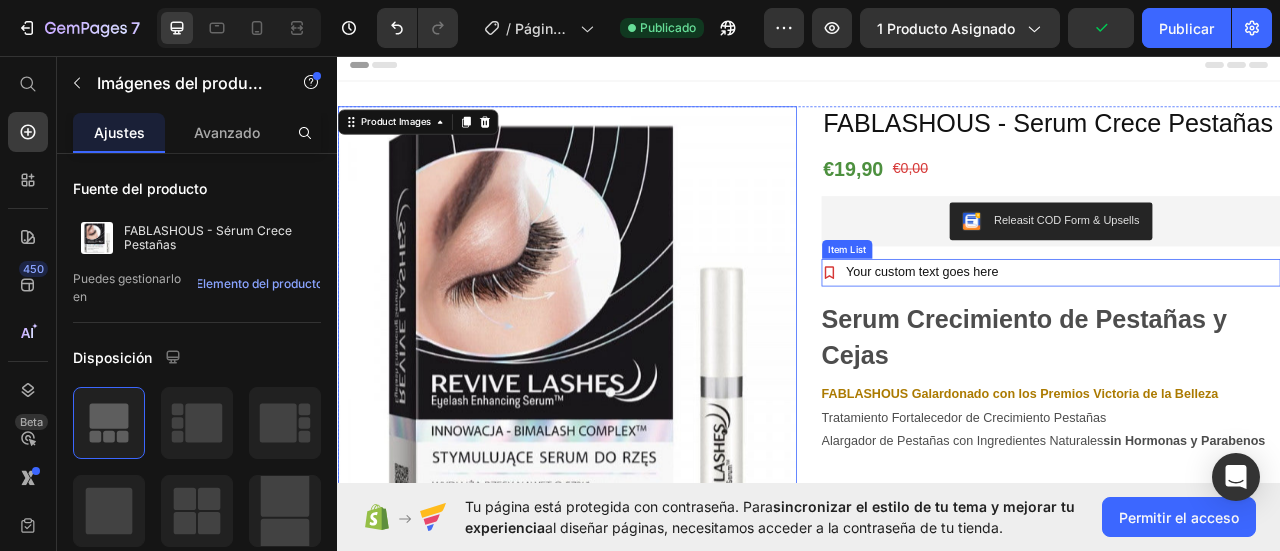click on "Your custom text goes here" at bounding box center (1081, 332) 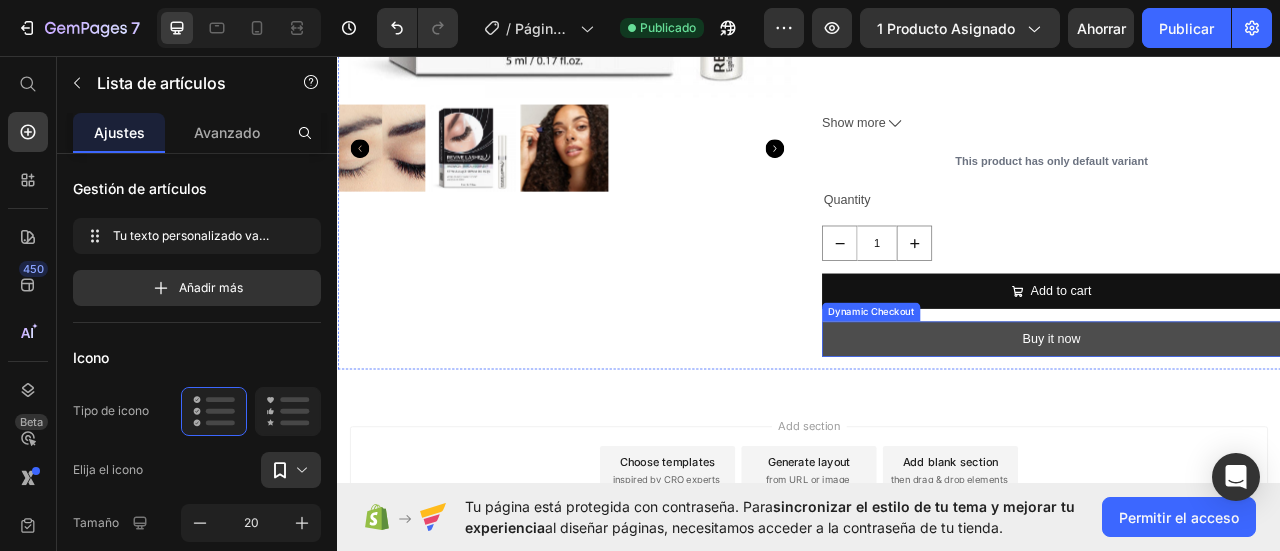scroll, scrollTop: 699, scrollLeft: 0, axis: vertical 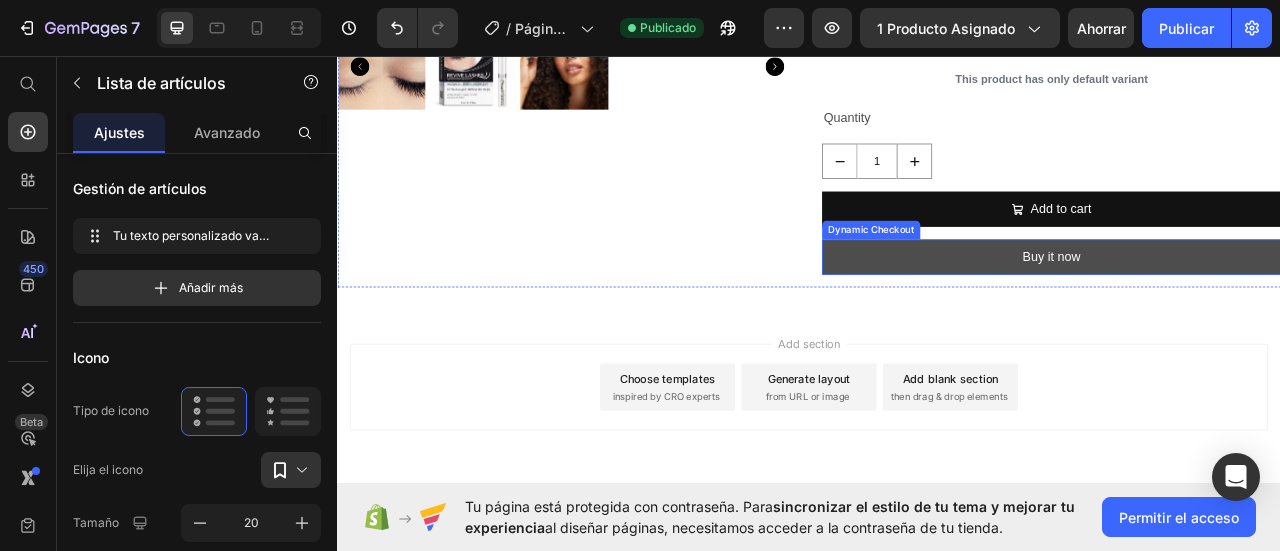 click on "Buy it now" at bounding box center (1245, 312) 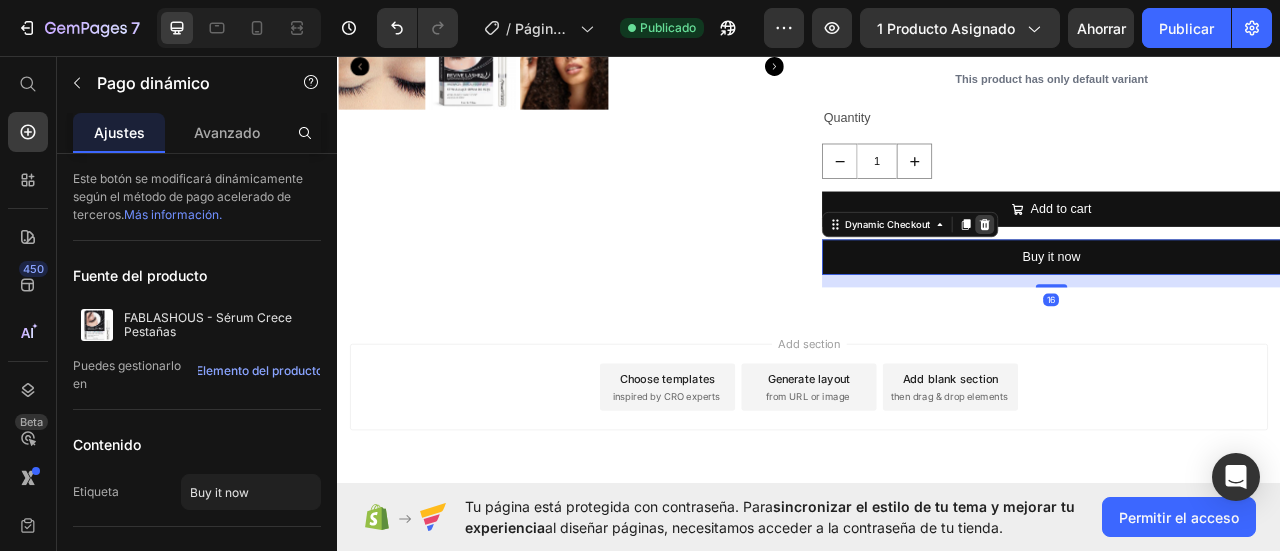 click at bounding box center (1160, 271) 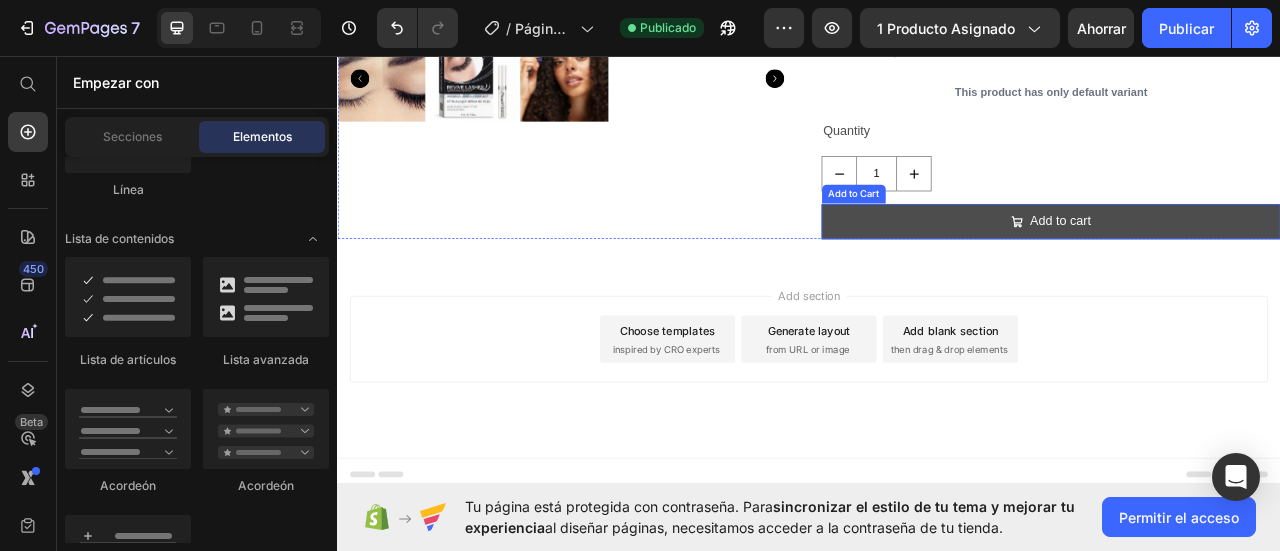 click on "Add to cart" at bounding box center (1245, 267) 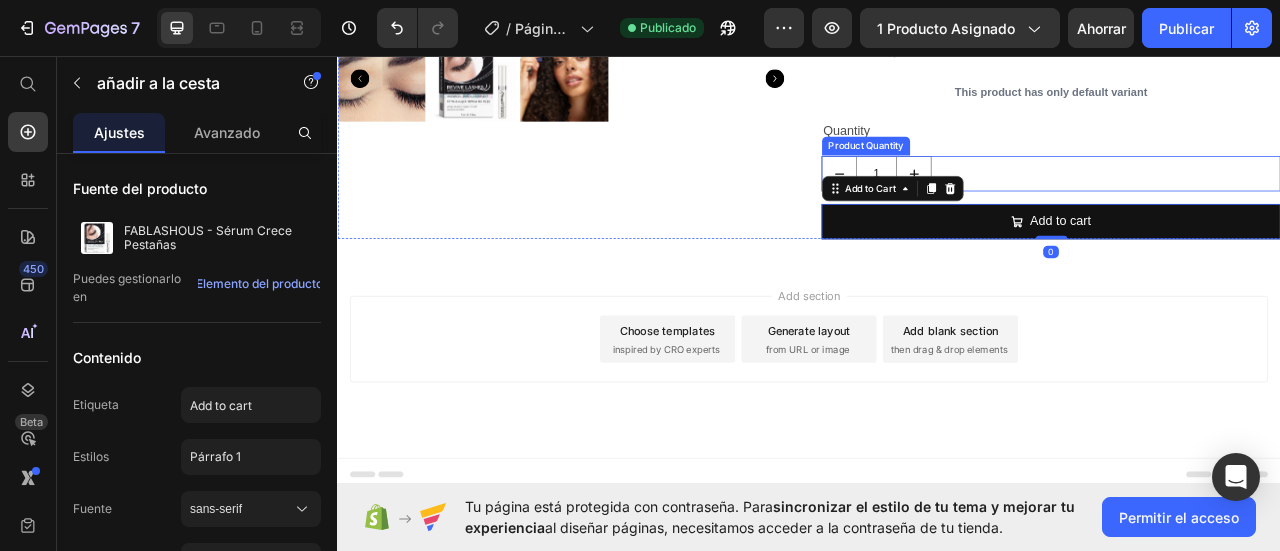 click on "FABLASHOUS - Serum Crece Pestañas Product Title €19,90 Product Price €0,00 Product Price Row Releasit COD Form & Upsells Releasit COD Form & Upsells Row
Your custom text goes here Item List Serum Crecimiento de Pestañas y Cejas
FABLASHOUS Galardonado con los Premios Victoria de la Belleza
Tratamiento Fortalecedor de Crecimiento Pestañas
Alargador de Pestañas con Ingredientes Naturales  sin Hormonas y Parabenos
RÁPIDO Y EFECTIVO  - Usando Serum de Pestañas a diario los resultados veras en poco tiempo. Tus ojos brillarán con unas pestañas voluminosas y perfectas. El tiempo de los resultados puede variar según predisposición genética, salud o estilo de vida.
INGREDIENTES NATURALES  - Ofrece una fórmula 100% natural que contiene nutrientes muy eficaces y ricos en vitaminas ayuda a fortalecer todo el potencial para dar a tus pestañas y cejas un aspecto exclusivo natural.
Show more Product Description Product Variants & Swatches 1   0" at bounding box center [1245, -136] 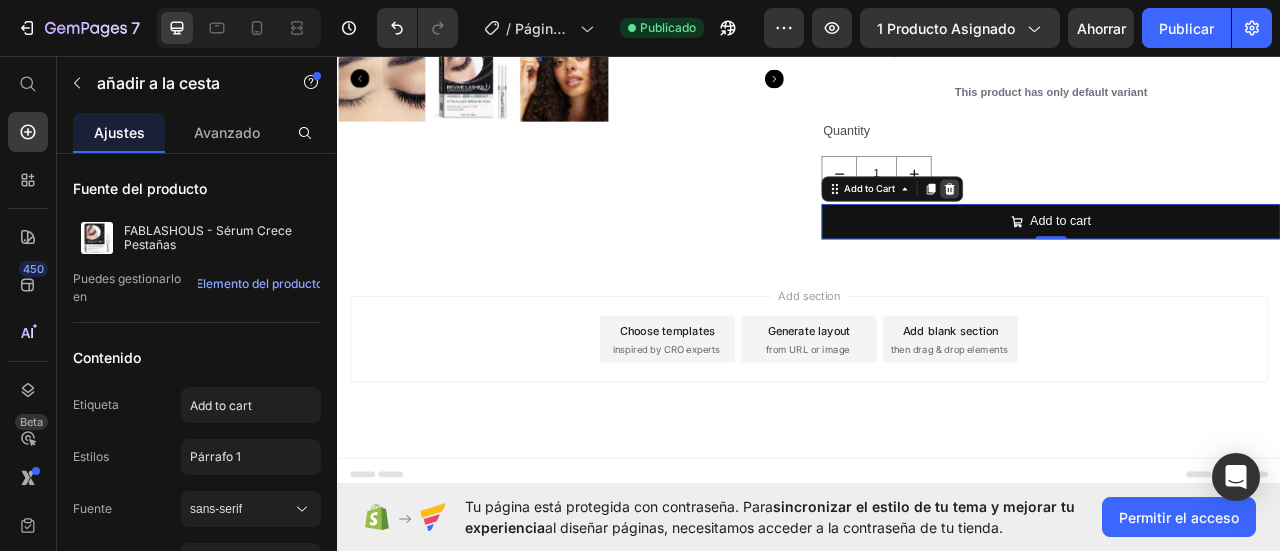 click 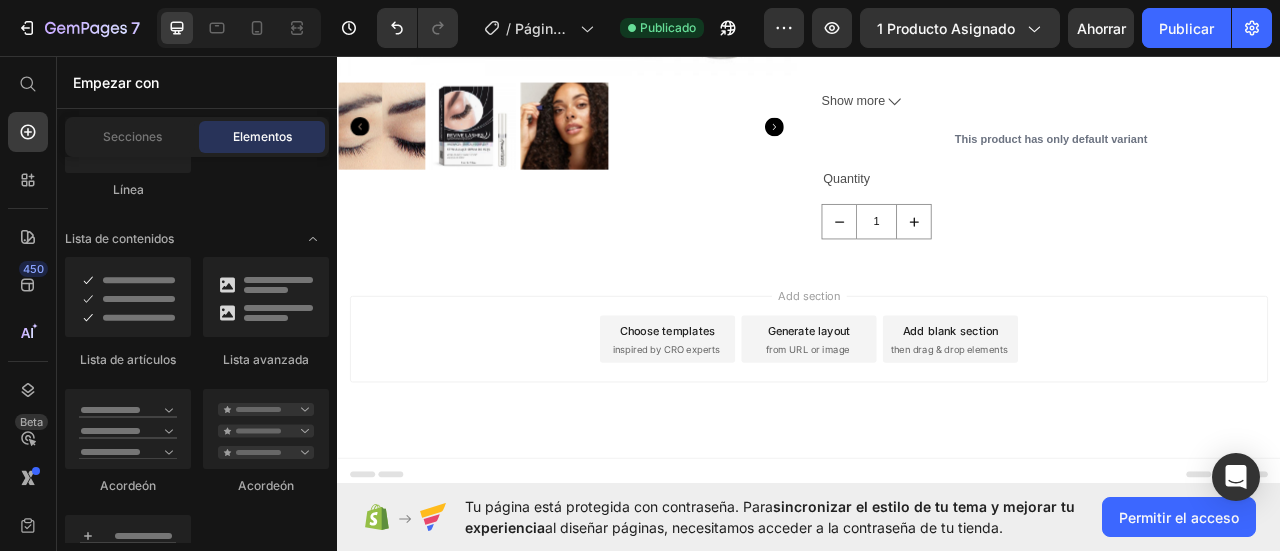 scroll, scrollTop: 662, scrollLeft: 0, axis: vertical 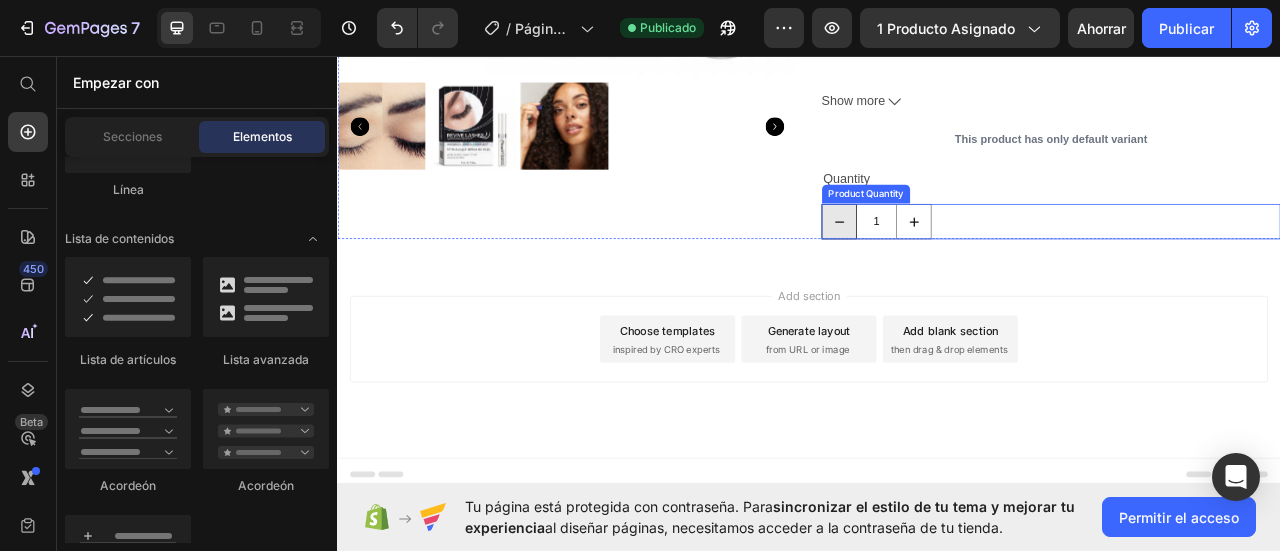 click at bounding box center (975, 267) 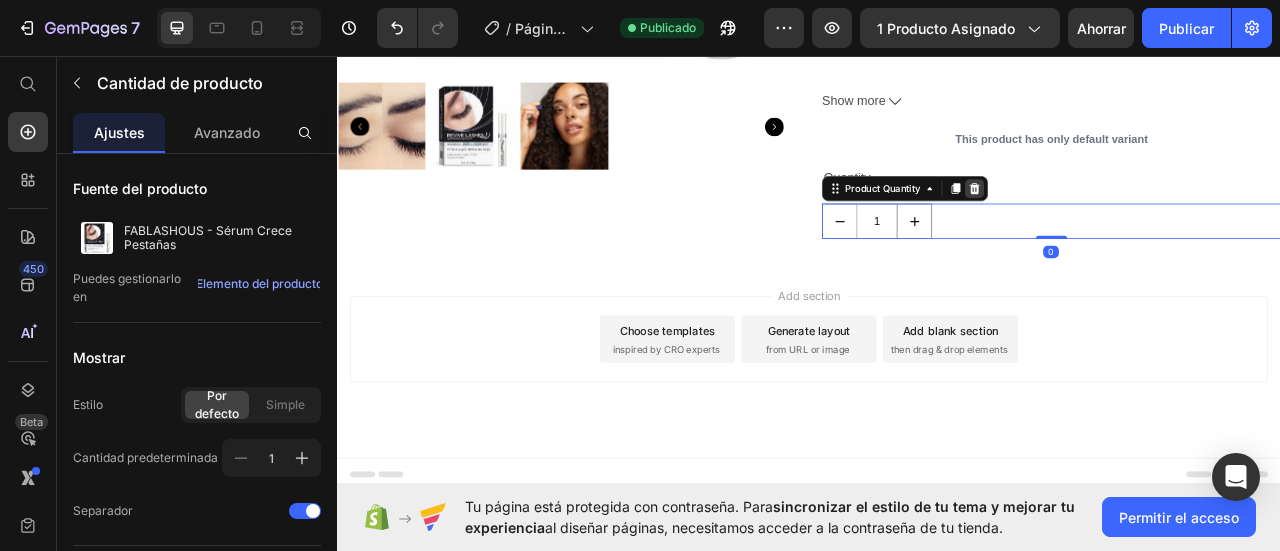 click at bounding box center (1147, 226) 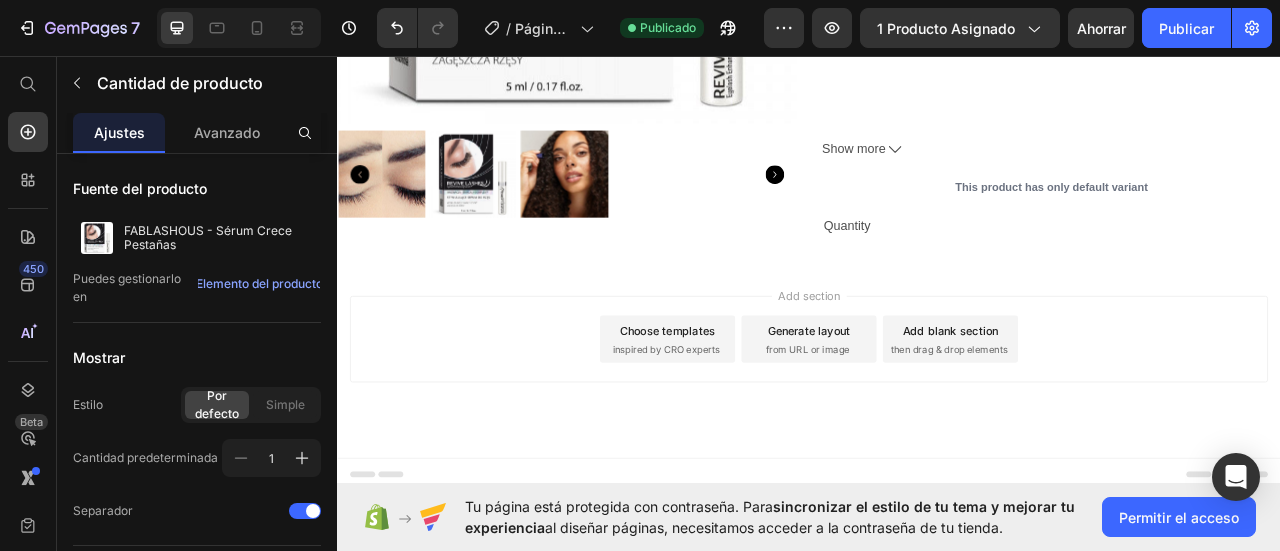 scroll, scrollTop: 600, scrollLeft: 0, axis: vertical 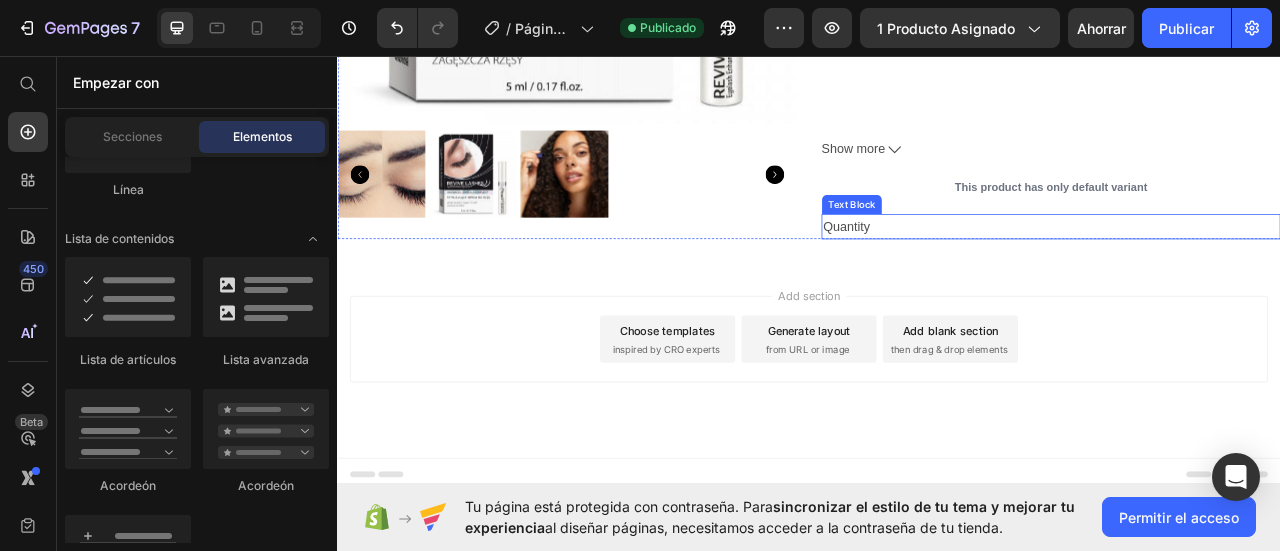 click on "Quantity" at bounding box center [1245, 274] 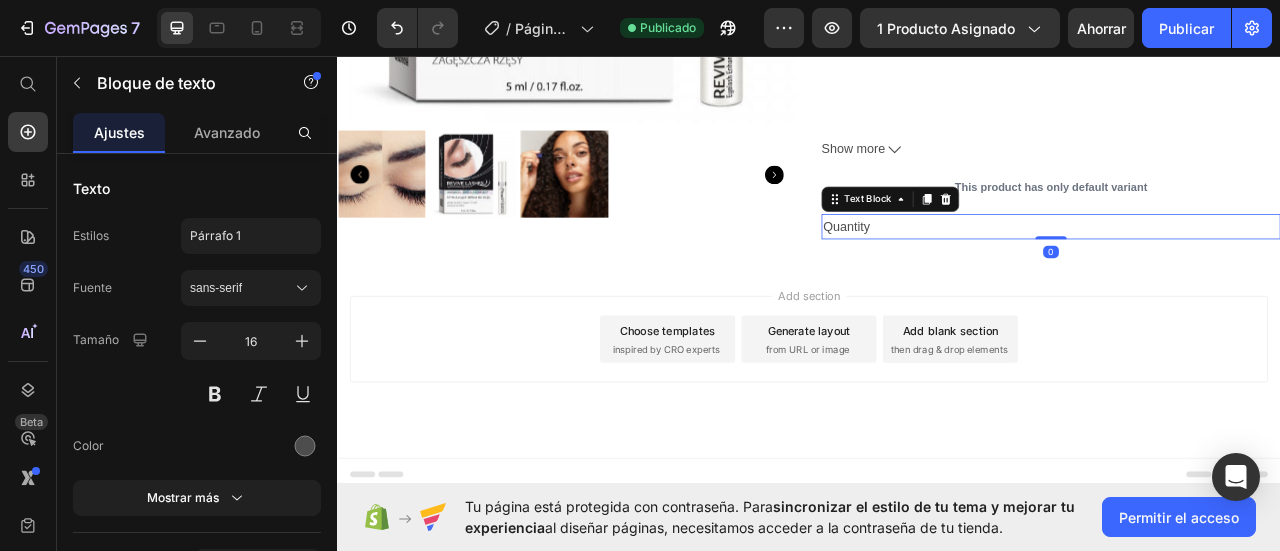 click 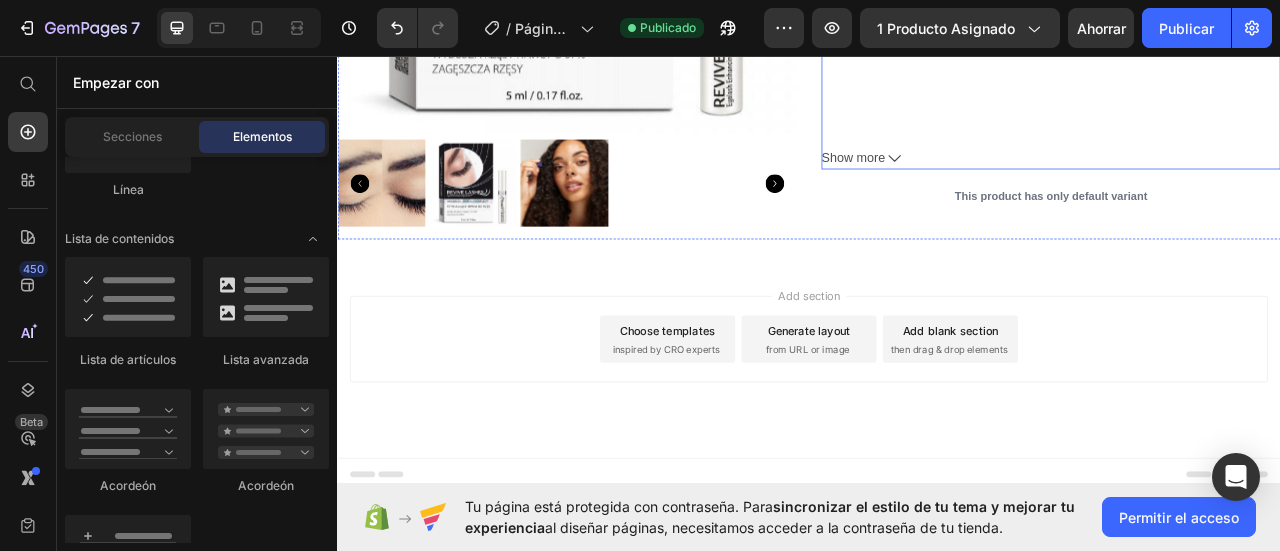 scroll, scrollTop: 552, scrollLeft: 0, axis: vertical 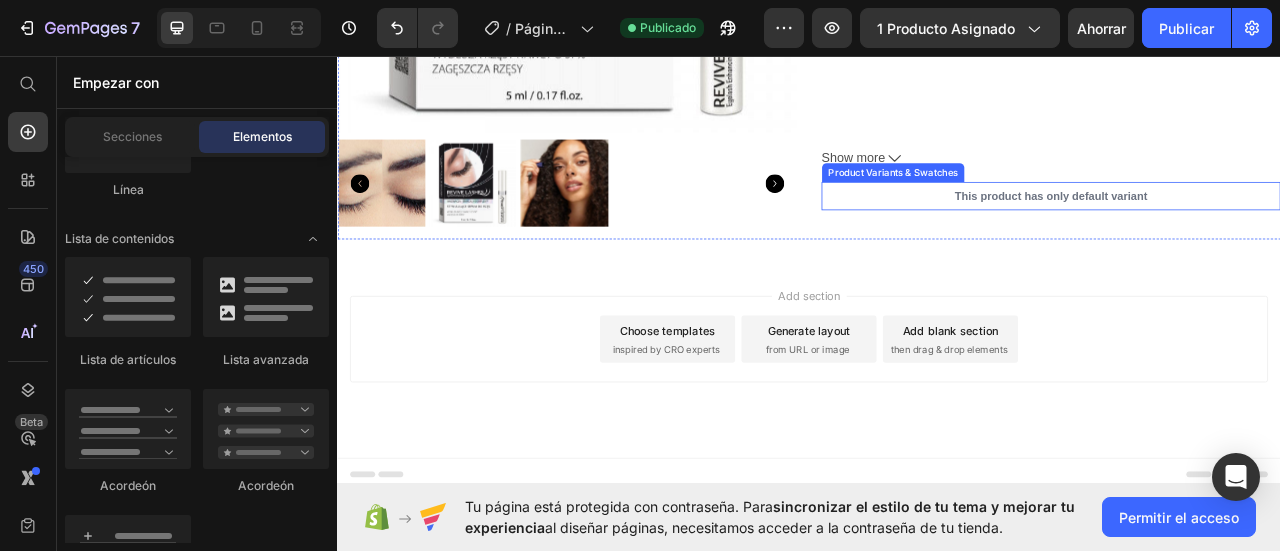click on "This product has only default variant" at bounding box center (1245, 235) 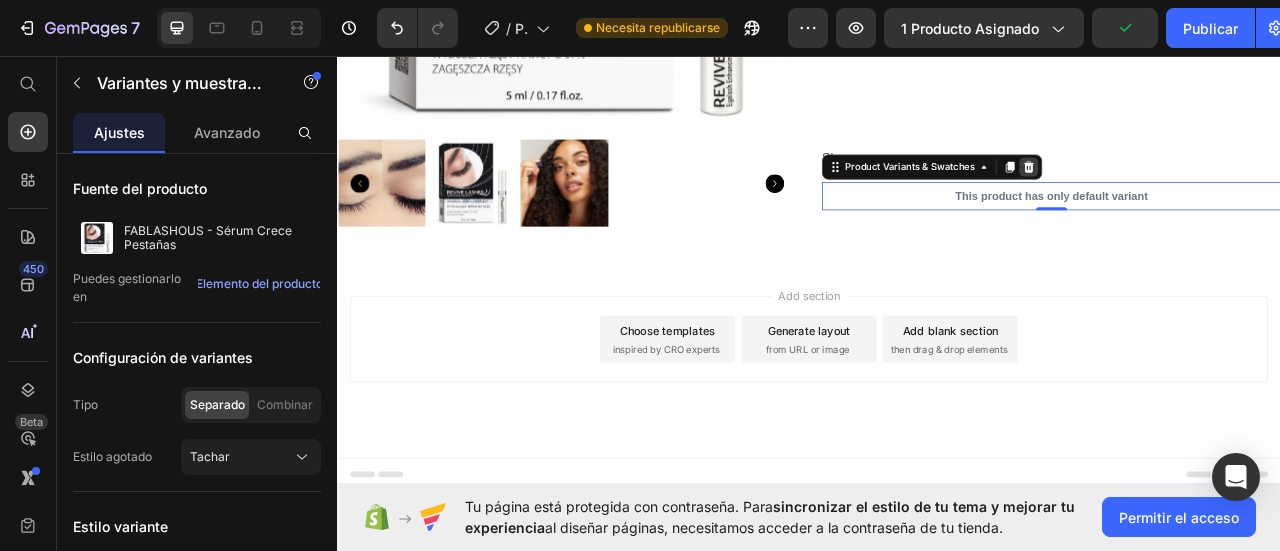 click 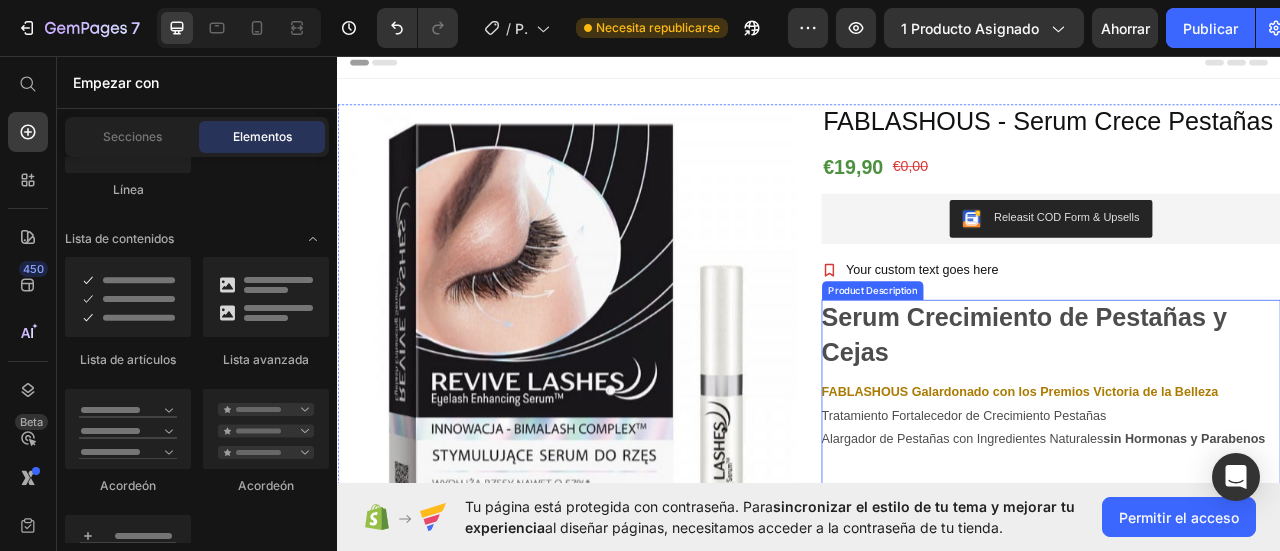 scroll, scrollTop: 0, scrollLeft: 0, axis: both 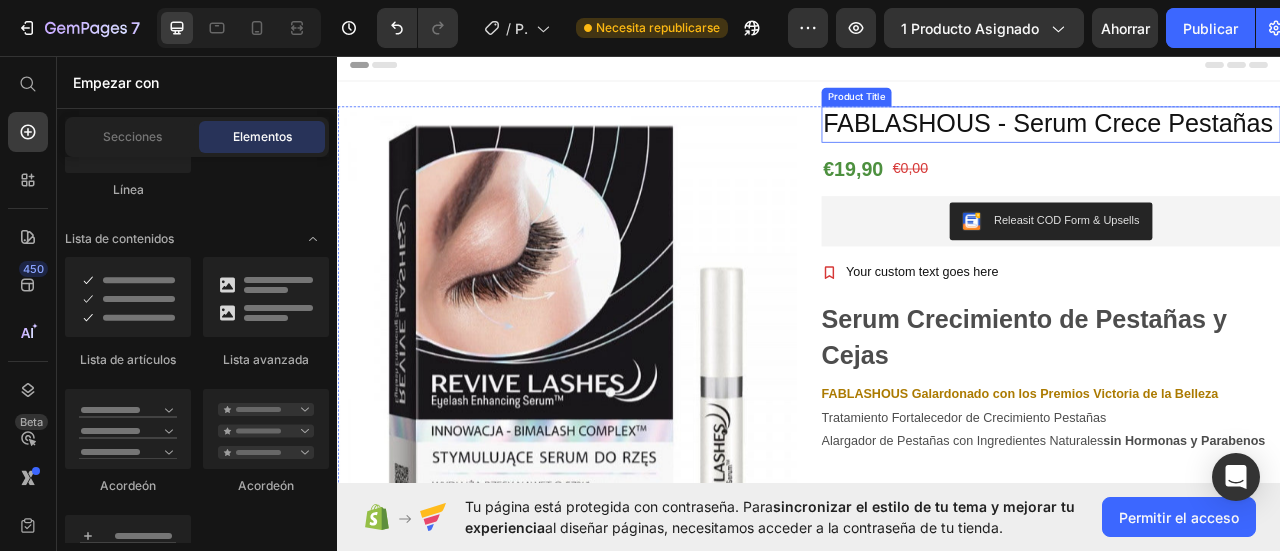 click on "FABLASHOUS - Serum Crece Pestañas" at bounding box center (1245, 144) 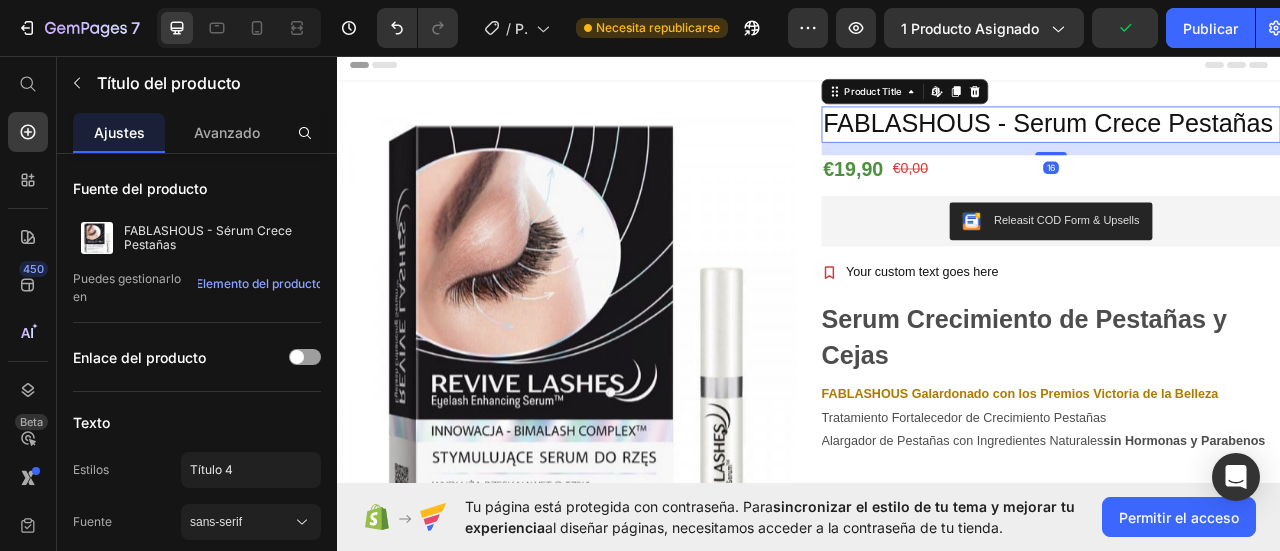 click on "FABLASHOUS - Serum Crece Pestañas" at bounding box center (1245, 144) 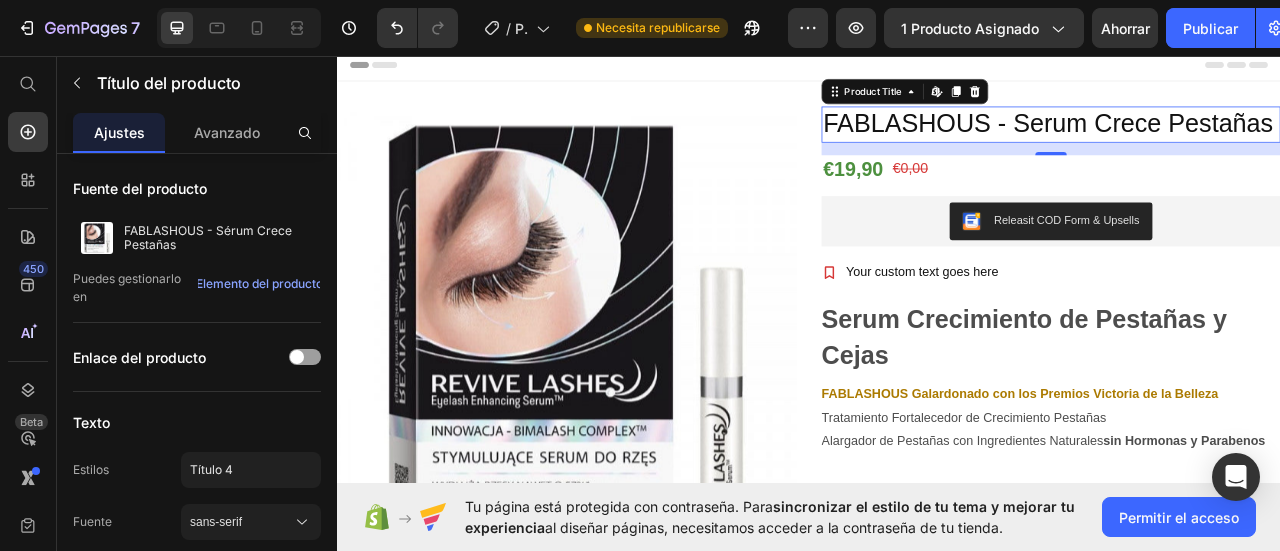 click on "FABLASHOUS - Serum Crece Pestañas" at bounding box center (1245, 144) 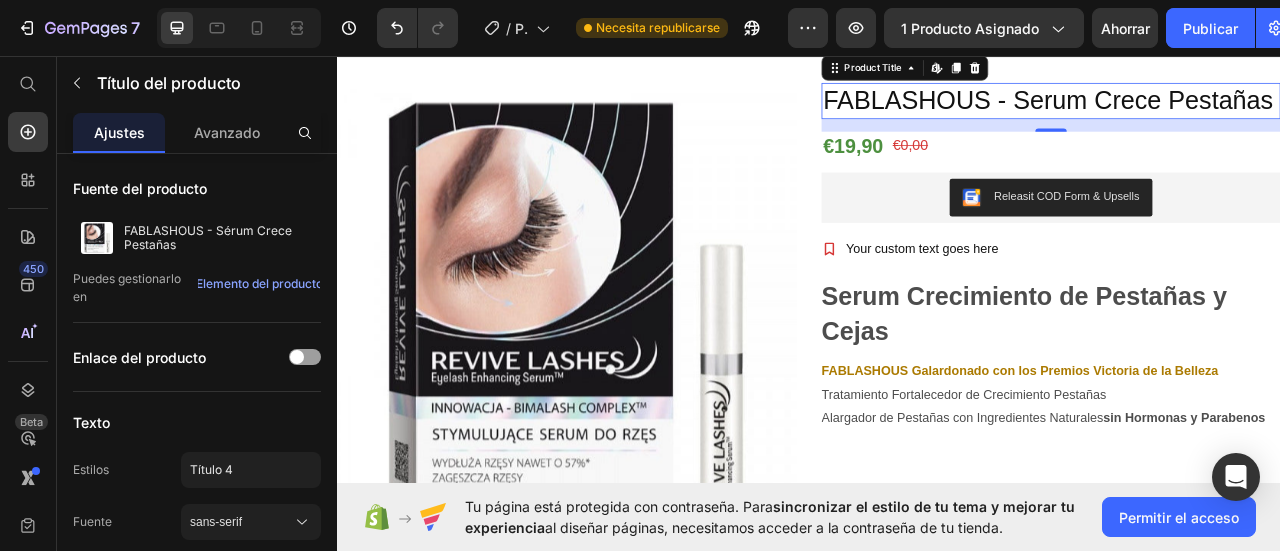 scroll, scrollTop: 0, scrollLeft: 0, axis: both 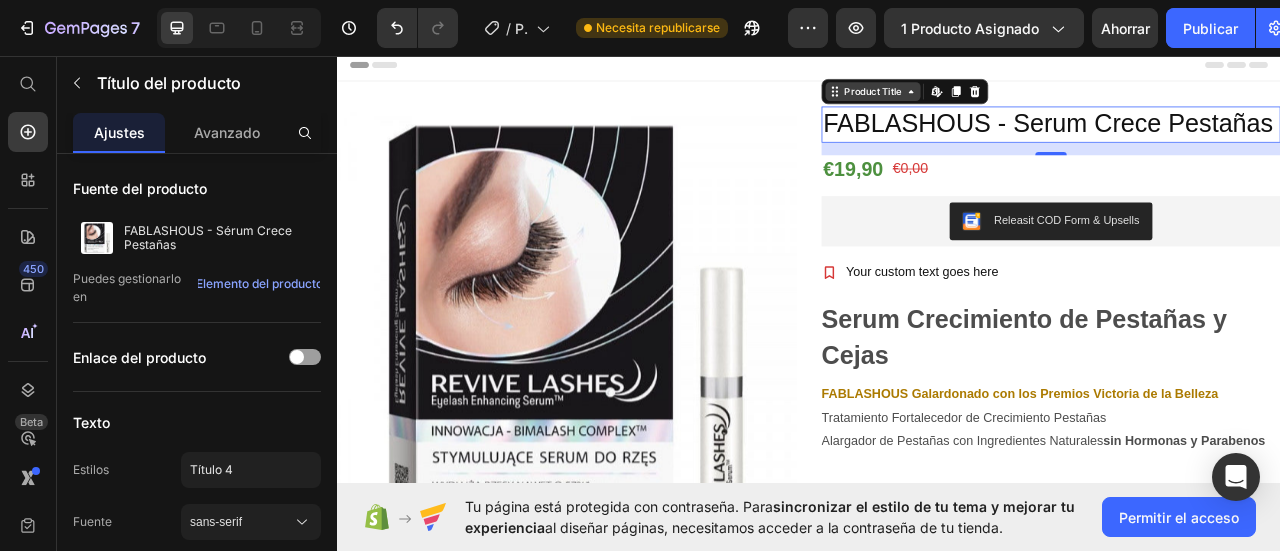 click on "Product Title" at bounding box center [1018, 102] 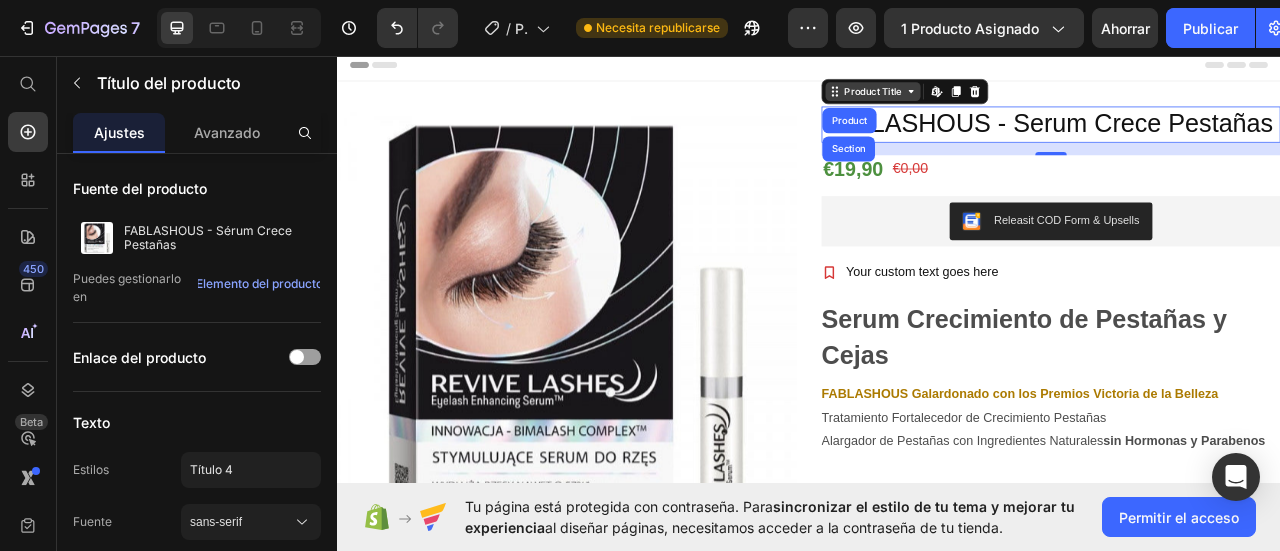click on "Product Title" at bounding box center (1018, 102) 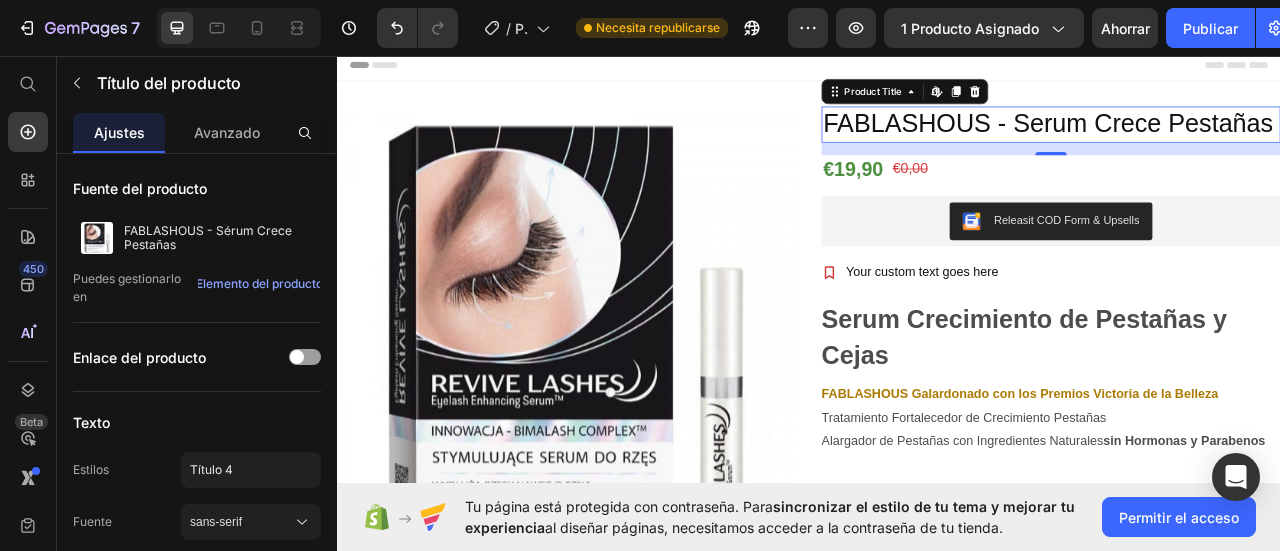 click on "FABLASHOUS - Serum Crece Pestañas" at bounding box center [1245, 144] 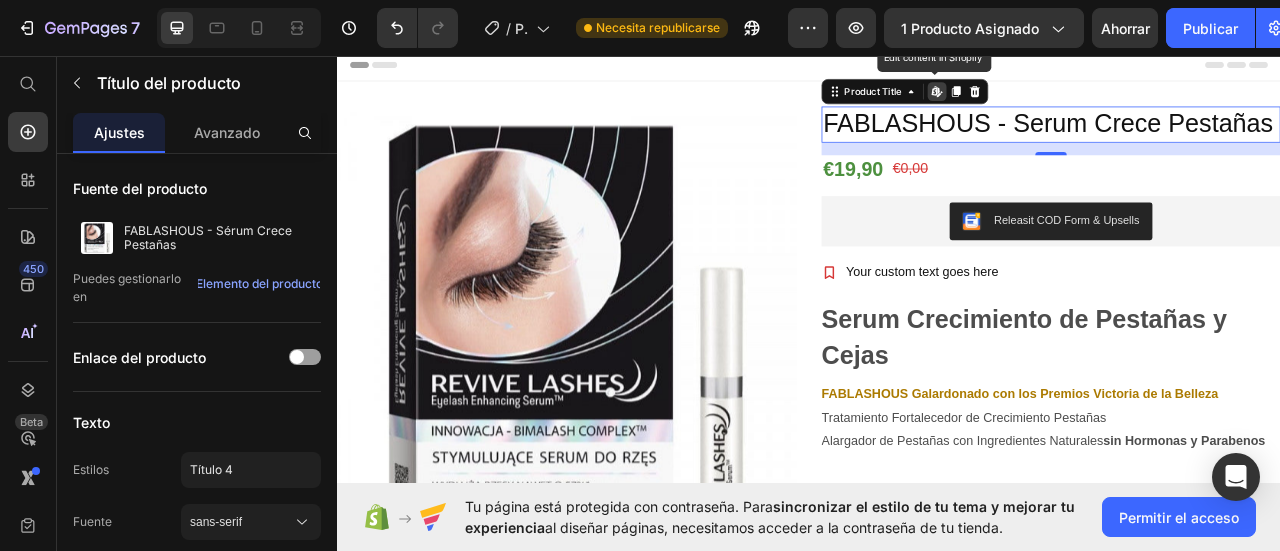 click on "FABLASHOUS - Serum Crece Pestañas" at bounding box center (1245, 144) 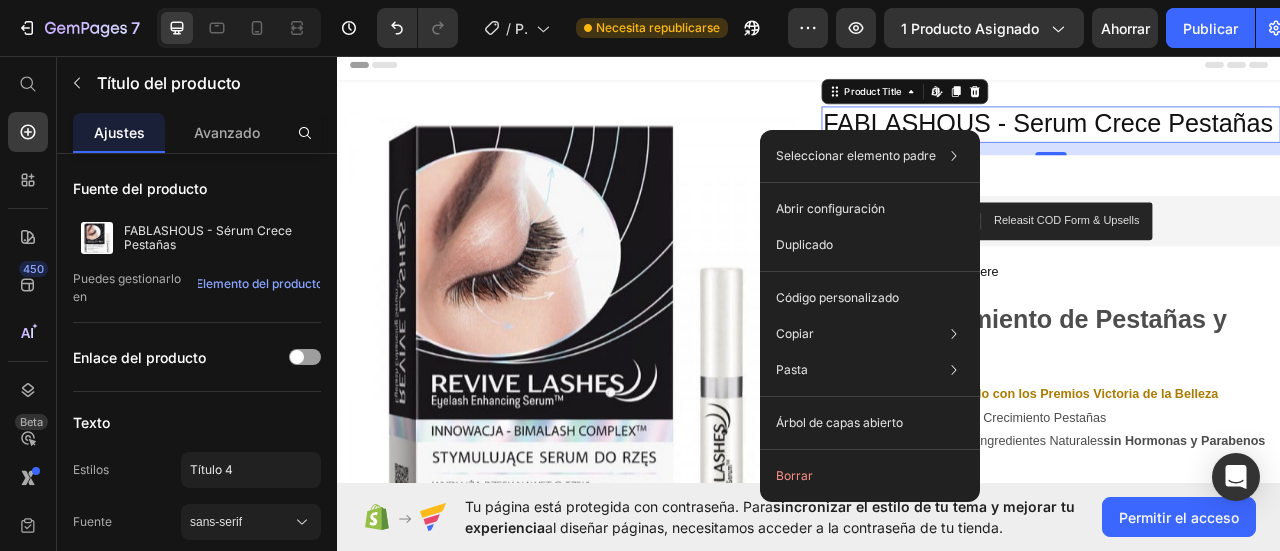 click on "FABLASHOUS - Serum Crece Pestañas" at bounding box center (1245, 144) 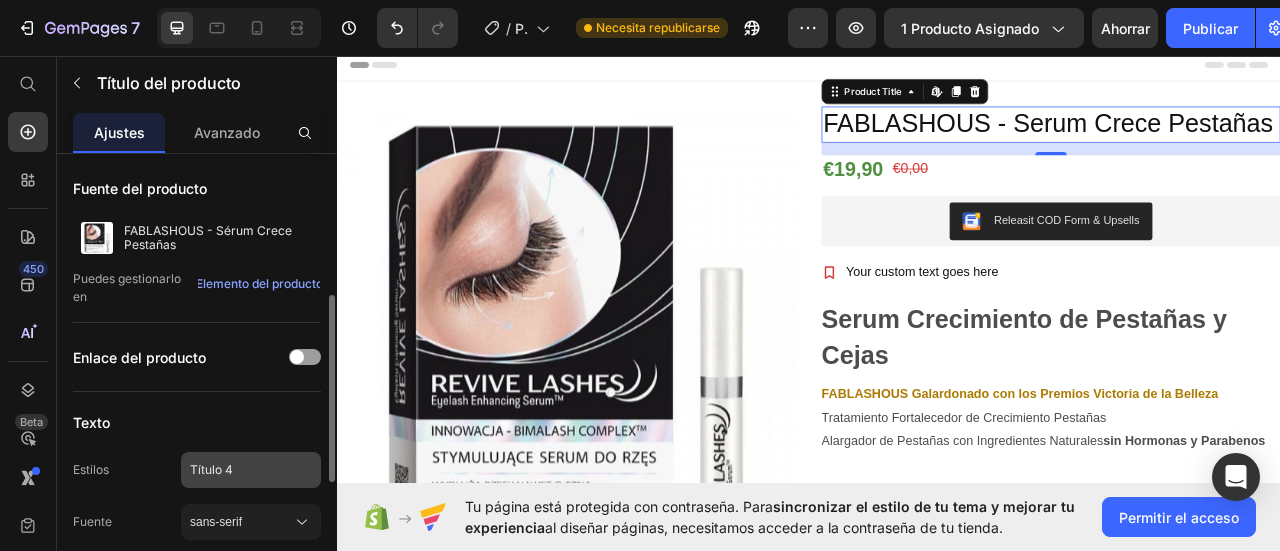 scroll, scrollTop: 100, scrollLeft: 0, axis: vertical 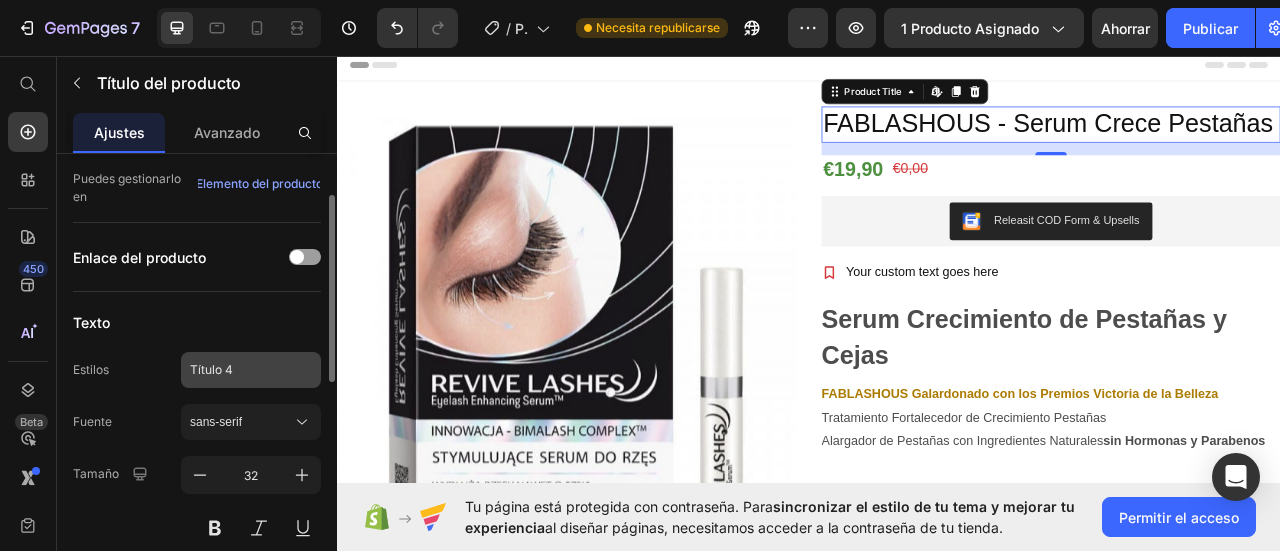 click on "Título 4" at bounding box center [239, 370] 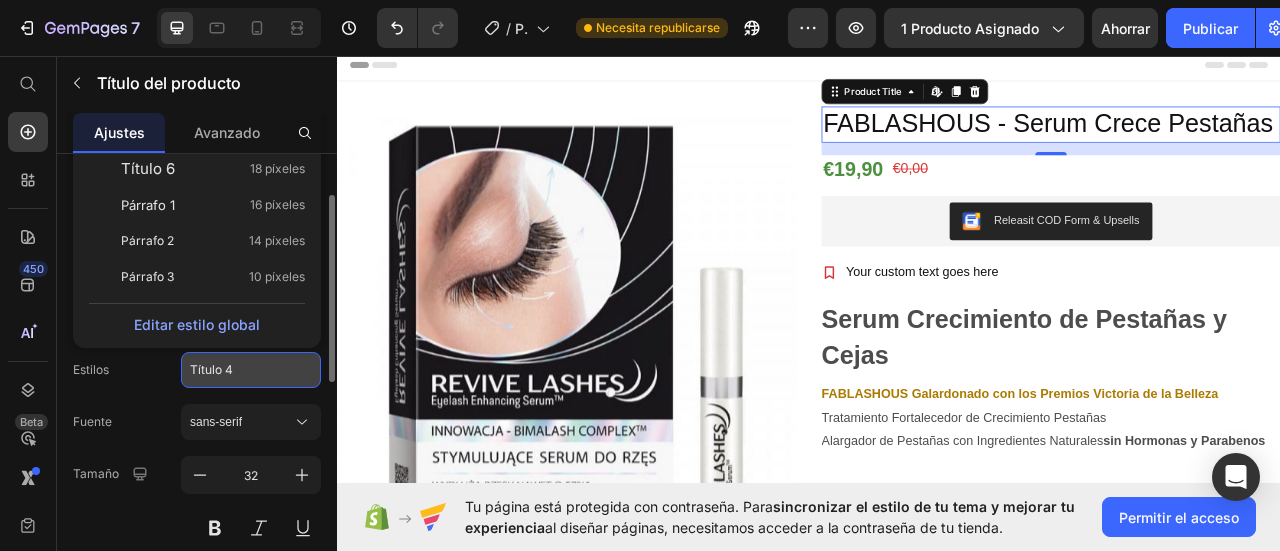 click on "Título 4" at bounding box center [239, 370] 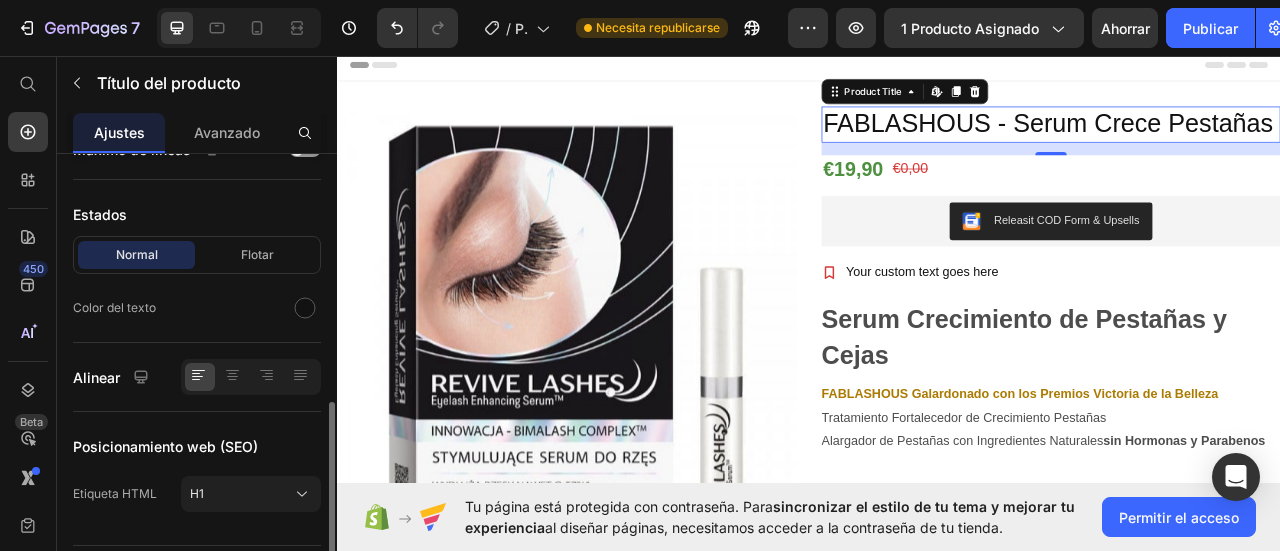 scroll, scrollTop: 648, scrollLeft: 0, axis: vertical 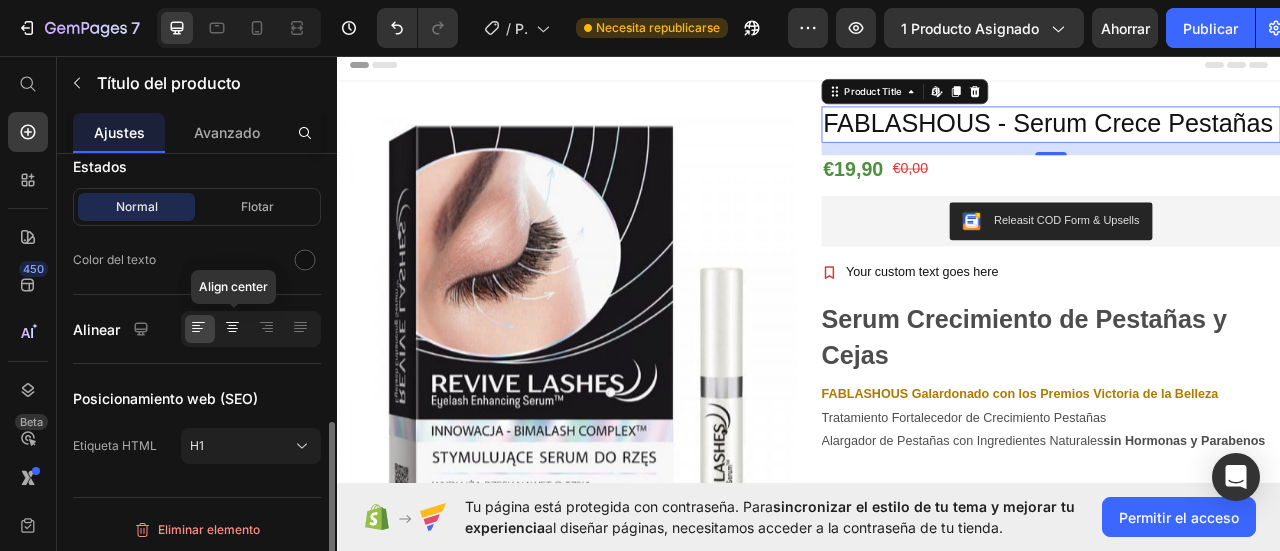 click 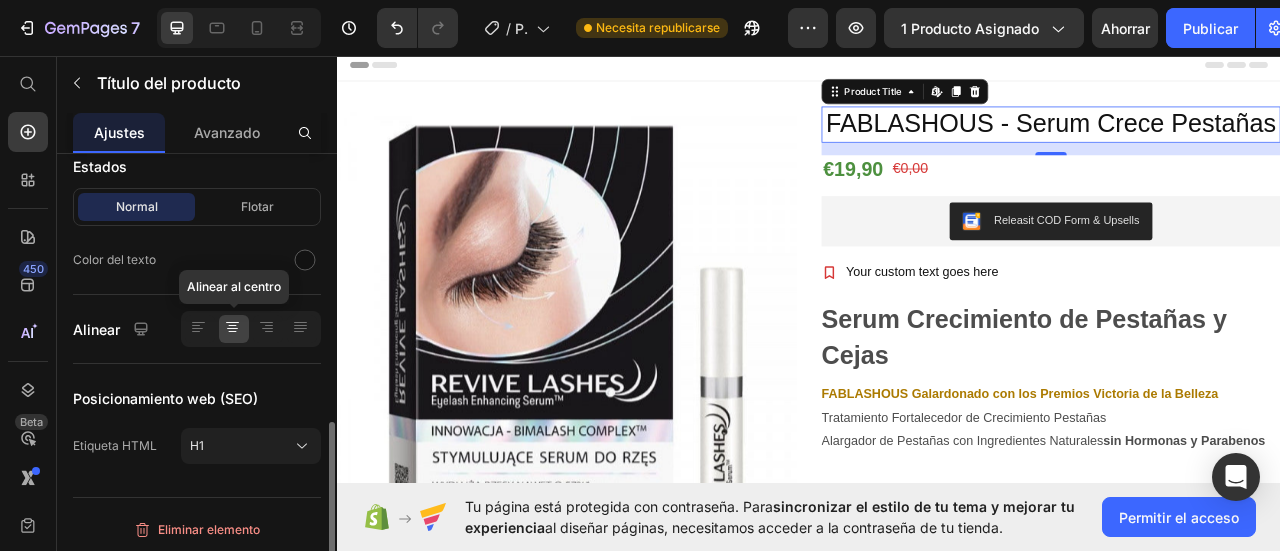 scroll, scrollTop: 648, scrollLeft: 0, axis: vertical 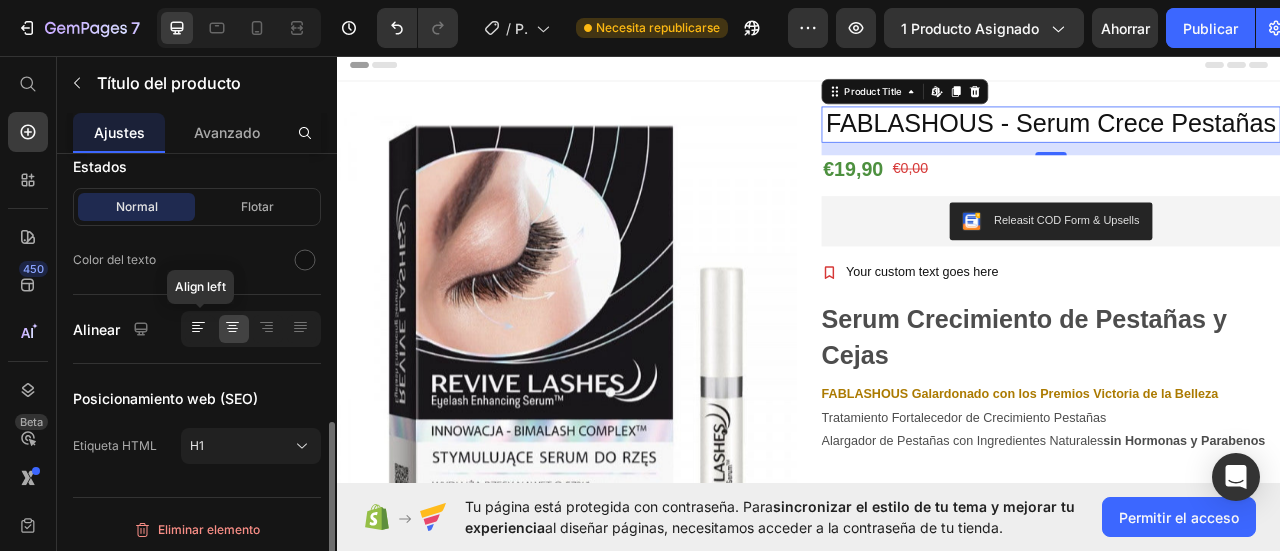 click 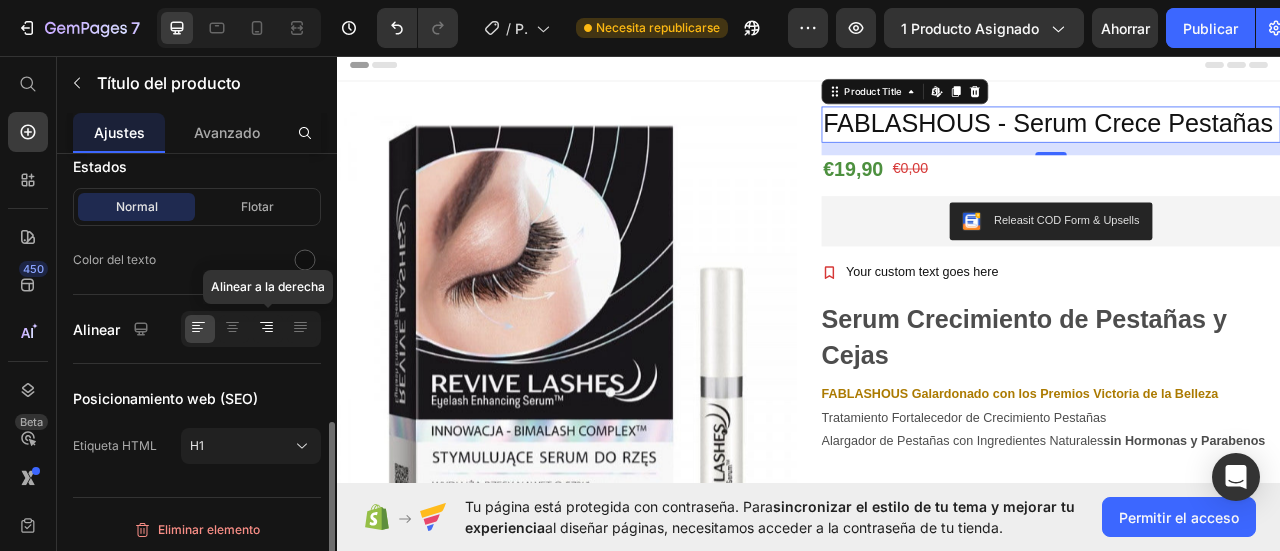 click 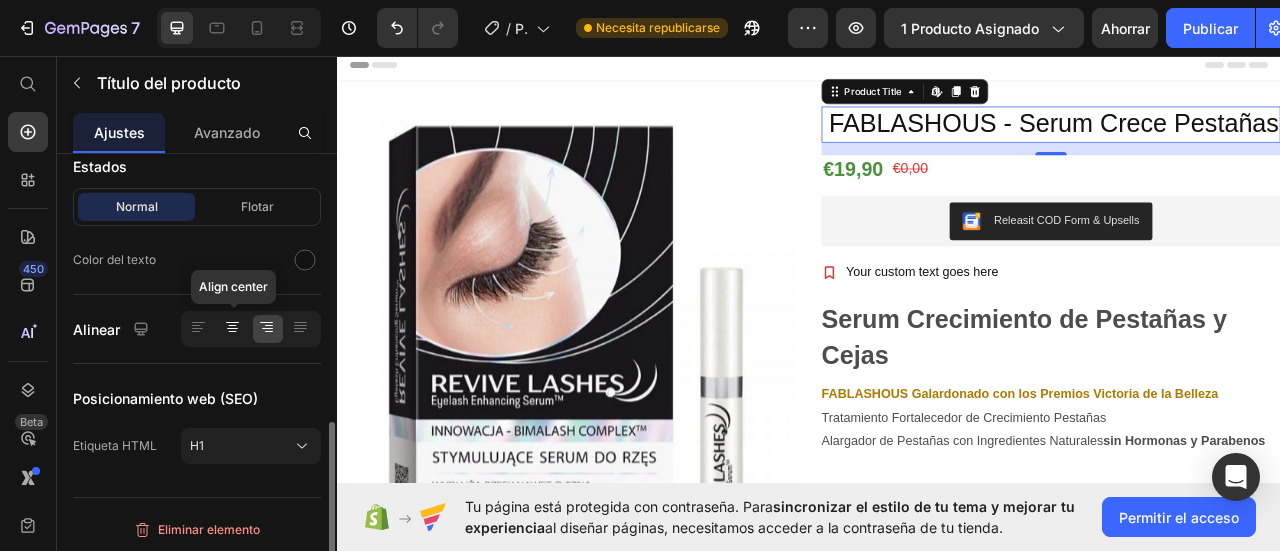 click 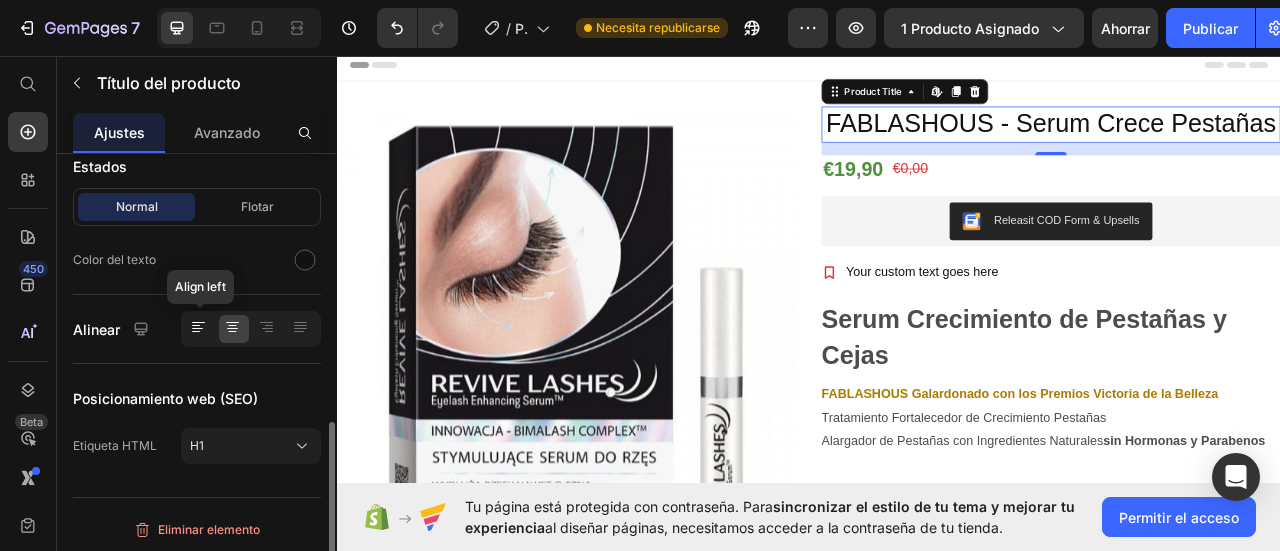click 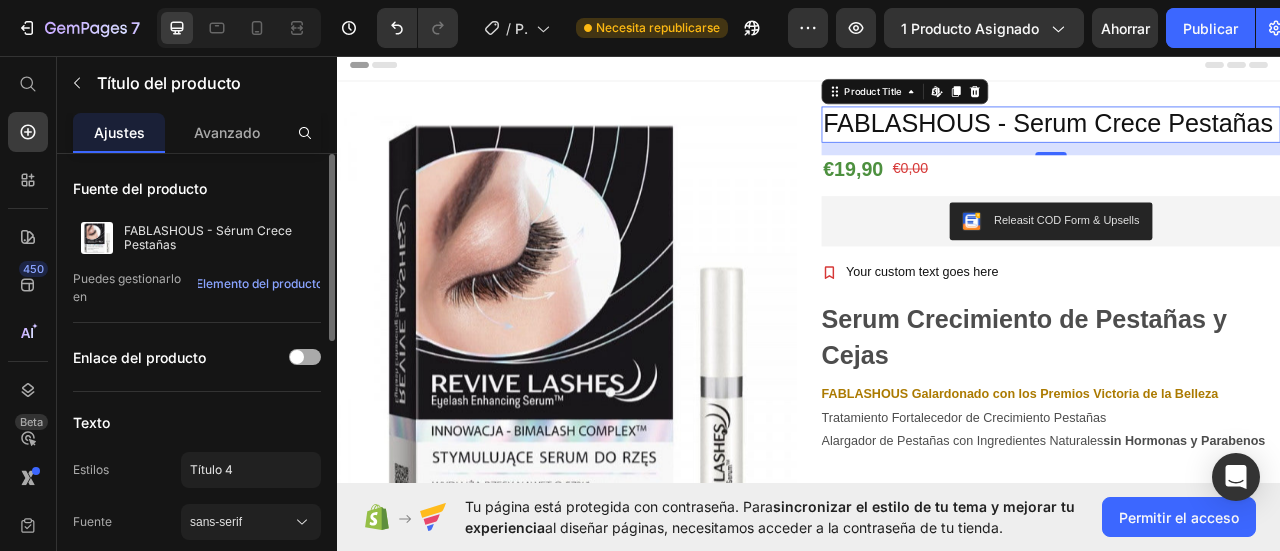 scroll, scrollTop: 0, scrollLeft: 0, axis: both 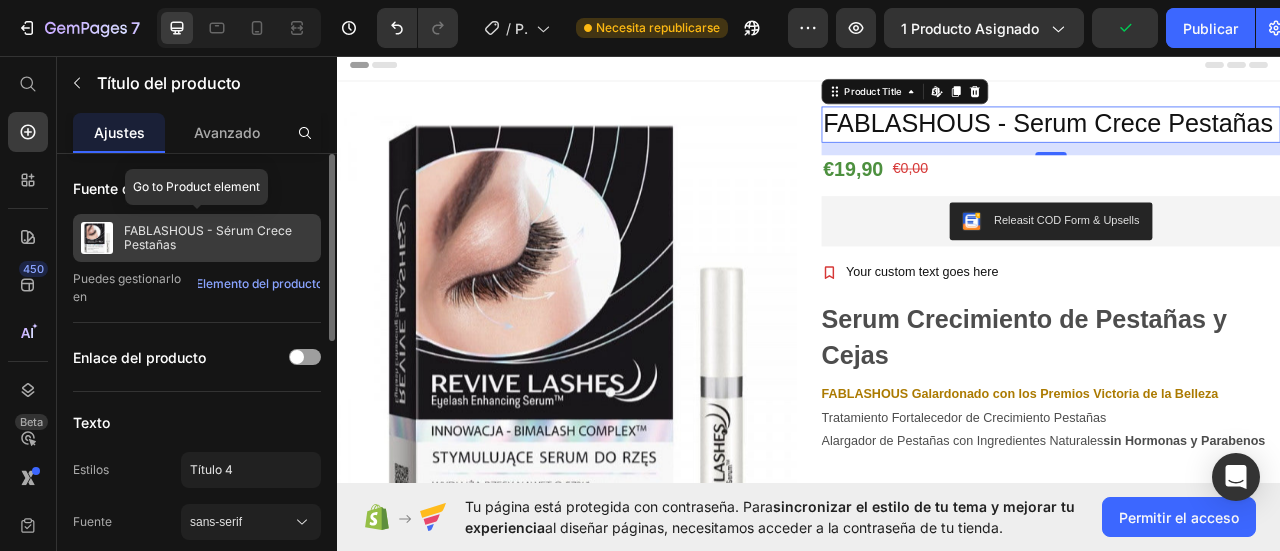 click on "FABLASHOUS - Sérum Crece Pestañas" at bounding box center (218, 238) 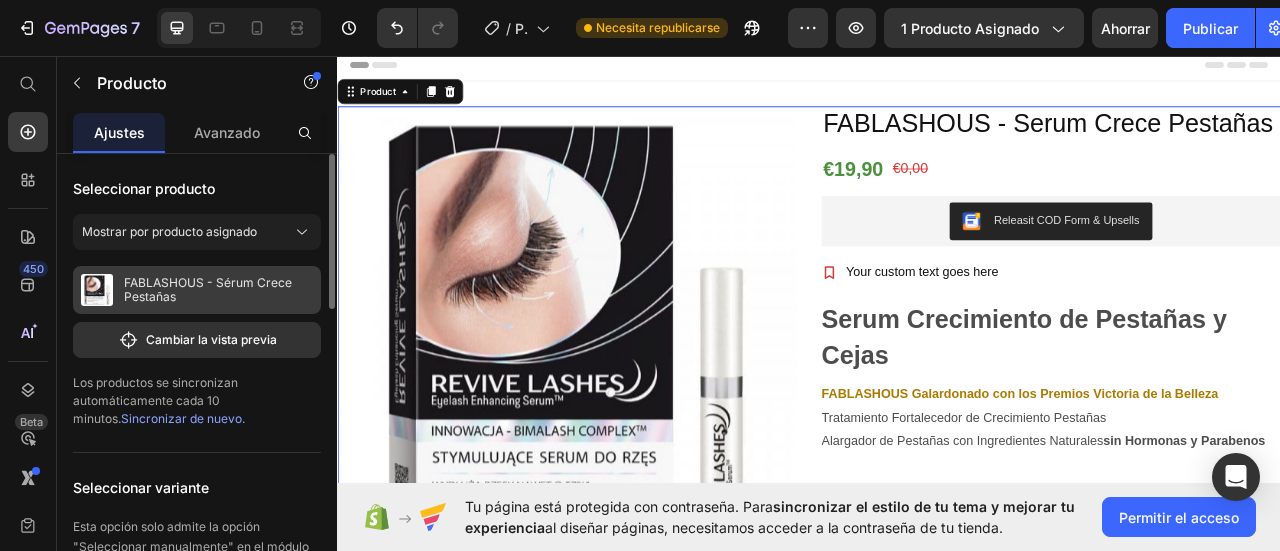 click on "FABLASHOUS - Sérum Crece Pestañas" at bounding box center [218, 290] 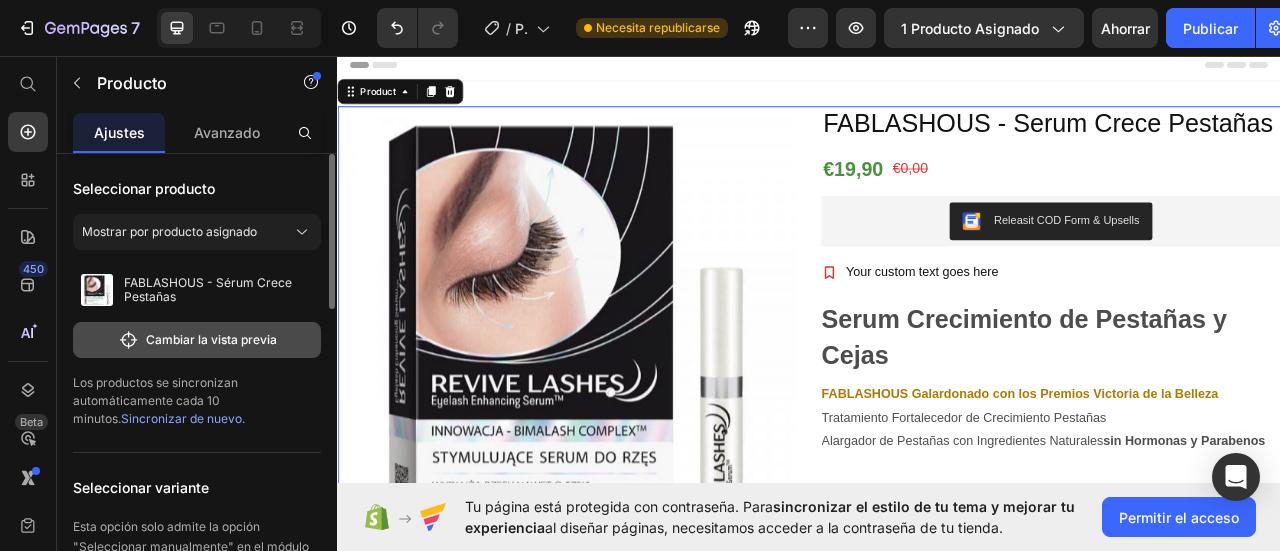 click on "Cambiar la vista previa" at bounding box center [211, 339] 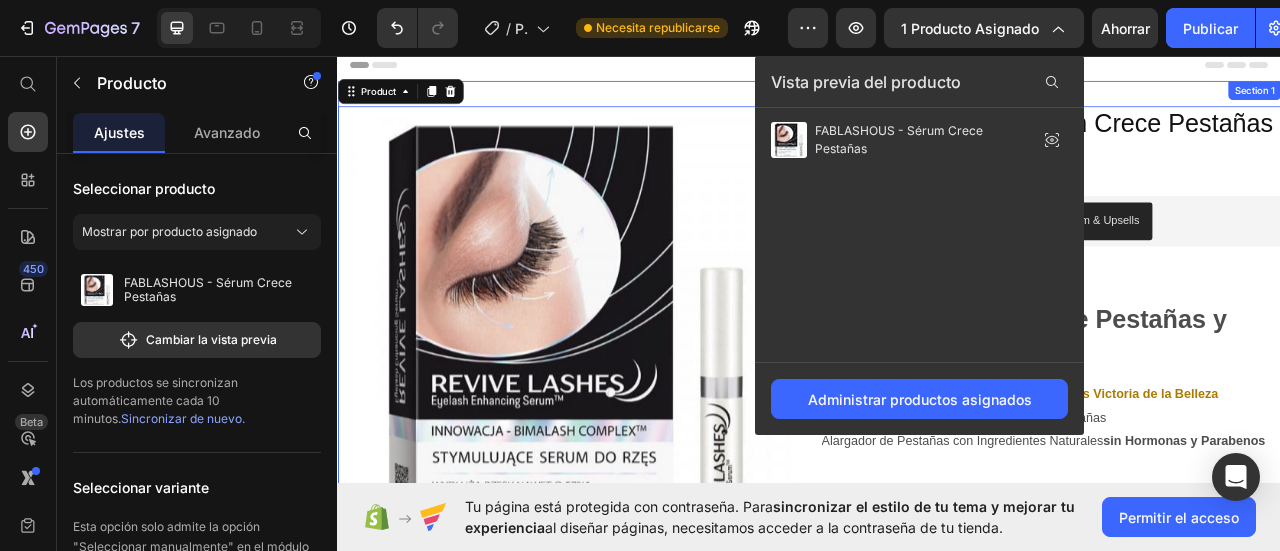 click on "Product Images FABLASHOUS - Serum Crece Pestañas Product Title €19,90 Product Price €0,00 Product Price Row Releasit COD Form & Upsells Releasit COD Form & Upsells Row
Your custom text goes here Item List Serum Crecimiento de Pestañas y Cejas
FABLASHOUS Galardonado con los Premios Victoria de la Belleza
Tratamiento Fortalecedor de Crecimiento Pestañas
Alargador de Pestañas con Ingredientes Naturales  sin Hormonas y Parabenos
RÁPIDO Y EFECTIVO  - Usando Serum de Pestañas a diario los resultados veras en poco tiempo. Tus ojos brillarán con unas pestañas voluminosas y perfectas. El tiempo de los resultados puede variar según predisposición genética, salud o estilo de vida.
INGREDIENTES NATURALES  - Ofrece una fórmula 100% natural que contiene nutrientes muy eficaces y ricos en vitaminas ayuda a fortalecer todo el potencial para dar a tus pestañas y cejas un aspecto exclusivo natural.
Show more Product   0" at bounding box center [937, 480] 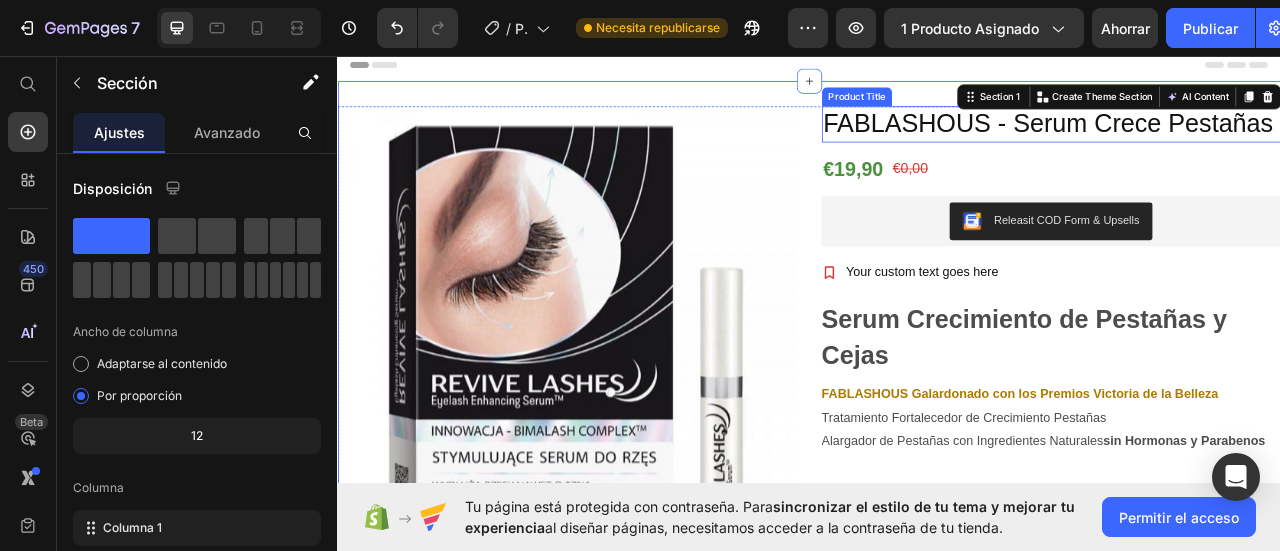 click on "FABLASHOUS - Serum Crece Pestañas" at bounding box center (1245, 144) 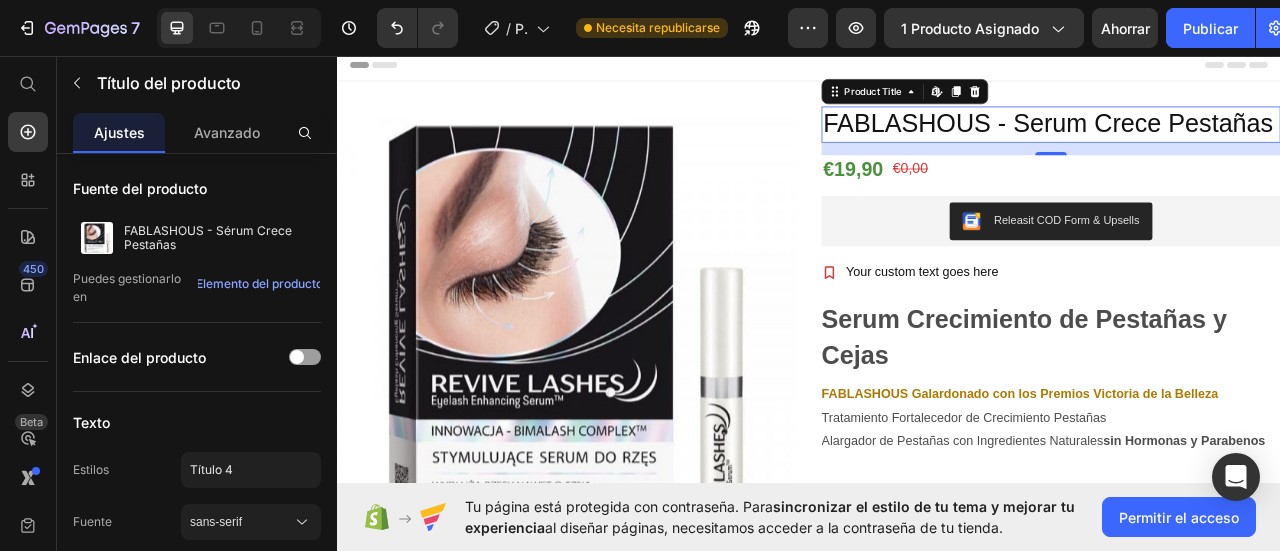 click on "FABLASHOUS - Serum Crece Pestañas" at bounding box center [1245, 144] 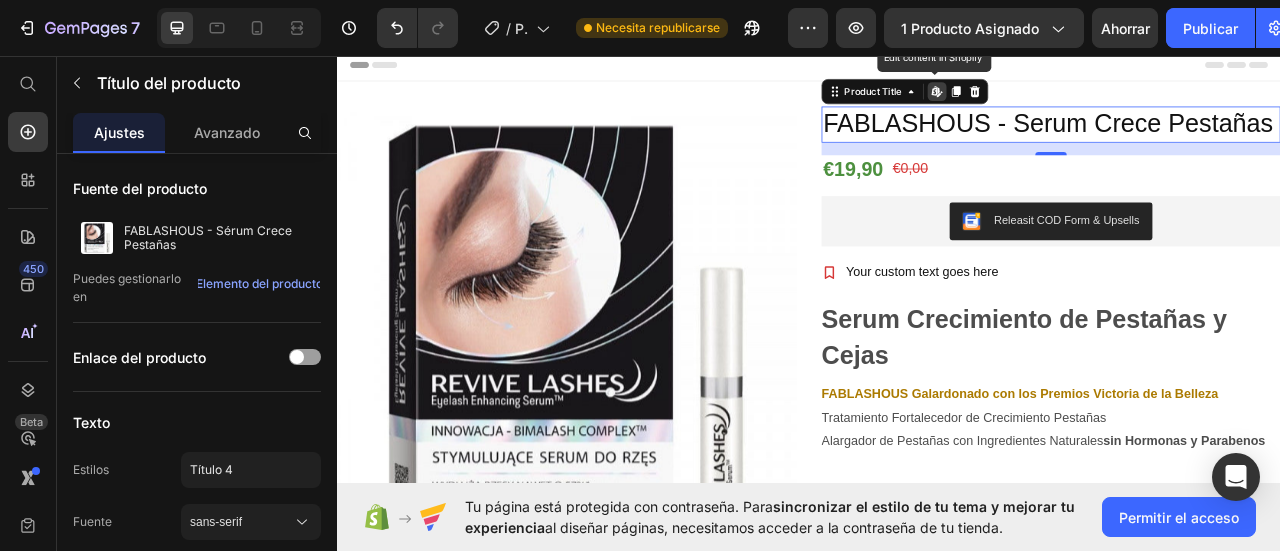 click on "FABLASHOUS - Serum Crece Pestañas" at bounding box center [1245, 144] 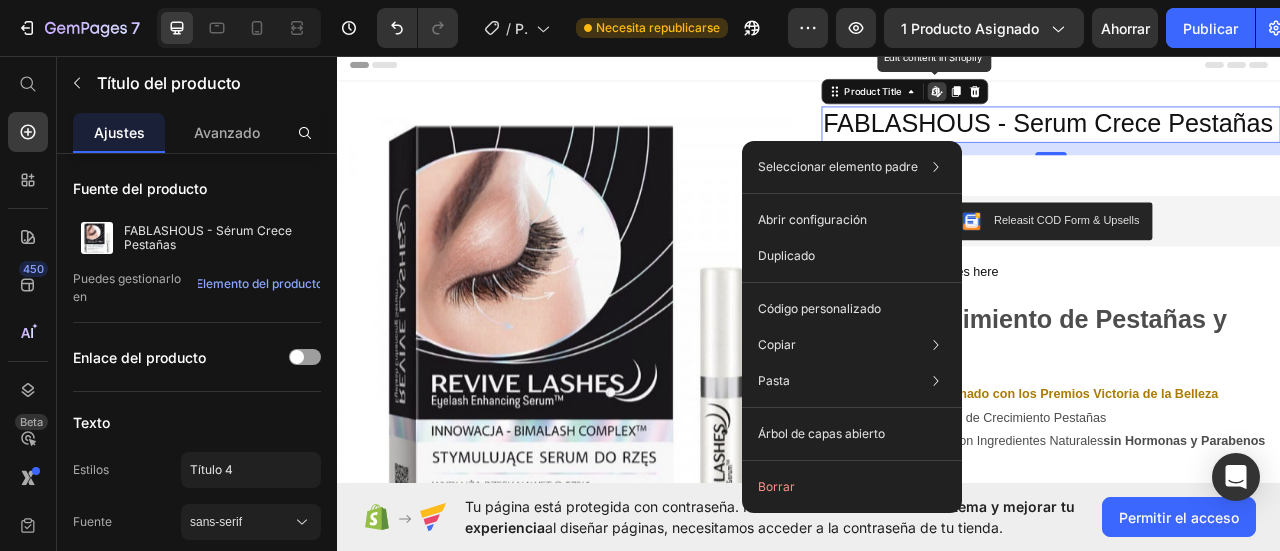 click on "FABLASHOUS - Serum Crece Pestañas" at bounding box center (1245, 144) 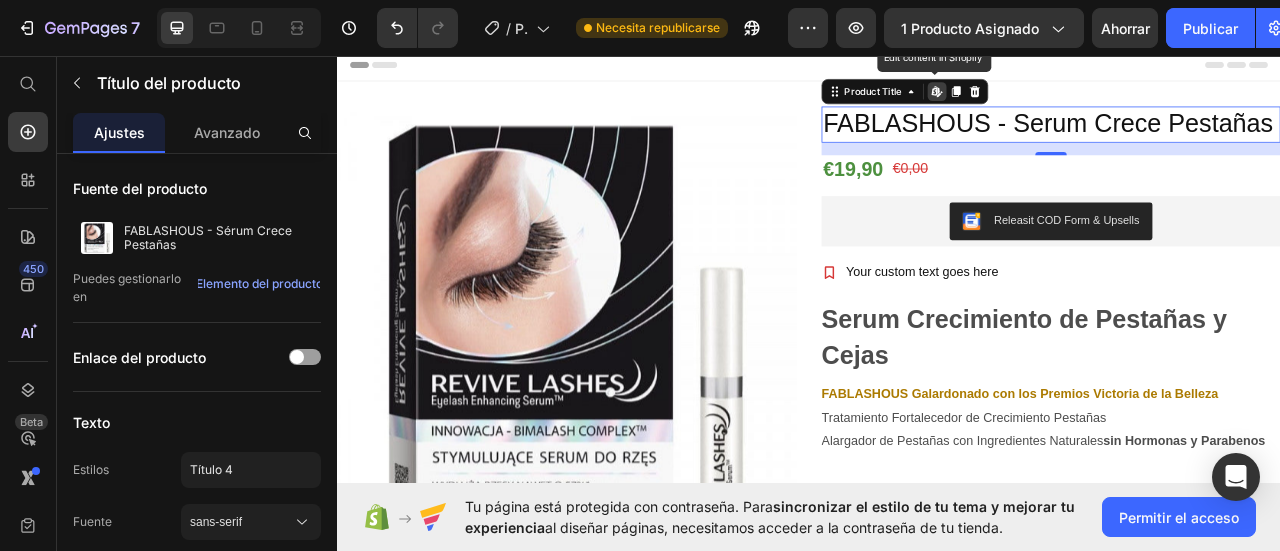 click on "FABLASHOUS - Serum Crece Pestañas" at bounding box center [1245, 144] 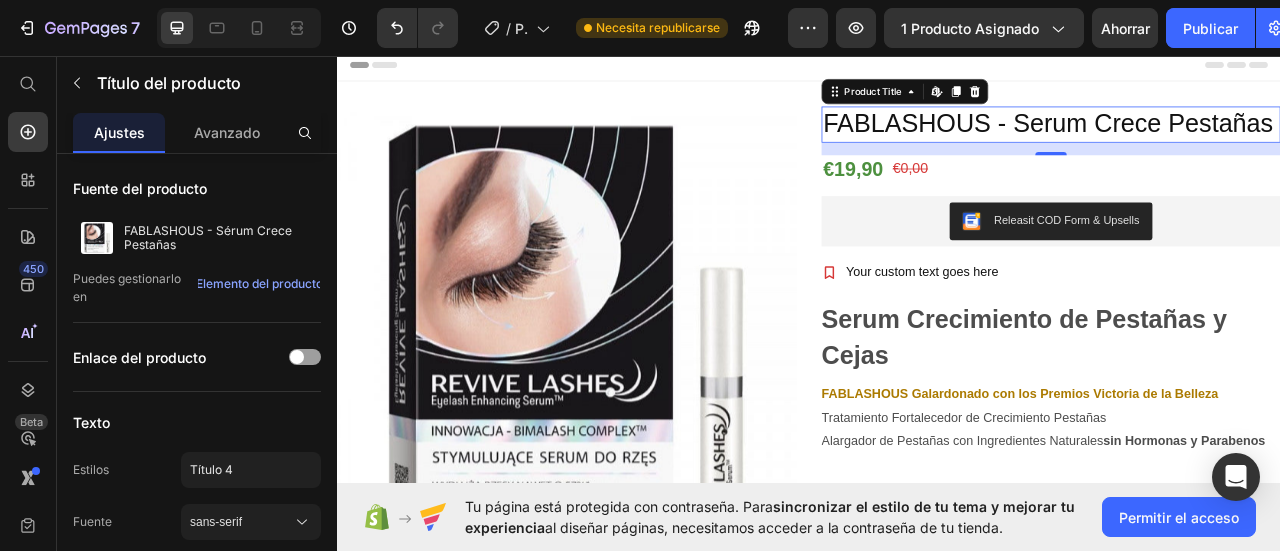 click on "FABLASHOUS - Serum Crece Pestañas" at bounding box center [1245, 144] 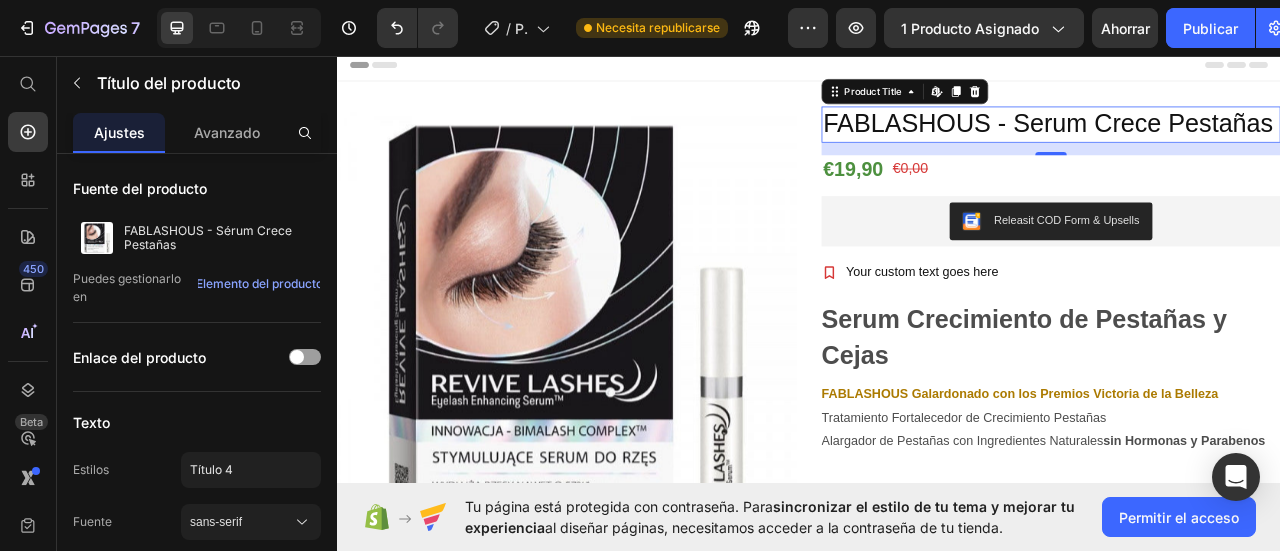 click on "FABLASHOUS - Serum Crece Pestañas" at bounding box center (1245, 144) 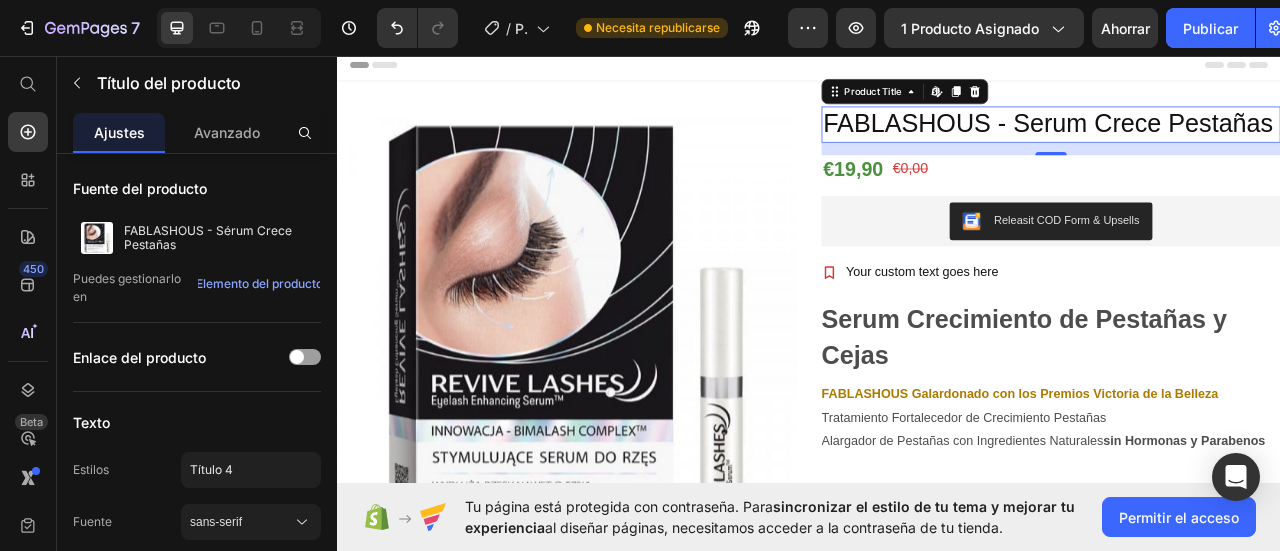 click on "FABLASHOUS - Serum Crece Pestañas" at bounding box center (1245, 144) 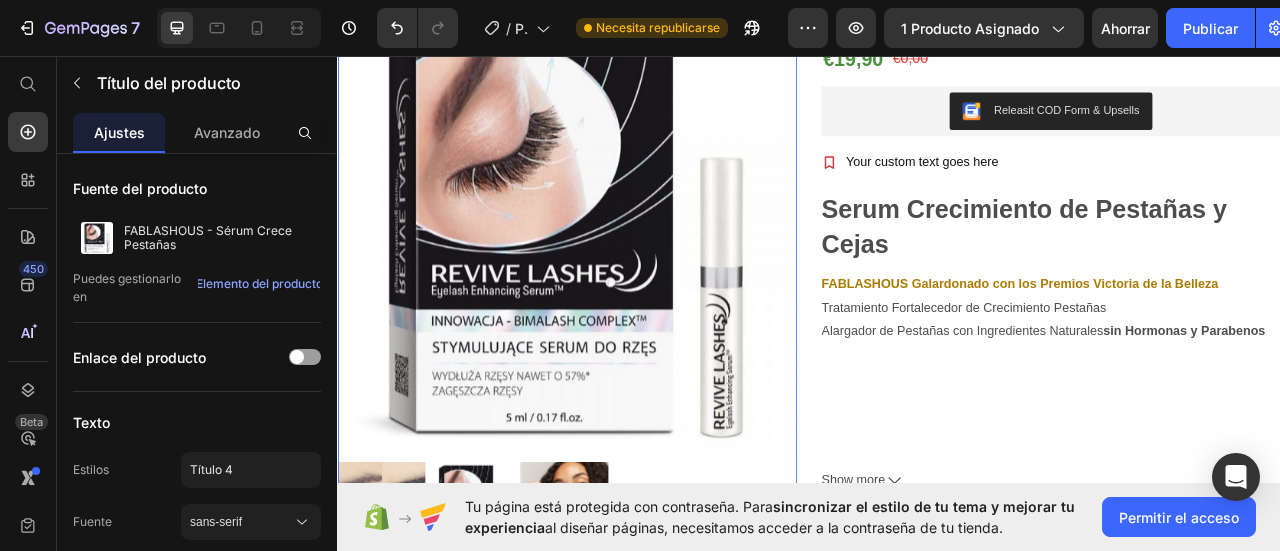 scroll, scrollTop: 0, scrollLeft: 0, axis: both 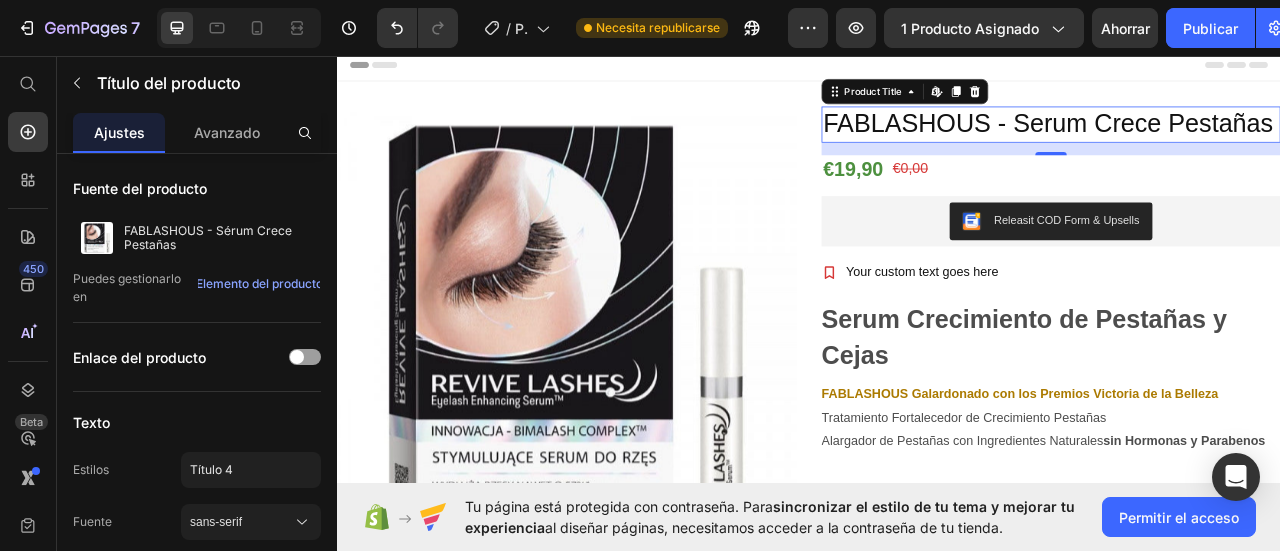 click on "FABLASHOUS - Serum Crece Pestañas" at bounding box center (1245, 144) 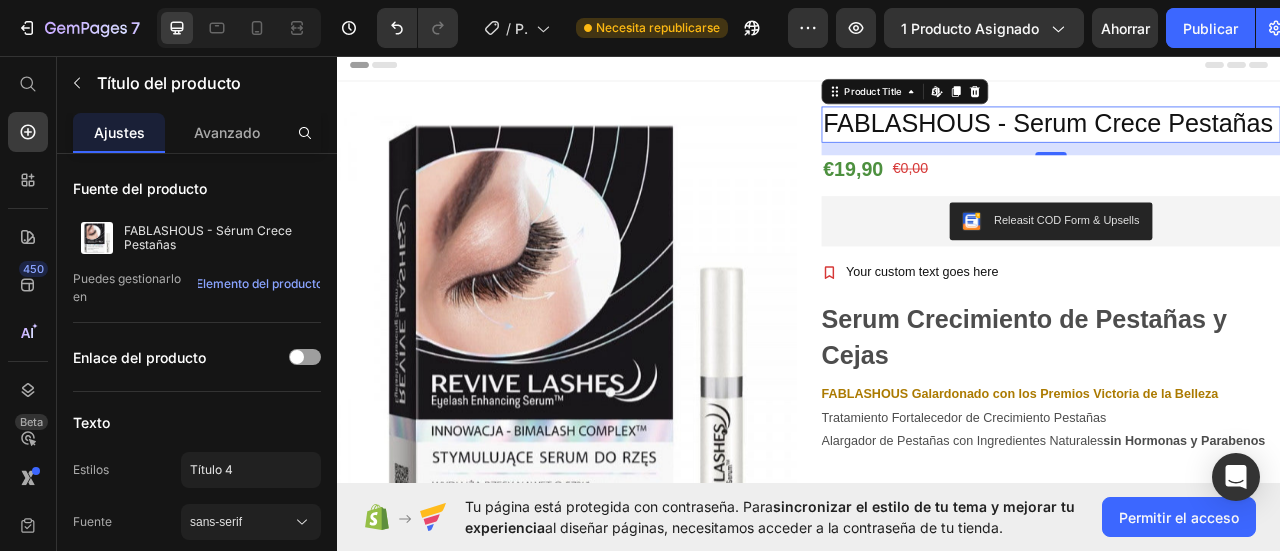 click on "FABLASHOUS - Serum Crece Pestañas" at bounding box center (1245, 144) 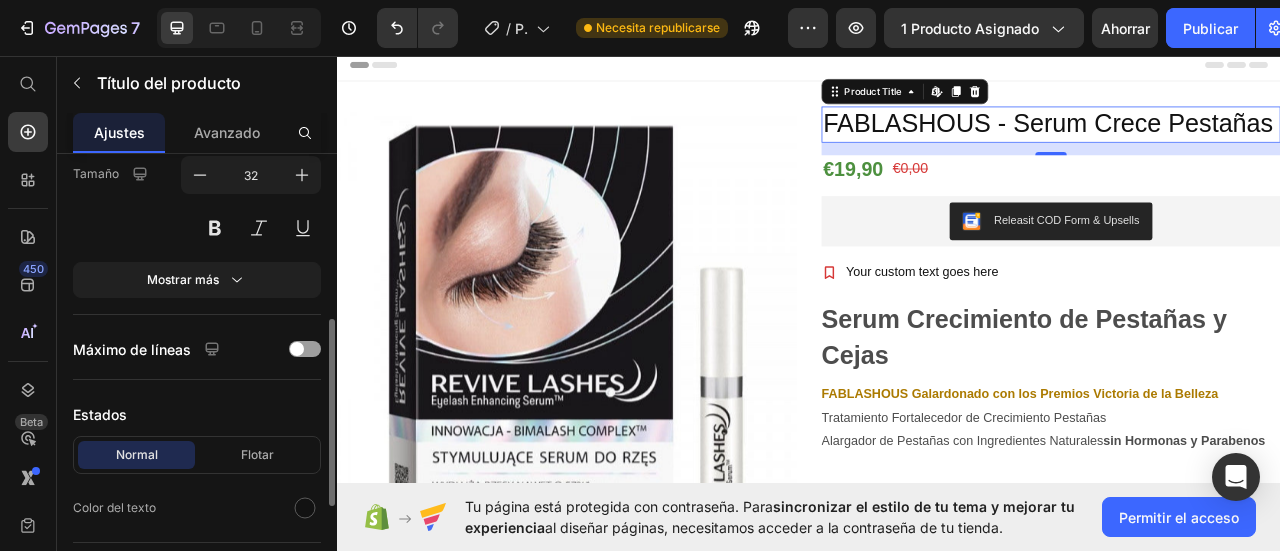 scroll, scrollTop: 0, scrollLeft: 0, axis: both 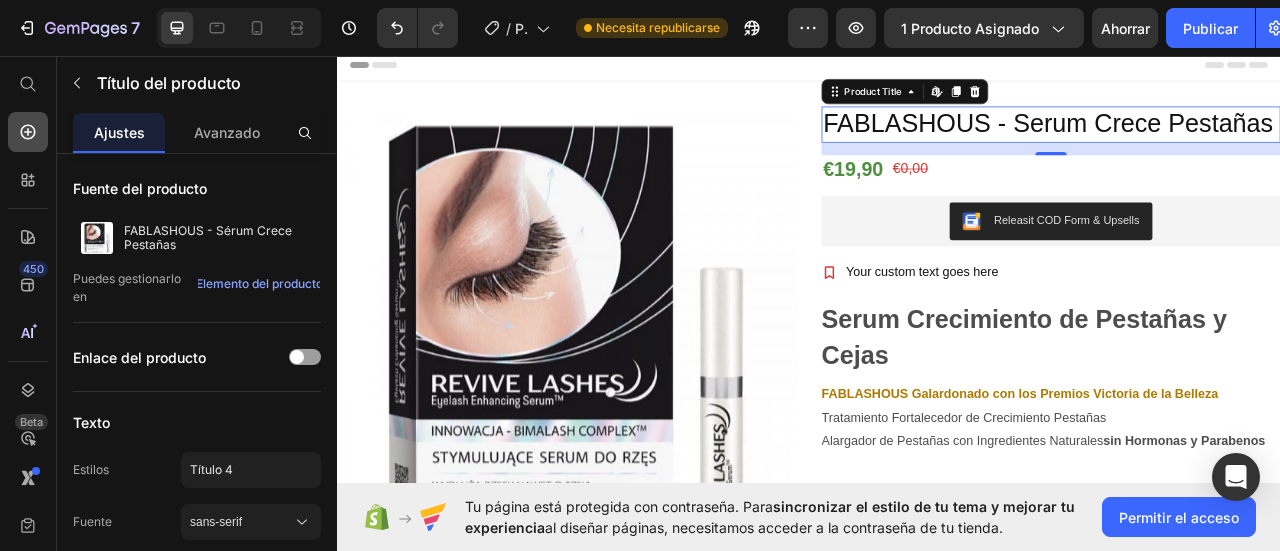 click 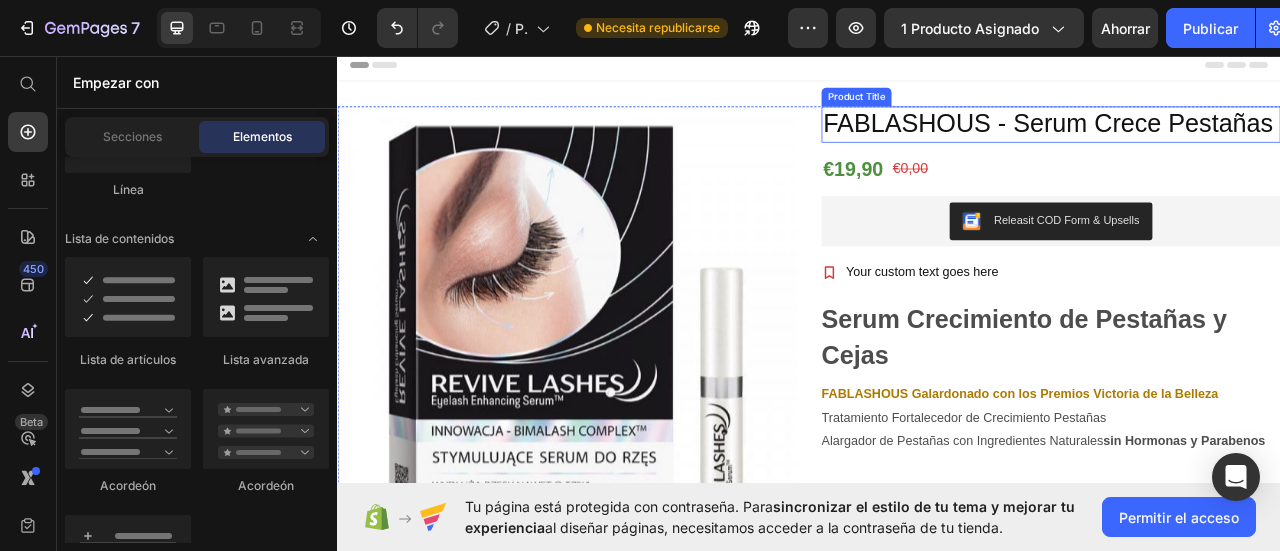 click on "FABLASHOUS - Serum Crece Pestañas" at bounding box center (1245, 144) 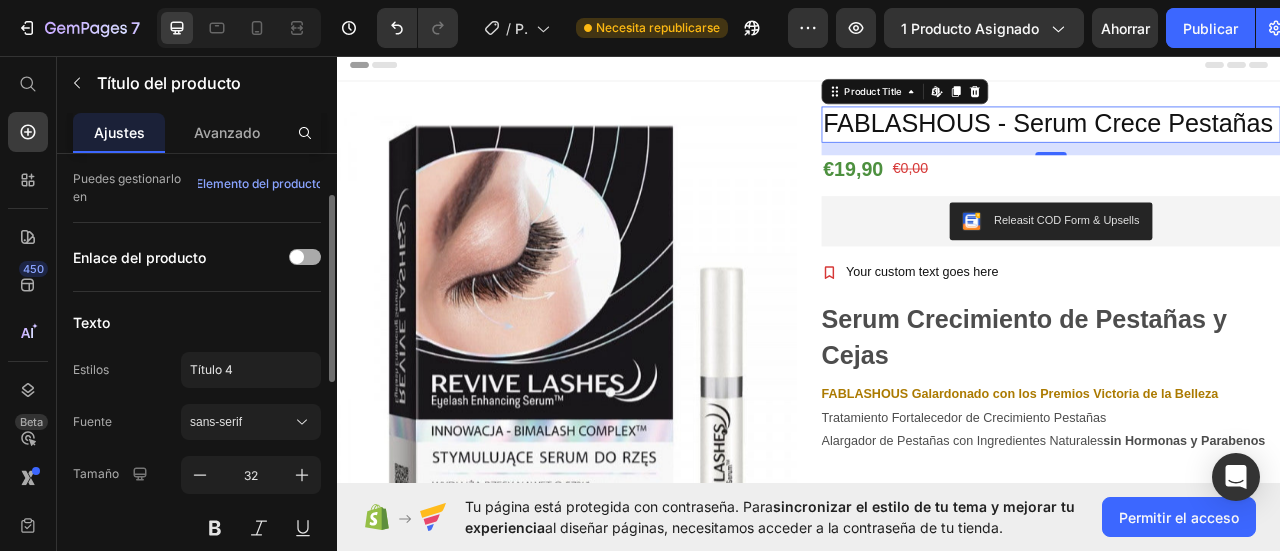 scroll, scrollTop: 400, scrollLeft: 0, axis: vertical 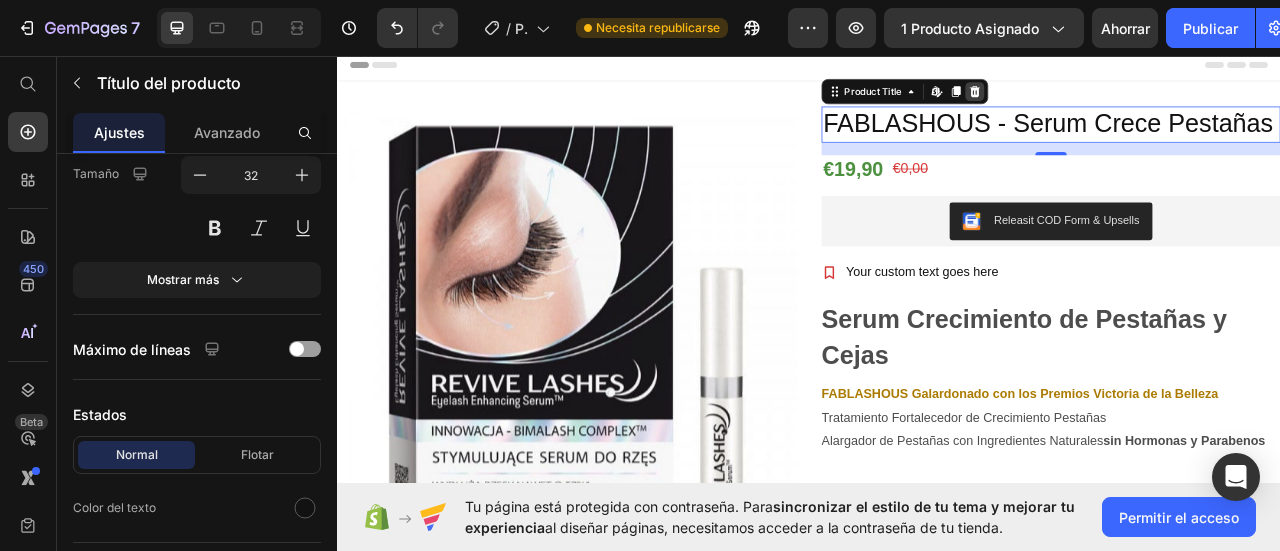 click at bounding box center (1148, 102) 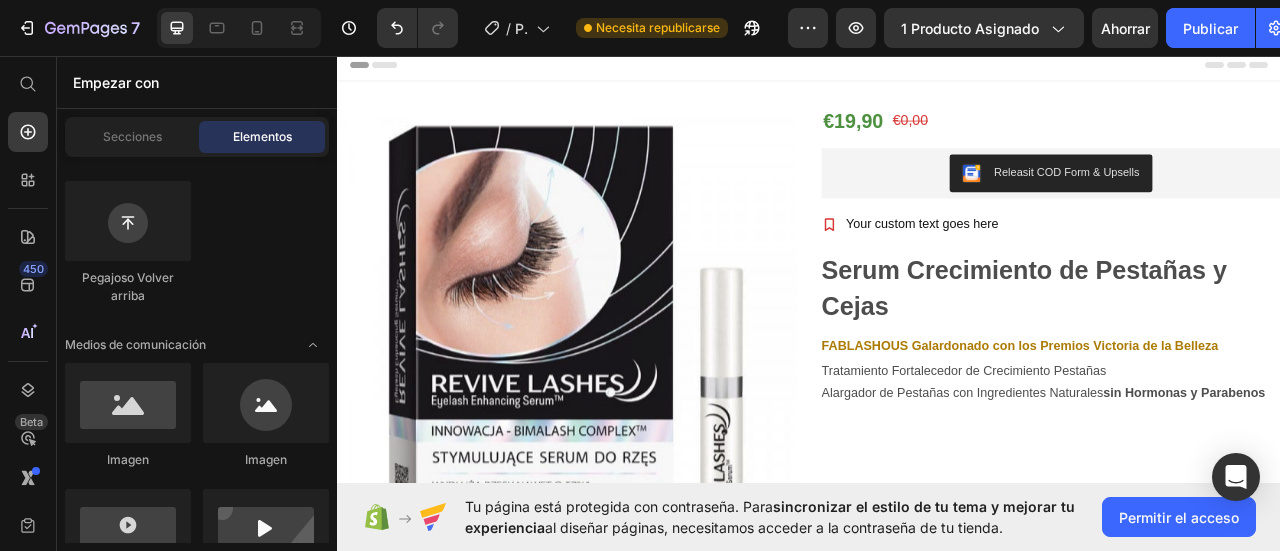 scroll, scrollTop: 0, scrollLeft: 0, axis: both 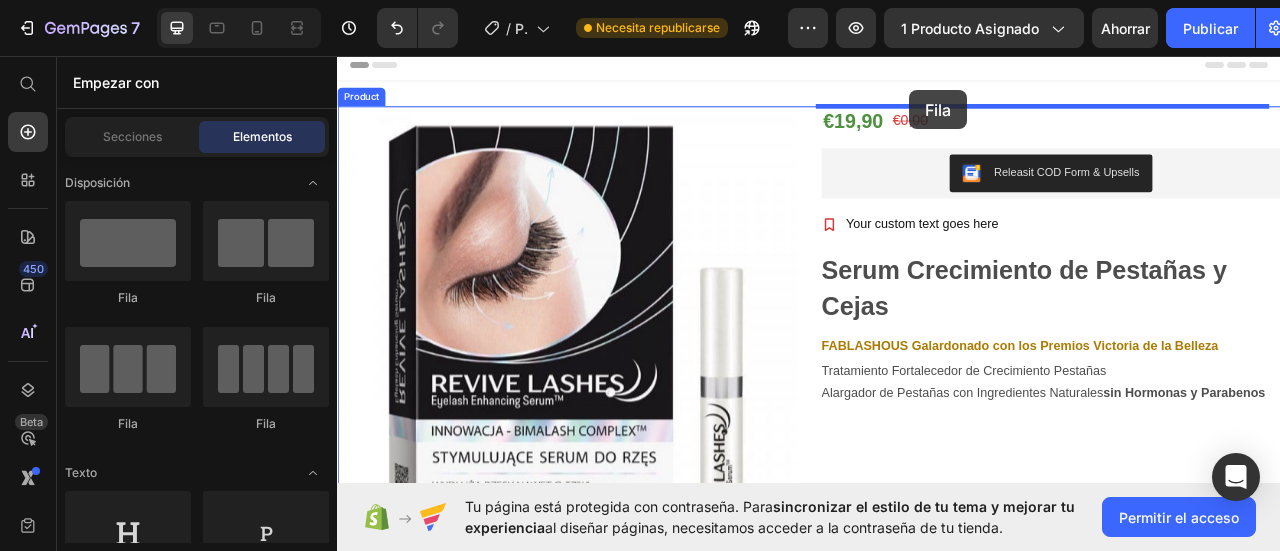 drag, startPoint x: 468, startPoint y: 308, endPoint x: 1065, endPoint y: 101, distance: 631.86865 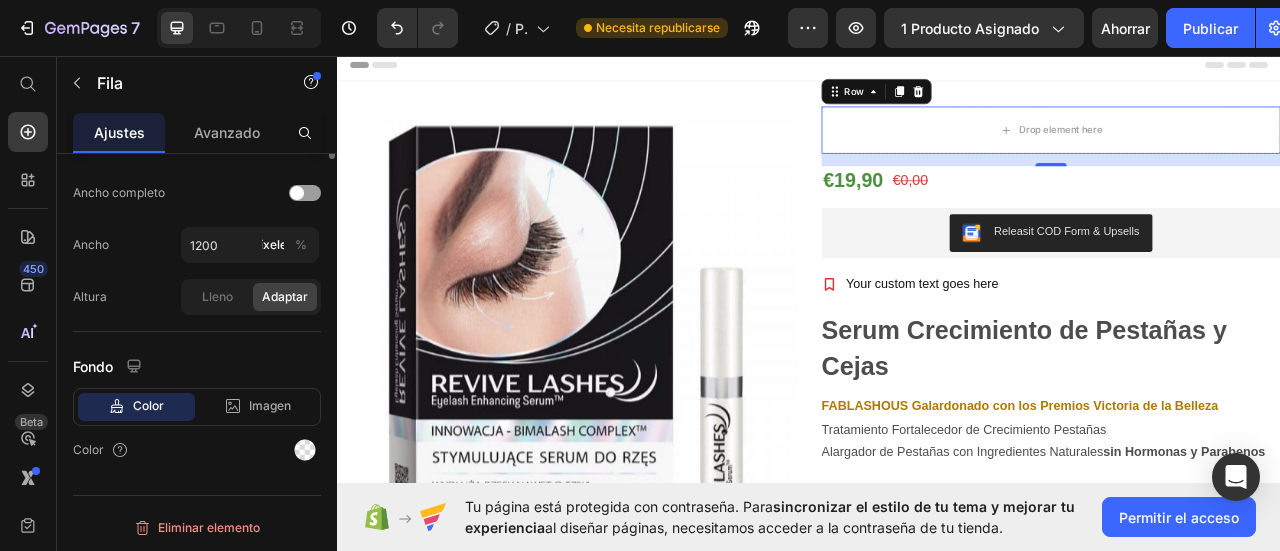 scroll, scrollTop: 156, scrollLeft: 0, axis: vertical 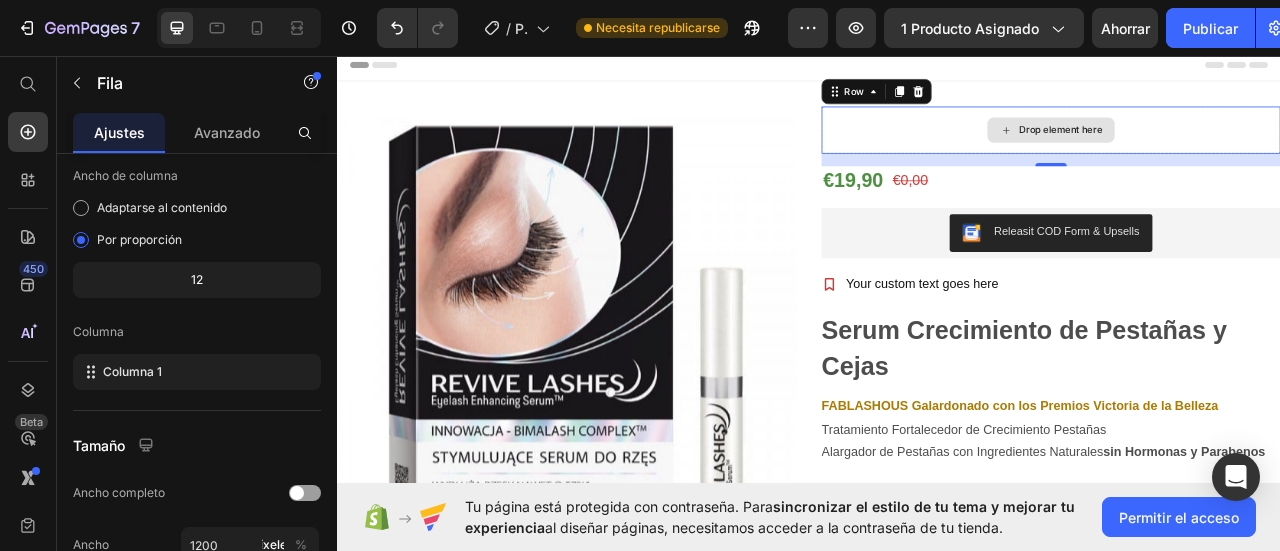 click on "Drop element here" at bounding box center [1245, 151] 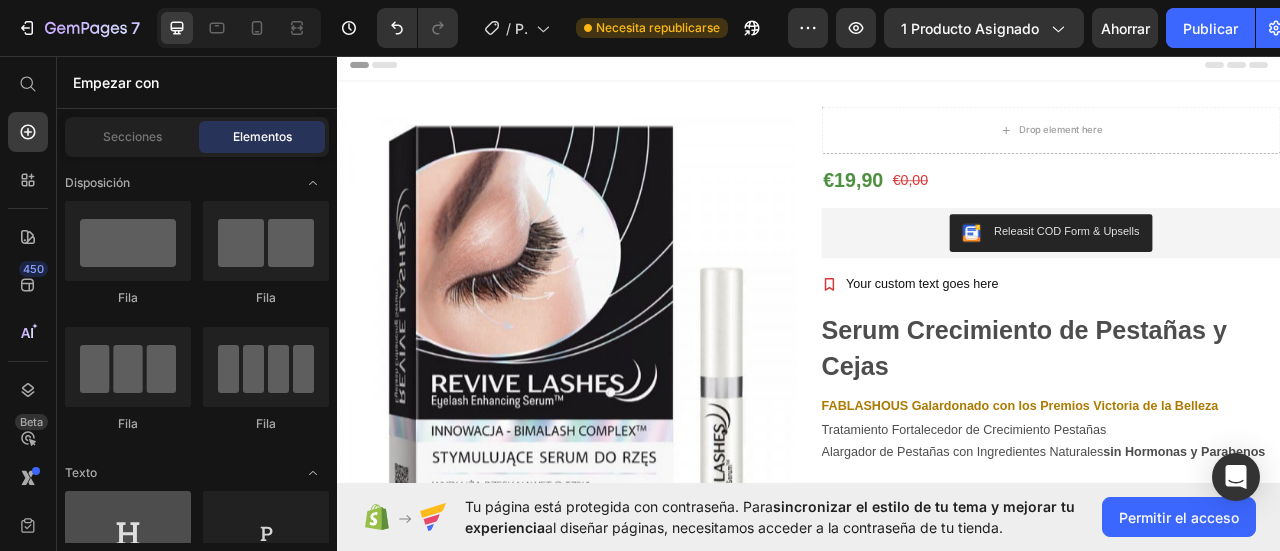 click at bounding box center (128, 531) 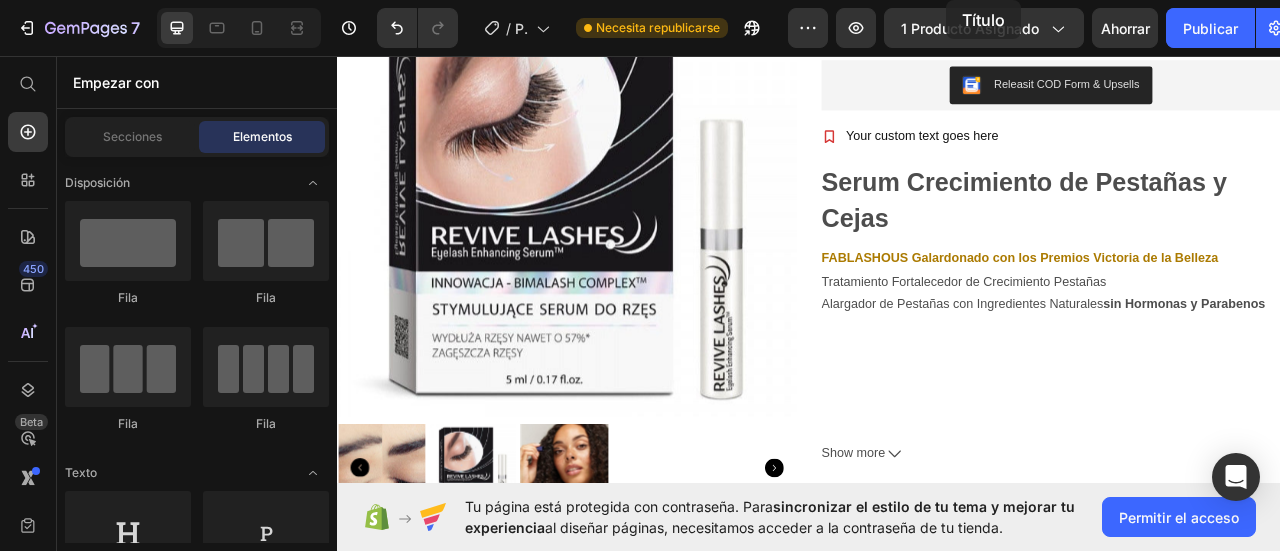 scroll, scrollTop: 0, scrollLeft: 0, axis: both 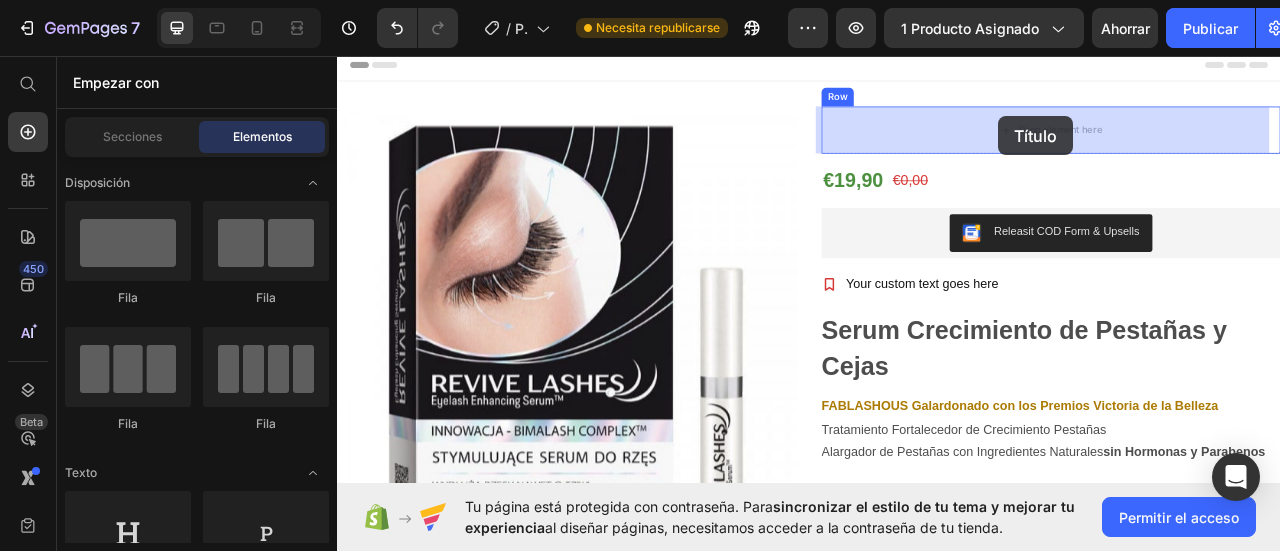 drag, startPoint x: 468, startPoint y: 575, endPoint x: 1178, endPoint y: 134, distance: 835.8116 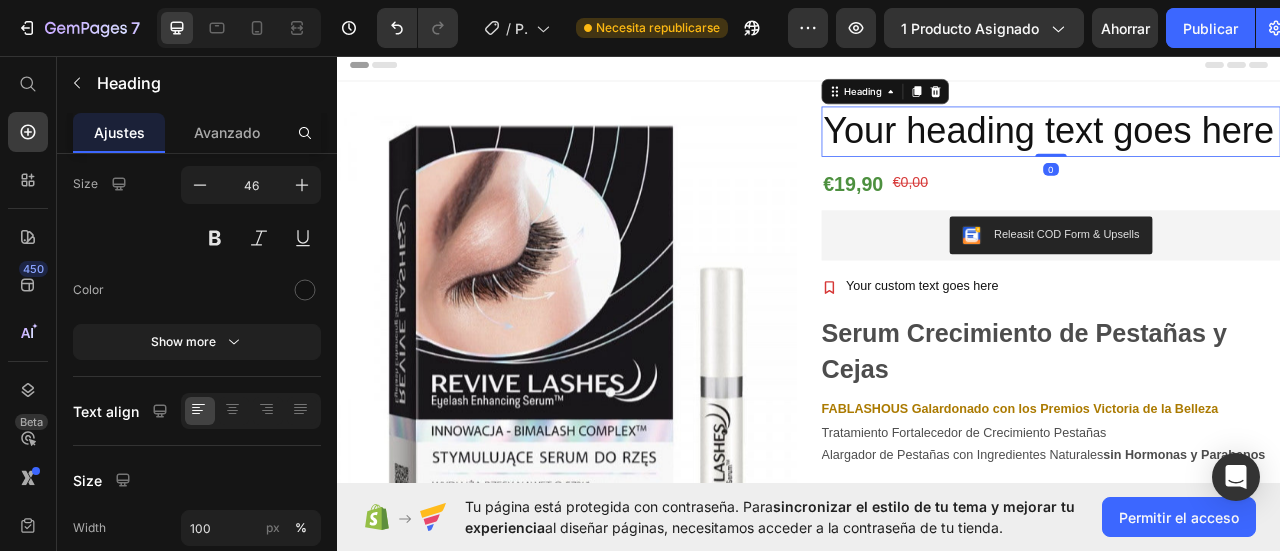 scroll, scrollTop: 0, scrollLeft: 0, axis: both 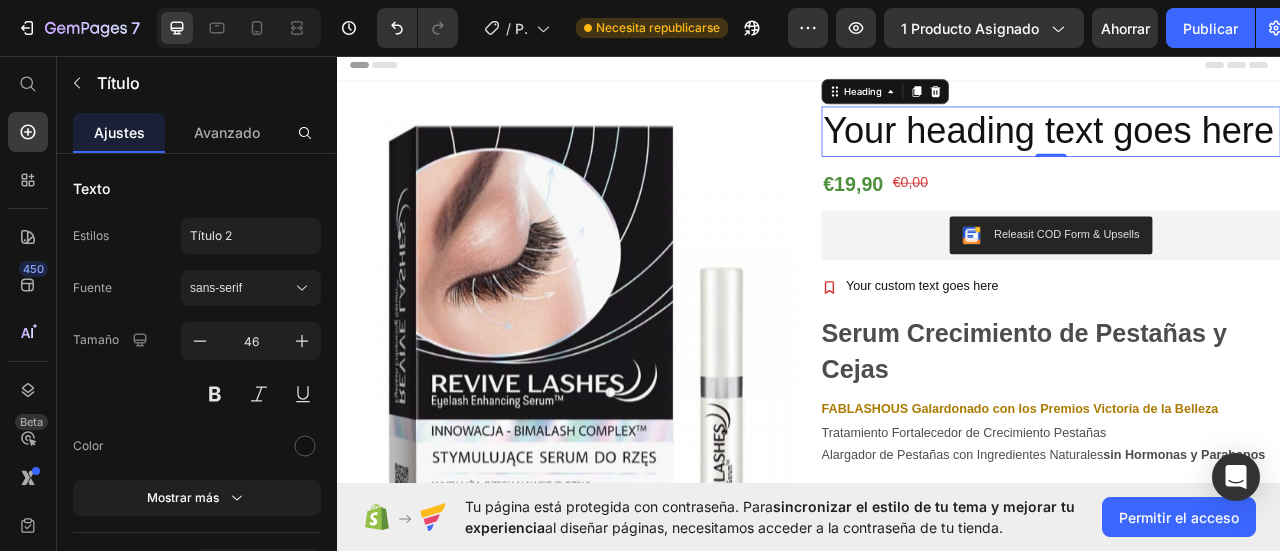 click on "Your heading text goes here" at bounding box center (1245, 153) 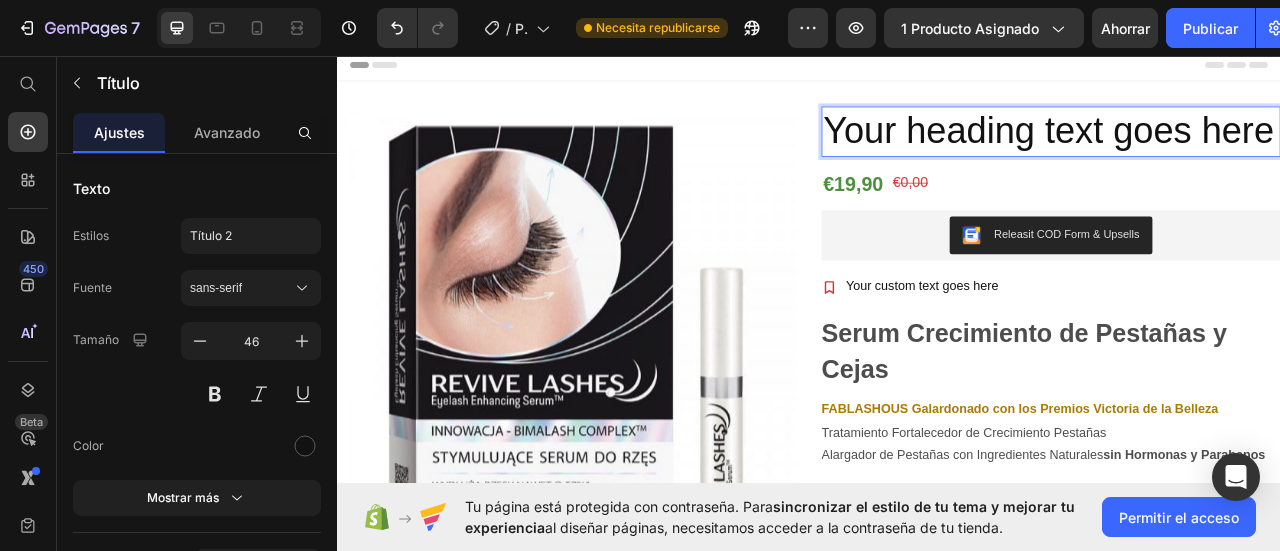 click on "Your heading text goes here" at bounding box center [1245, 153] 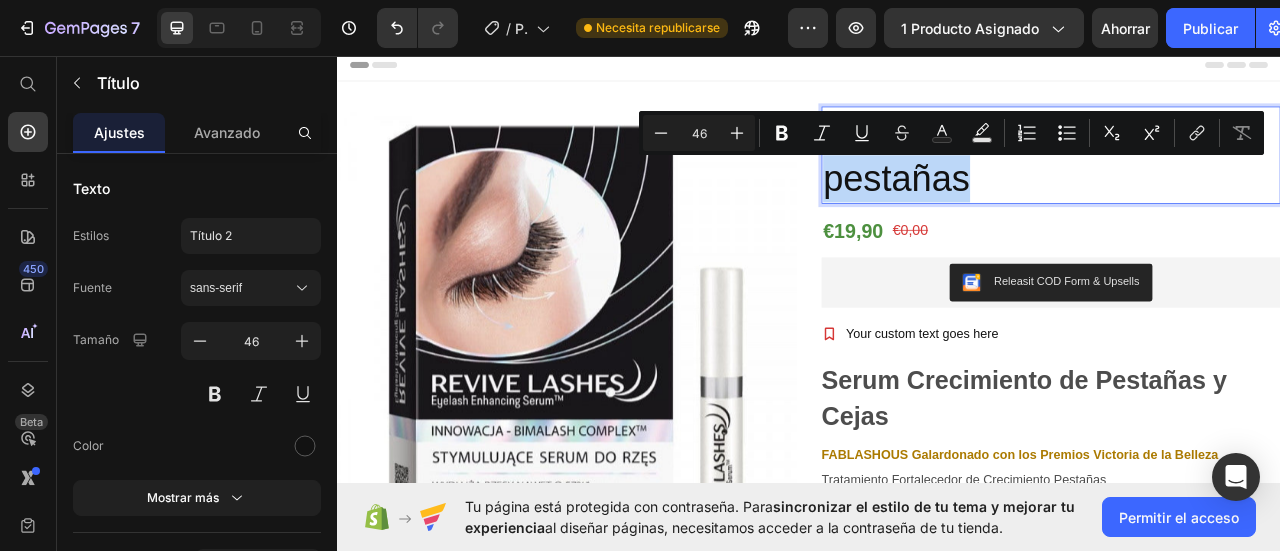 drag, startPoint x: 1101, startPoint y: 212, endPoint x: 957, endPoint y: 214, distance: 144.01389 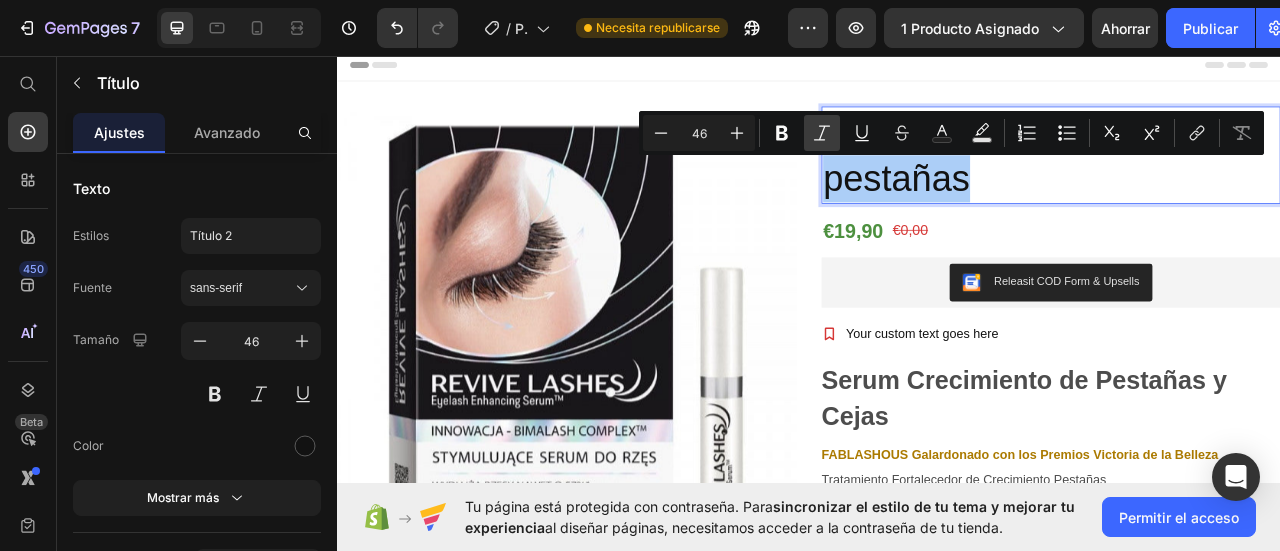 click 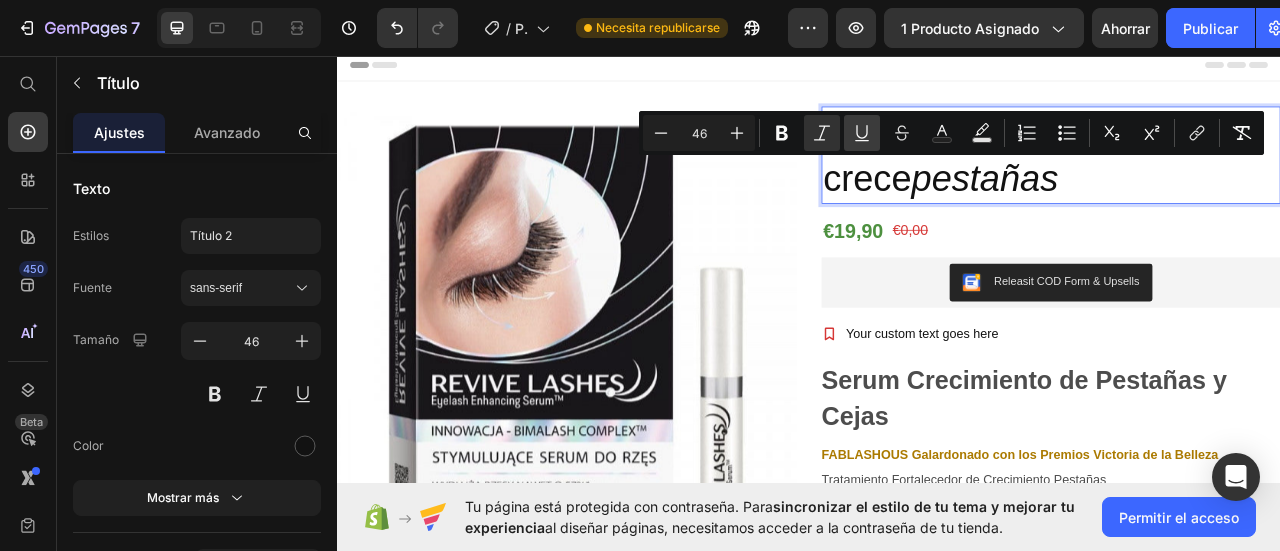 click 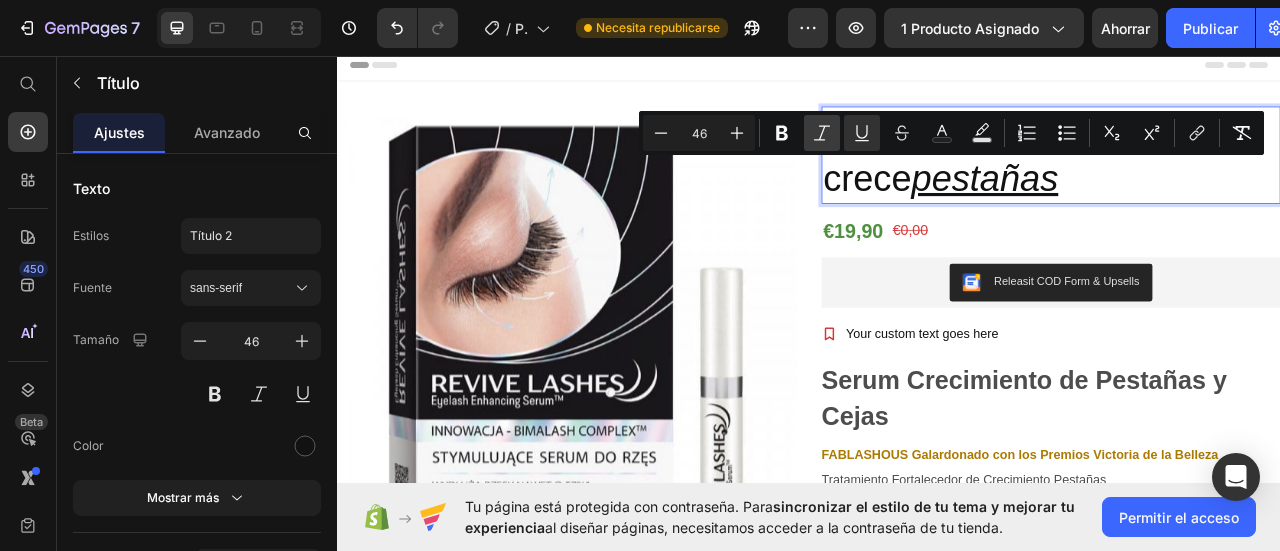 click 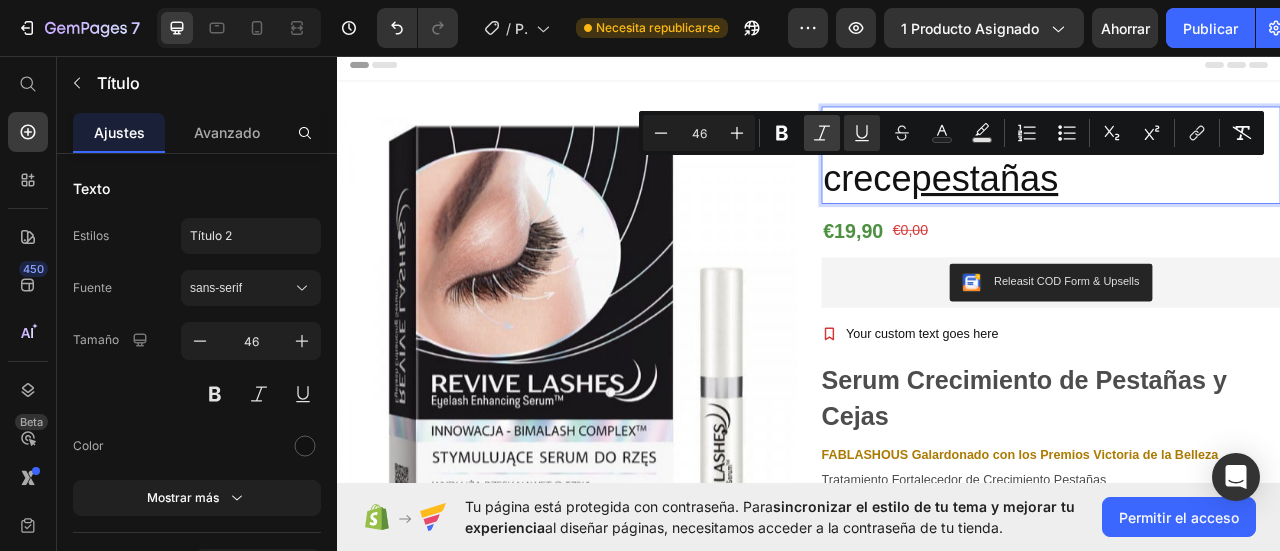 click 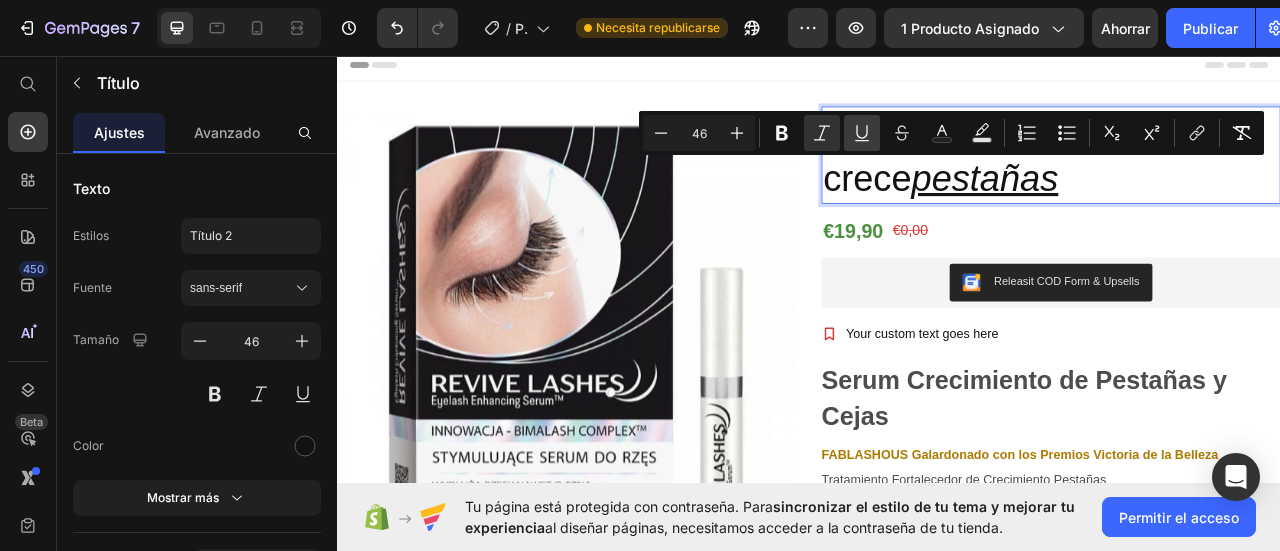 click 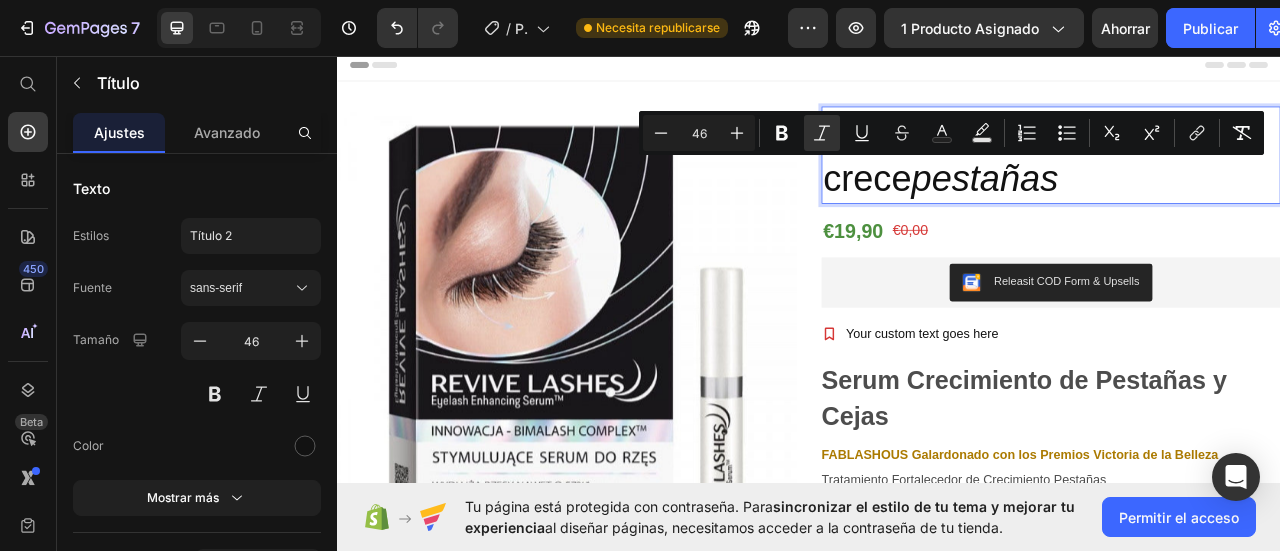 click on "JACtres - Serum crece  pestañas" at bounding box center (1245, 183) 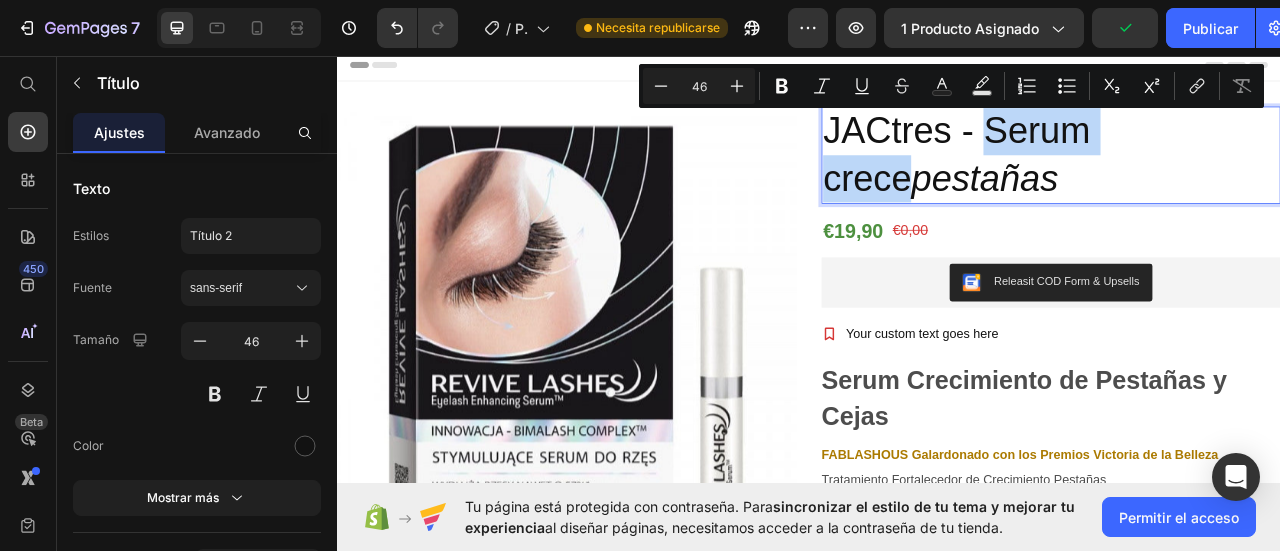 drag, startPoint x: 1427, startPoint y: 162, endPoint x: 1156, endPoint y: 167, distance: 271.0461 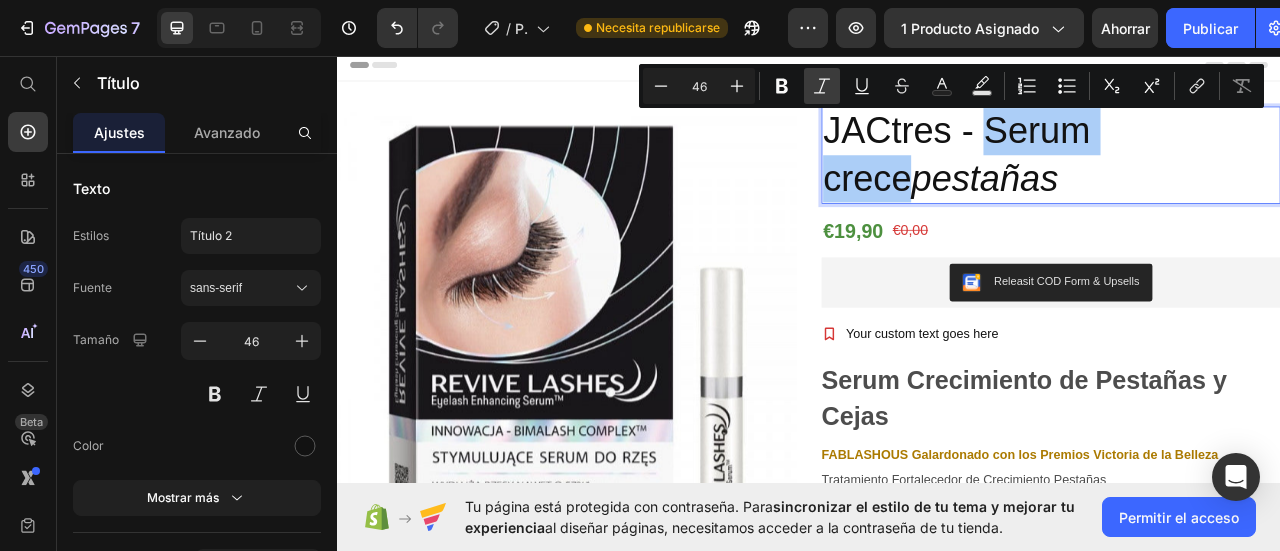 click 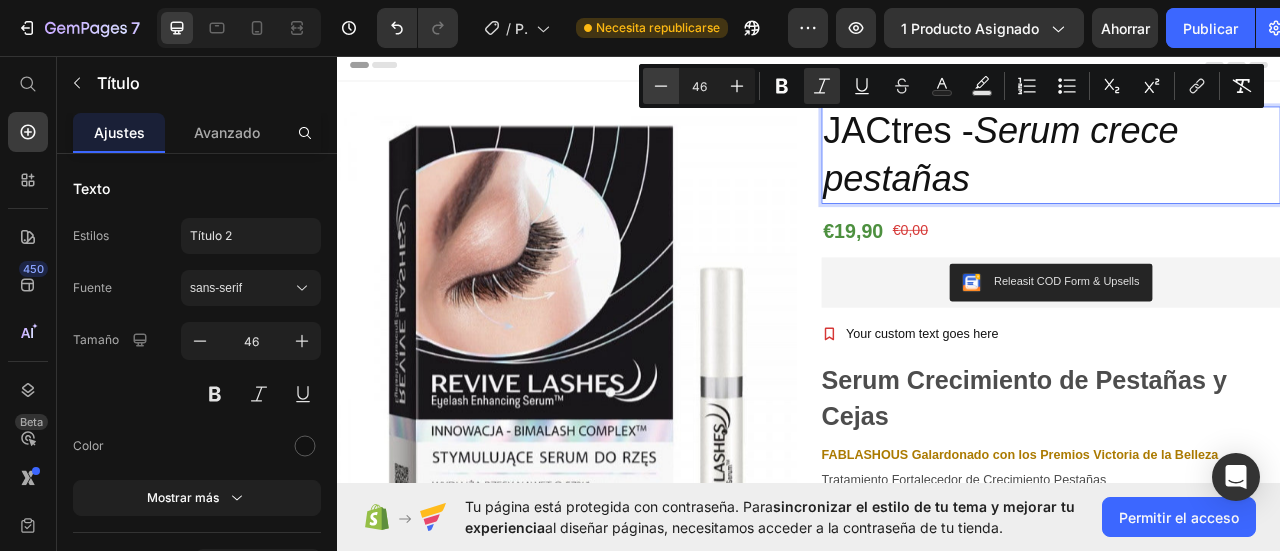 click 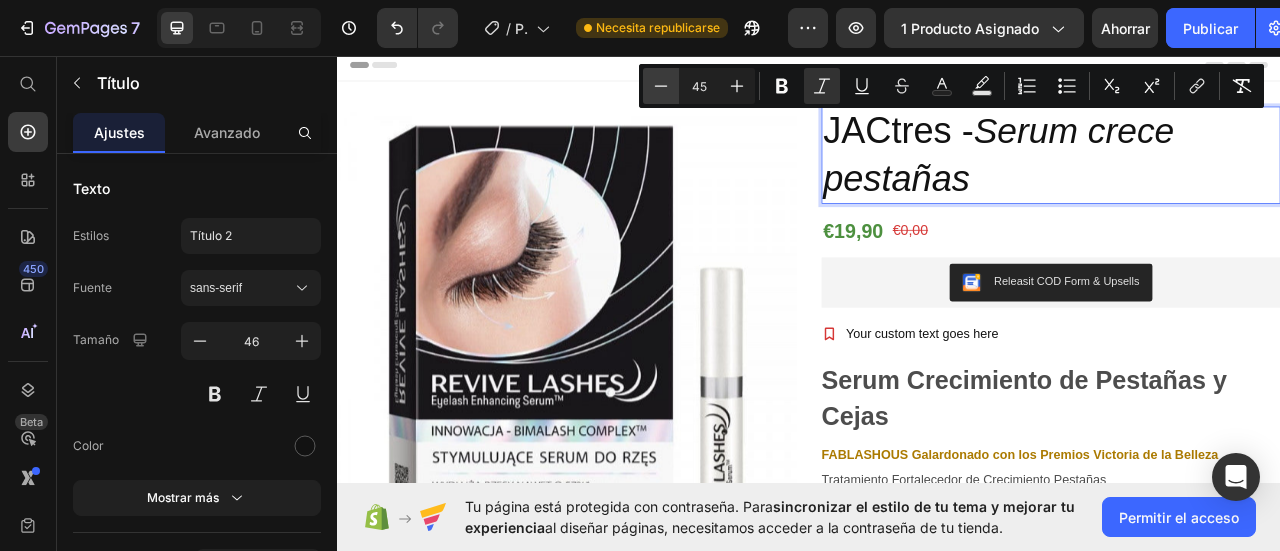 click 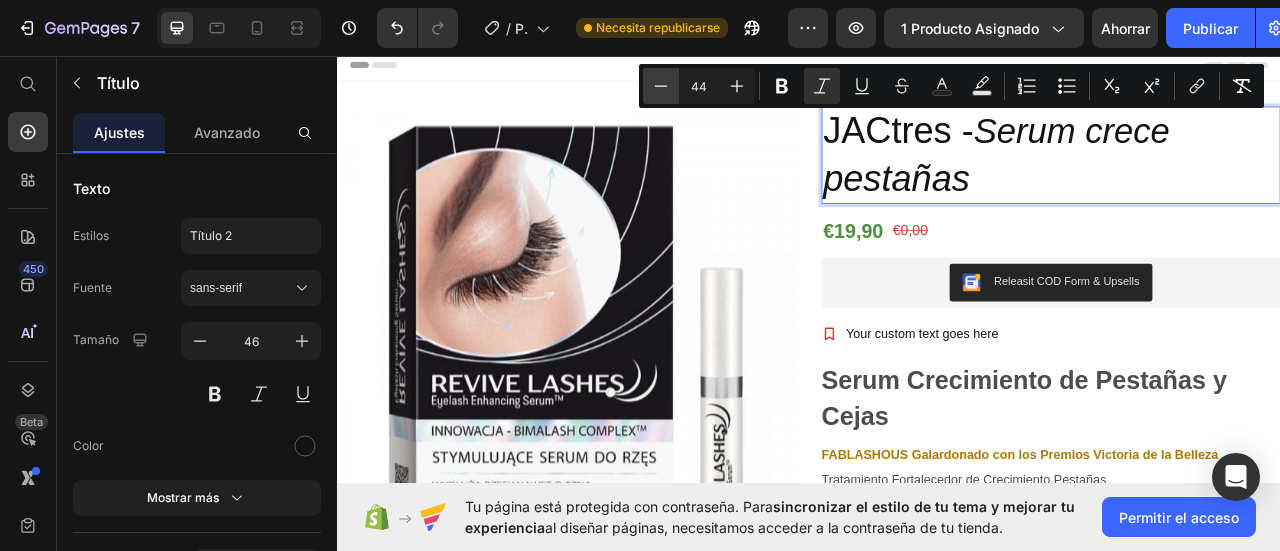 click 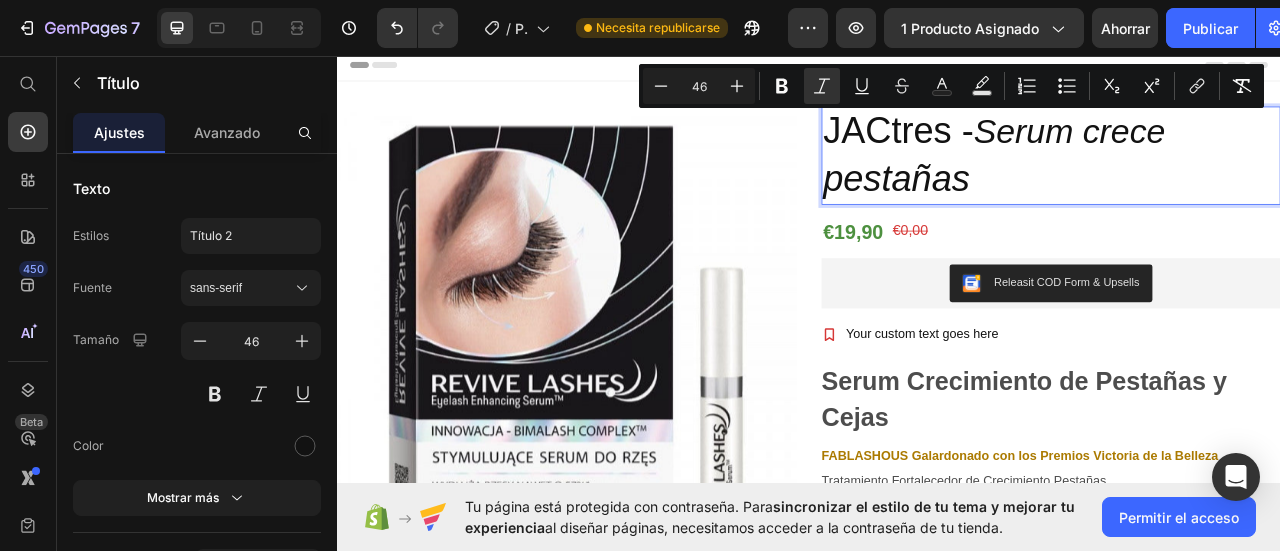 click on "pestañas" at bounding box center [1048, 213] 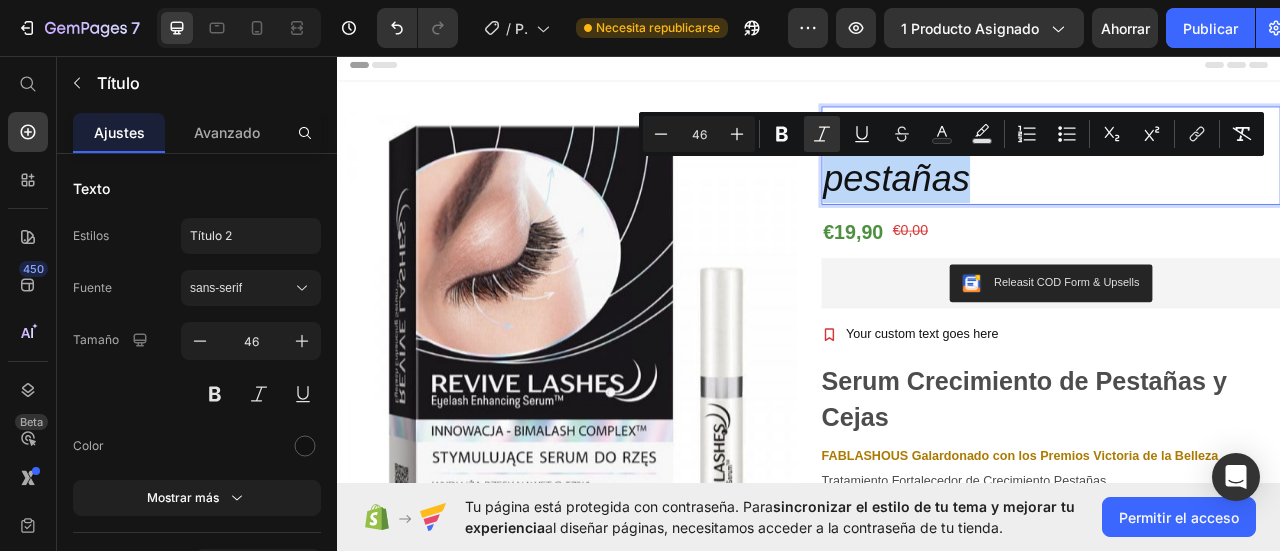 drag, startPoint x: 1134, startPoint y: 207, endPoint x: 955, endPoint y: 212, distance: 179.06982 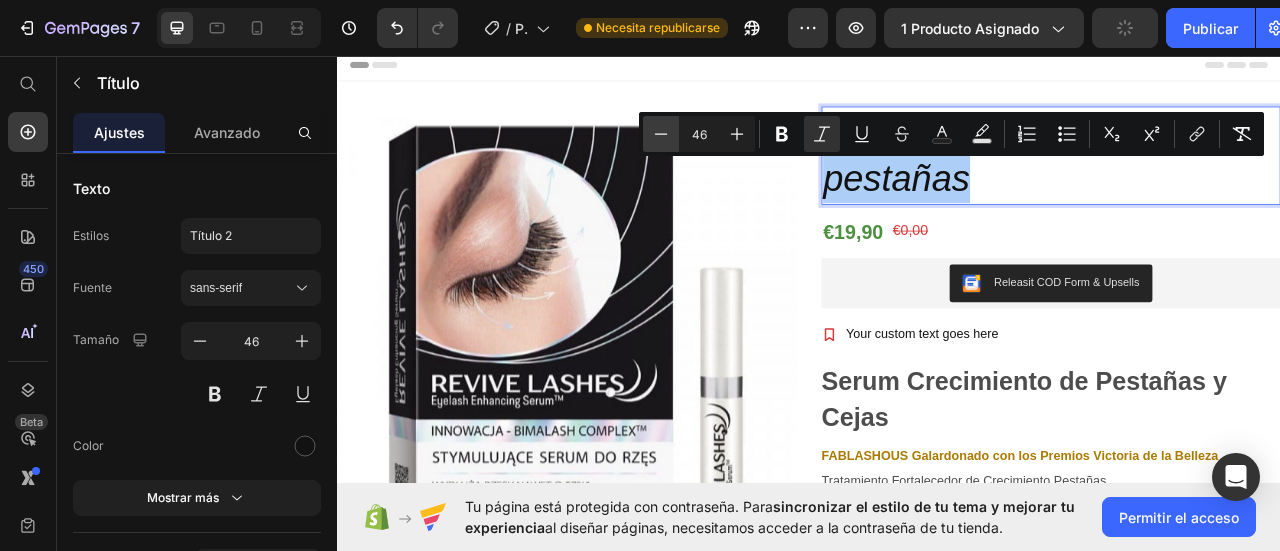 click 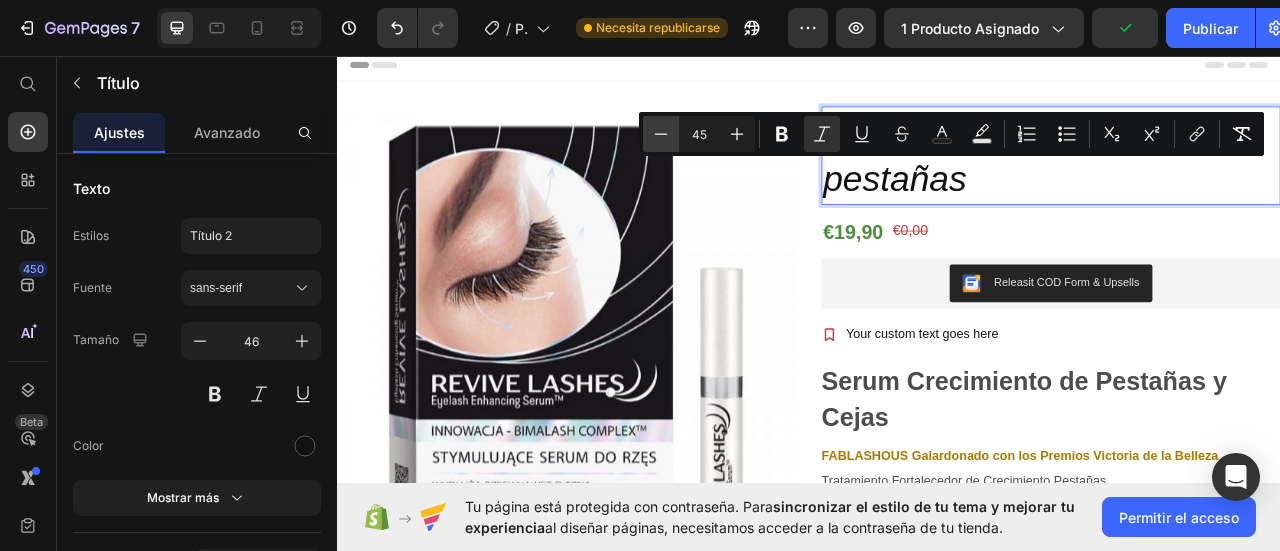 click 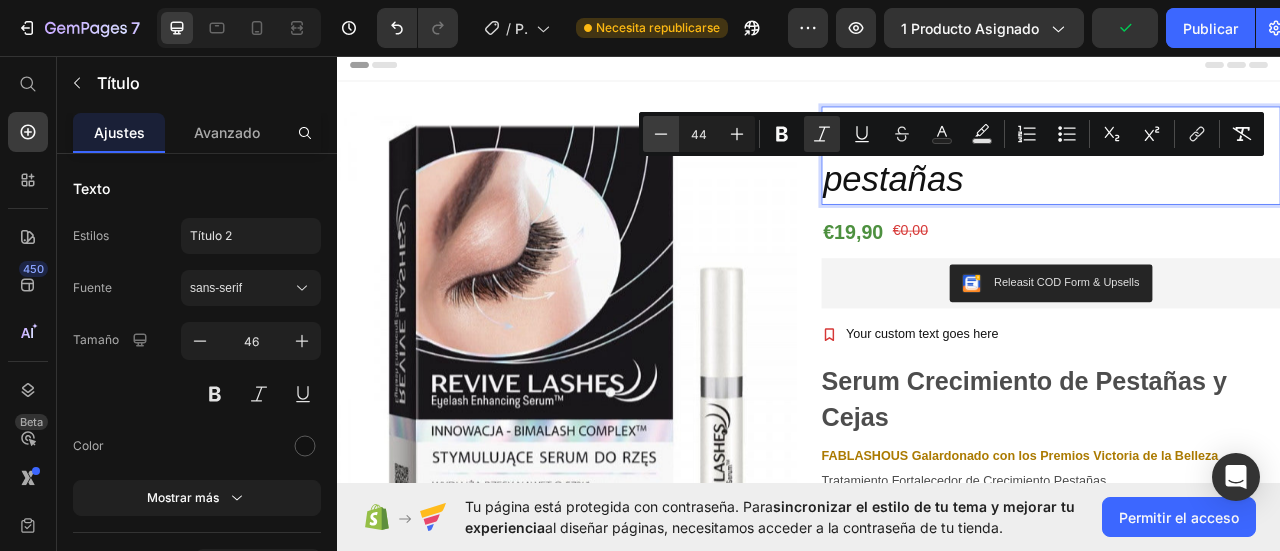 click 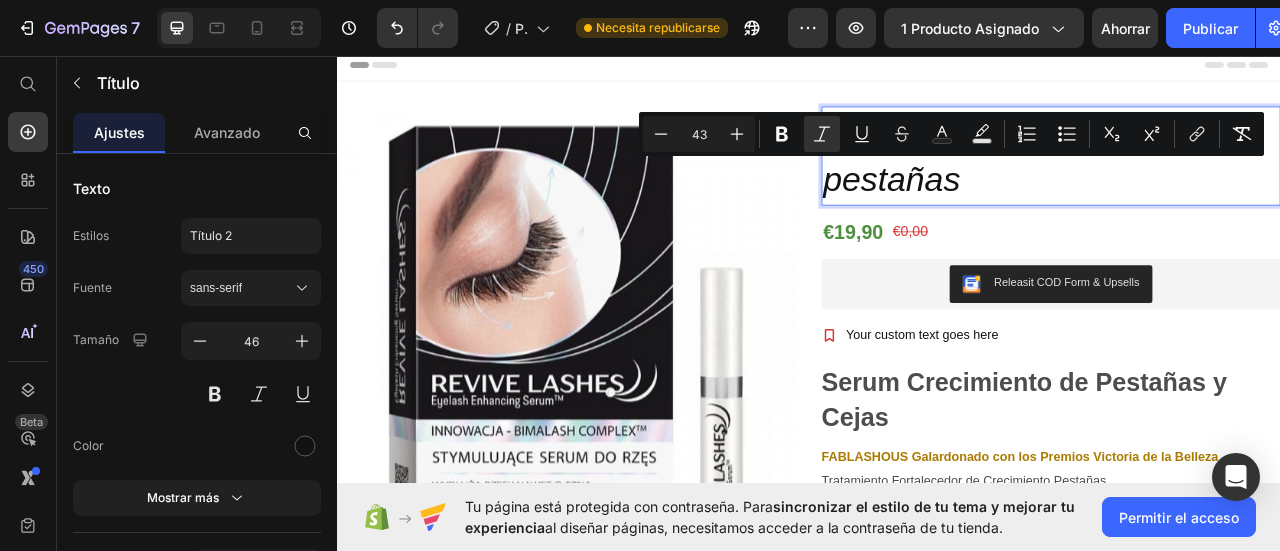 click on "Header" at bounding box center [937, 68] 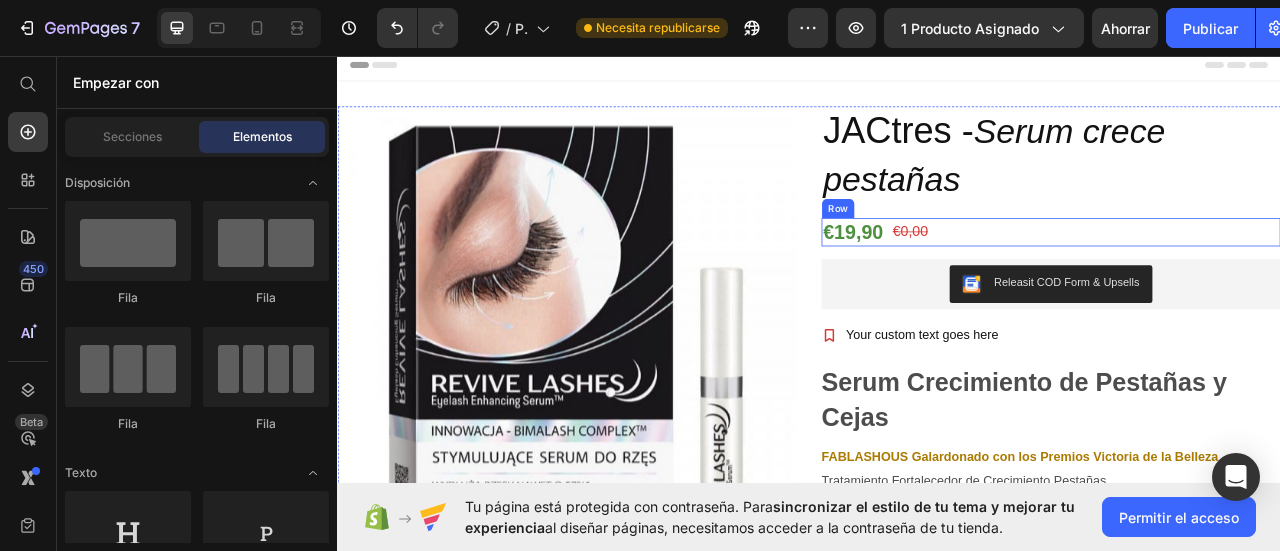 click on "€19,90 Product Price €0,00 Product Price Row" at bounding box center (1245, 281) 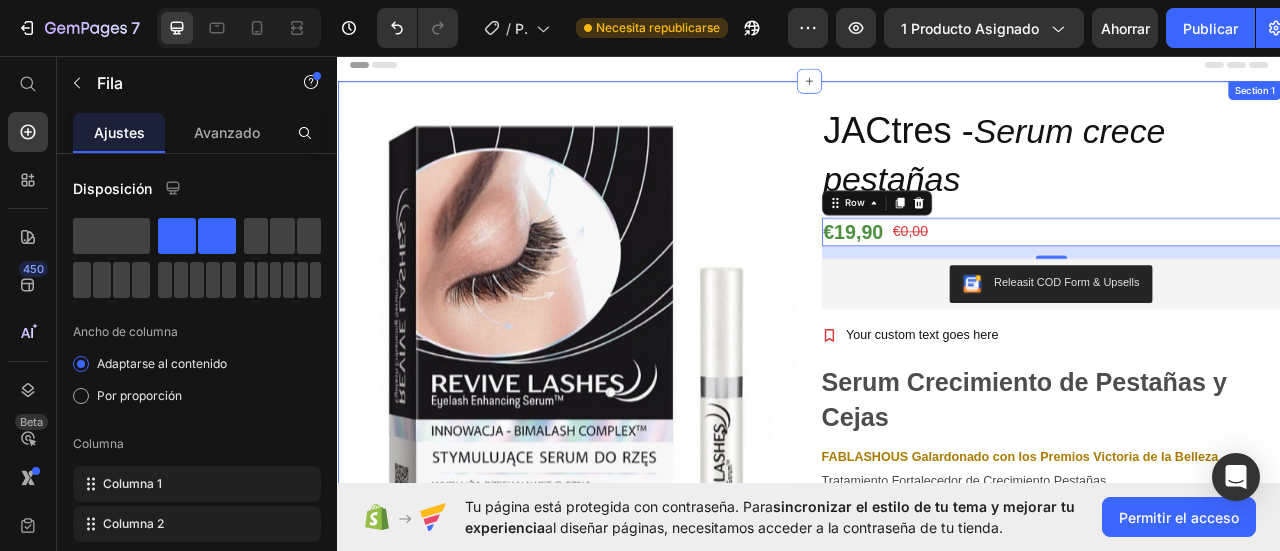 click on "Product Images JACtres -  Serum crece   pestañas Heading Row €19,90 Product Price €0,00 Product Price Row   16 Releasit COD Form & Upsells Releasit COD Form & Upsells Row
Your custom text goes here Item List Serum Crecimiento de Pestañas y Cejas
FABLASHOUS Galardonado con los Premios Victoria de la Belleza
Tratamiento Fortalecedor de Crecimiento Pestañas
Alargador de Pestañas con Ingredientes Naturales  sin Hormonas y Parabenos
RÁPIDO Y EFECTIVO  - Usando Serum de Pestañas a diario los resultados veras en poco tiempo. Tus ojos brillarán con unas pestañas voluminosas y perfectas. El tiempo de los resultados puede variar según predisposición genética, salud o estilo de vida.
INGREDIENTES NATURALES  - Ofrece una fórmula 100% natural que contiene nutrientes muy eficaces y ricos en vitaminas ayuda a fortalecer todo el potencial para dar a tus pestañas y cejas un aspecto exclusivo natural.
Show more Product" at bounding box center (937, 480) 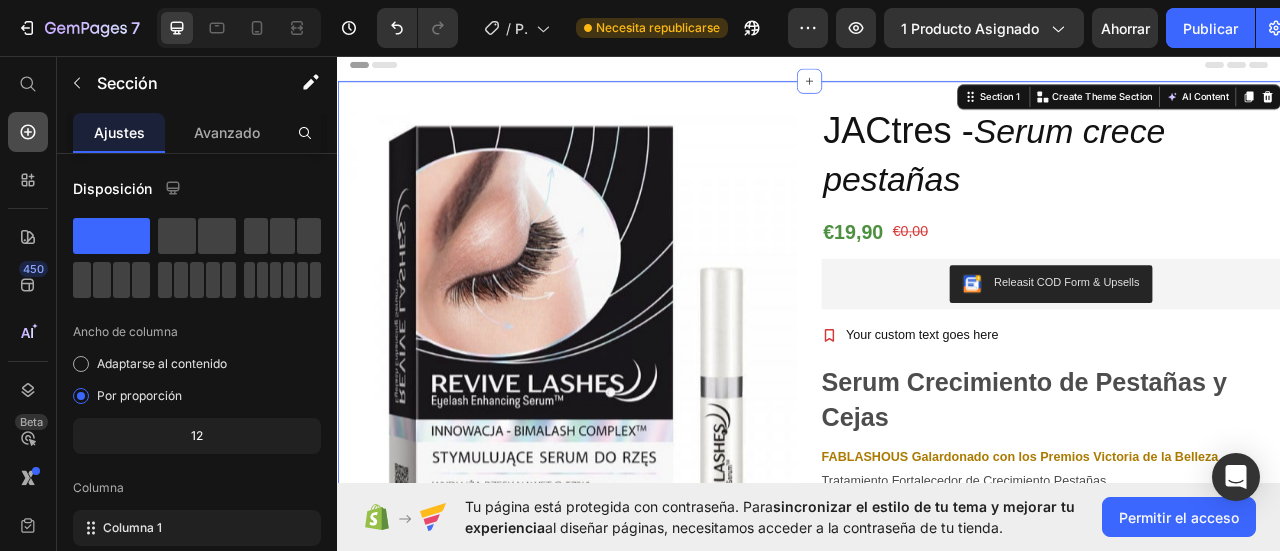 click 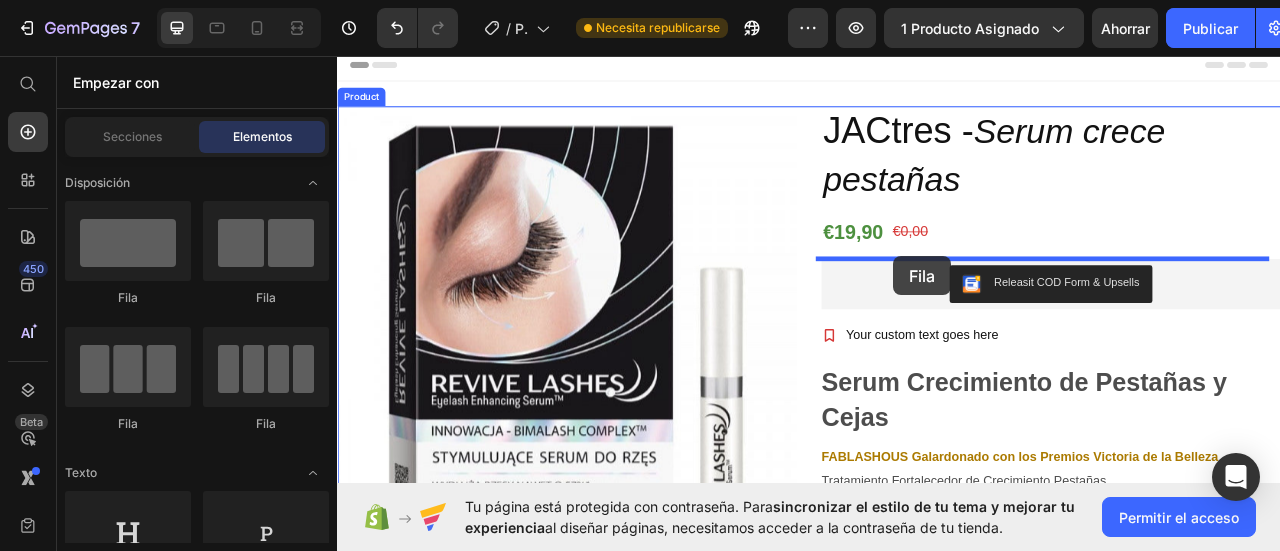 drag, startPoint x: 455, startPoint y: 298, endPoint x: 1044, endPoint y: 312, distance: 589.1664 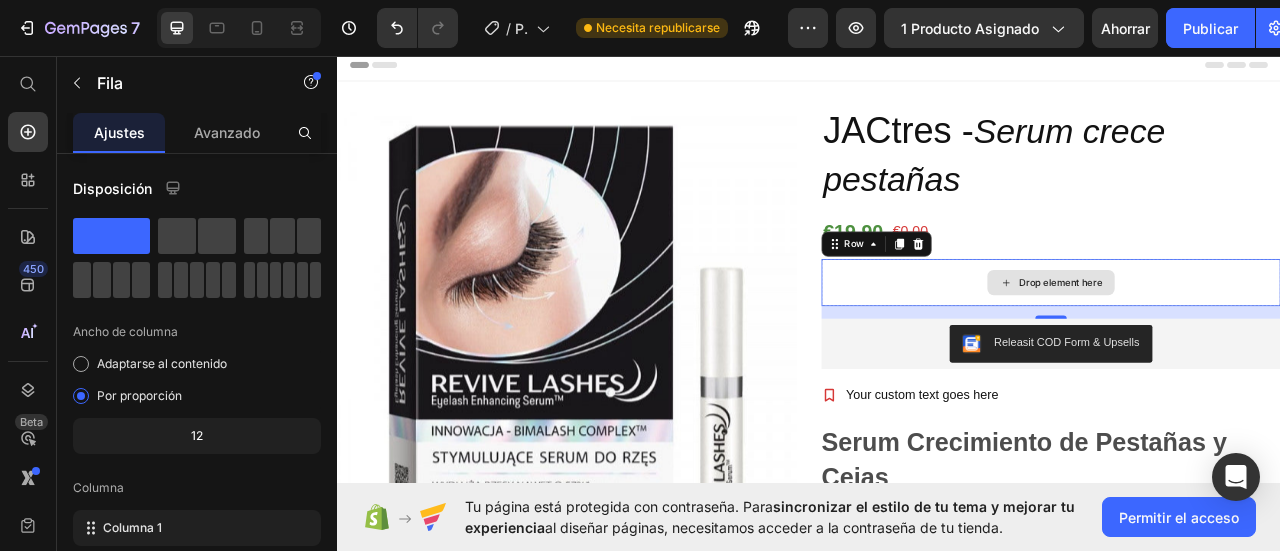 click on "Drop element here" at bounding box center [1257, 345] 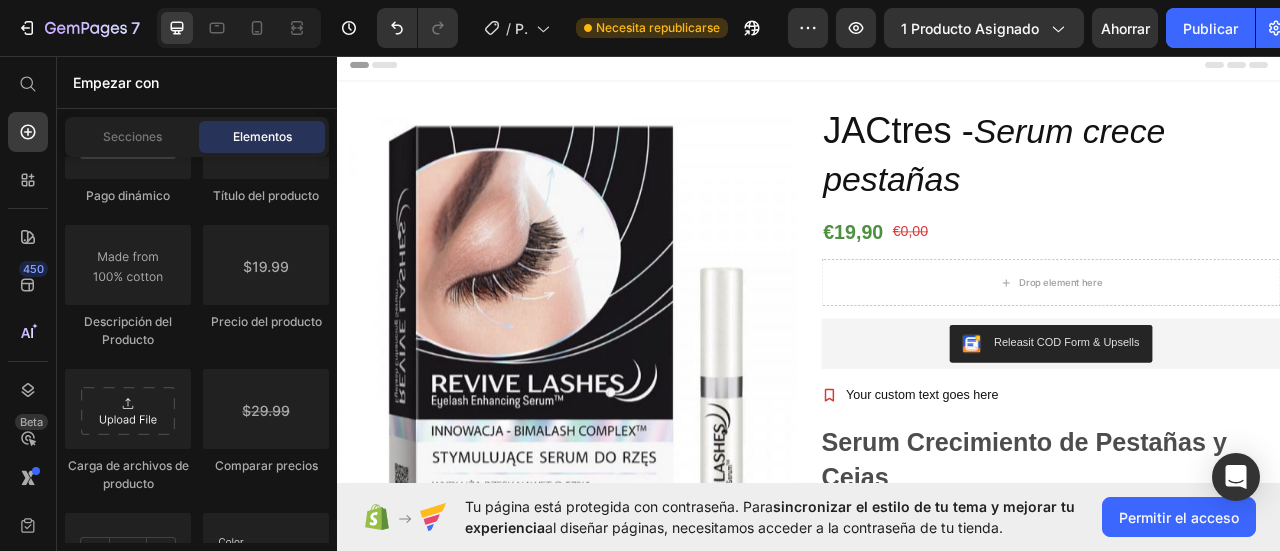 scroll, scrollTop: 3700, scrollLeft: 0, axis: vertical 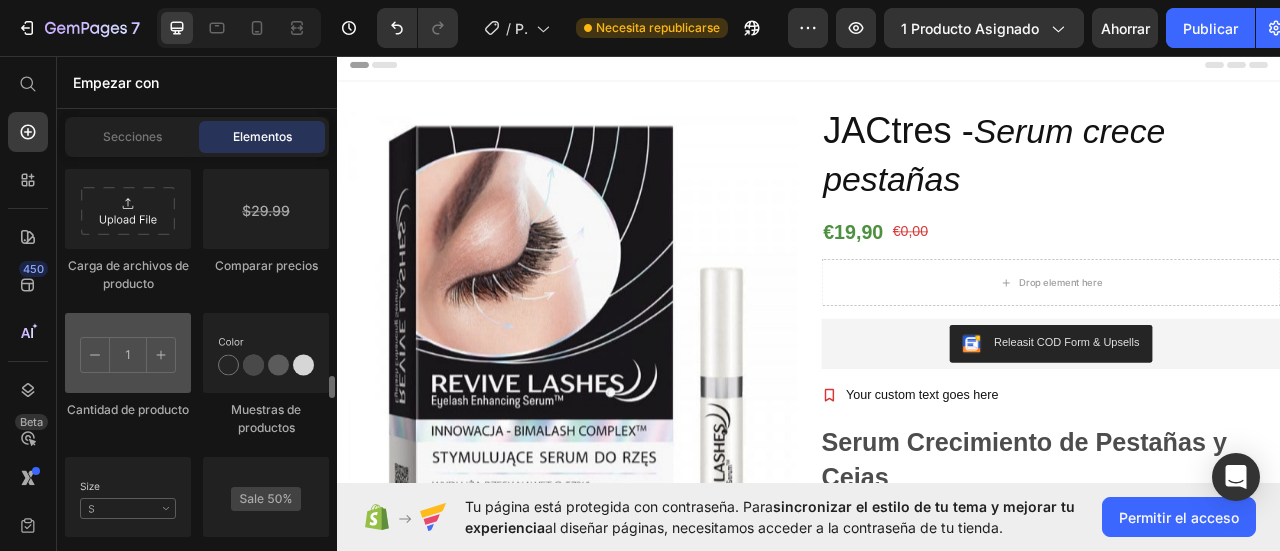 click at bounding box center (128, 353) 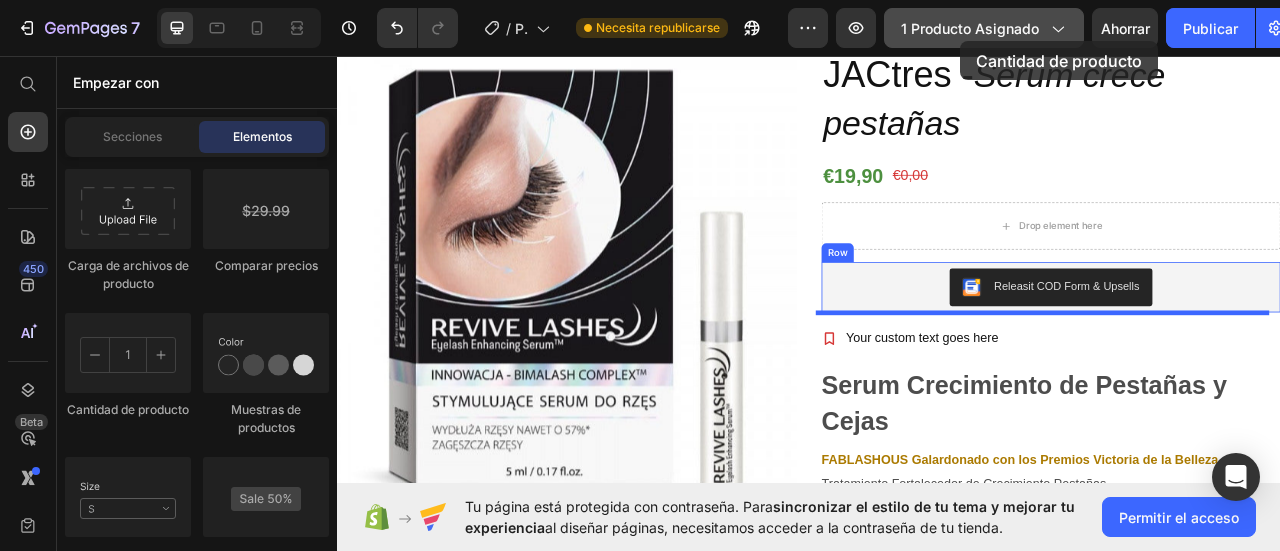 scroll, scrollTop: 0, scrollLeft: 0, axis: both 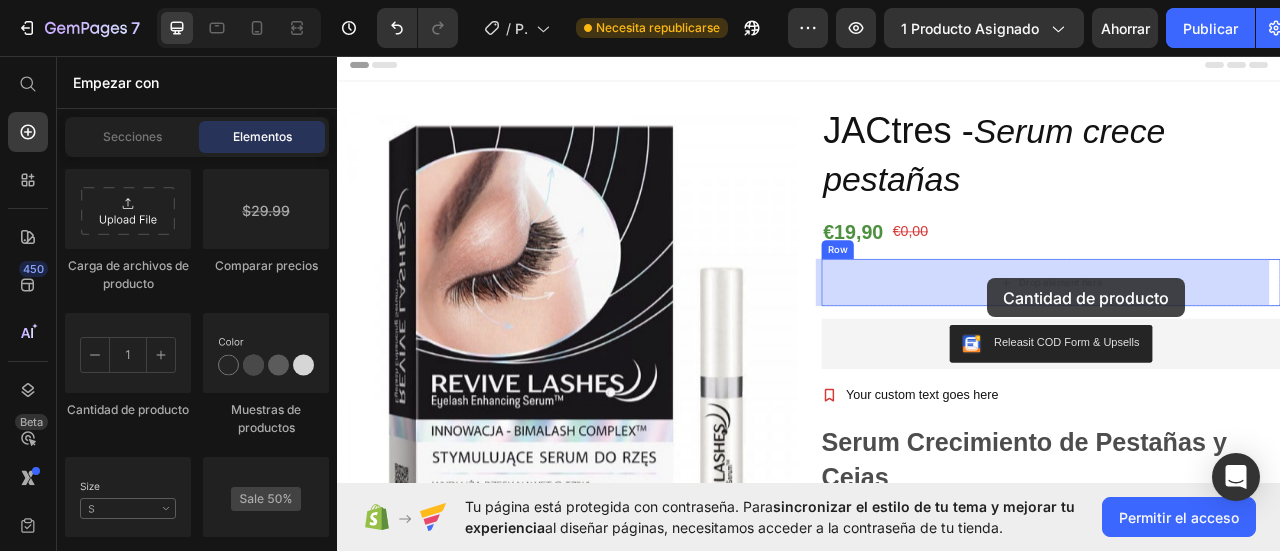 drag, startPoint x: 451, startPoint y: 432, endPoint x: 1164, endPoint y: 340, distance: 718.911 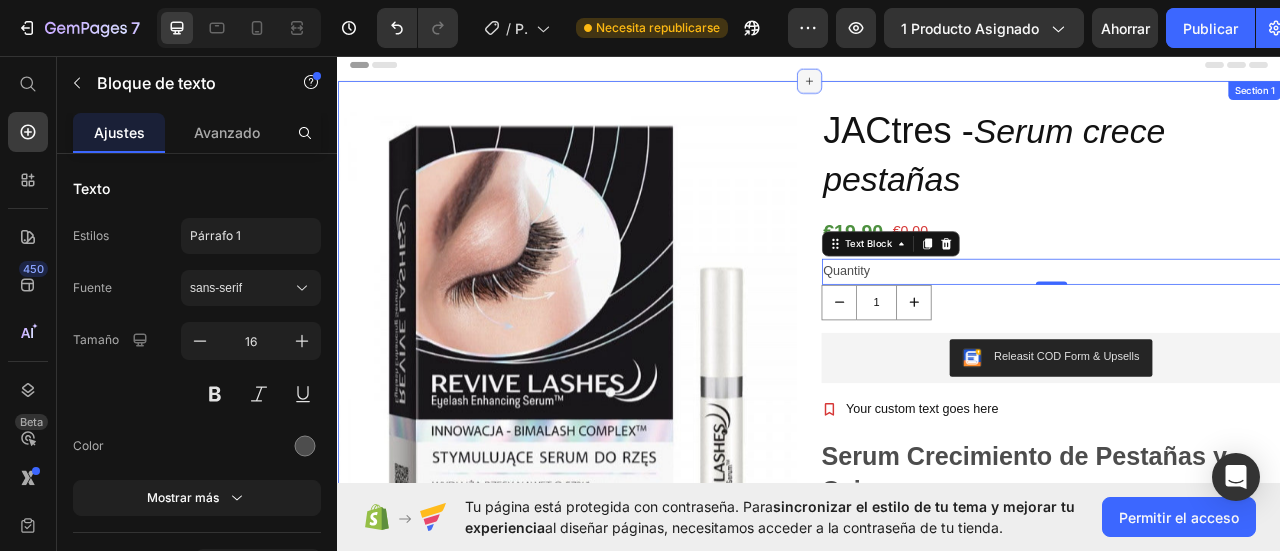 click 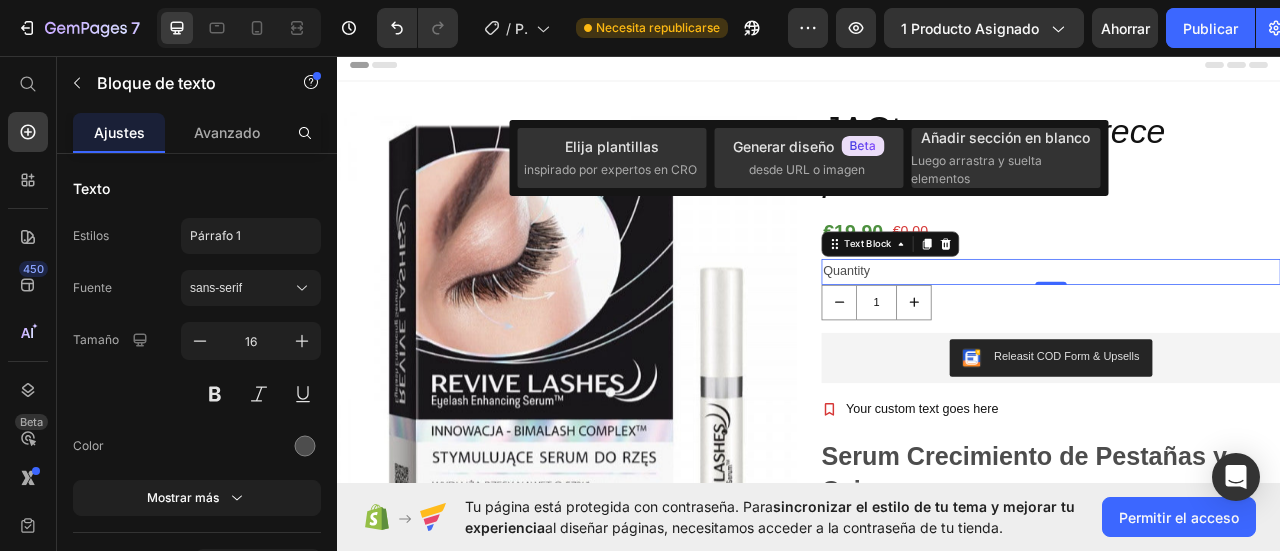 click on "Quantity" at bounding box center [1245, 331] 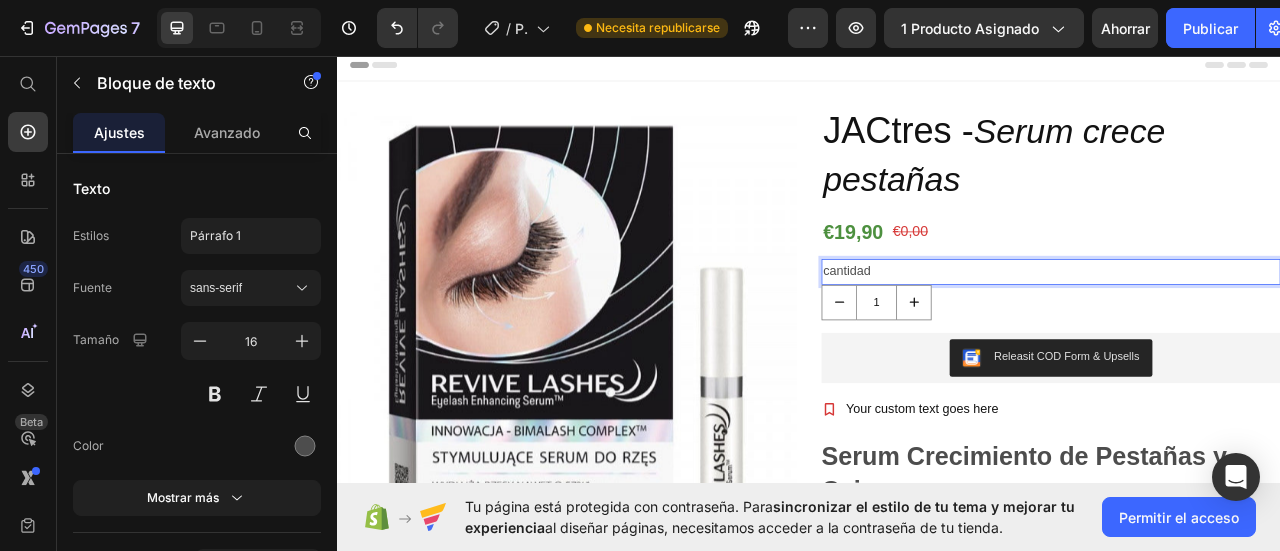 click on "cantidad" at bounding box center (1245, 331) 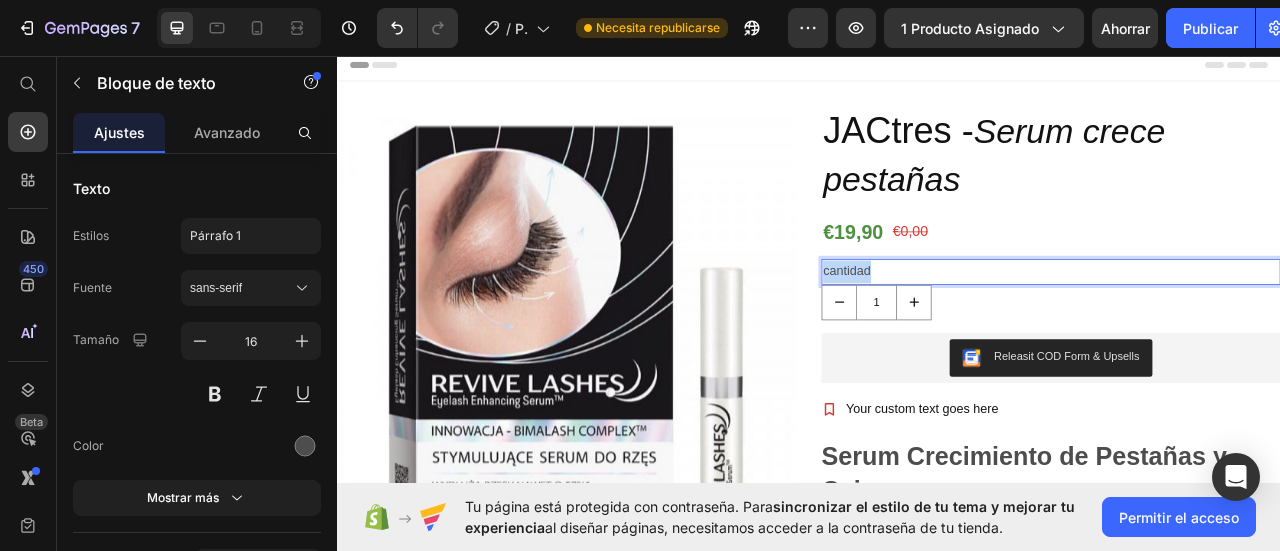 click on "cantidad" at bounding box center (1245, 331) 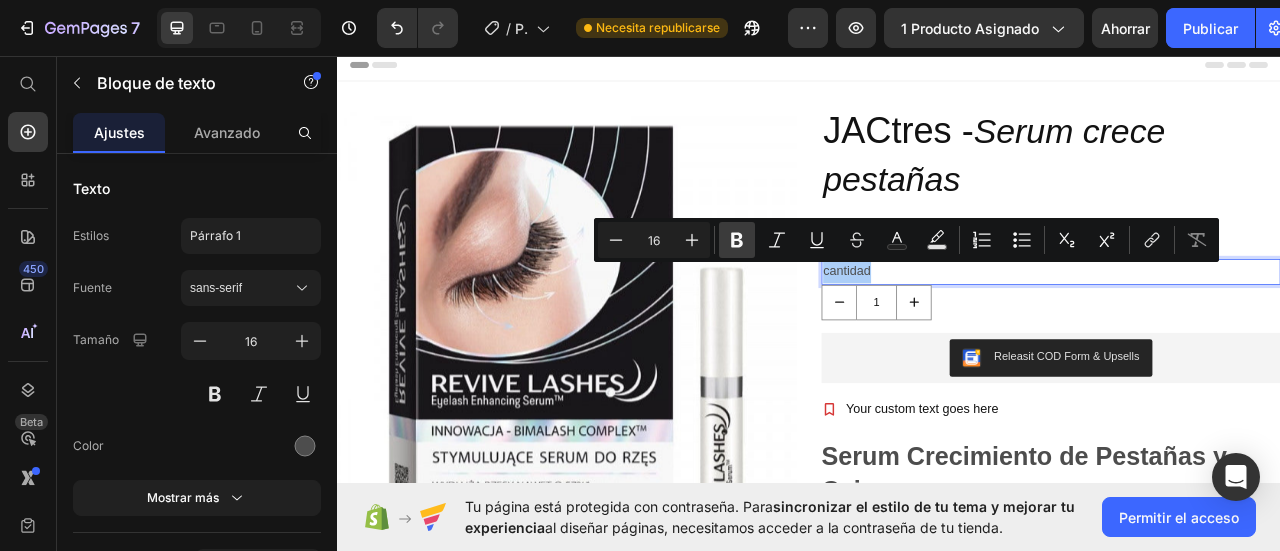 click 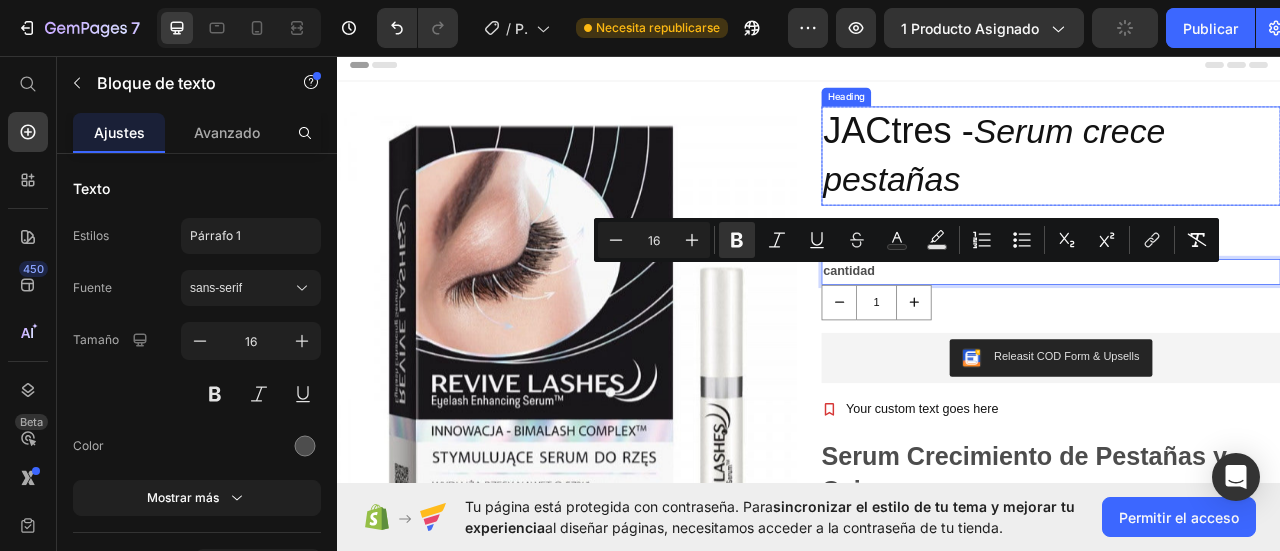 click on "JACtres -  Serum crece   pestañas" at bounding box center (1245, 184) 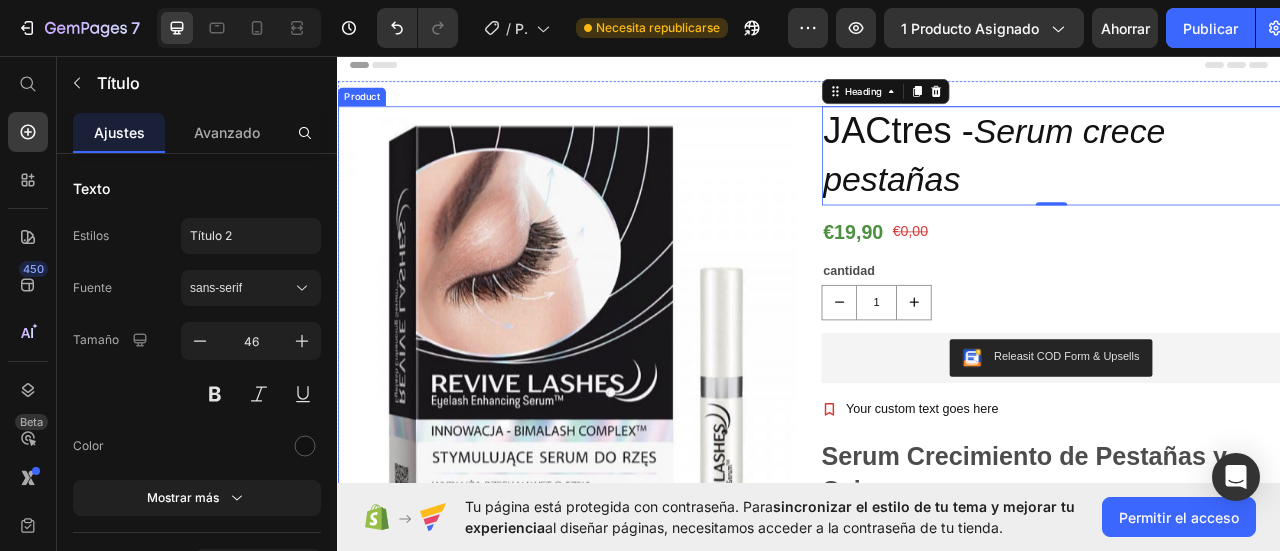 click on "JACtres -  Serum crece   pestañas Heading   0 Row €19,90 Product Price €0,00 Product Price Row cantidad Text Block 1 Product Quantity Row Releasit COD Form & Upsells Releasit COD Form & Upsells Row
Your custom text goes here Item List Serum Crecimiento de Pestañas y Cejas
FABLASHOUS Galardonado con los Premios Victoria de la Belleza
Tratamiento Fortalecedor de Crecimiento Pestañas
Alargador de Pestañas con Ingredientes Naturales  sin Hormonas y Parabenos
RÁPIDO Y EFECTIVO  - Usando Serum de Pestañas a diario los resultados veras en poco tiempo. Tus ojos brillarán con unas pestañas voluminosas y perfectas. El tiempo de los resultados puede variar según predisposición genética, salud o estilo de vida.
INGREDIENTES NATURALES  - Ofrece una fórmula 100% natural que contiene nutrientes muy eficaces y ricos en vitaminas ayuda a fortalecer todo el potencial para dar a tus pestañas y cejas un aspecto exclusivo natural.
Show more" at bounding box center (1245, 522) 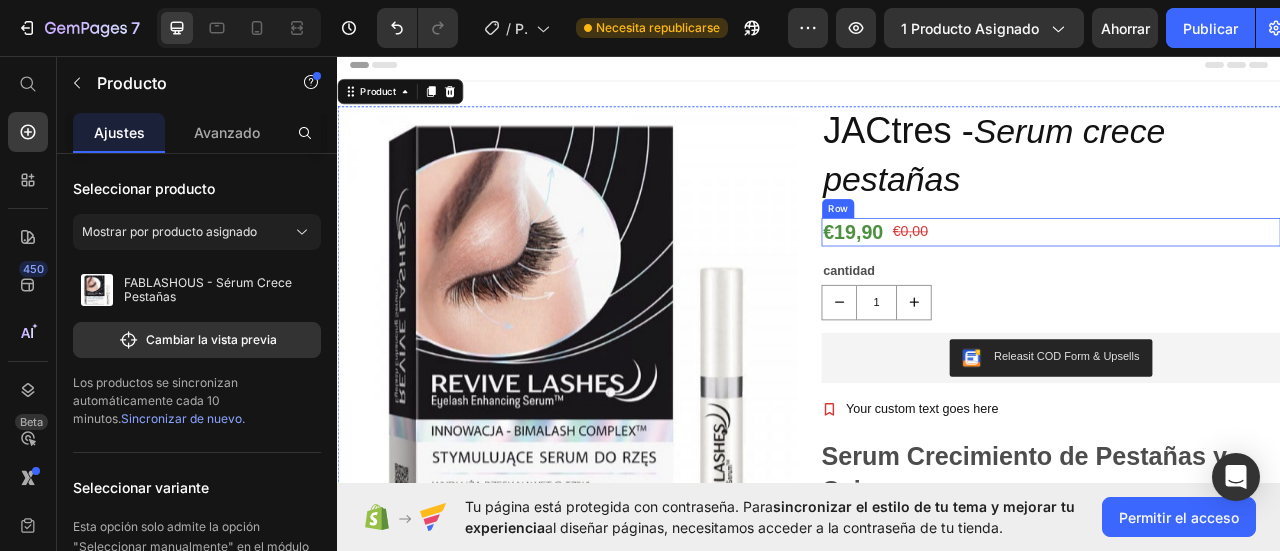 click on "€0,00 Product Price" at bounding box center [1065, 281] 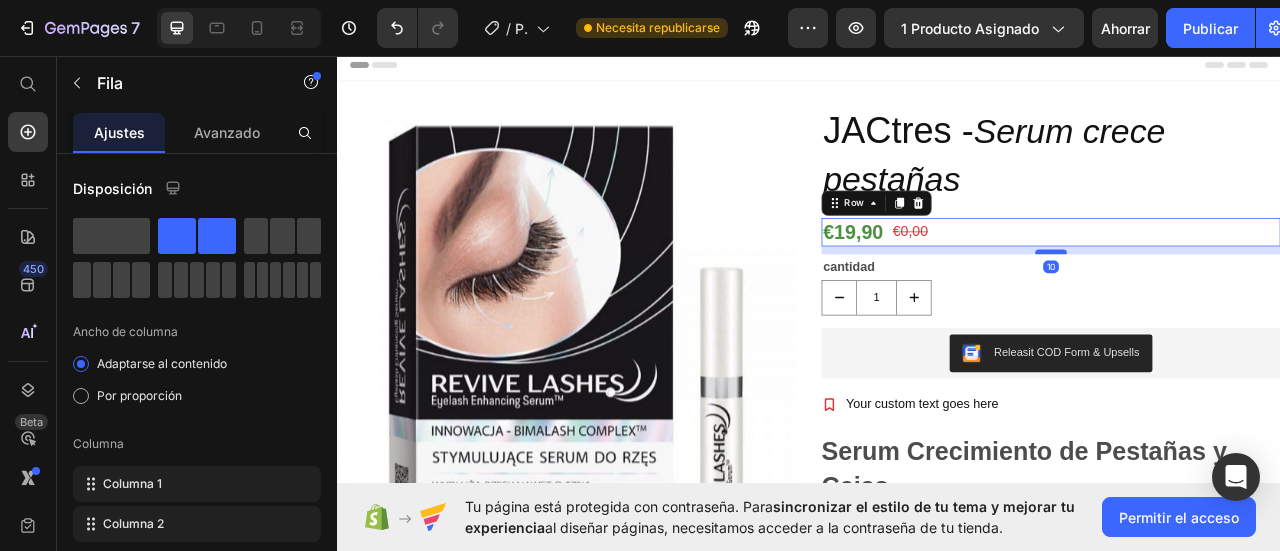 click at bounding box center [1245, 306] 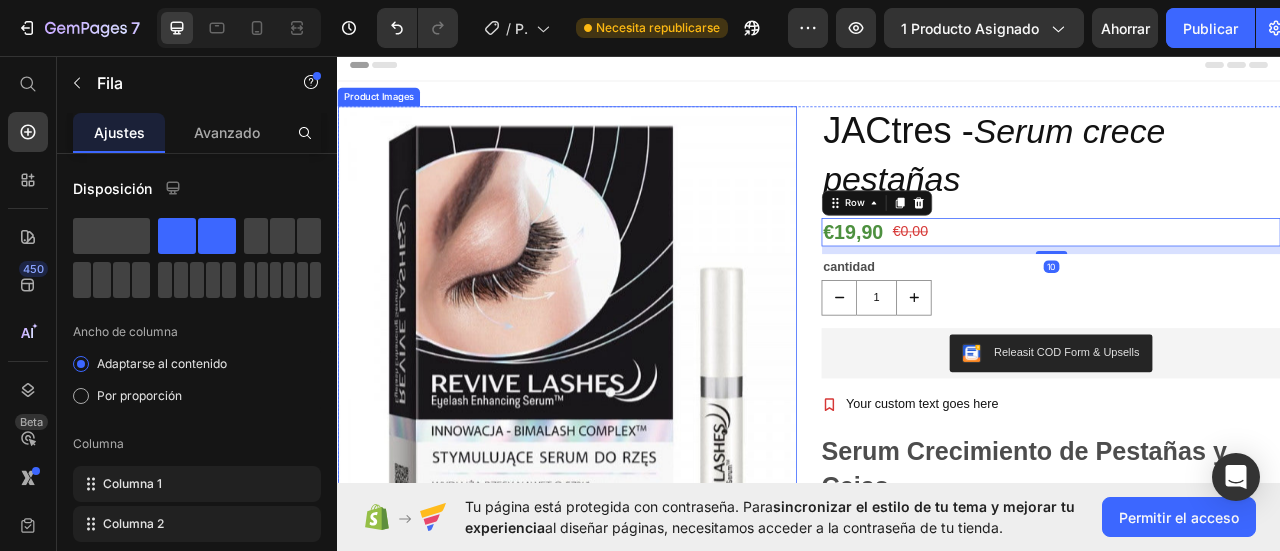 click at bounding box center [629, 413] 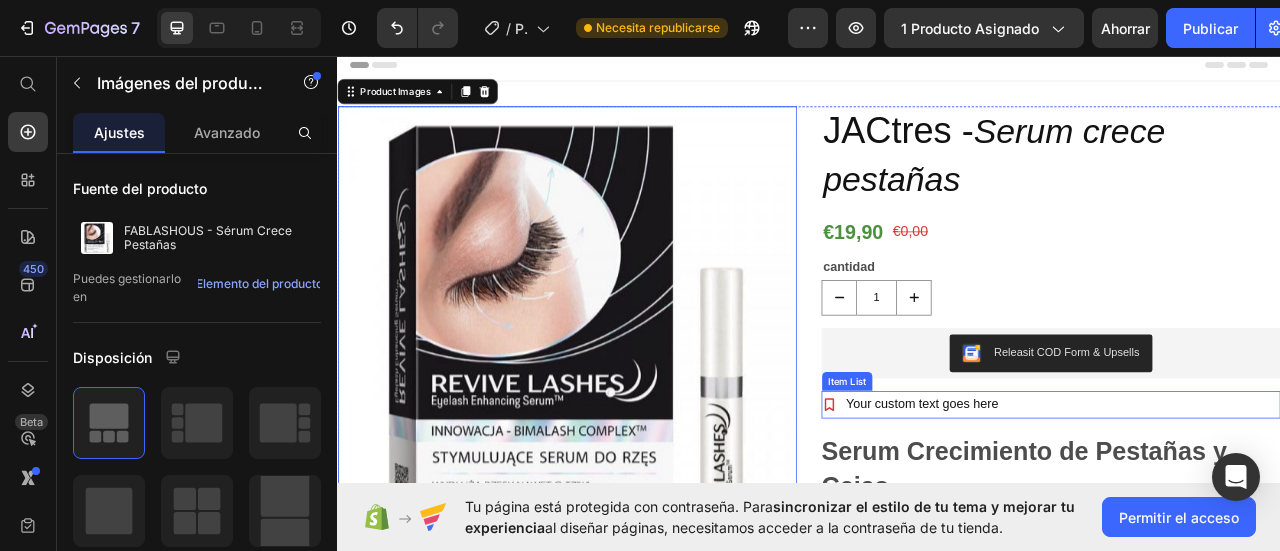 click on "Your custom text goes here" at bounding box center (1081, 500) 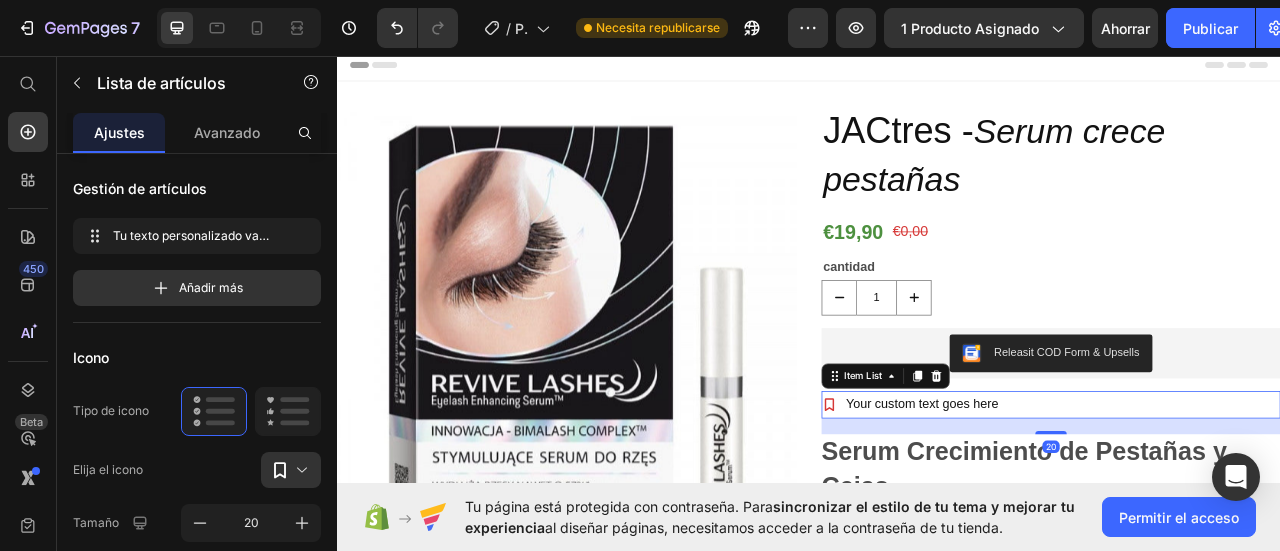 click on "Your custom text goes here" at bounding box center (1081, 500) 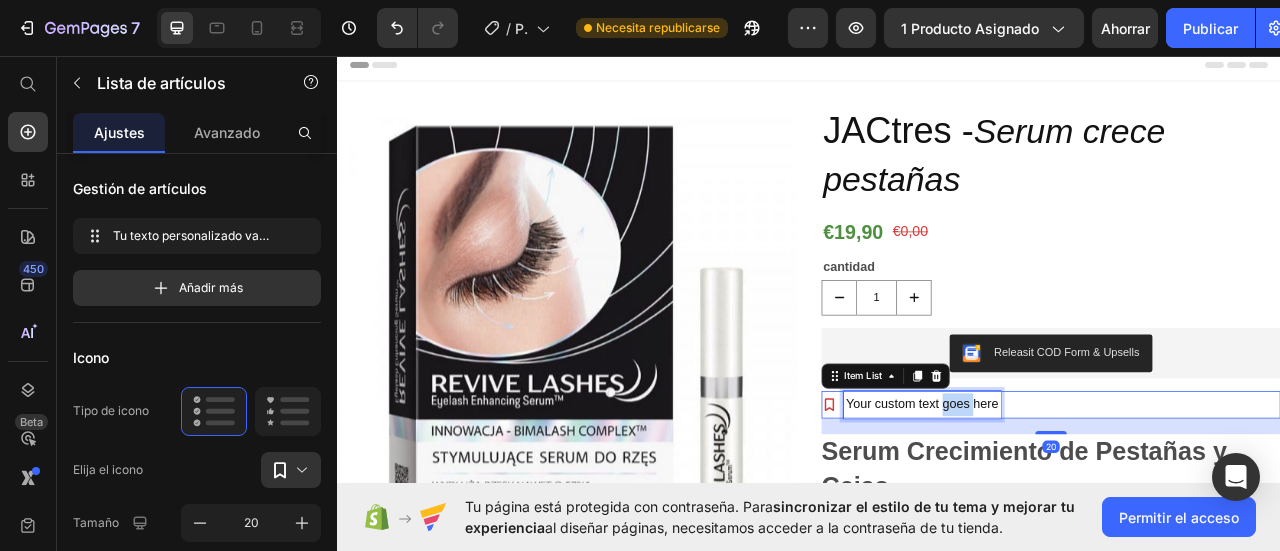 click on "Your custom text goes here" at bounding box center (1081, 500) 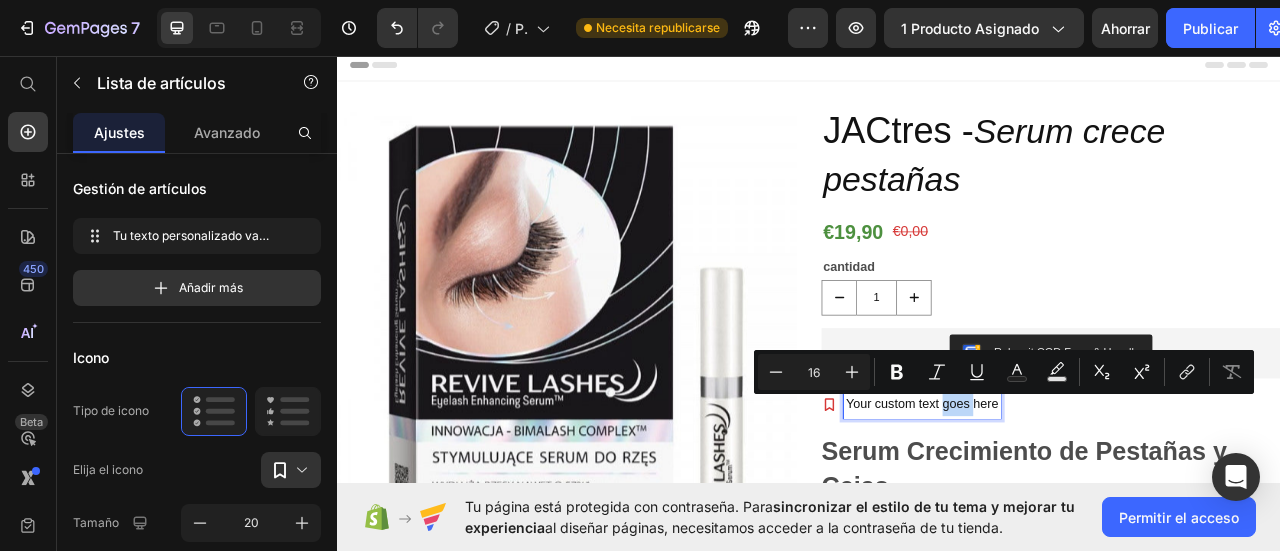 click on "Your custom text goes here" at bounding box center (1081, 500) 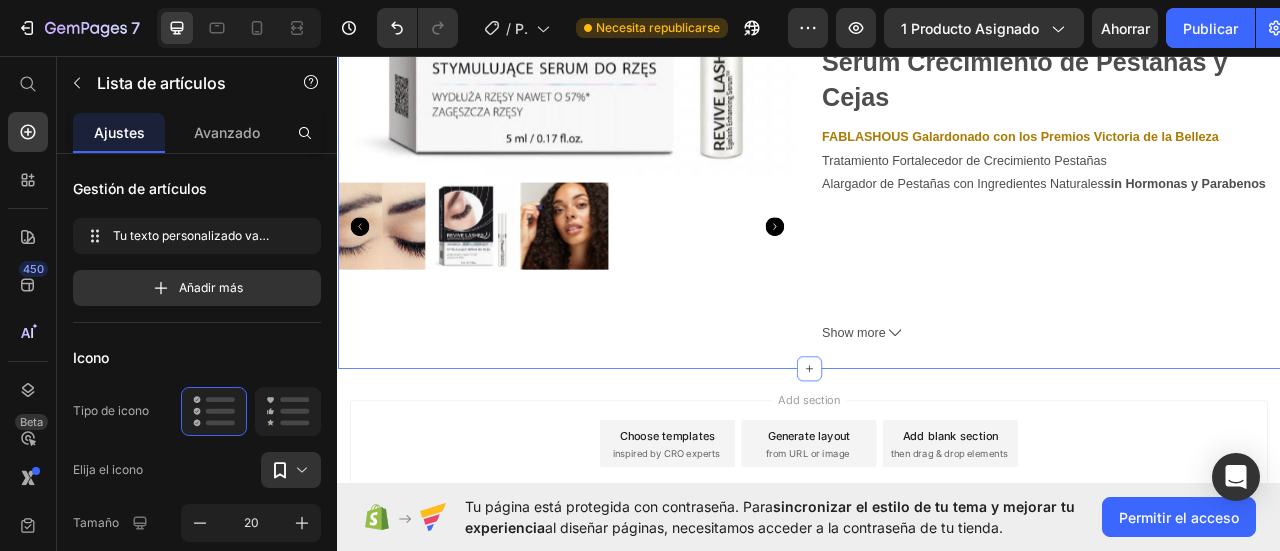 scroll, scrollTop: 500, scrollLeft: 0, axis: vertical 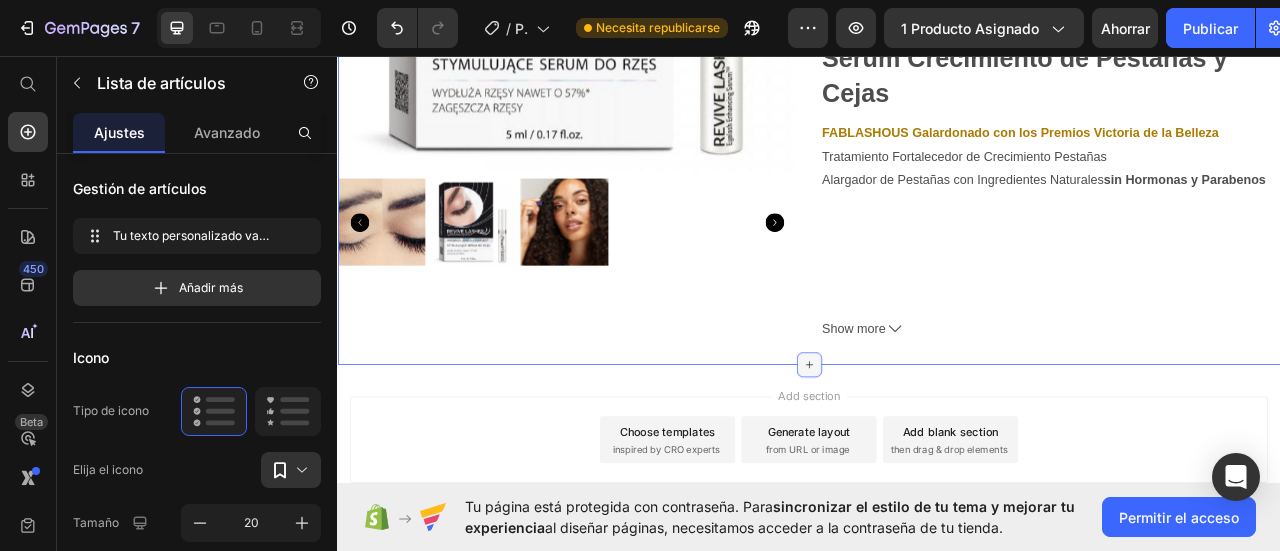 click 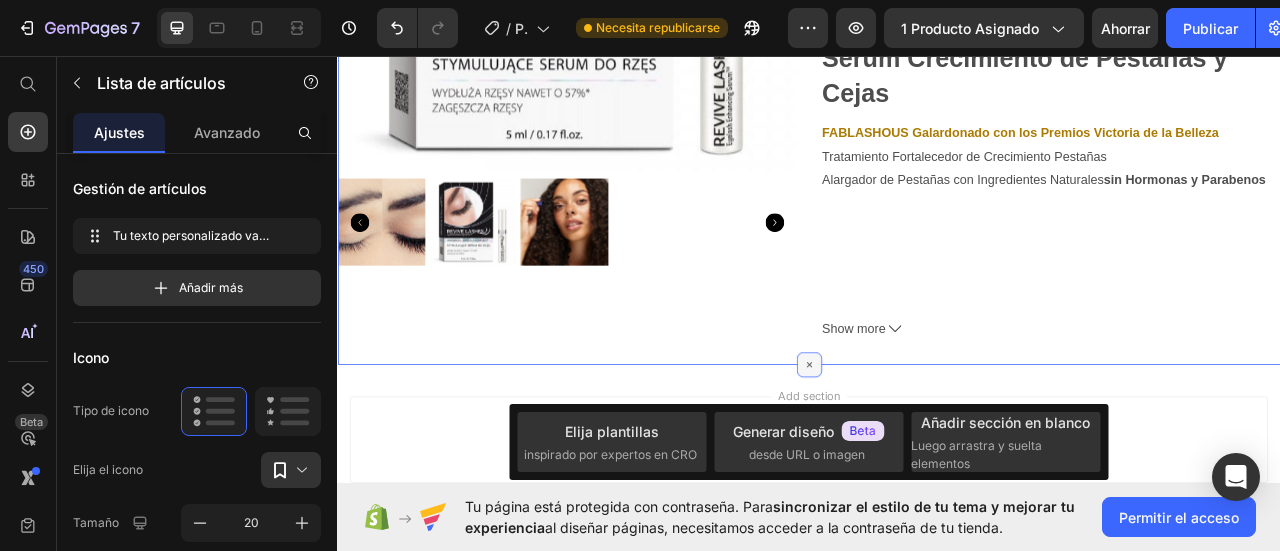 click 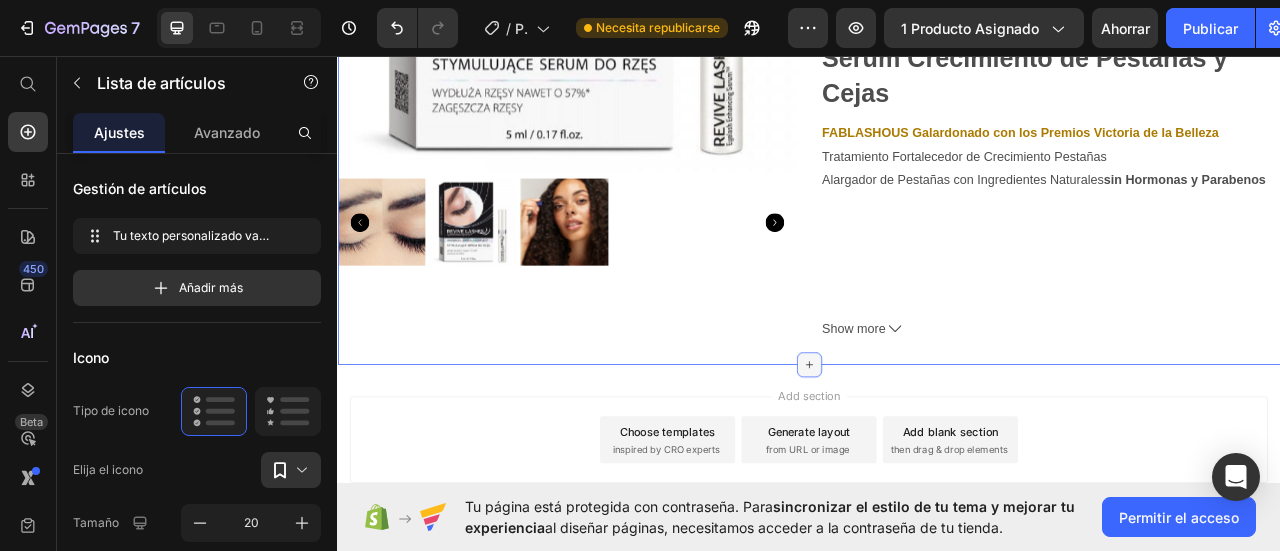 click 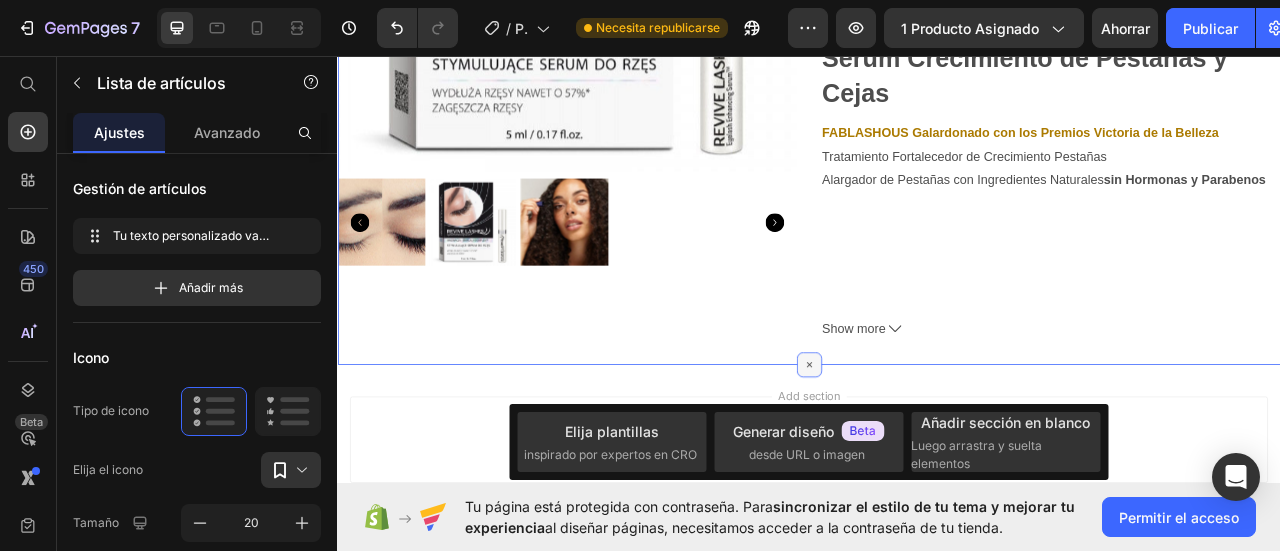 click 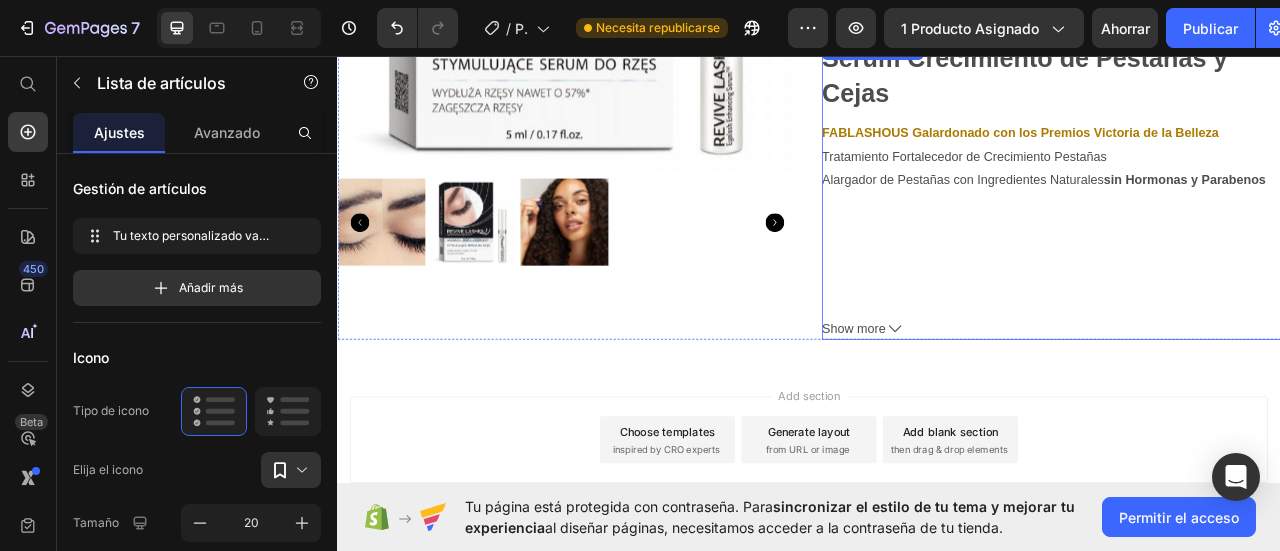 click 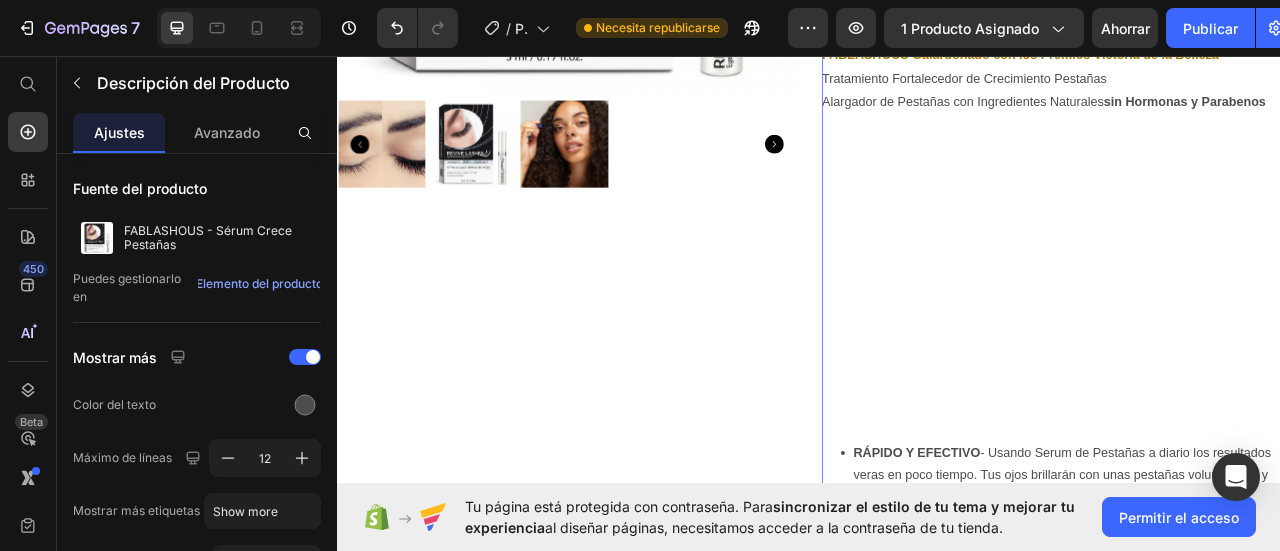 scroll, scrollTop: 700, scrollLeft: 0, axis: vertical 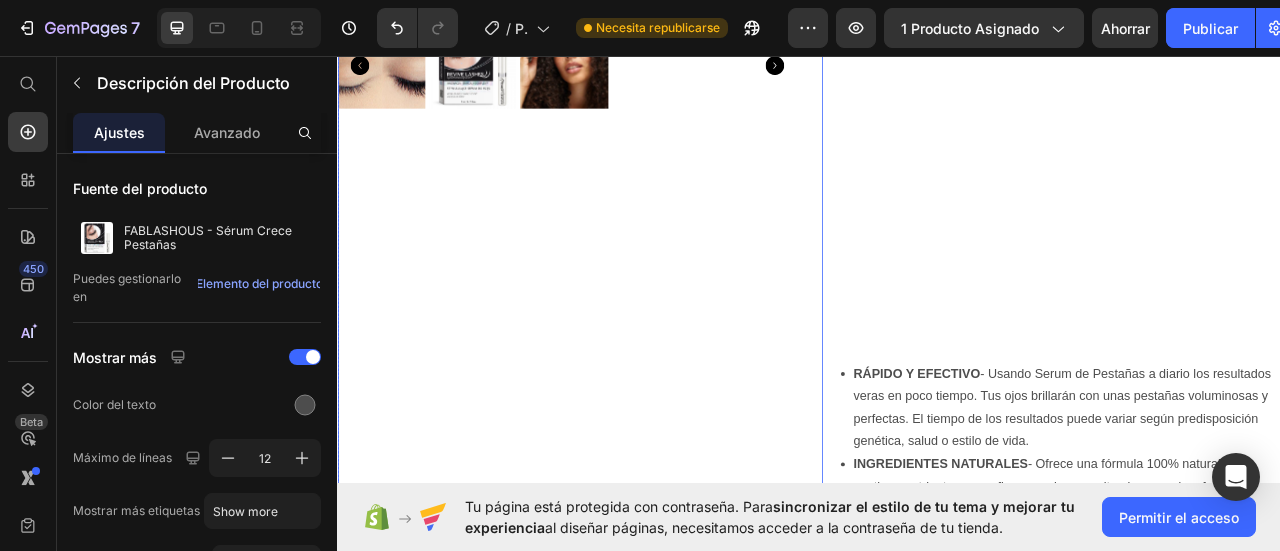 click on "Product Images" at bounding box center [629, 256] 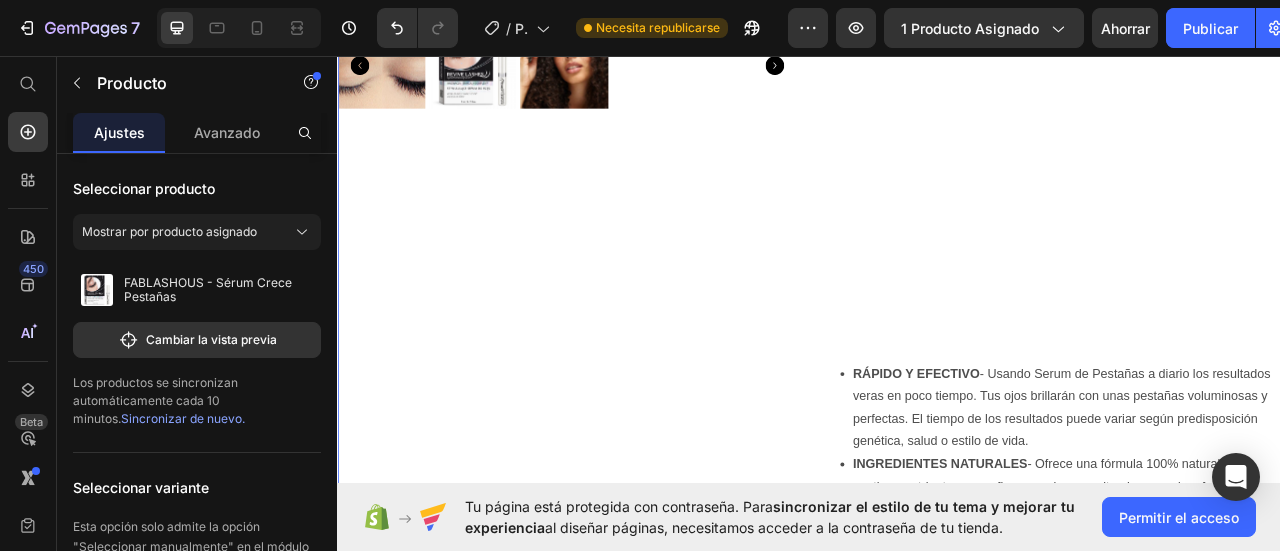 click on "Product Images" at bounding box center [629, 256] 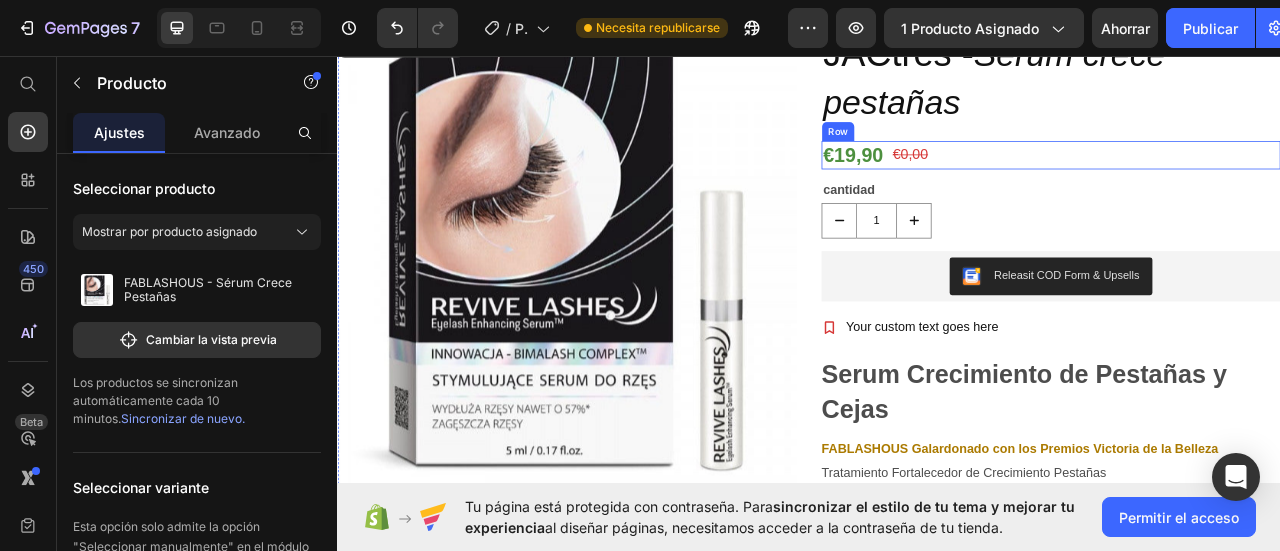 scroll, scrollTop: 0, scrollLeft: 0, axis: both 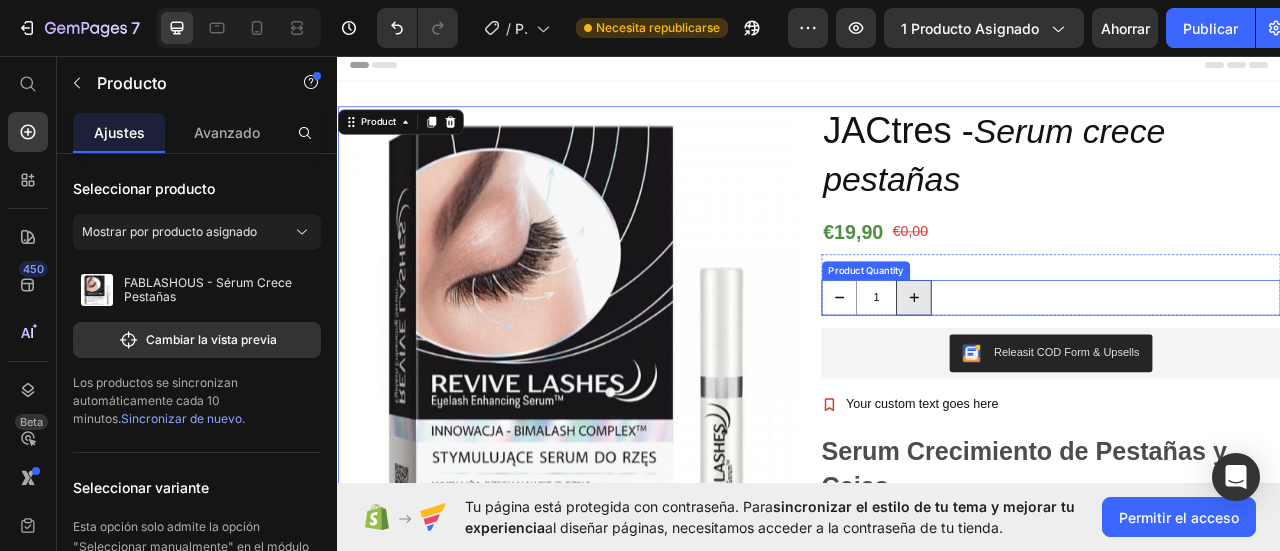 click 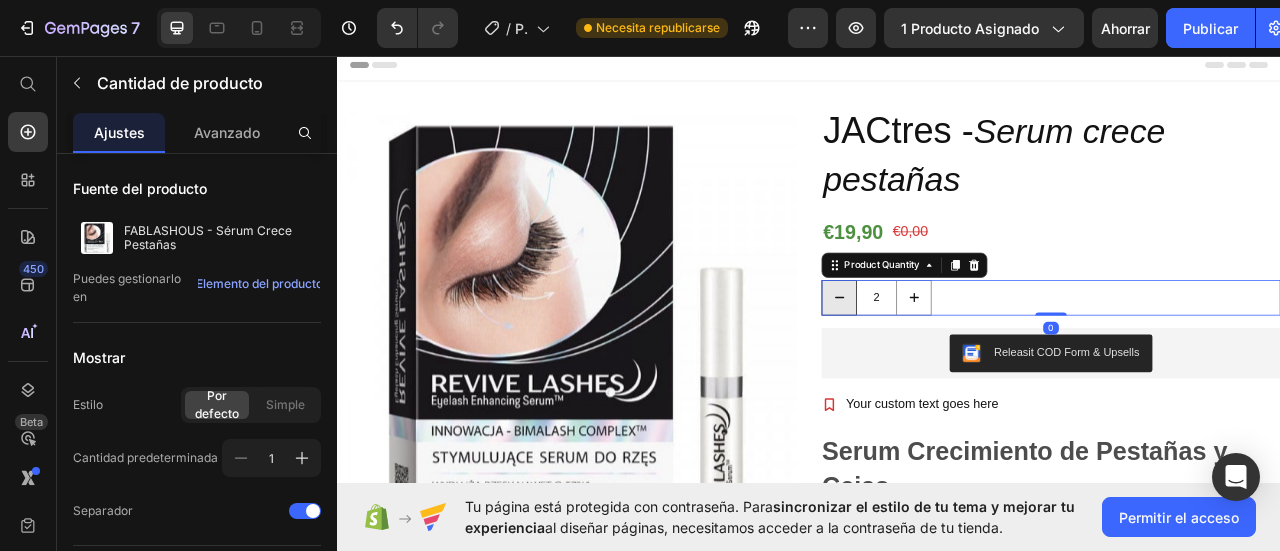 click 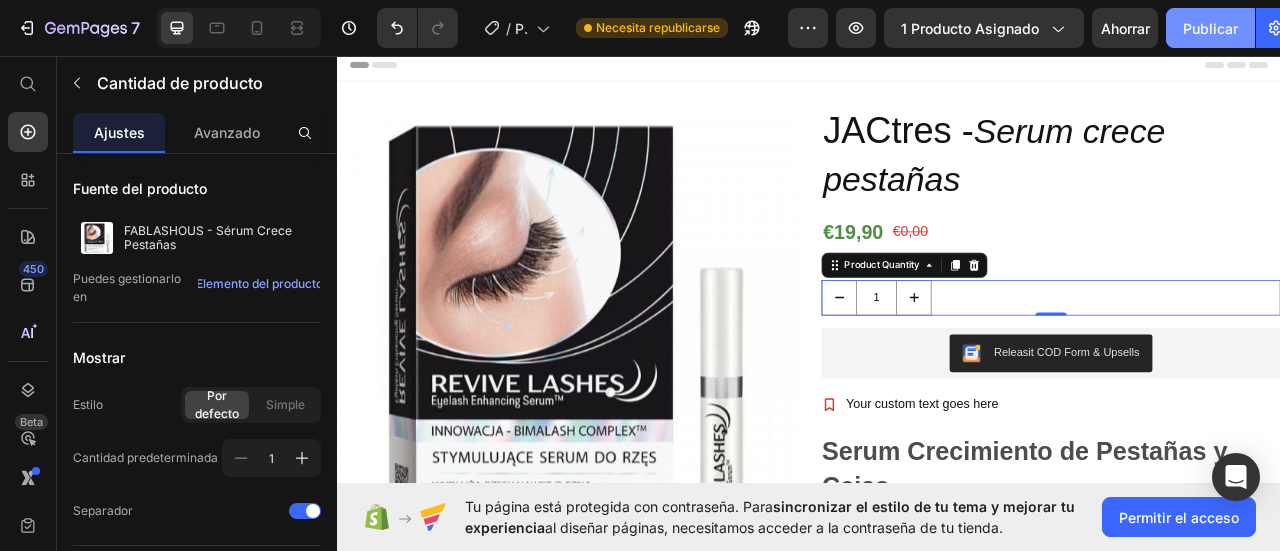 click on "Publicar" at bounding box center (1210, 28) 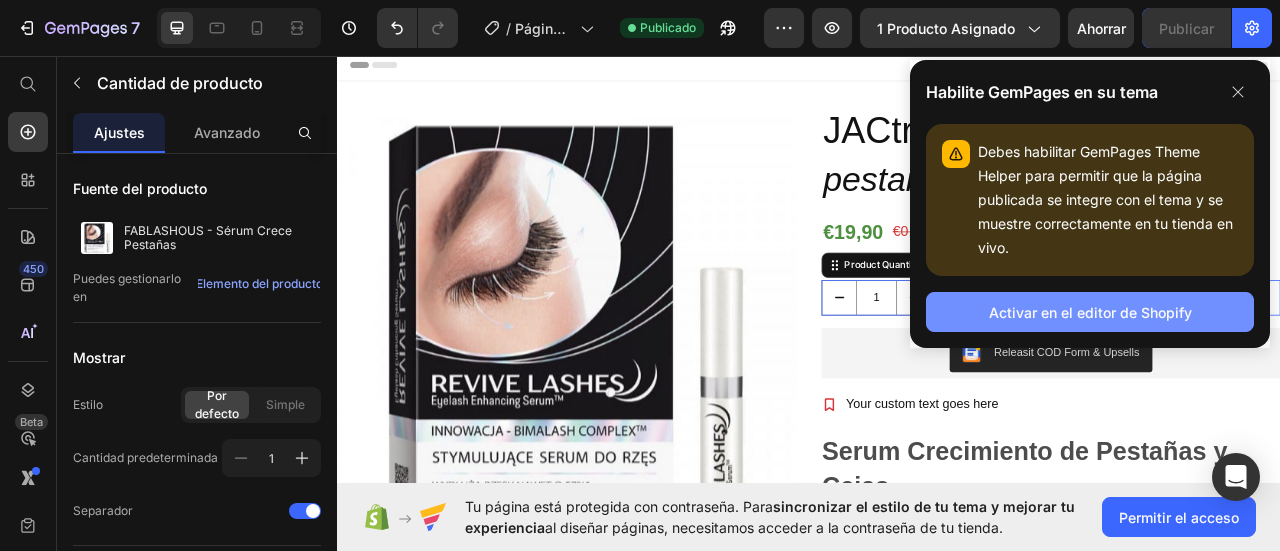 click on "Activar en el editor de Shopify" at bounding box center (1090, 312) 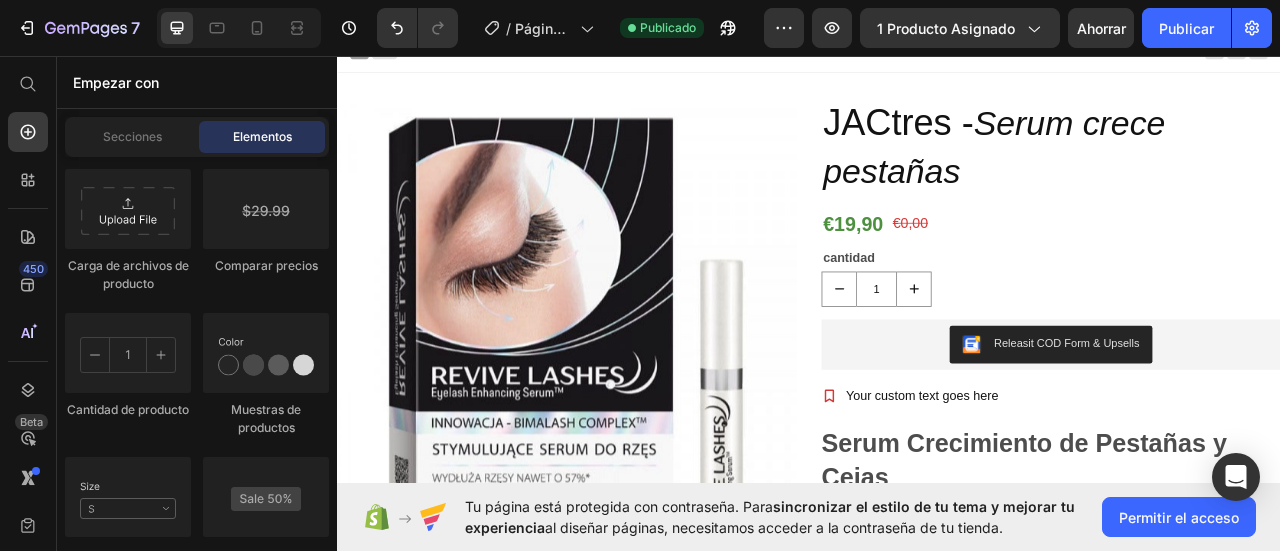 scroll, scrollTop: 0, scrollLeft: 0, axis: both 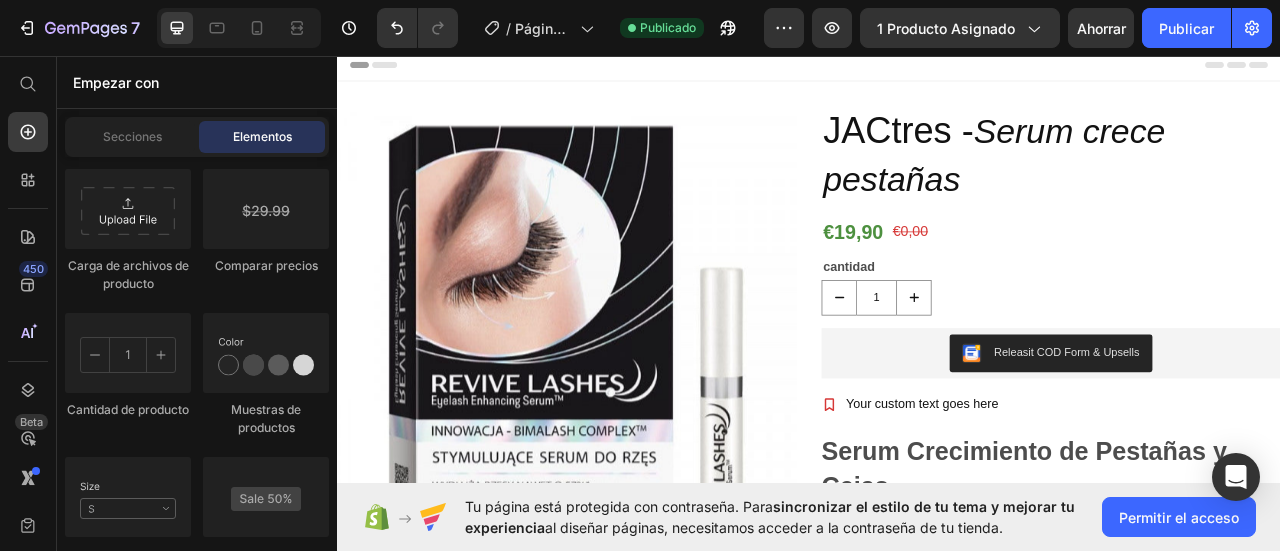 click on "Header" at bounding box center (937, 68) 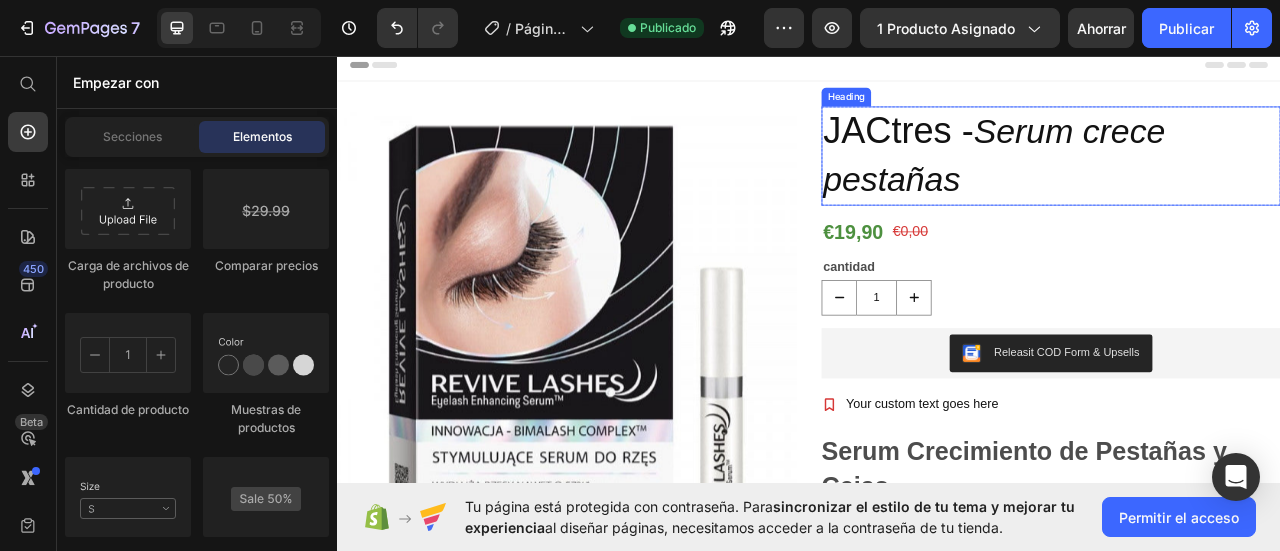 drag, startPoint x: 1469, startPoint y: 80, endPoint x: 1446, endPoint y: 166, distance: 89.02247 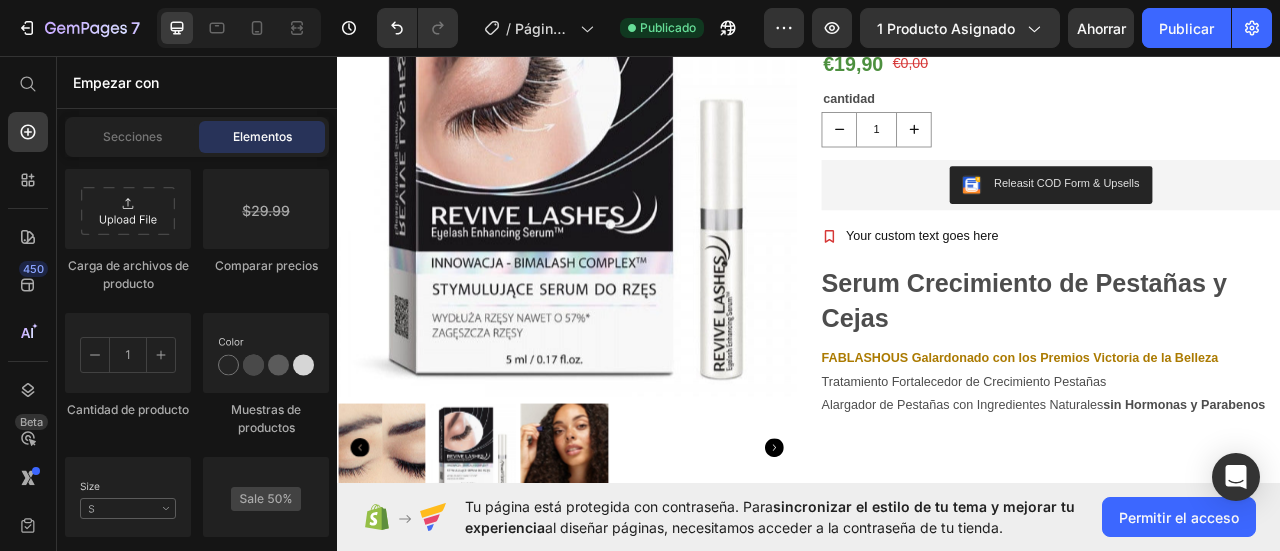 scroll, scrollTop: 0, scrollLeft: 0, axis: both 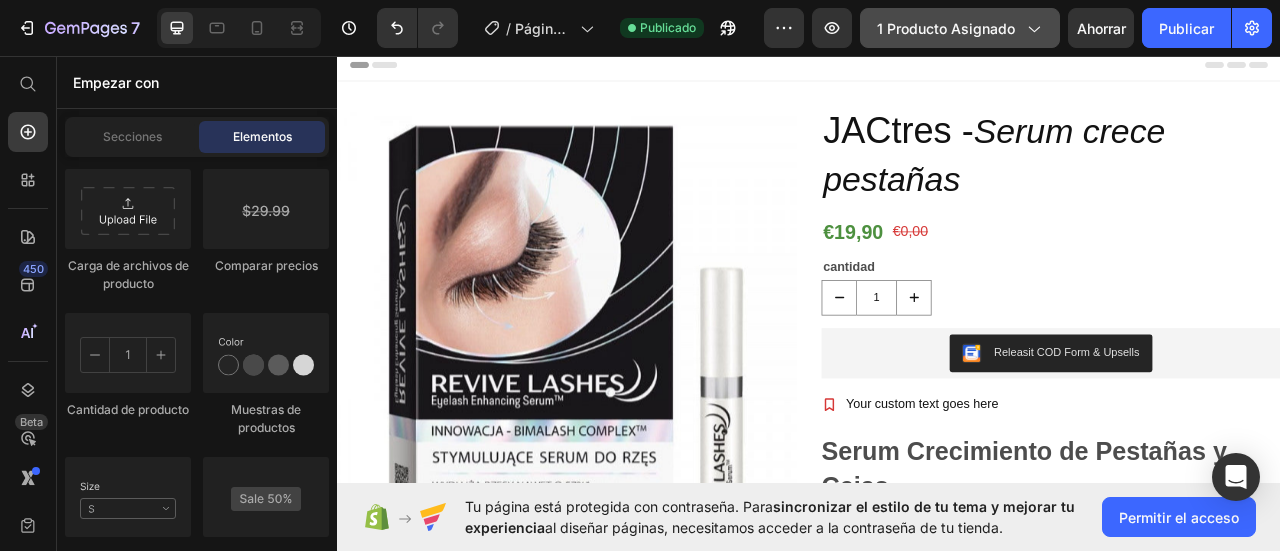 click 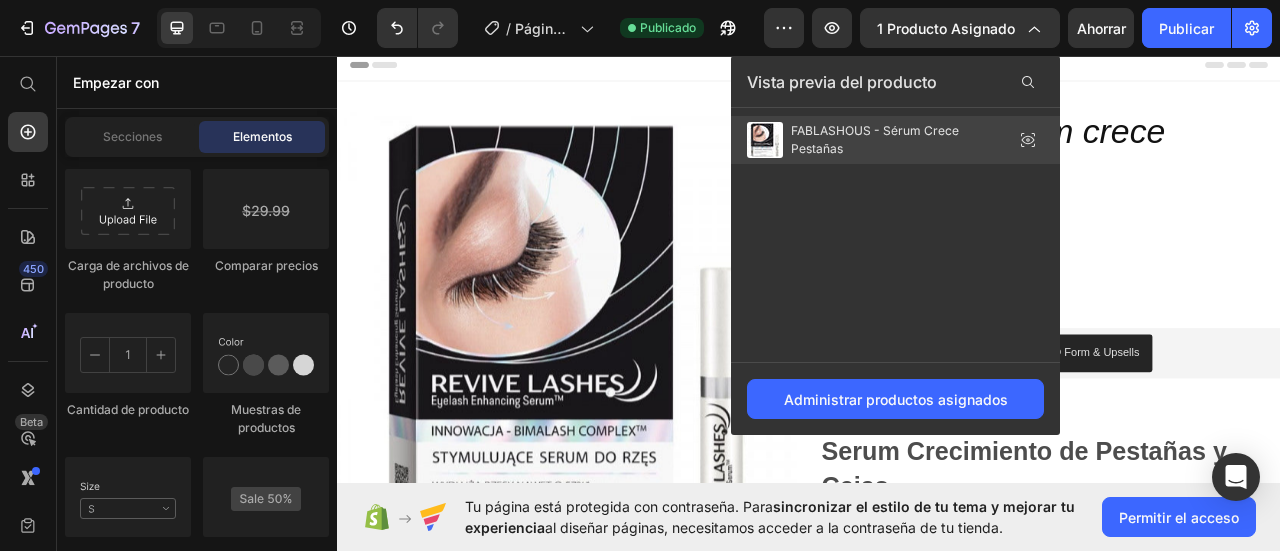 click 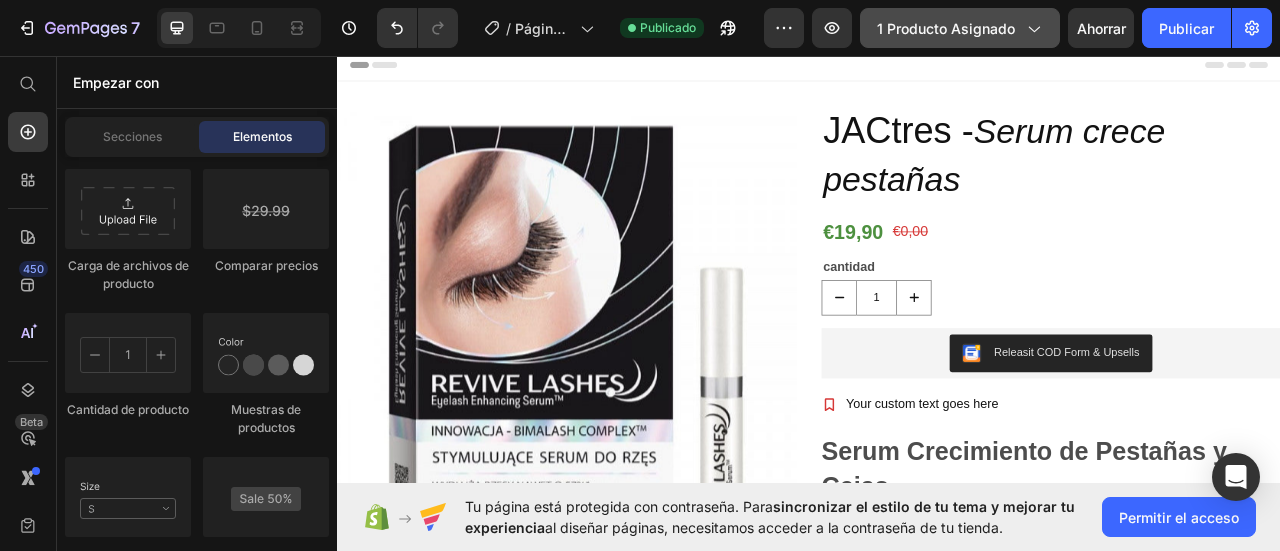 click 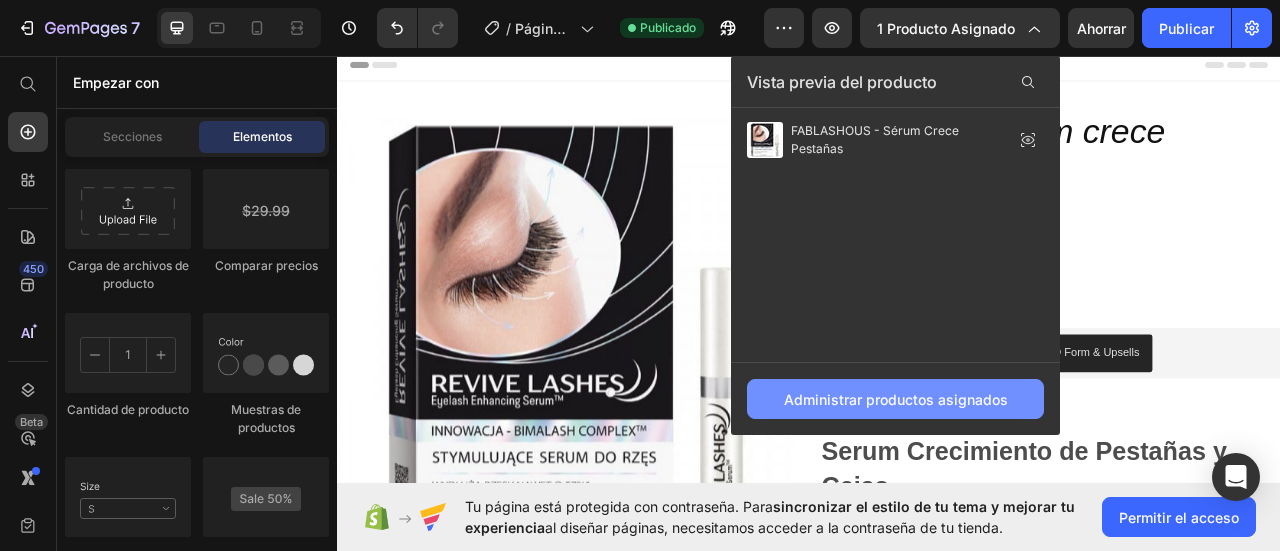 click on "Administrar productos asignados" at bounding box center (896, 399) 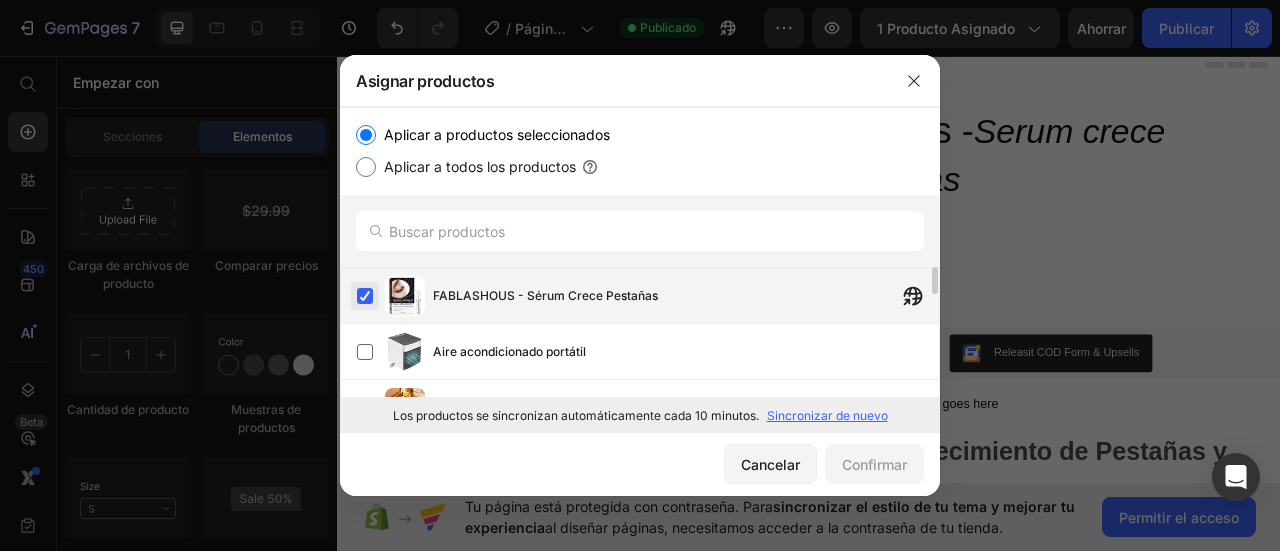 click at bounding box center [365, 296] 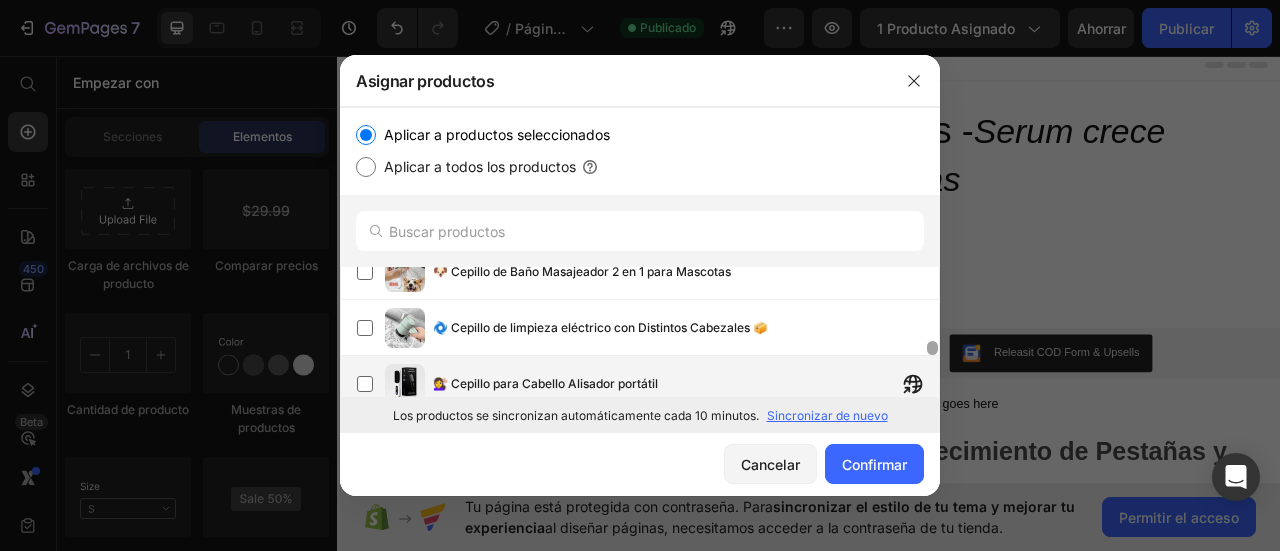 scroll, scrollTop: 542, scrollLeft: 0, axis: vertical 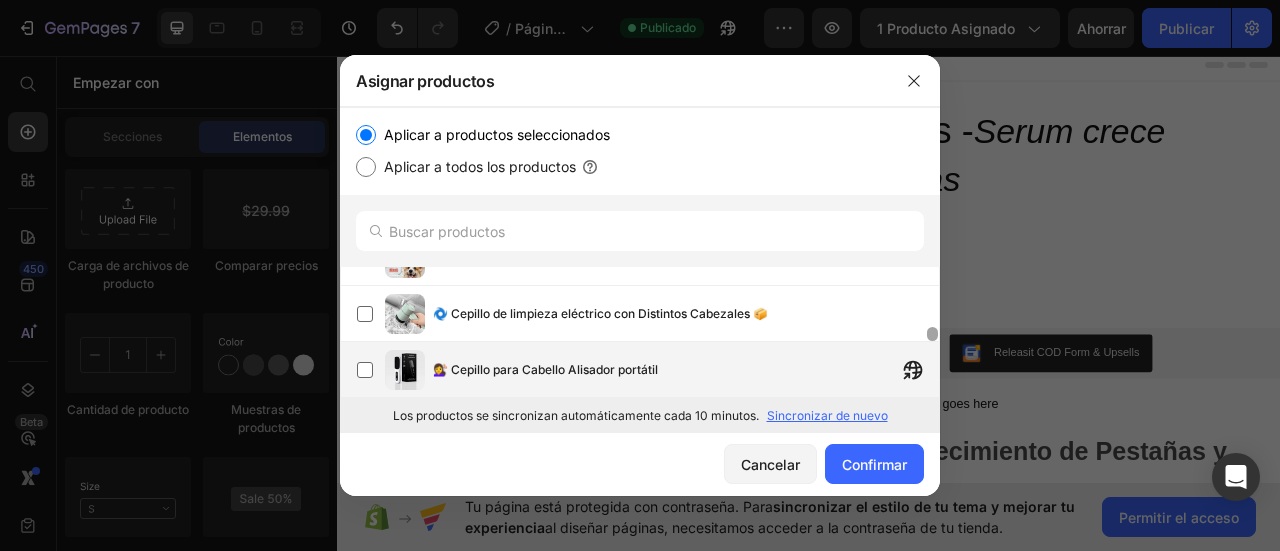 drag, startPoint x: 932, startPoint y: 278, endPoint x: 896, endPoint y: 393, distance: 120.50311 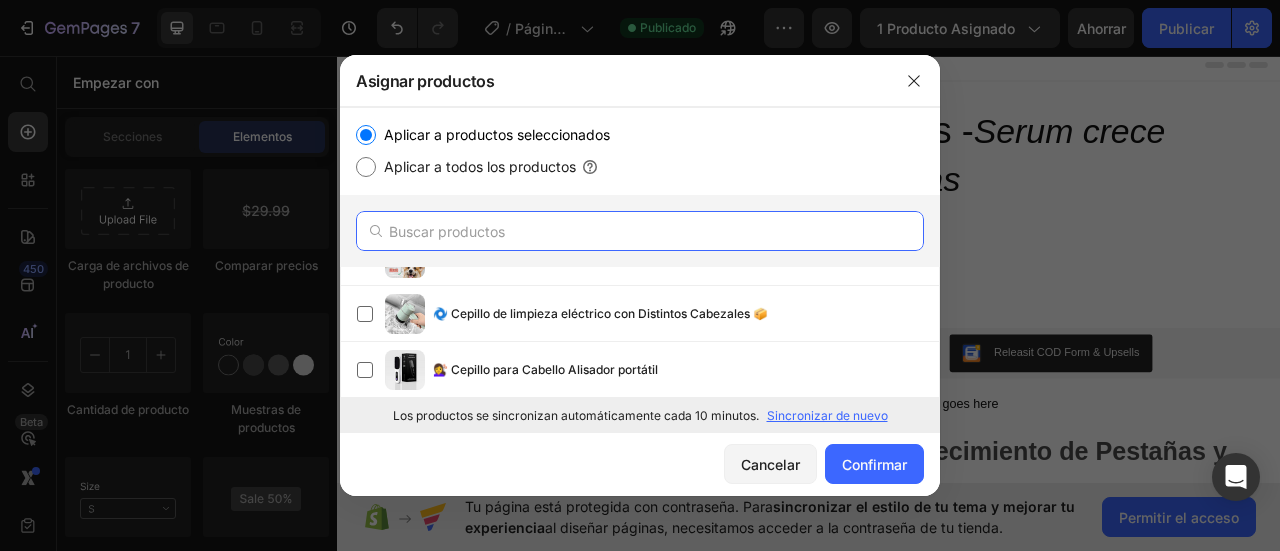 click at bounding box center [640, 231] 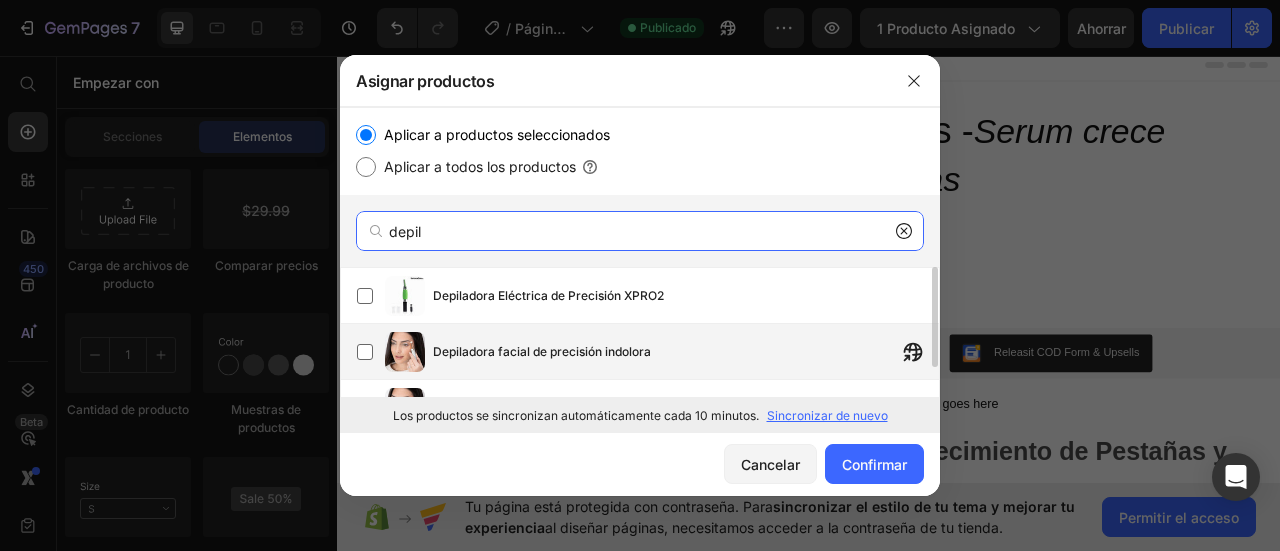 type on "depil" 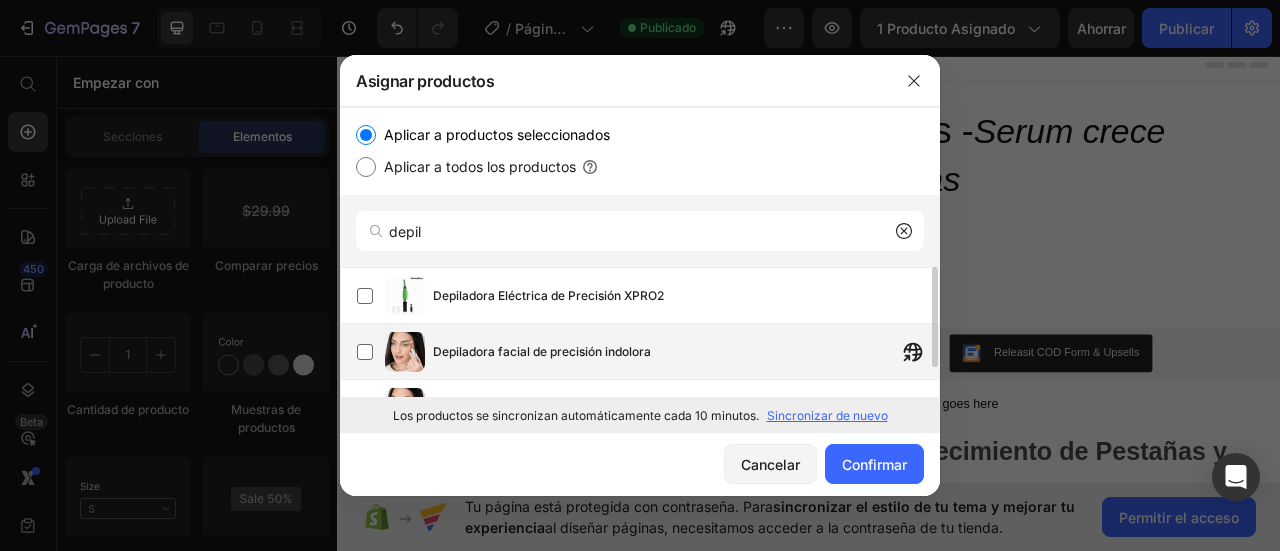 click on "Depiladora facial de precisión indolora" at bounding box center [542, 351] 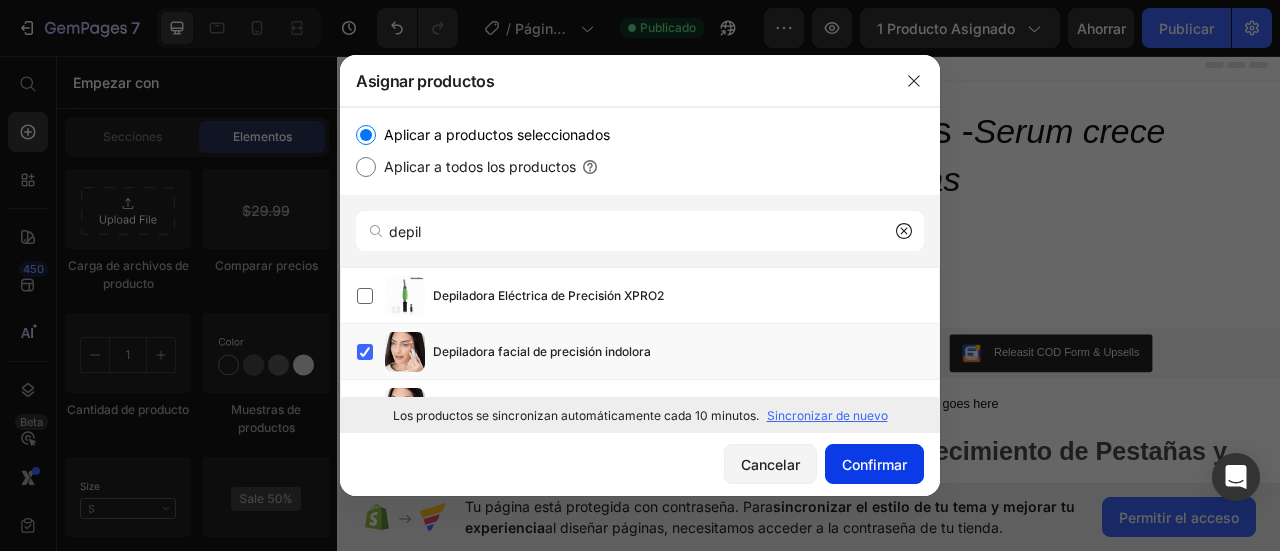 click on "Confirmar" at bounding box center (874, 464) 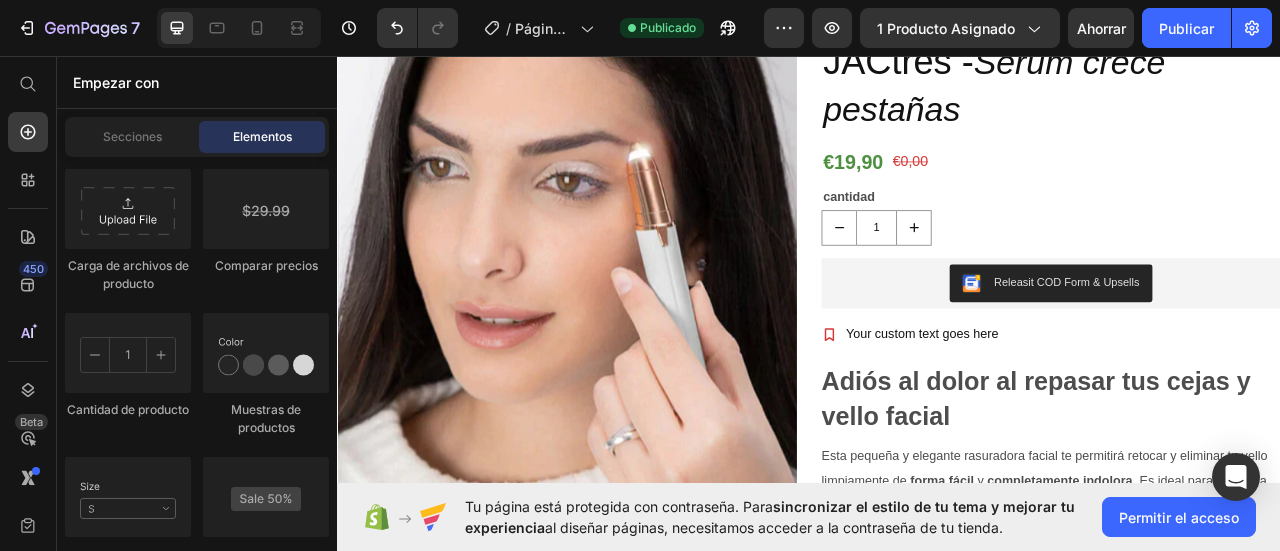 scroll, scrollTop: 0, scrollLeft: 0, axis: both 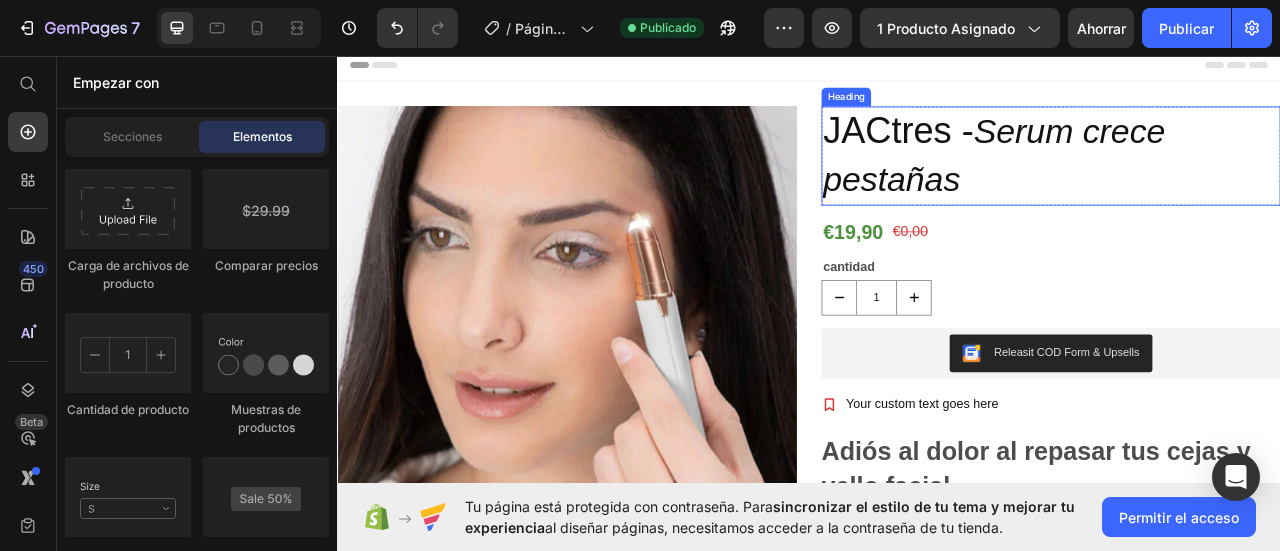 click on "JACtres -  Serum crece   pestañas" at bounding box center (1245, 184) 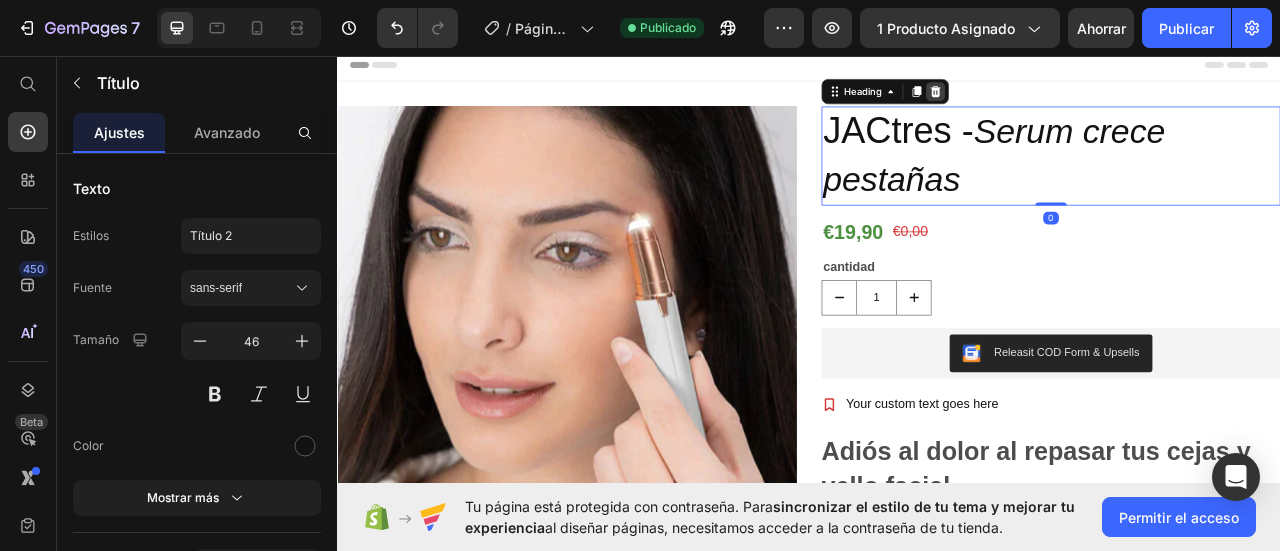 click 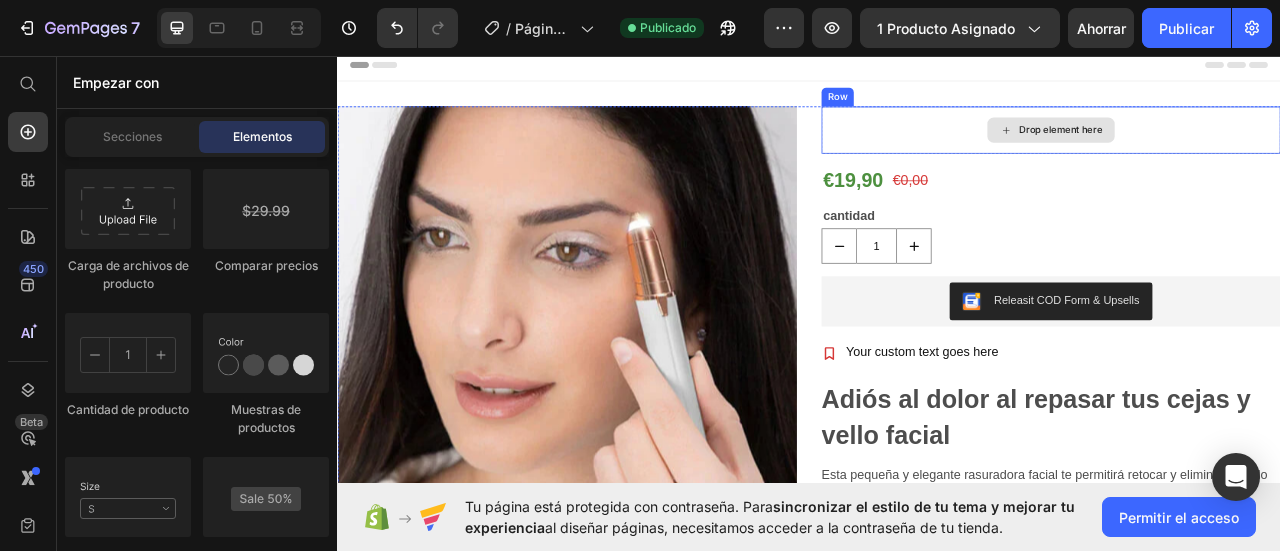 click on "Drop element here" at bounding box center (1245, 151) 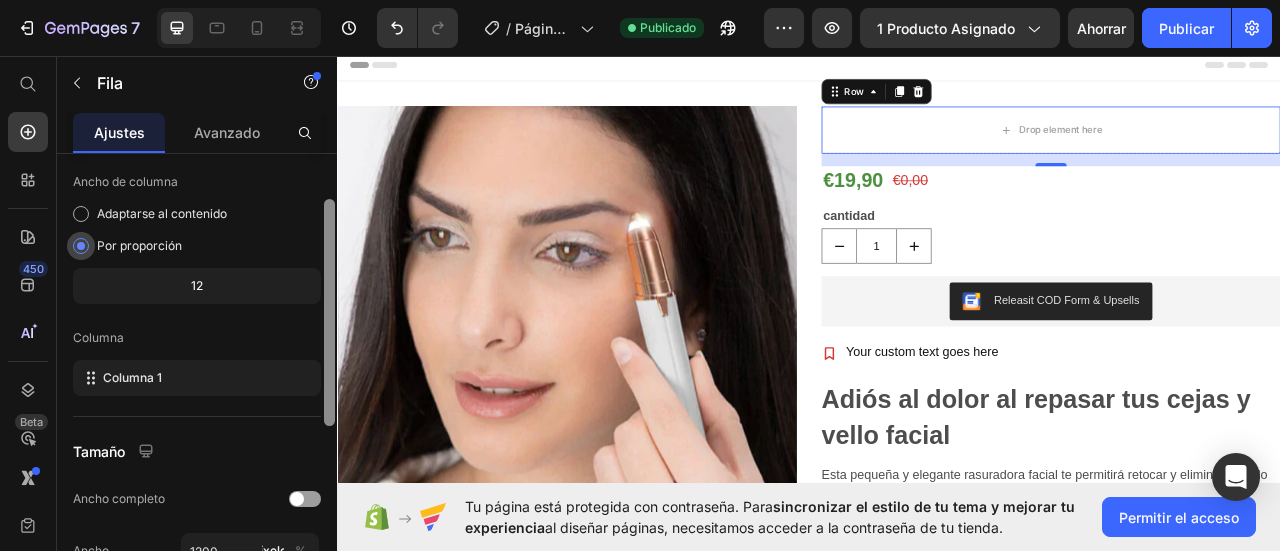 scroll, scrollTop: 130, scrollLeft: 0, axis: vertical 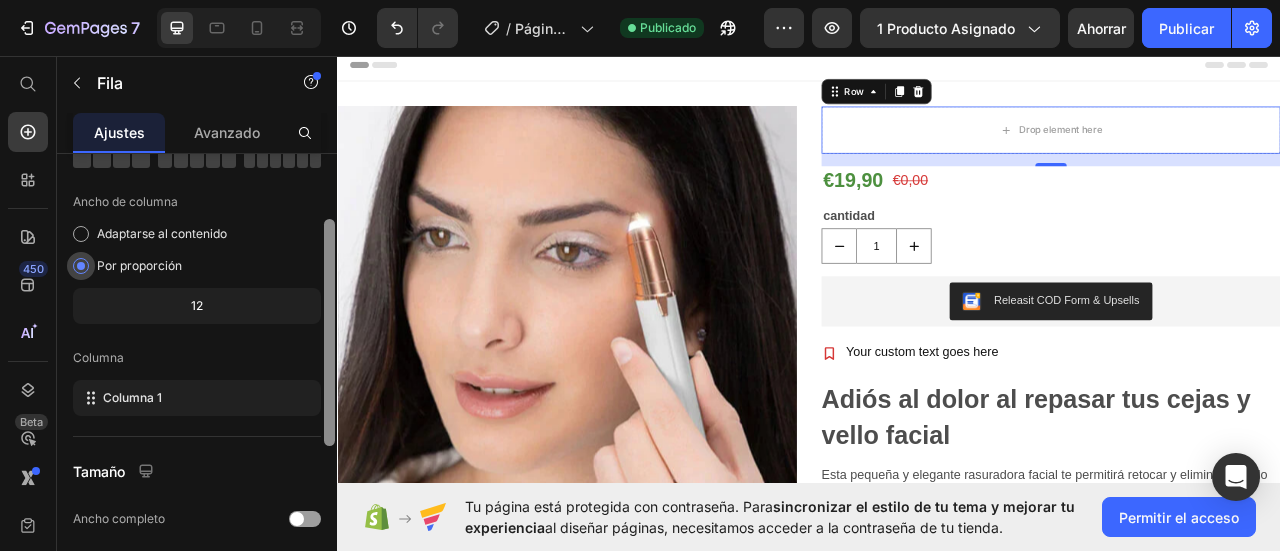 drag, startPoint x: 332, startPoint y: 208, endPoint x: 312, endPoint y: 273, distance: 68.007355 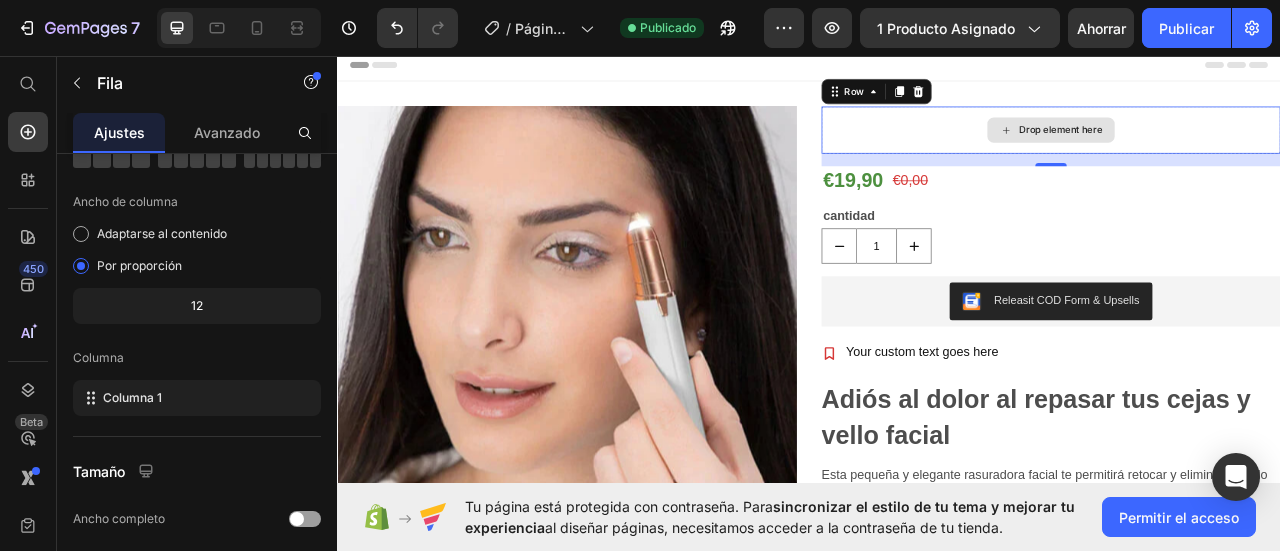click on "Drop element here" at bounding box center (1245, 151) 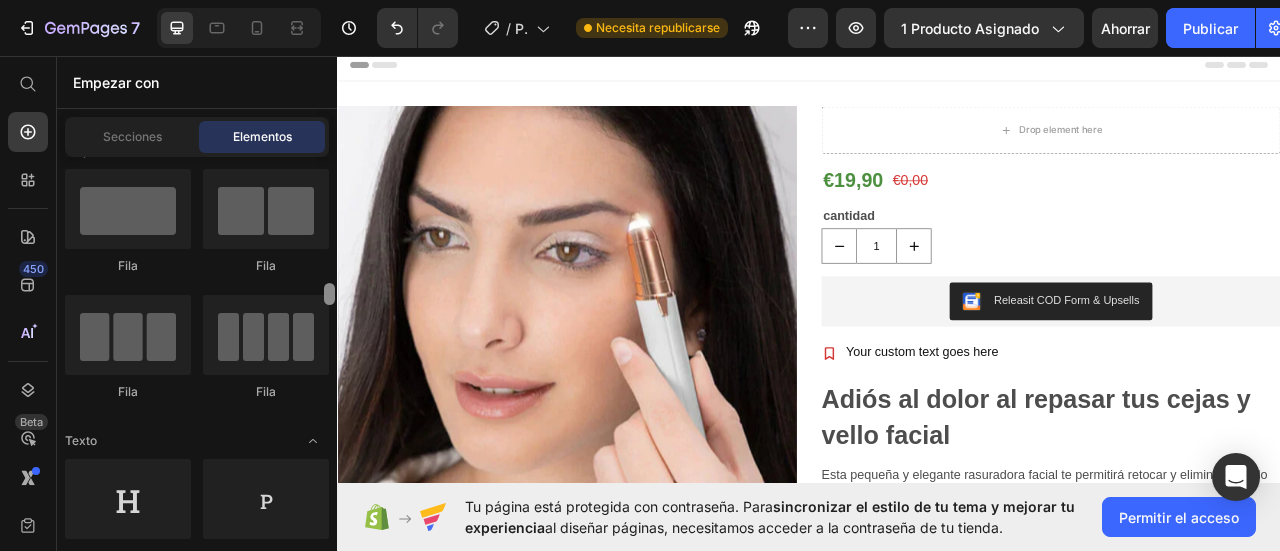 scroll, scrollTop: 0, scrollLeft: 0, axis: both 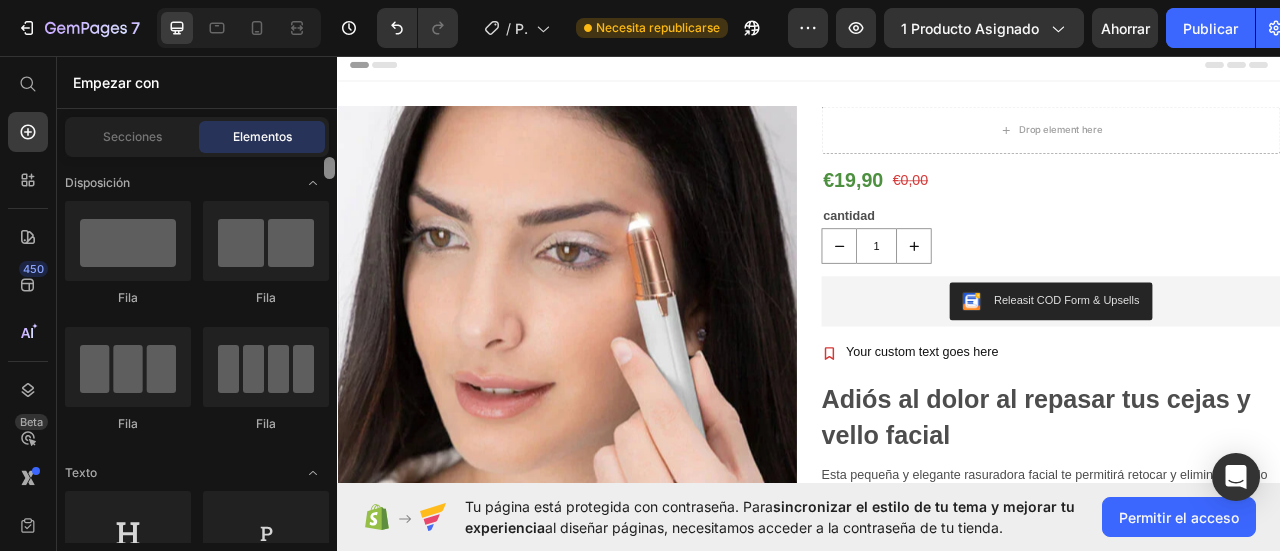 drag, startPoint x: 329, startPoint y: 389, endPoint x: 324, endPoint y: 161, distance: 228.05482 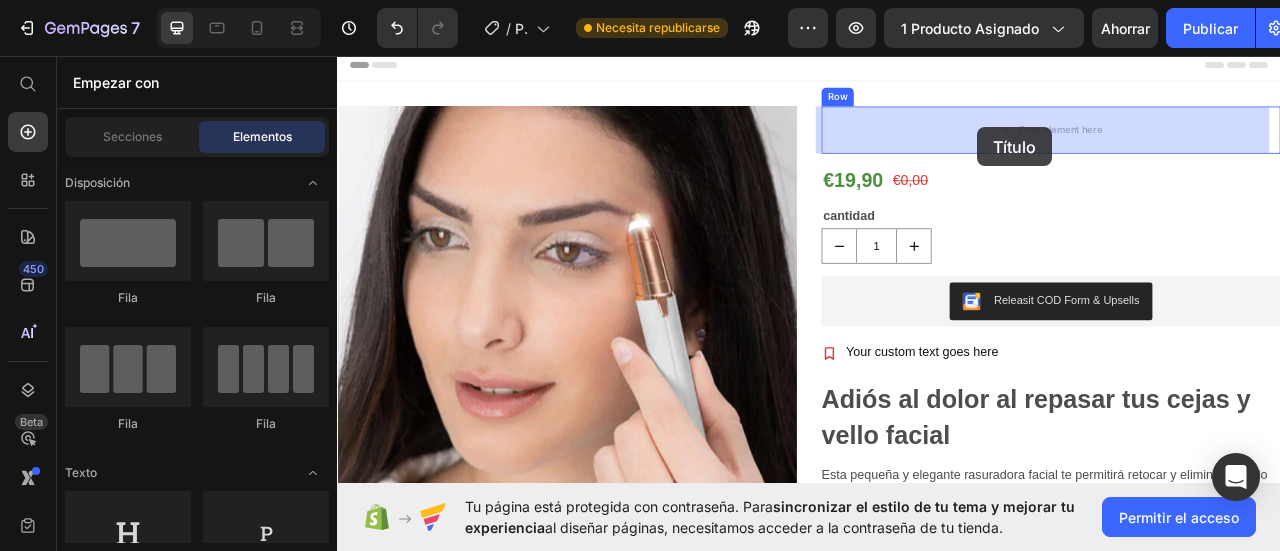 drag, startPoint x: 485, startPoint y: 567, endPoint x: 1152, endPoint y: 148, distance: 787.68646 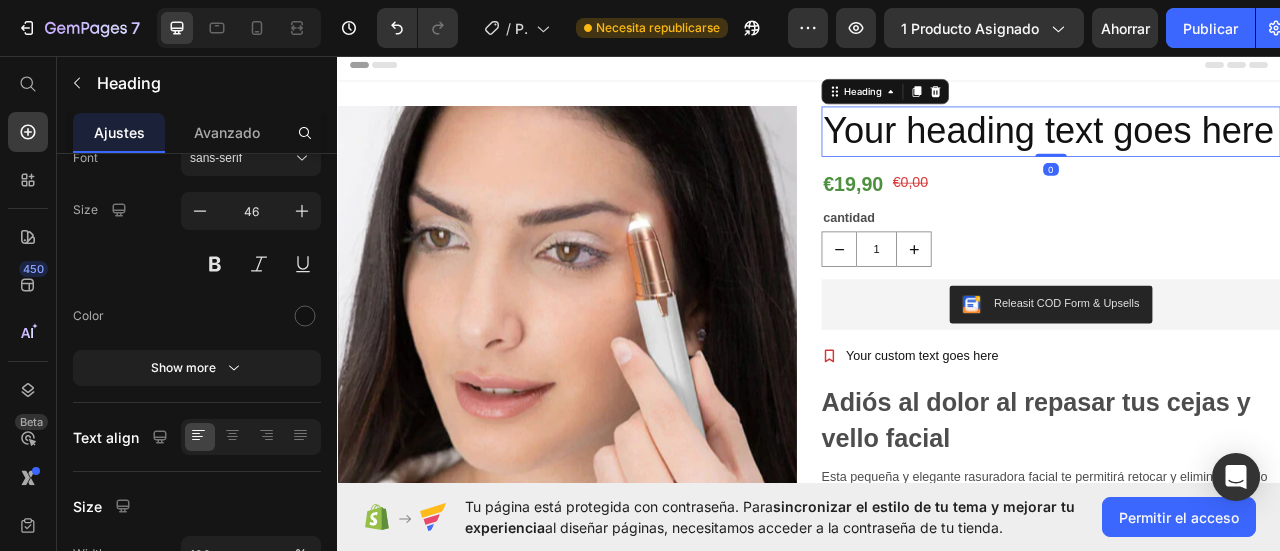scroll, scrollTop: 0, scrollLeft: 0, axis: both 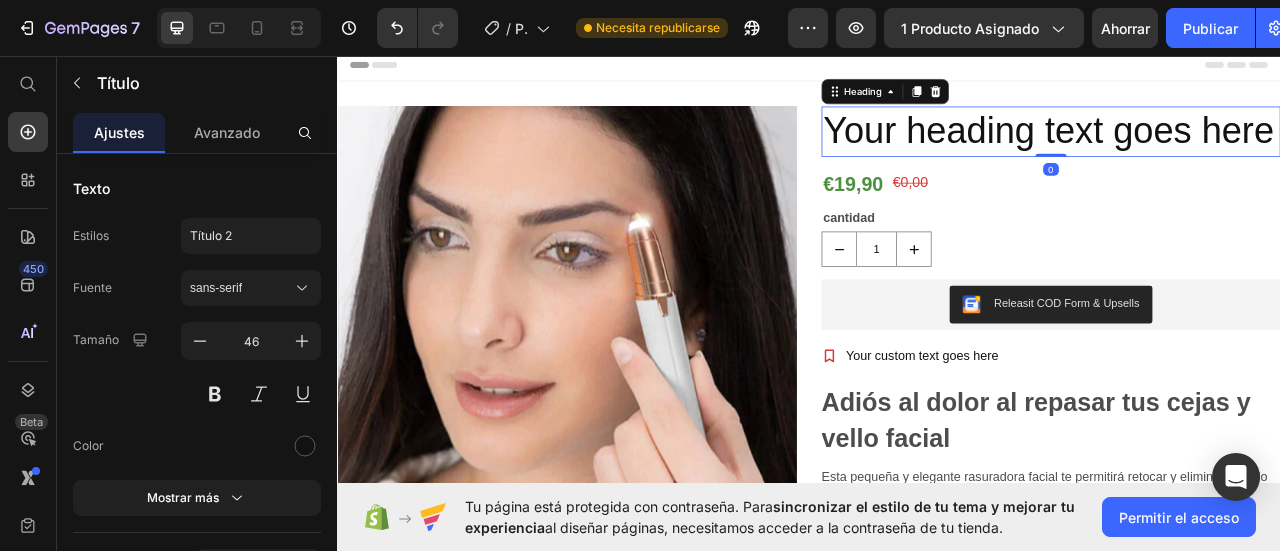 click on "Your heading text goes here" at bounding box center [1245, 153] 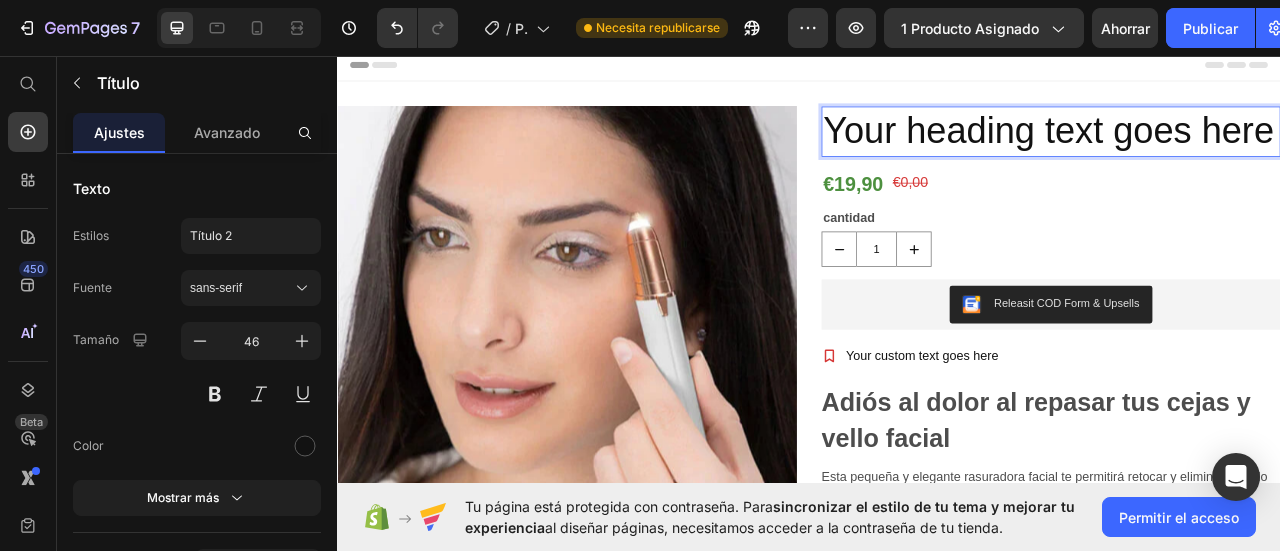 click on "Your heading text goes here" at bounding box center [1245, 153] 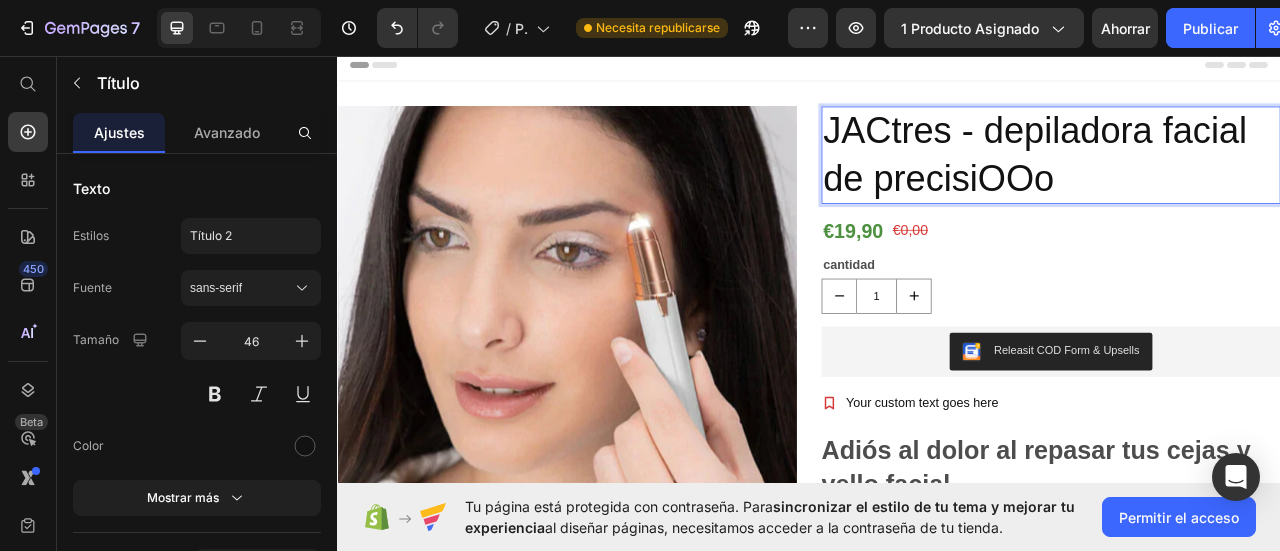 click on "JACtres - depiladora facial de precisiOOo" at bounding box center [1245, 183] 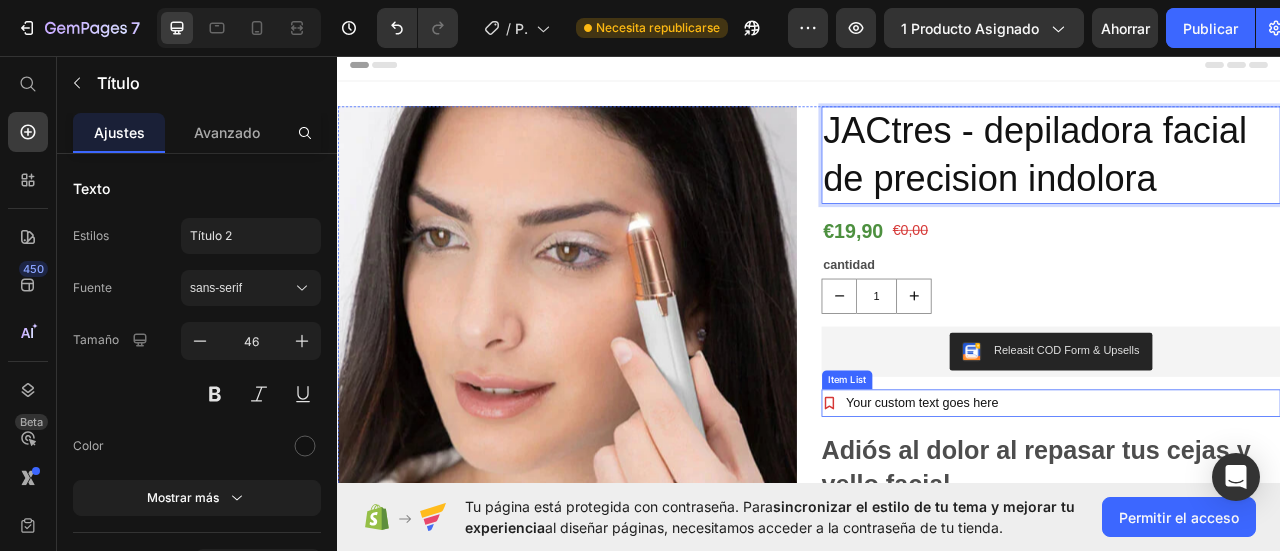 click on "Your custom text goes here" at bounding box center [1081, 498] 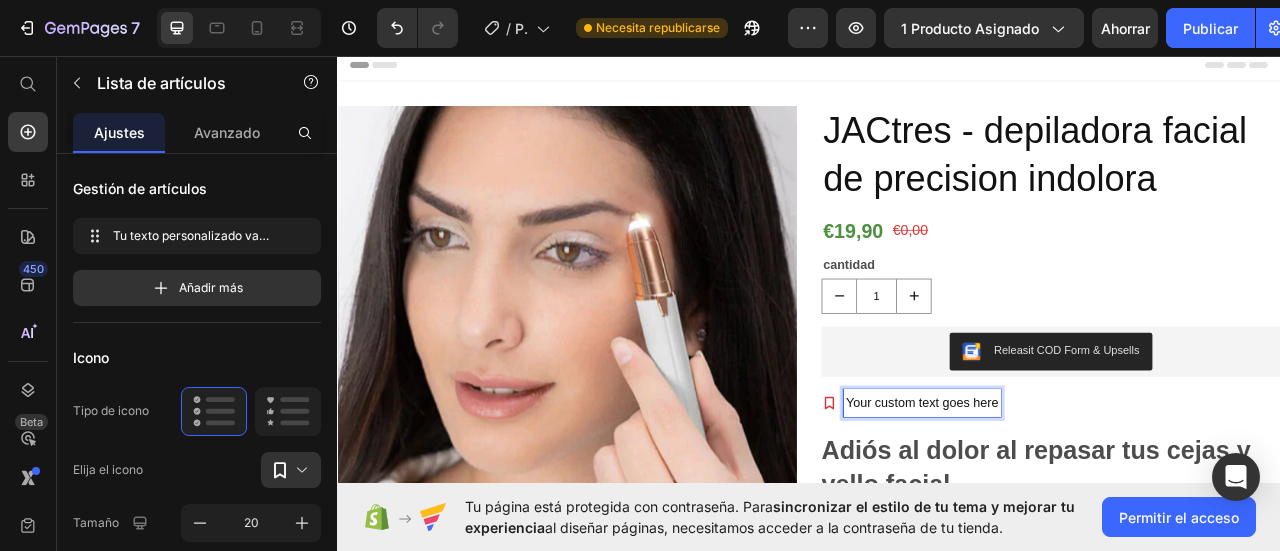 click on "Your custom text goes here" at bounding box center (1081, 498) 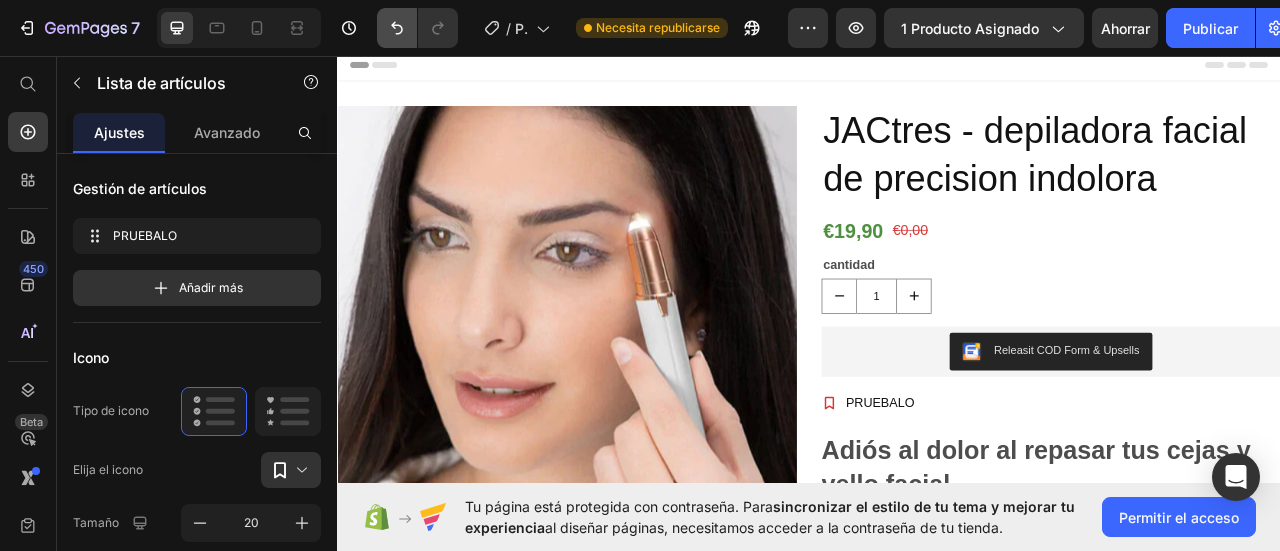 scroll, scrollTop: 10, scrollLeft: 0, axis: vertical 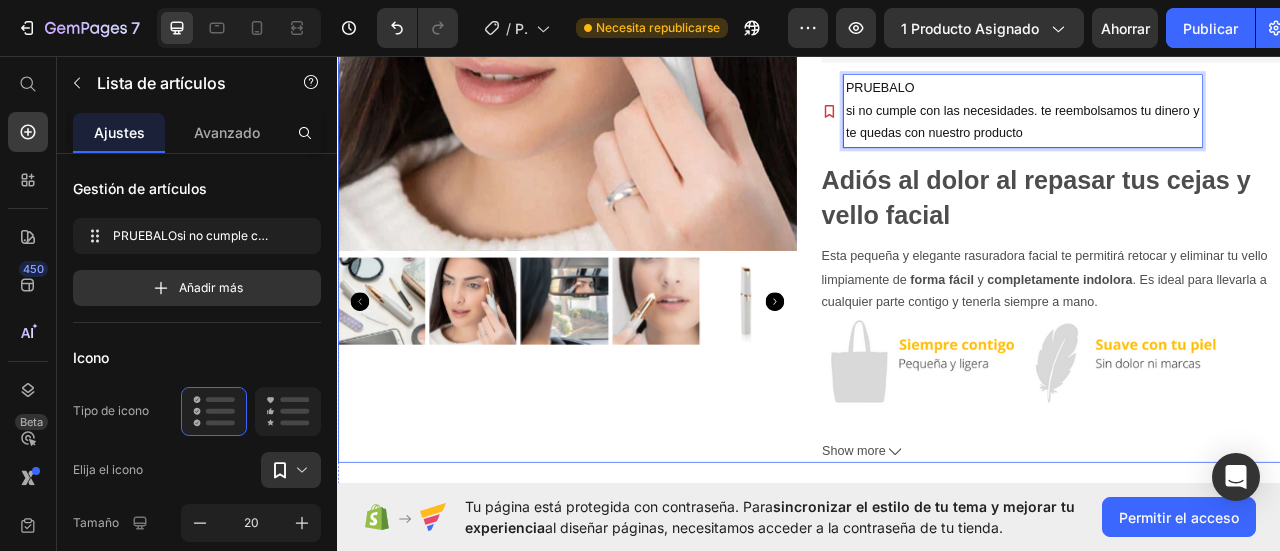 click on "Product Images" at bounding box center (629, 147) 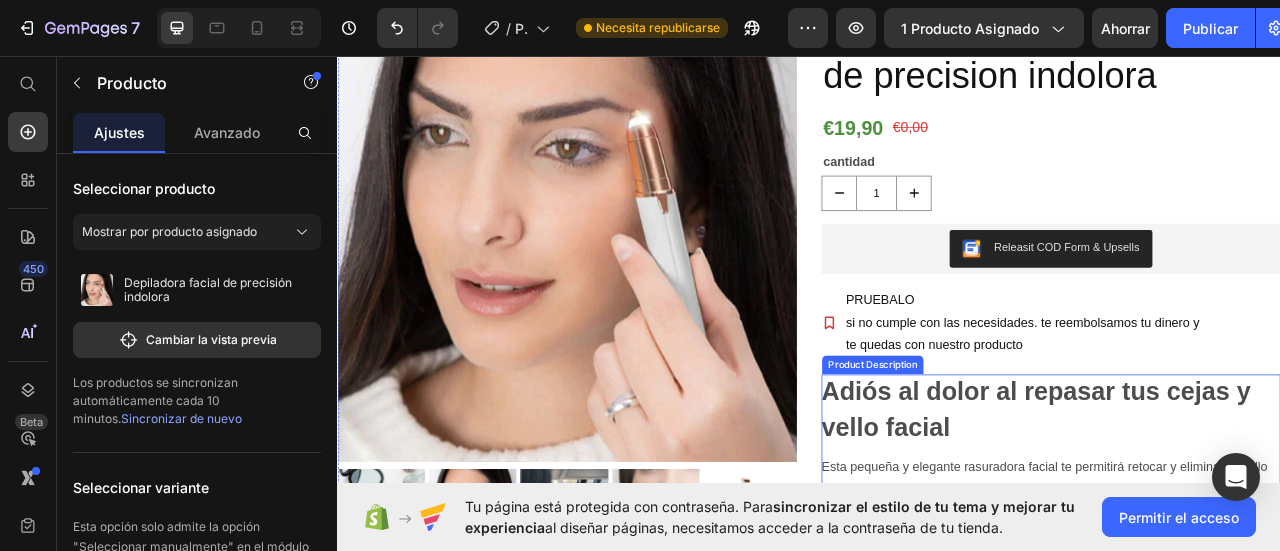 scroll, scrollTop: 0, scrollLeft: 0, axis: both 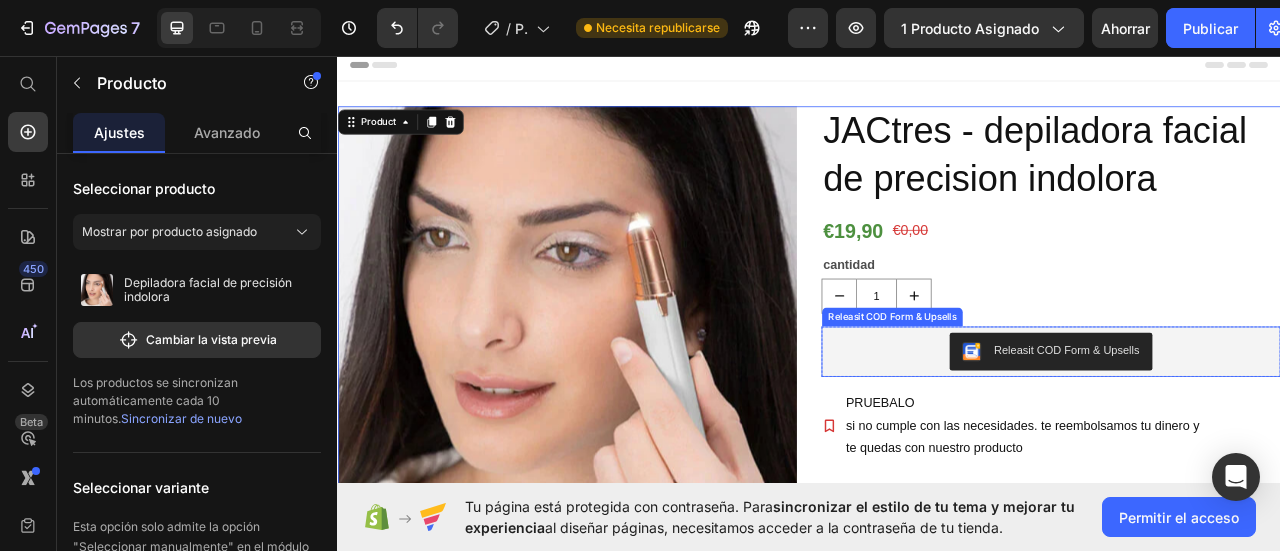 click on "Releasit COD Form & Upsells" at bounding box center (1245, 433) 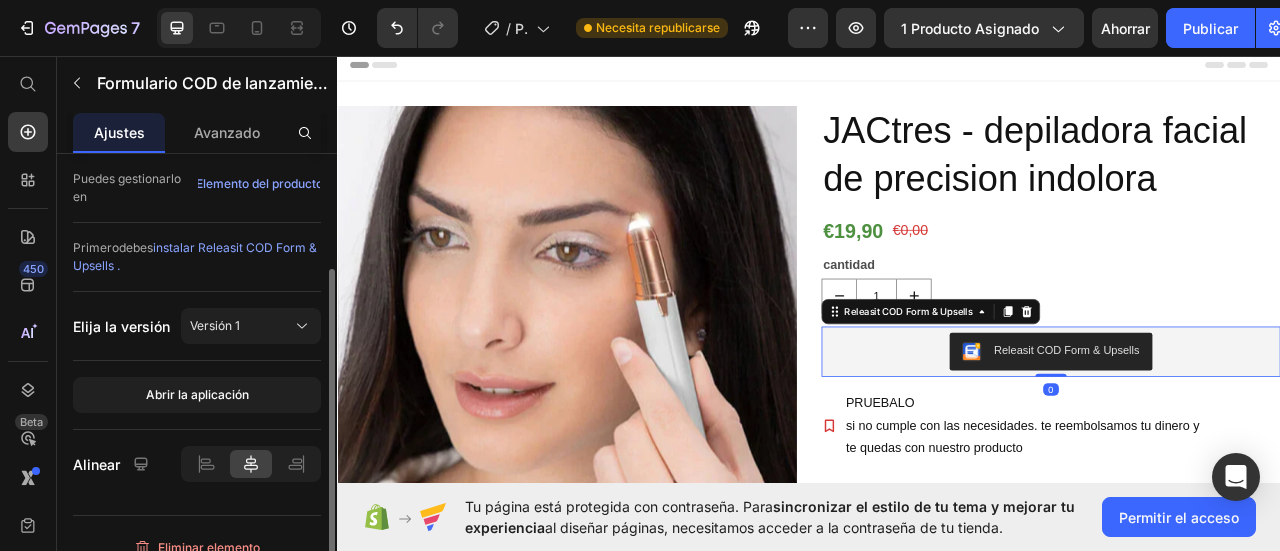 scroll, scrollTop: 120, scrollLeft: 0, axis: vertical 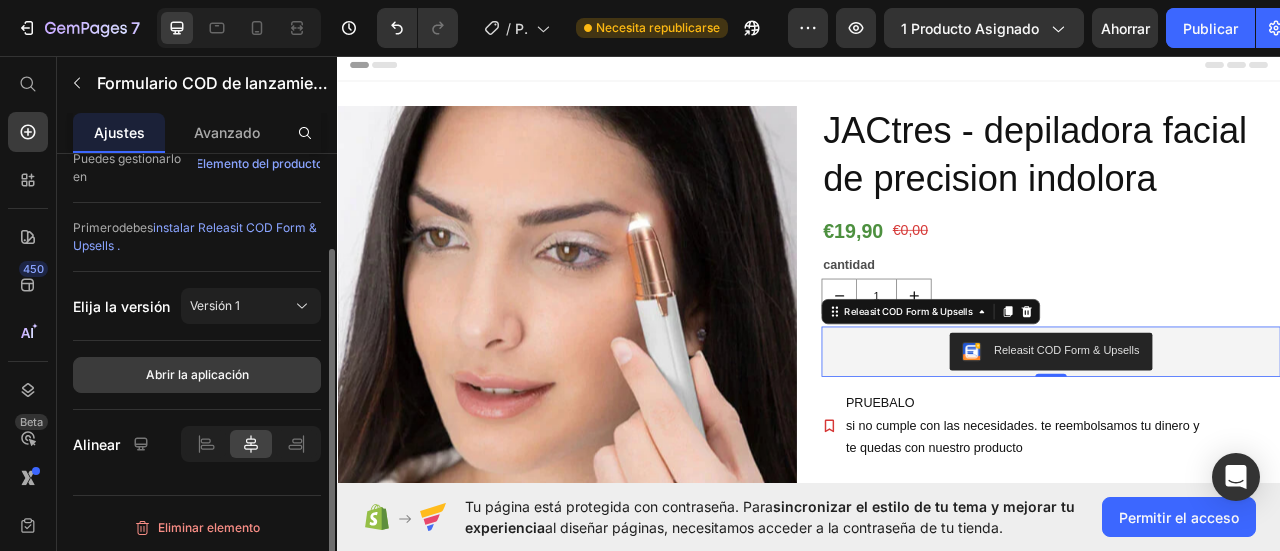 click on "Abrir la aplicación" at bounding box center (197, 374) 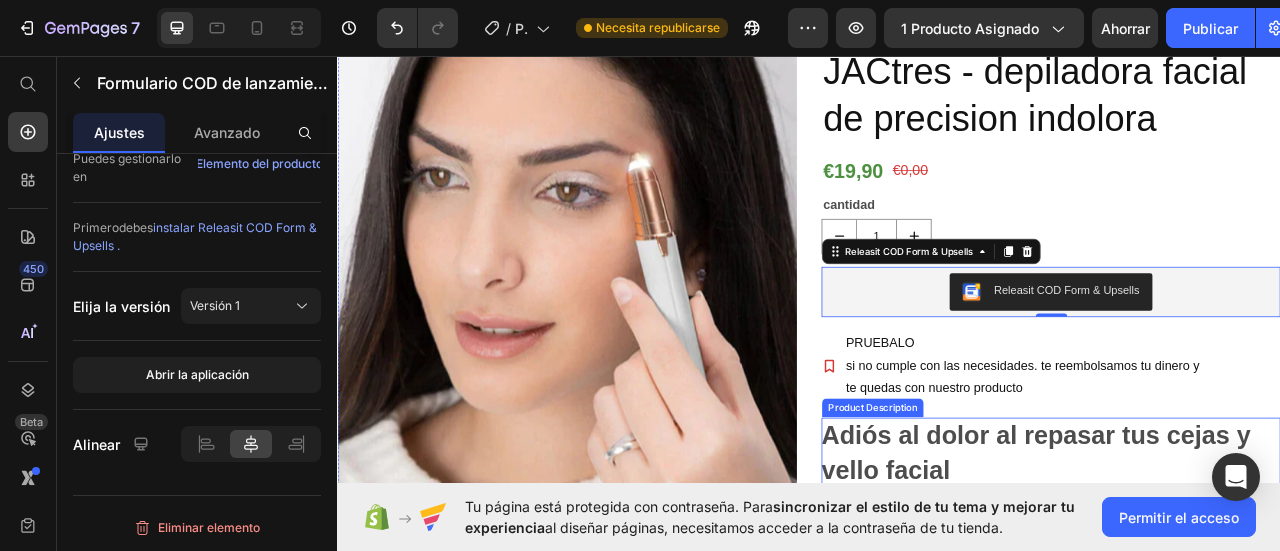 scroll, scrollTop: 100, scrollLeft: 0, axis: vertical 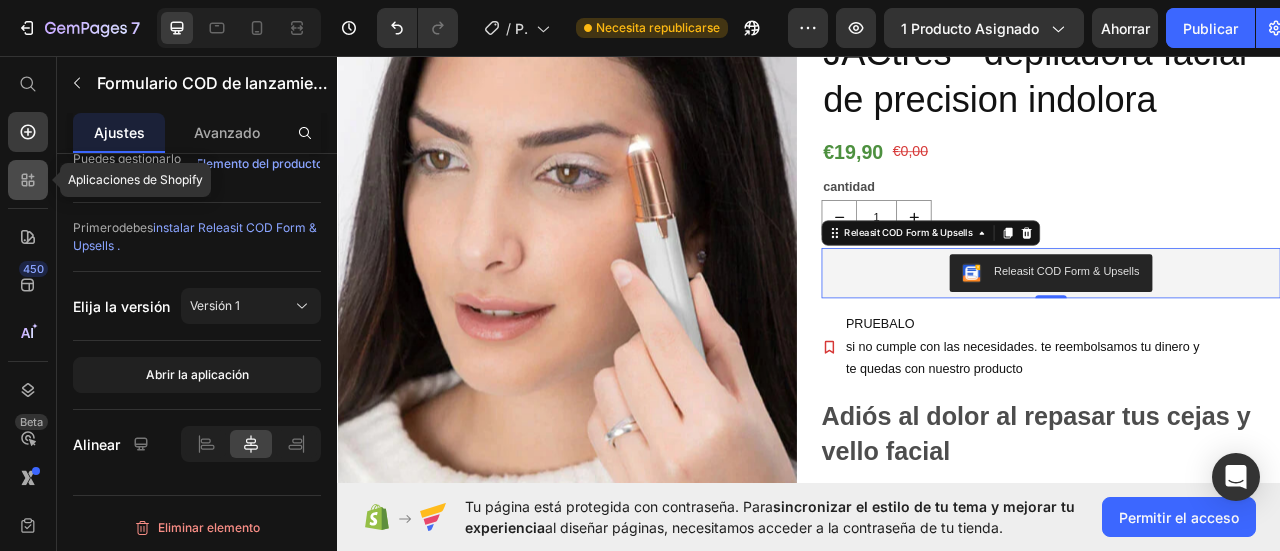 click 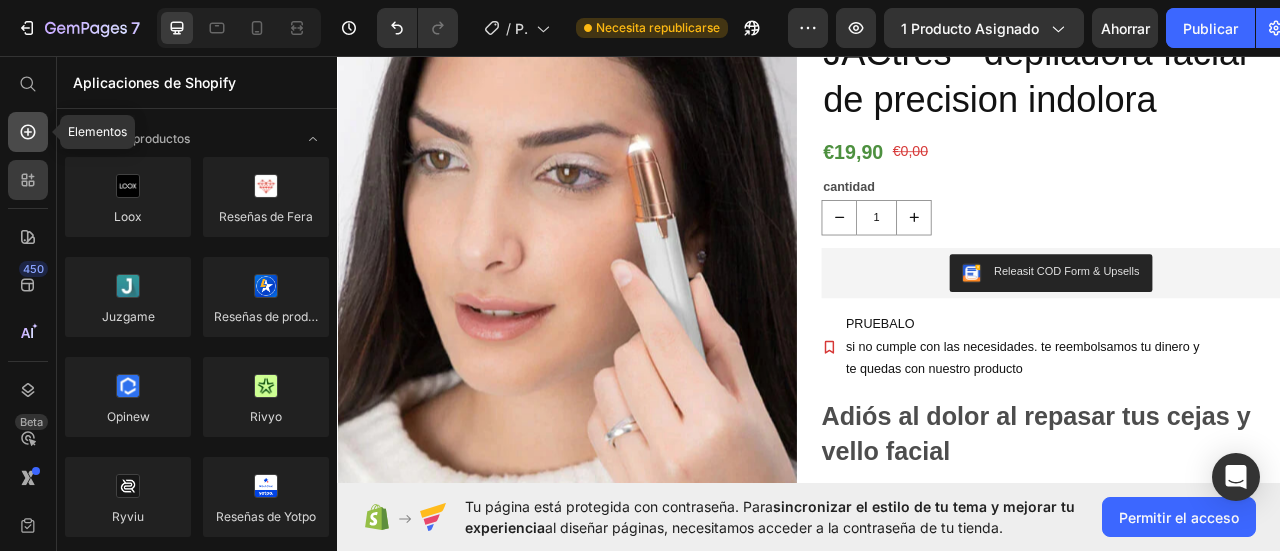 click 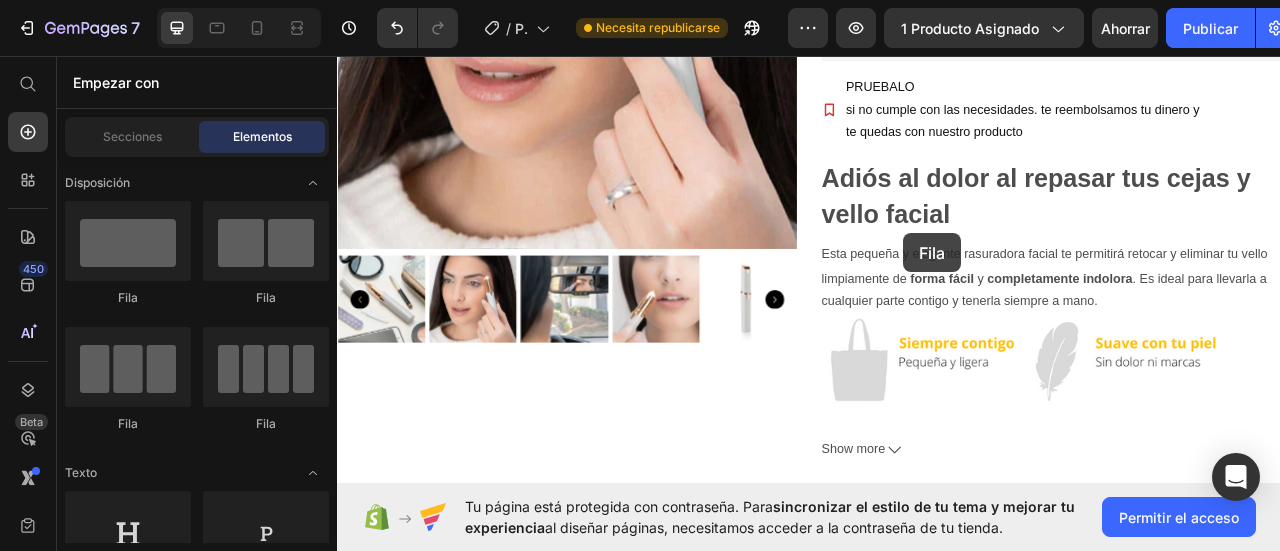 scroll, scrollTop: 342, scrollLeft: 0, axis: vertical 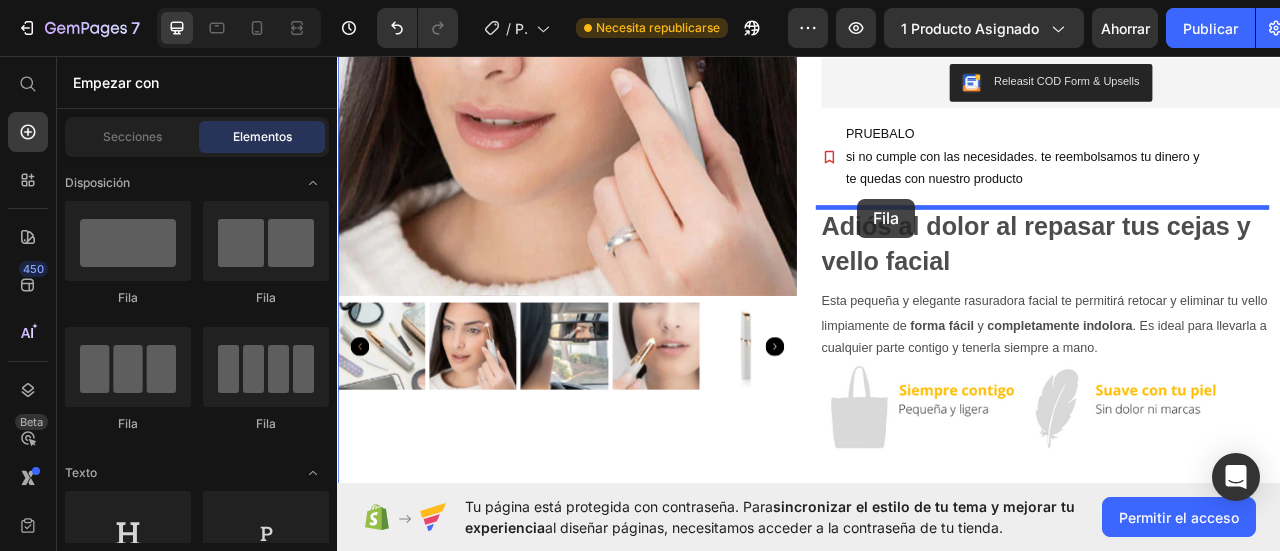 drag, startPoint x: 477, startPoint y: 285, endPoint x: 999, endPoint y: 239, distance: 524.0229 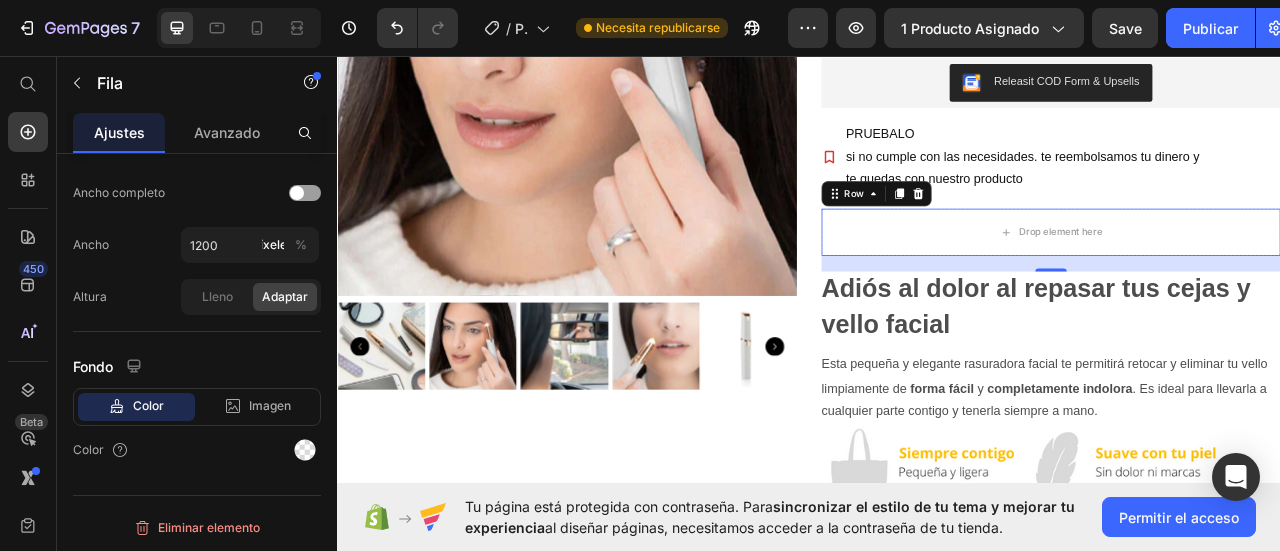scroll, scrollTop: 456, scrollLeft: 0, axis: vertical 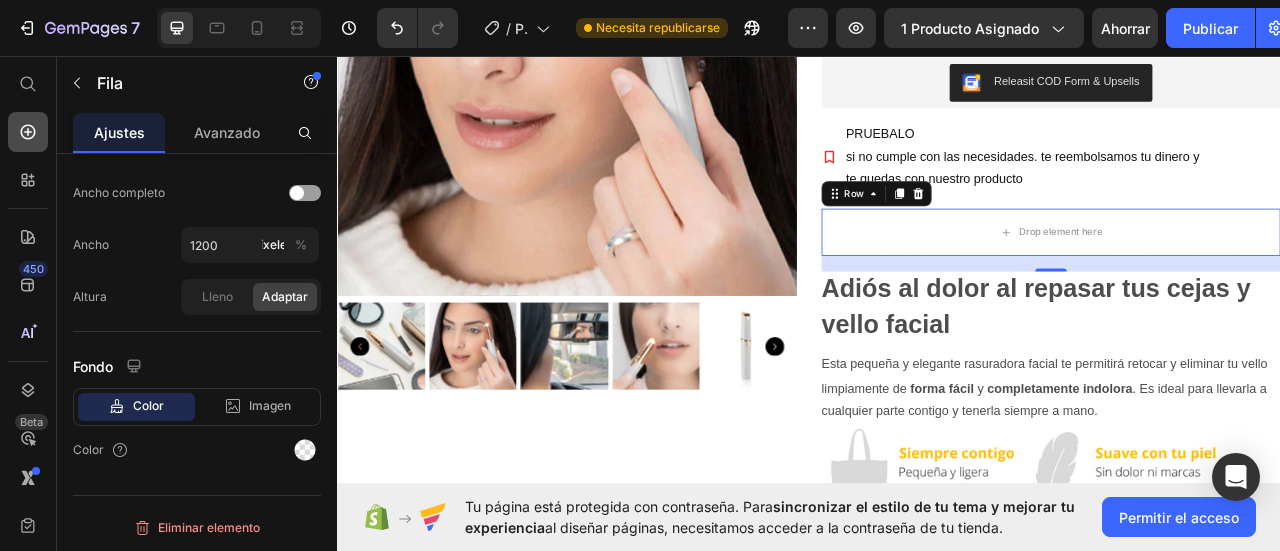 click 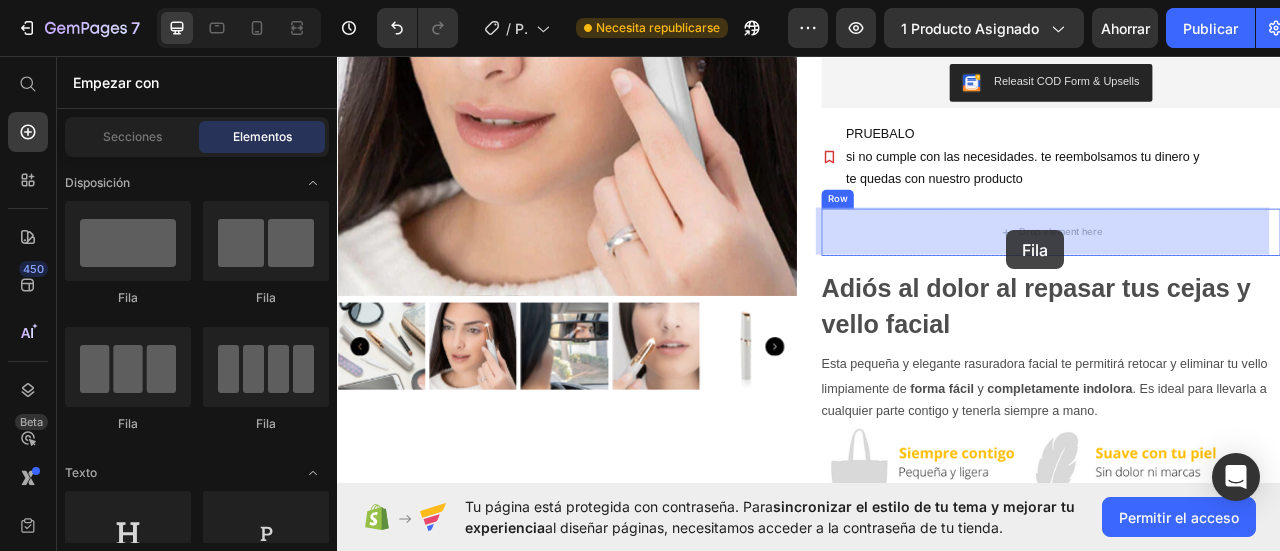 drag, startPoint x: 595, startPoint y: 313, endPoint x: 1188, endPoint y: 279, distance: 593.9739 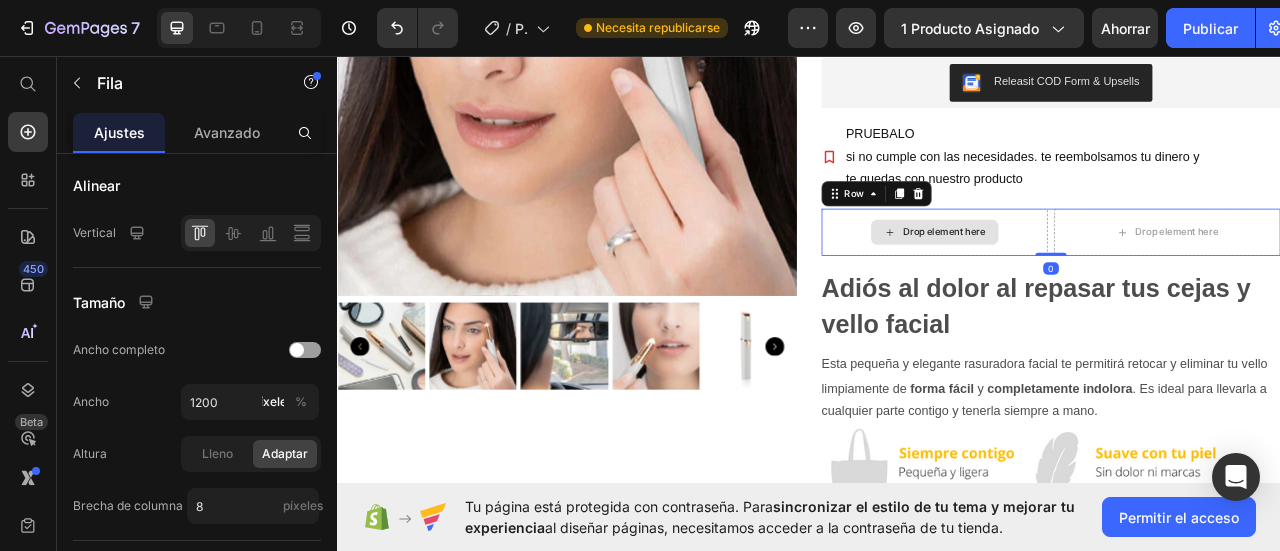 click on "Drop element here" at bounding box center [1109, 281] 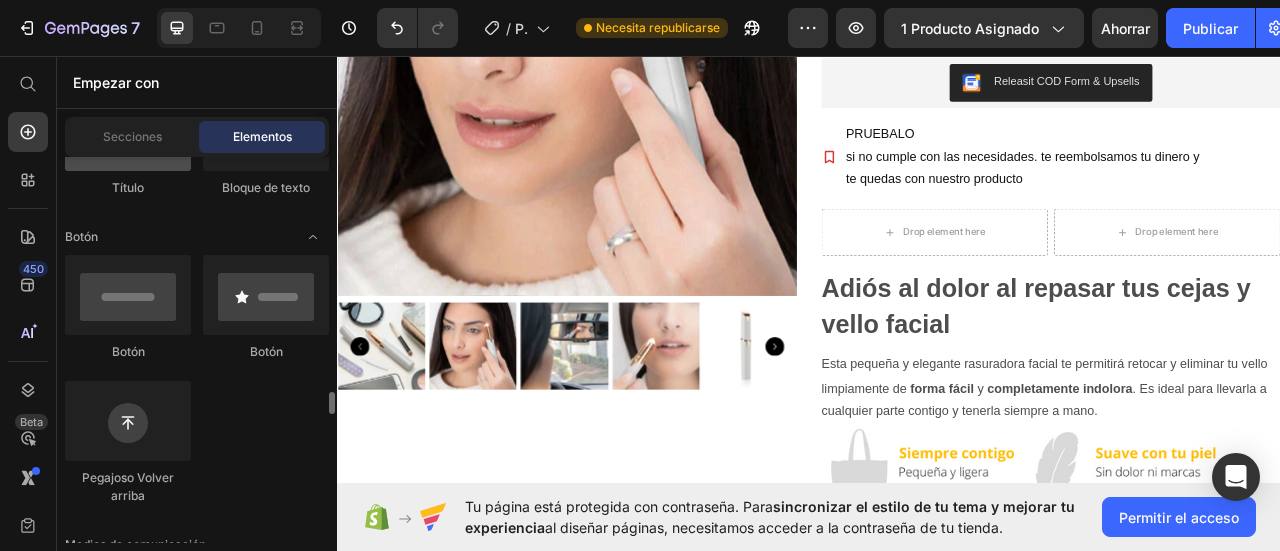 scroll, scrollTop: 600, scrollLeft: 0, axis: vertical 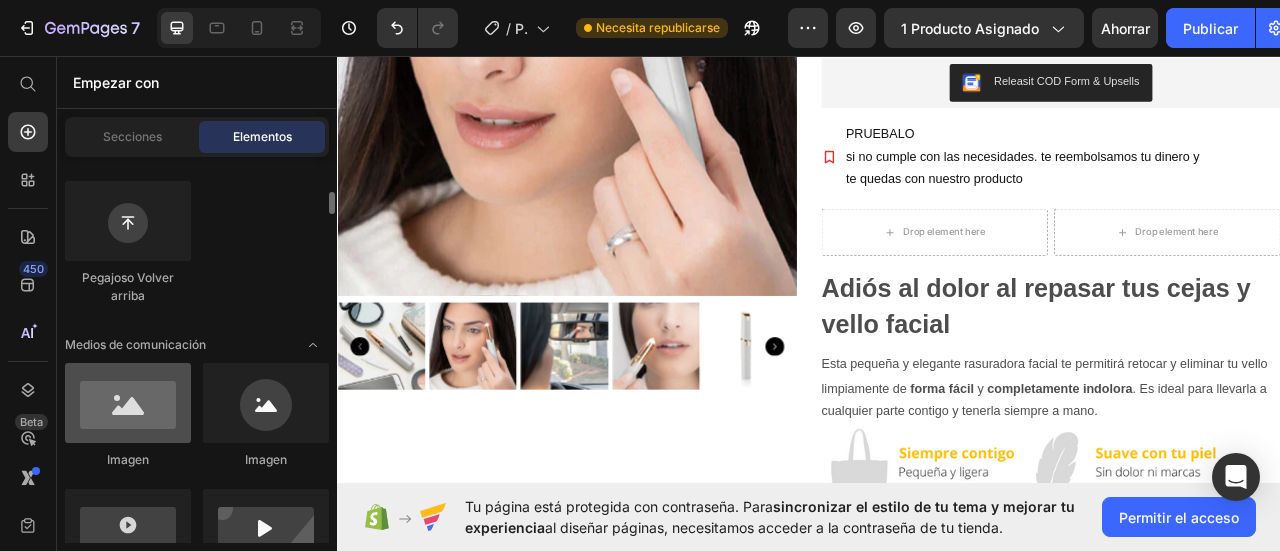 click at bounding box center [128, 403] 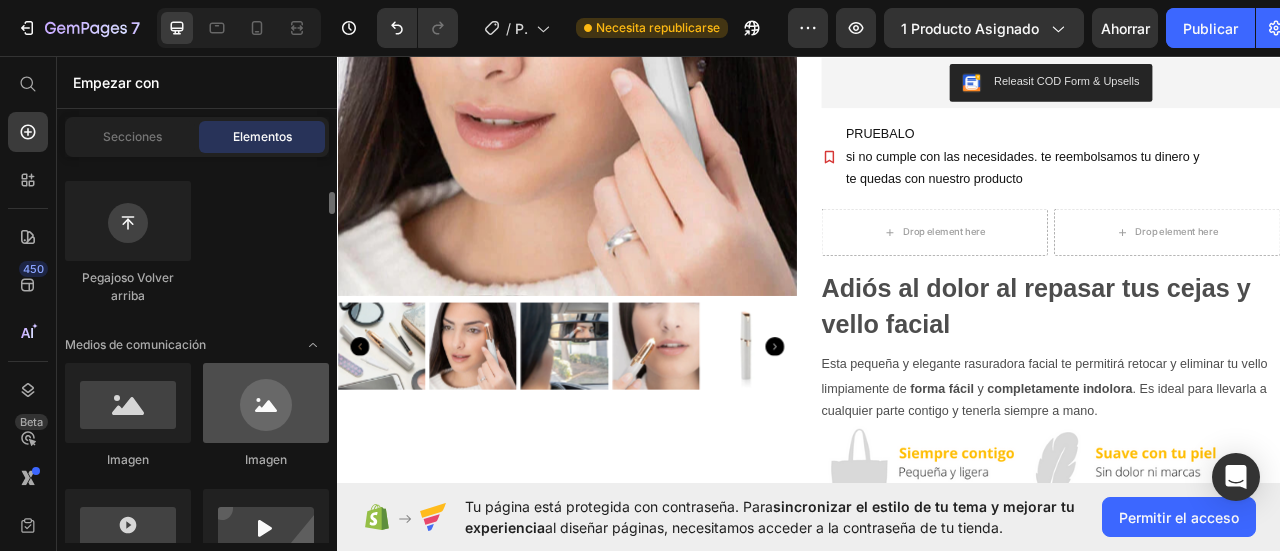 click at bounding box center [266, 403] 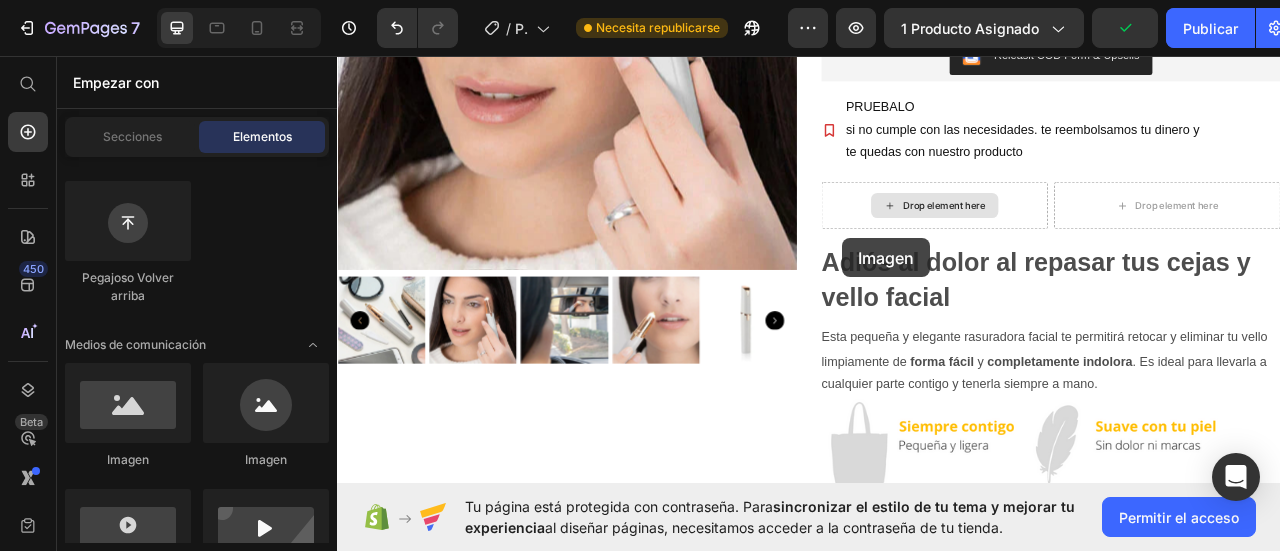 scroll, scrollTop: 446, scrollLeft: 0, axis: vertical 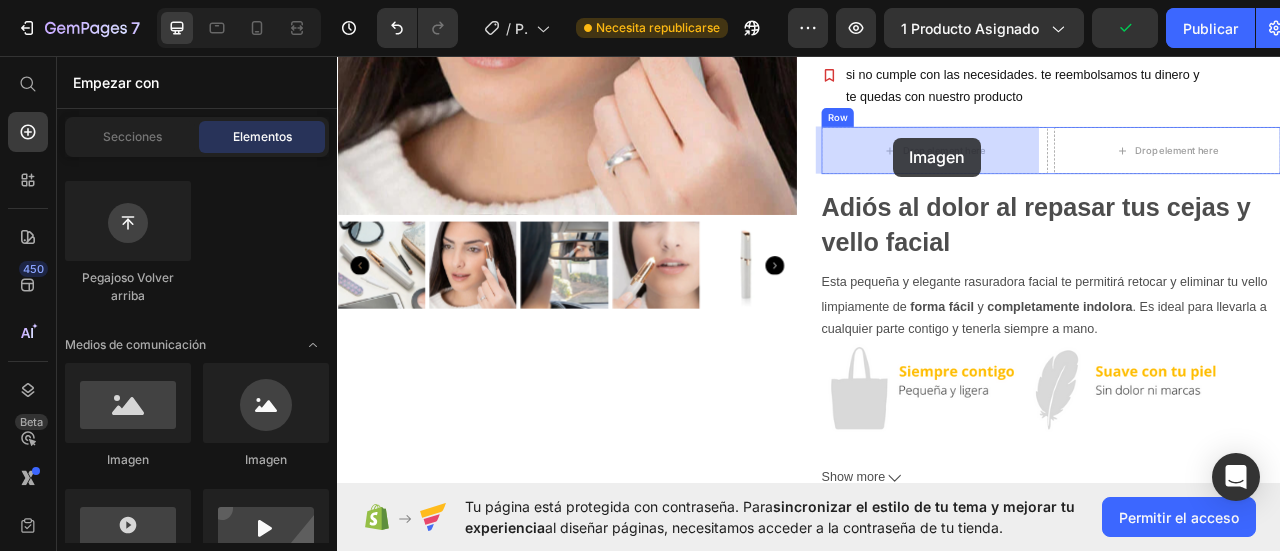drag, startPoint x: 602, startPoint y: 477, endPoint x: 1044, endPoint y: 161, distance: 543.3415 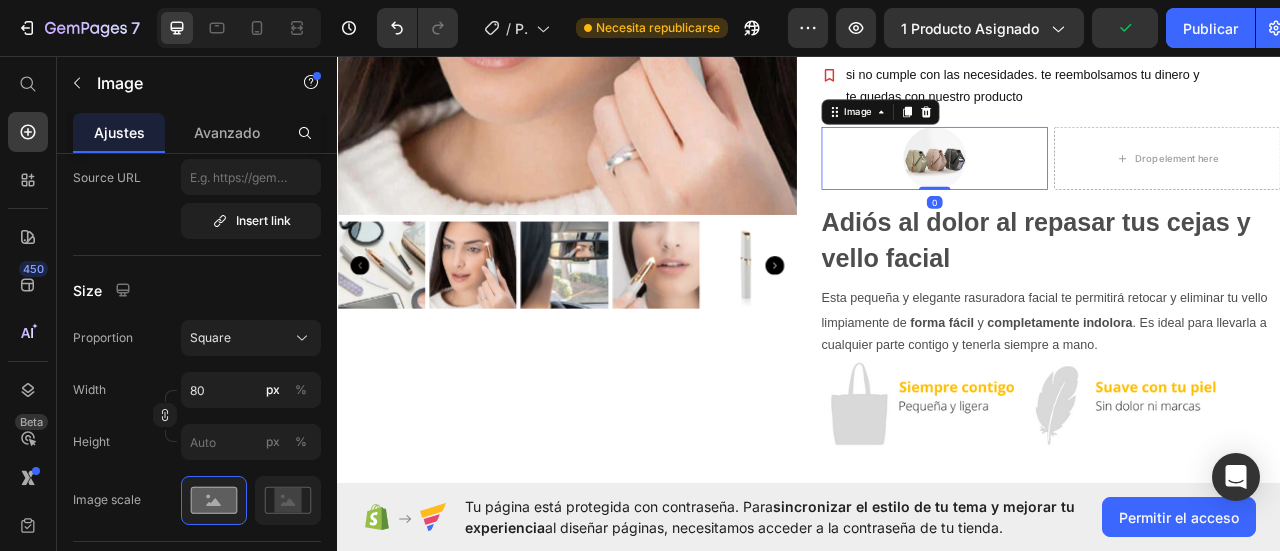 scroll, scrollTop: 0, scrollLeft: 0, axis: both 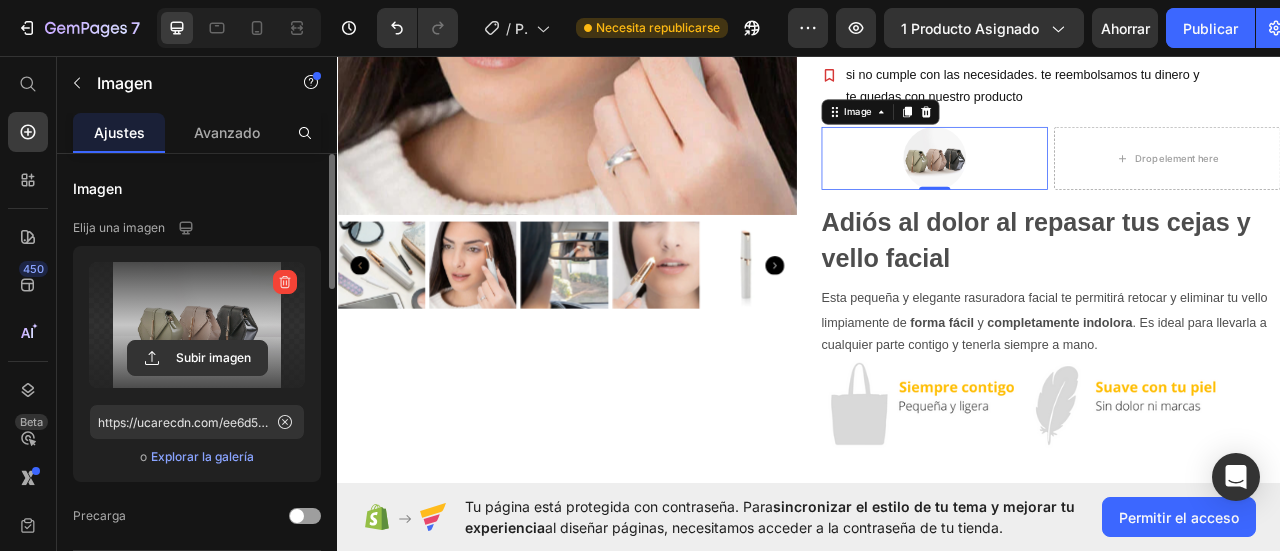 click at bounding box center (197, 325) 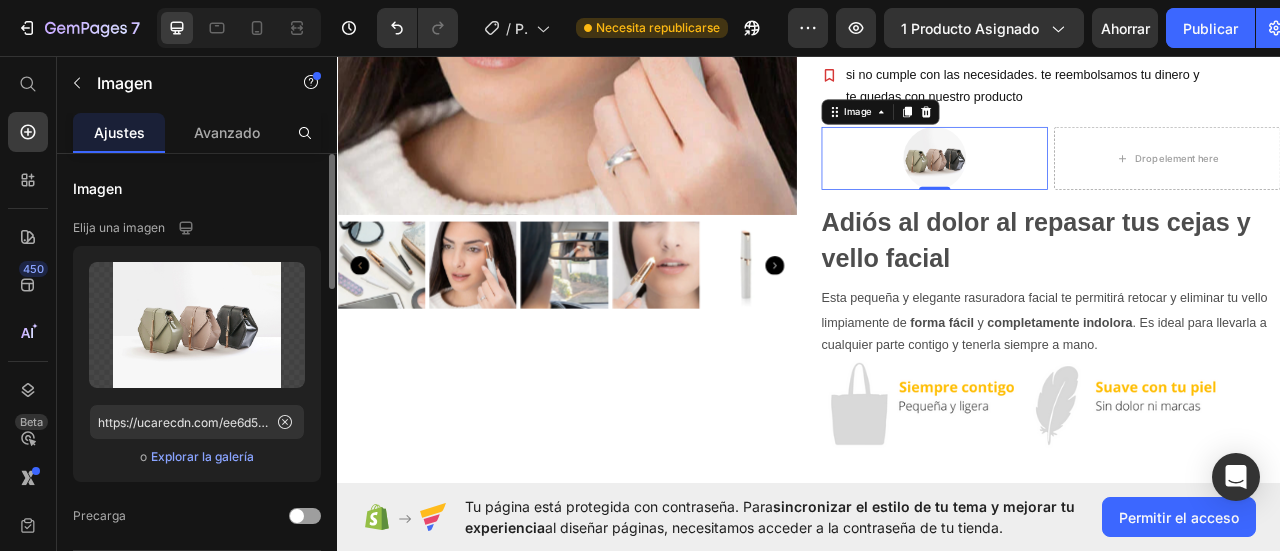 click on "Explorar la galería" at bounding box center [202, 456] 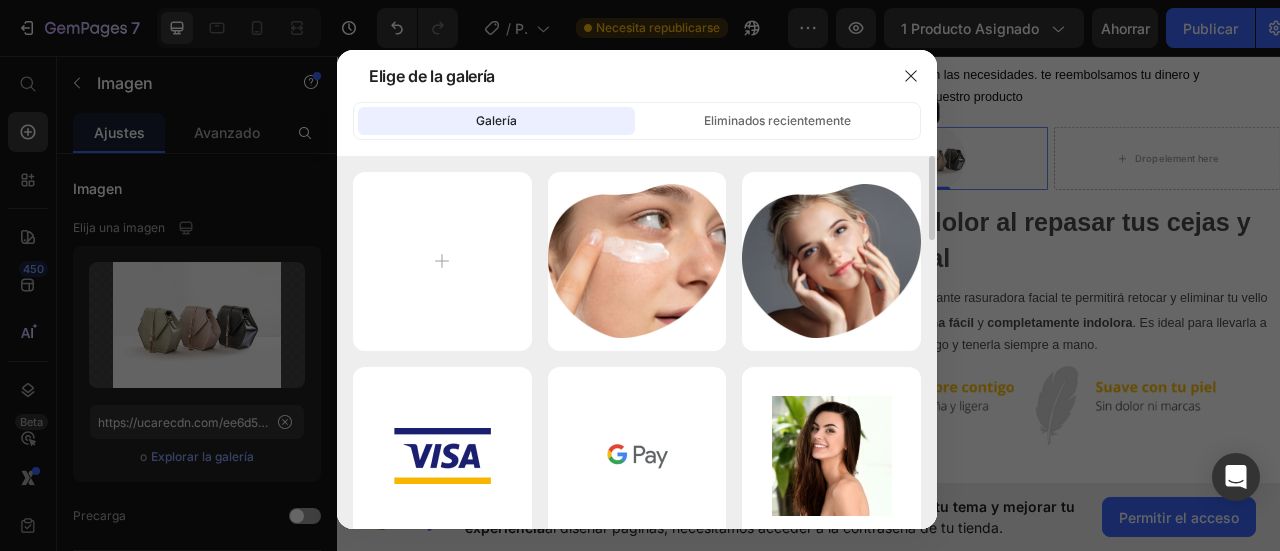 scroll, scrollTop: 0, scrollLeft: 0, axis: both 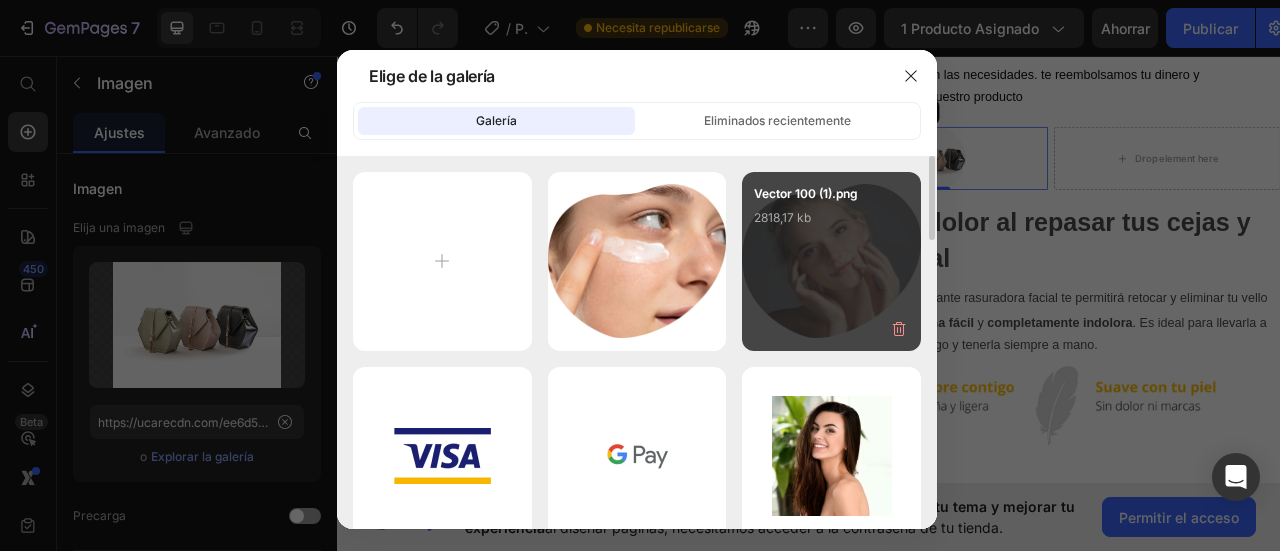click on "Vector 100 (1).png 2818,17 kb" at bounding box center [831, 261] 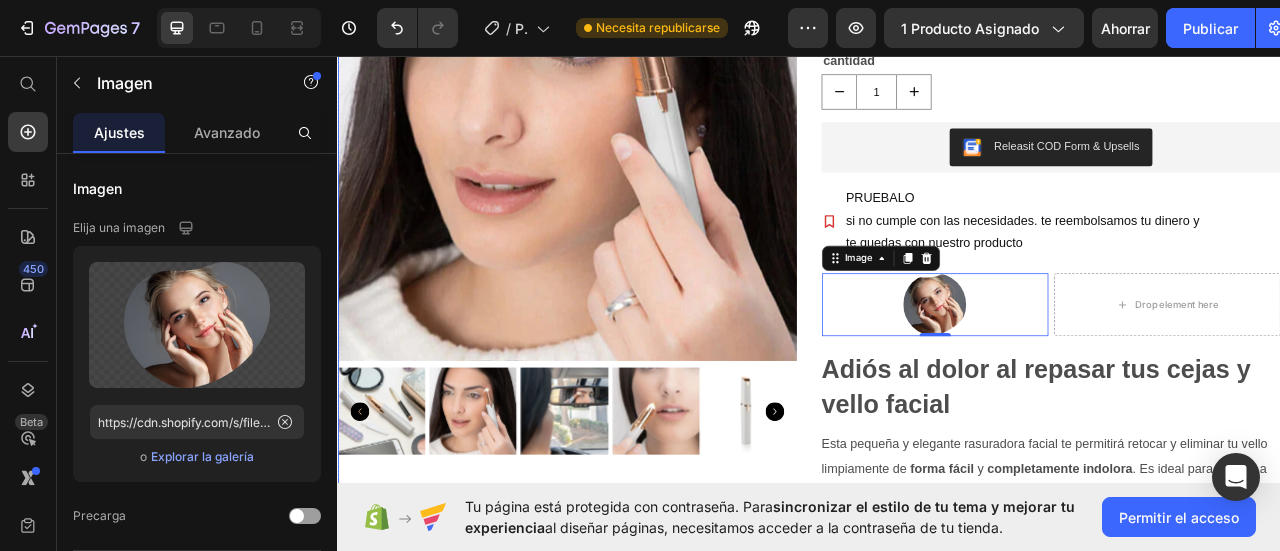 scroll, scrollTop: 246, scrollLeft: 0, axis: vertical 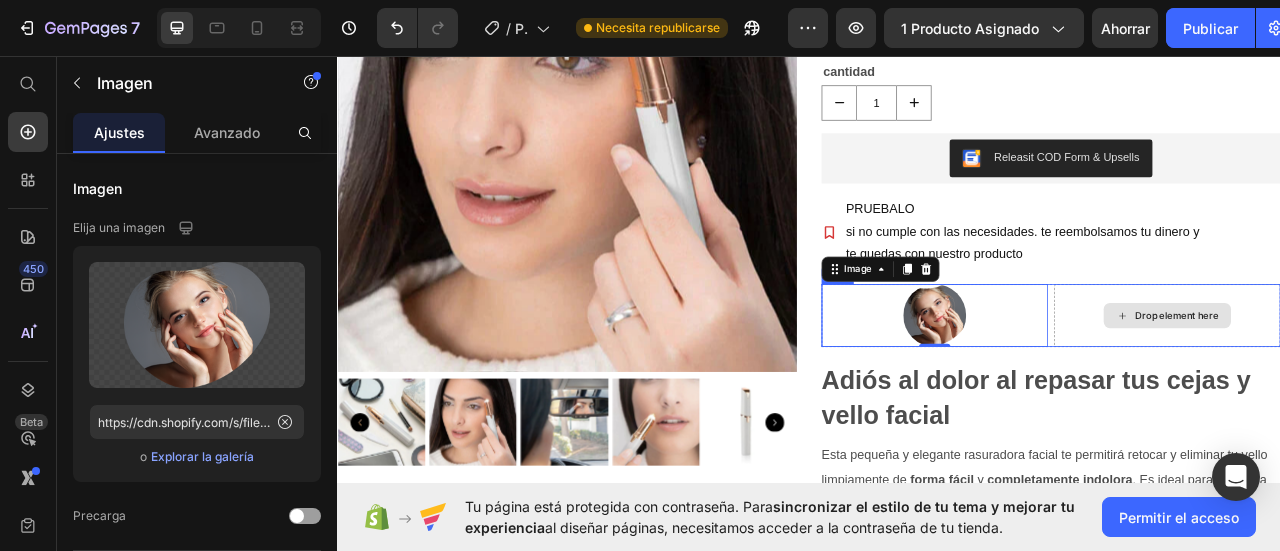 click on "Drop element here" at bounding box center [1393, 387] 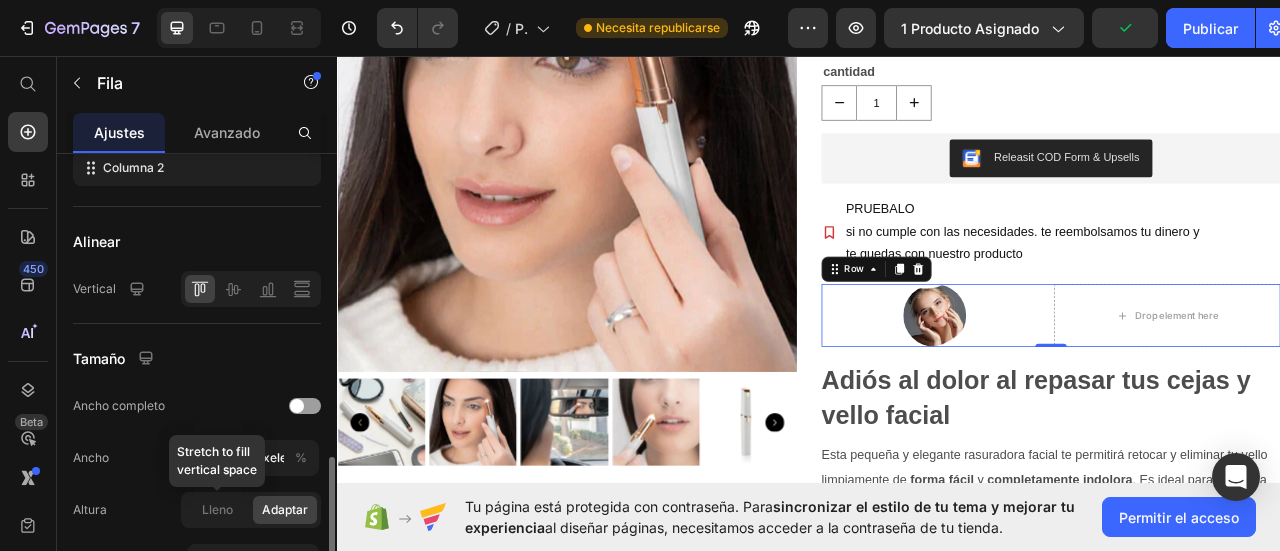 scroll, scrollTop: 500, scrollLeft: 0, axis: vertical 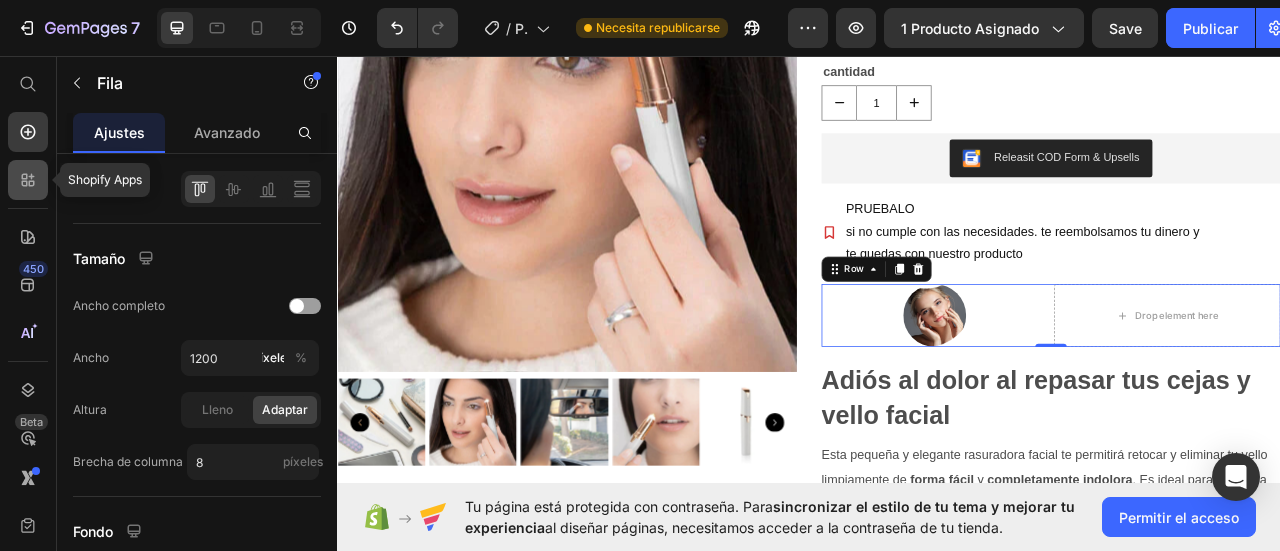 click 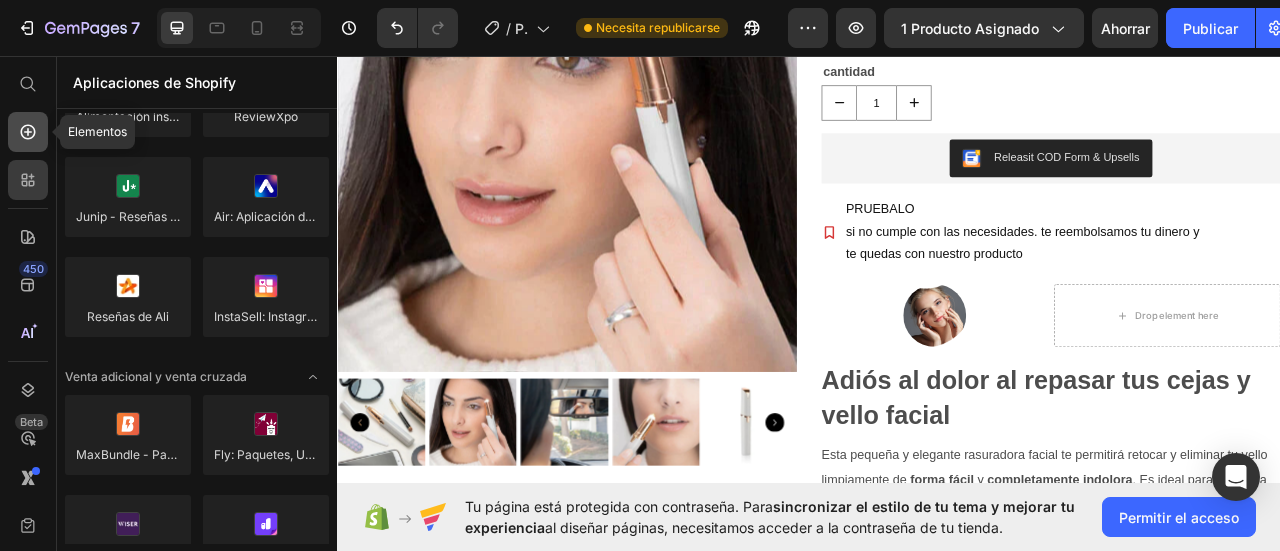 click 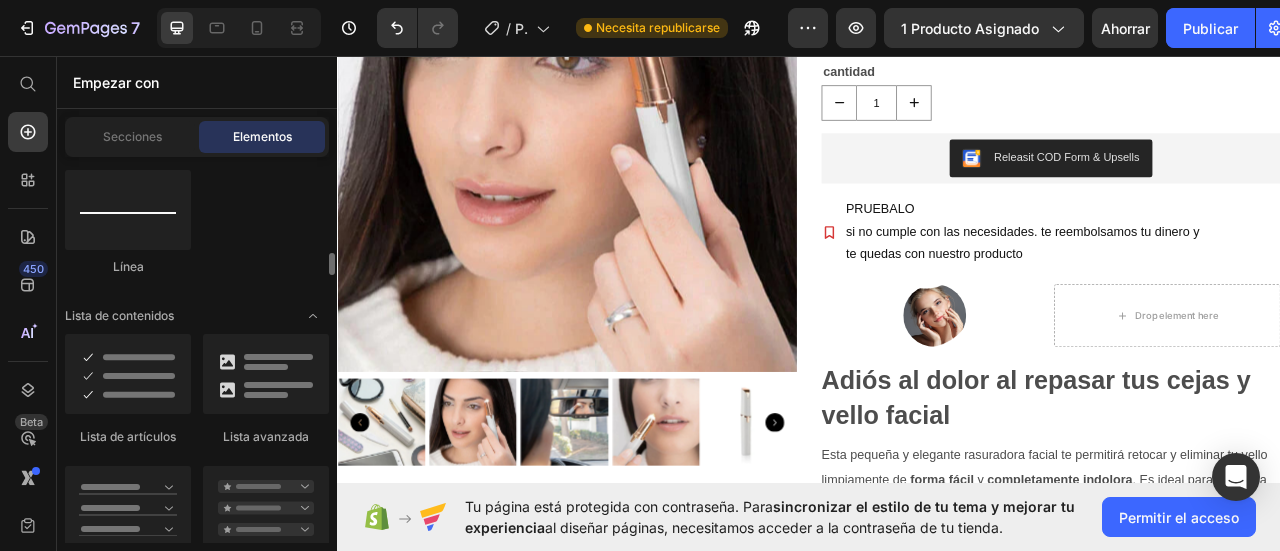 scroll, scrollTop: 1723, scrollLeft: 0, axis: vertical 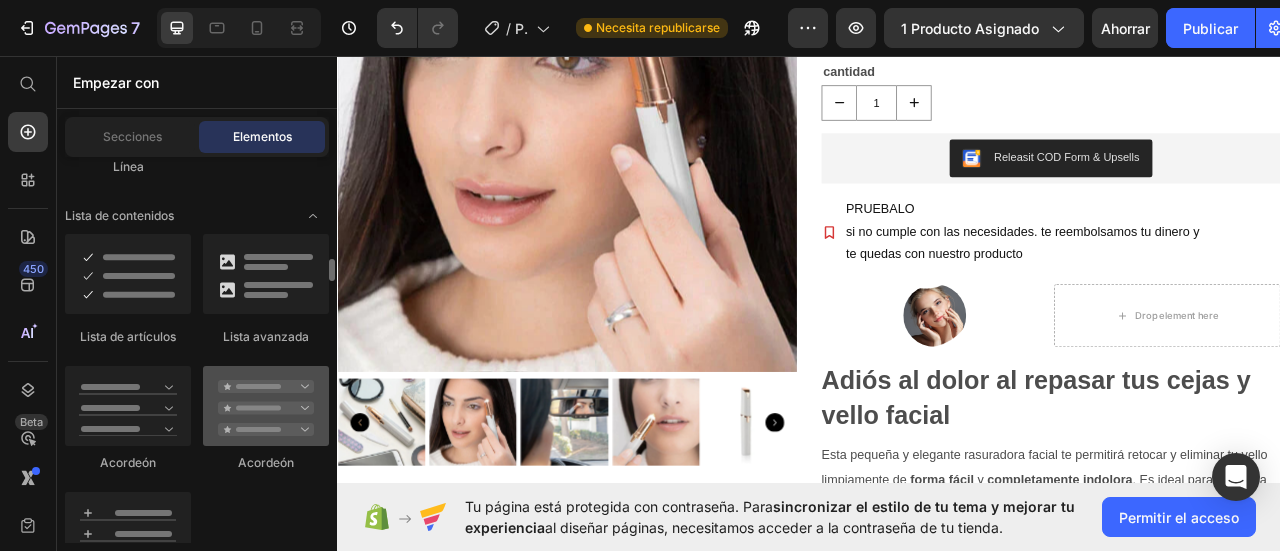 click at bounding box center (266, 406) 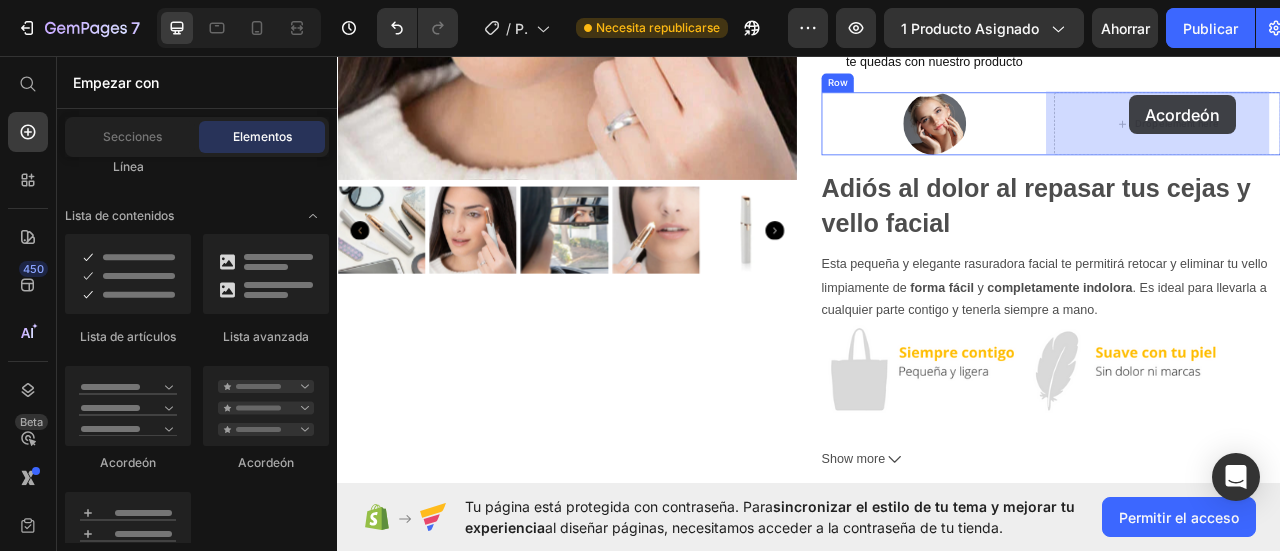 scroll, scrollTop: 410, scrollLeft: 0, axis: vertical 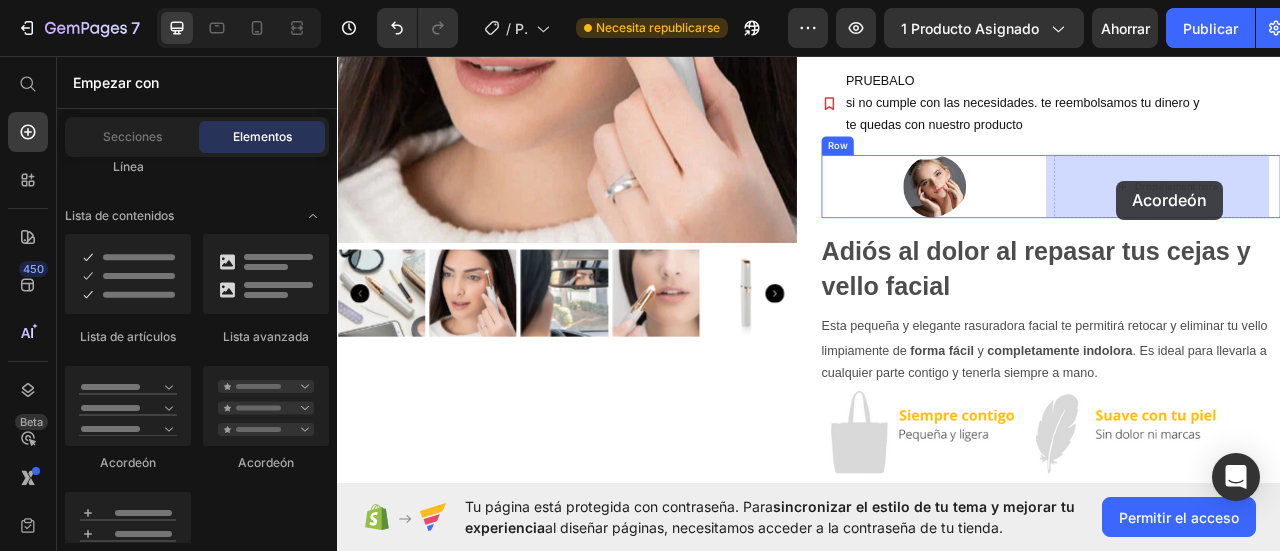 drag, startPoint x: 606, startPoint y: 458, endPoint x: 1328, endPoint y: 216, distance: 761.47754 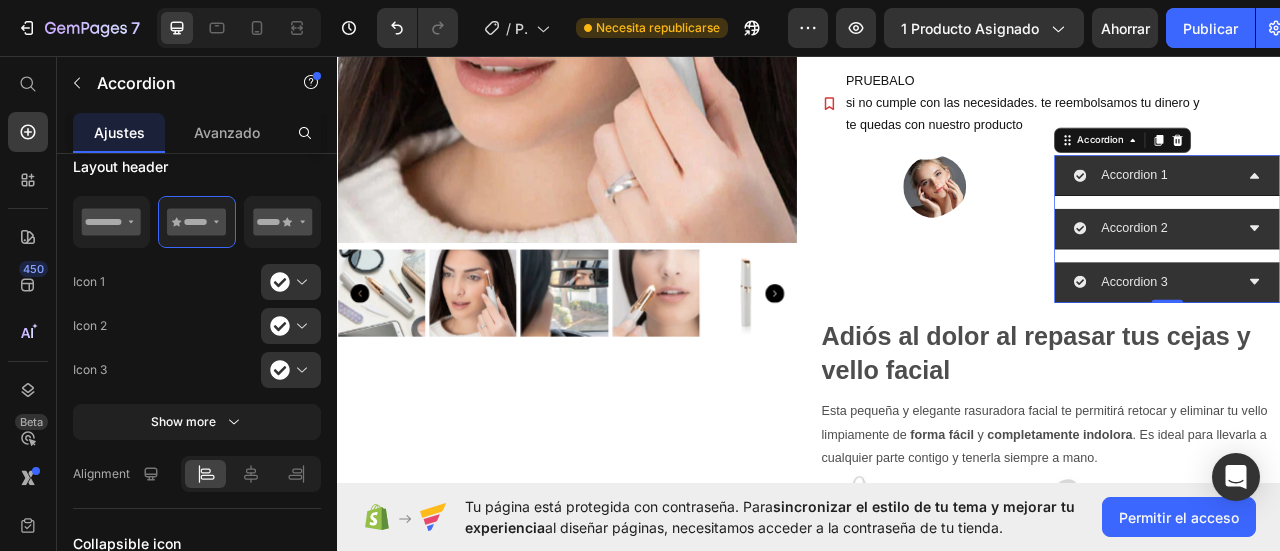 scroll, scrollTop: 0, scrollLeft: 0, axis: both 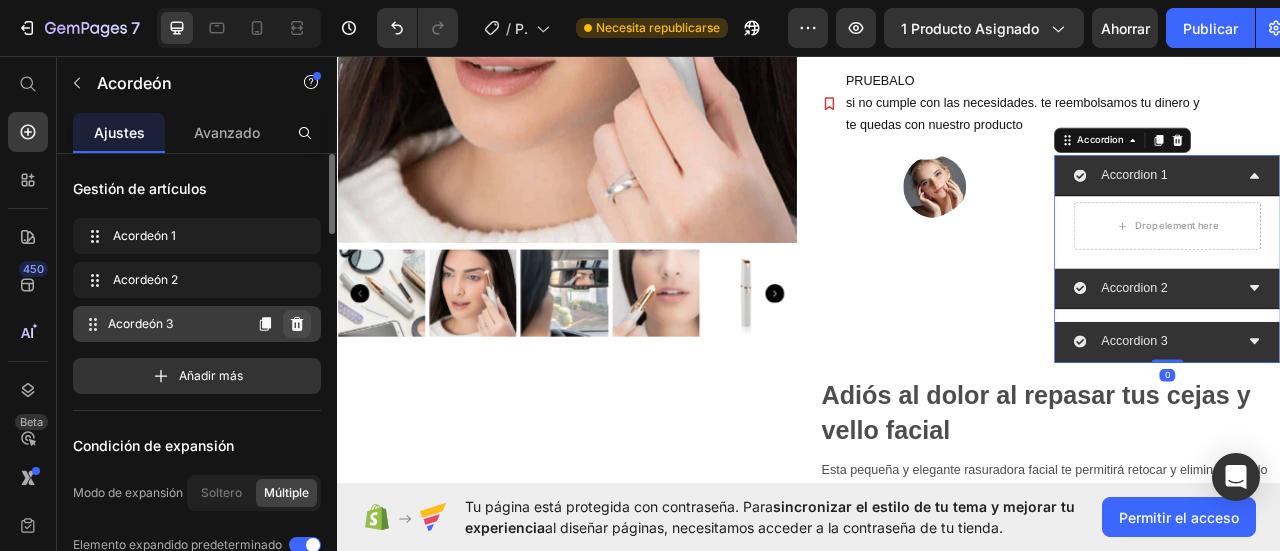 click 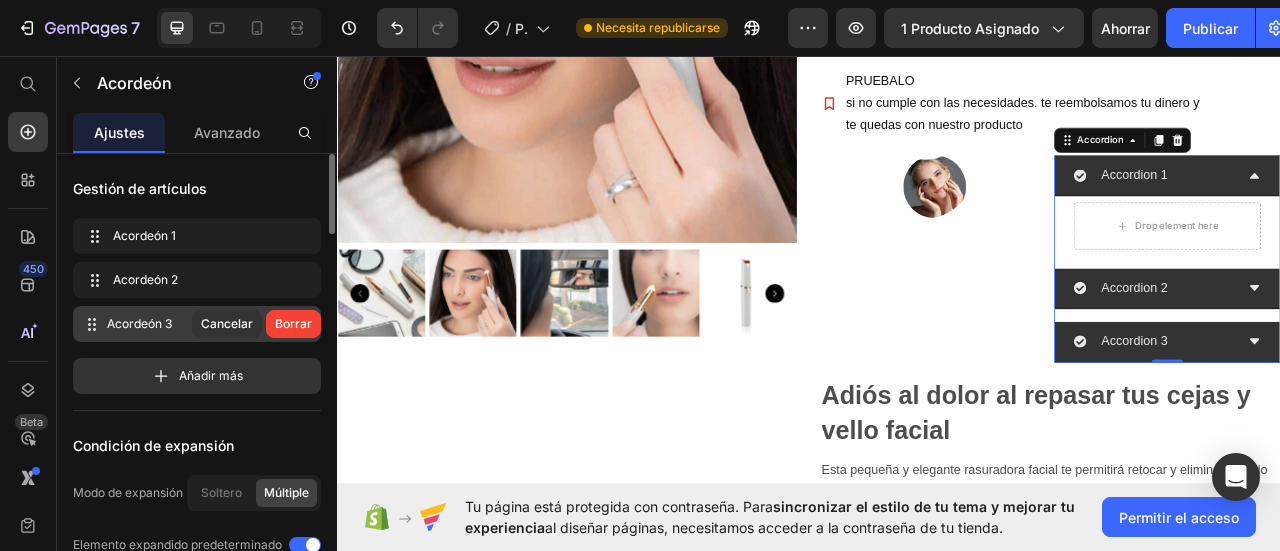 click on "Borrar" at bounding box center [293, 323] 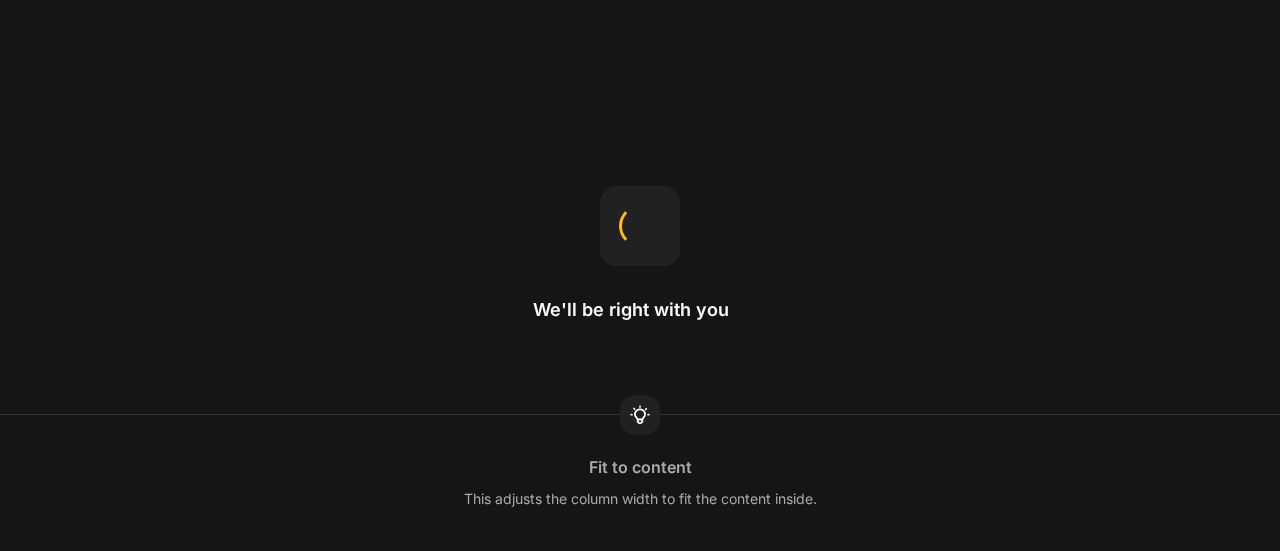 scroll, scrollTop: 0, scrollLeft: 0, axis: both 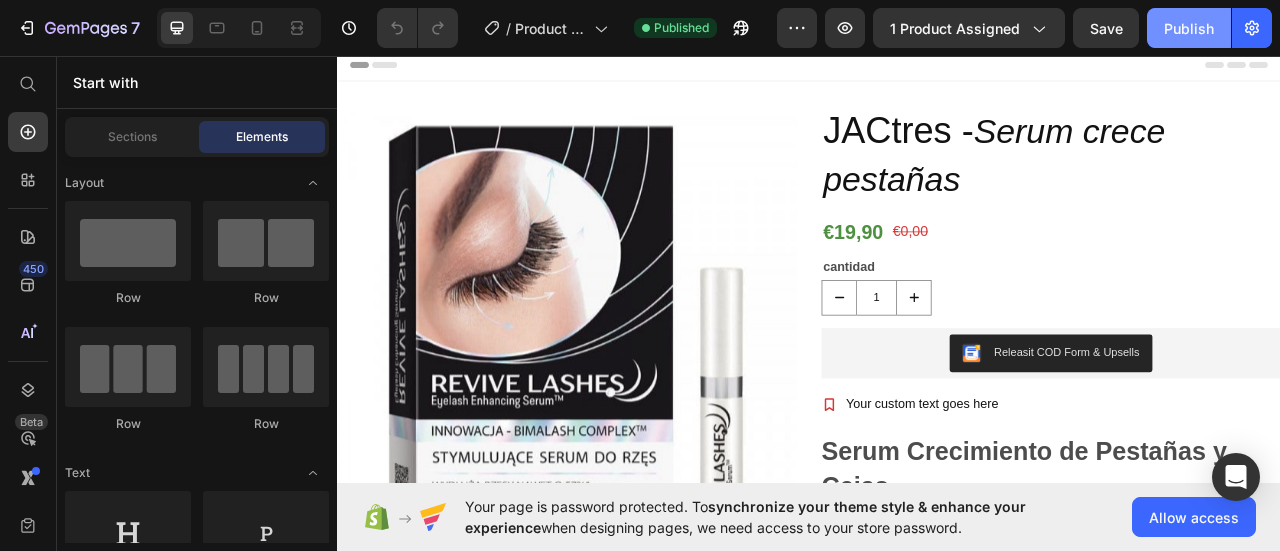 click on "Publish" 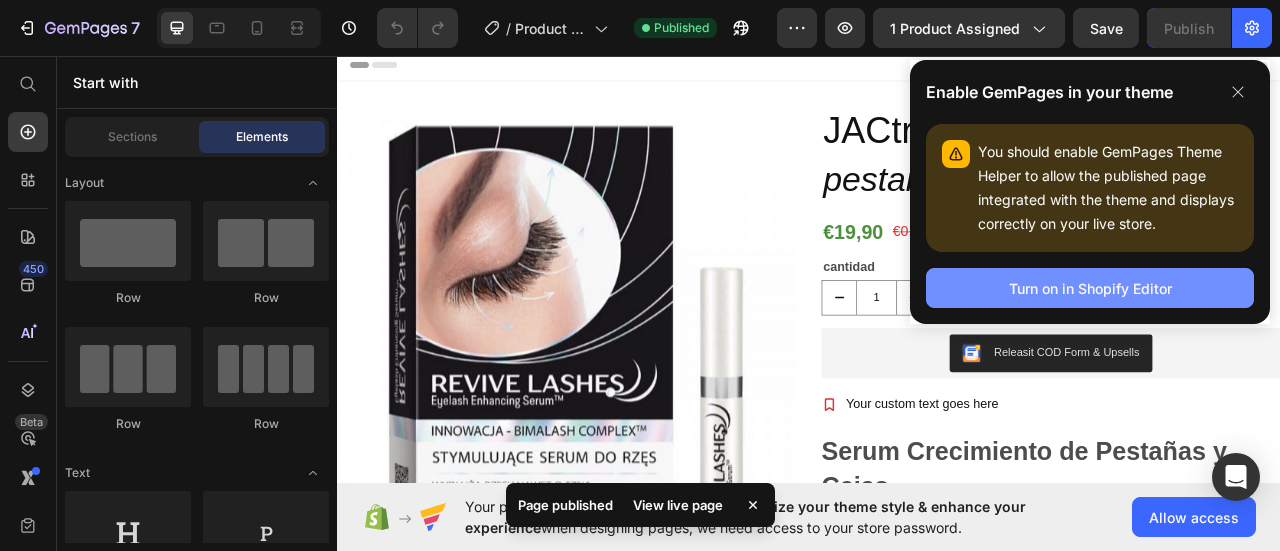 click on "Turn on in Shopify Editor" at bounding box center (1090, 288) 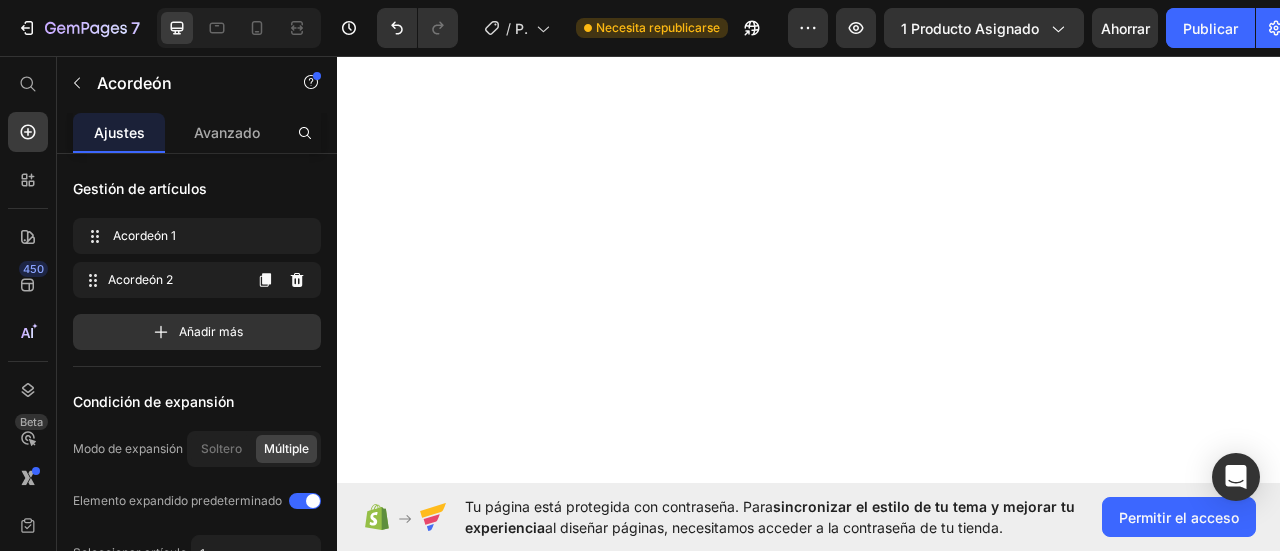 click 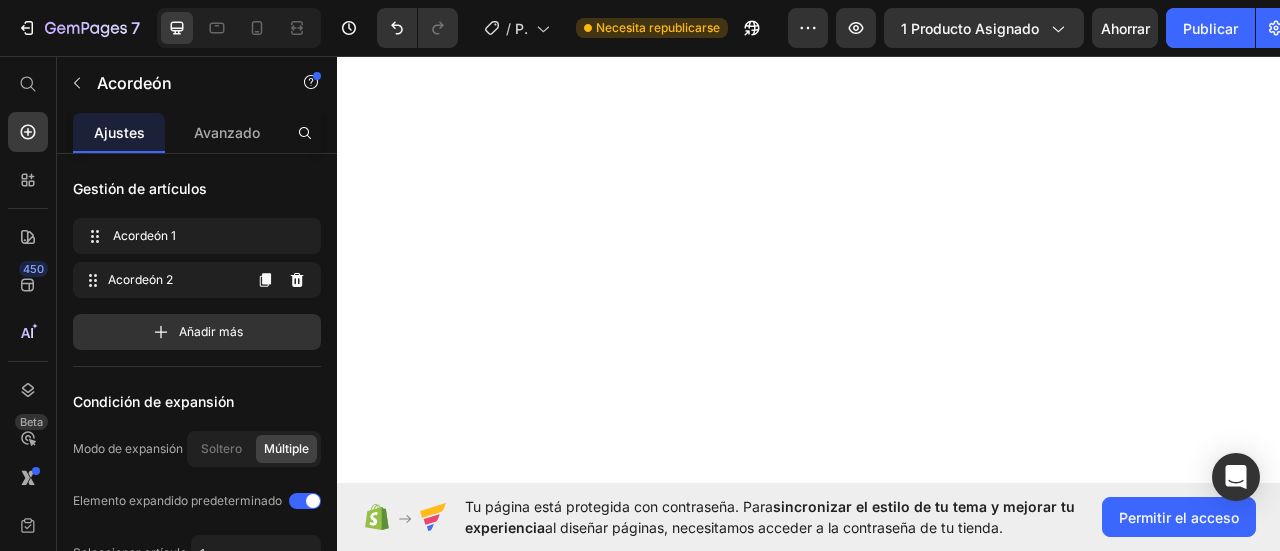 scroll, scrollTop: 0, scrollLeft: 0, axis: both 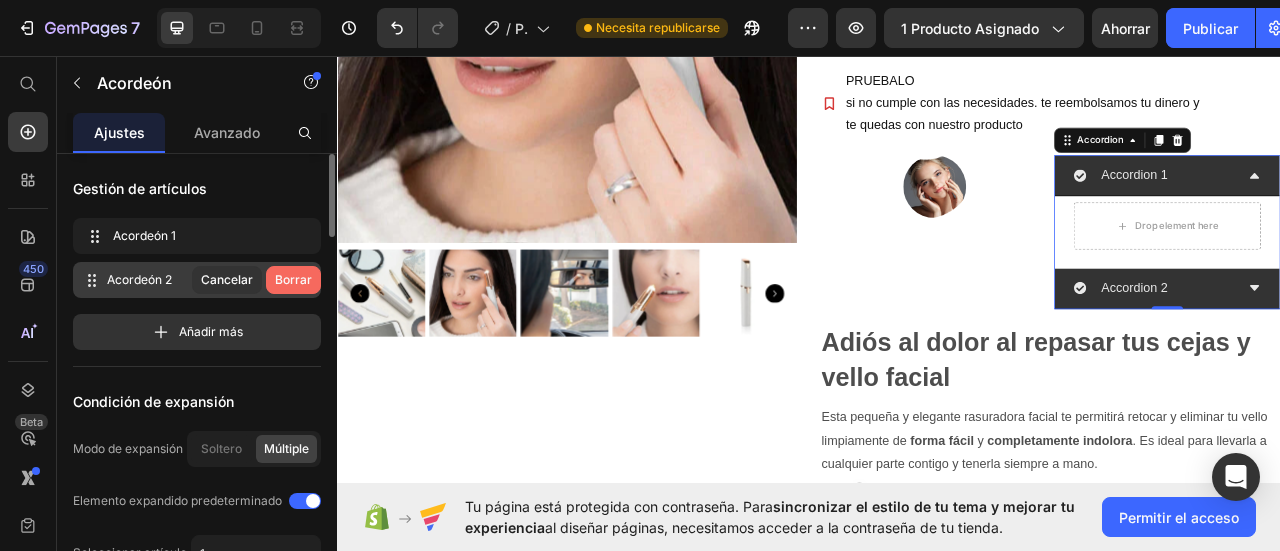 click on "Borrar" at bounding box center (293, 279) 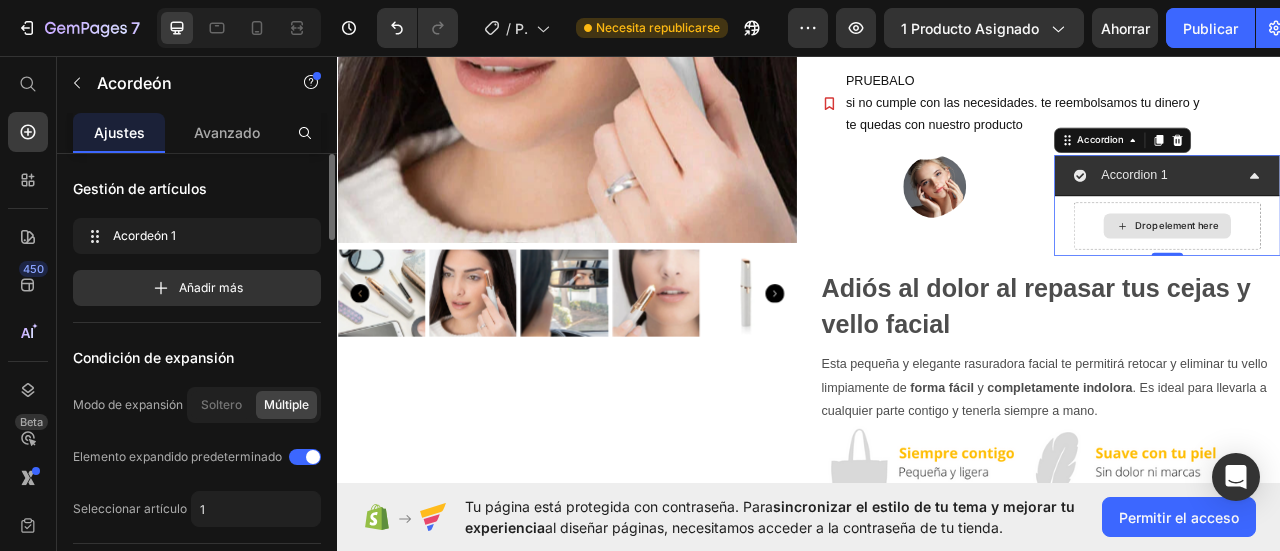 click on "Drop element here" at bounding box center [1393, 273] 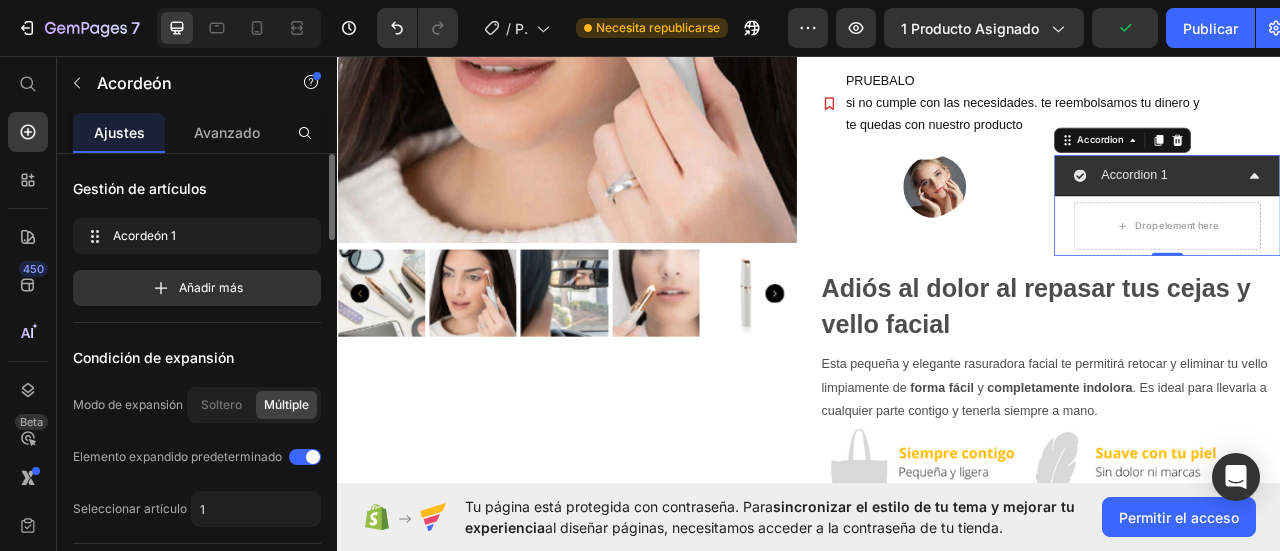 click 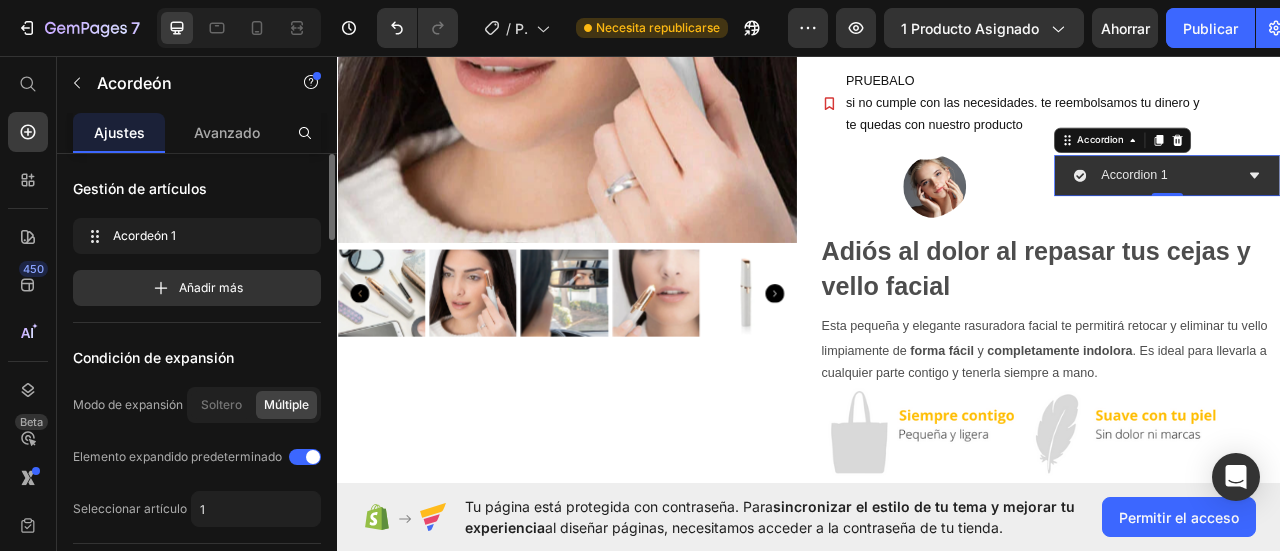 click 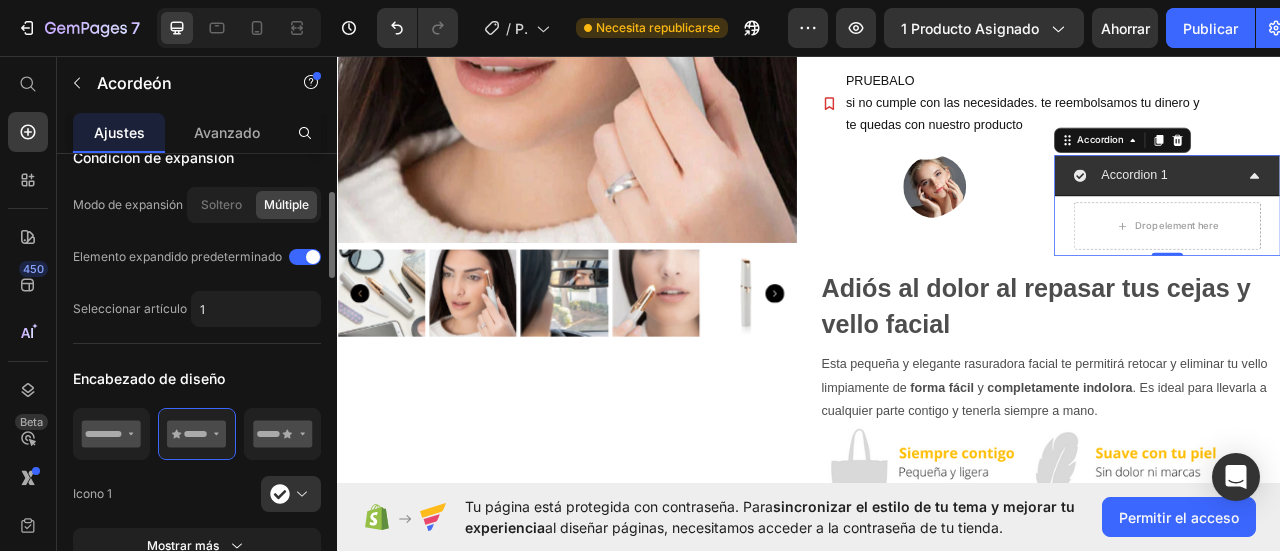 scroll, scrollTop: 300, scrollLeft: 0, axis: vertical 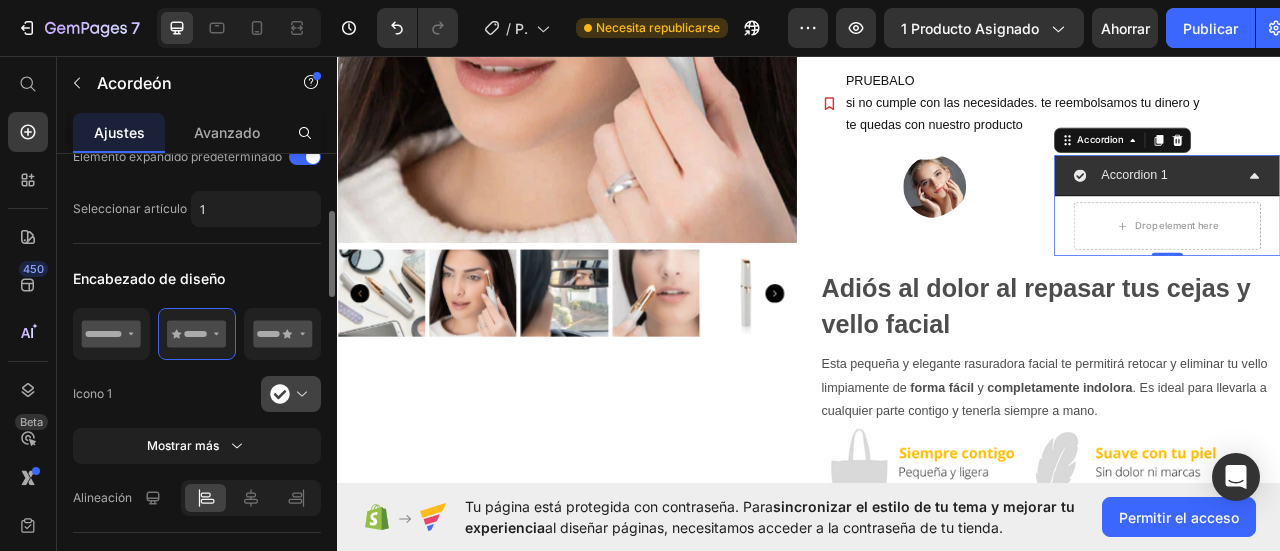 click at bounding box center (299, 394) 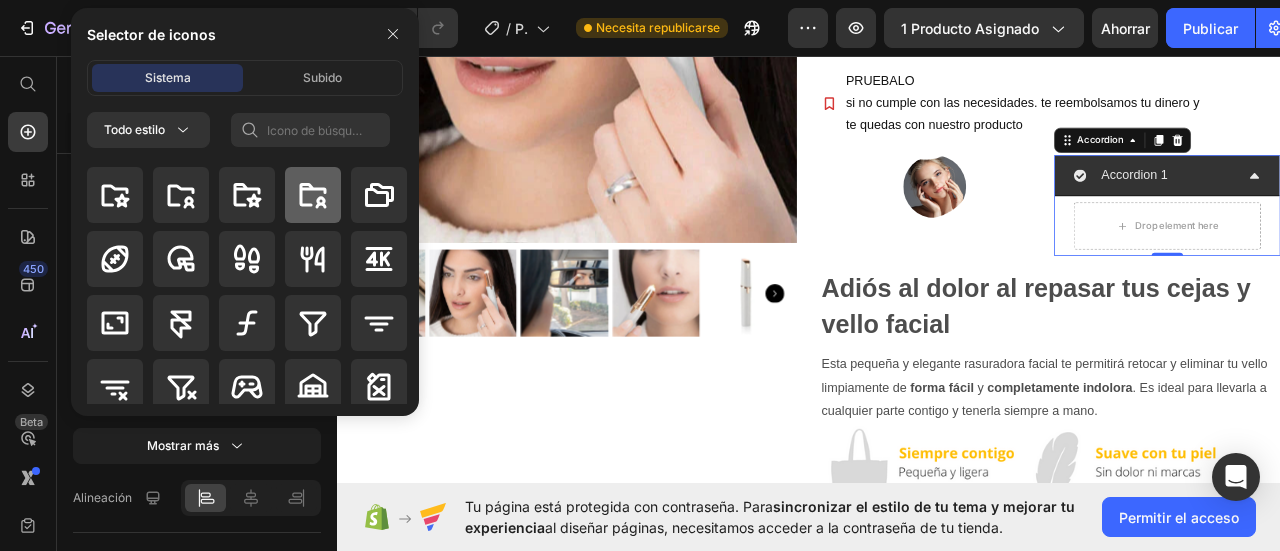 scroll, scrollTop: 7304, scrollLeft: 0, axis: vertical 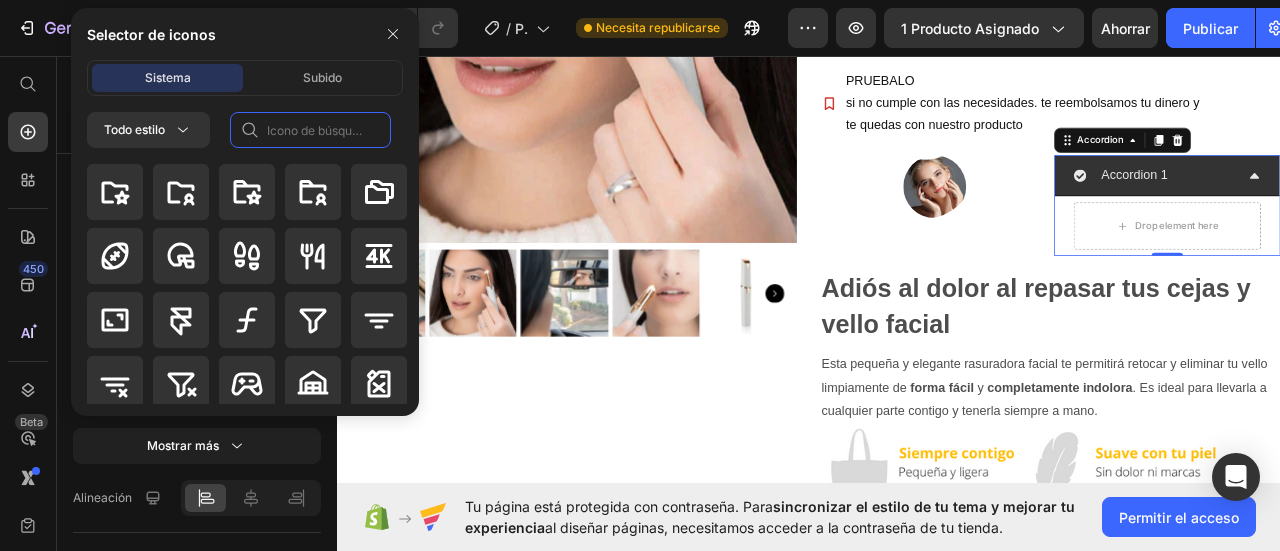click 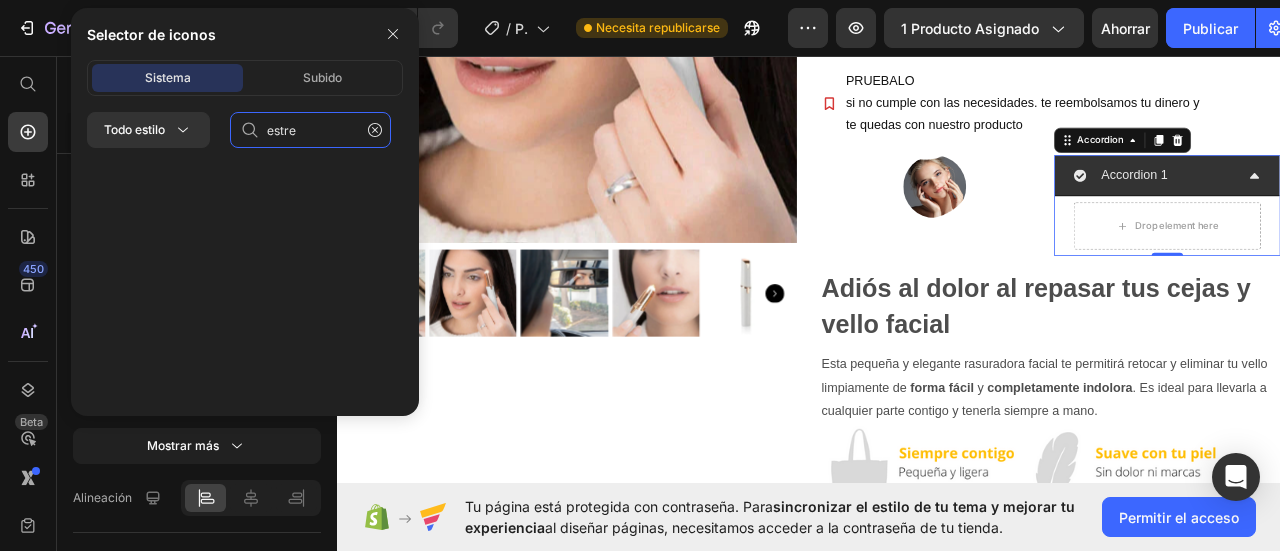scroll, scrollTop: 0, scrollLeft: 0, axis: both 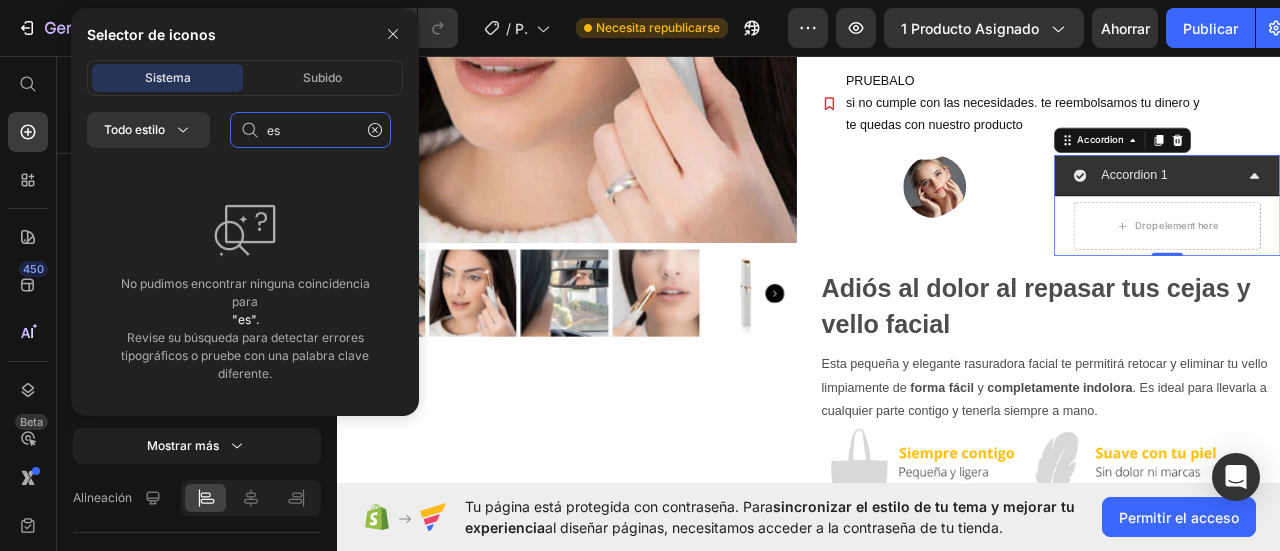 type on "e" 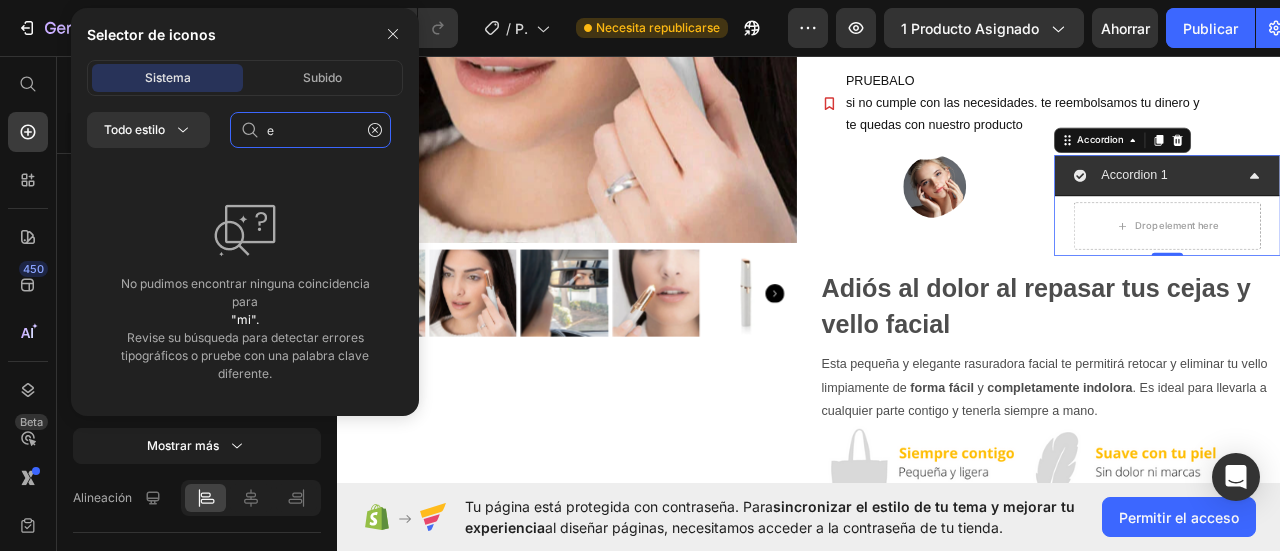 type 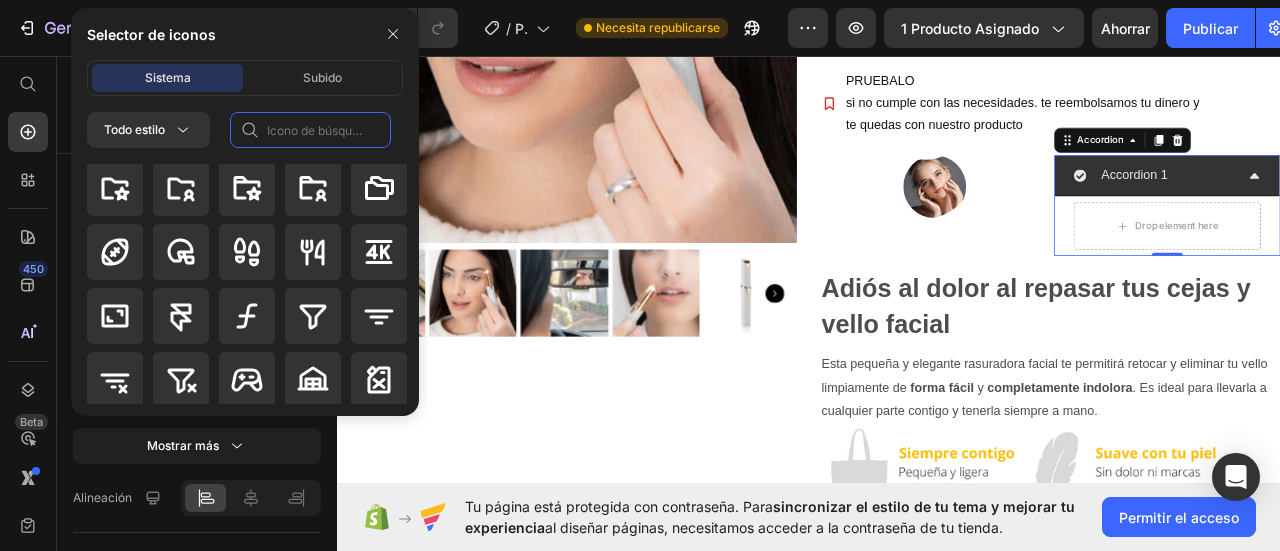 scroll, scrollTop: 7368, scrollLeft: 0, axis: vertical 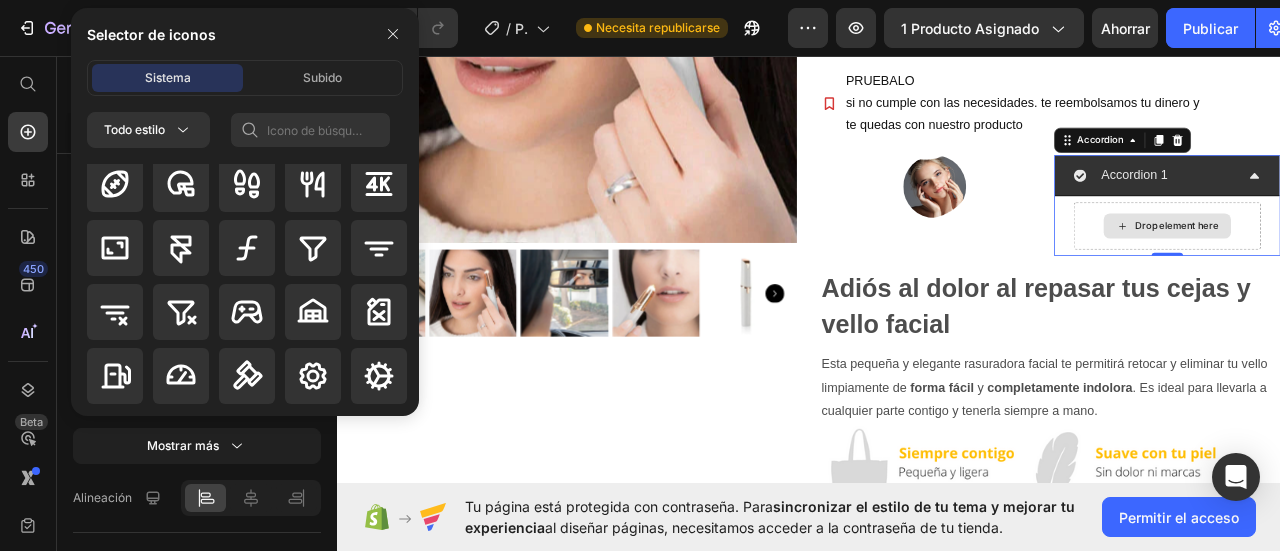 click 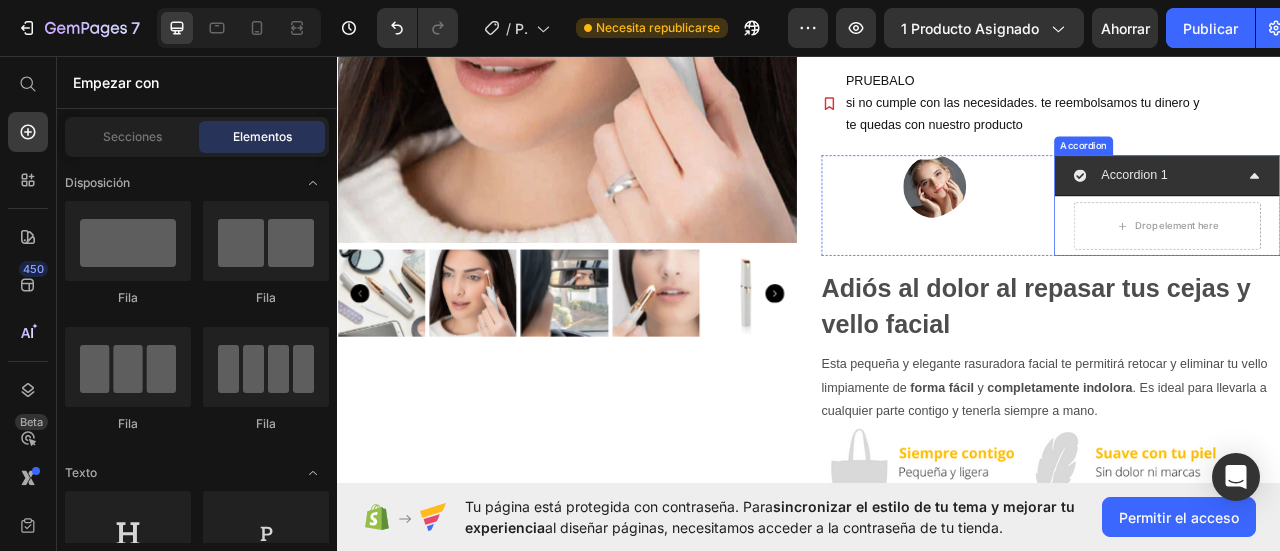 click on "Accordion 1" at bounding box center (1351, 208) 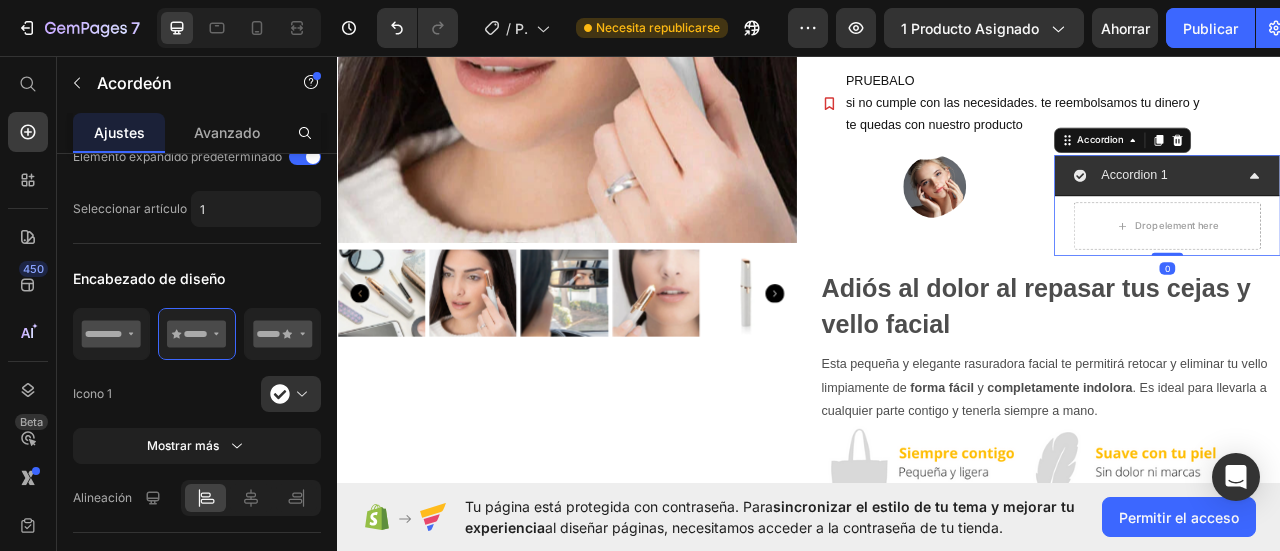 click 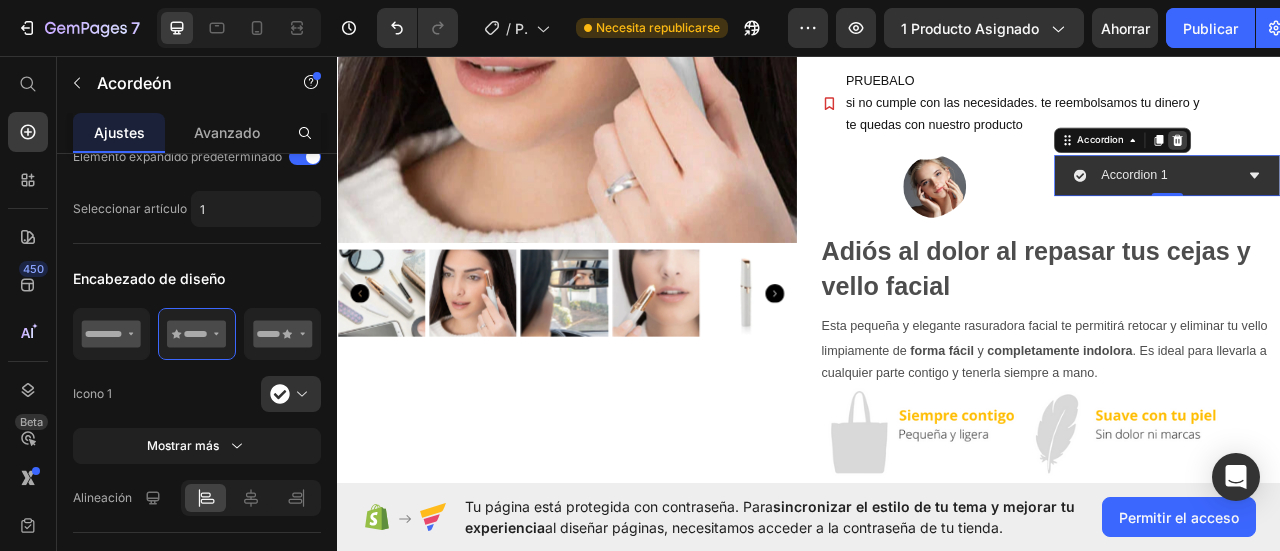 click 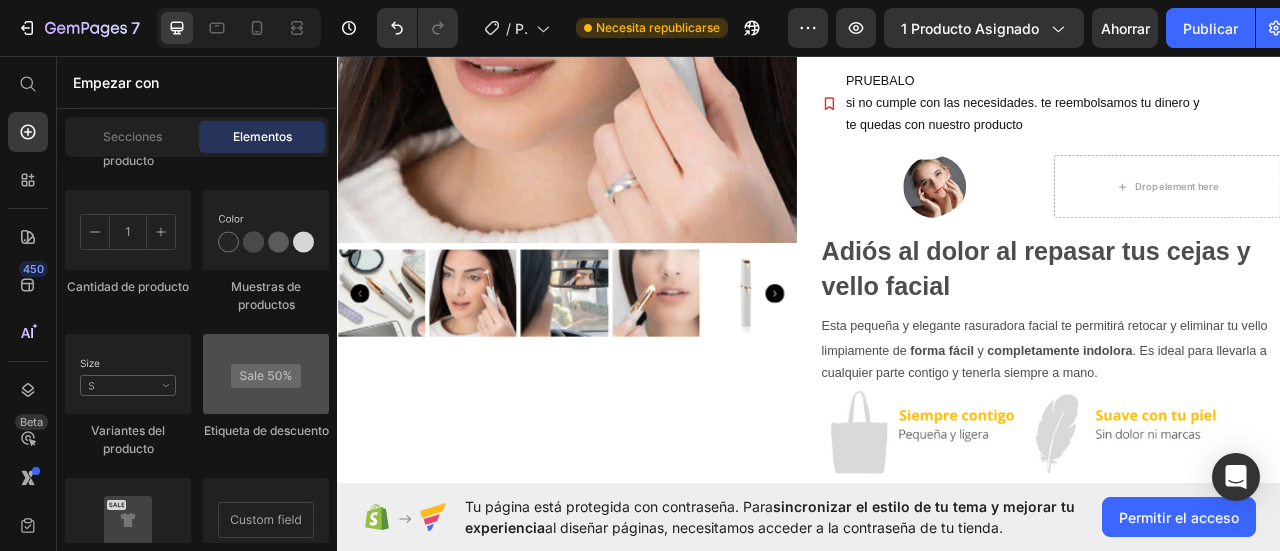 scroll, scrollTop: 3123, scrollLeft: 0, axis: vertical 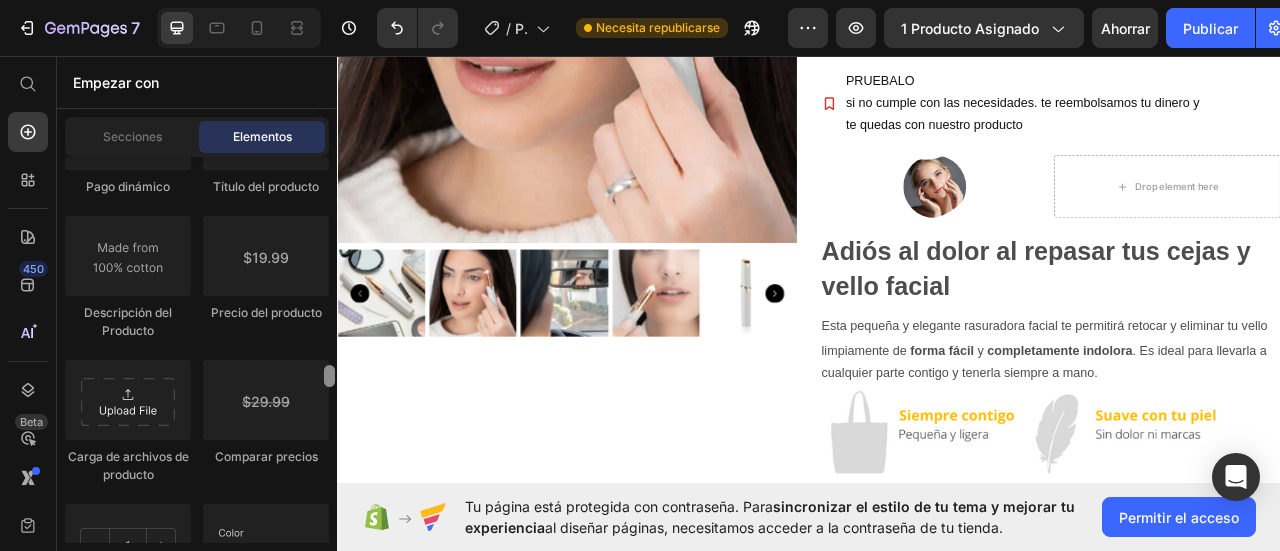drag, startPoint x: 334, startPoint y: 361, endPoint x: 330, endPoint y: 190, distance: 171.04678 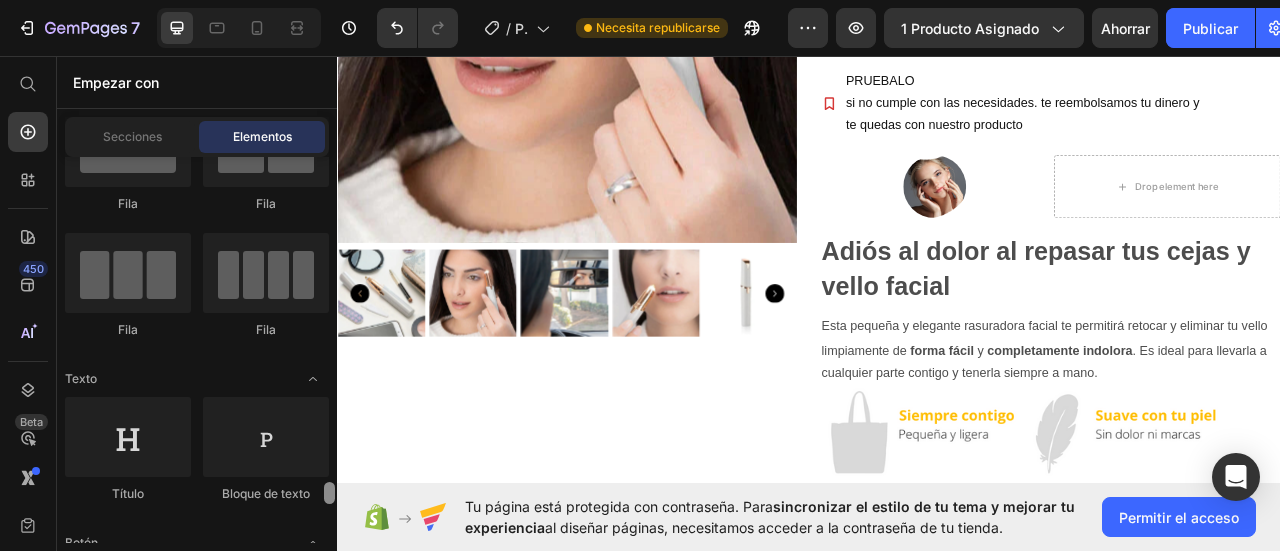 scroll, scrollTop: 0, scrollLeft: 0, axis: both 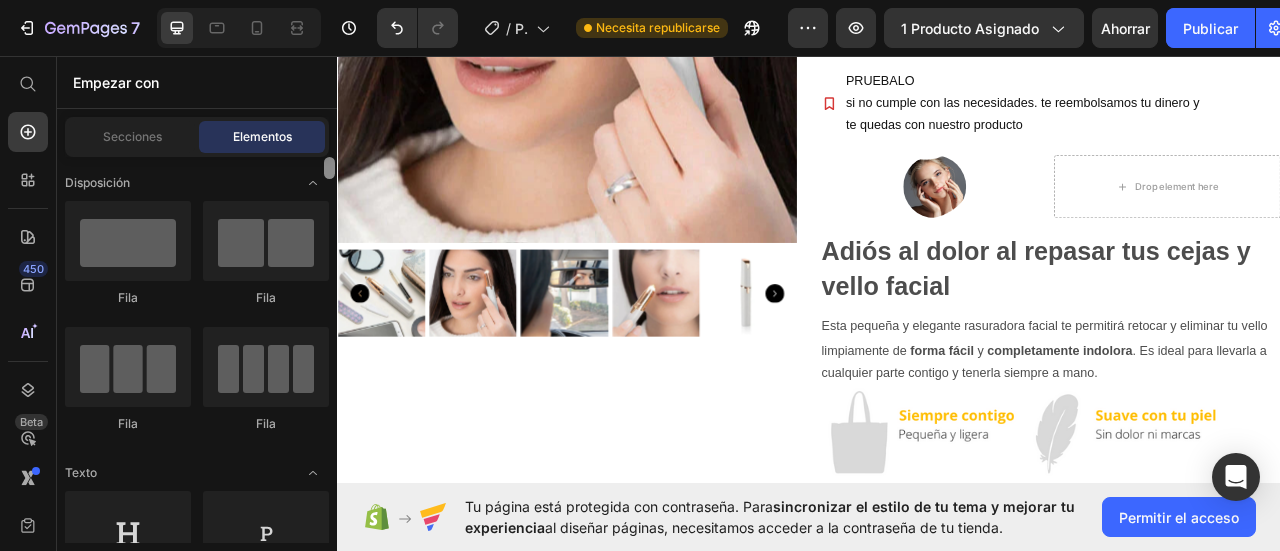drag, startPoint x: 328, startPoint y: 336, endPoint x: 327, endPoint y: 132, distance: 204.00246 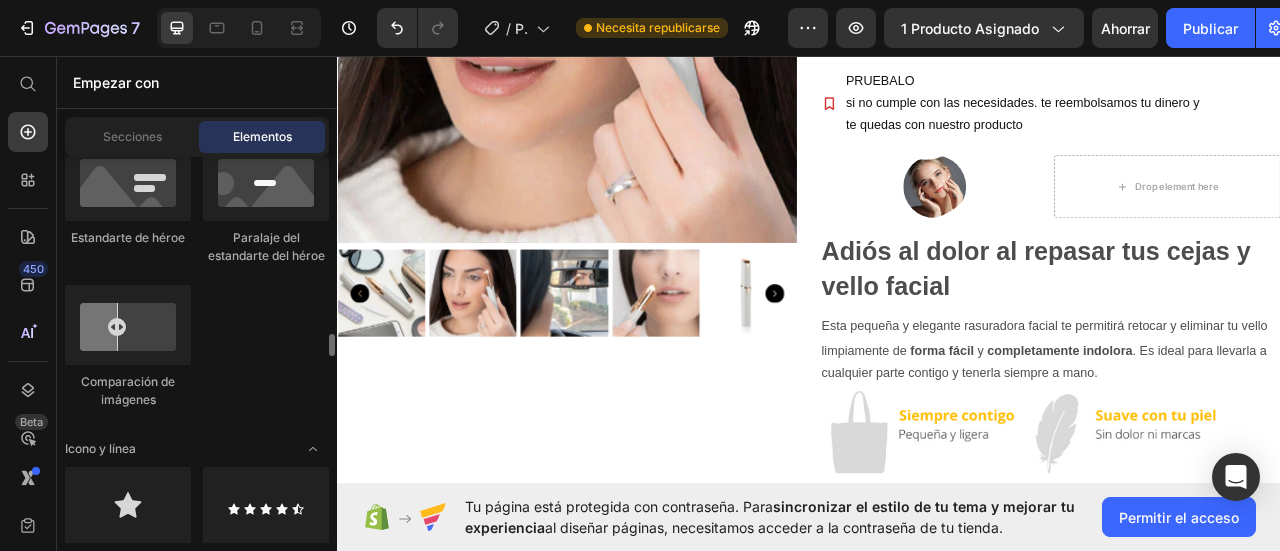 scroll, scrollTop: 1300, scrollLeft: 0, axis: vertical 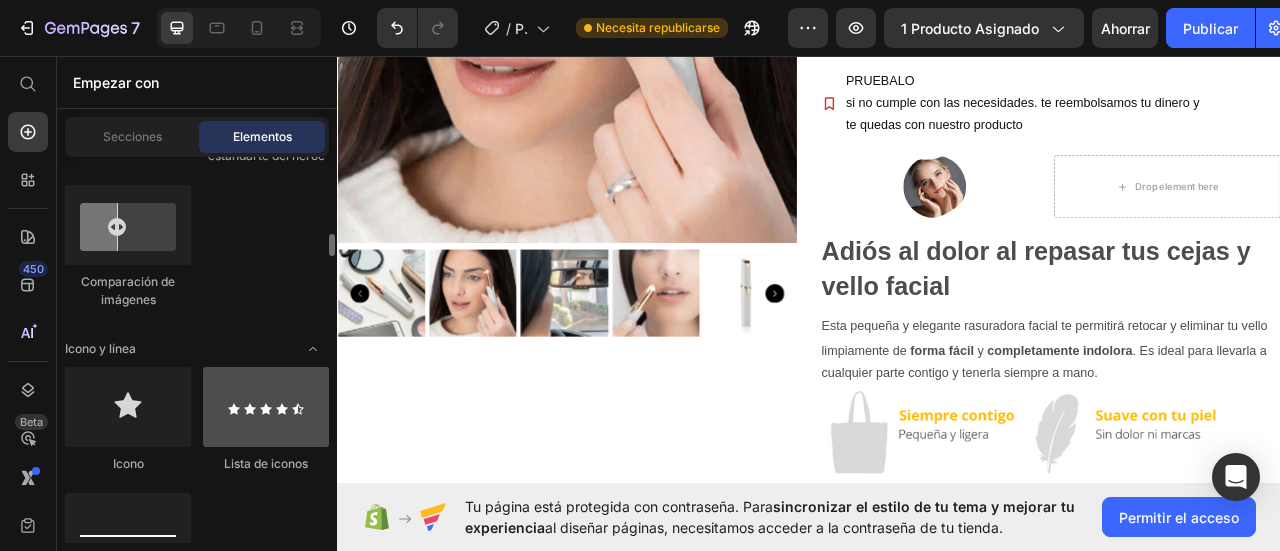 click at bounding box center (266, 407) 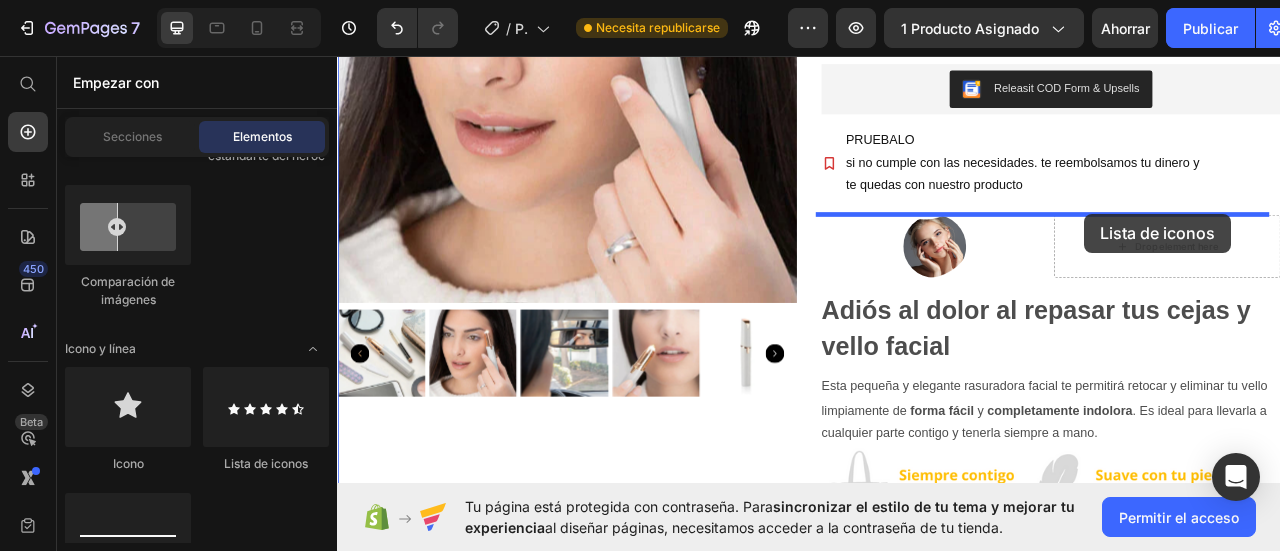 scroll, scrollTop: 316, scrollLeft: 0, axis: vertical 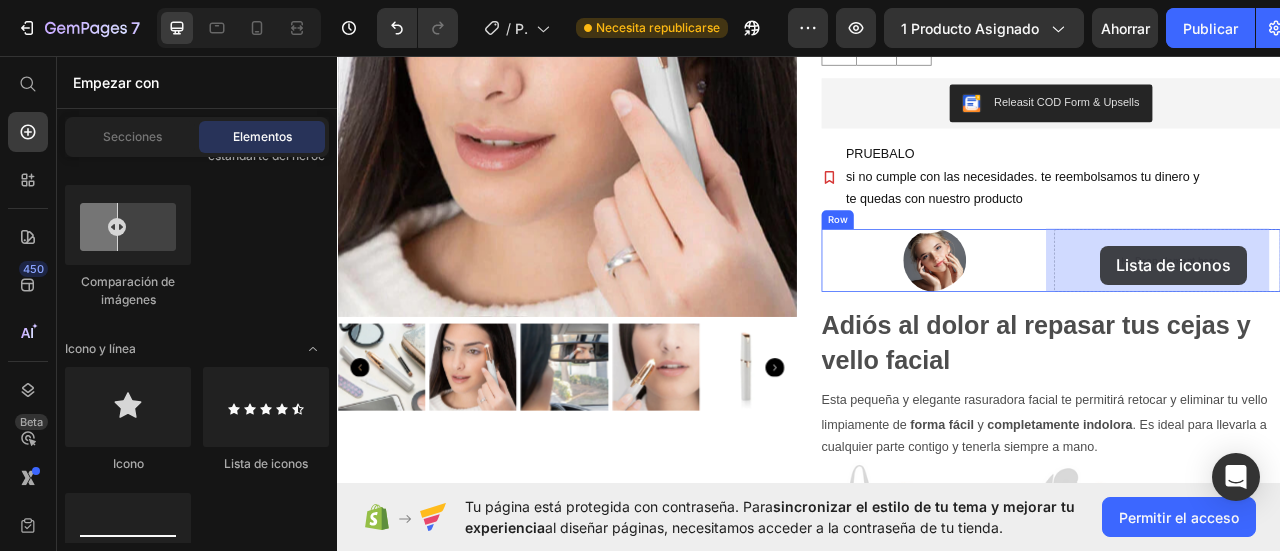 drag, startPoint x: 599, startPoint y: 467, endPoint x: 1308, endPoint y: 299, distance: 728.63226 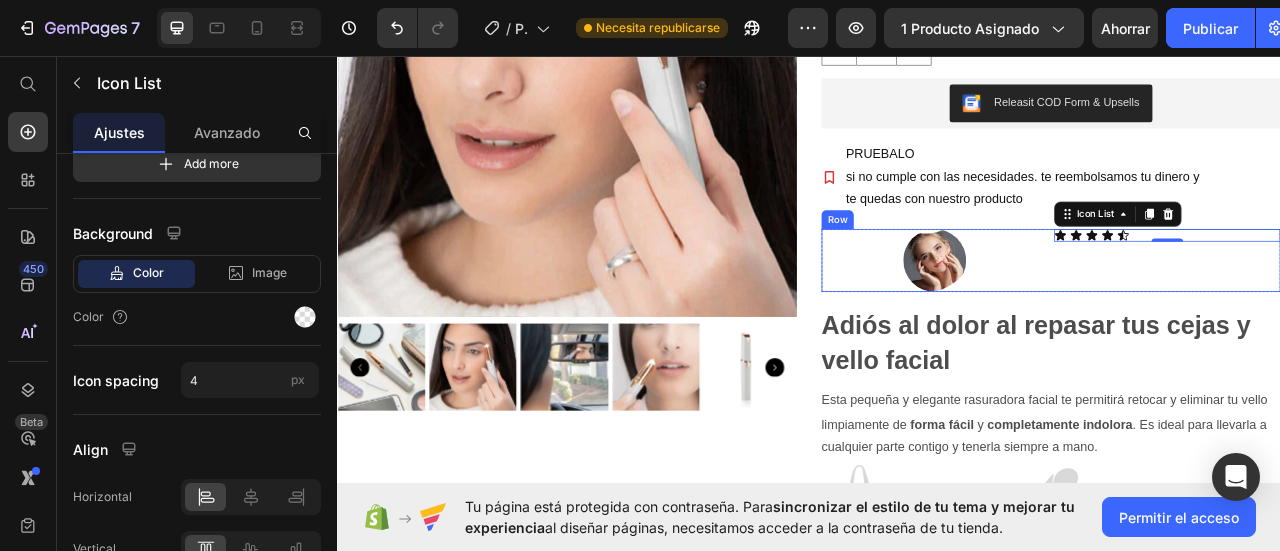 scroll, scrollTop: 0, scrollLeft: 0, axis: both 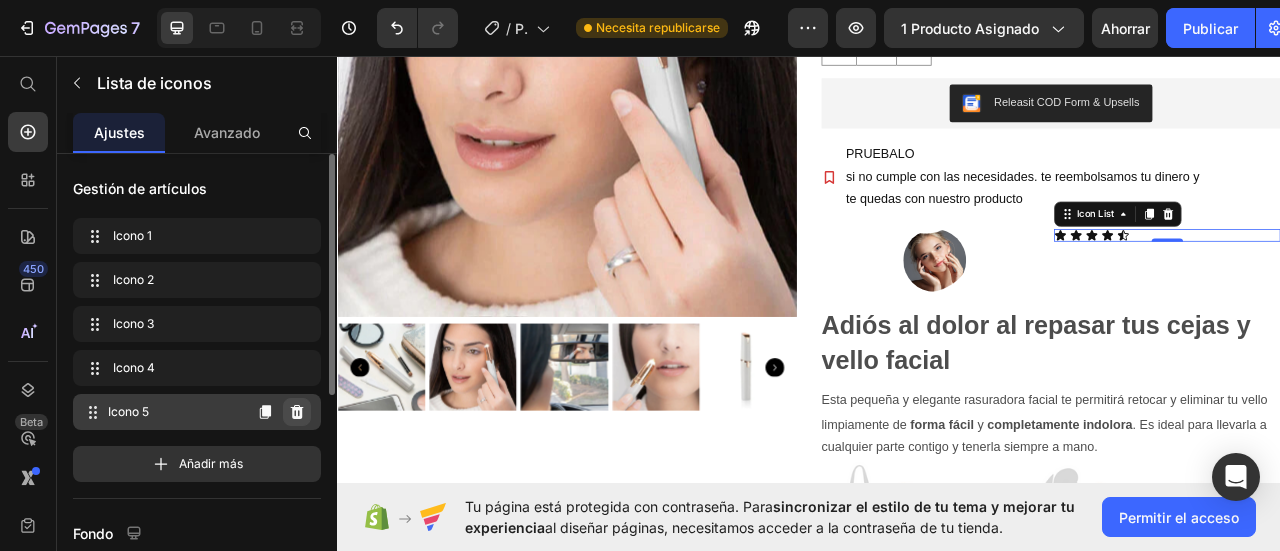 click 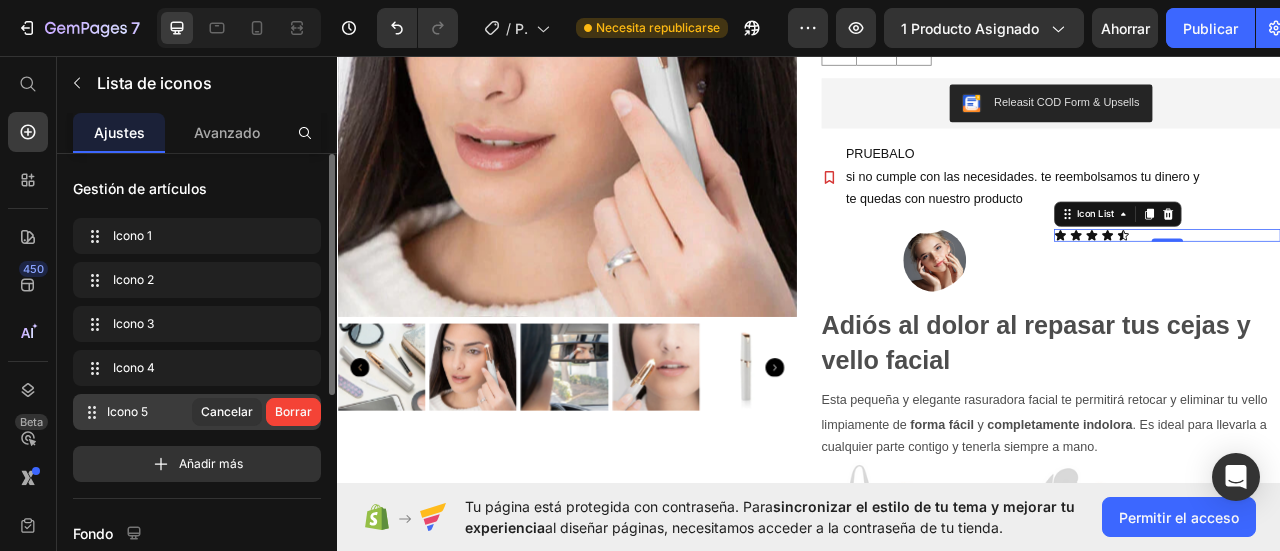 click on "Borrar" at bounding box center [293, 411] 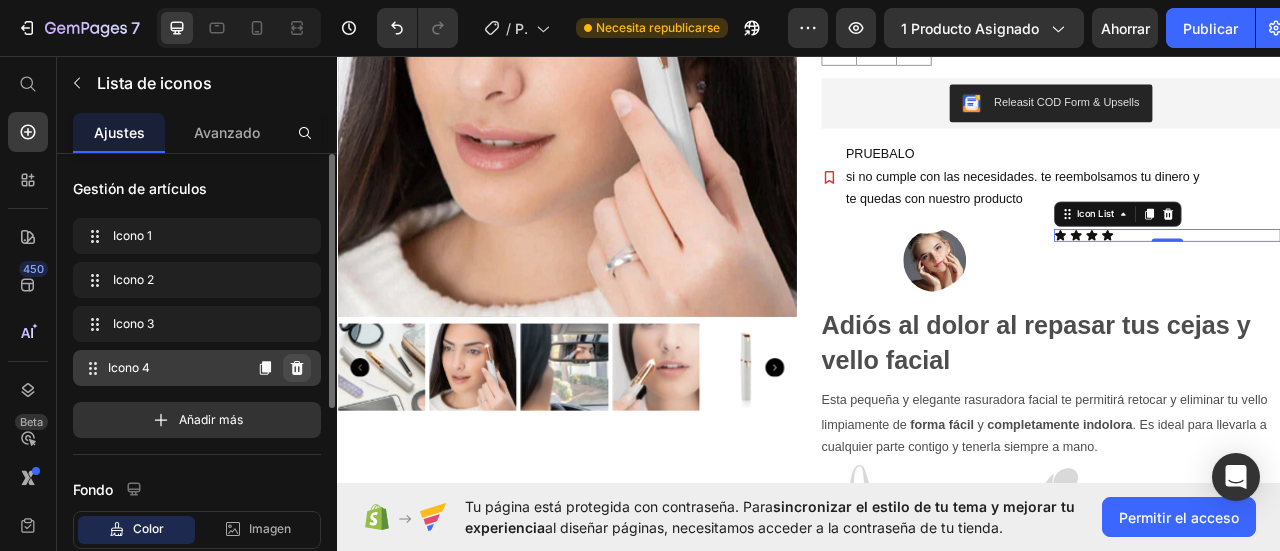 click 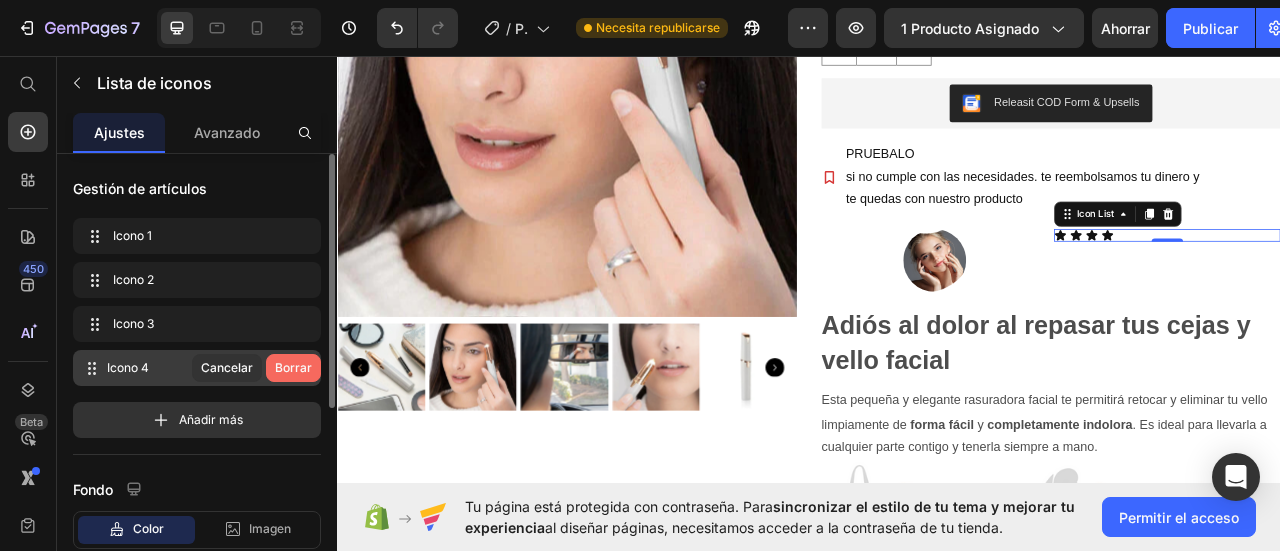 click on "Borrar" at bounding box center [293, 367] 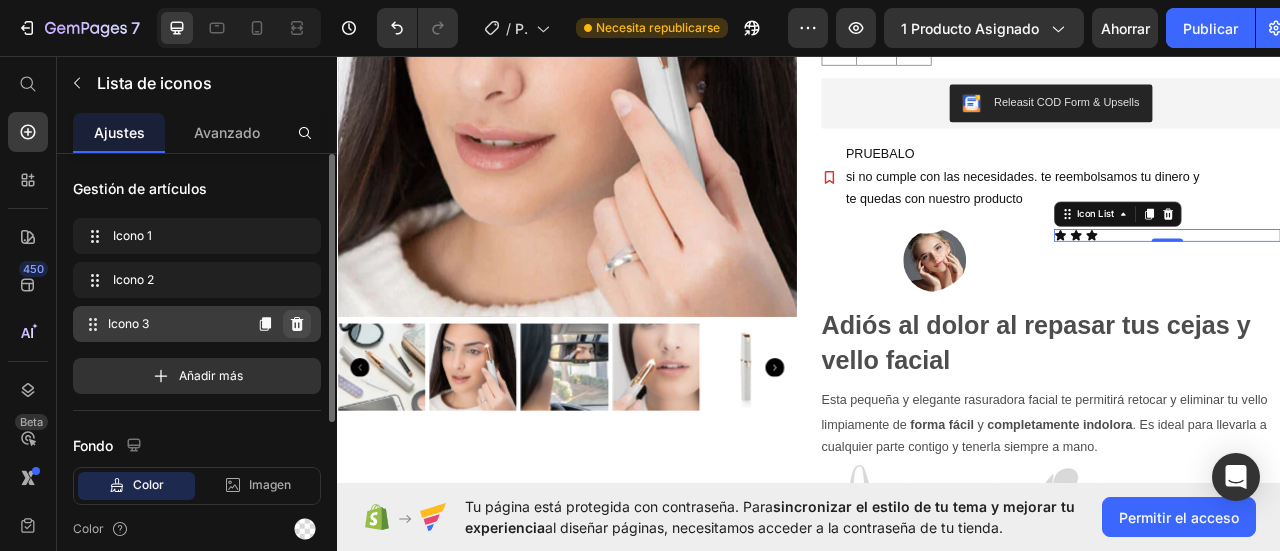 click 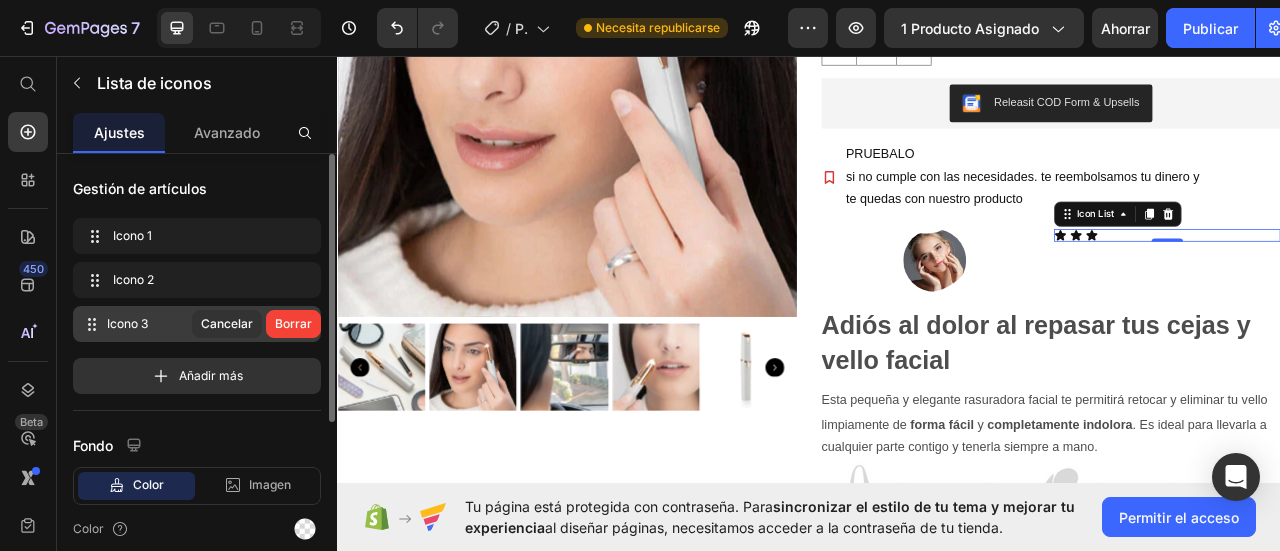 click on "Borrar" at bounding box center (293, 323) 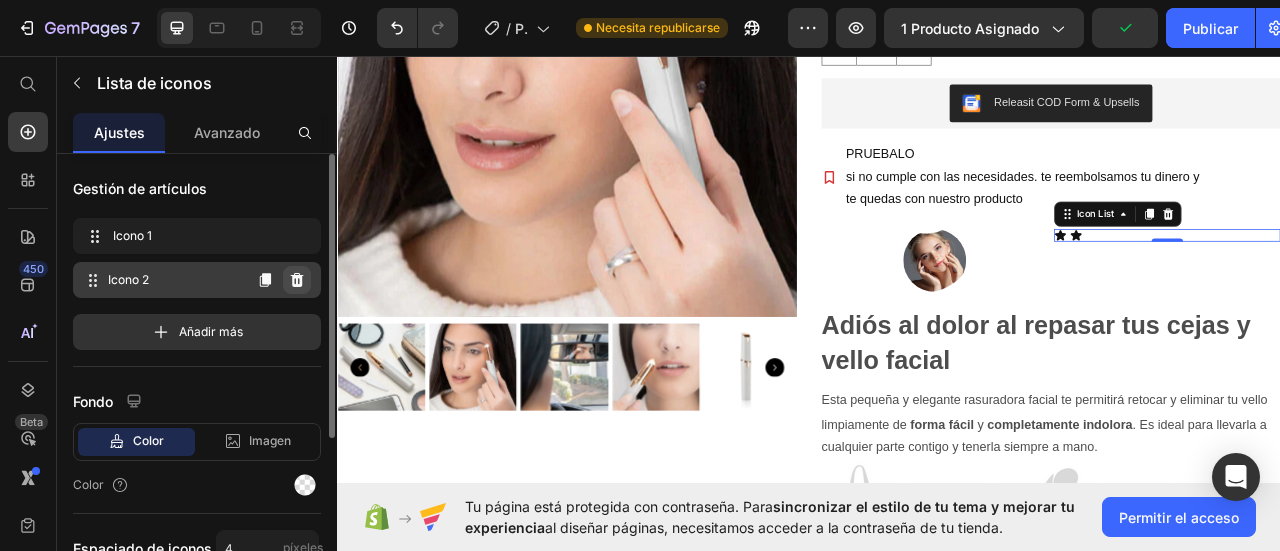click 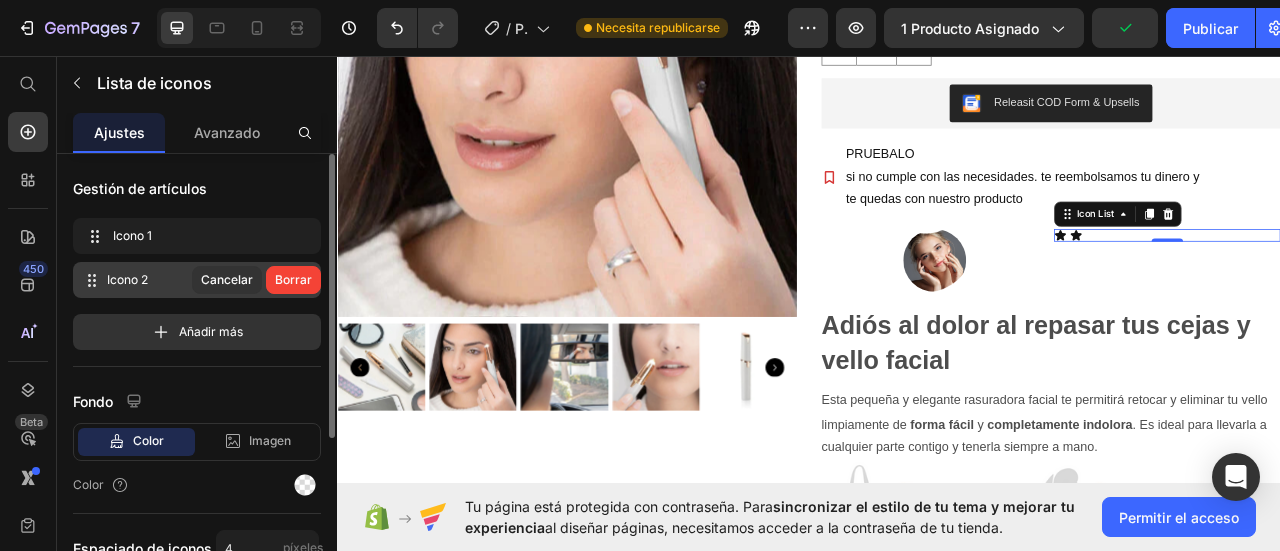 click on "Borrar" at bounding box center (293, 279) 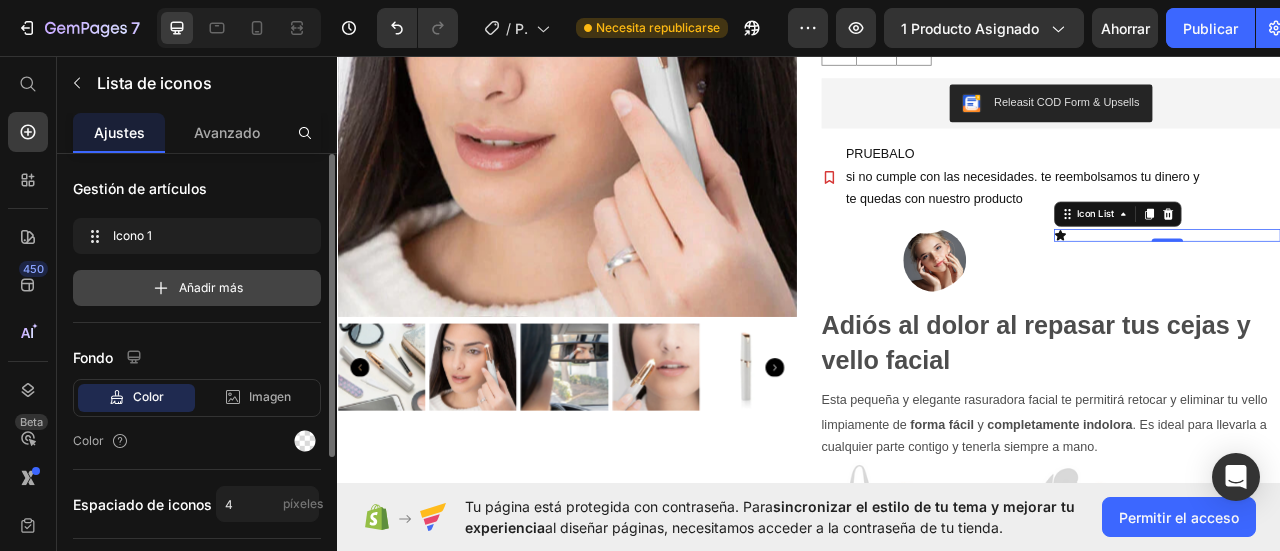 click on "Añadir más" at bounding box center (197, 288) 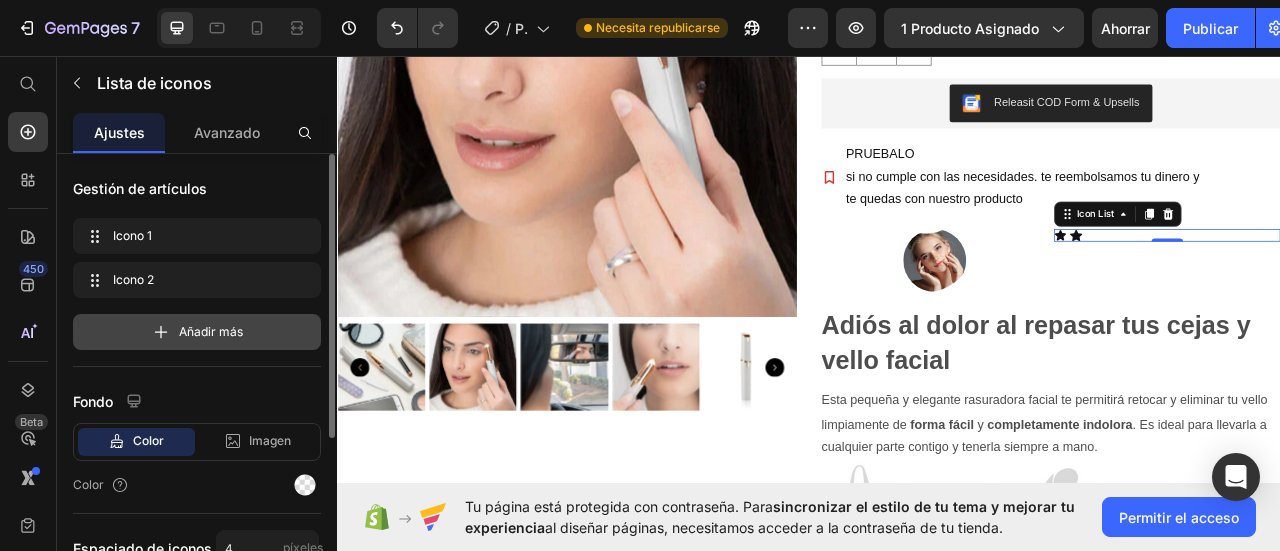 click on "Añadir más" at bounding box center [211, 331] 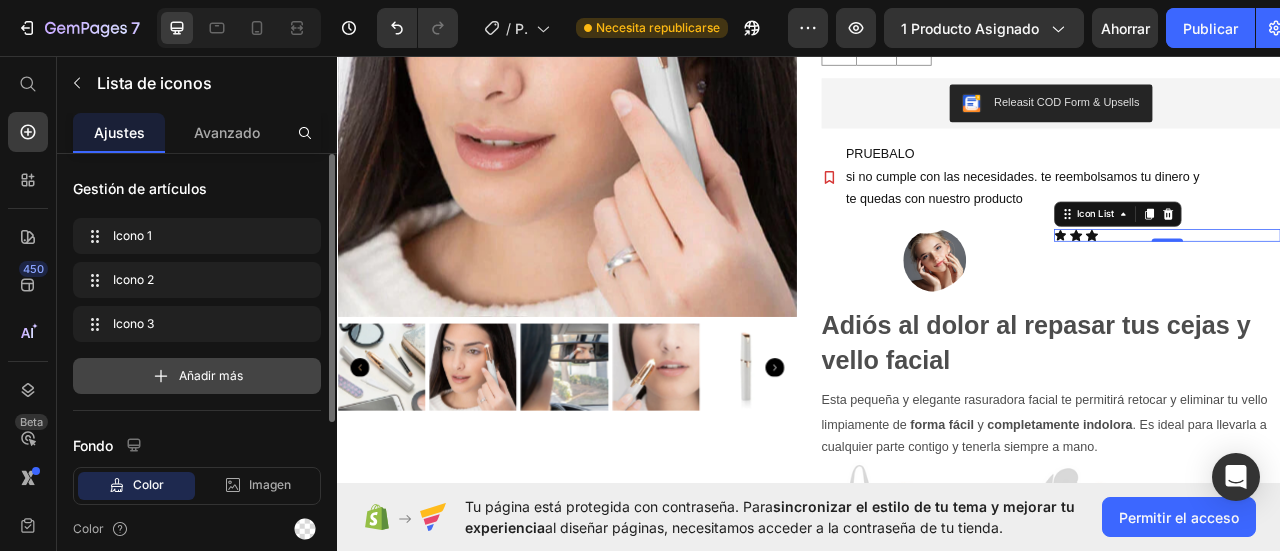click on "Añadir más" at bounding box center [211, 376] 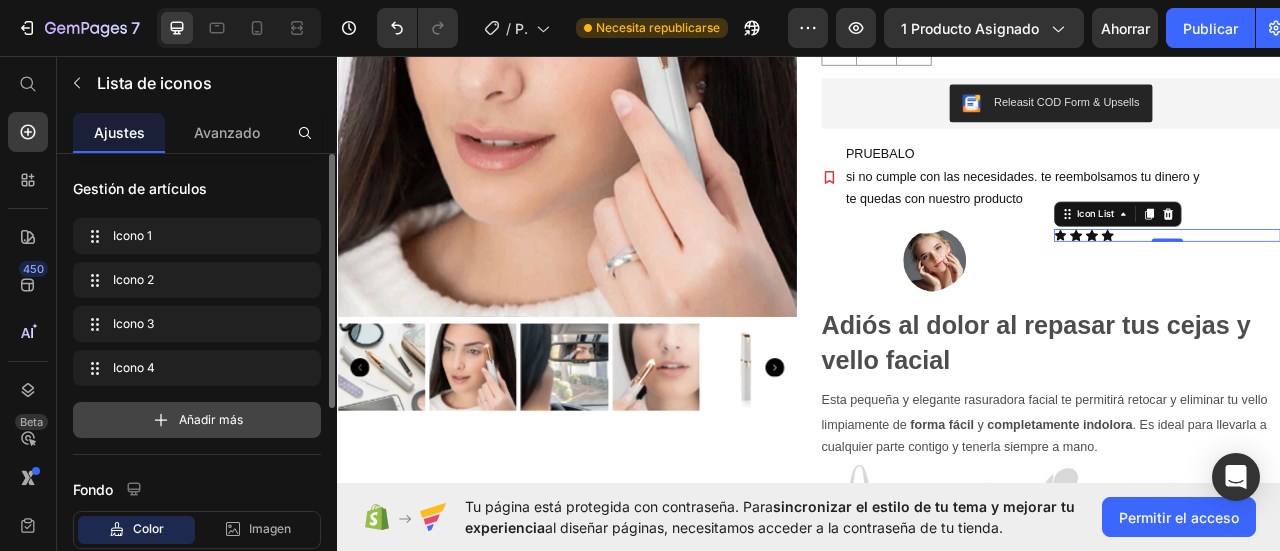 click on "Añadir más" at bounding box center (211, 420) 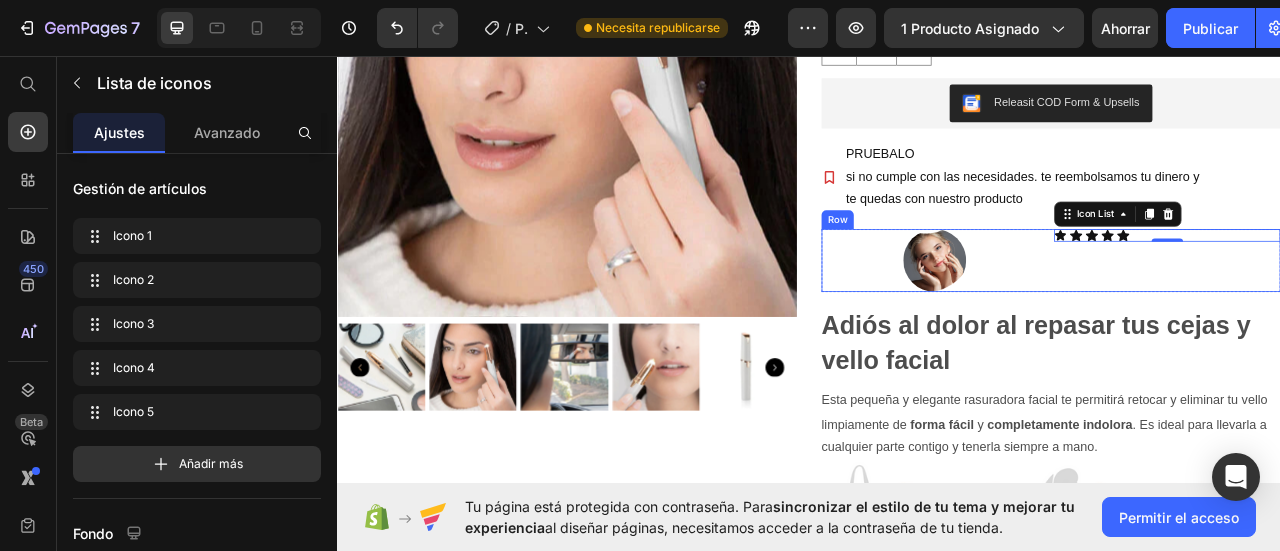 click on "Icon Icon Icon Icon Icon Icon List   0" at bounding box center [1393, 317] 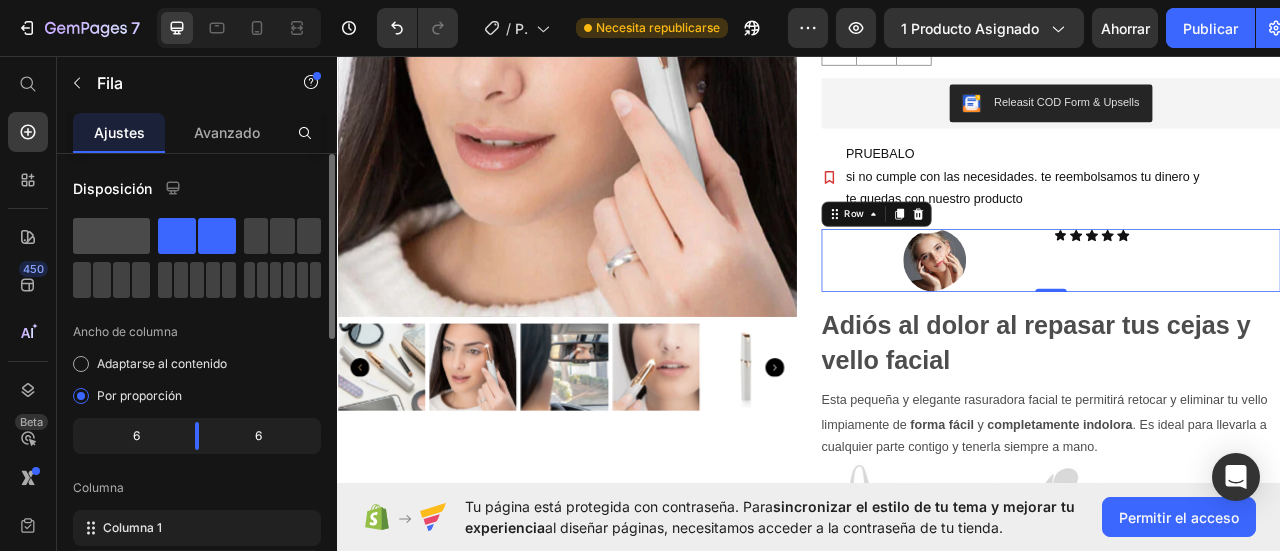click 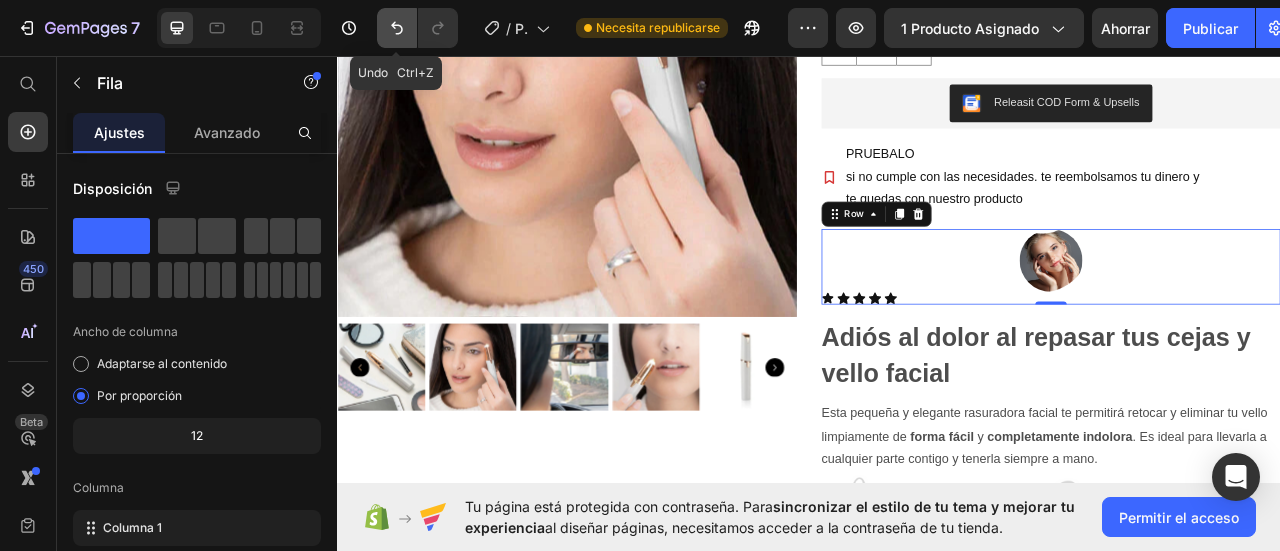 click 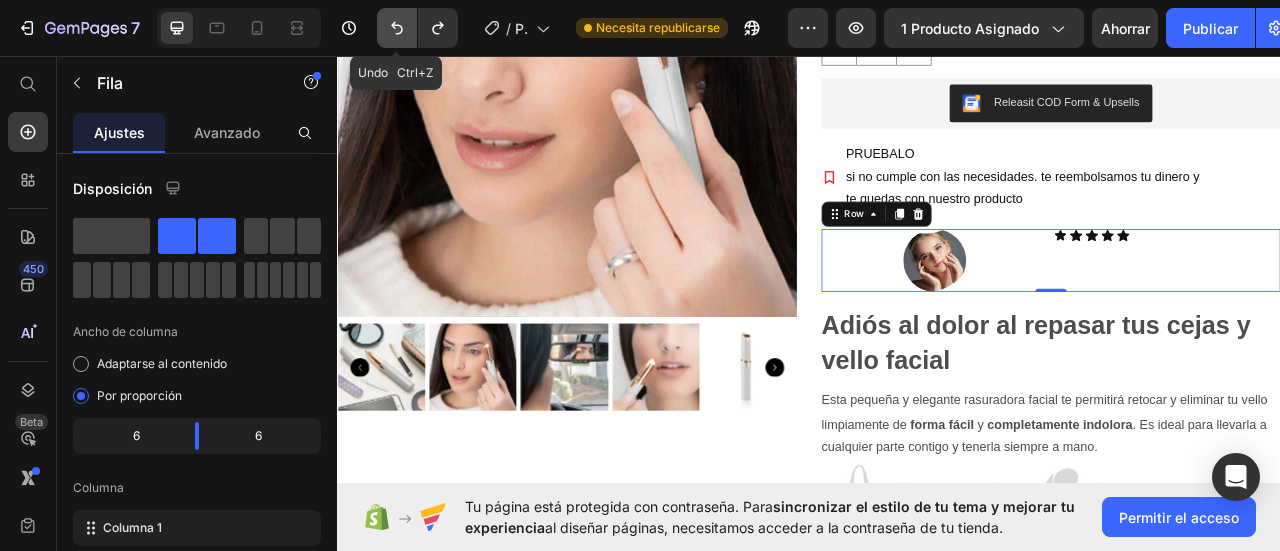 click 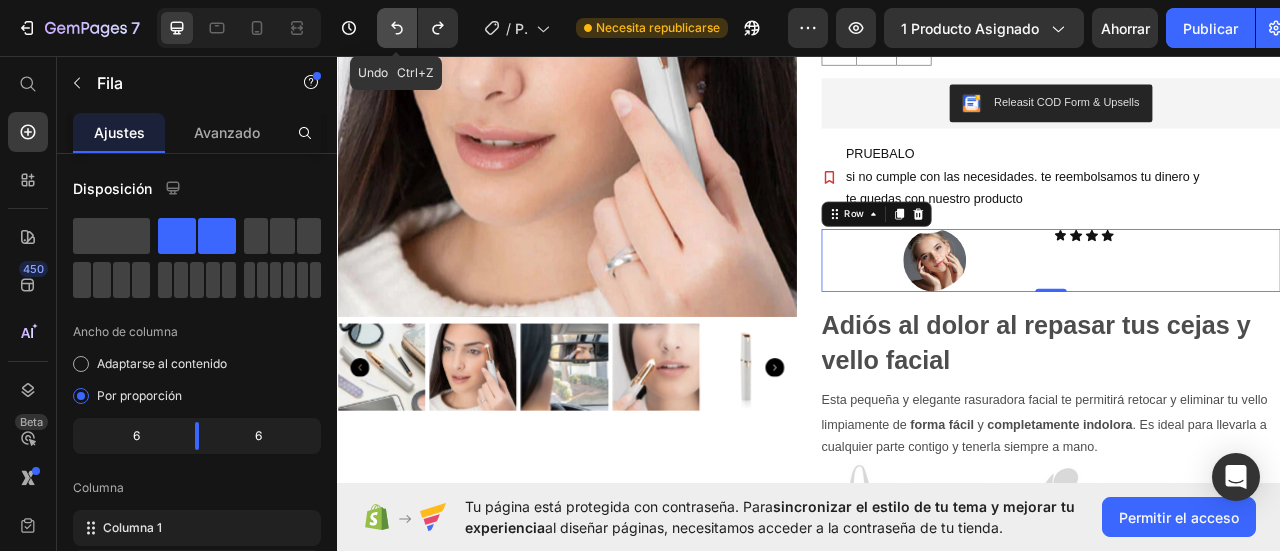 click 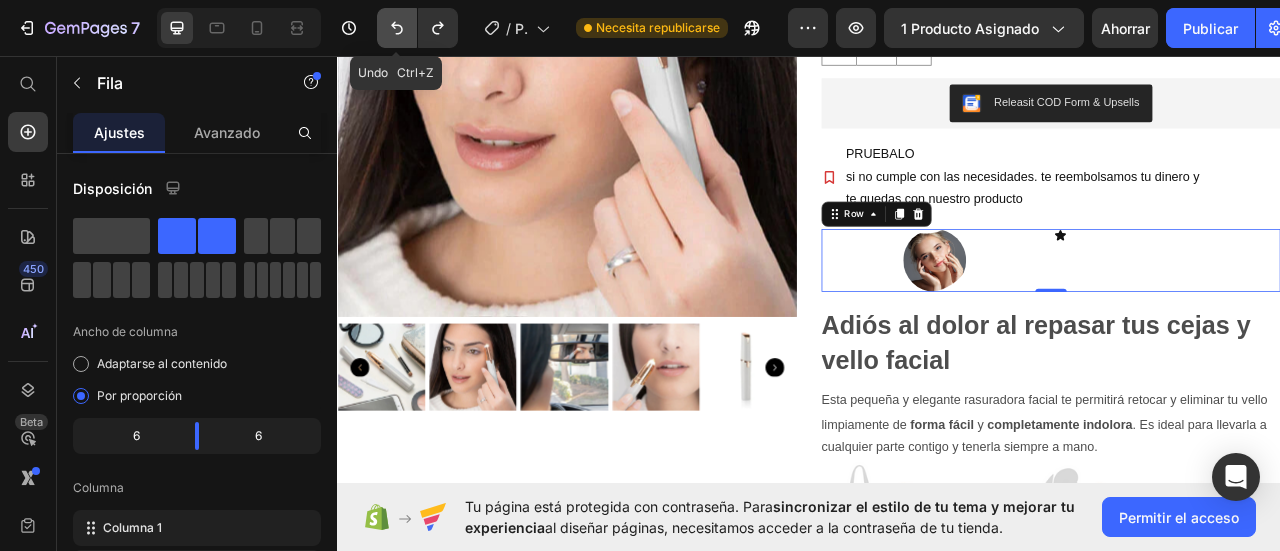 click 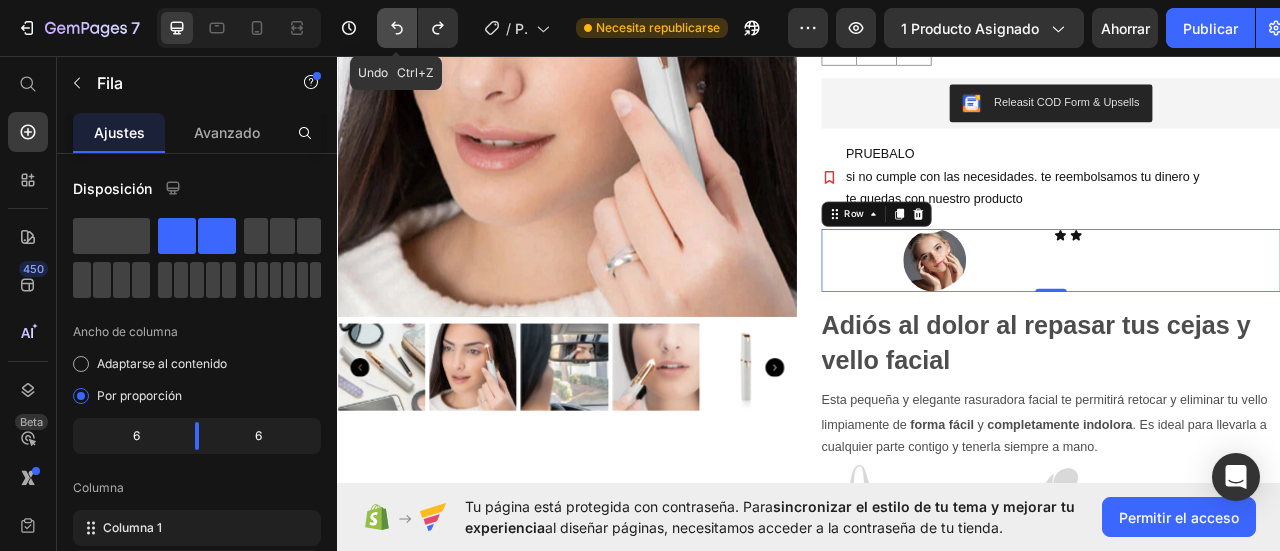 click 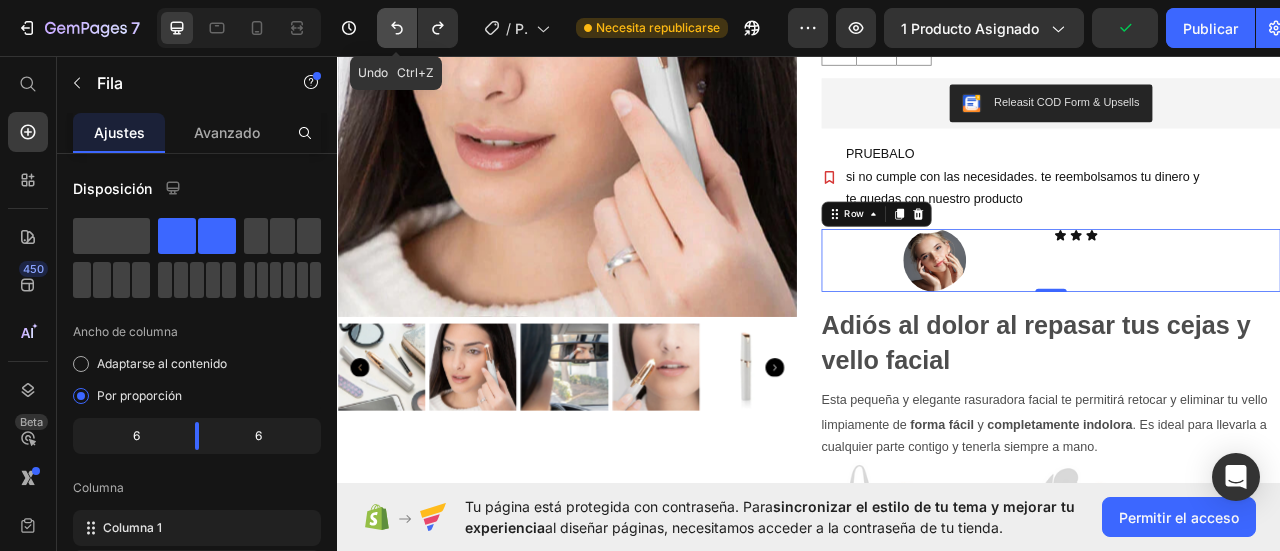 click 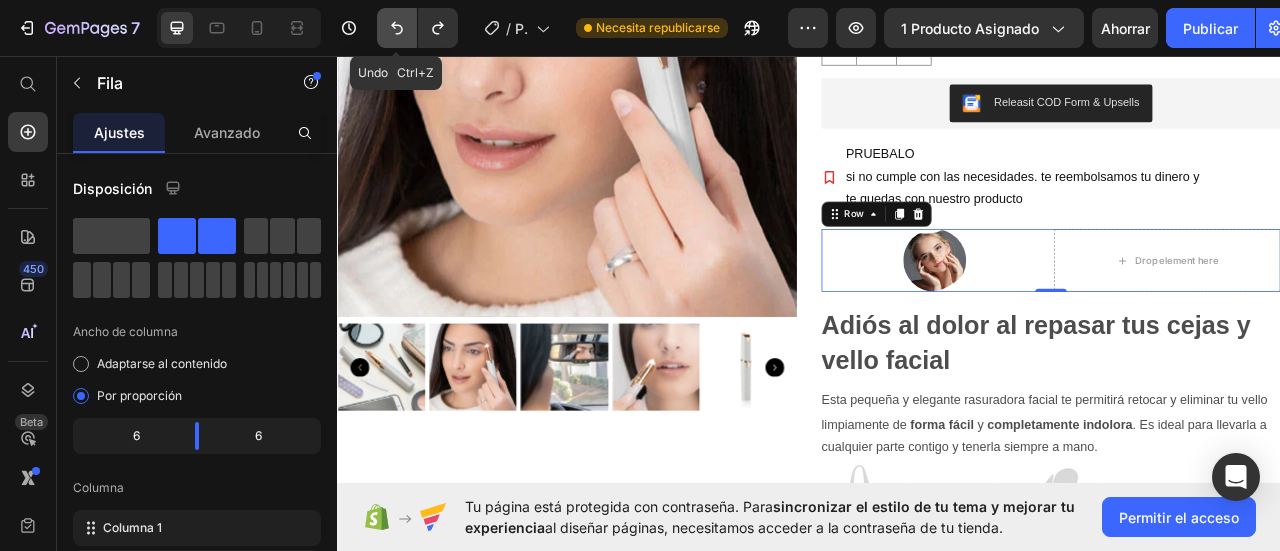 click 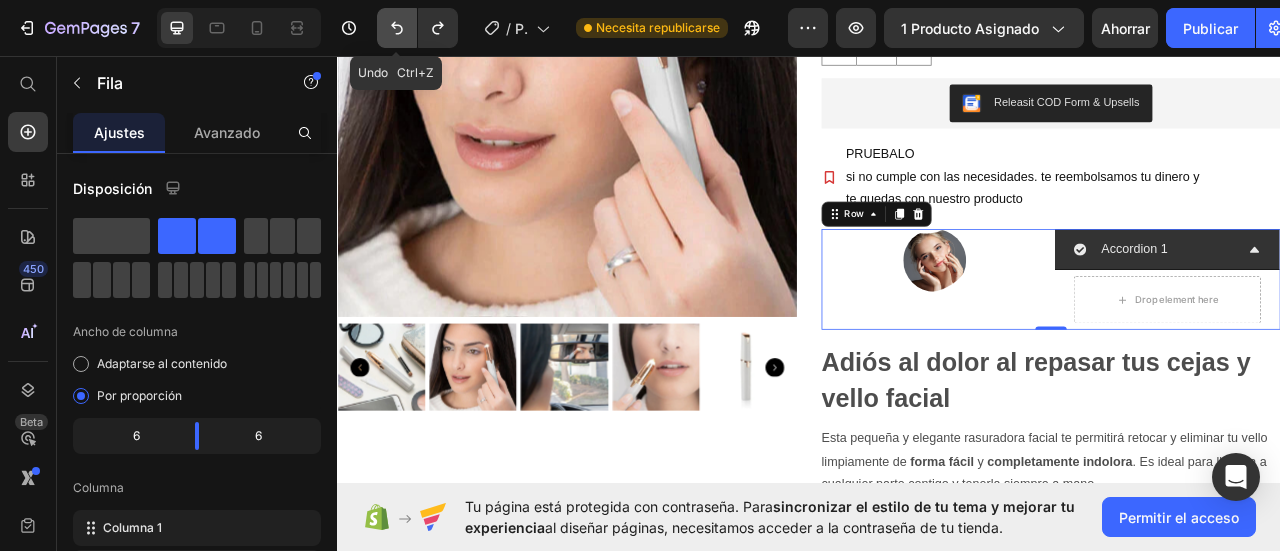 click 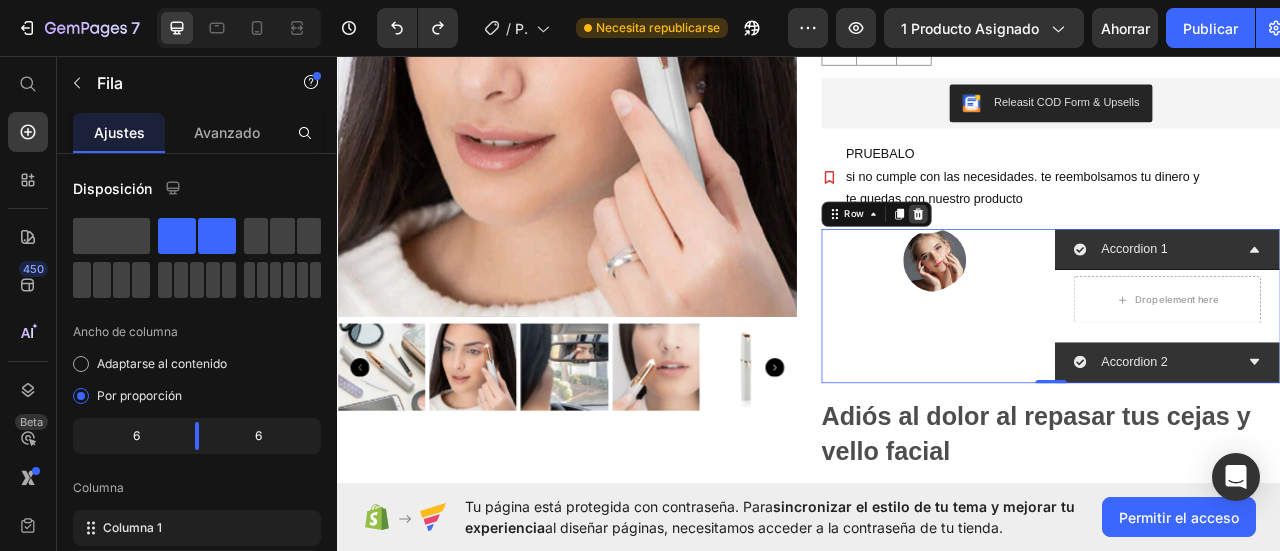 click 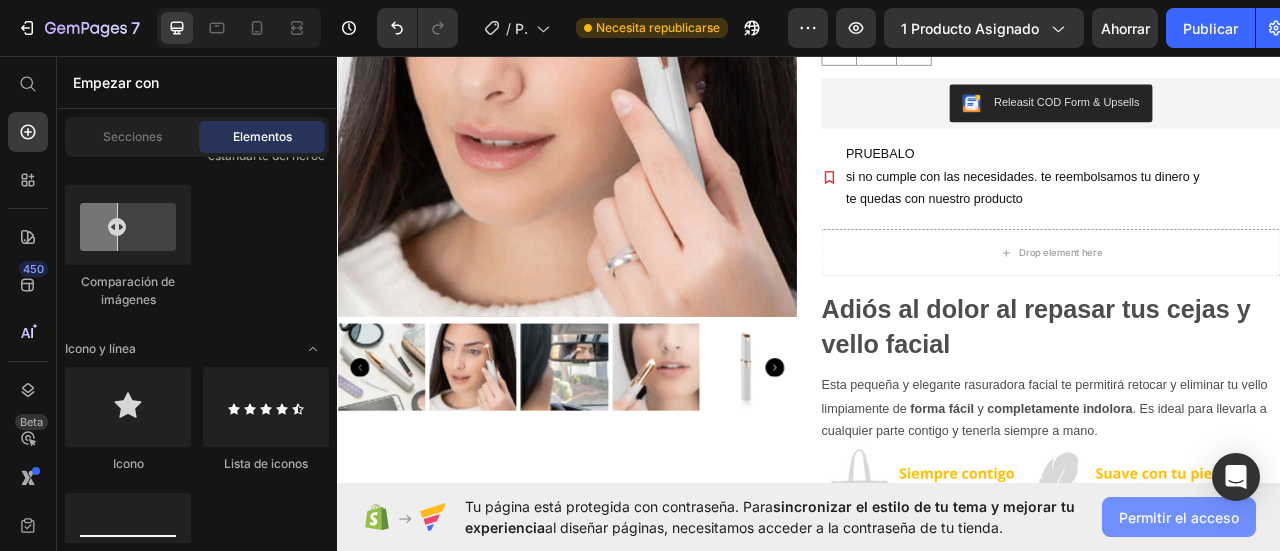 click on "Permitir el acceso" 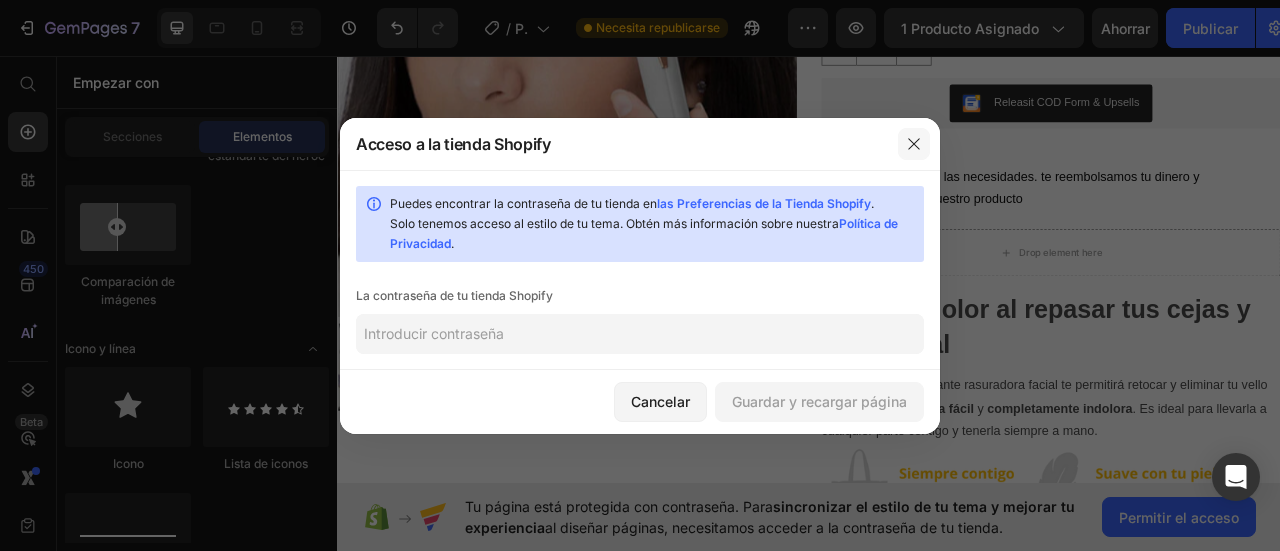 click at bounding box center [914, 144] 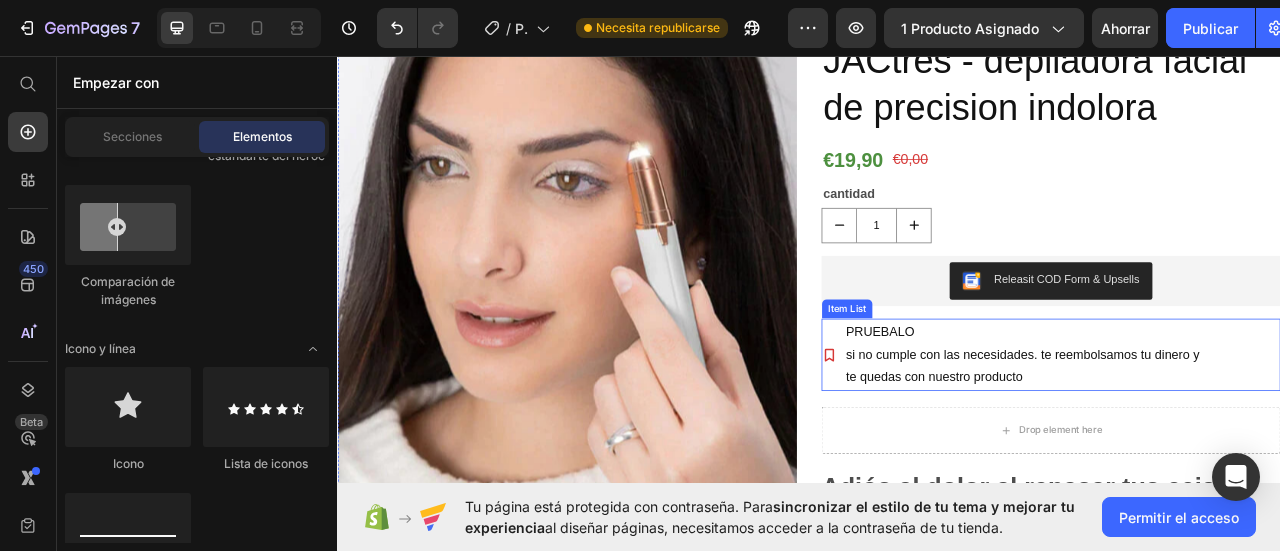 scroll, scrollTop: 62, scrollLeft: 0, axis: vertical 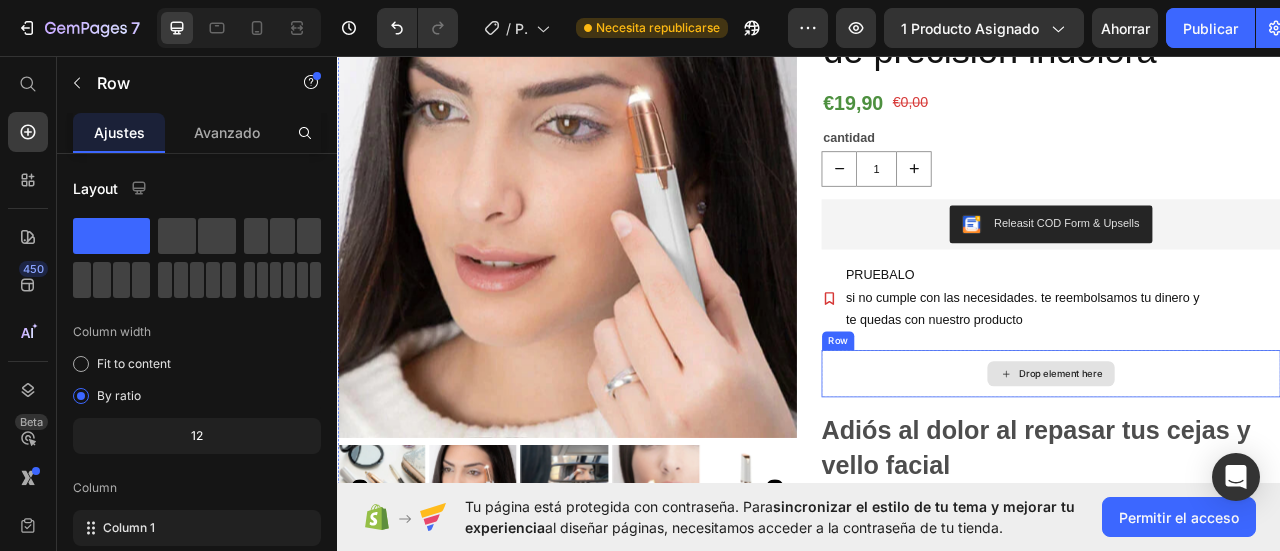 click on "Drop element here" at bounding box center (1245, 461) 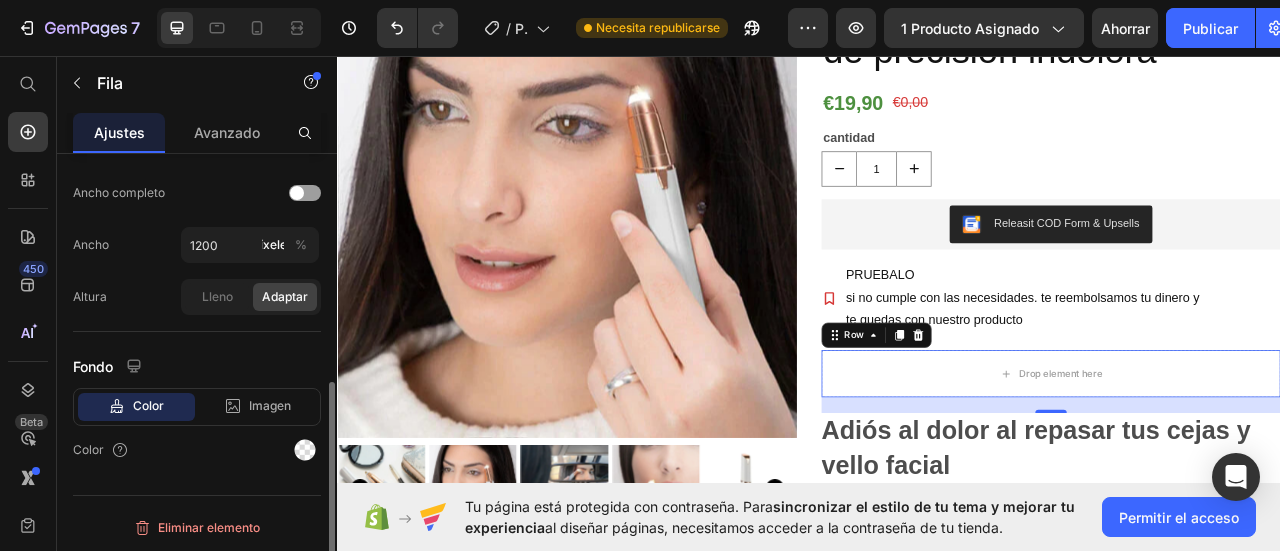 scroll, scrollTop: 456, scrollLeft: 0, axis: vertical 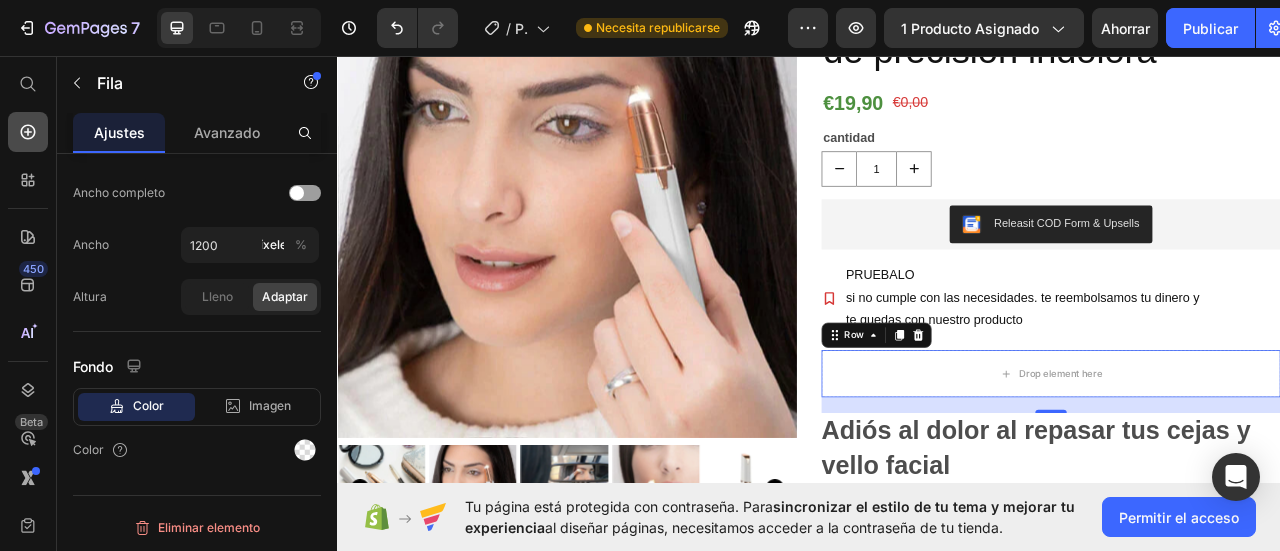 click 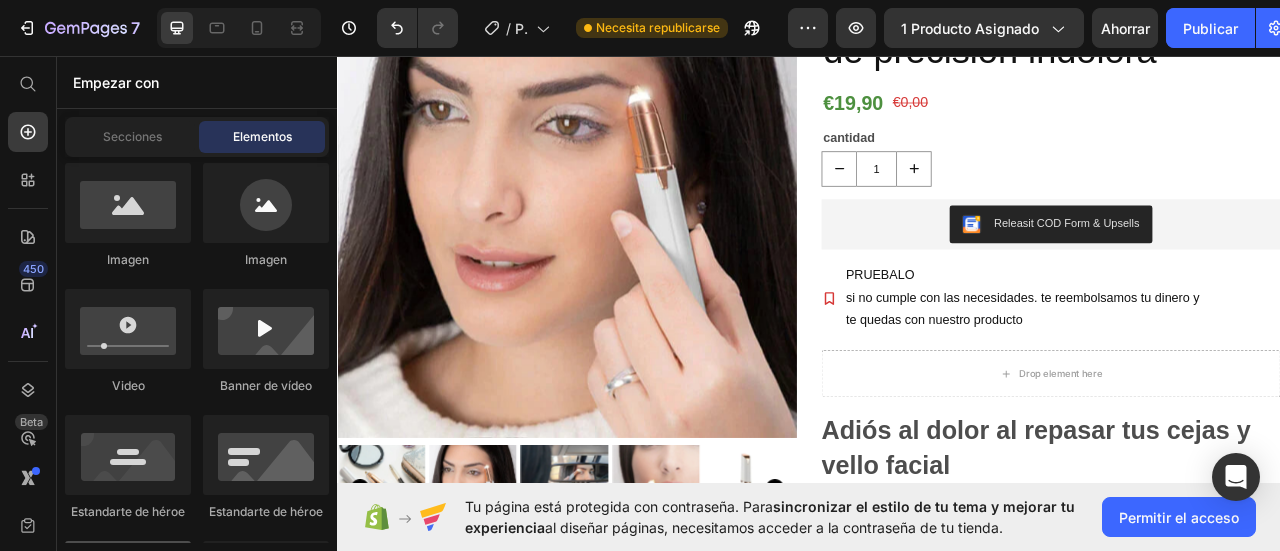 scroll, scrollTop: 600, scrollLeft: 0, axis: vertical 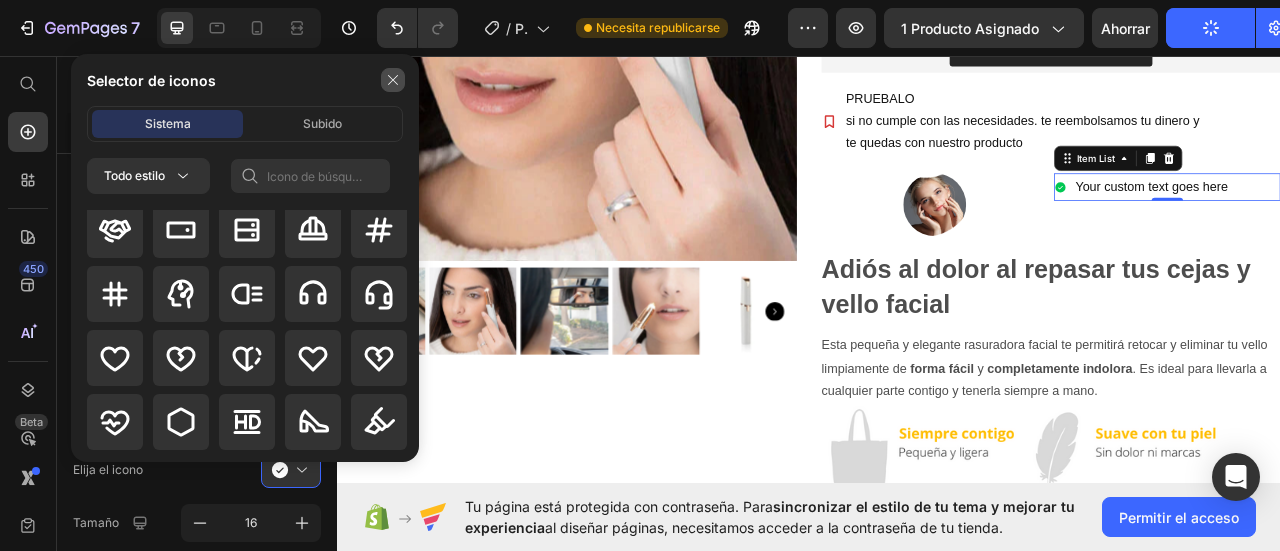 click 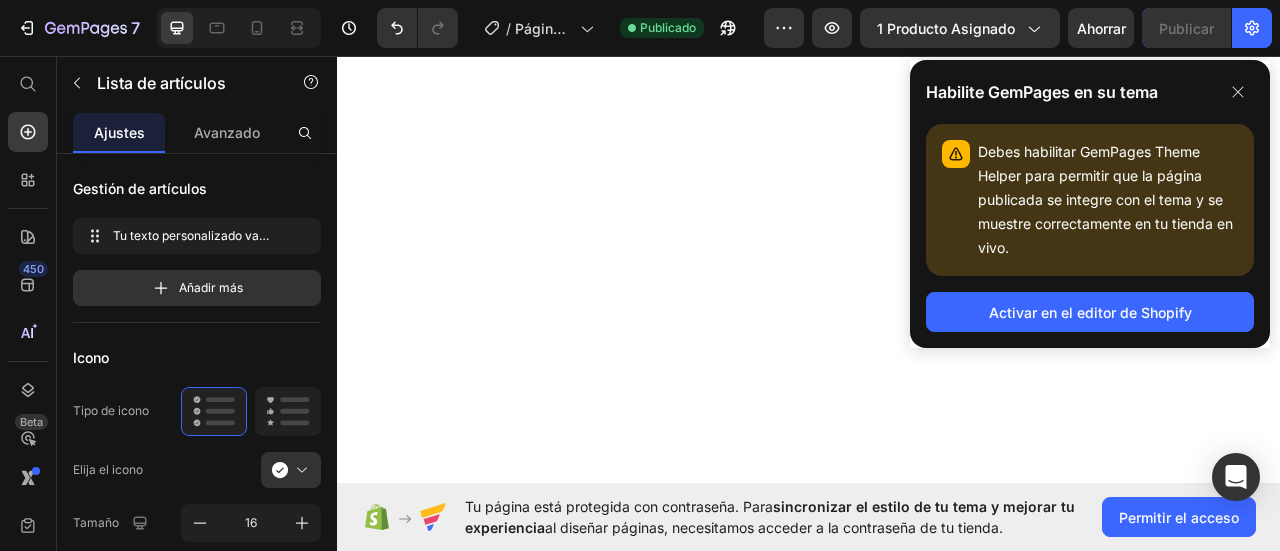 scroll, scrollTop: 0, scrollLeft: 0, axis: both 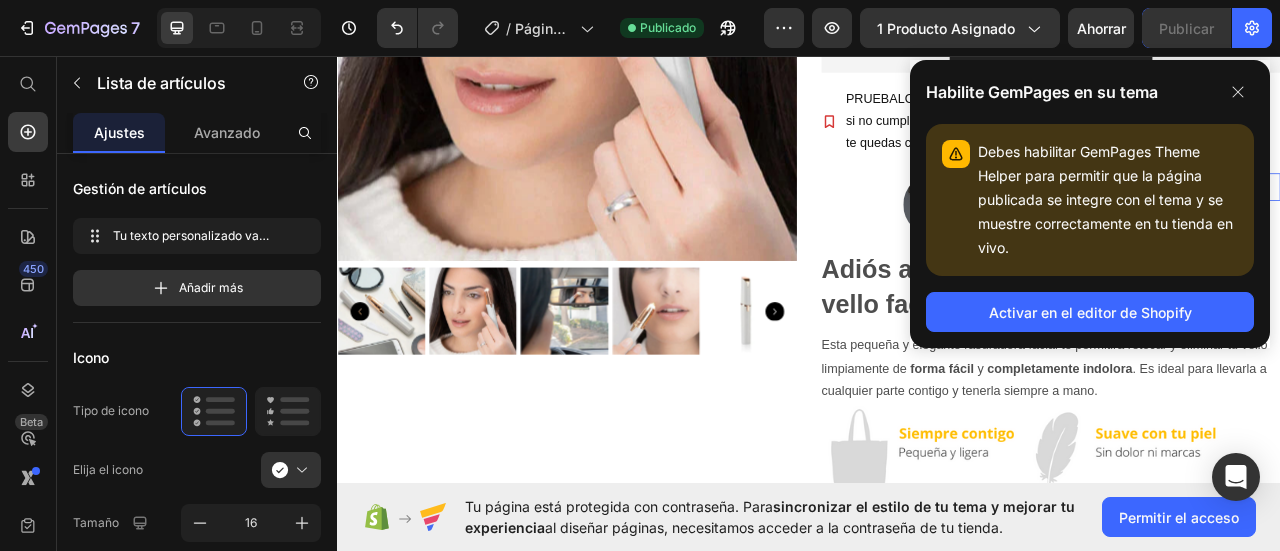 click on "Debes habilitar GemPages Theme Helper para permitir que la página publicada se integre con el tema y se muestre correctamente en tu tienda en vivo." at bounding box center [1108, 200] 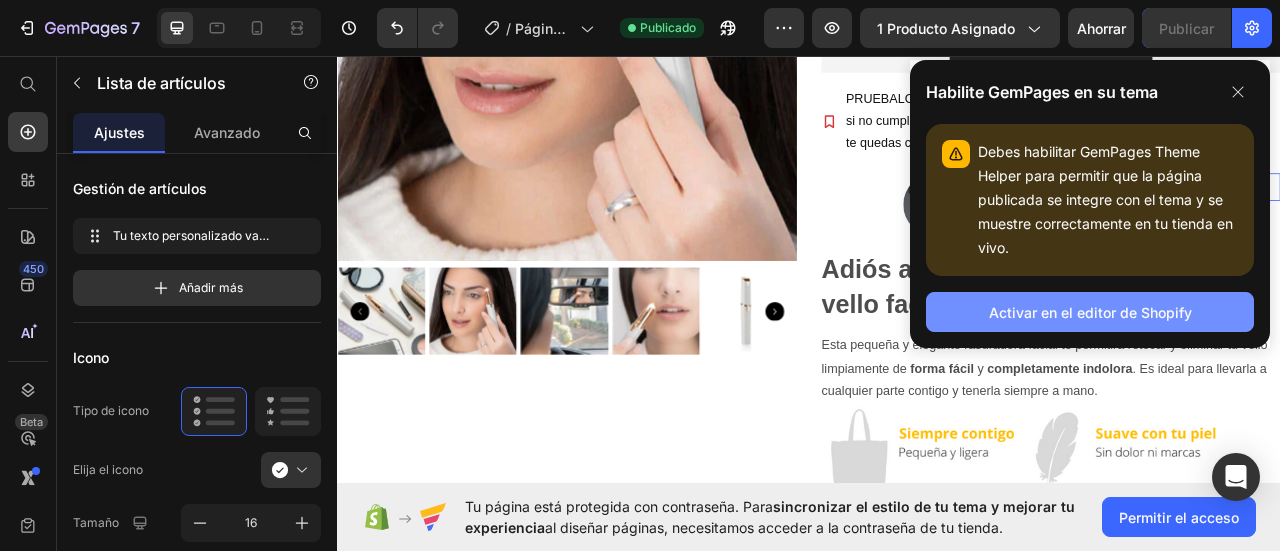 click on "Activar en el editor de Shopify" at bounding box center [1090, 312] 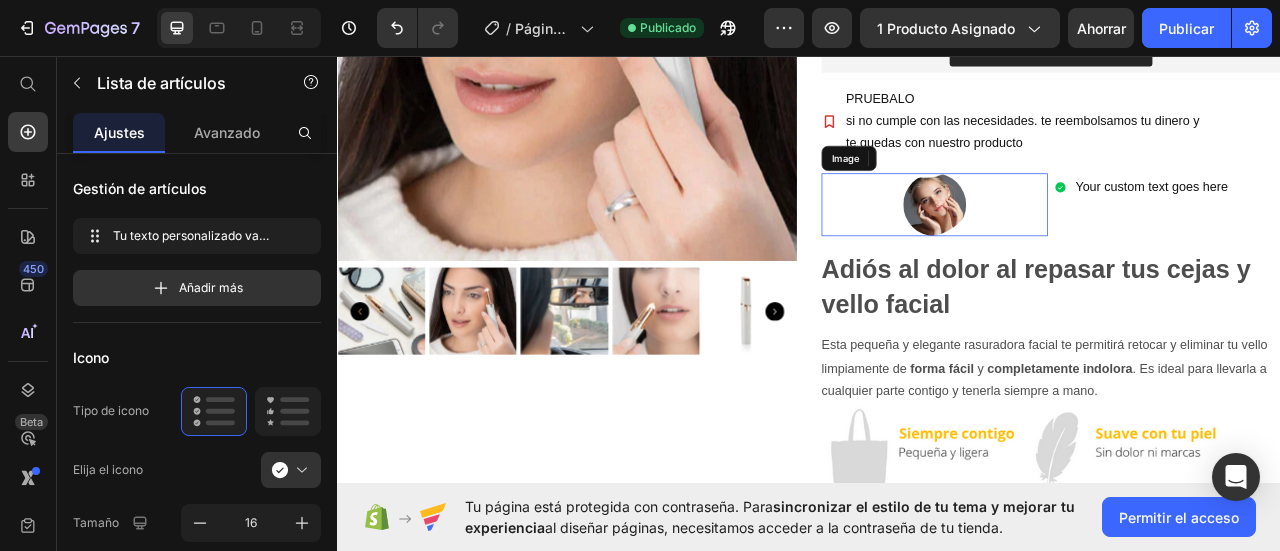 click at bounding box center [1097, 246] 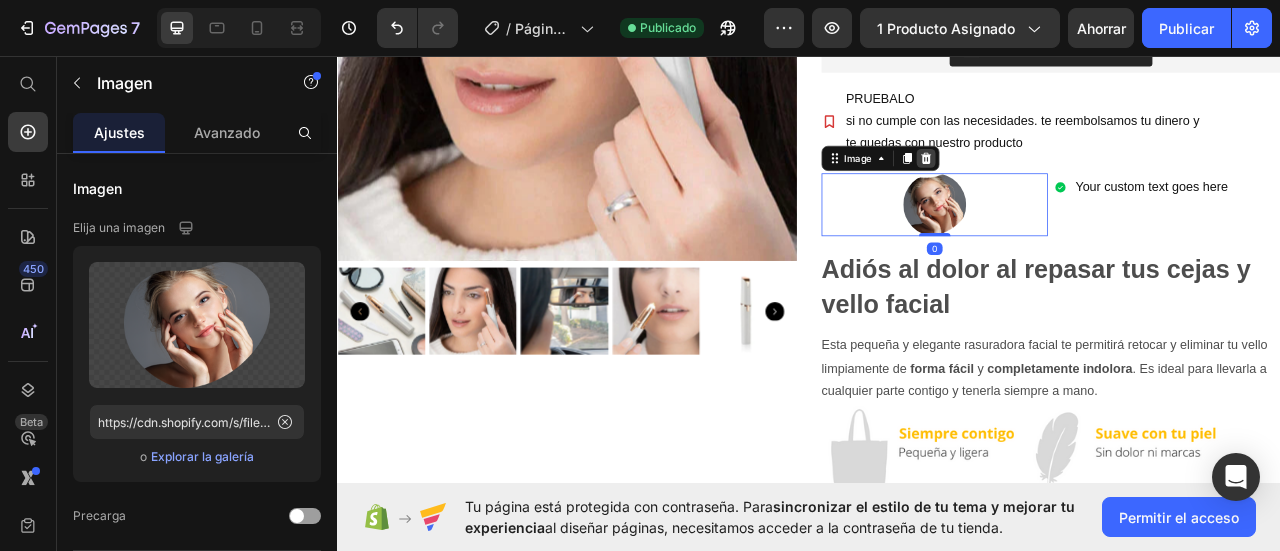 click 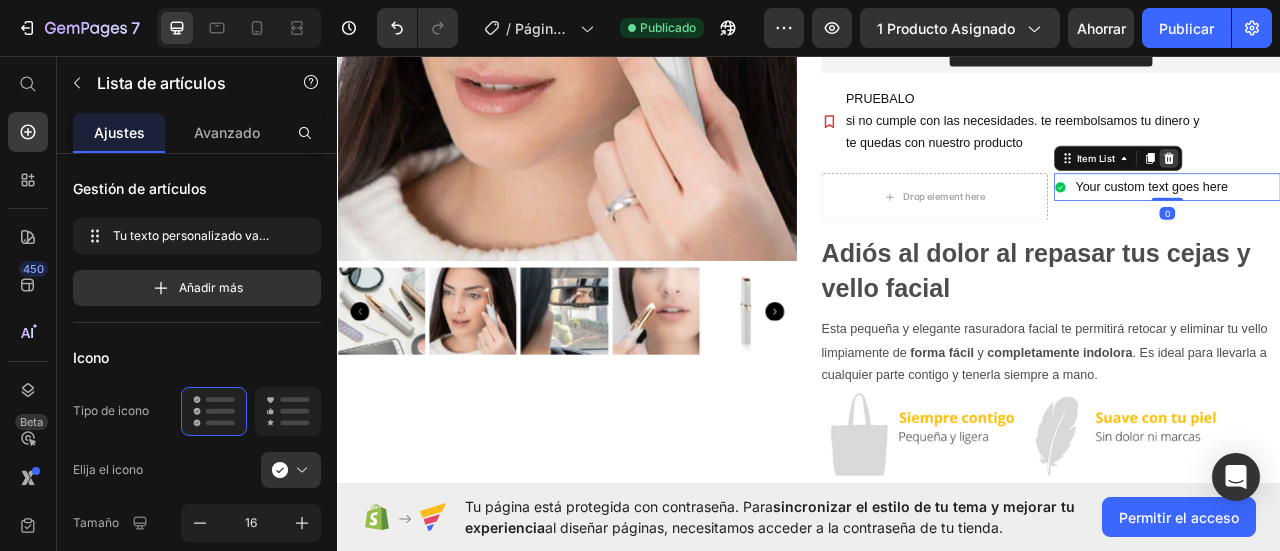 click 